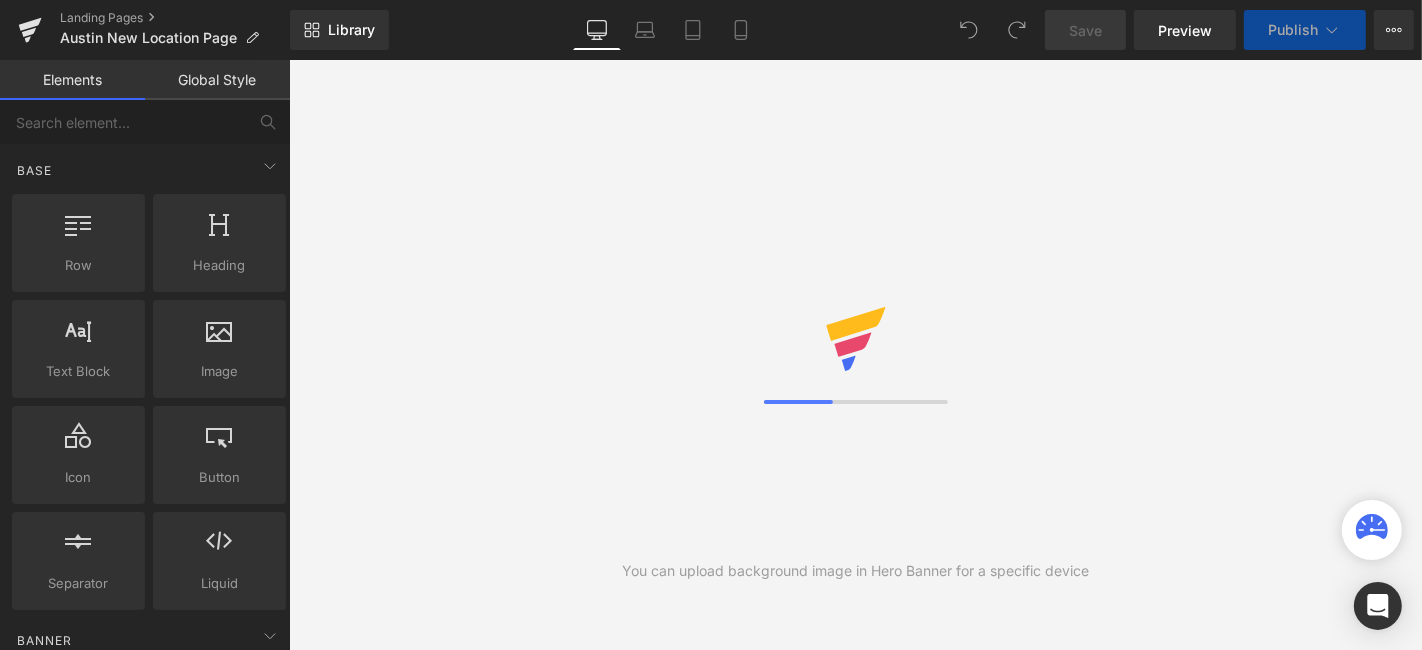 scroll, scrollTop: 0, scrollLeft: 0, axis: both 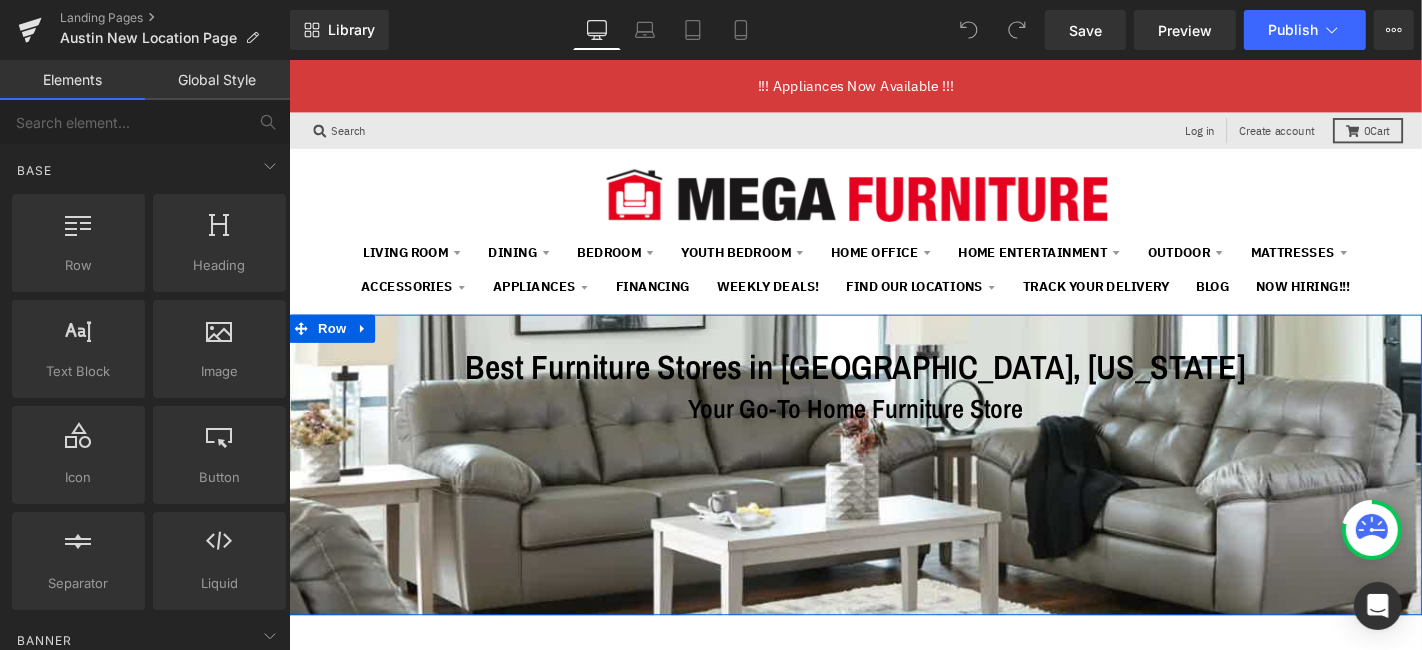 click on "Best Furniture Stores in [GEOGRAPHIC_DATA], [US_STATE] Heading         Your Go-To Home Furniture Store  Heading         Row" at bounding box center [893, 491] 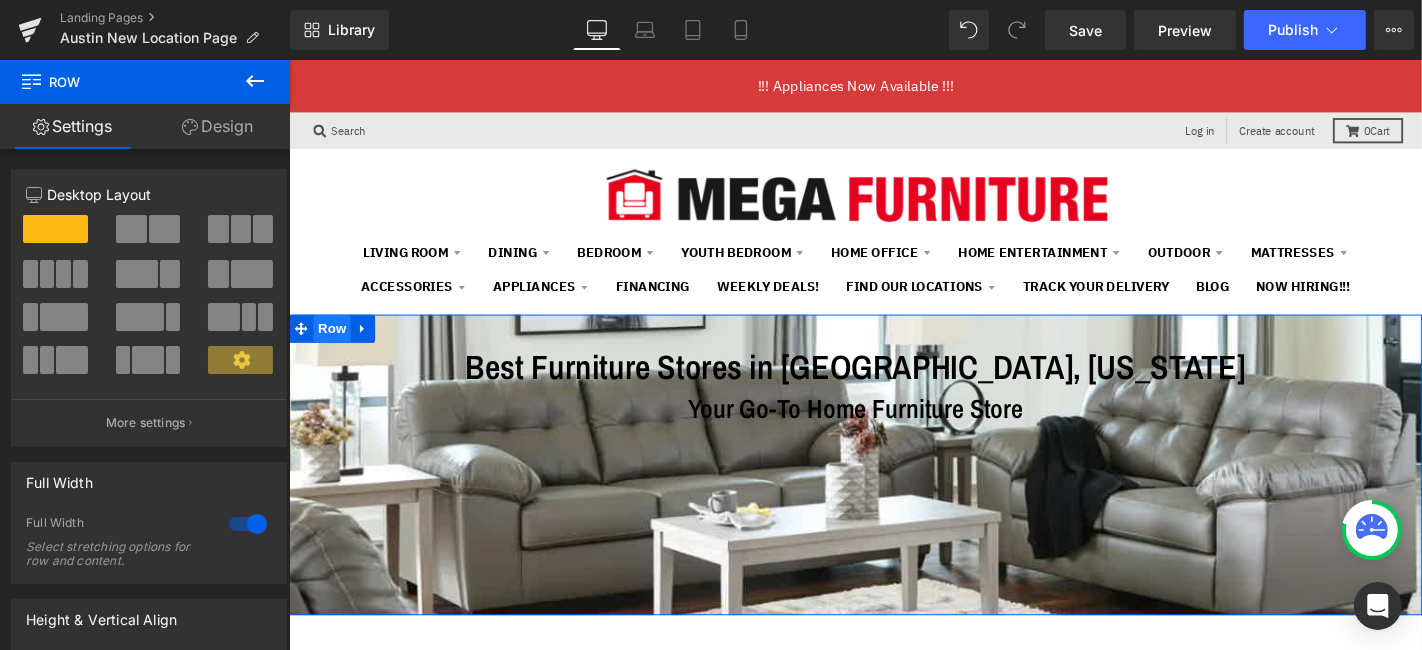 click on "Row" at bounding box center [334, 346] 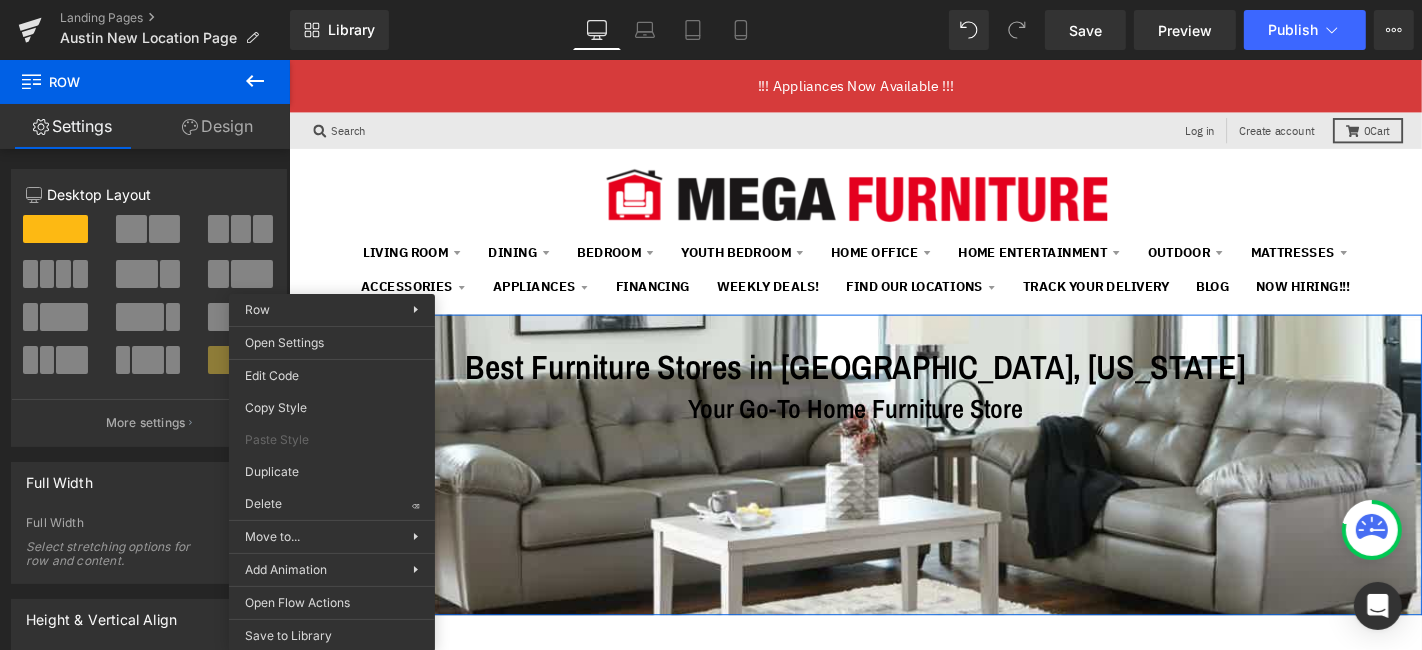 click on "Best Furniture Stores in [GEOGRAPHIC_DATA], [US_STATE] Heading         Your Go-To Home Furniture Store  Heading         Row" at bounding box center (893, 491) 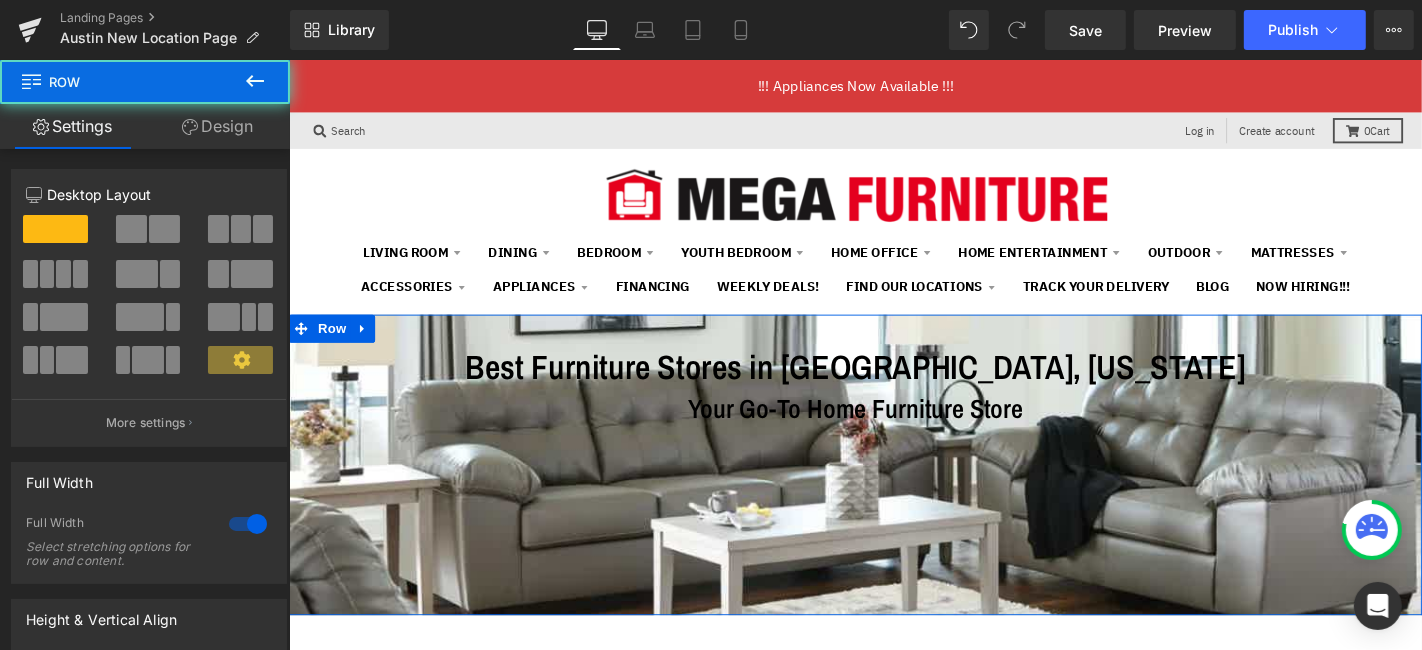 click on "Design" at bounding box center [217, 126] 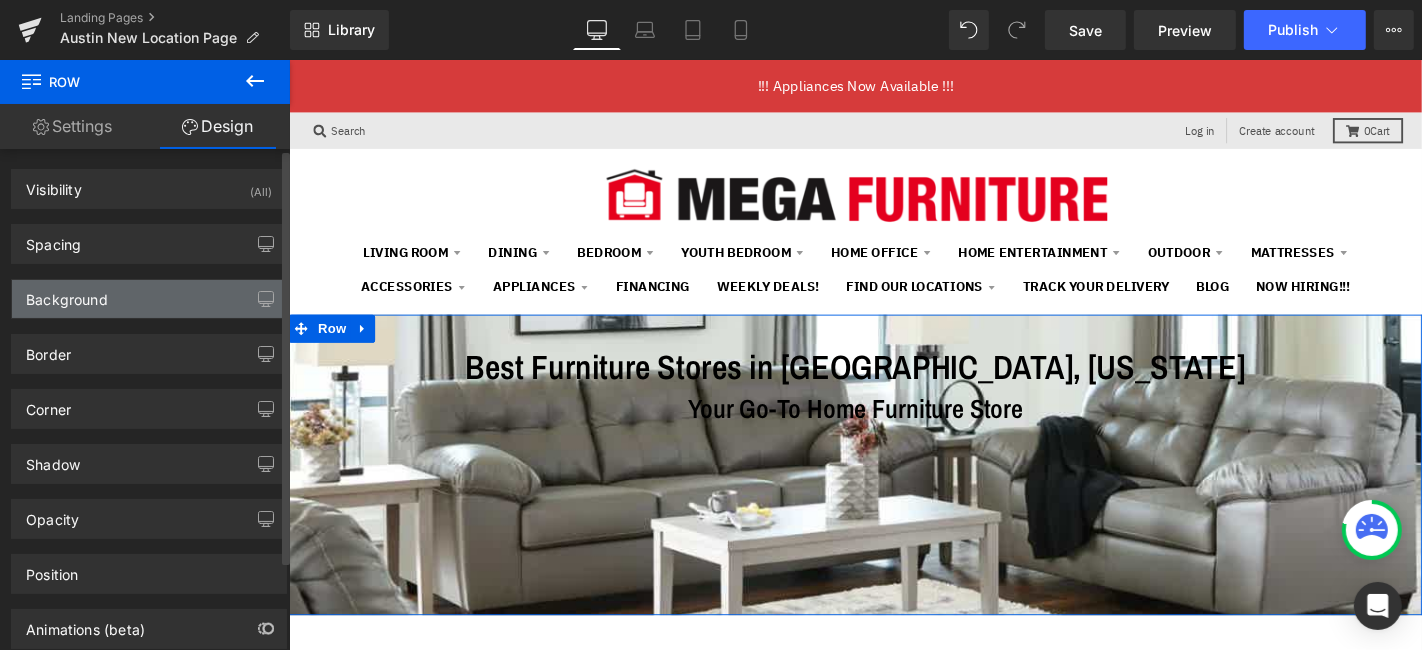 click on "Background" at bounding box center (67, 294) 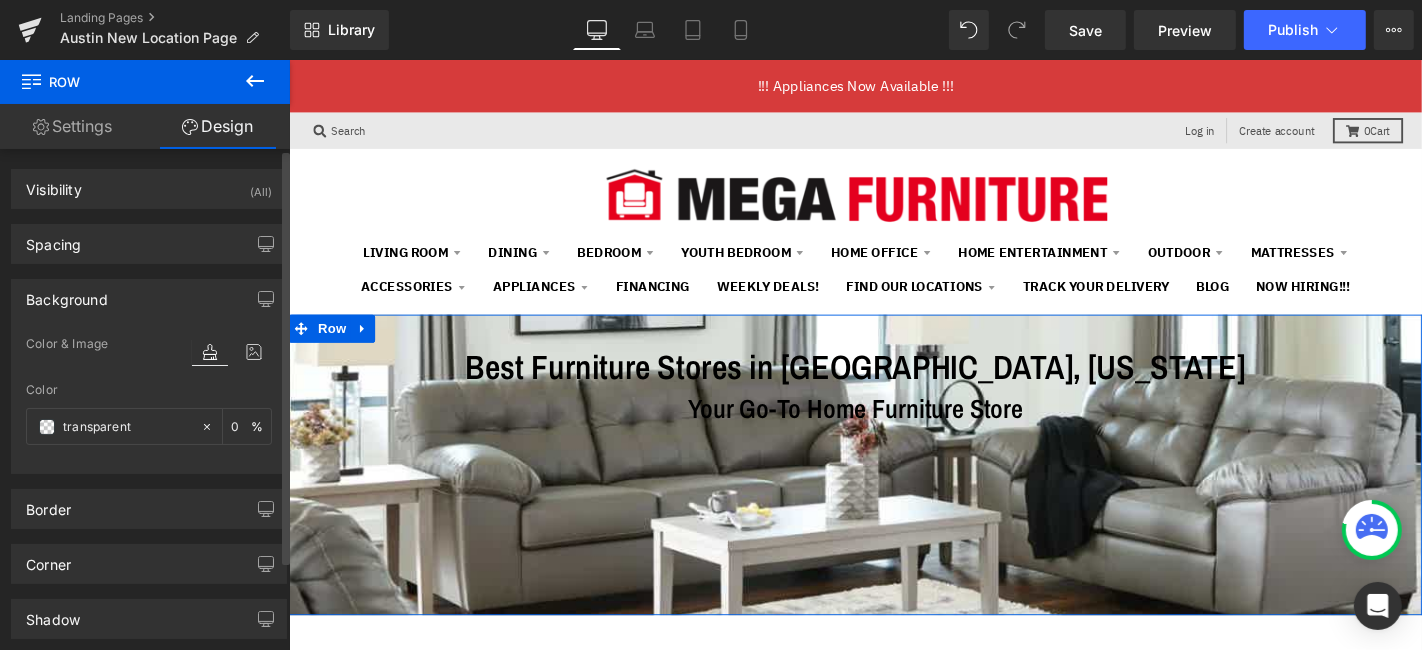 click on "Background" at bounding box center [67, 294] 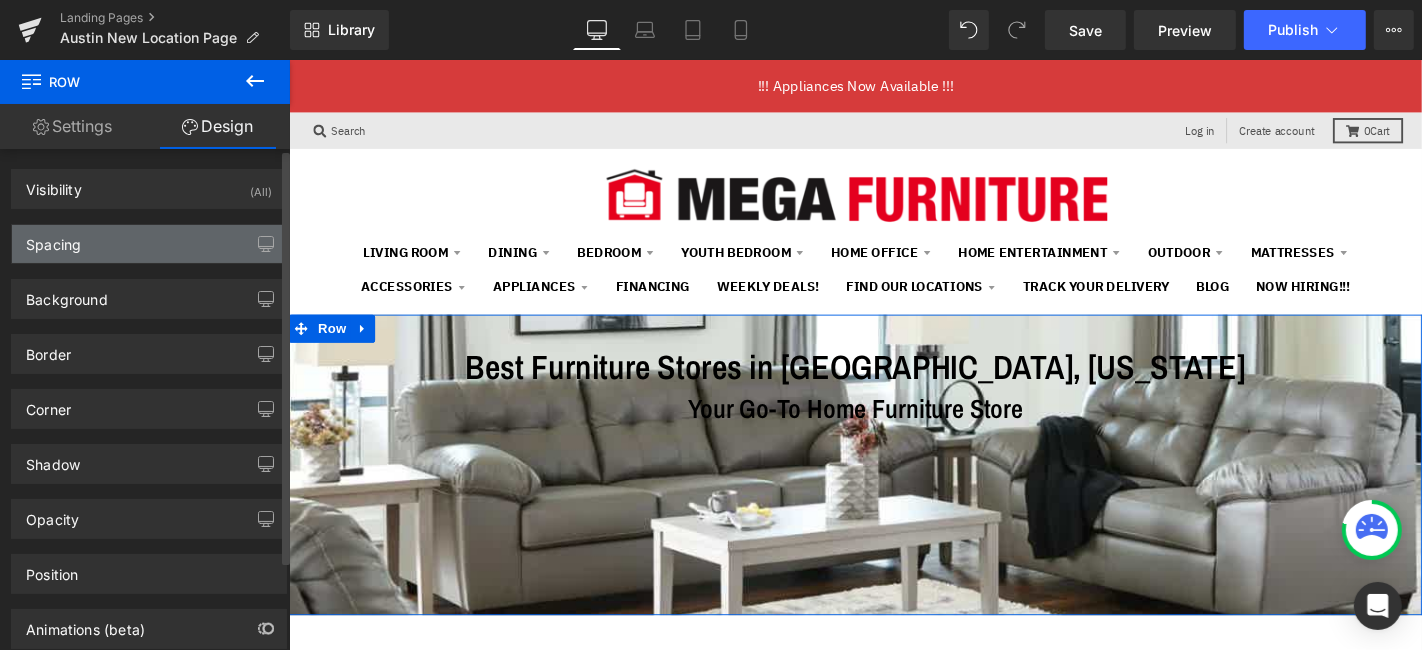 click on "Spacing" at bounding box center (149, 244) 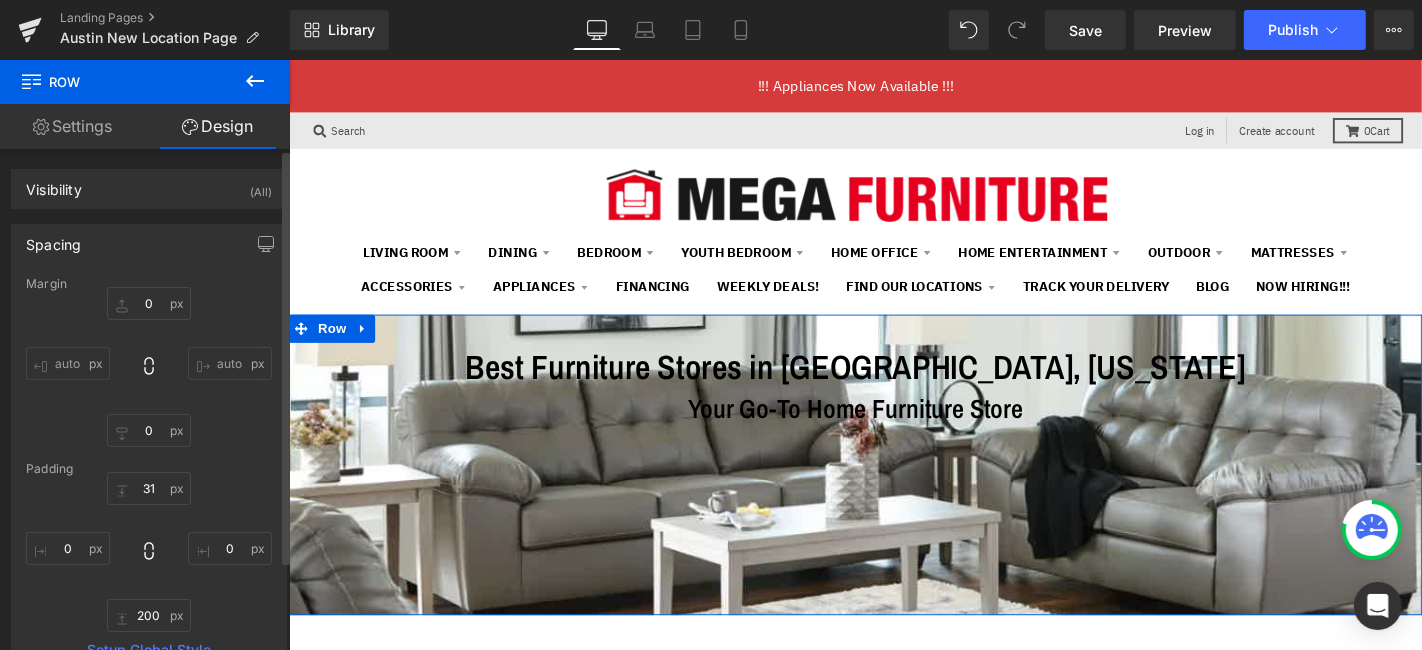 click on "Spacing" at bounding box center (149, 244) 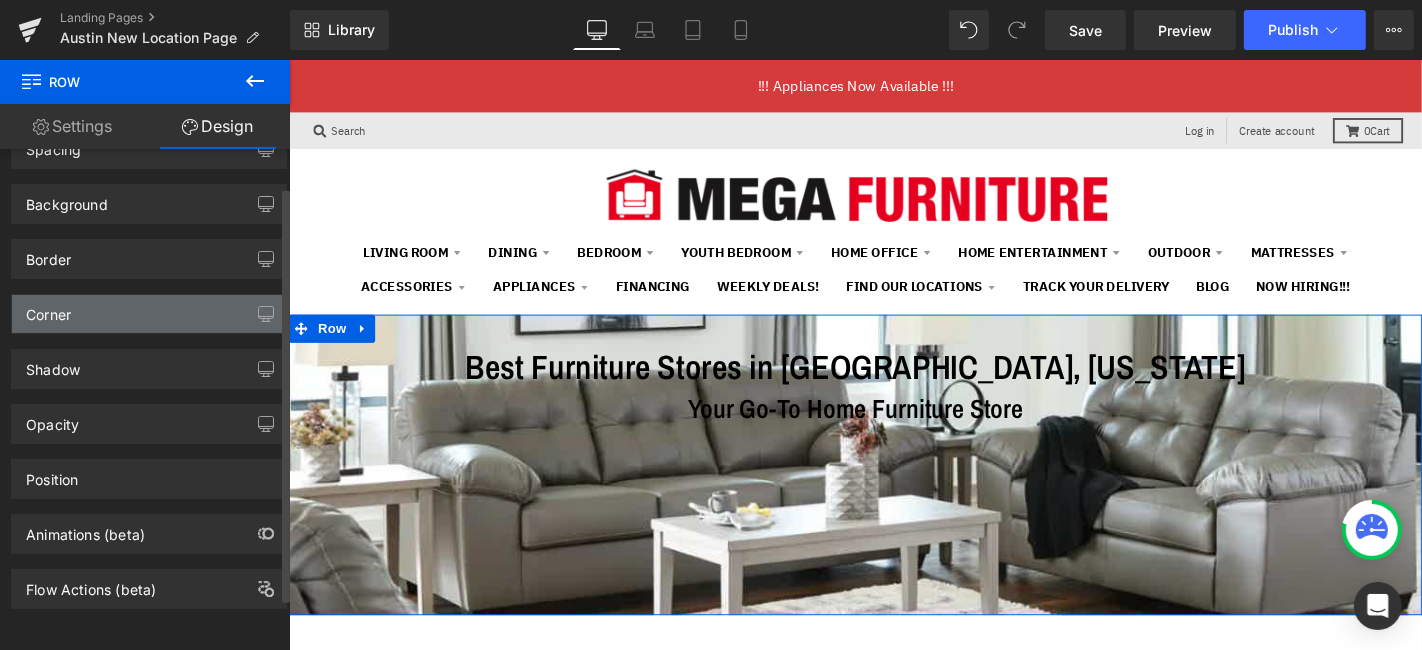 scroll, scrollTop: 0, scrollLeft: 0, axis: both 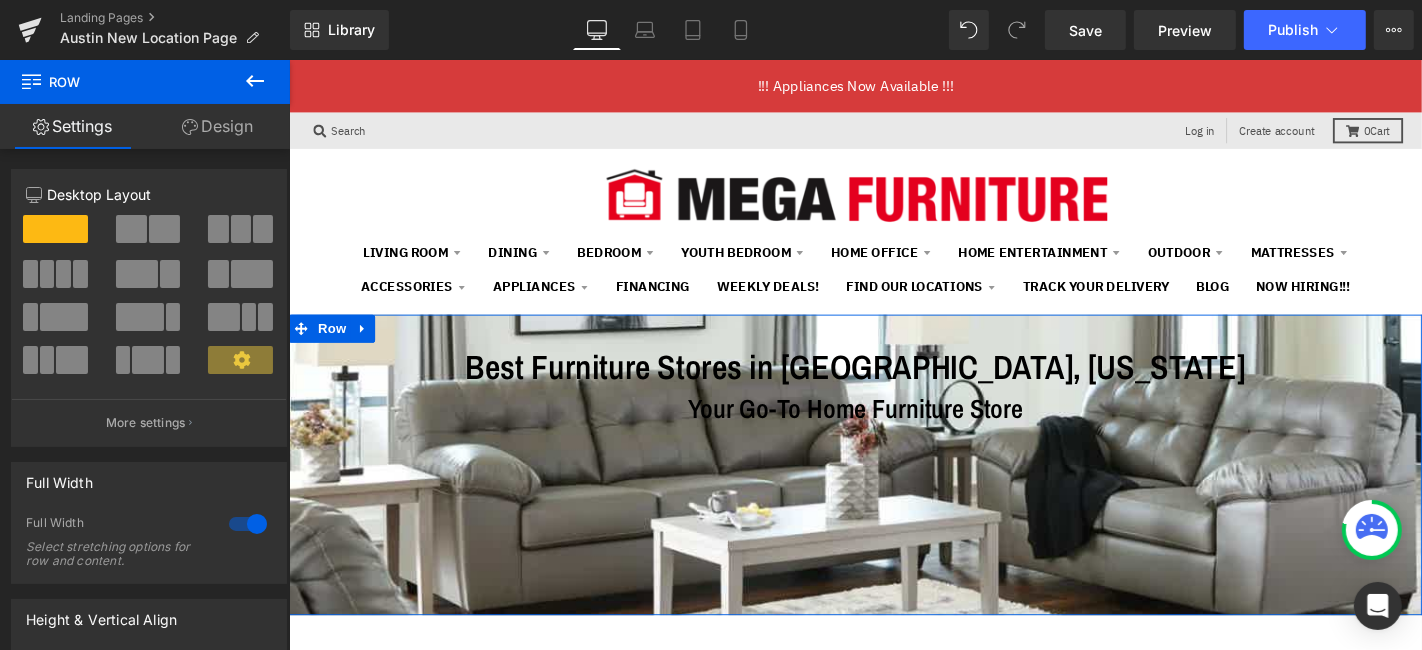 click on "Design" at bounding box center (217, 126) 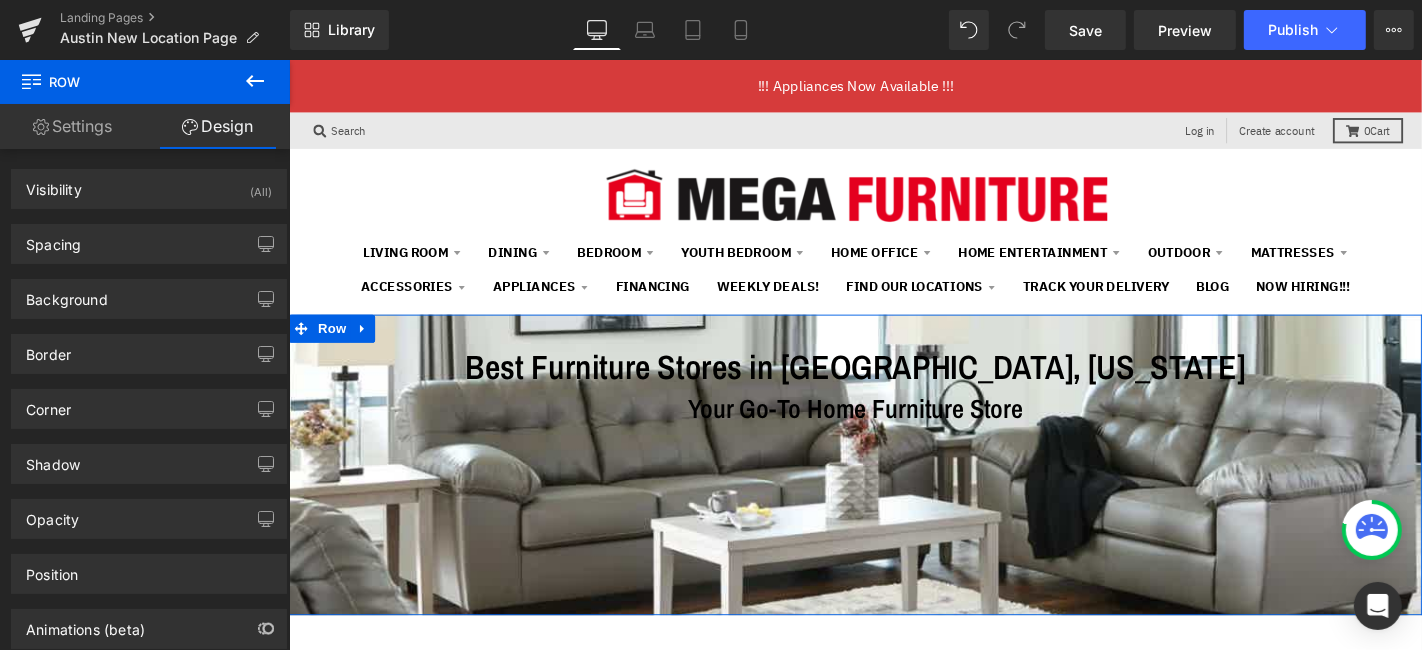 click on "Settings" at bounding box center (72, 126) 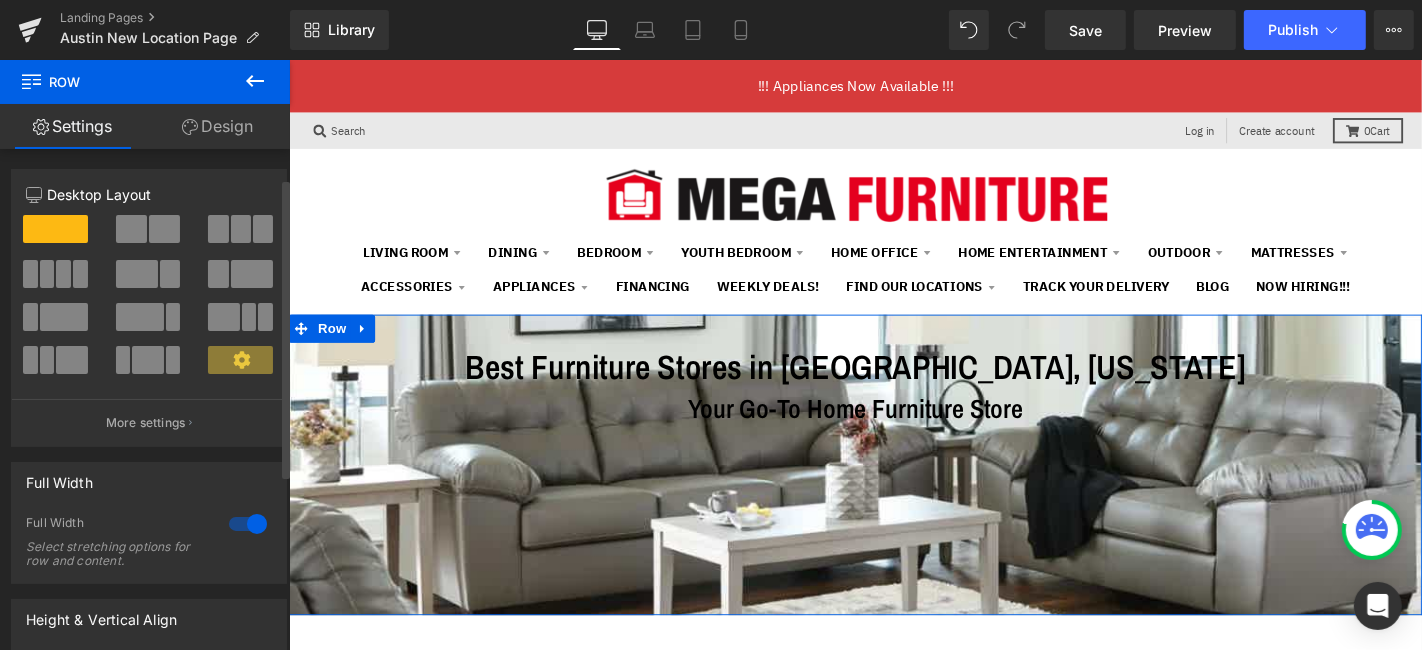scroll, scrollTop: 338, scrollLeft: 0, axis: vertical 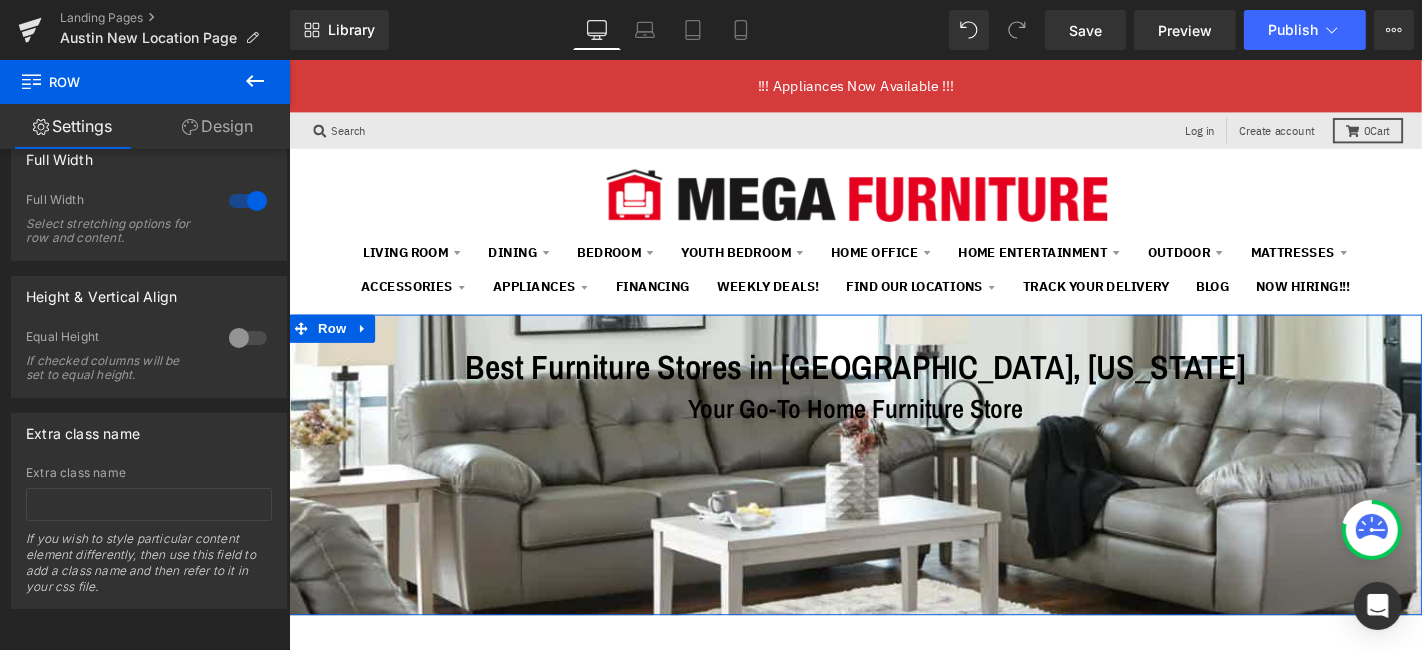 click on "Design" at bounding box center (217, 126) 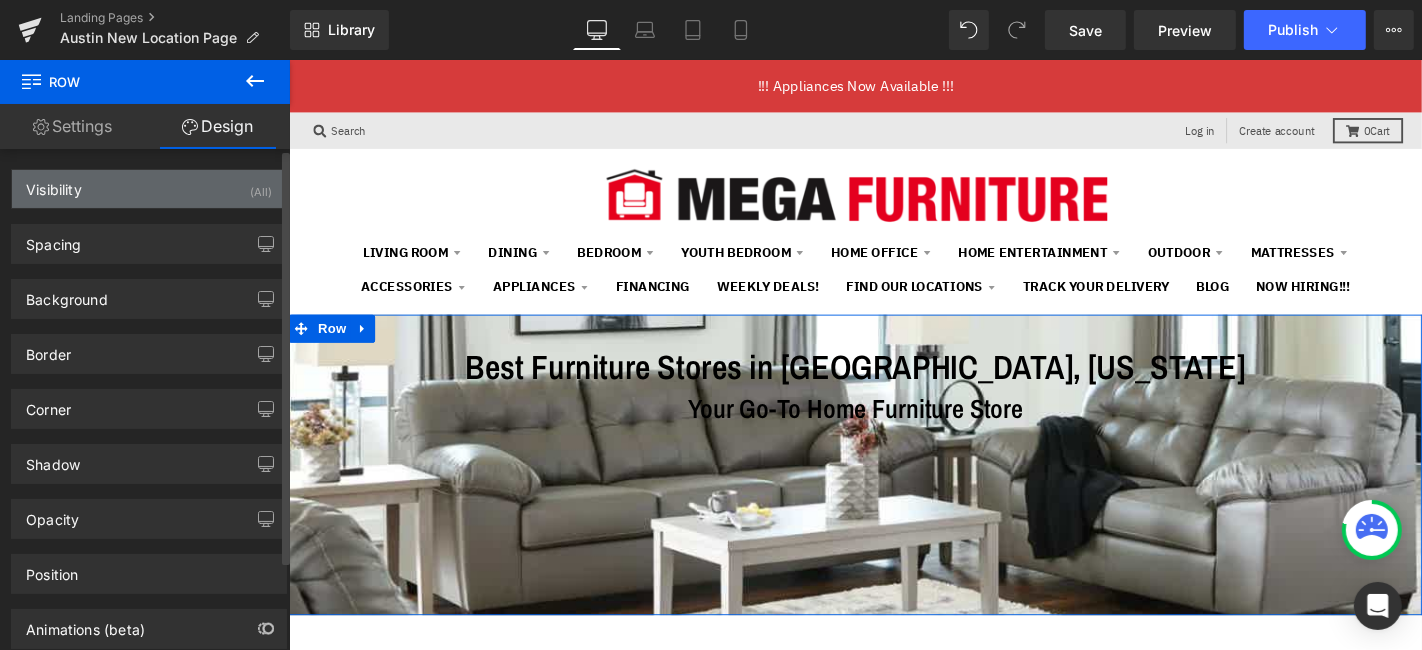 click on "Visibility
(All)" at bounding box center [149, 189] 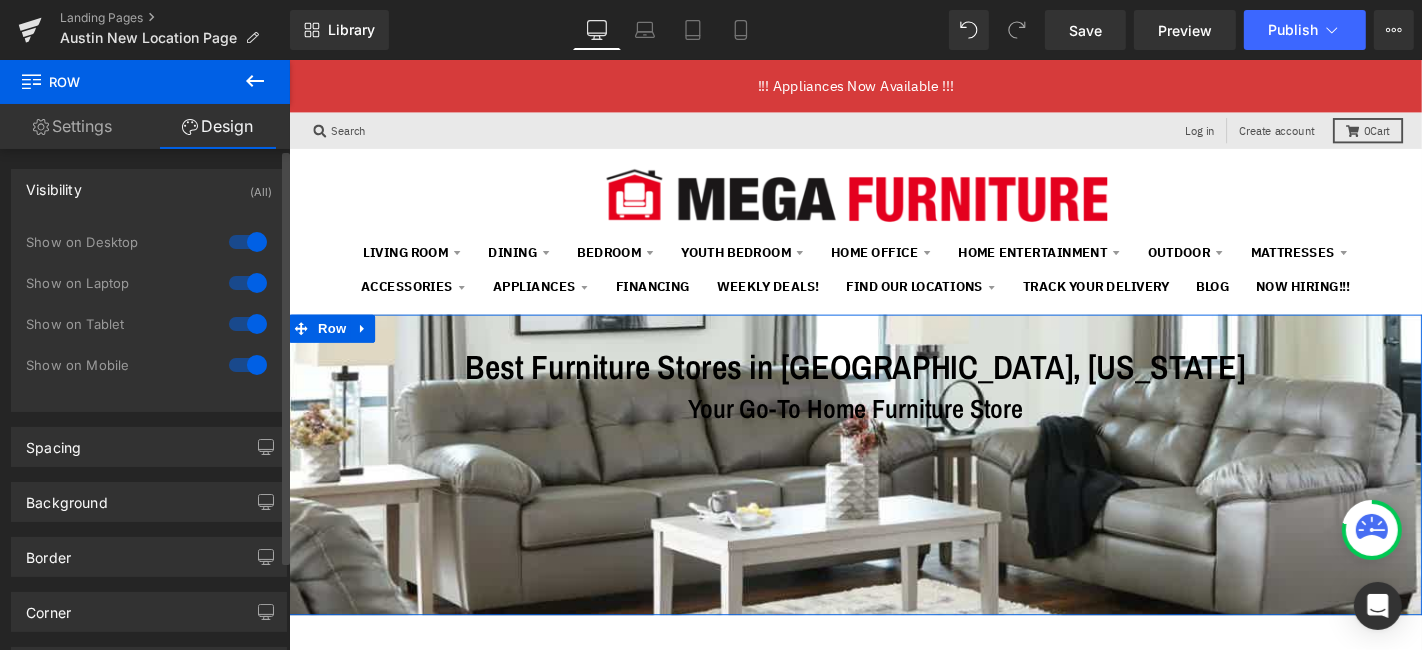 click on "Visibility
(All)" at bounding box center [149, 189] 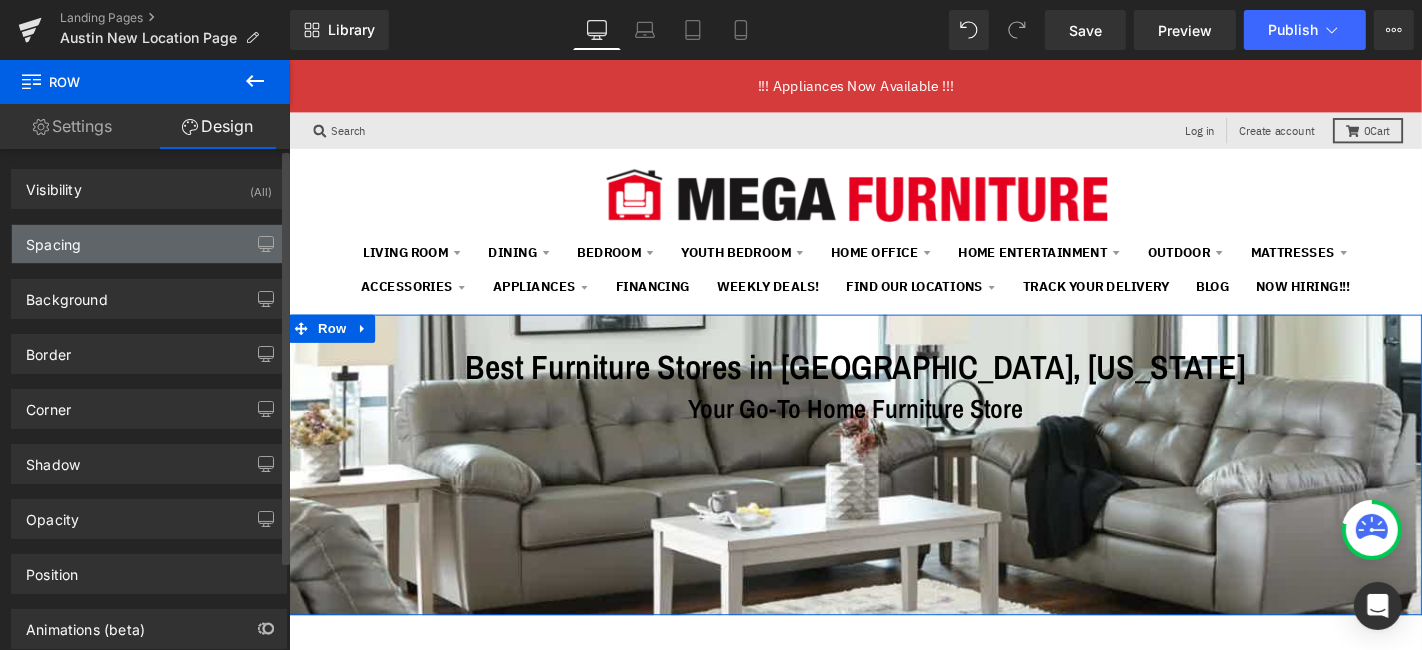 click on "Spacing" at bounding box center (149, 244) 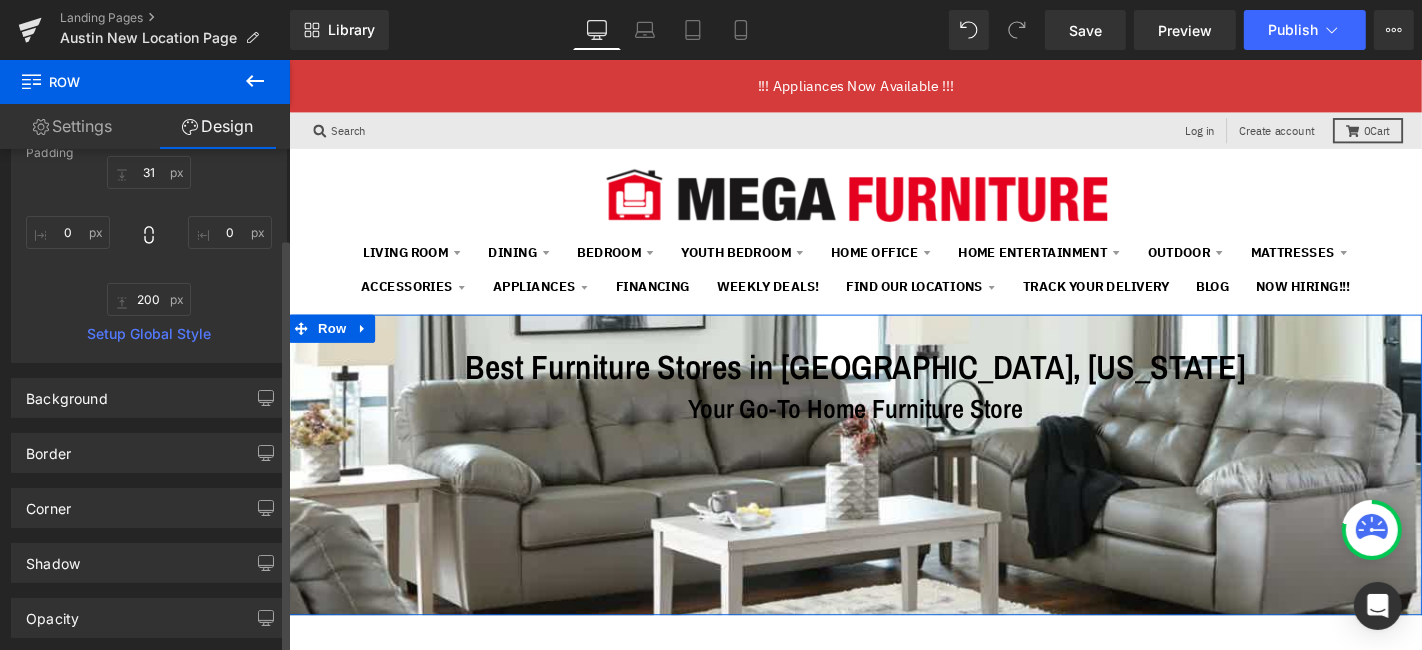 scroll, scrollTop: 444, scrollLeft: 0, axis: vertical 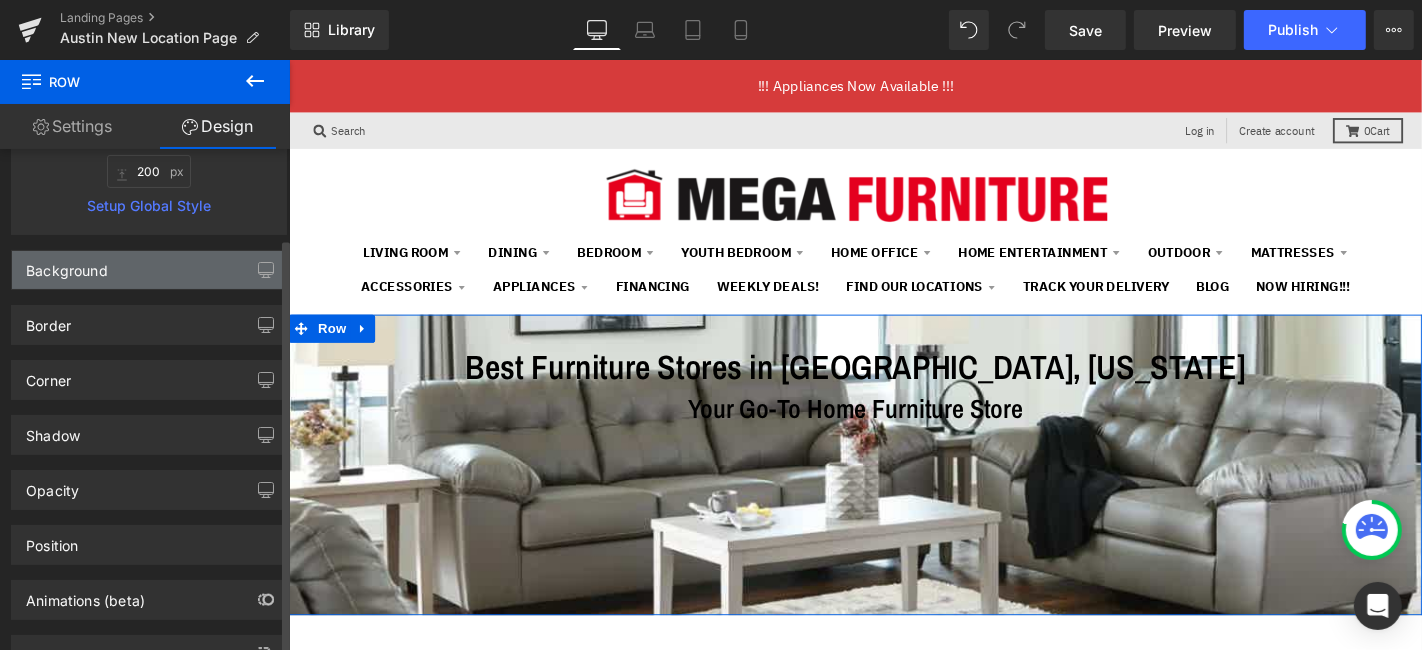 click on "Background" at bounding box center [149, 270] 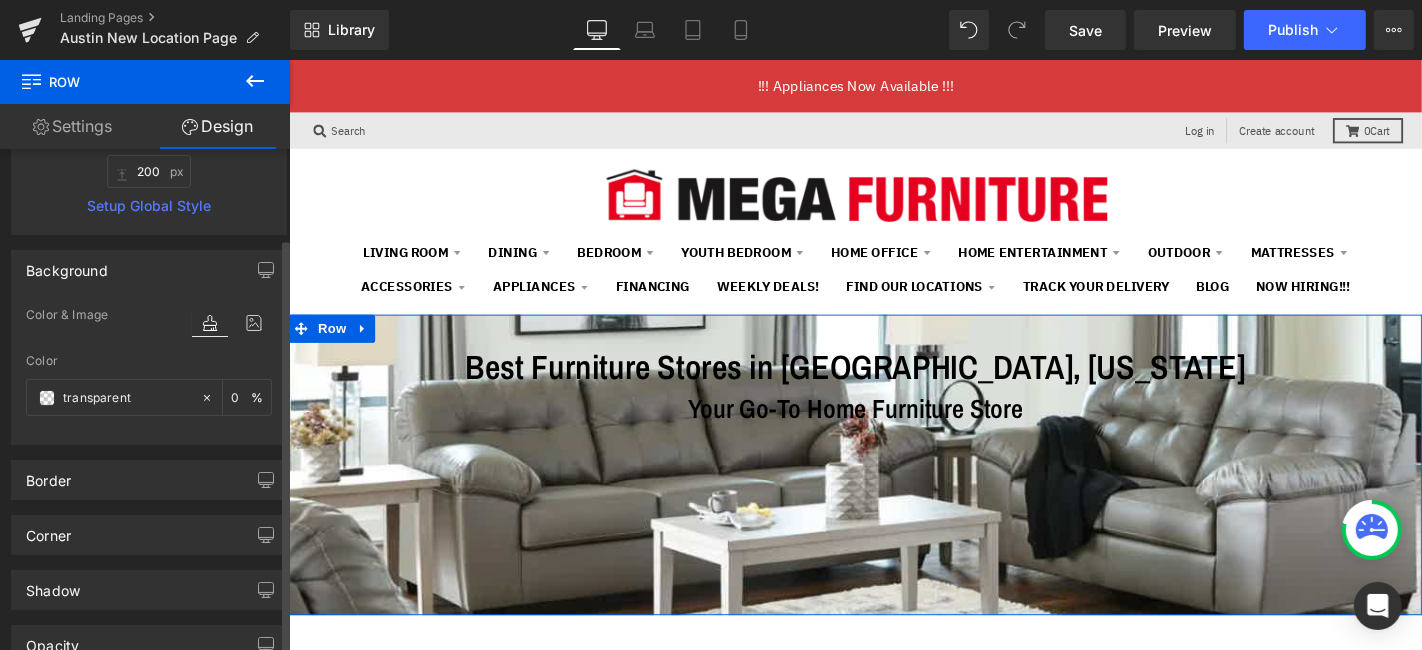 scroll, scrollTop: 0, scrollLeft: 0, axis: both 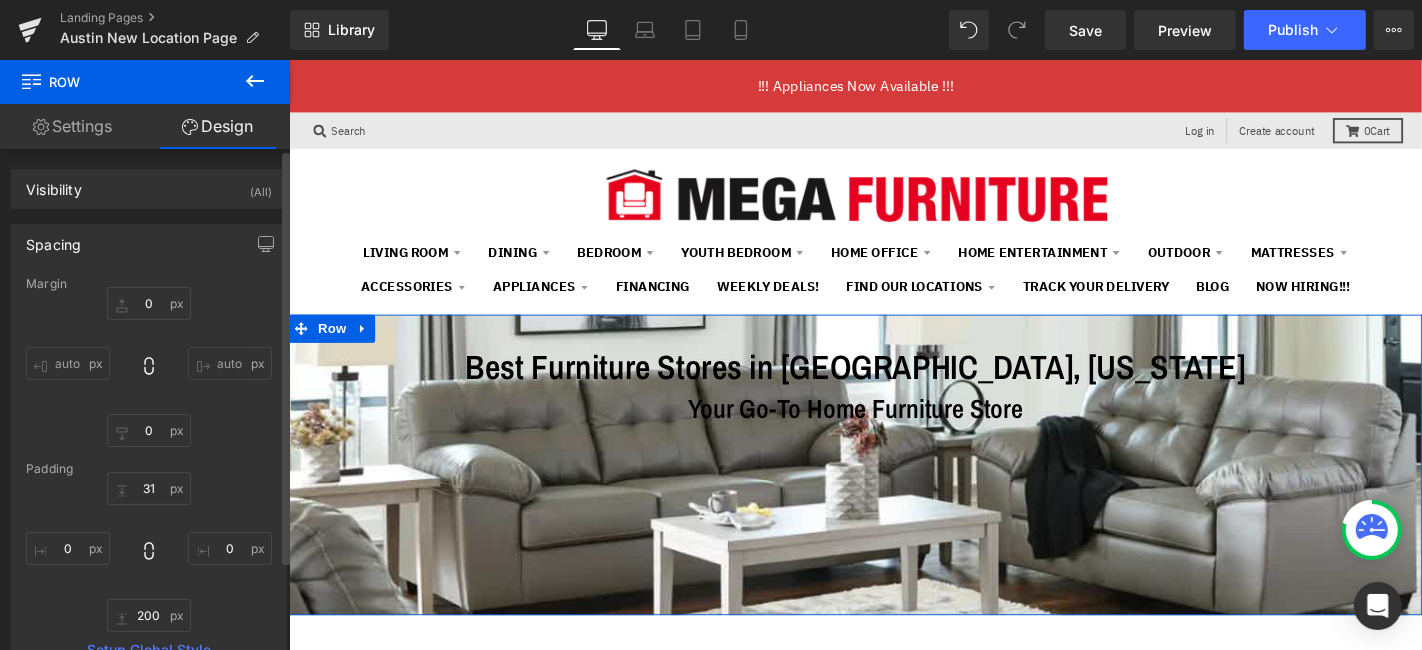 click on "Spacing" at bounding box center [149, 244] 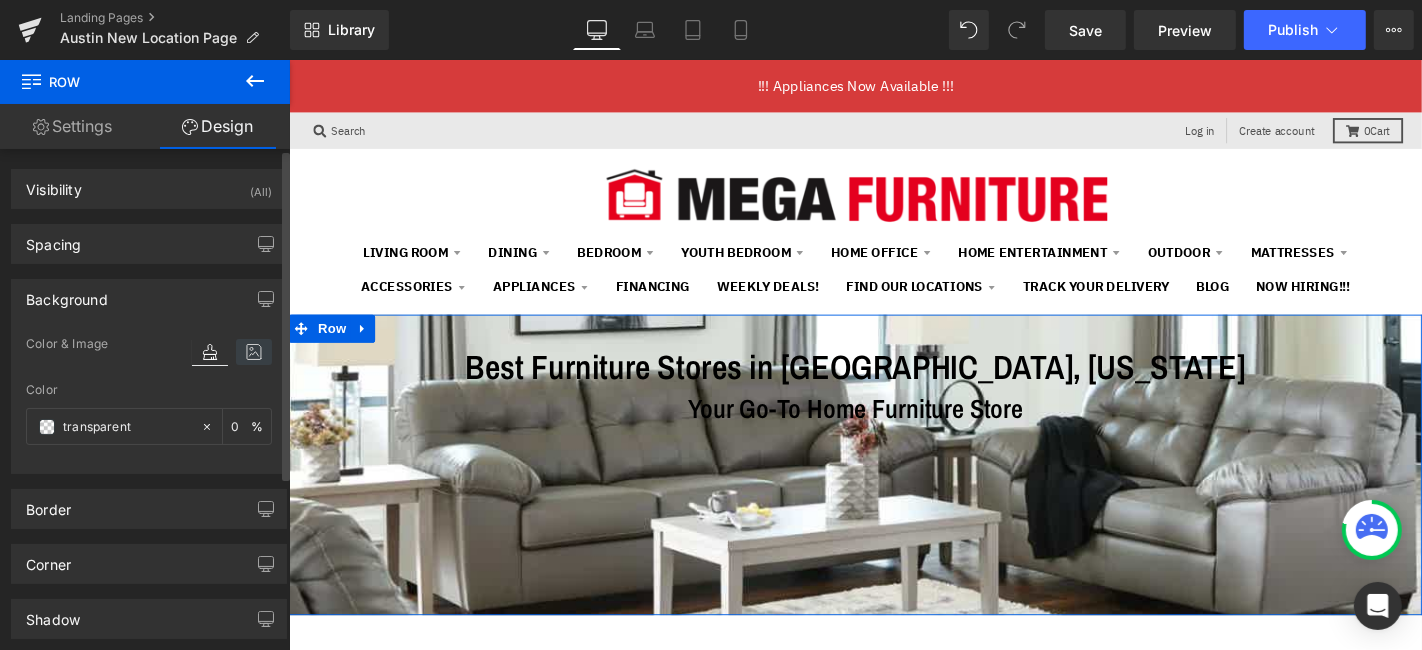 click at bounding box center [254, 352] 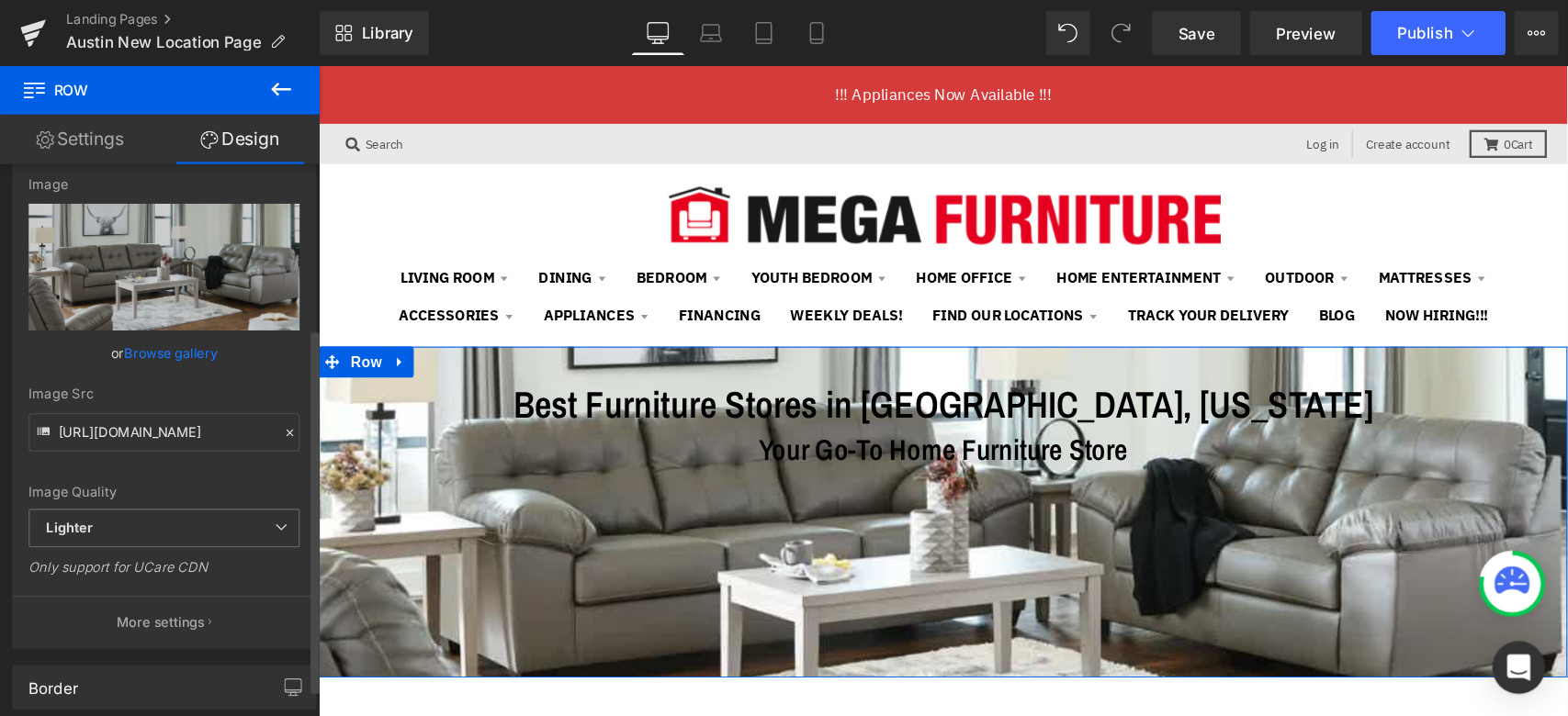 scroll, scrollTop: 306, scrollLeft: 0, axis: vertical 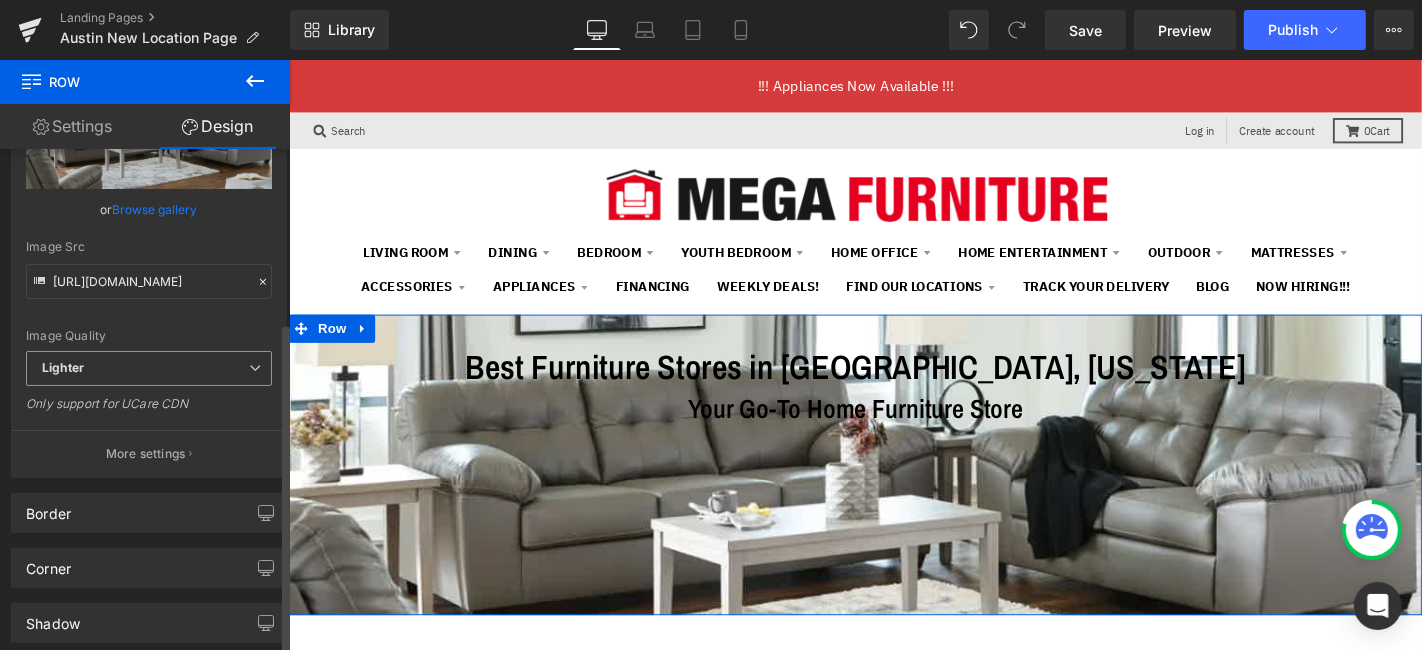 click on "Lighter" at bounding box center [149, 368] 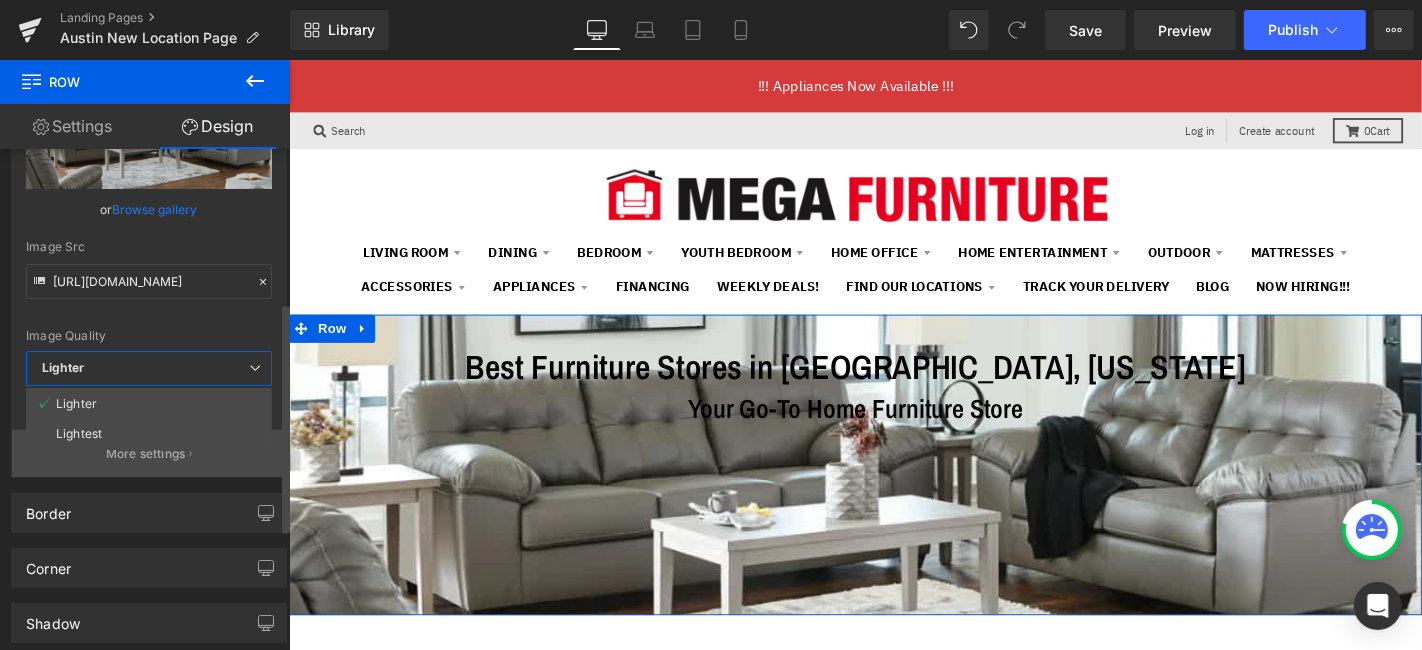 click on "Lightest" at bounding box center (149, 434) 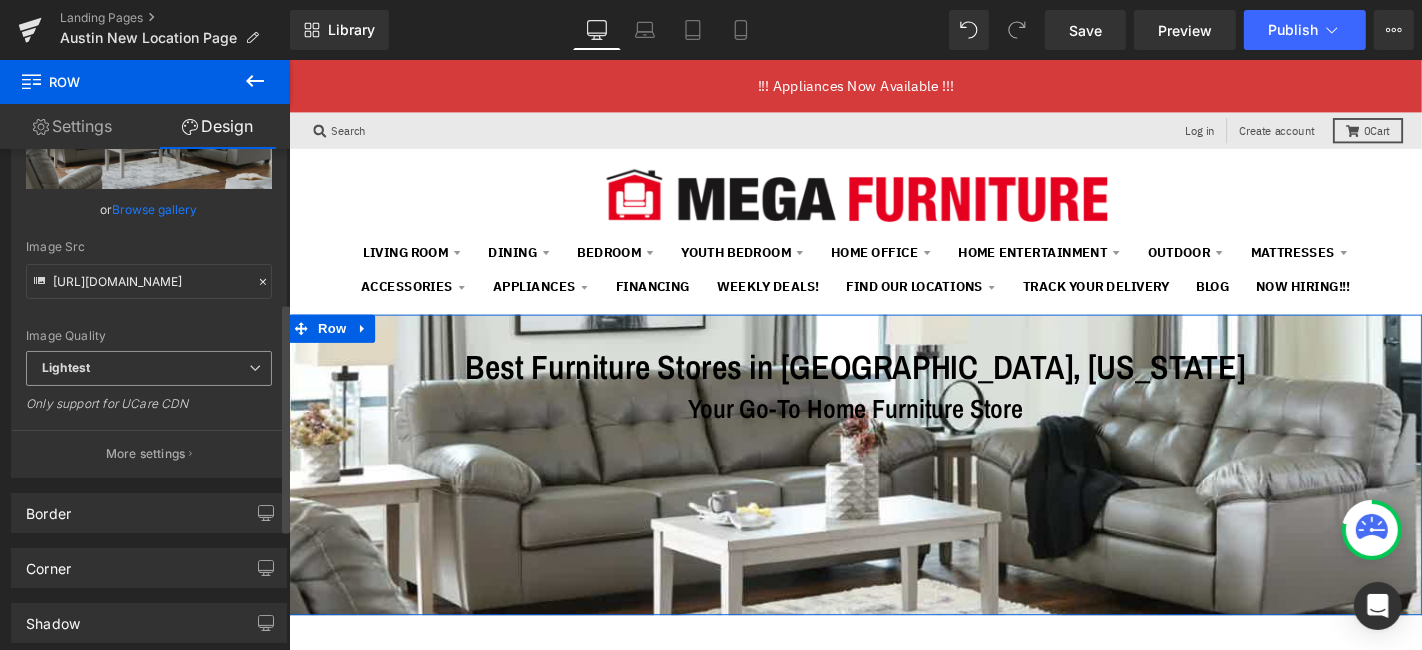 click on "Lightest" at bounding box center (149, 368) 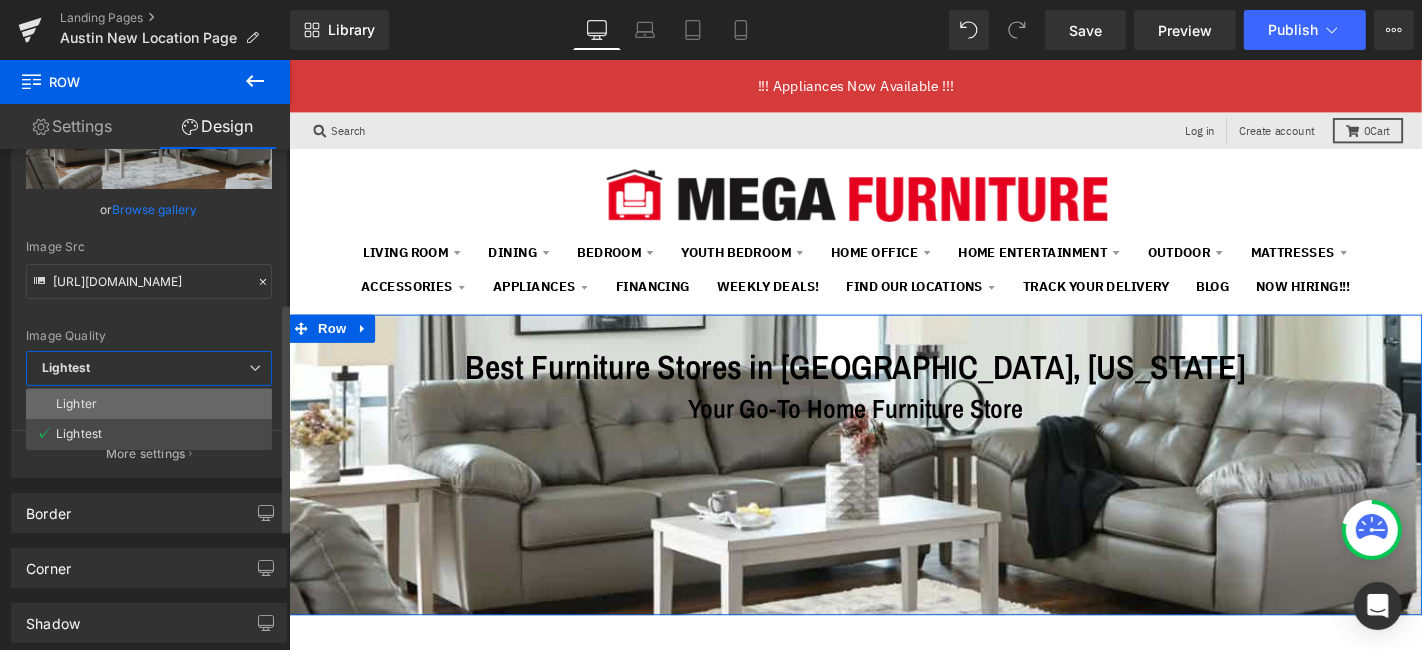 click on "Lighter" at bounding box center (149, 404) 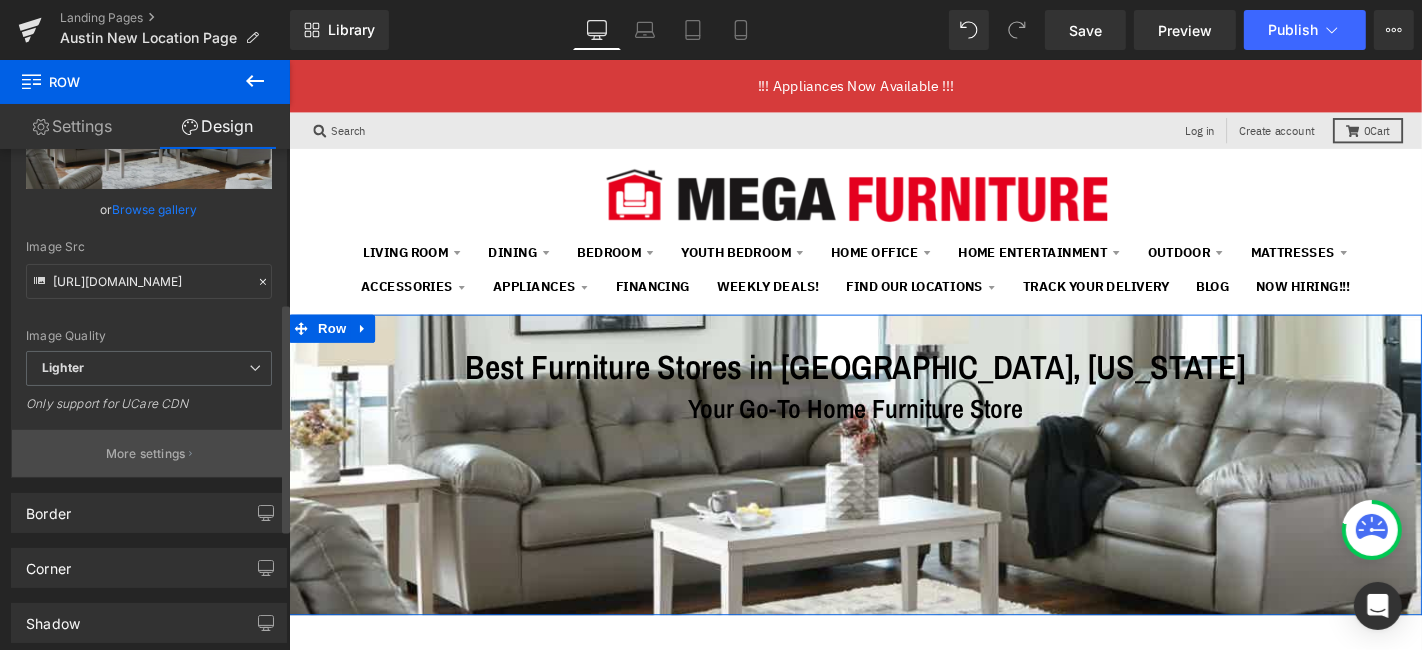click on "More settings" at bounding box center (146, 454) 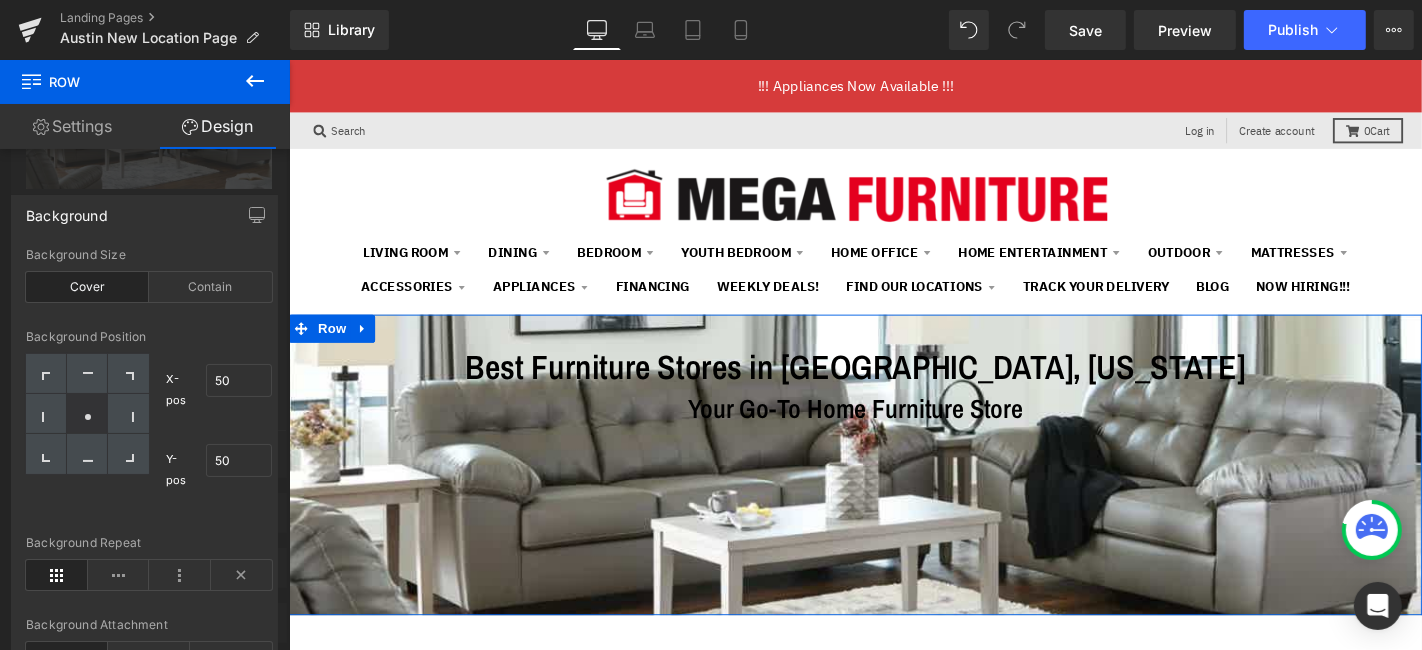 type on "[URL][DOMAIN_NAME]" 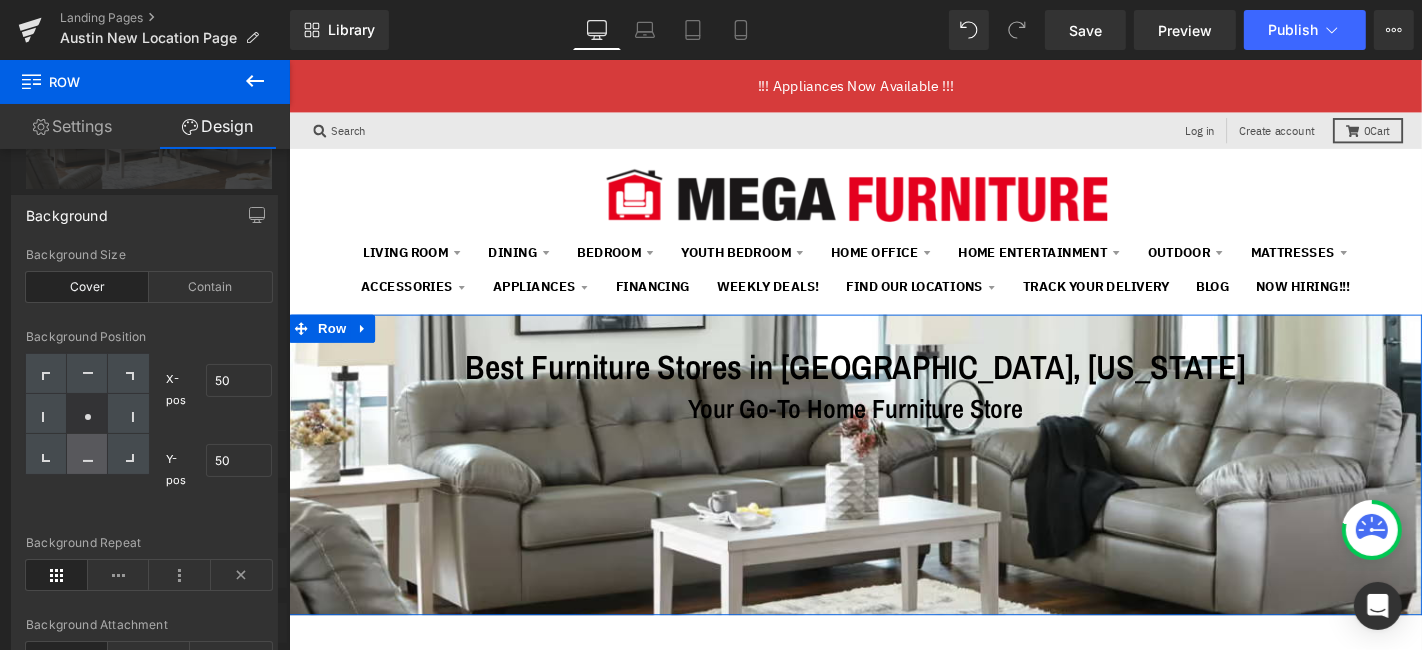 click at bounding box center (87, 454) 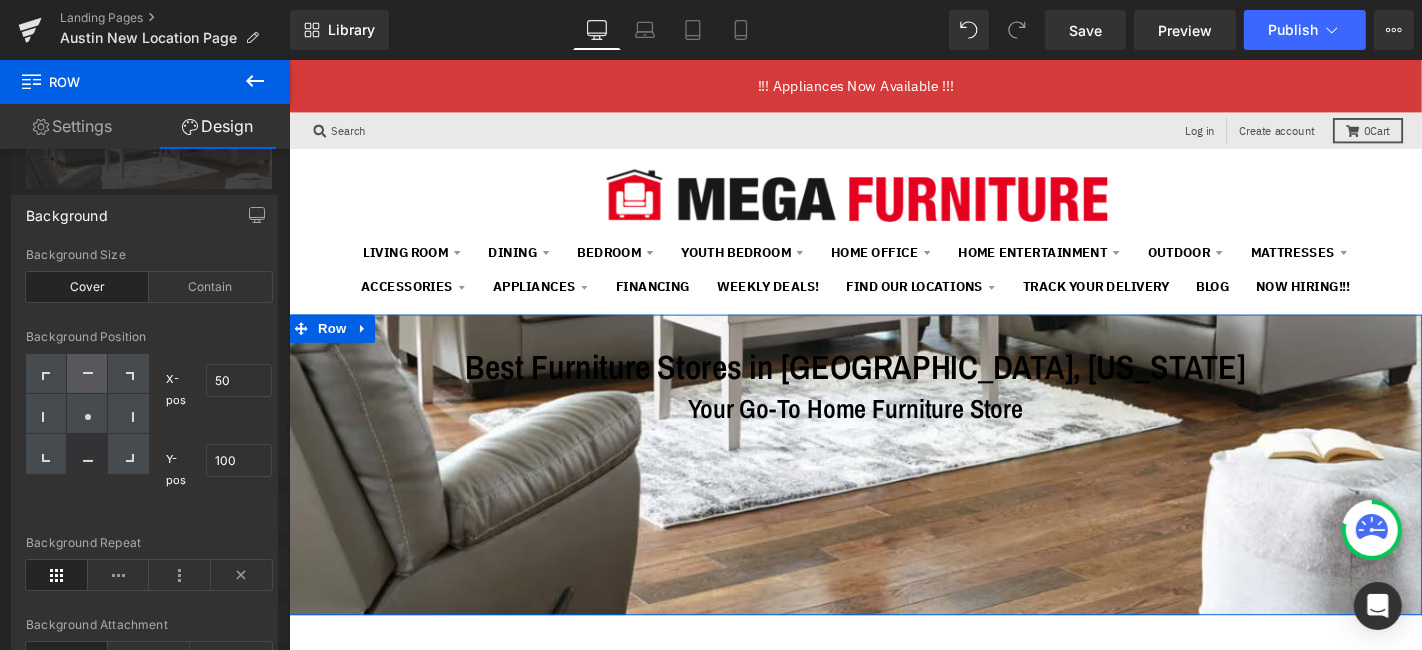 click at bounding box center [87, 374] 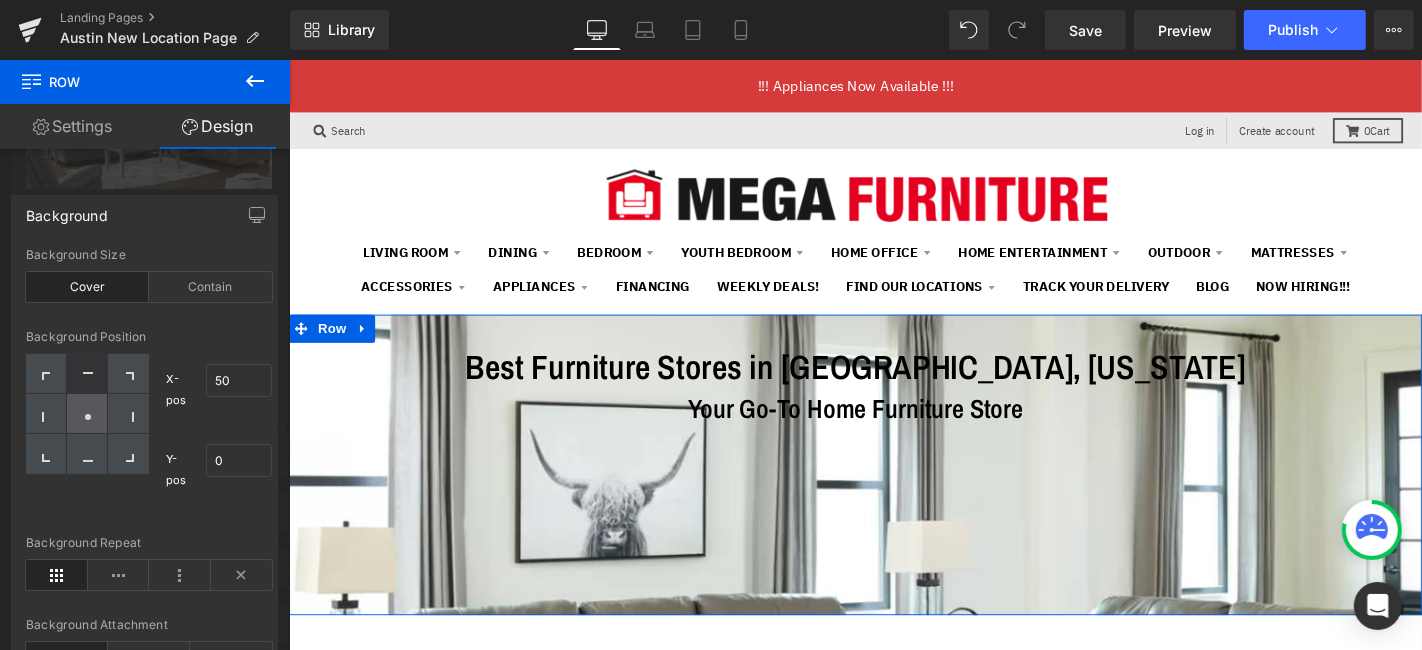 click 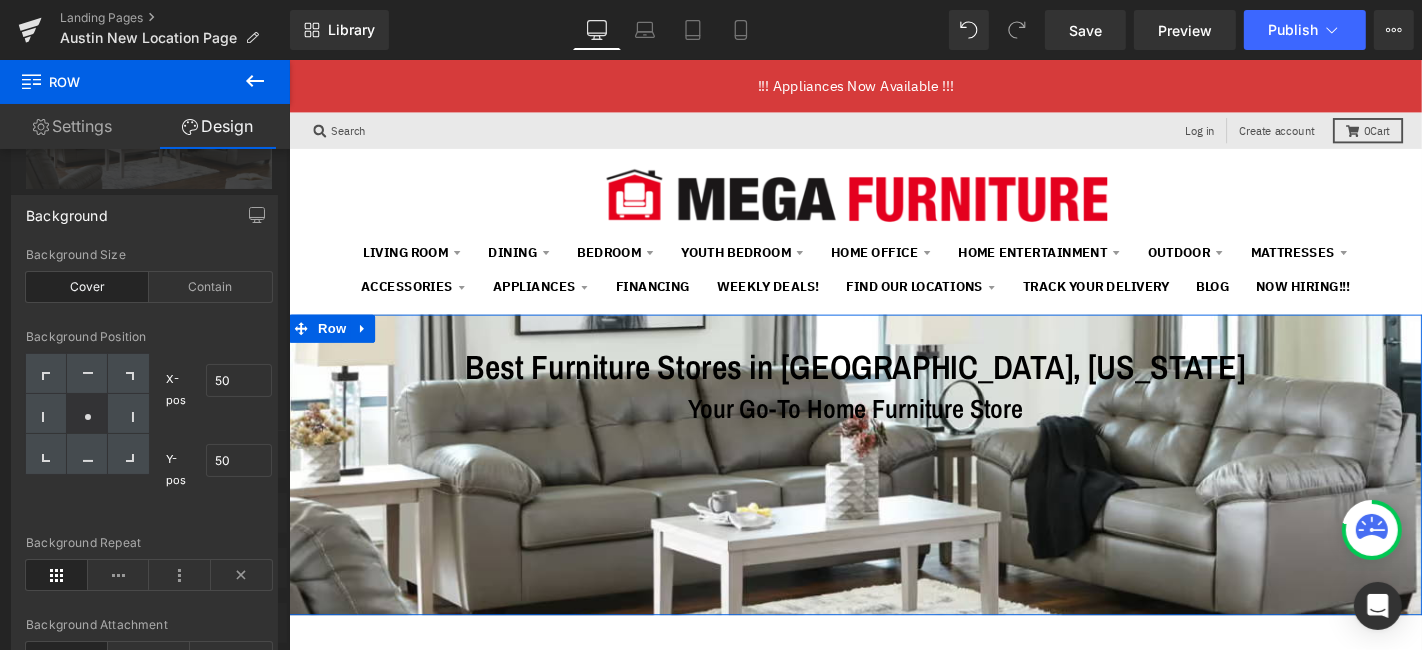click on "Background Position                                                                                                     X-pos   50% 50       Y-pos   50% 50" at bounding box center [149, 433] 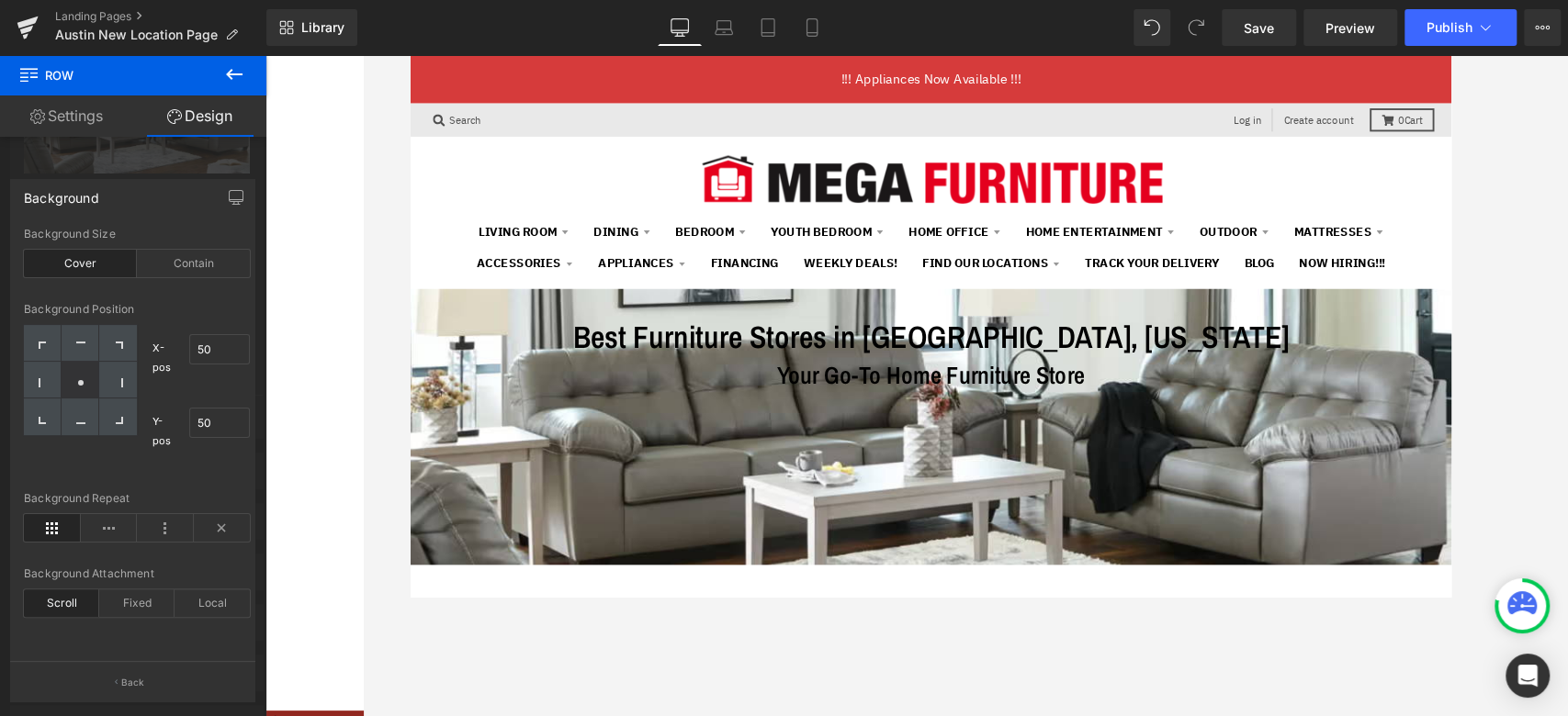 scroll, scrollTop: 306, scrollLeft: 0, axis: vertical 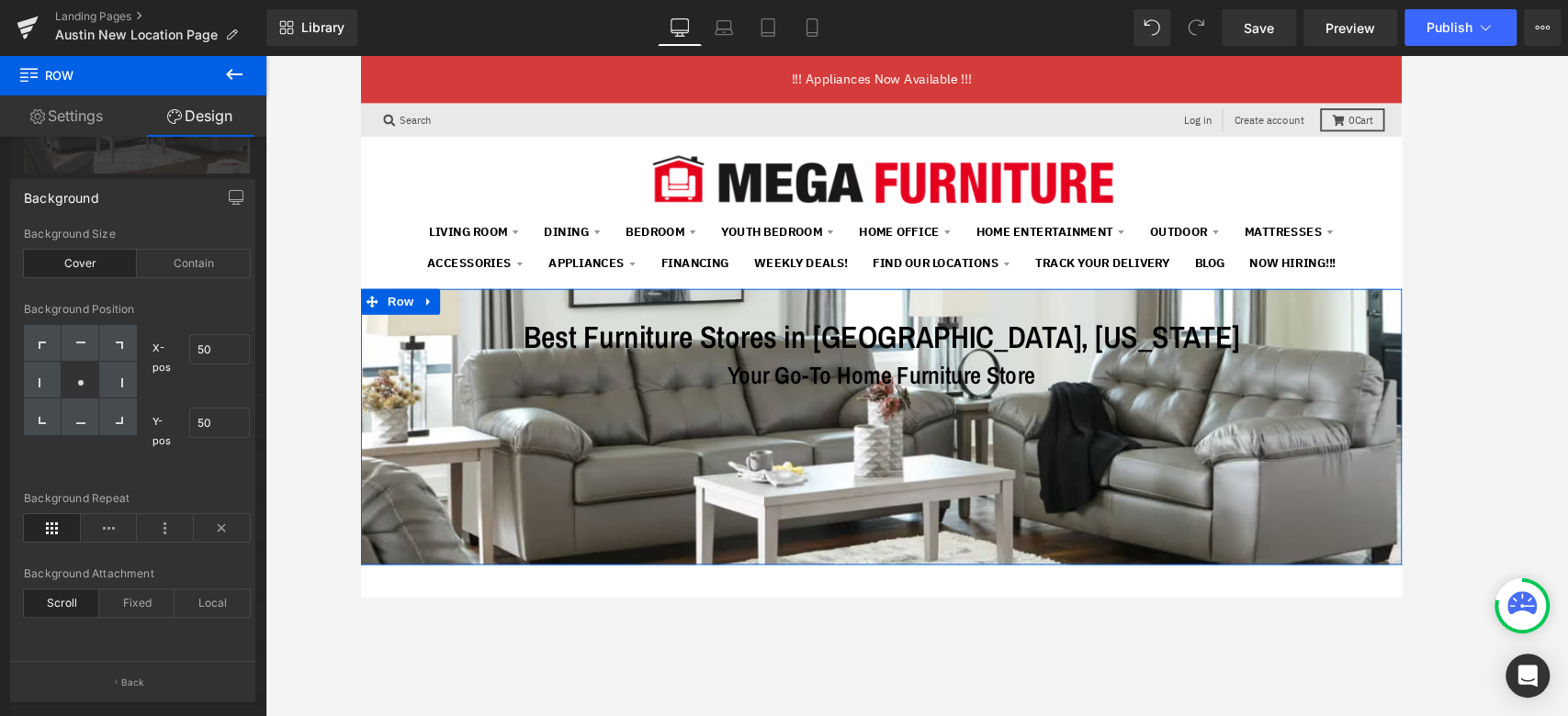 click on "Background" at bounding box center [132, 197] 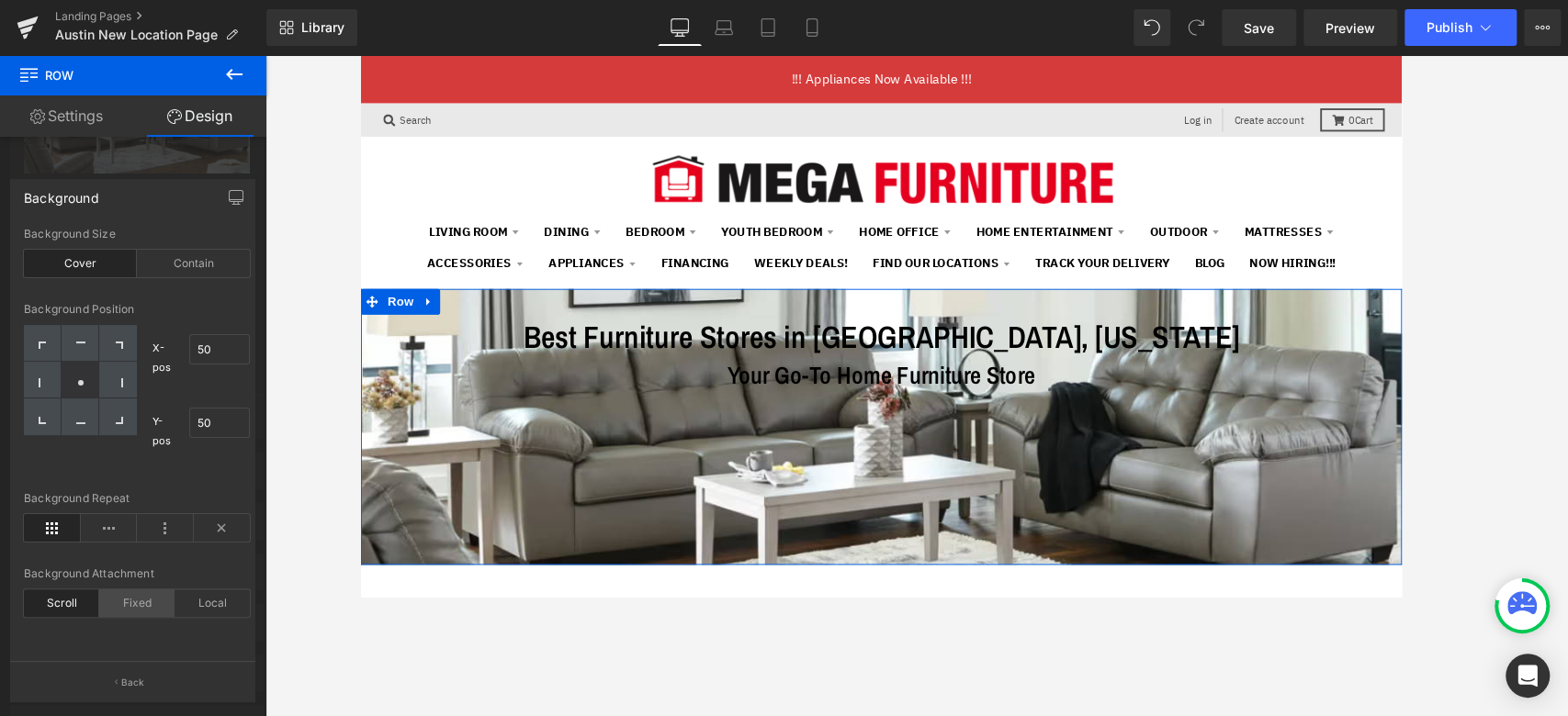 click on "Fixed" at bounding box center (137, 603) 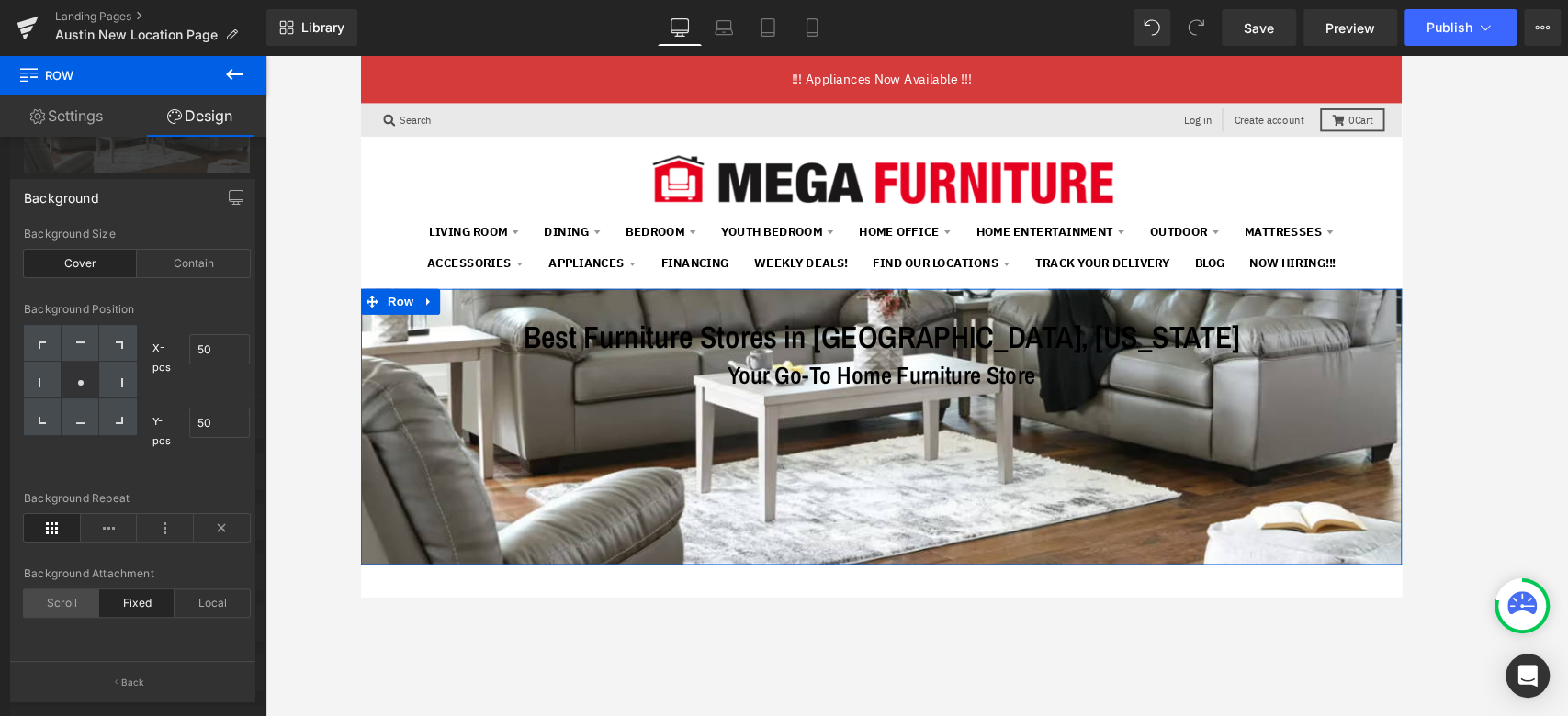 click on "Scroll" at bounding box center (62, 603) 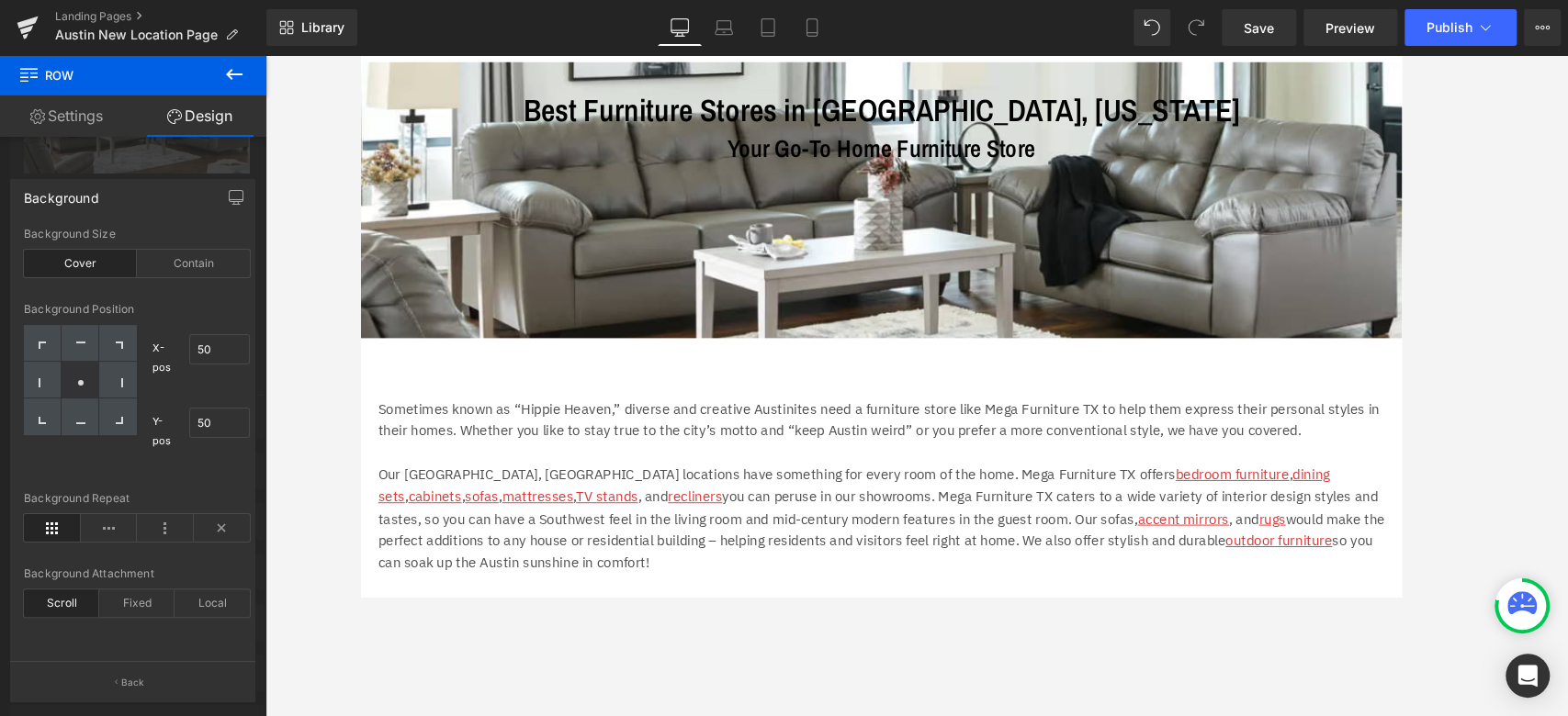 scroll, scrollTop: 0, scrollLeft: 0, axis: both 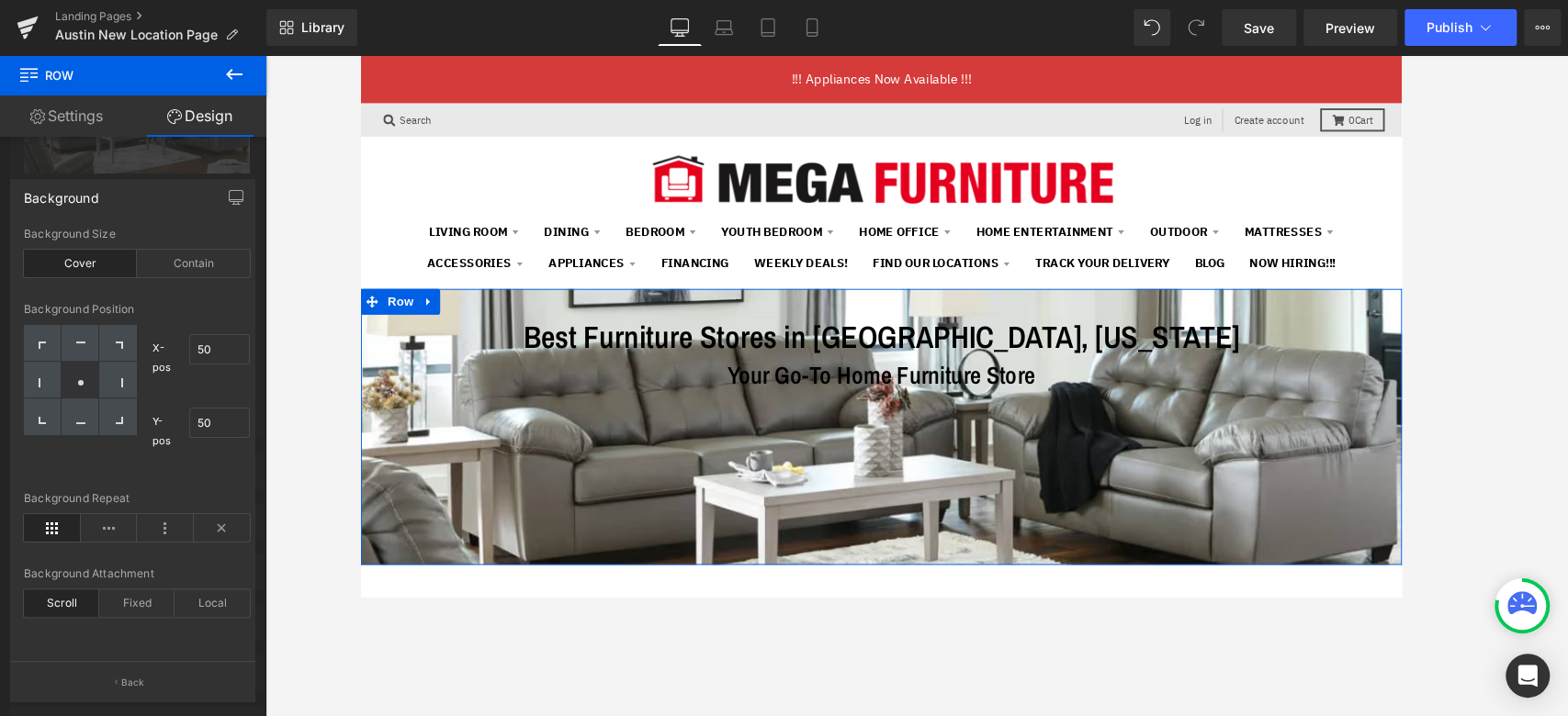 drag, startPoint x: 262, startPoint y: 239, endPoint x: 255, endPoint y: 219, distance: 21.18962 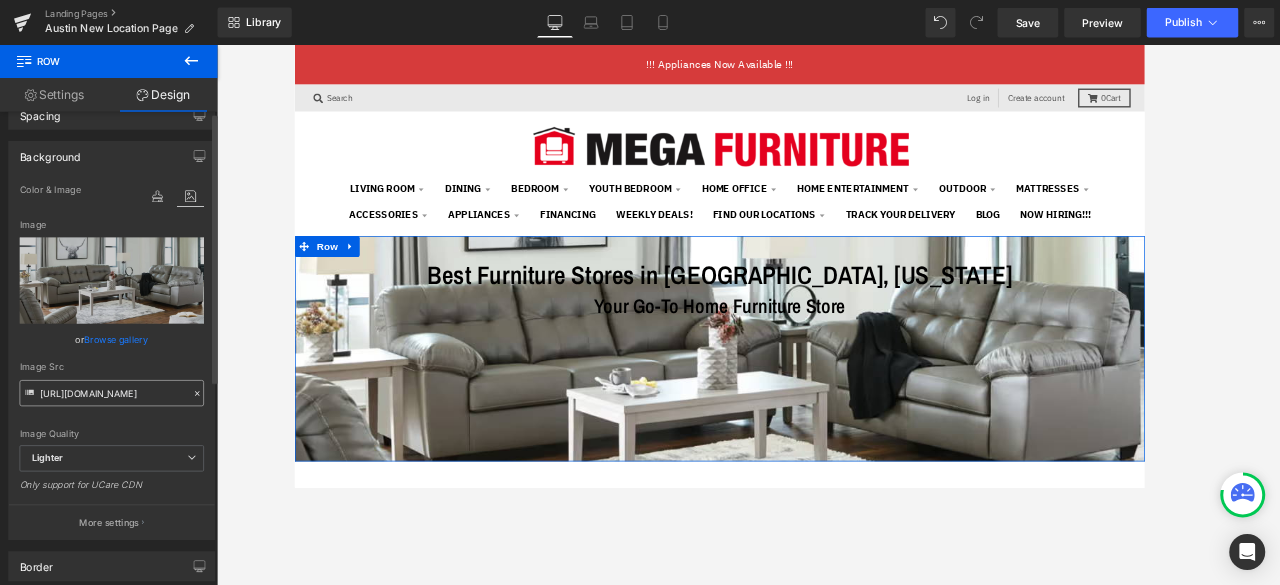 scroll, scrollTop: 133, scrollLeft: 0, axis: vertical 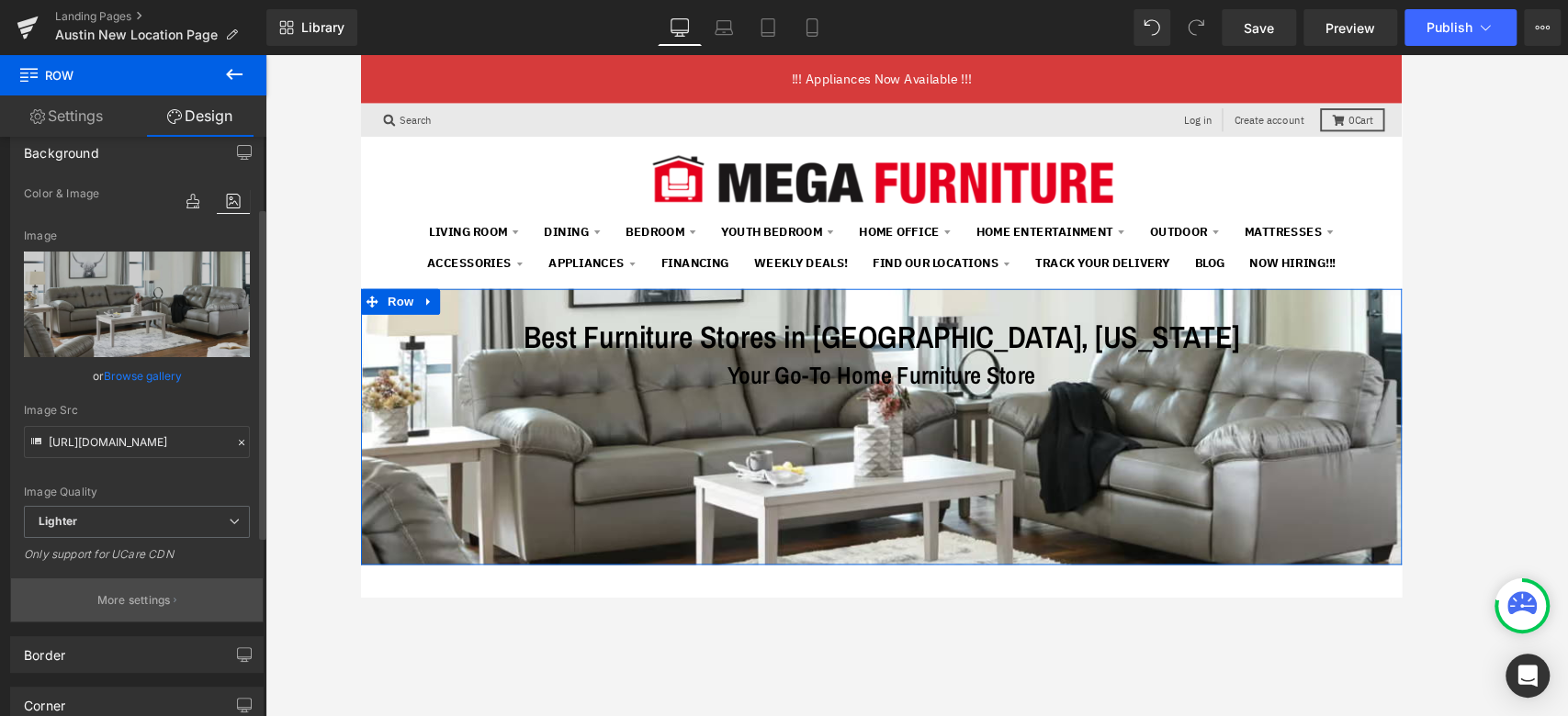 click on "More settings" at bounding box center (137, 599) 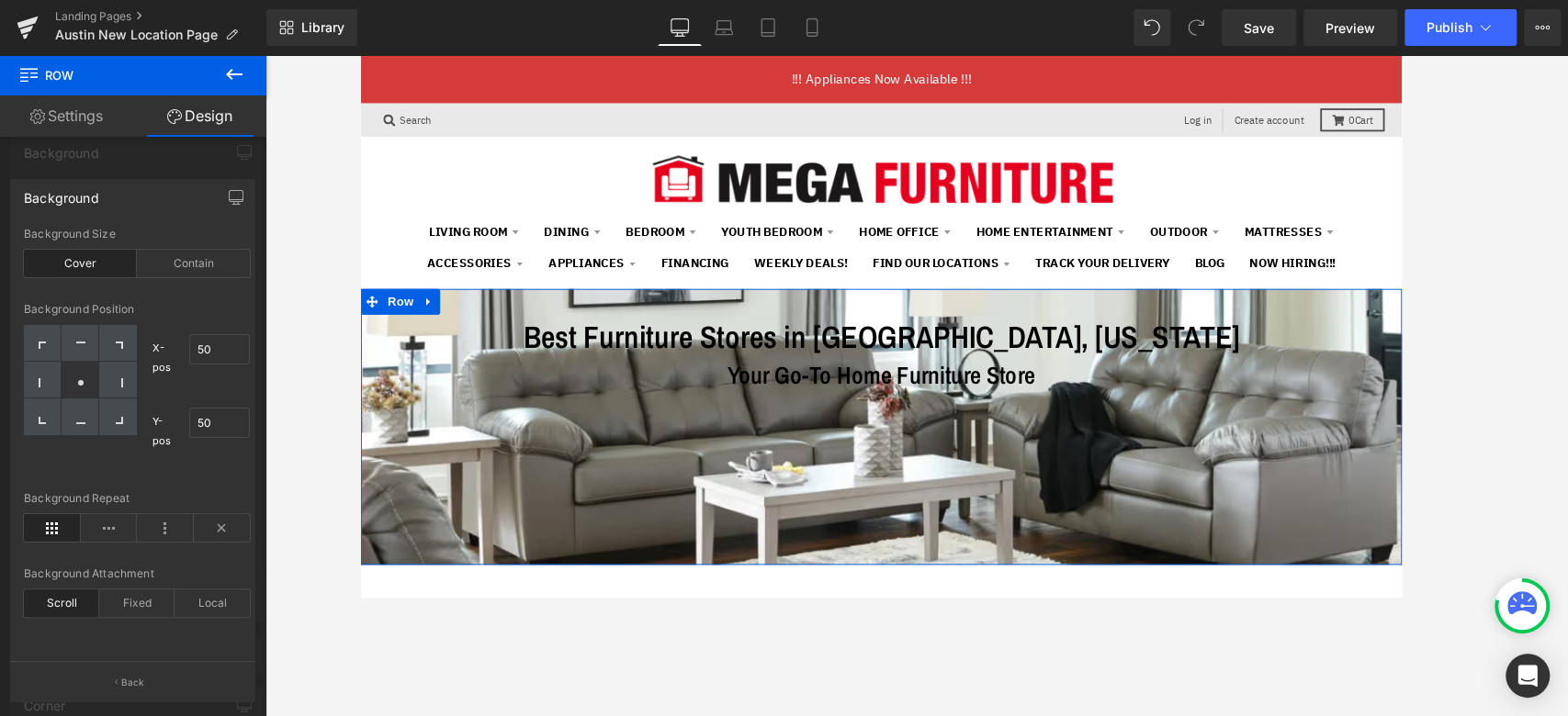 click on "Background Position                                                                                                     X-pos   50% 50       Y-pos   50% 50" at bounding box center [137, 397] 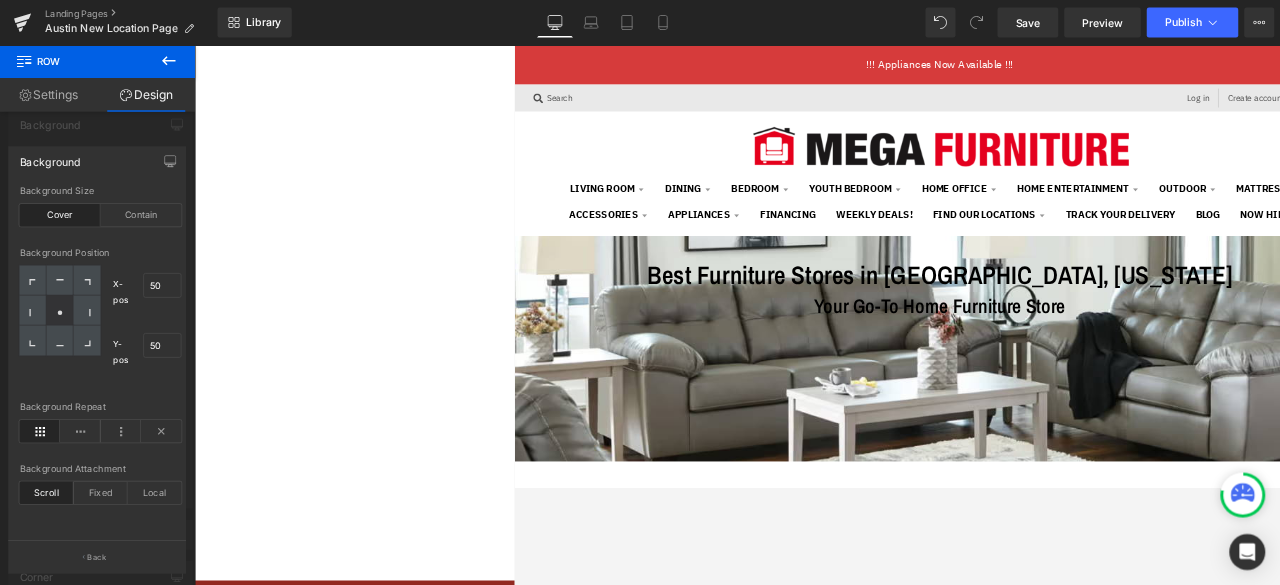 scroll, scrollTop: 133, scrollLeft: 0, axis: vertical 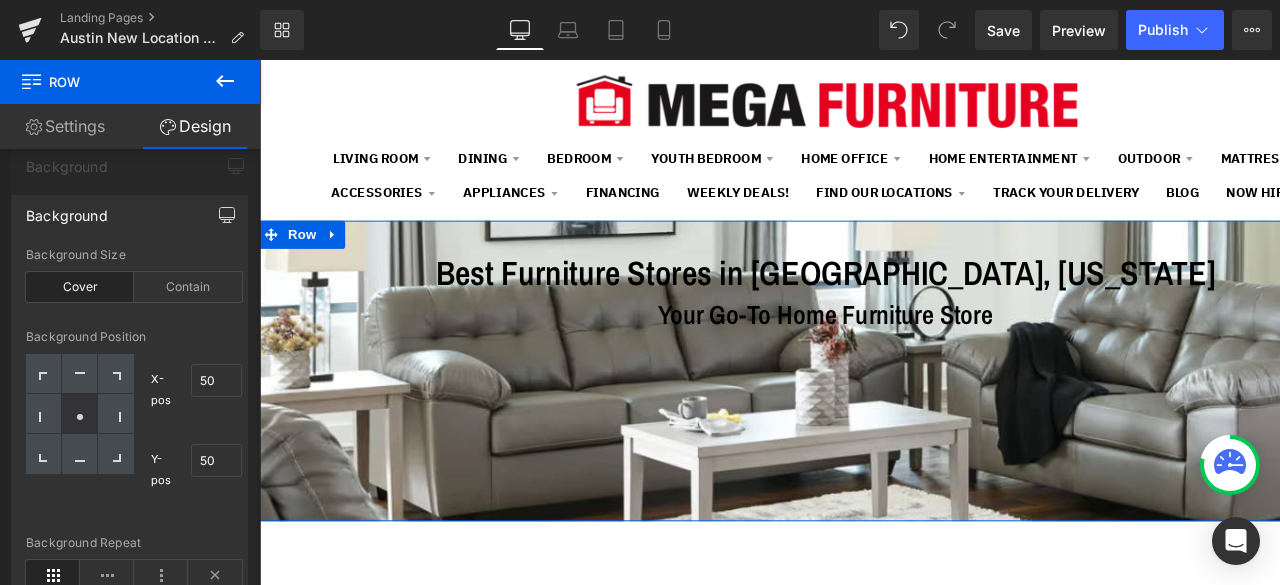 click 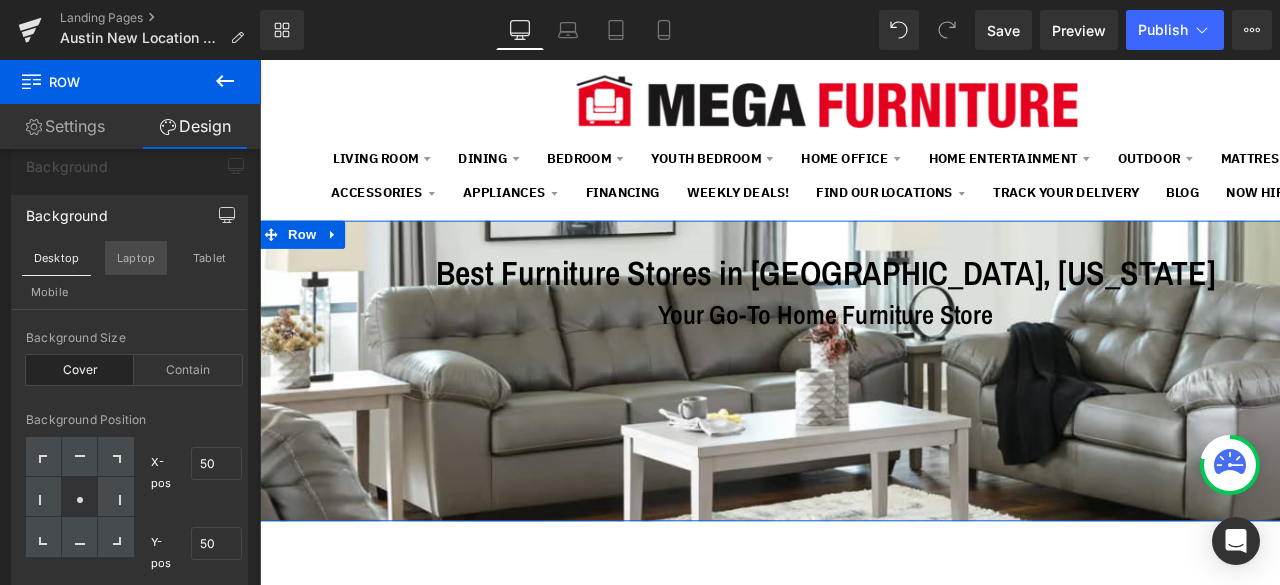 click on "Laptop" at bounding box center (136, 258) 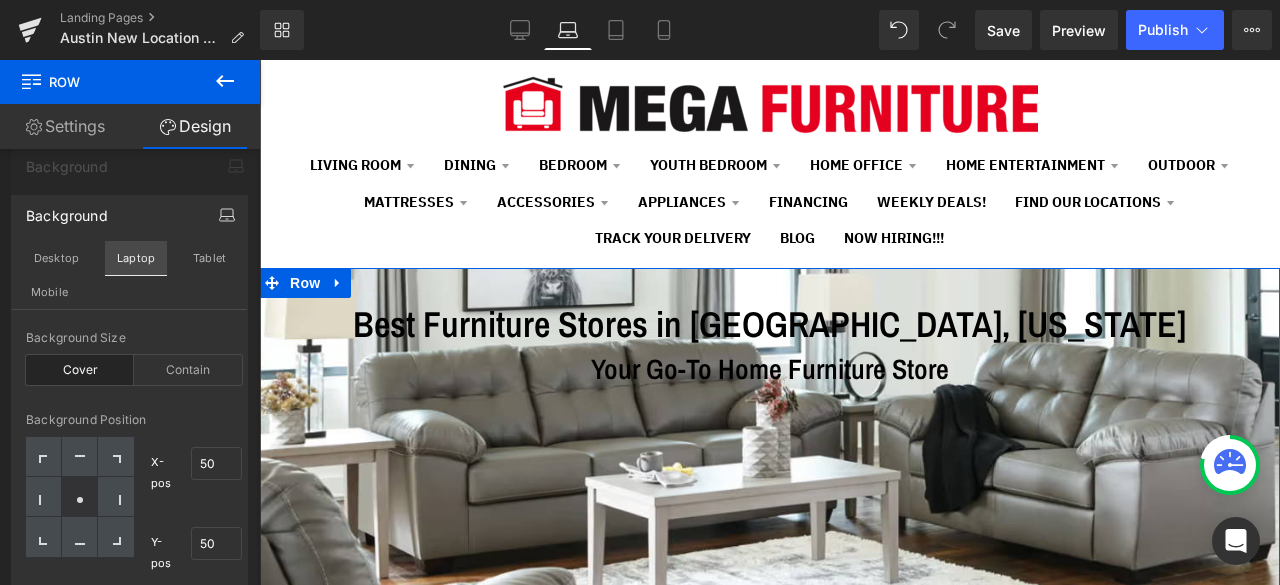 scroll, scrollTop: 136, scrollLeft: 0, axis: vertical 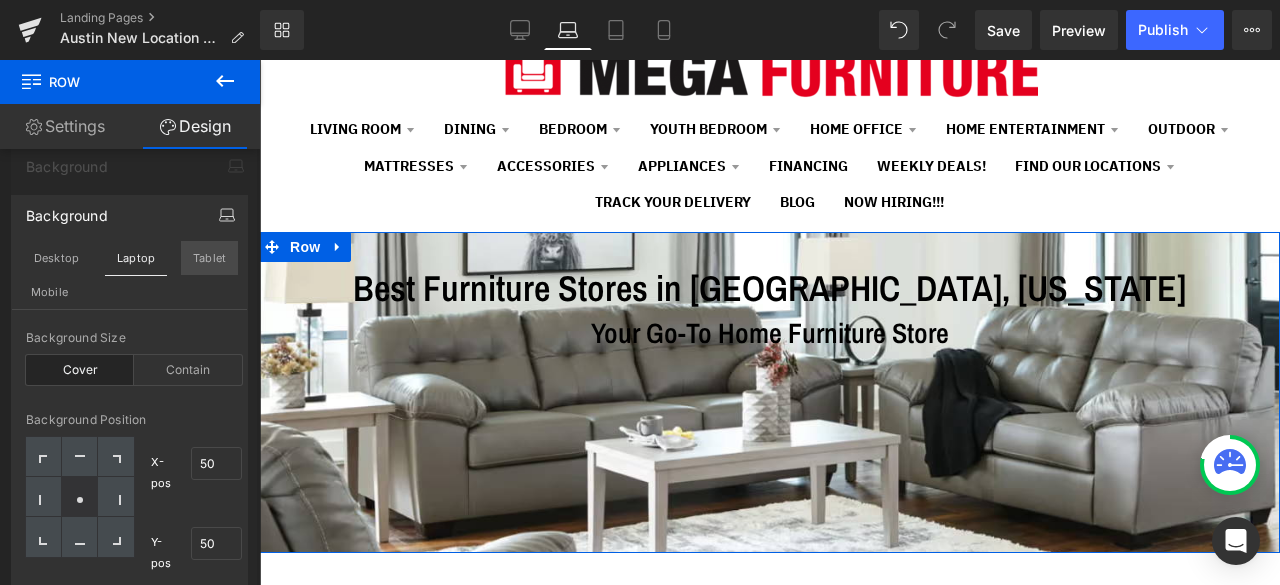click on "Tablet" at bounding box center (209, 258) 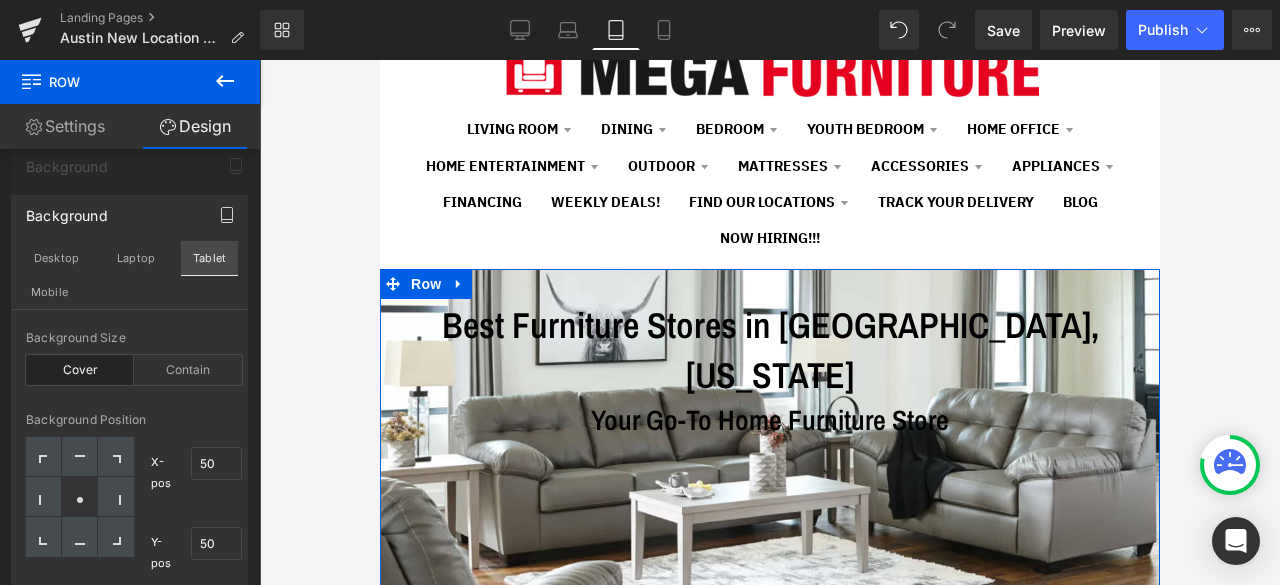 scroll, scrollTop: 172, scrollLeft: 0, axis: vertical 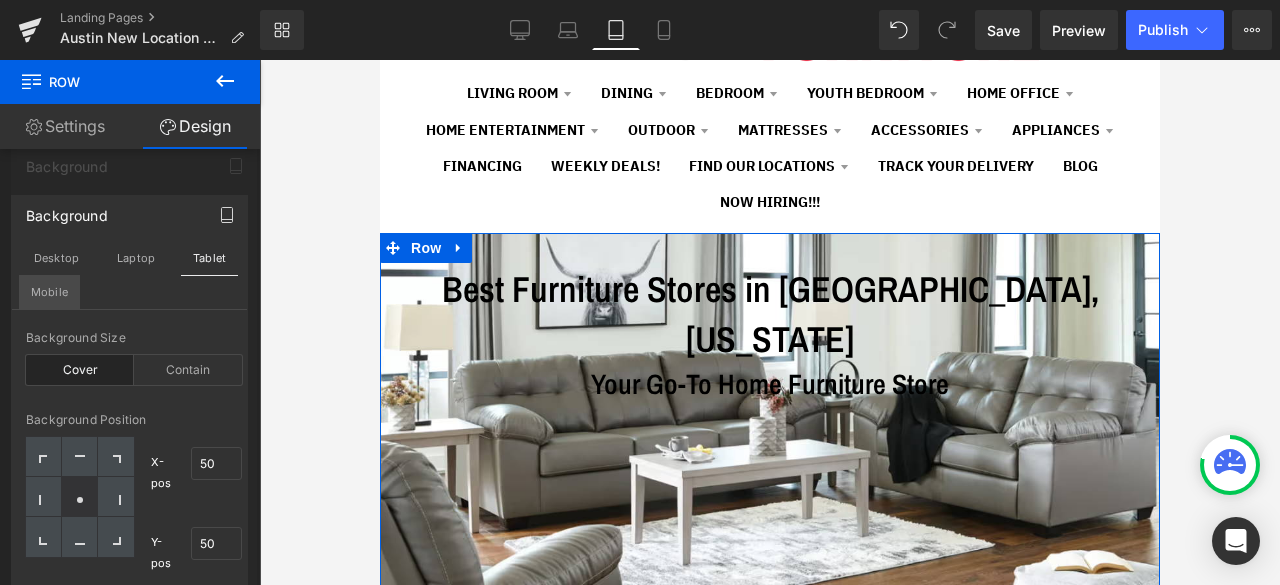 click on "Mobile" at bounding box center (49, 292) 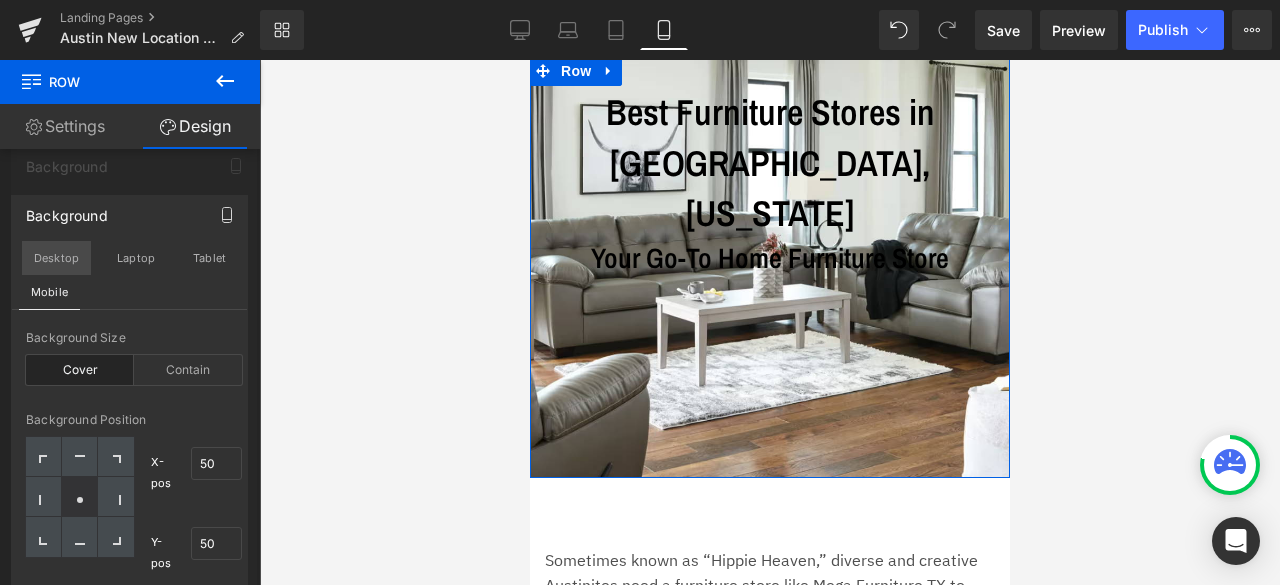 scroll, scrollTop: 0, scrollLeft: 0, axis: both 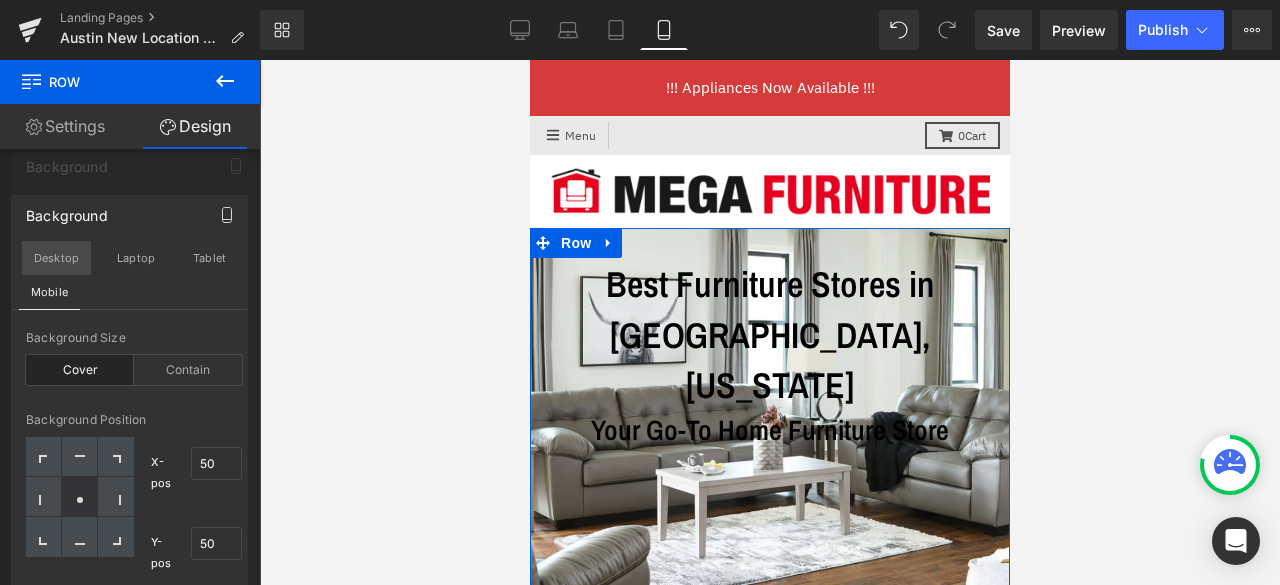 click on "Desktop" at bounding box center [56, 258] 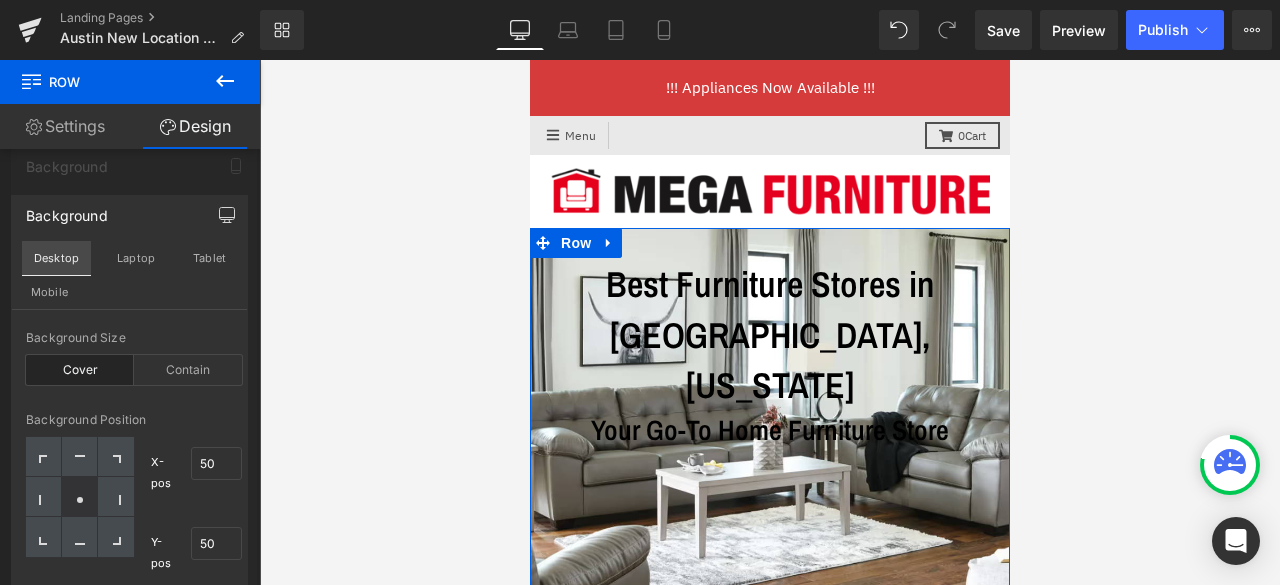 scroll, scrollTop: 104, scrollLeft: 0, axis: vertical 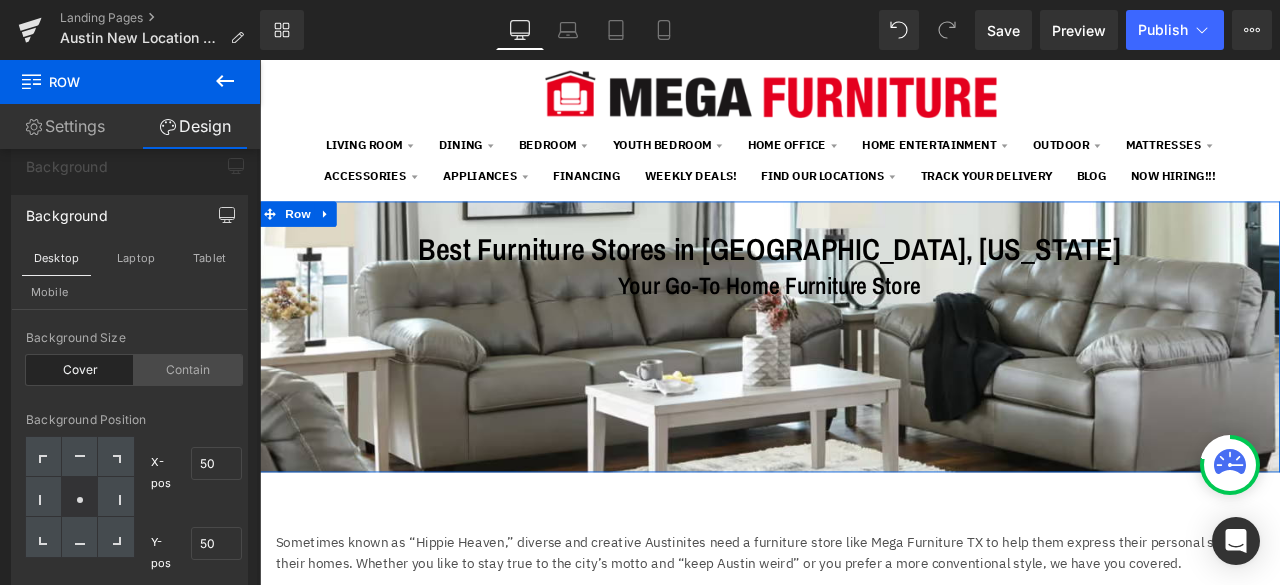 click on "Contain" at bounding box center [188, 370] 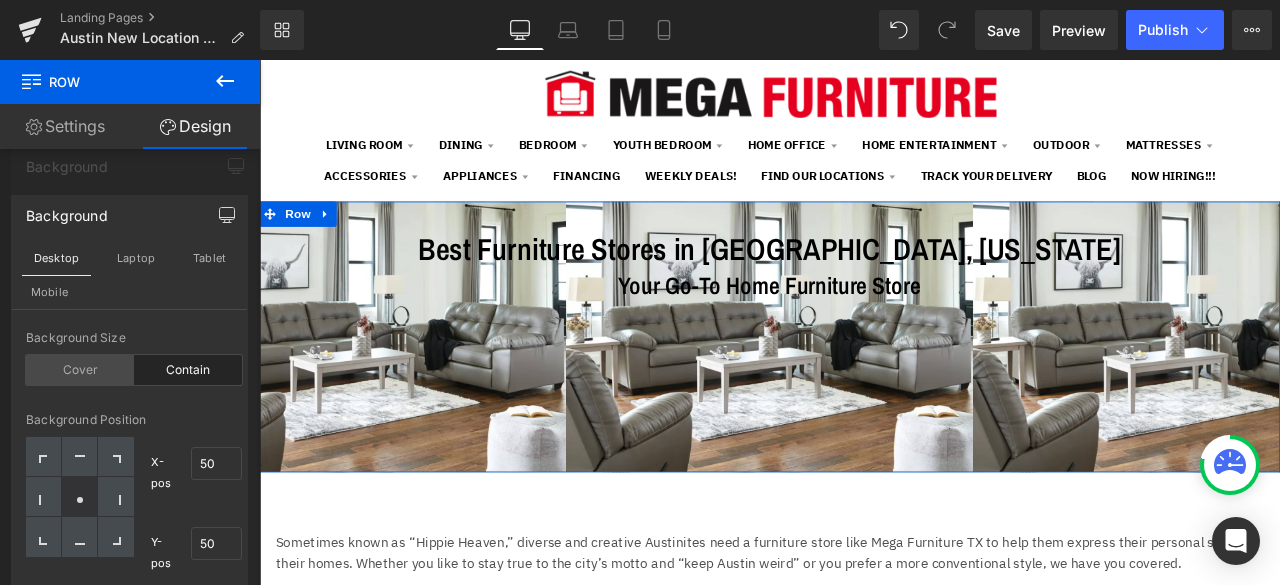 click on "Cover" at bounding box center [80, 370] 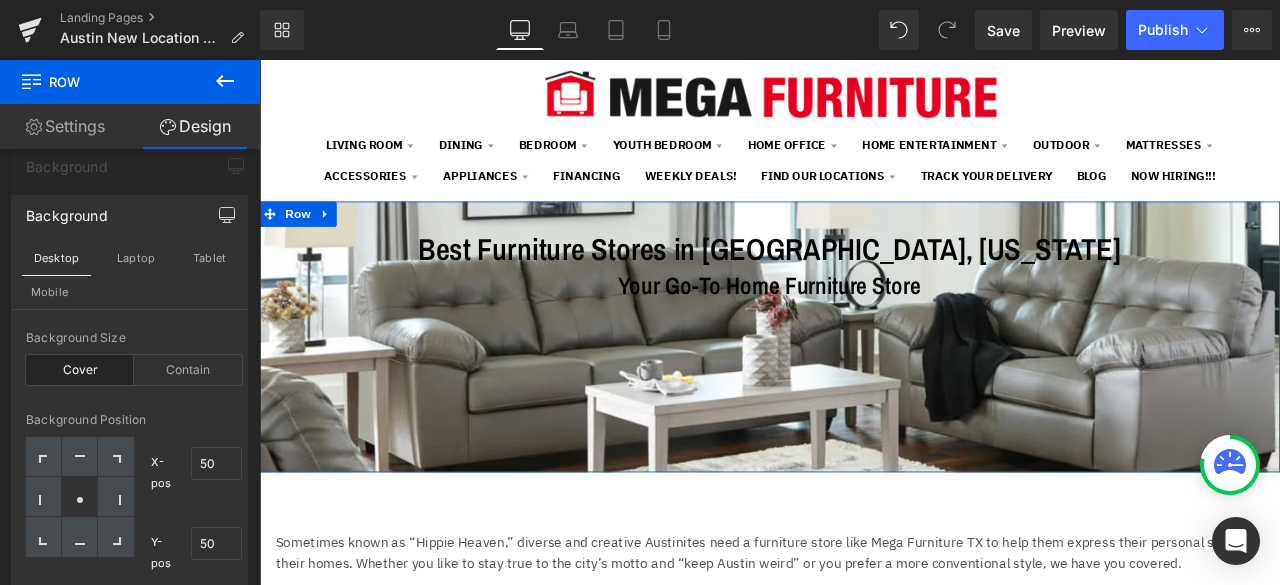 click on "Background Position" at bounding box center [134, 420] 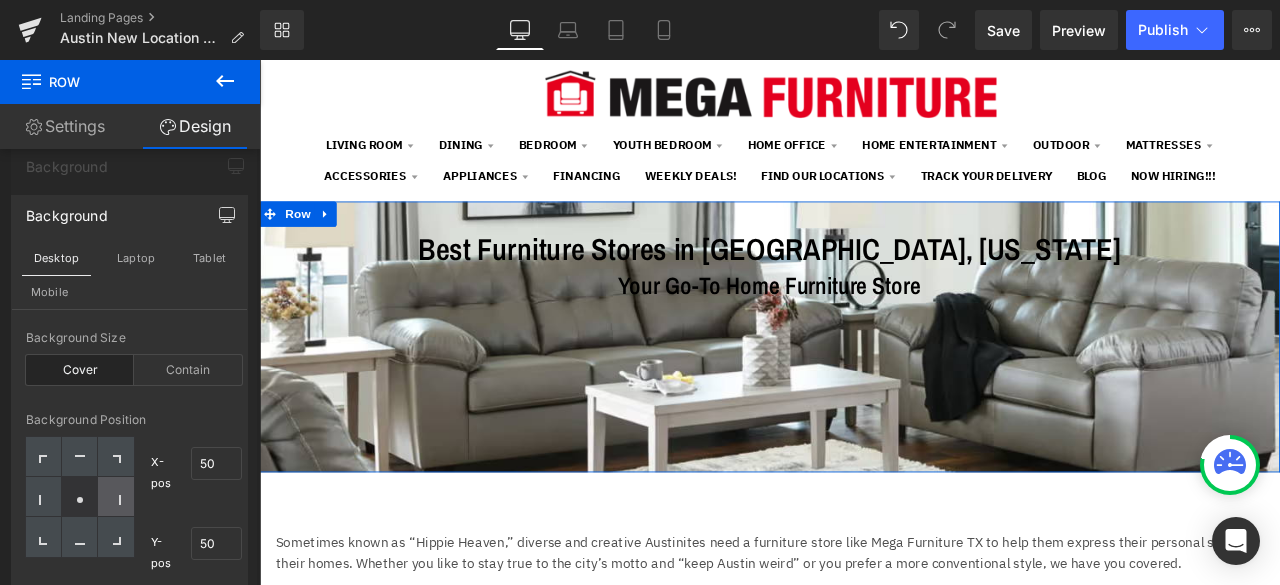 click at bounding box center (116, 497) 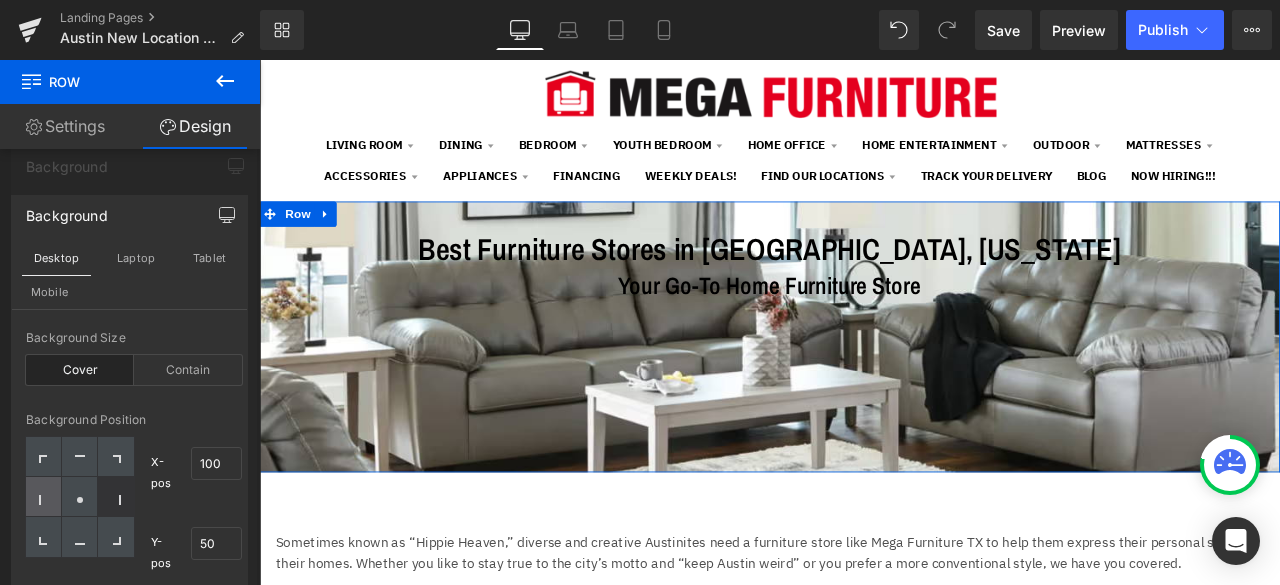 click 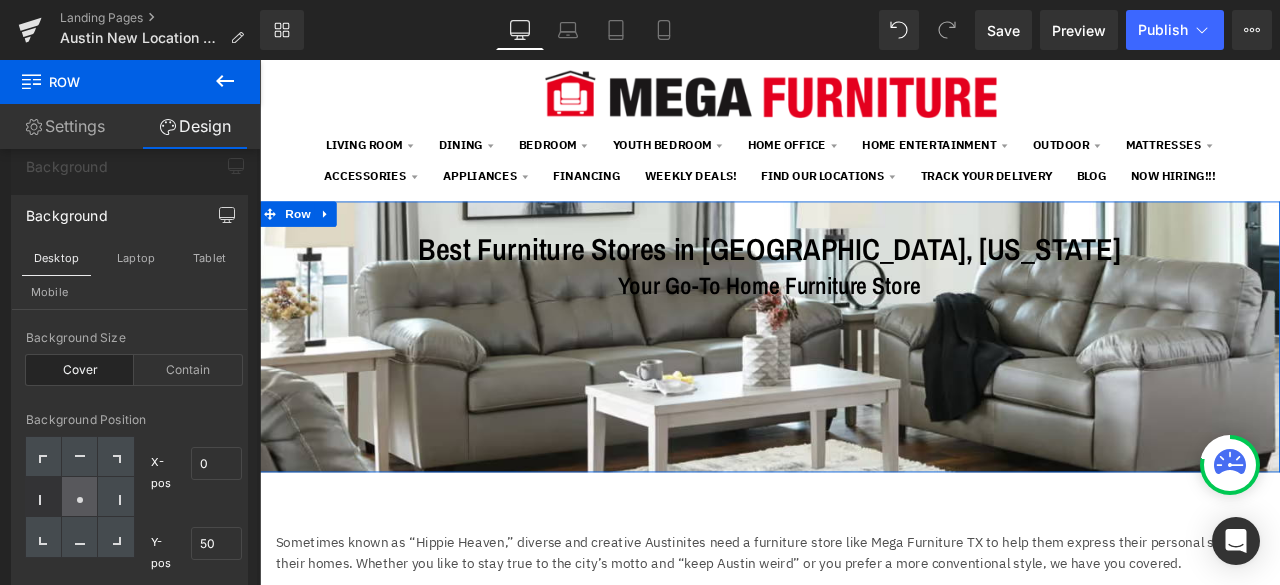 click at bounding box center (80, 497) 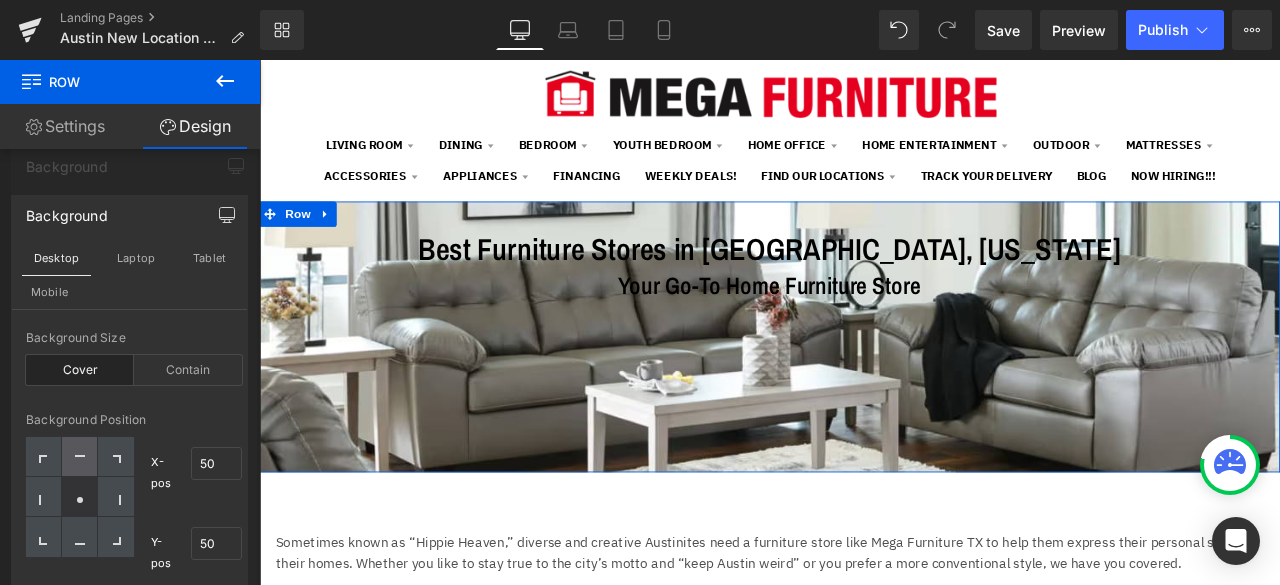 click at bounding box center [80, 457] 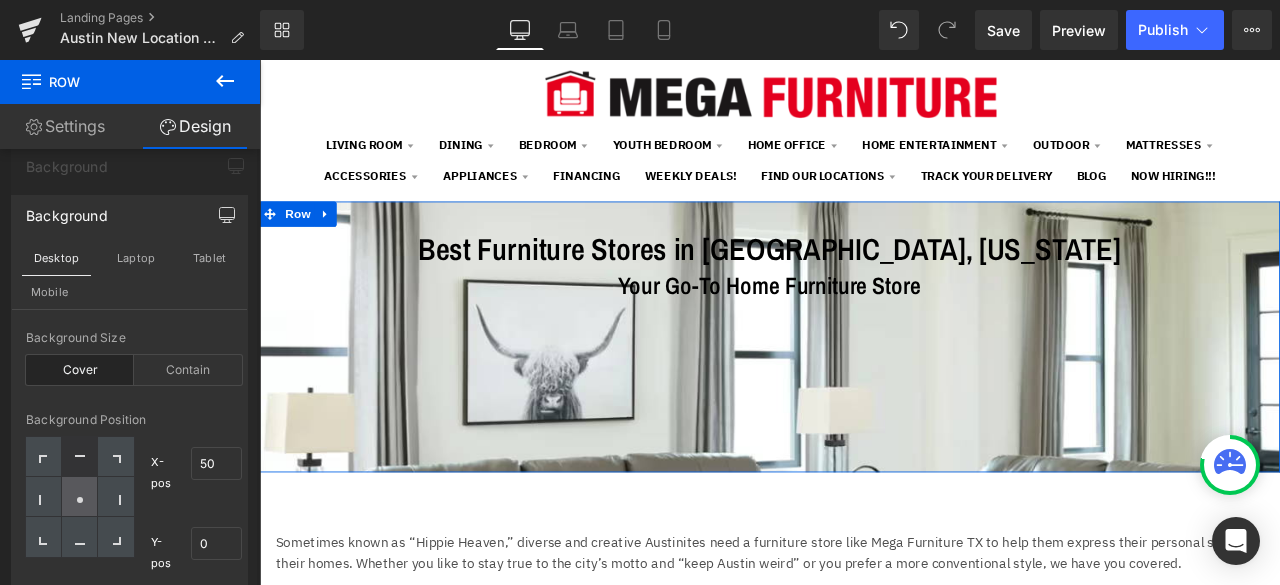 click at bounding box center [80, 497] 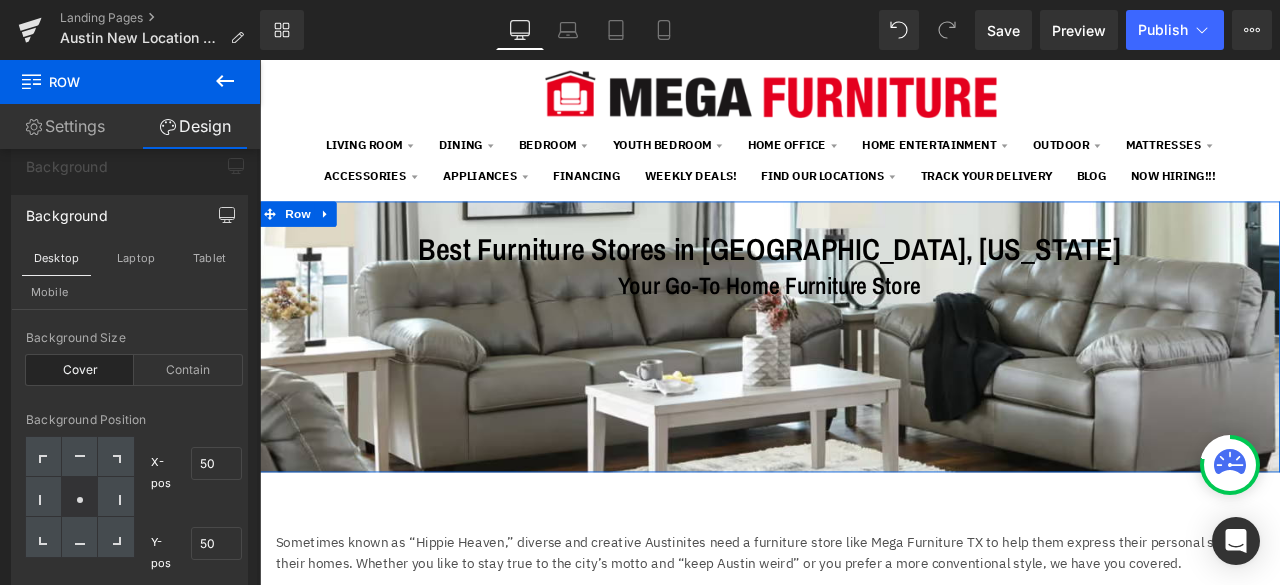 click on "X-pos   50% 50" at bounding box center (196, 473) 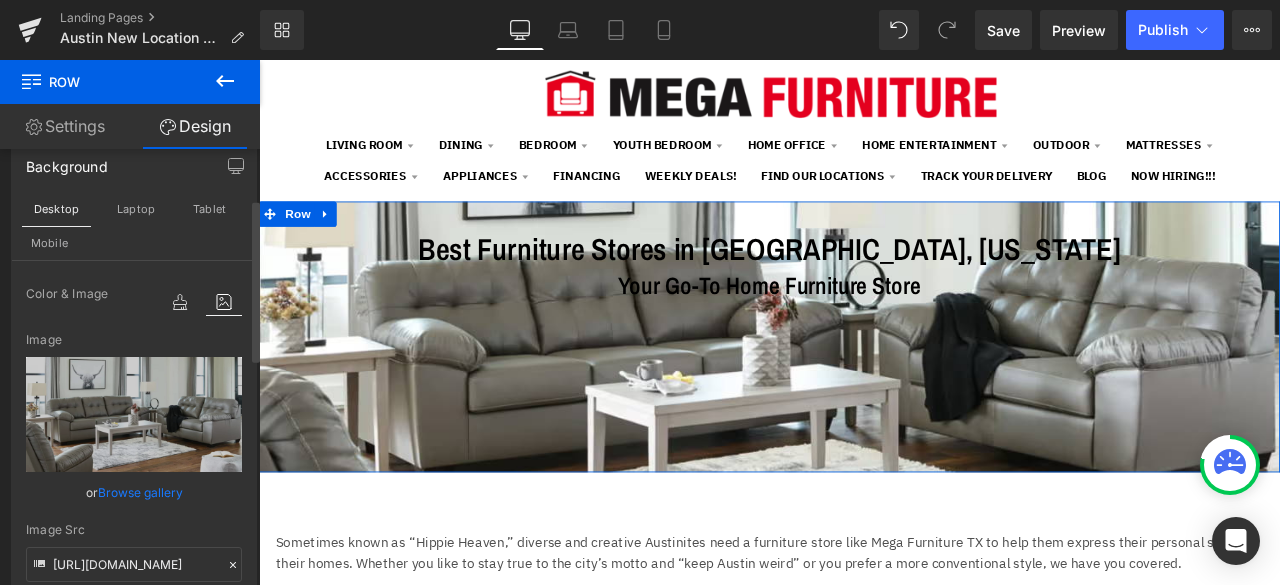 click on "Background" at bounding box center [134, 166] 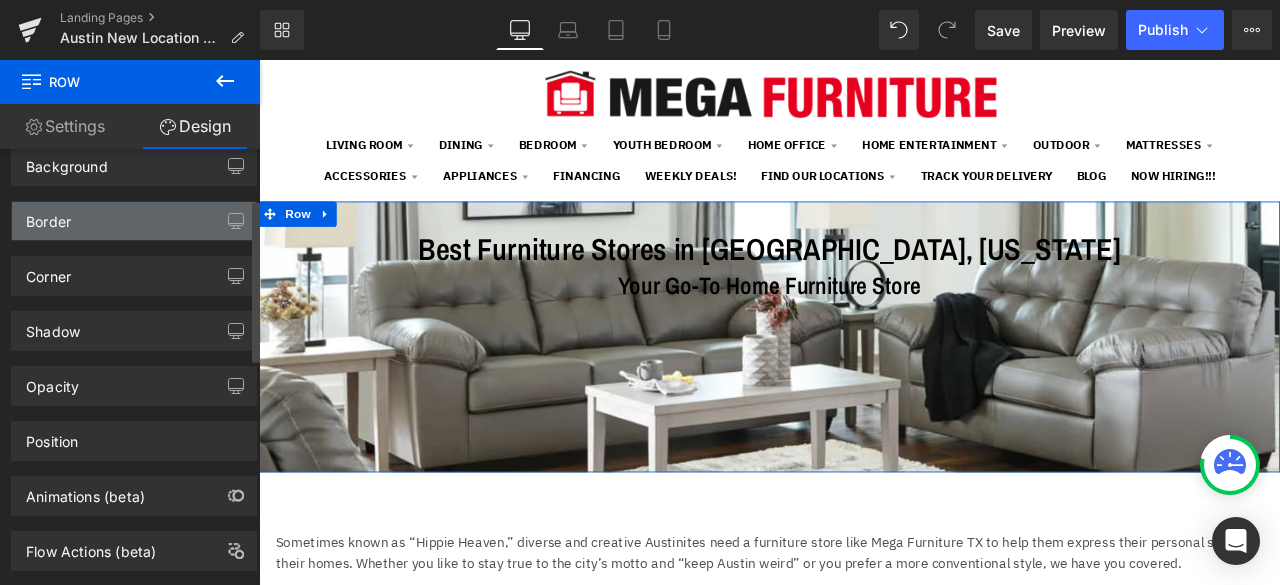 click on "Border" at bounding box center (134, 221) 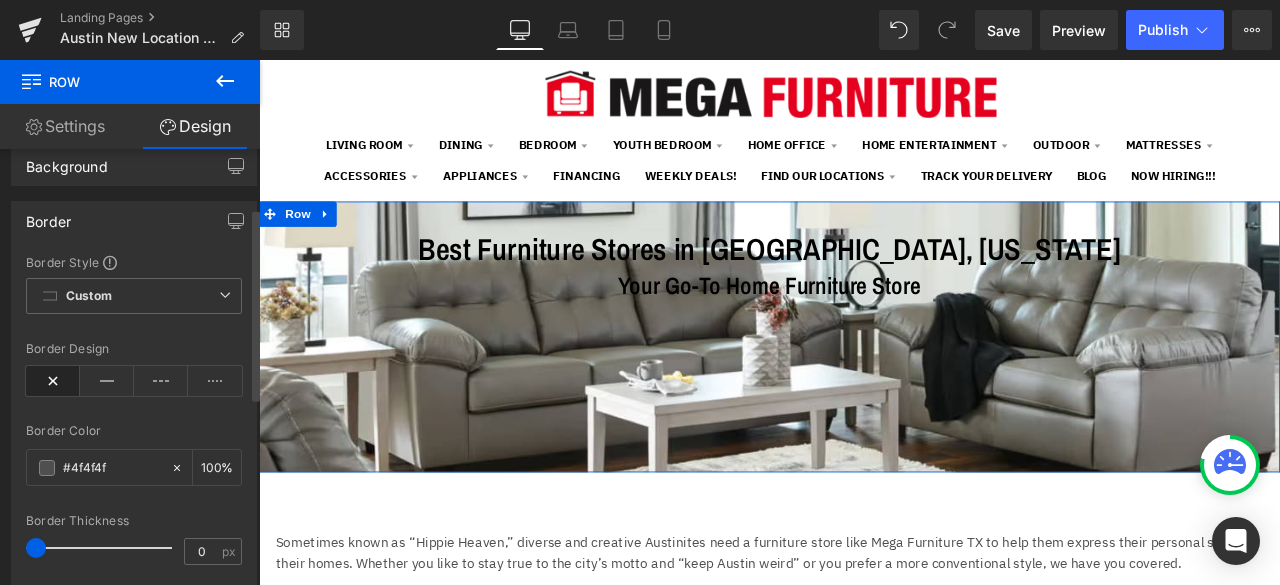 click on "Border" at bounding box center [134, 221] 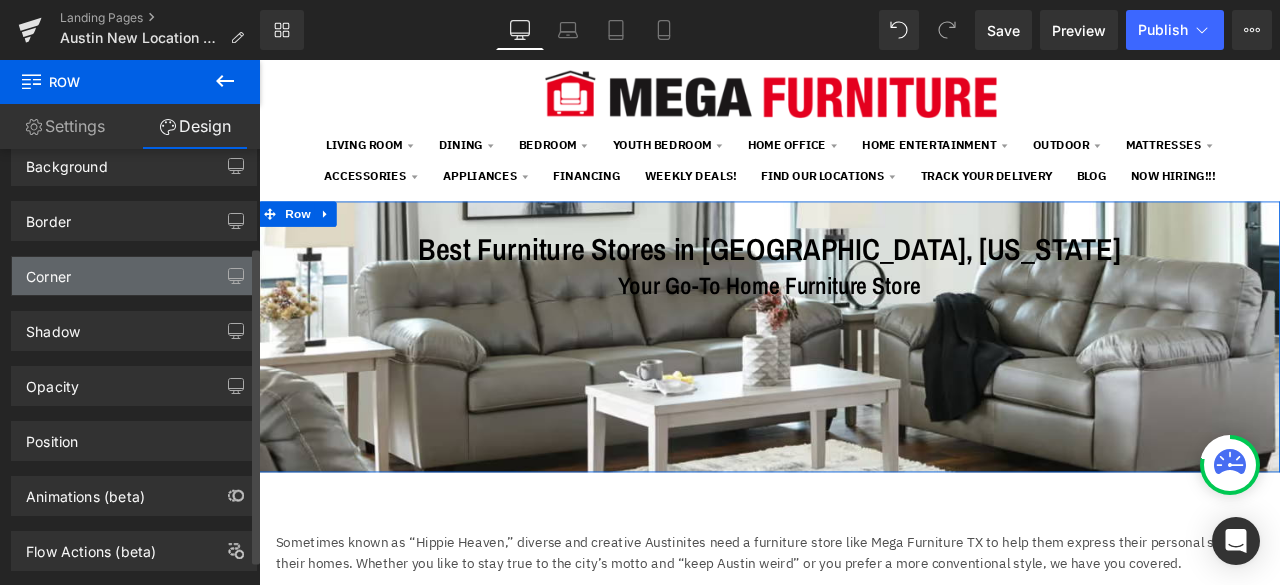 click on "Corner" at bounding box center [134, 276] 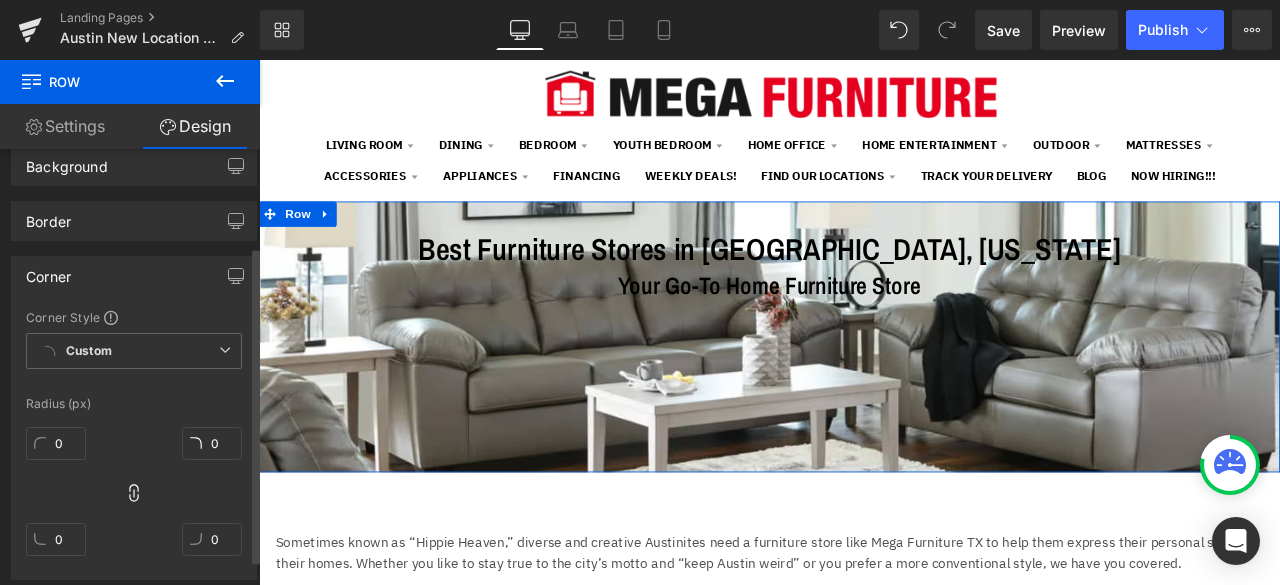 click on "Corner" at bounding box center [134, 276] 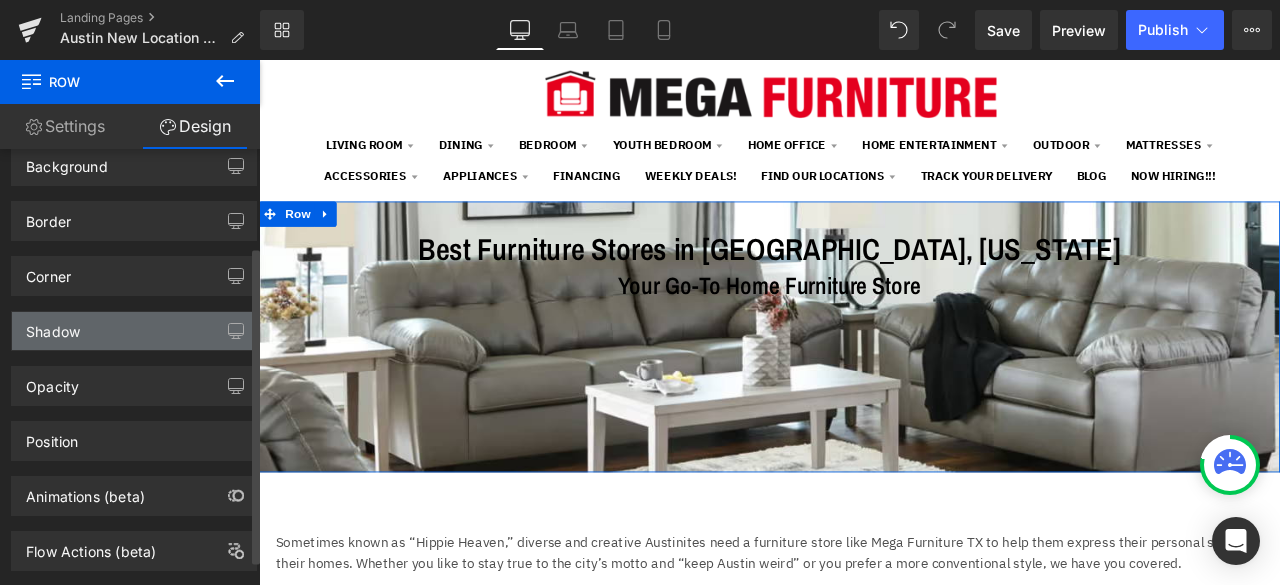 click on "Shadow" at bounding box center (134, 331) 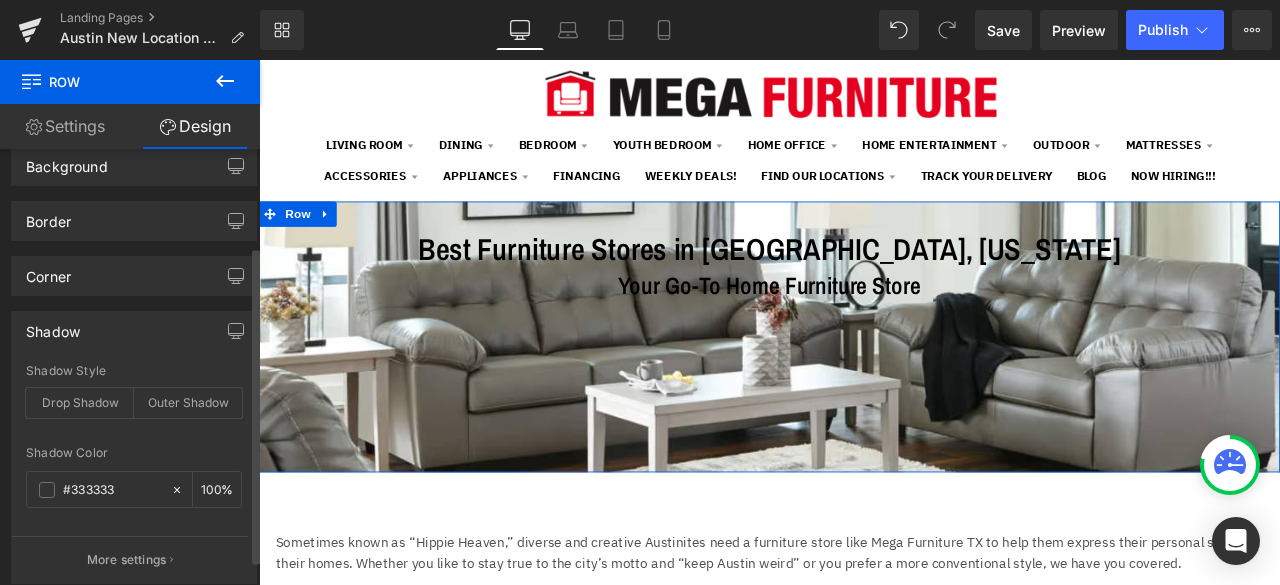 click on "Shadow" at bounding box center [134, 331] 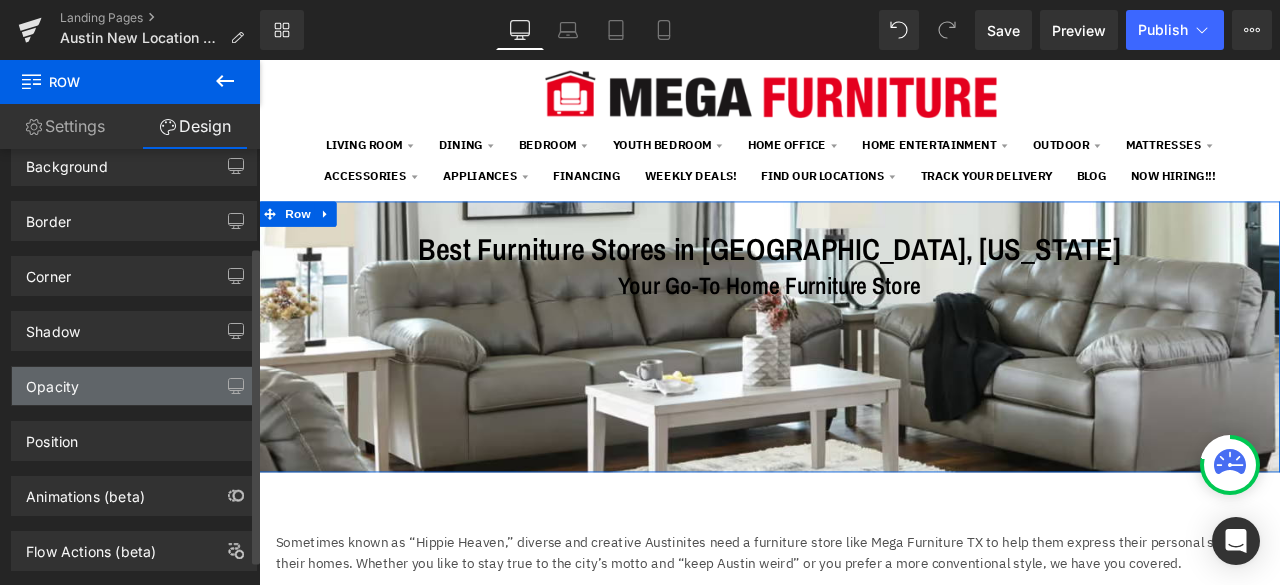 click on "Opacity" at bounding box center [134, 386] 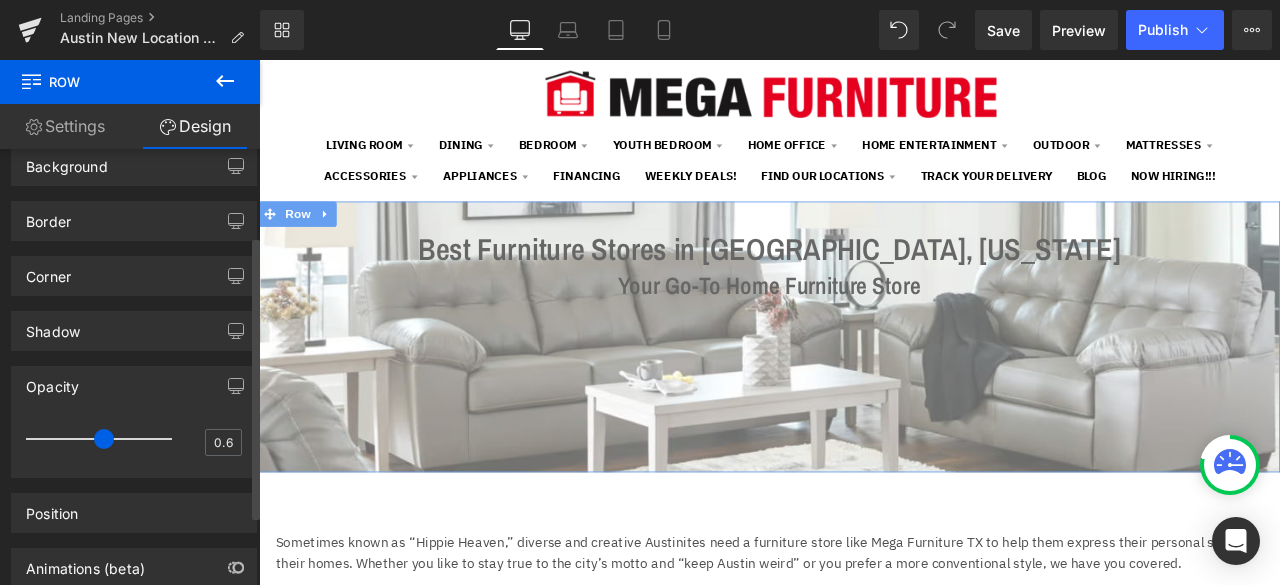 drag, startPoint x: 168, startPoint y: 439, endPoint x: 107, endPoint y: 449, distance: 61.81424 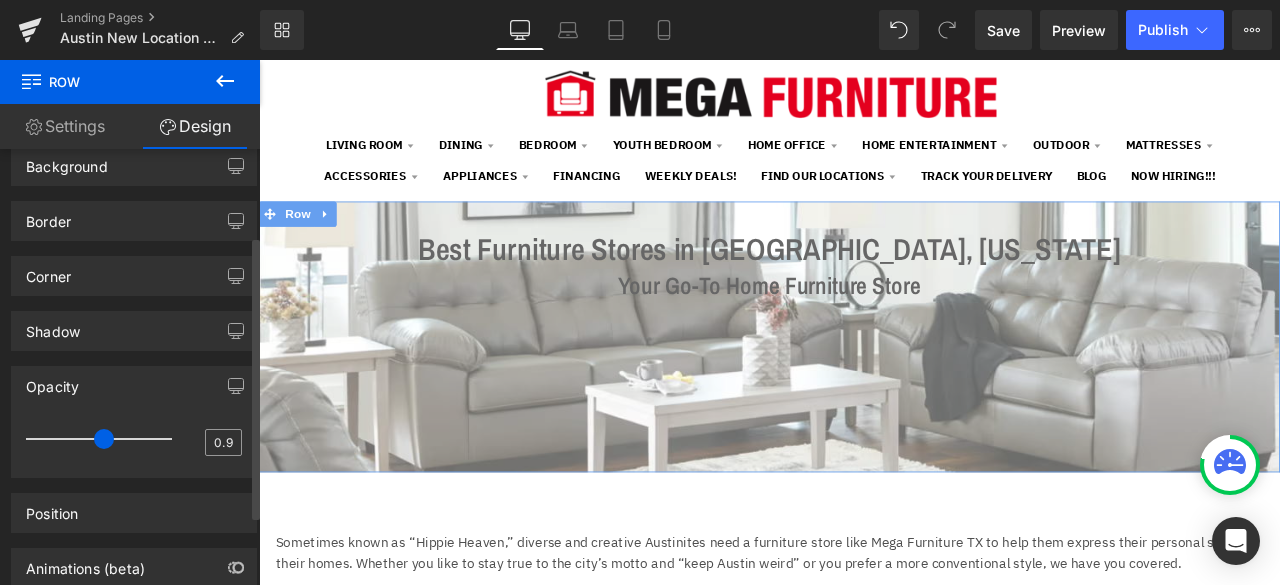 type on "1" 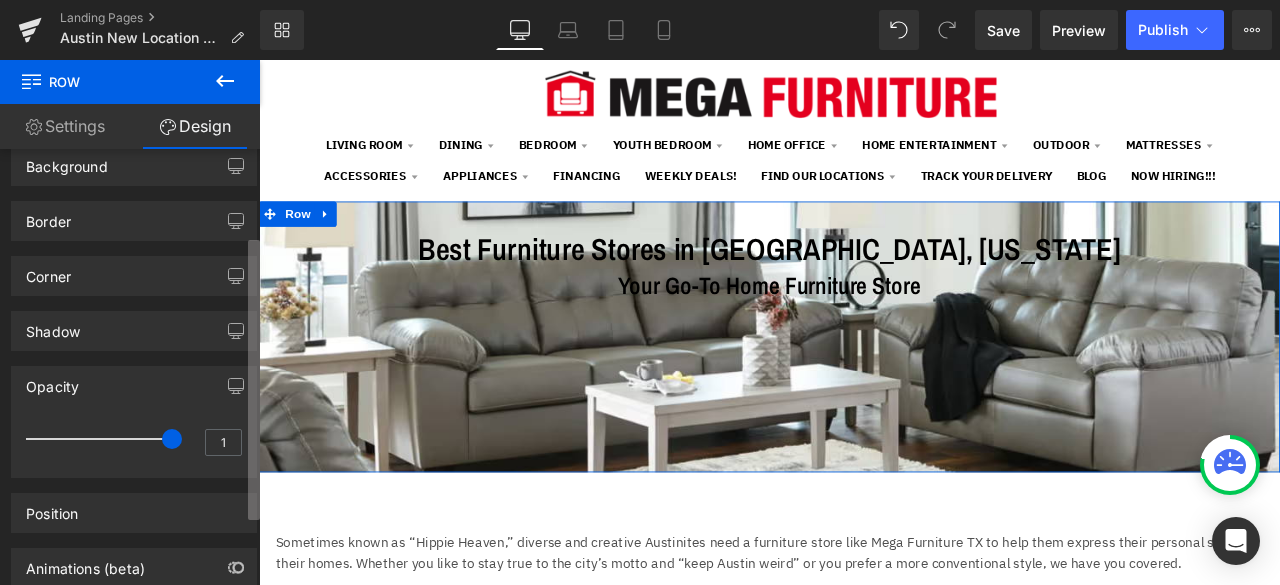 drag, startPoint x: 100, startPoint y: 439, endPoint x: 258, endPoint y: 440, distance: 158.00316 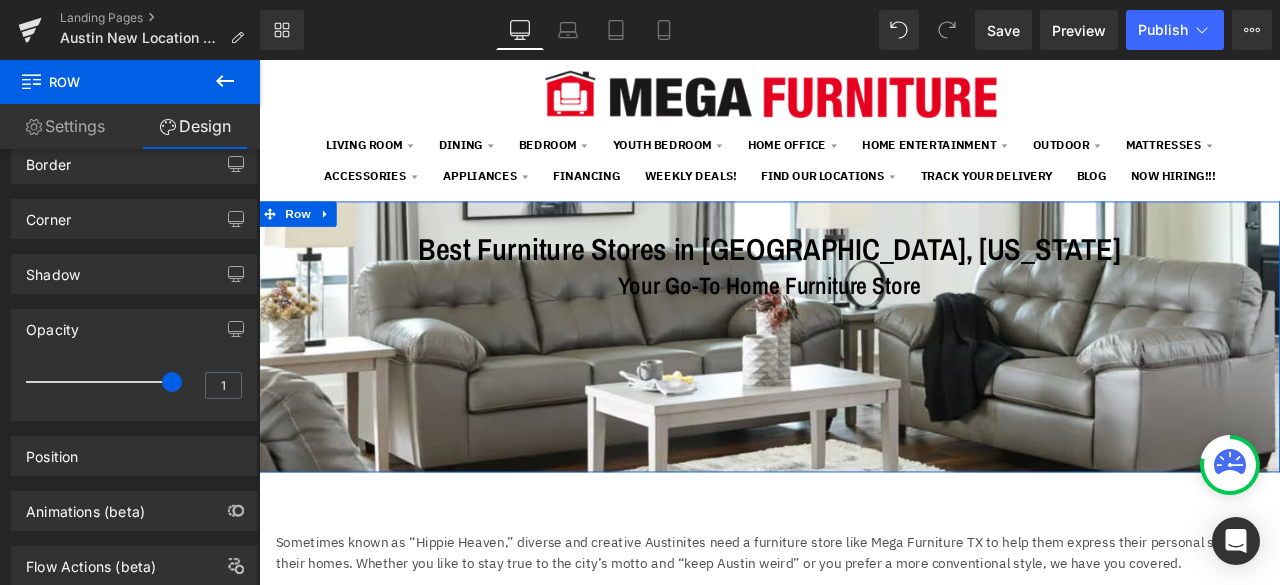 scroll, scrollTop: 200, scrollLeft: 0, axis: vertical 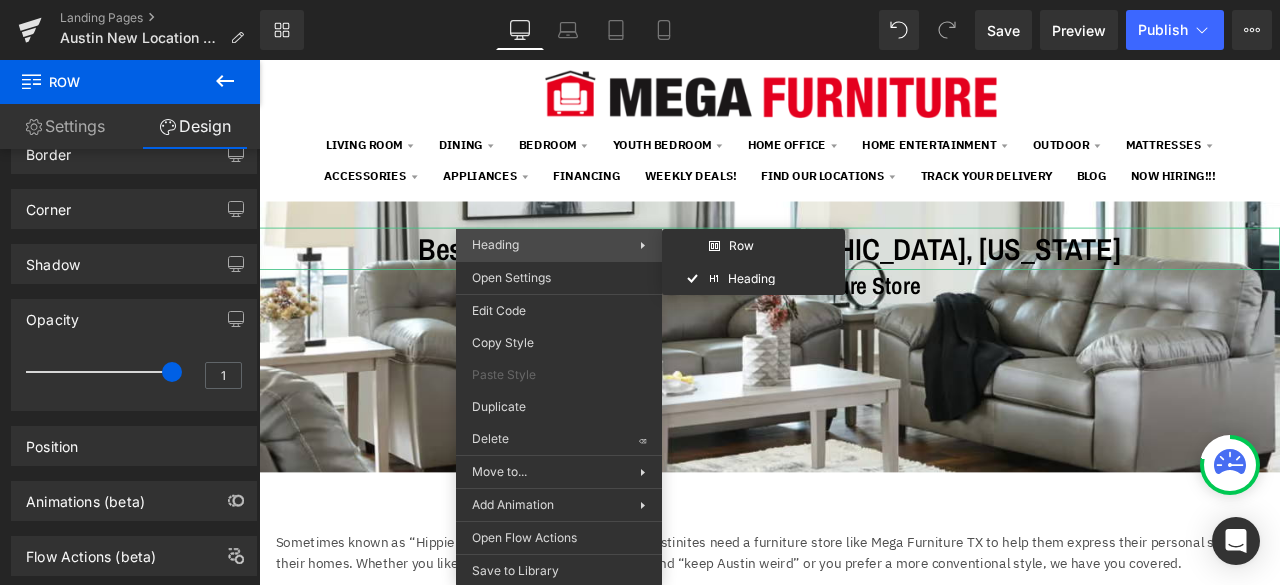 click on "Heading" at bounding box center (495, 244) 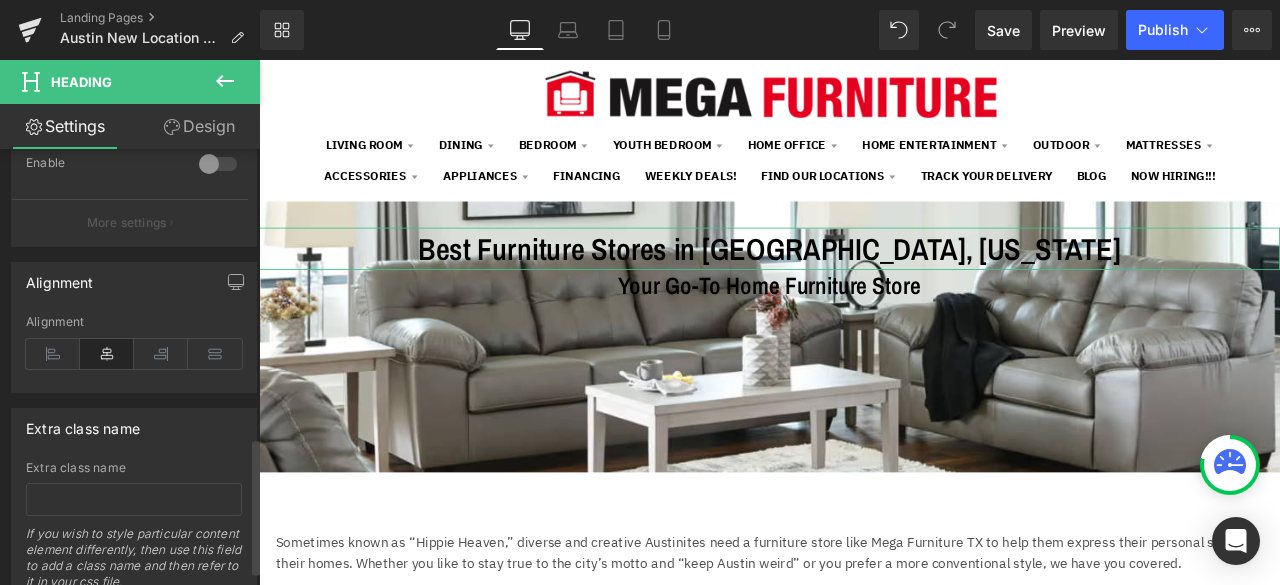 scroll, scrollTop: 974, scrollLeft: 0, axis: vertical 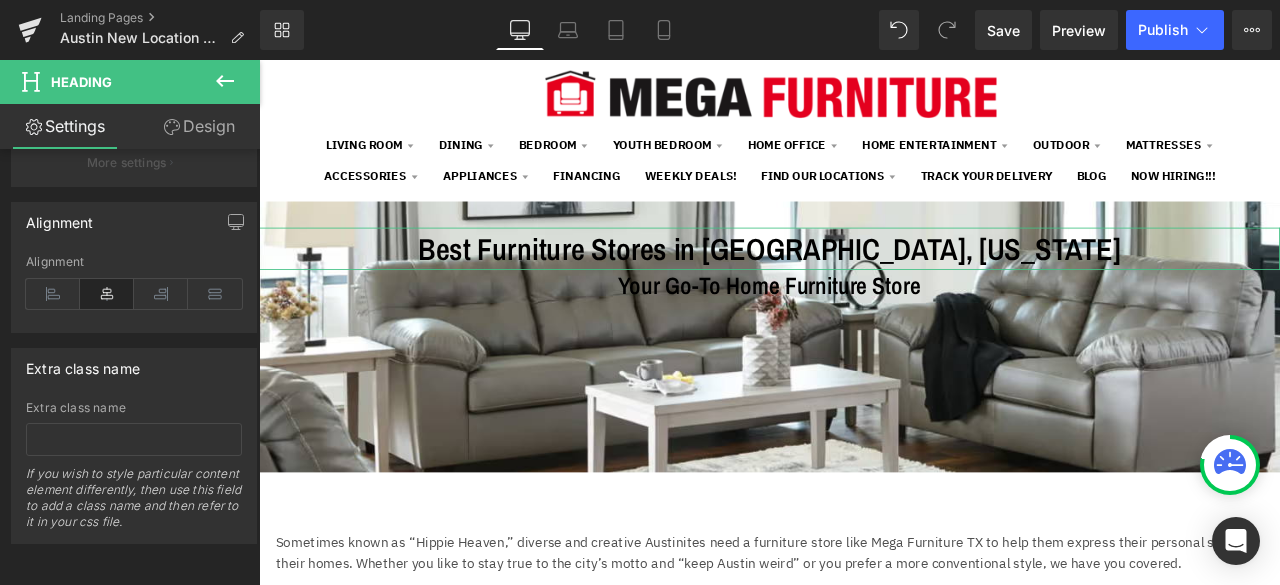 click on "Design" at bounding box center [199, 126] 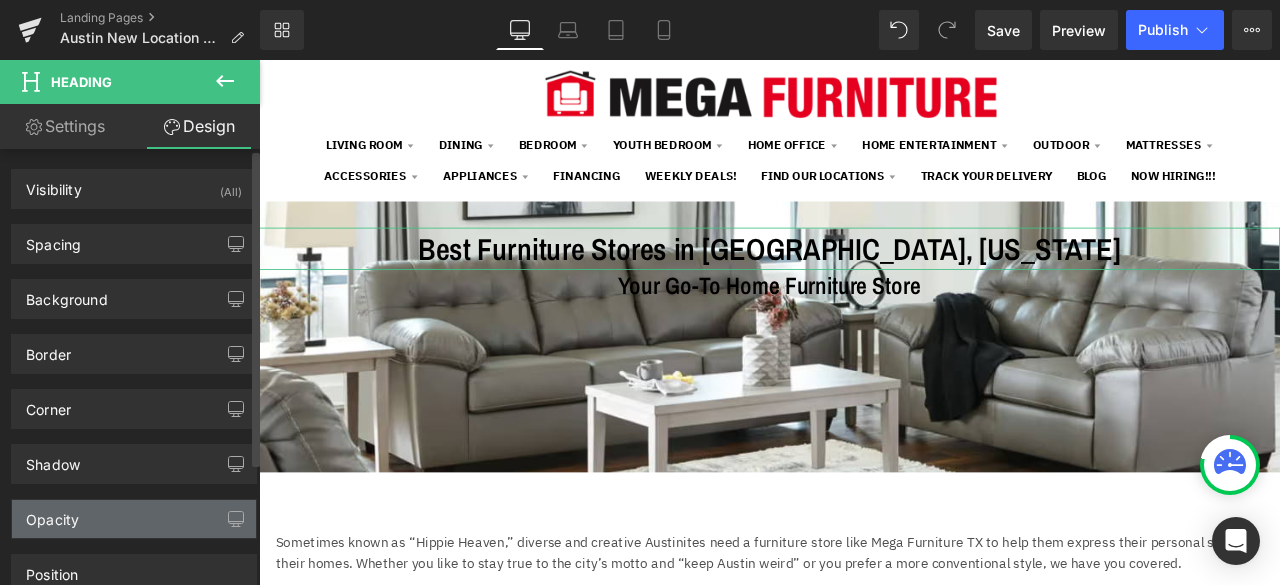 click on "Opacity" at bounding box center [134, 519] 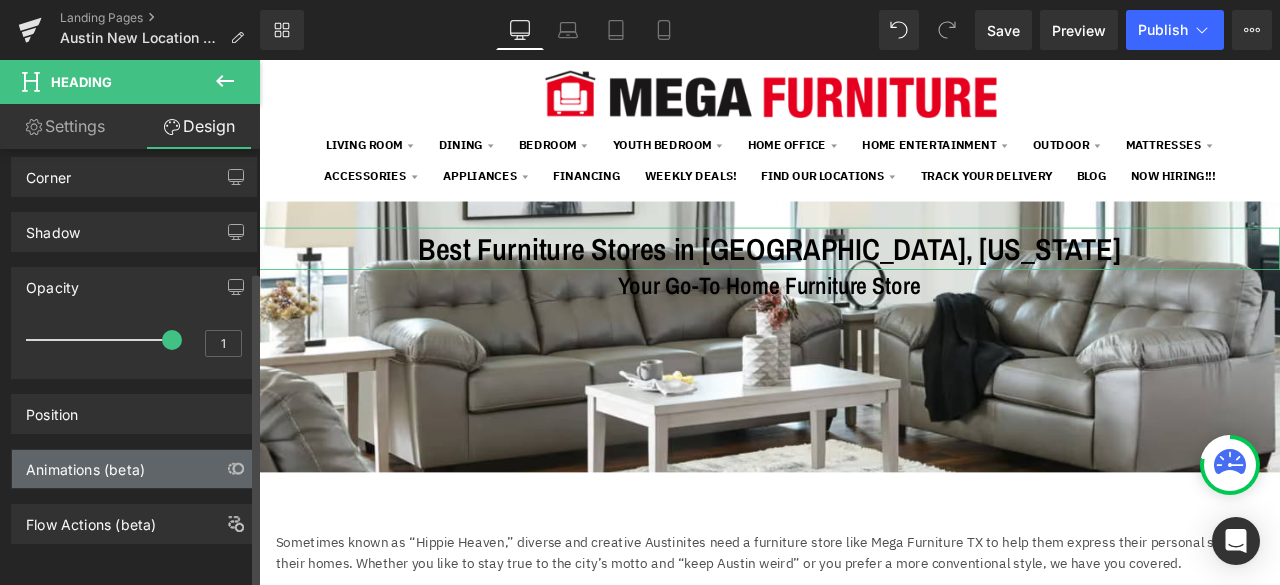 scroll, scrollTop: 240, scrollLeft: 0, axis: vertical 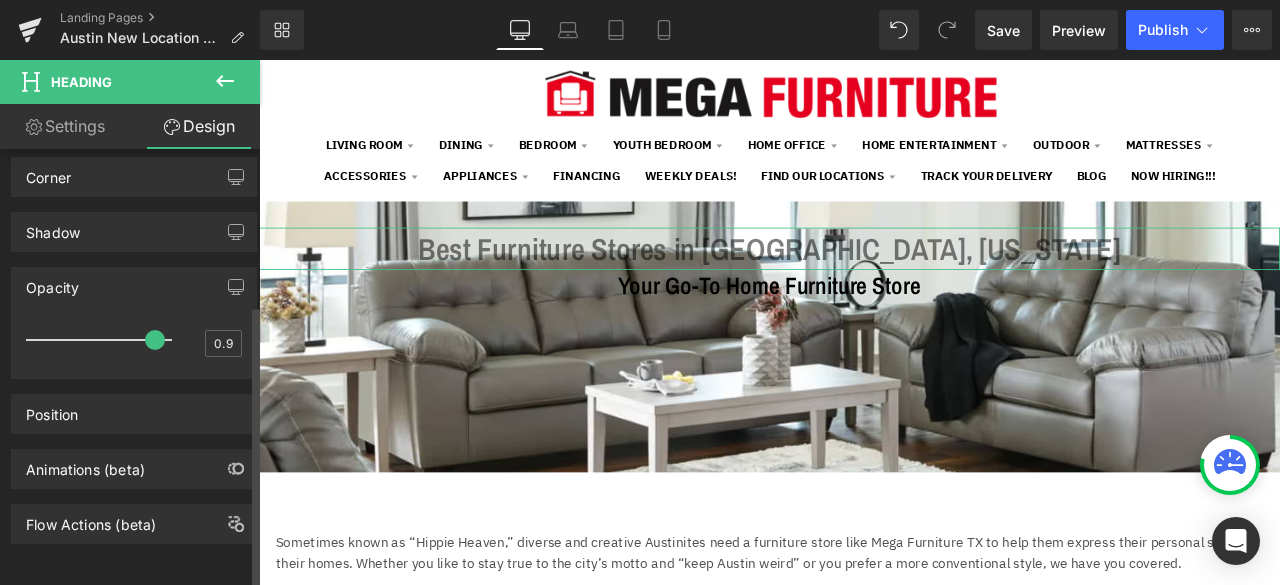 type on "1" 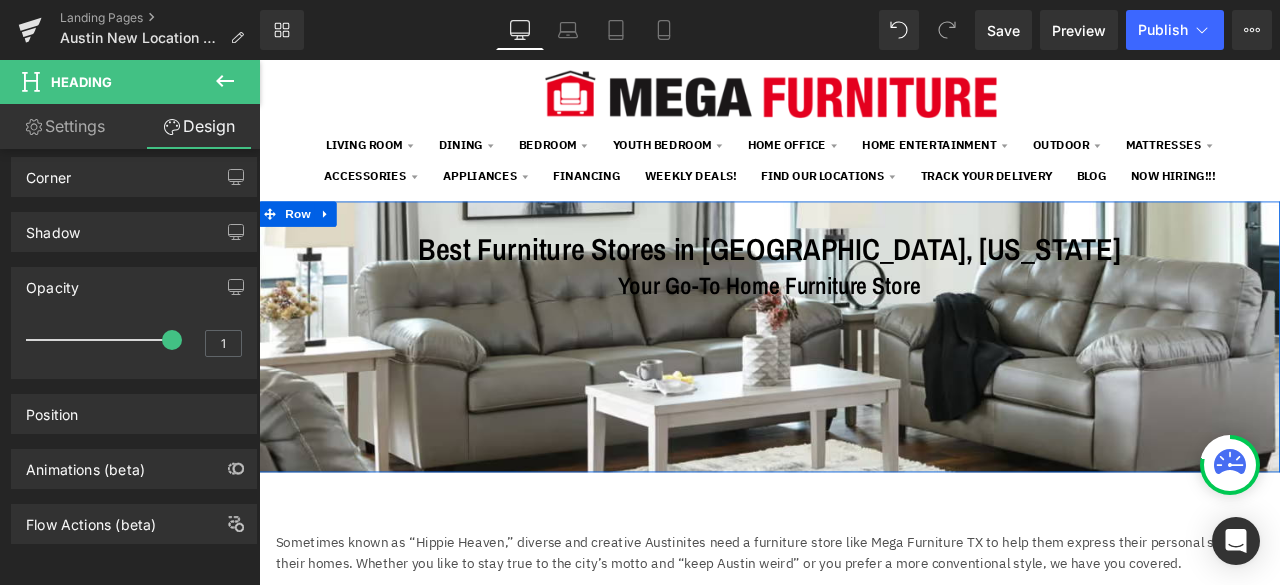 drag, startPoint x: 418, startPoint y: 383, endPoint x: 338, endPoint y: 400, distance: 81.78631 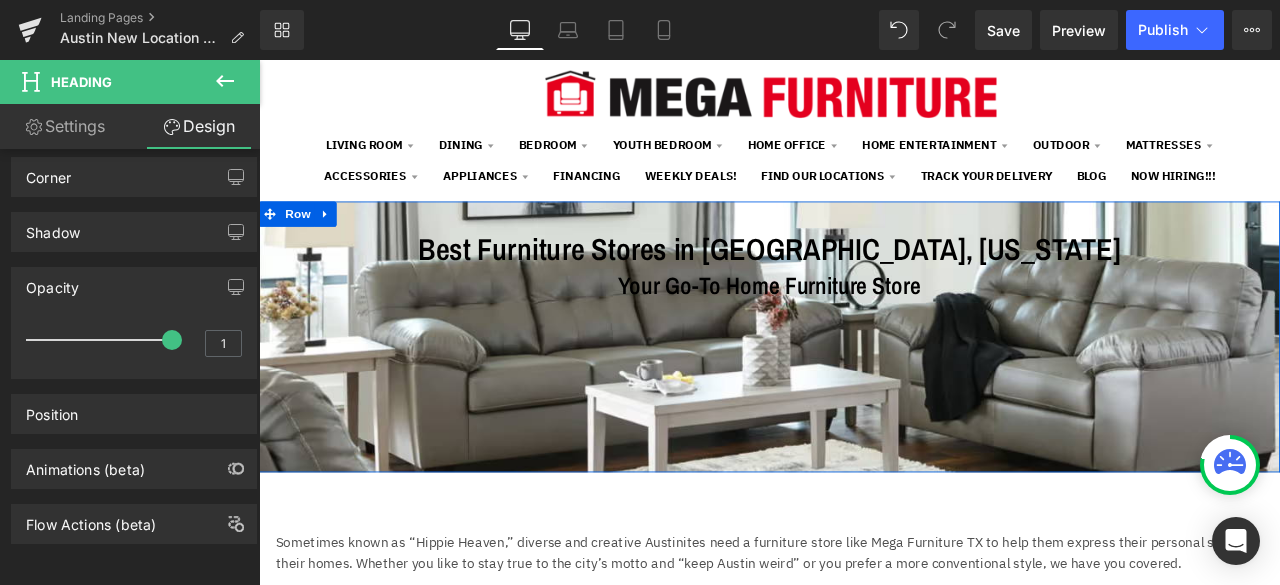 click on "Best Furniture Stores in Austin, Texas Heading         Your Go-To Home Furniture Store  Heading         Row" at bounding box center (864, 388) 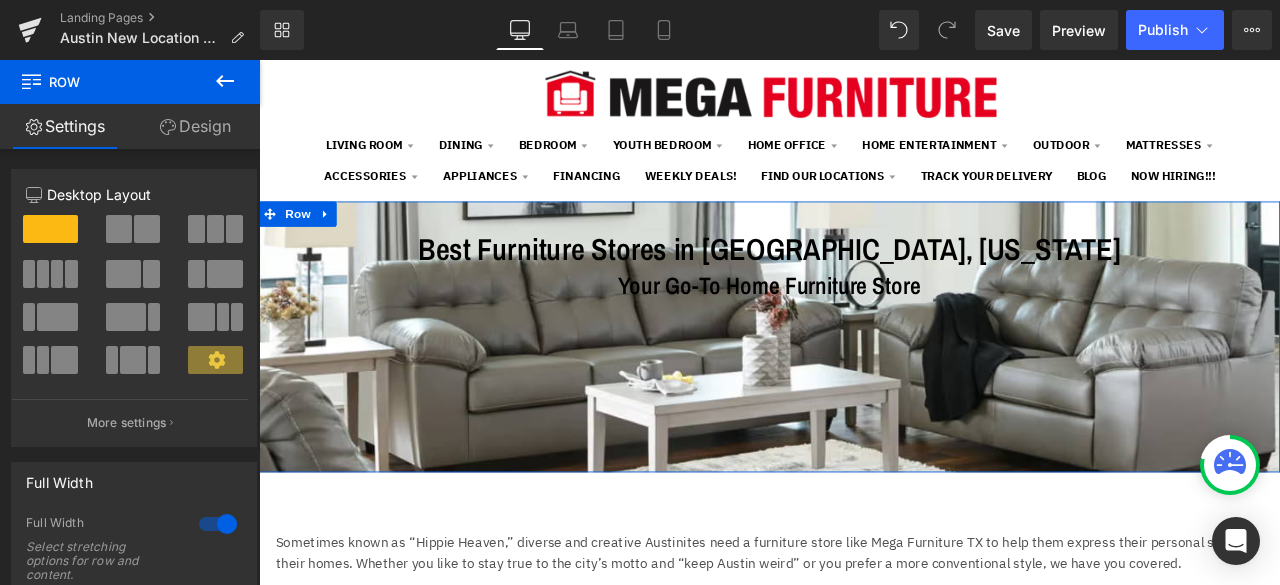 click on "Design" at bounding box center [195, 126] 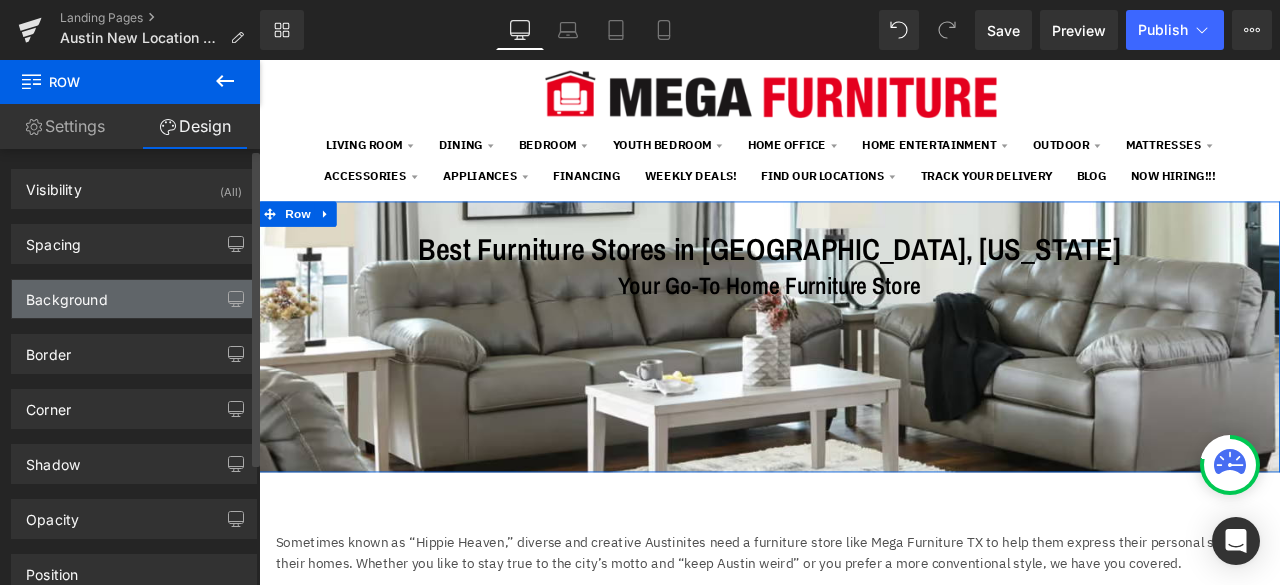 type on "https://ucarecdn.com/c670a7ed-5e28-4413-9c41-0502111edcc2/-/format/auto/-/preview/3000x3000/-/quality/lighter/living%20room%20set.png" 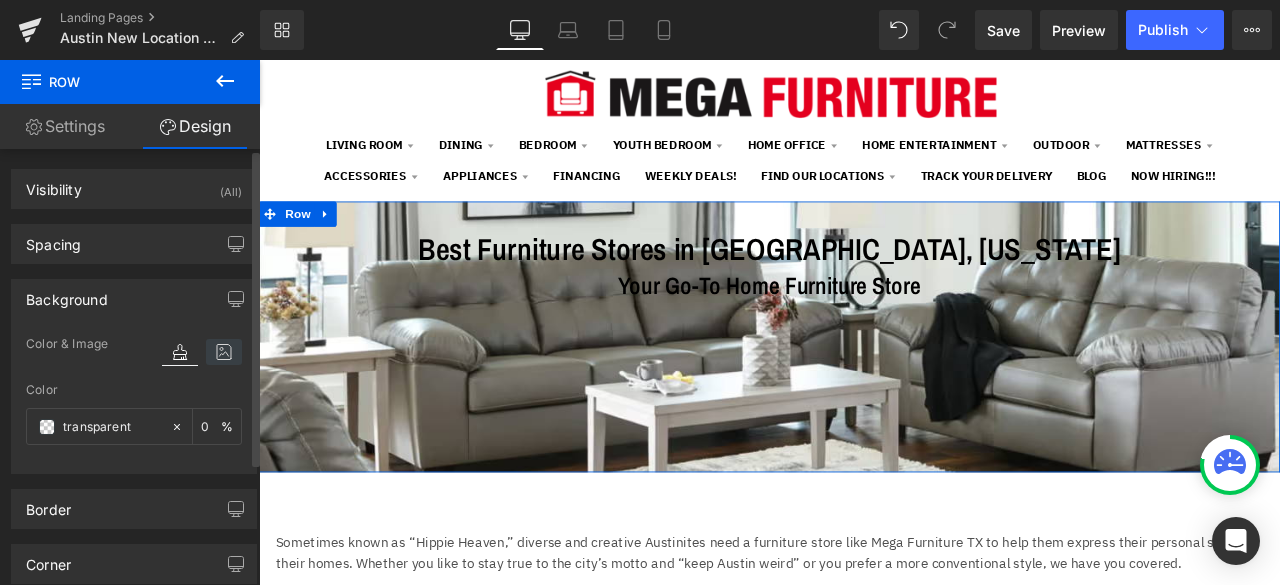 click at bounding box center [224, 352] 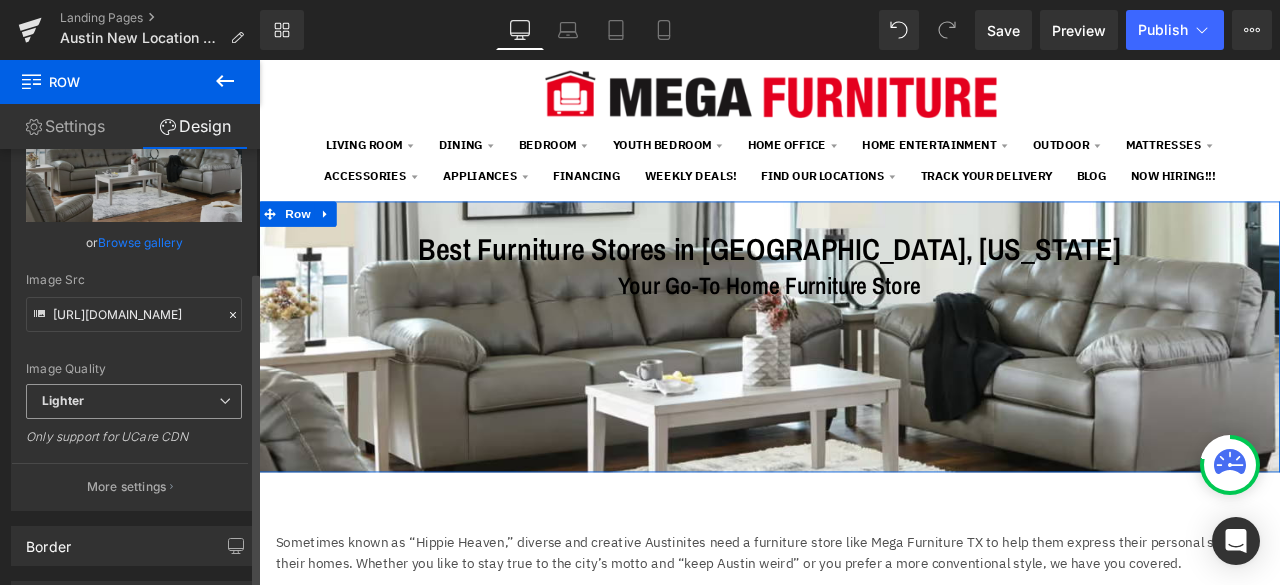 scroll, scrollTop: 400, scrollLeft: 0, axis: vertical 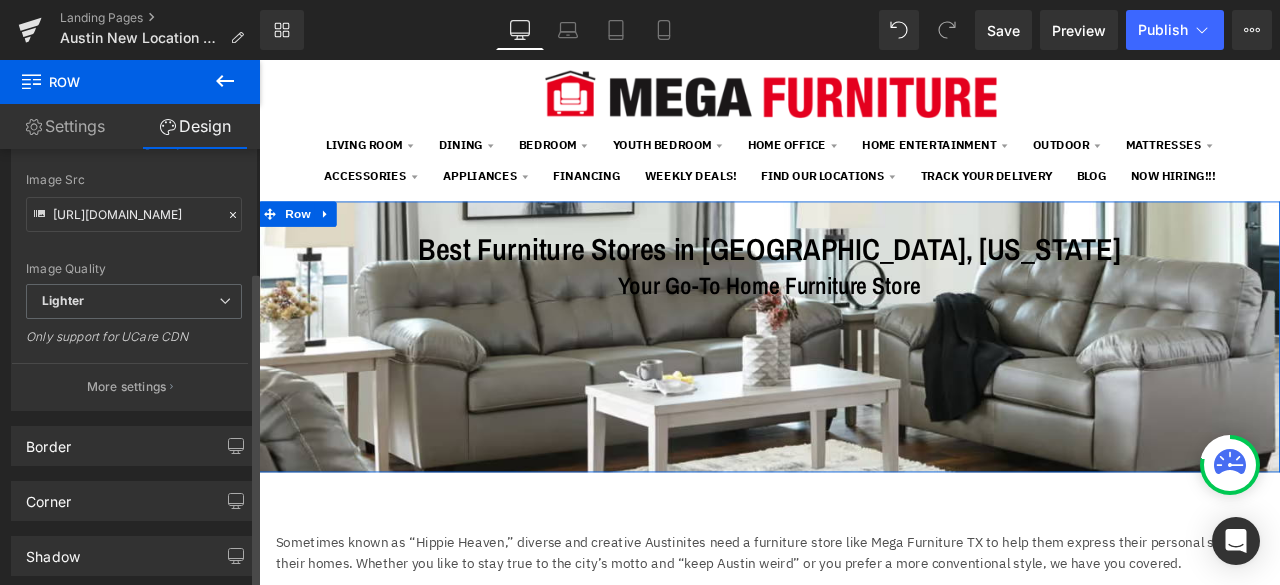 click on "More settings" at bounding box center [130, 386] 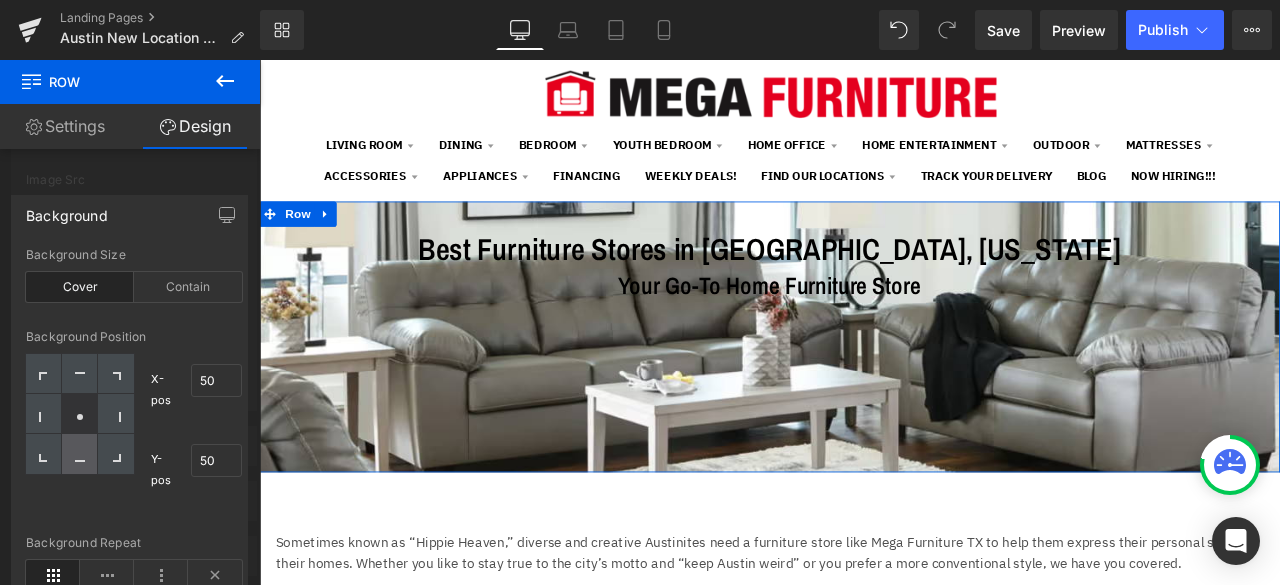 click at bounding box center (80, 454) 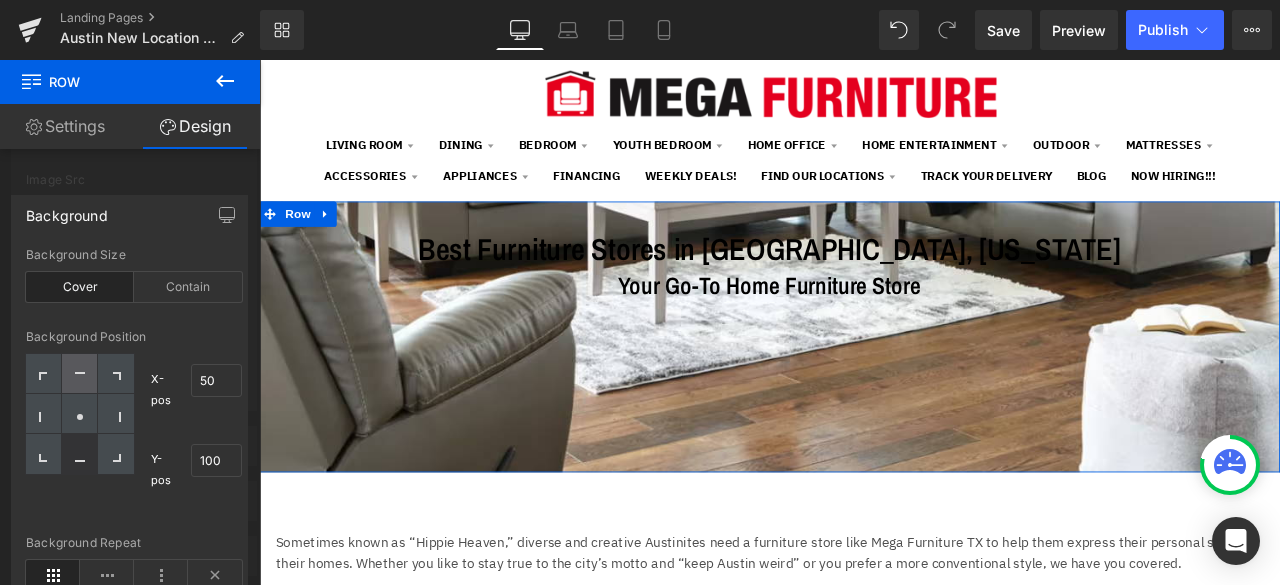 click at bounding box center [80, 374] 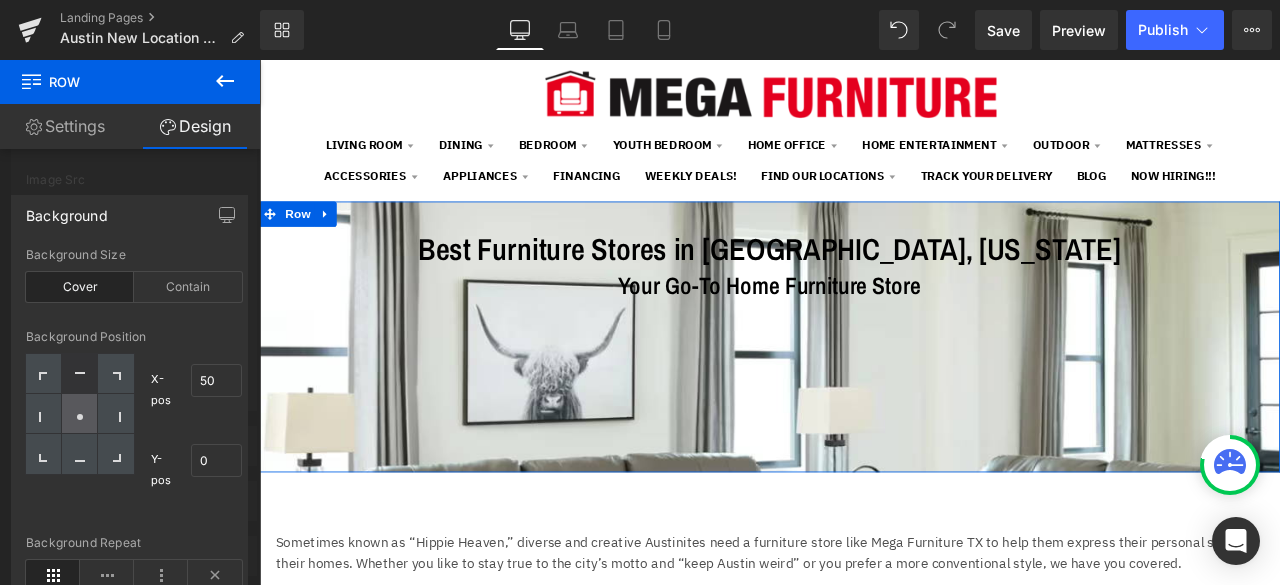 click 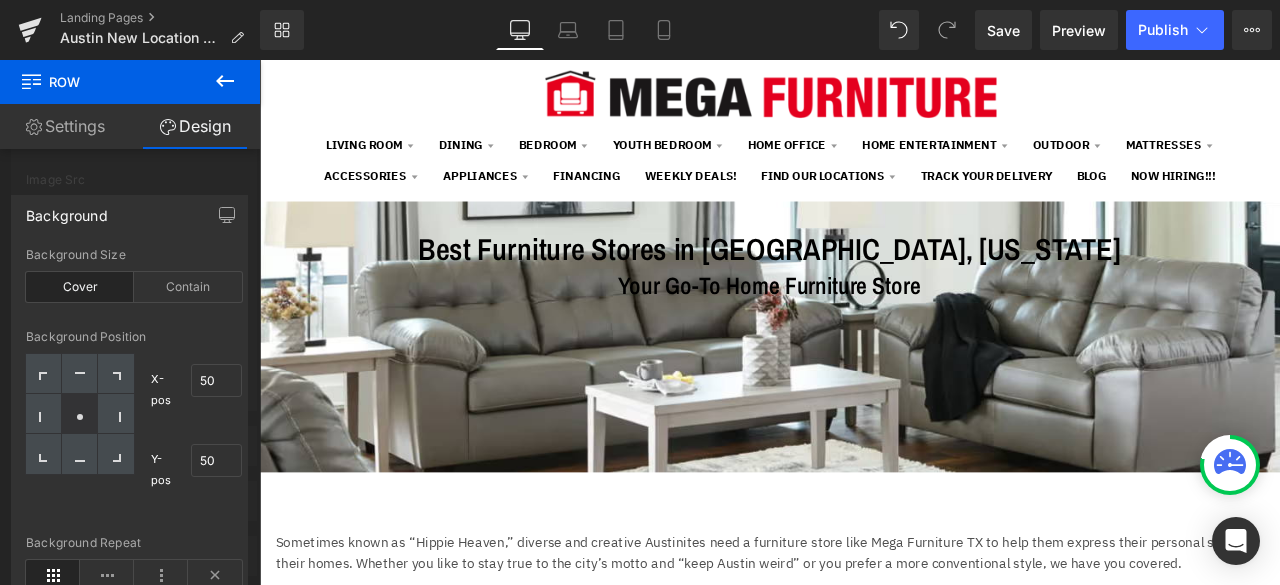 click 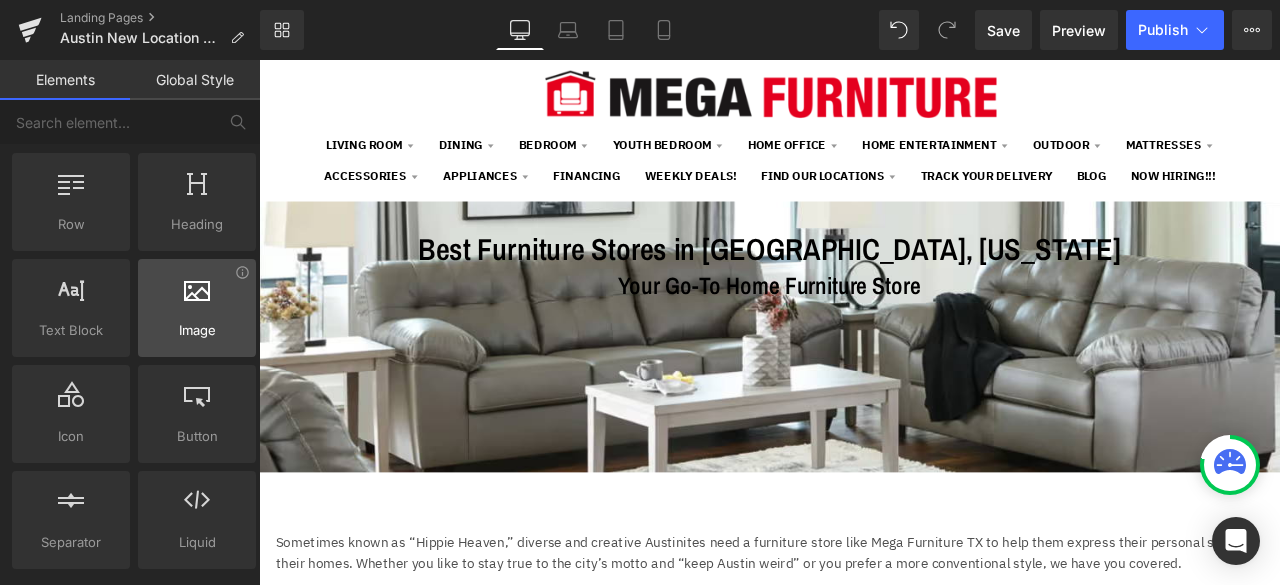 scroll, scrollTop: 0, scrollLeft: 0, axis: both 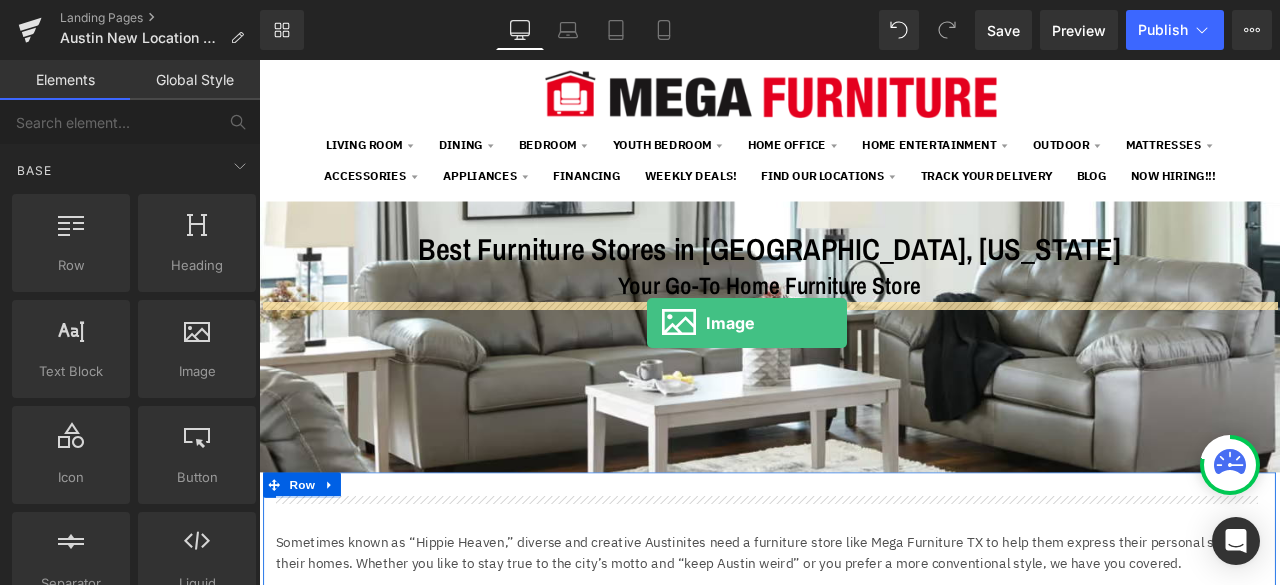 drag, startPoint x: 443, startPoint y: 413, endPoint x: 719, endPoint y: 372, distance: 279.0287 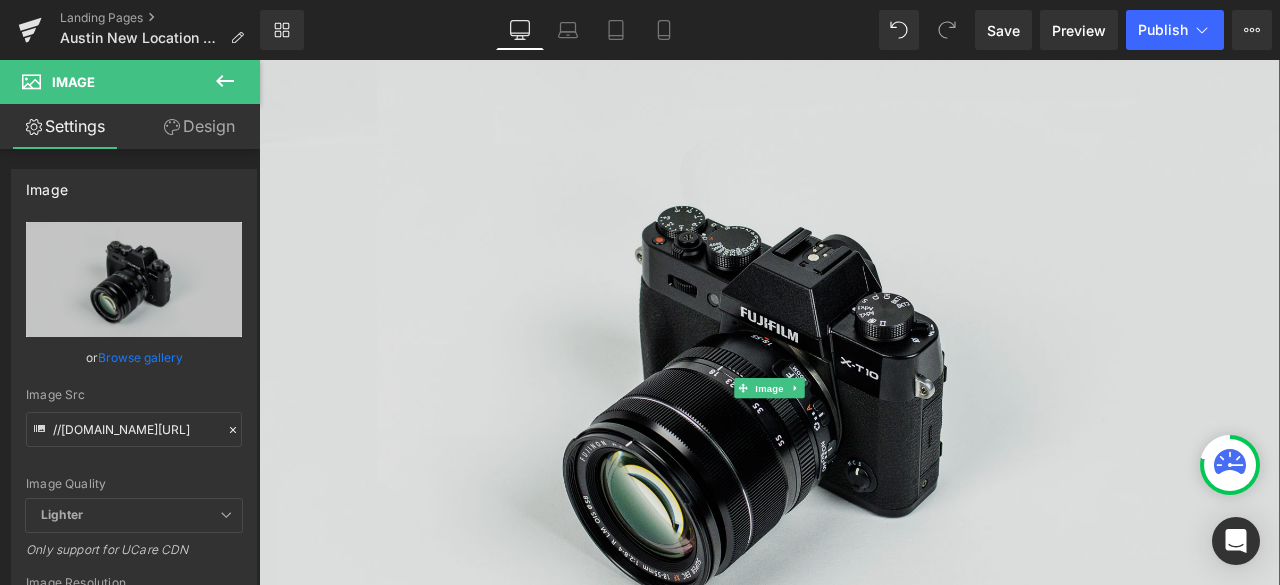 scroll, scrollTop: 504, scrollLeft: 0, axis: vertical 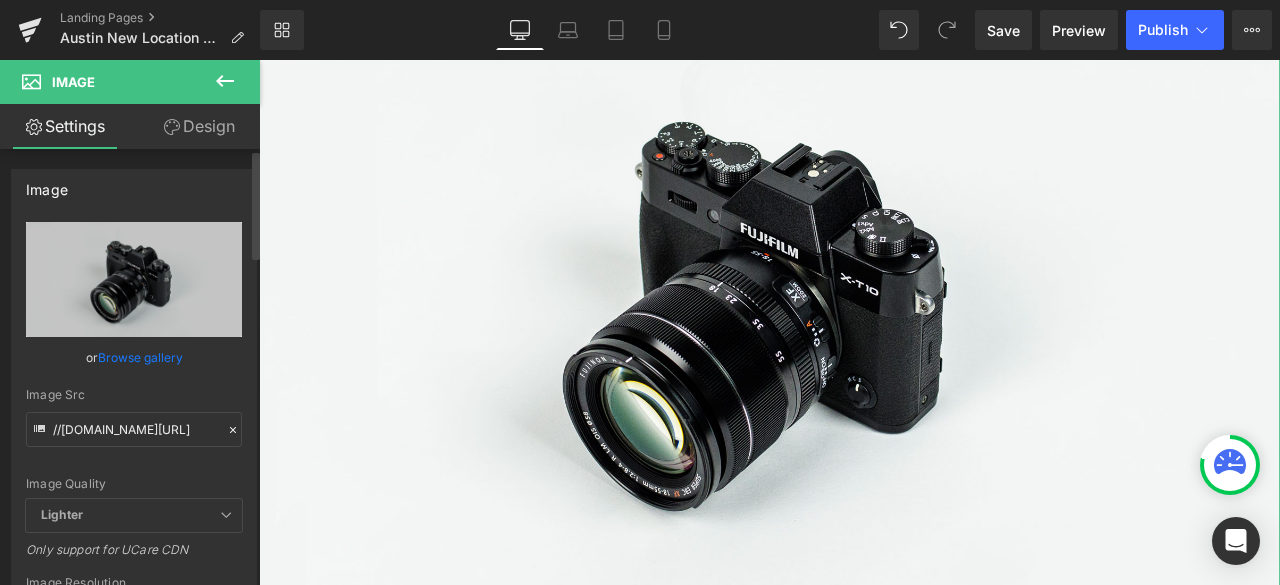 click on "Browse gallery" at bounding box center (140, 357) 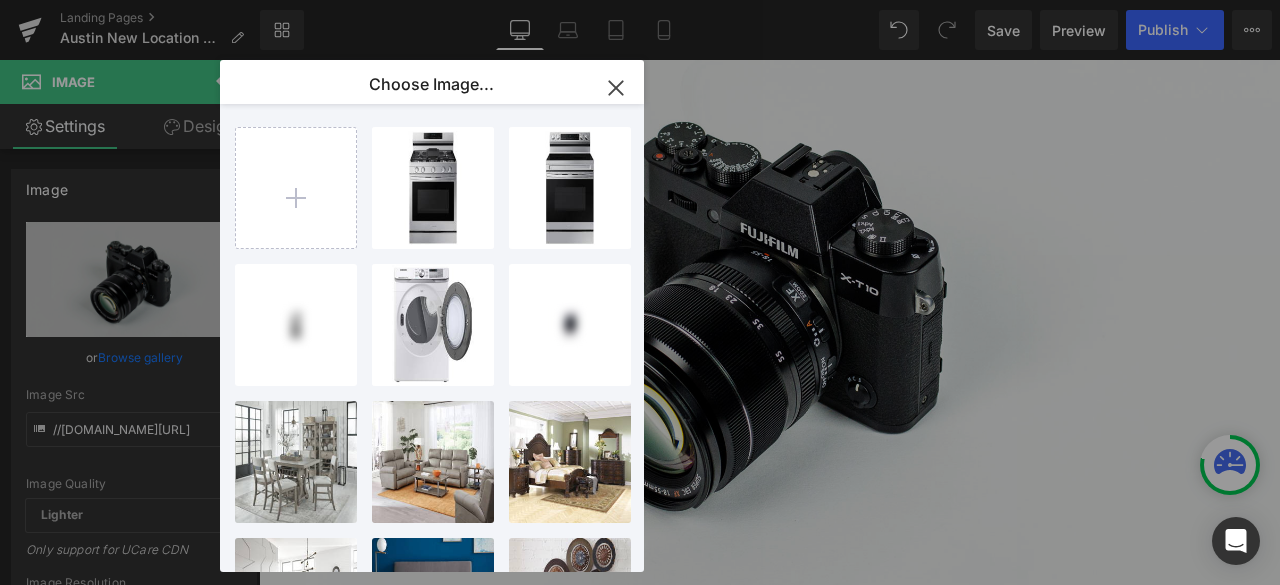 click 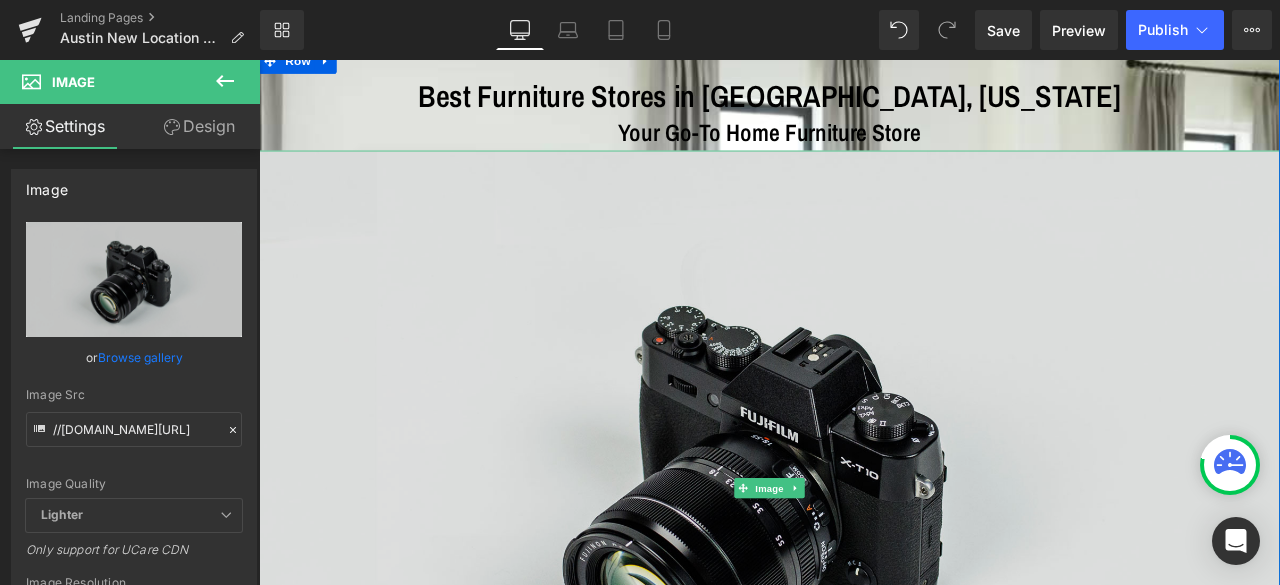 scroll, scrollTop: 204, scrollLeft: 0, axis: vertical 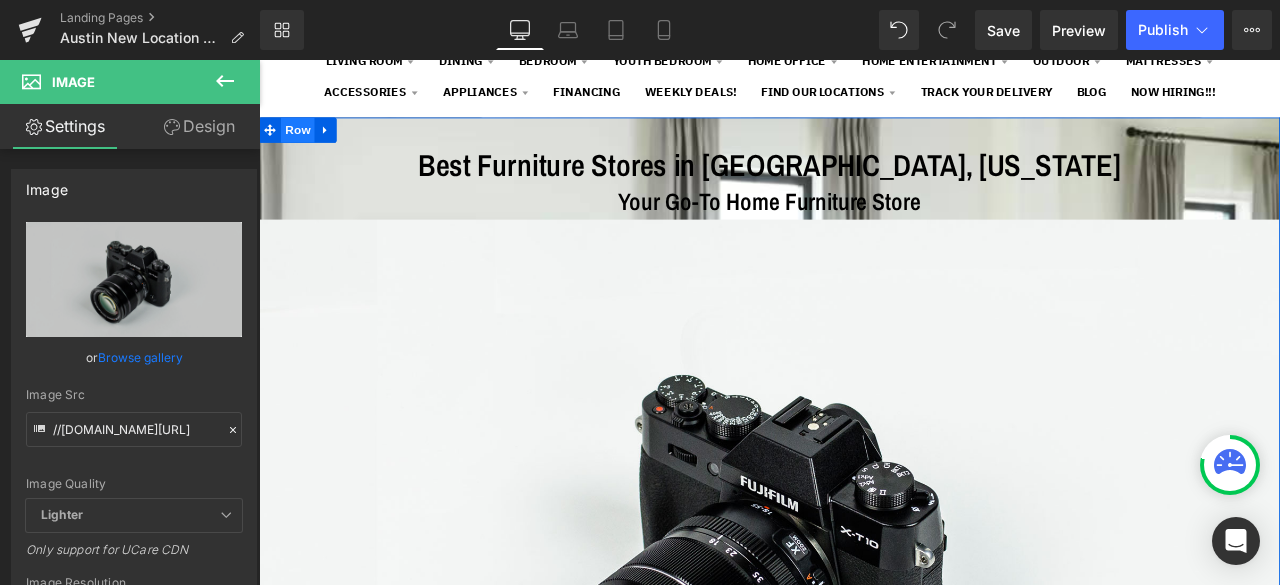 click on "Row" at bounding box center [305, 143] 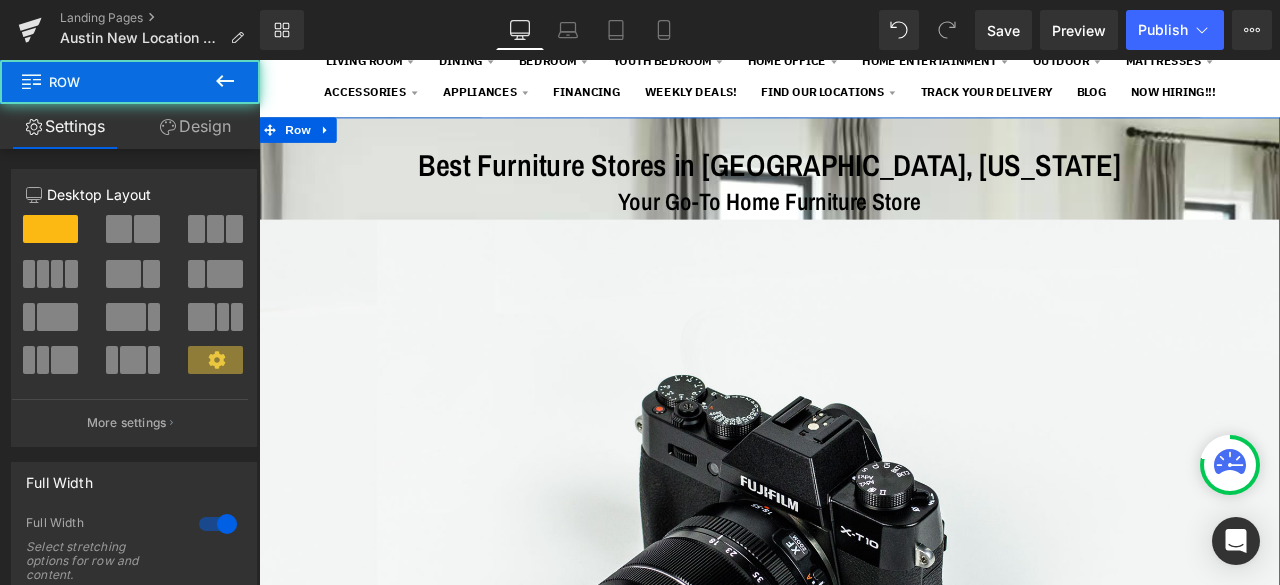 click on "Design" at bounding box center (195, 126) 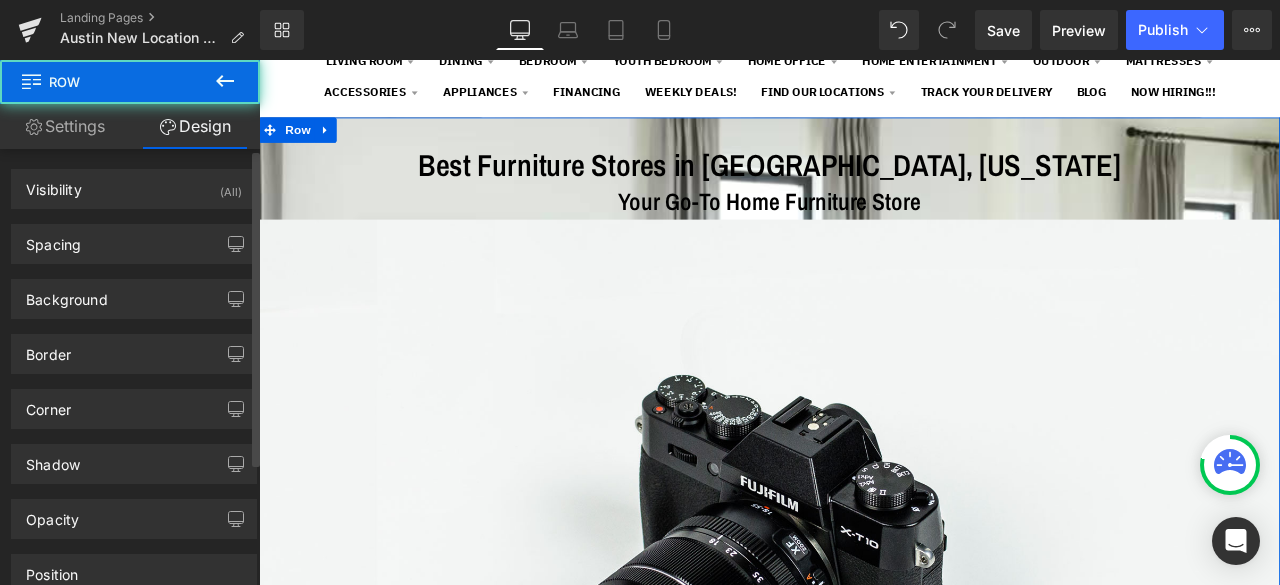 type on "https://ucarecdn.com/c670a7ed-5e28-4413-9c41-0502111edcc2/-/format/auto/-/preview/3000x3000/-/quality/lighter/living%20room%20set.png" 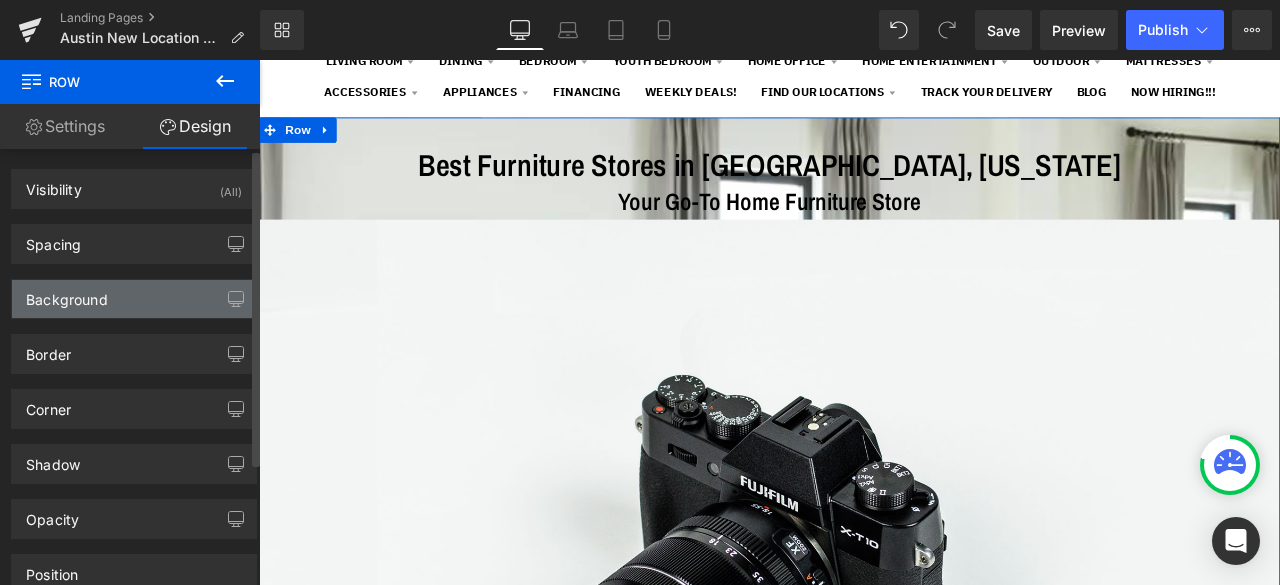 click on "Background" at bounding box center [134, 299] 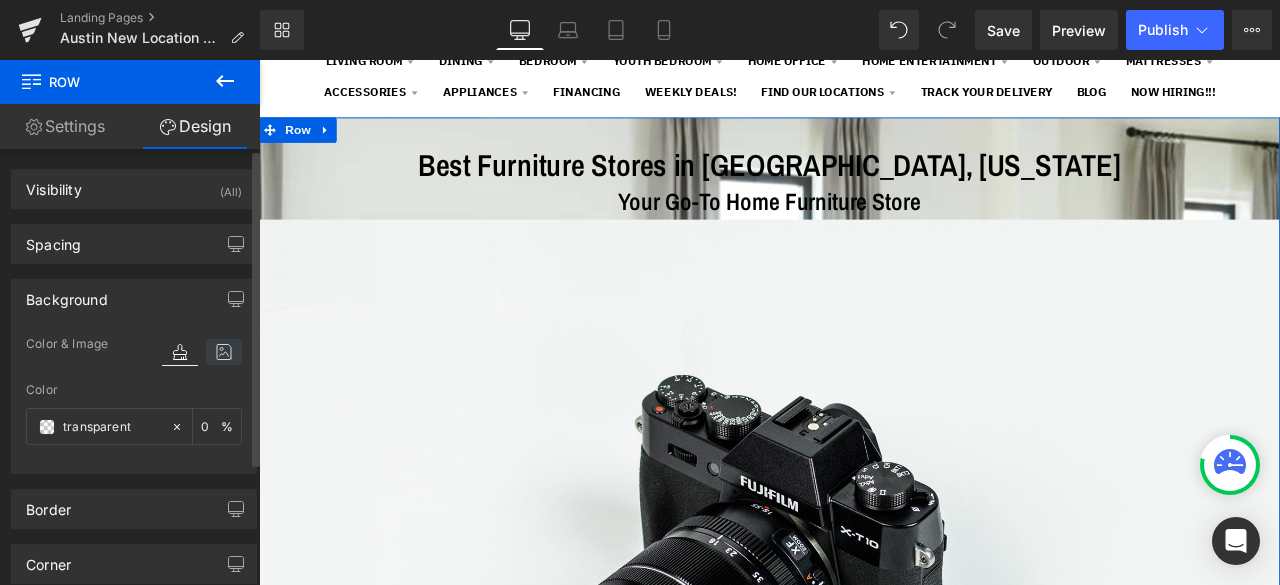 click at bounding box center (224, 352) 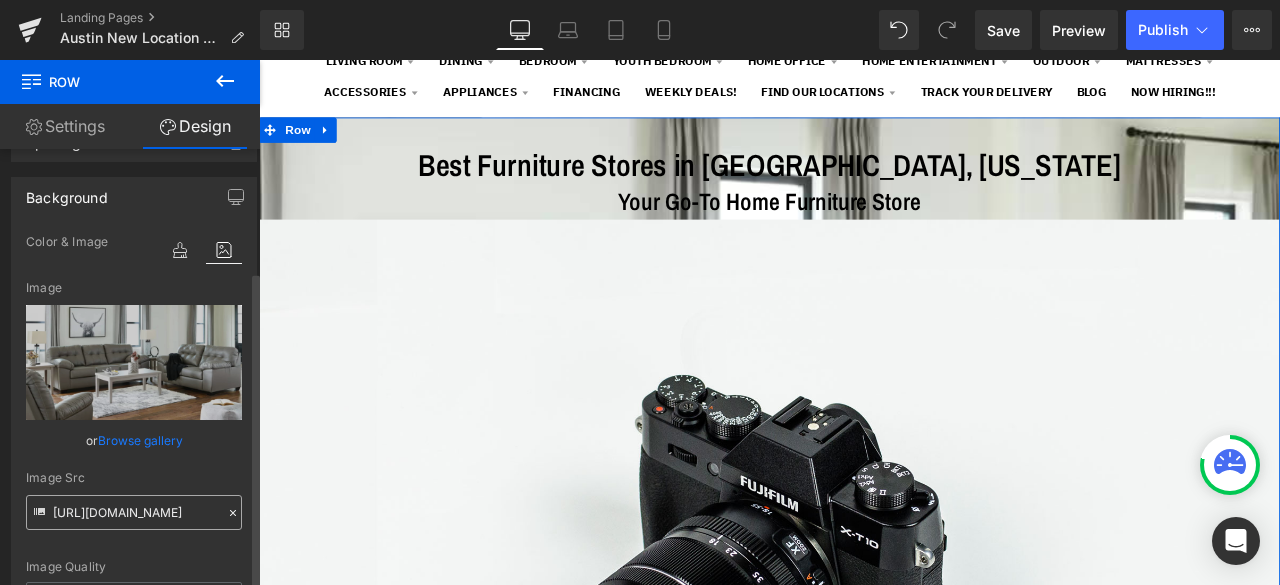 scroll, scrollTop: 200, scrollLeft: 0, axis: vertical 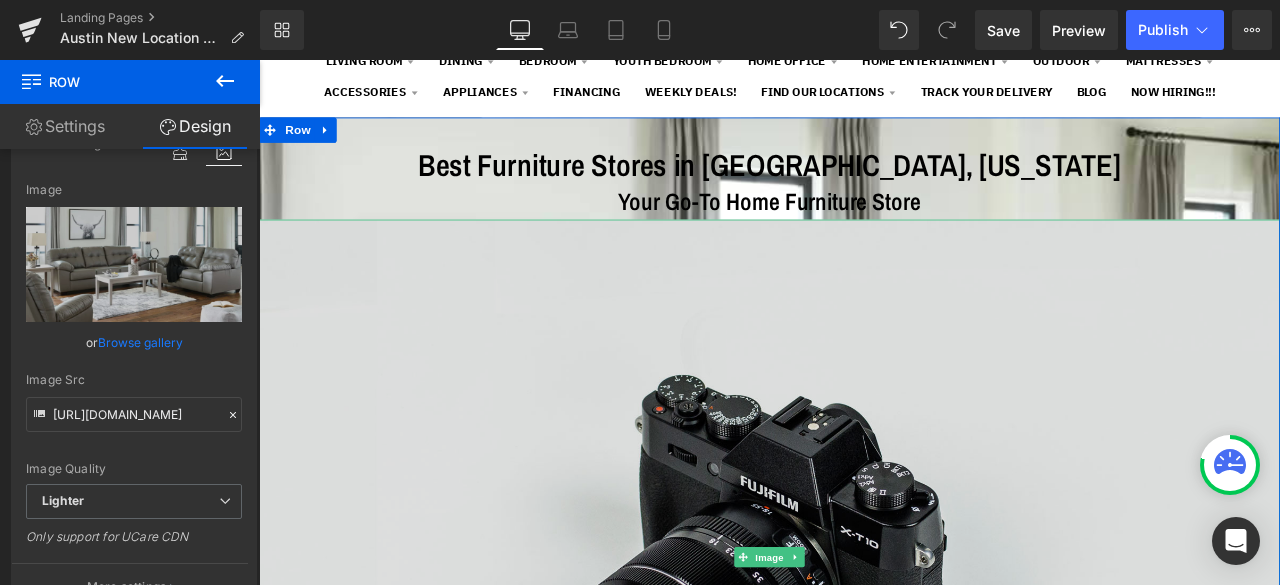 click at bounding box center (864, 650) 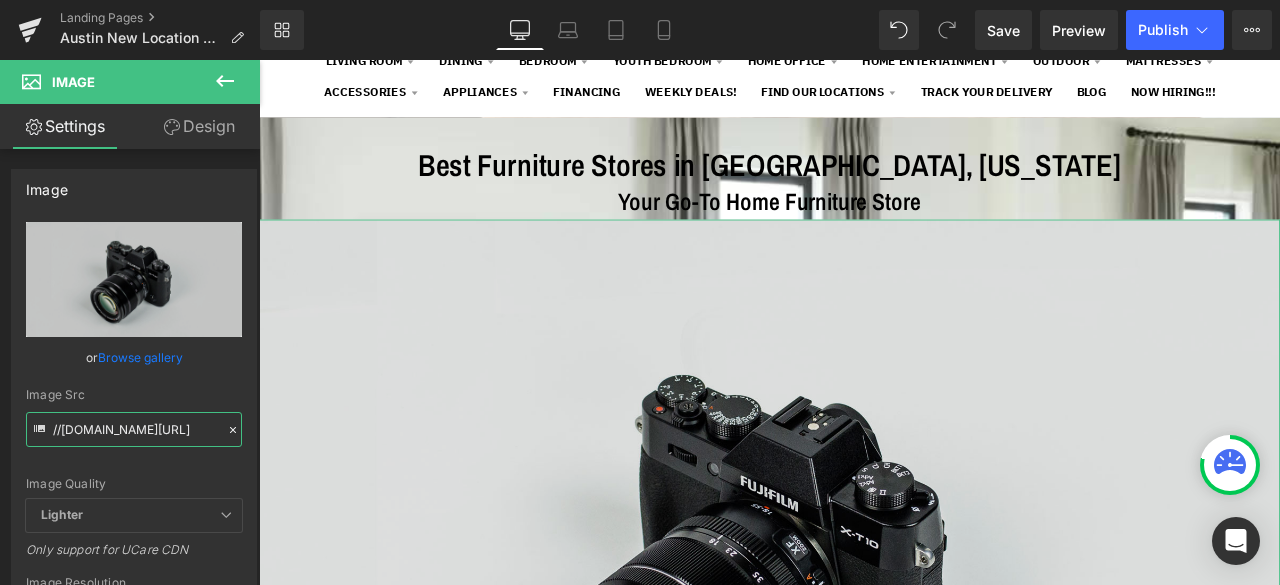 scroll, scrollTop: 0, scrollLeft: 150, axis: horizontal 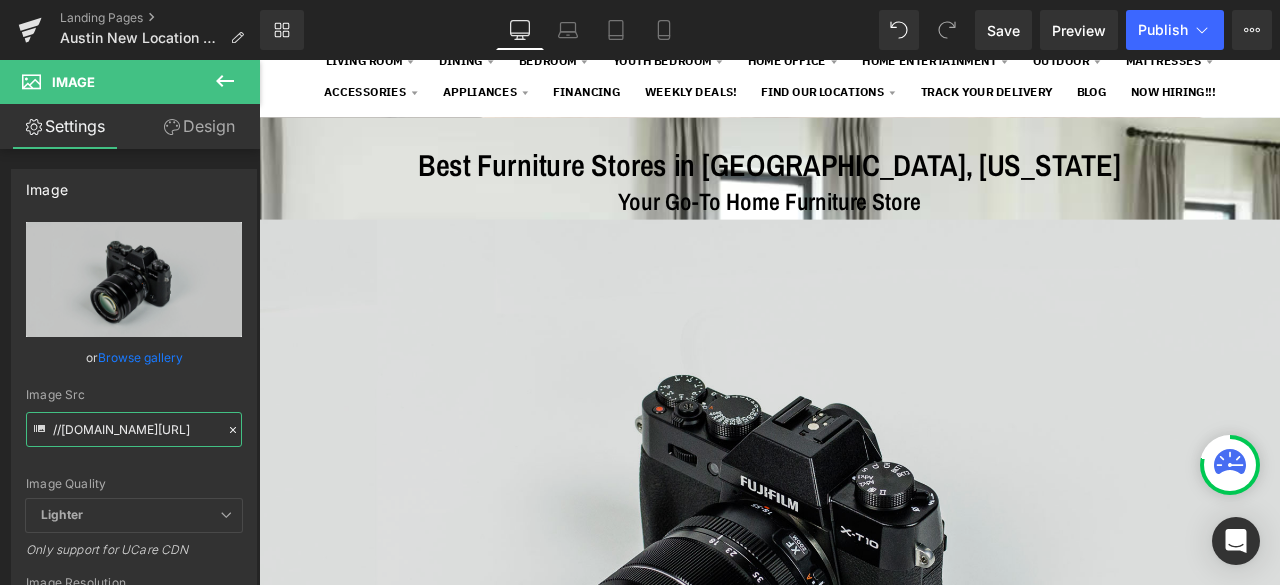 drag, startPoint x: 311, startPoint y: 485, endPoint x: 393, endPoint y: 505, distance: 84.40379 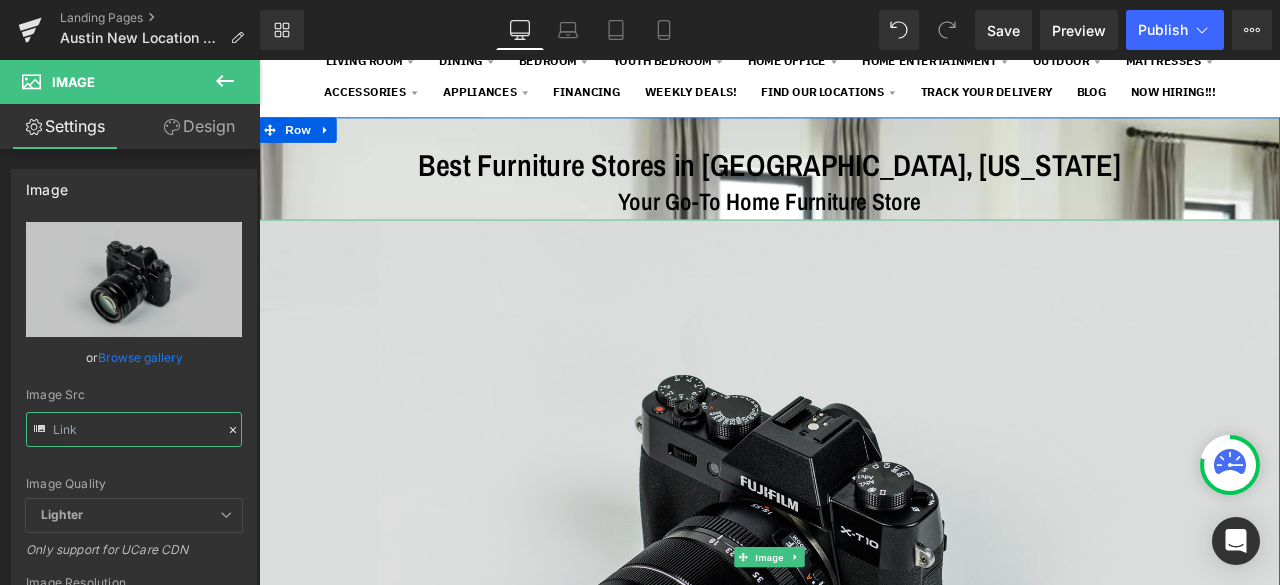 scroll, scrollTop: 0, scrollLeft: 0, axis: both 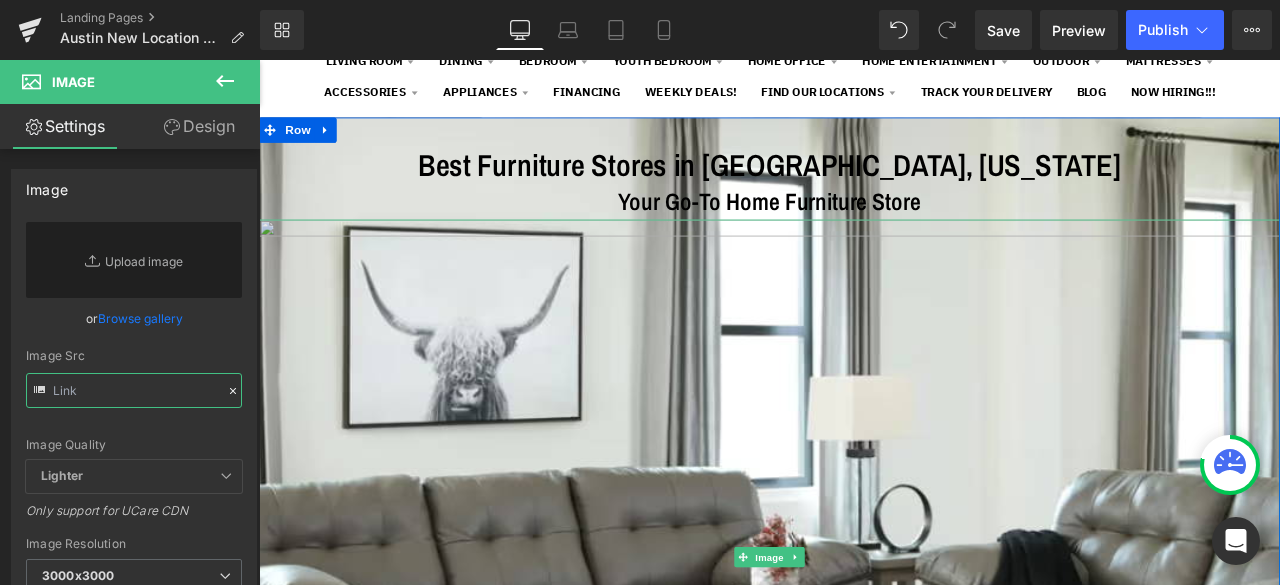 paste on "https://ucarecdn.com/c670a7ed-5e28-4413-9c41-0502111edcc2/-/format/auto/-/preview/3000x3000/-/quality/lighter/living%20room%20set.png" 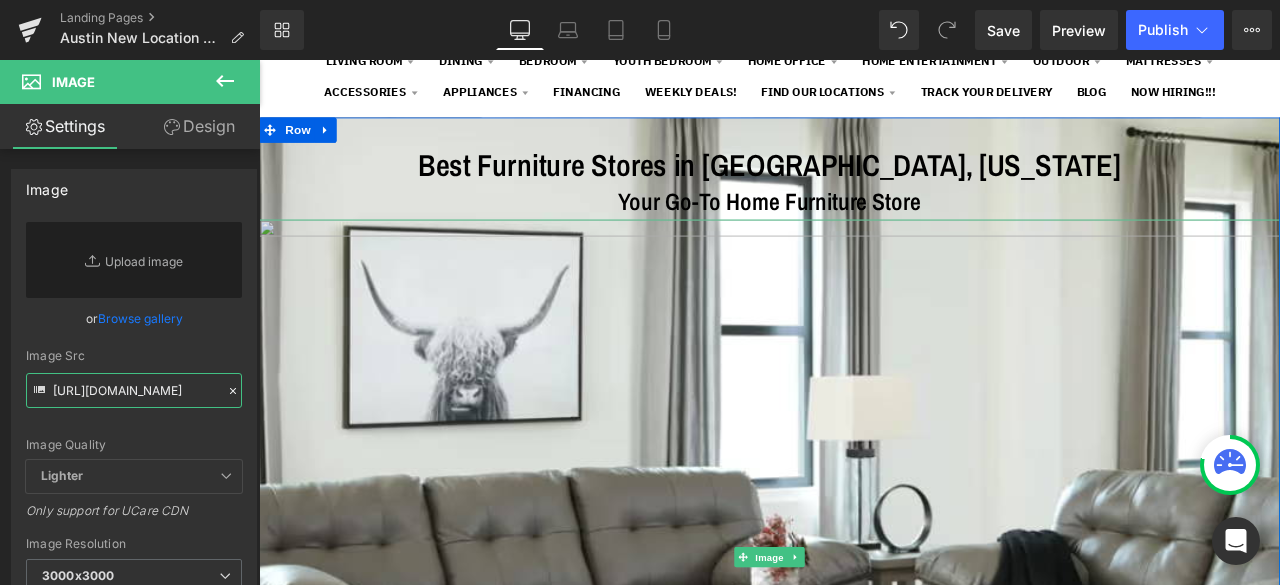 scroll, scrollTop: 0, scrollLeft: 674, axis: horizontal 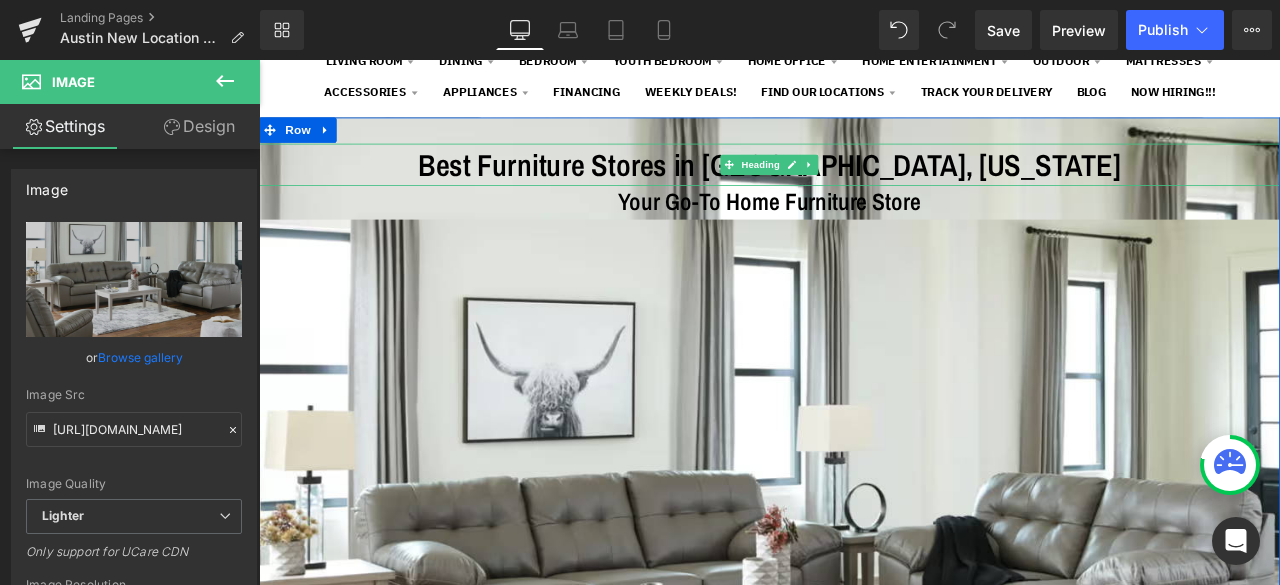 click on "Best Furniture Stores in Austin, Texas" at bounding box center (864, 184) 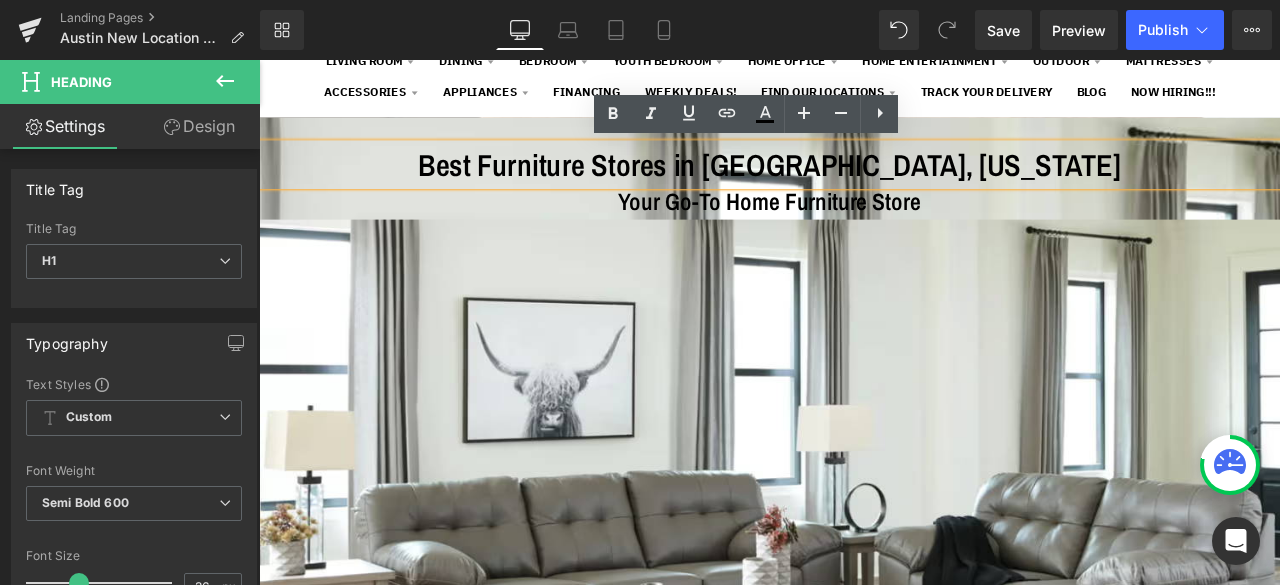click on "Best Furniture Stores in Austin, Texas Heading         Your Go-To Home Furniture Store  Heading
Image         Row   31px   200px" at bounding box center [864, 691] 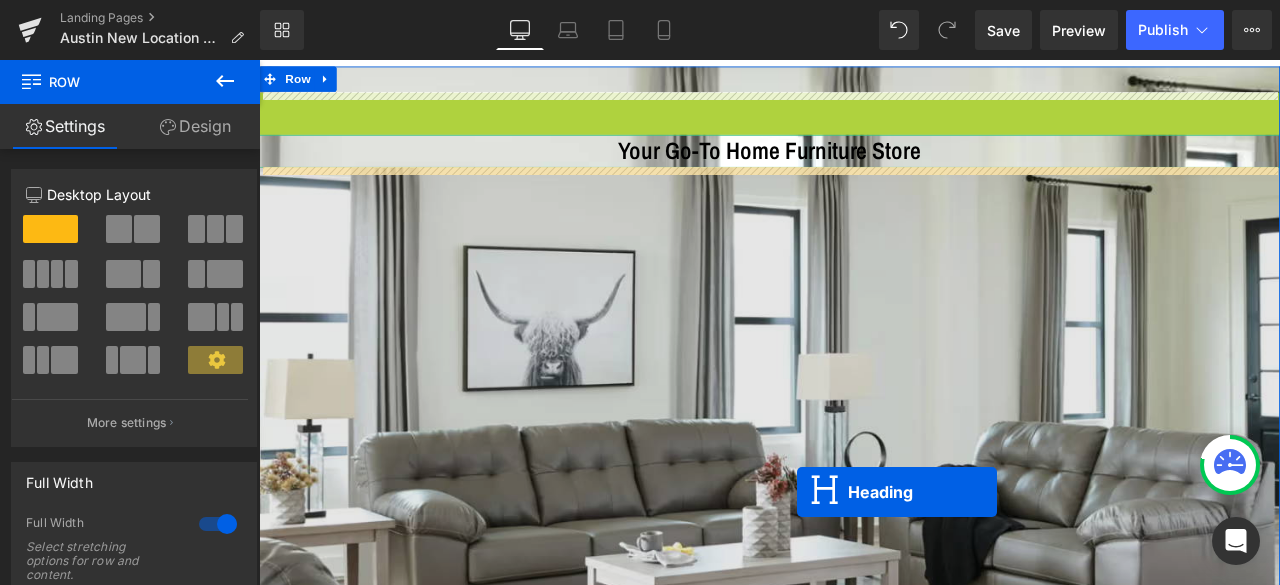 scroll, scrollTop: 284, scrollLeft: 0, axis: vertical 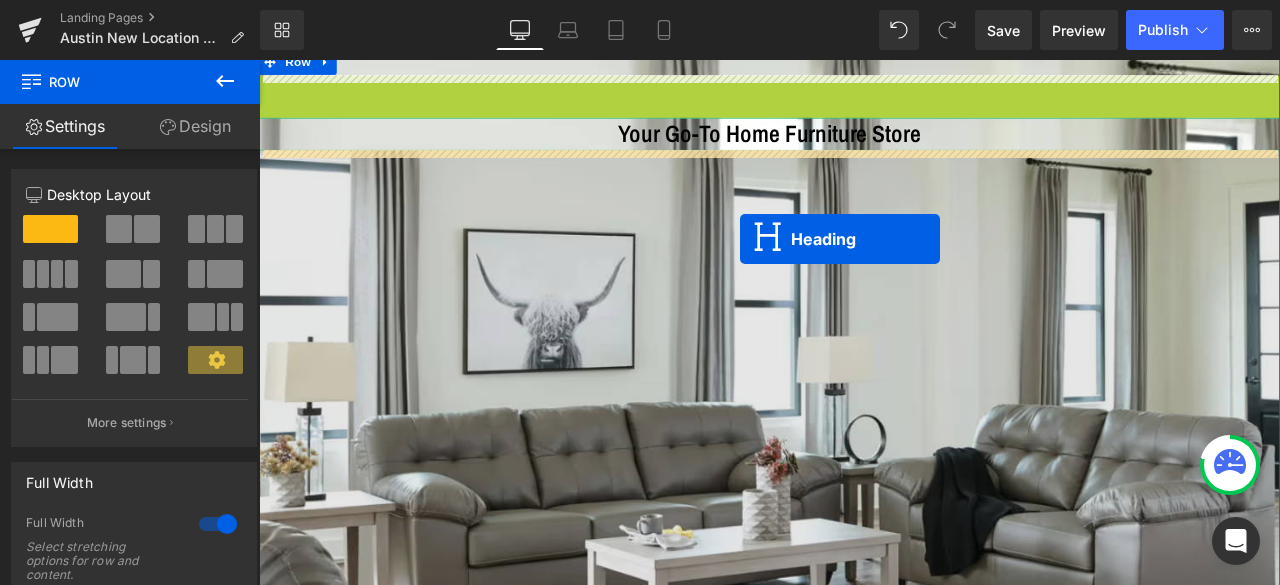 drag, startPoint x: 809, startPoint y: 189, endPoint x: 829, endPoint y: 272, distance: 85.37564 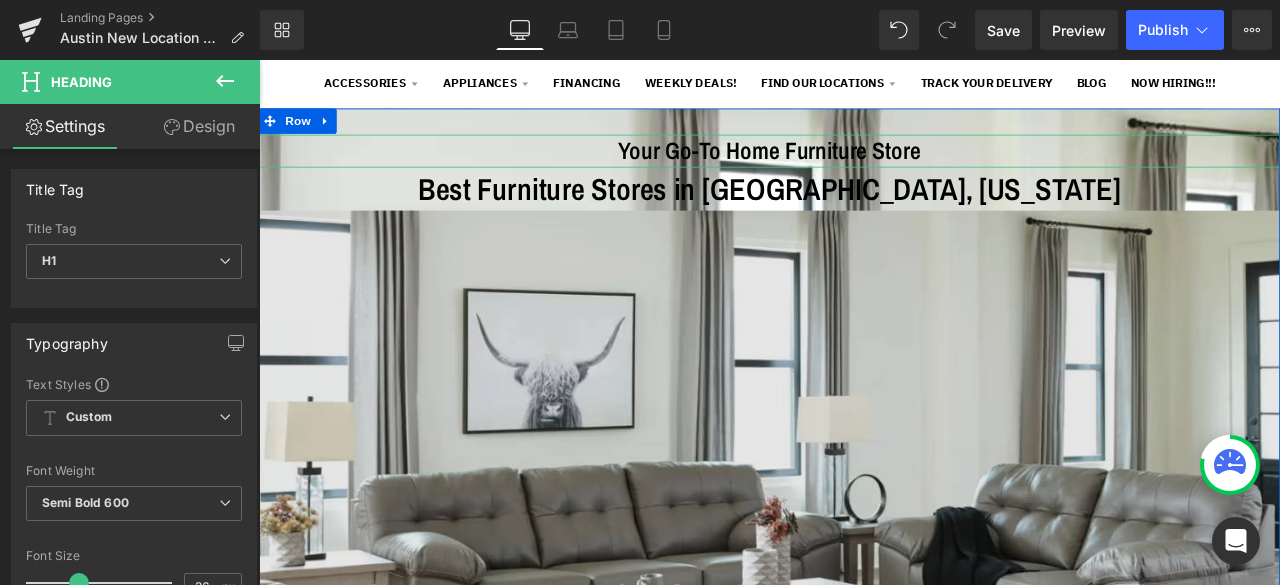scroll, scrollTop: 184, scrollLeft: 0, axis: vertical 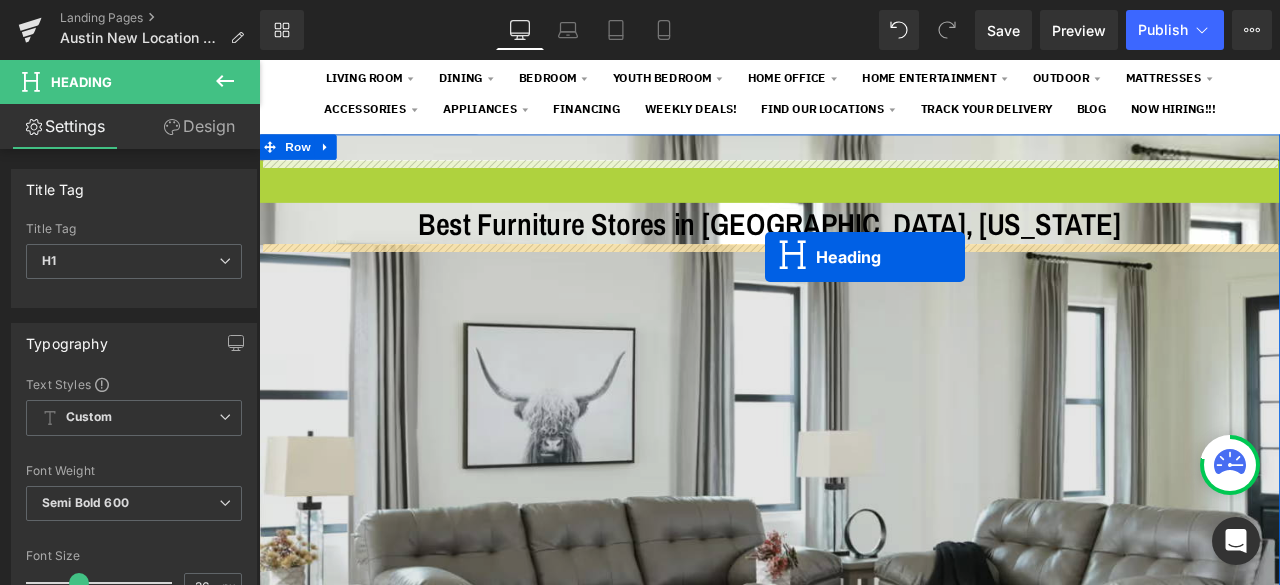 drag, startPoint x: 802, startPoint y: 192, endPoint x: 859, endPoint y: 293, distance: 115.97414 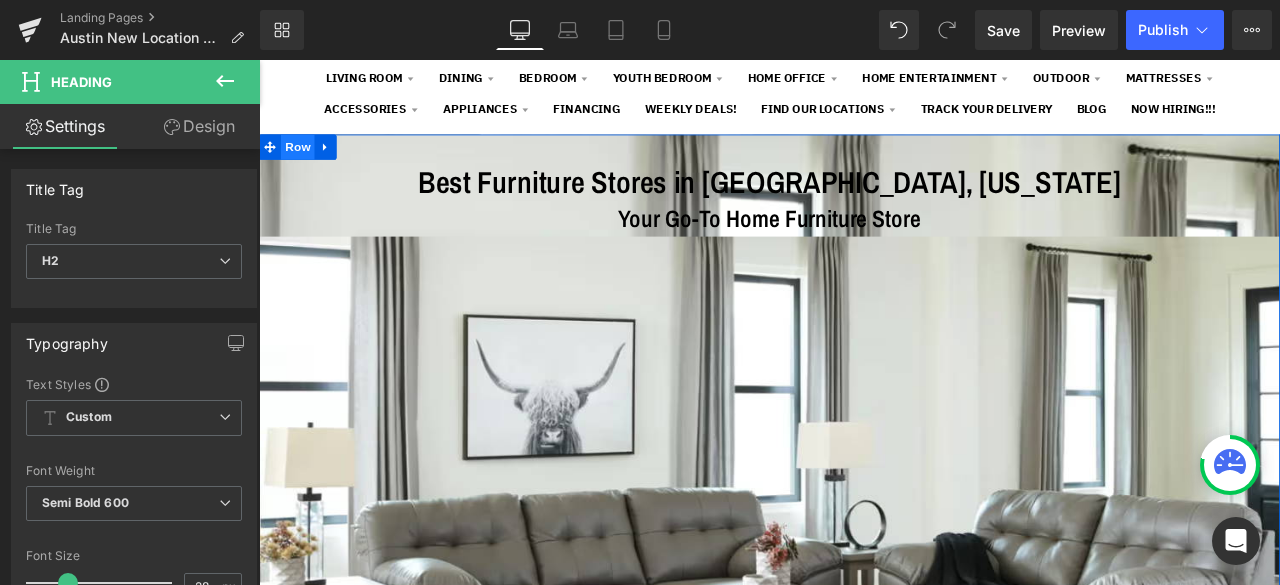 click on "Row" at bounding box center [305, 163] 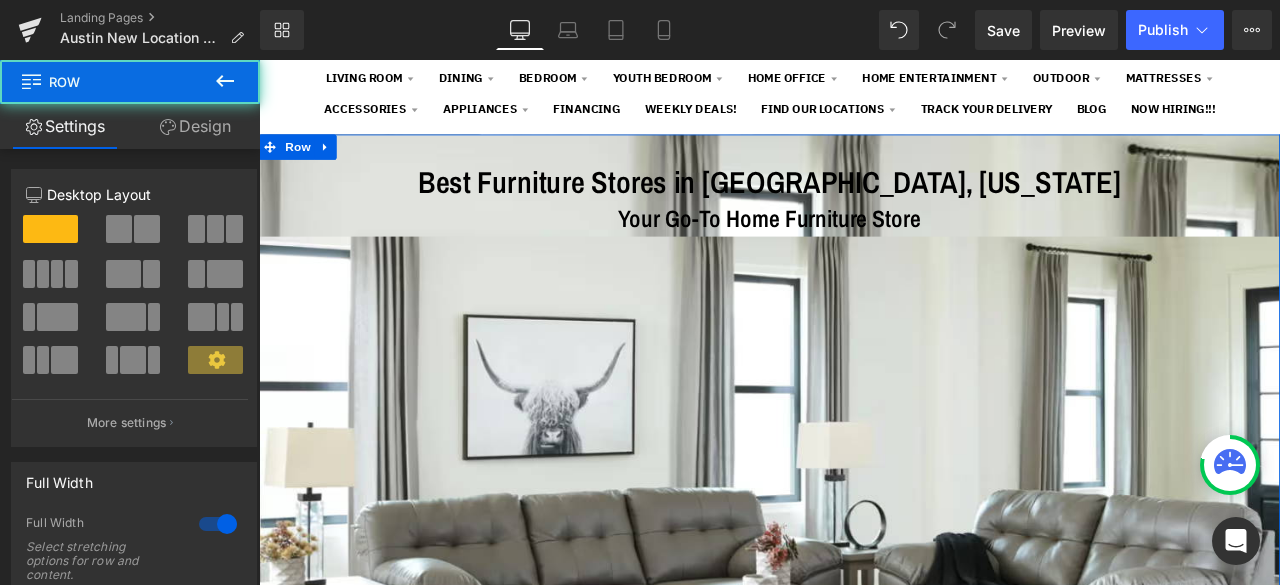 click on "Design" at bounding box center [195, 126] 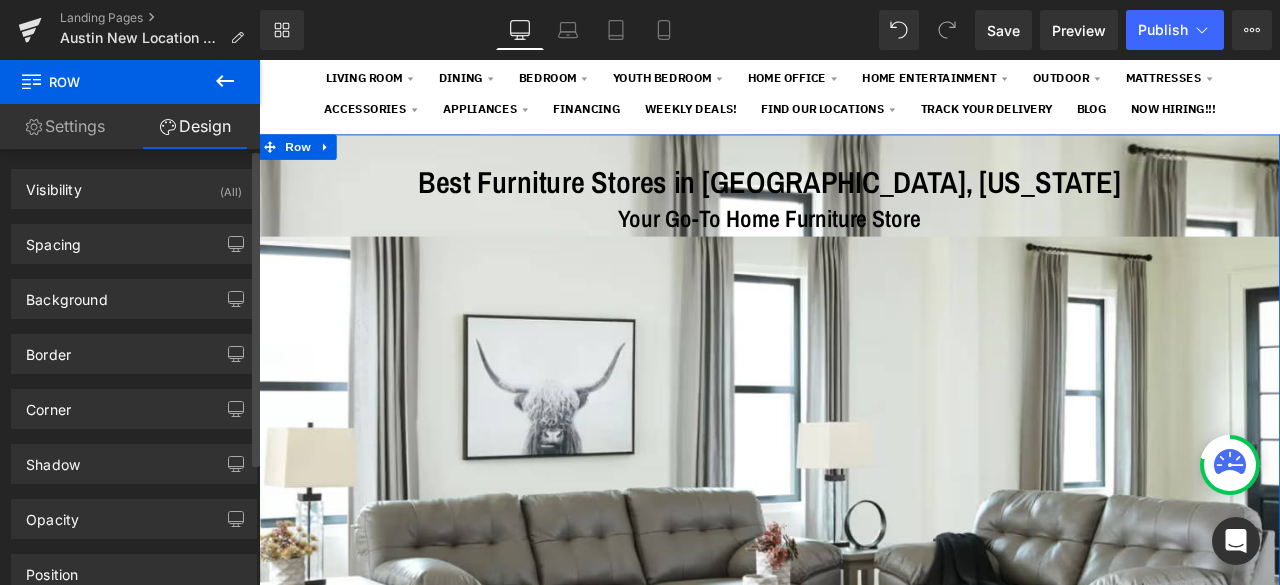 type on "https://ucarecdn.com/c670a7ed-5e28-4413-9c41-0502111edcc2/-/format/auto/-/preview/3000x3000/-/quality/lighter/living%20room%20set.png" 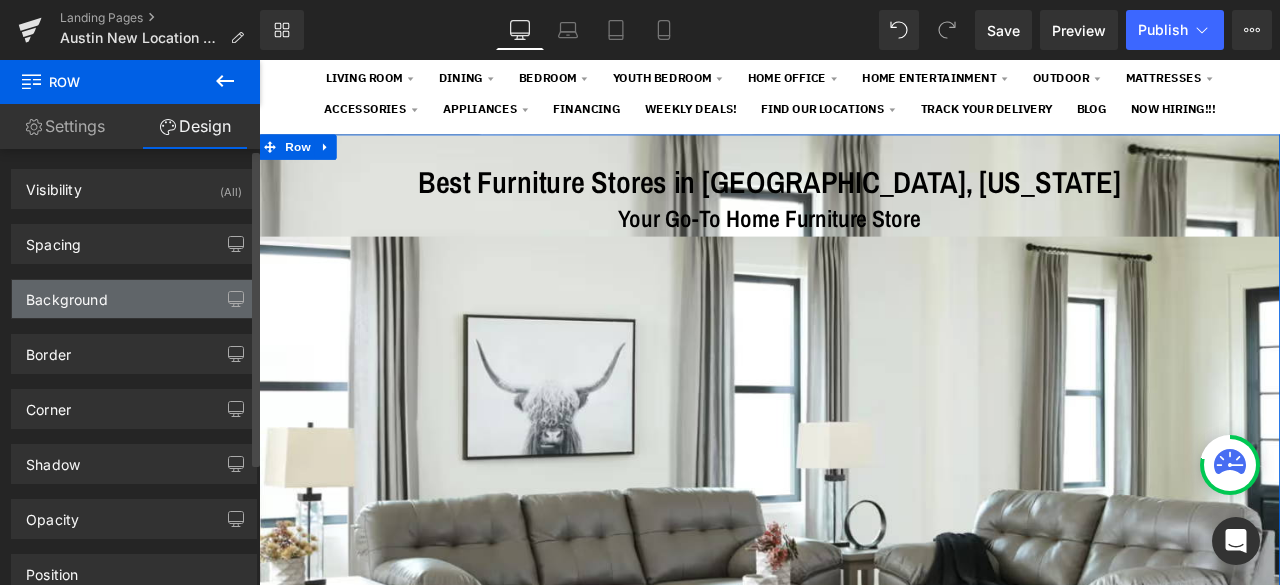 click on "Background" at bounding box center (134, 299) 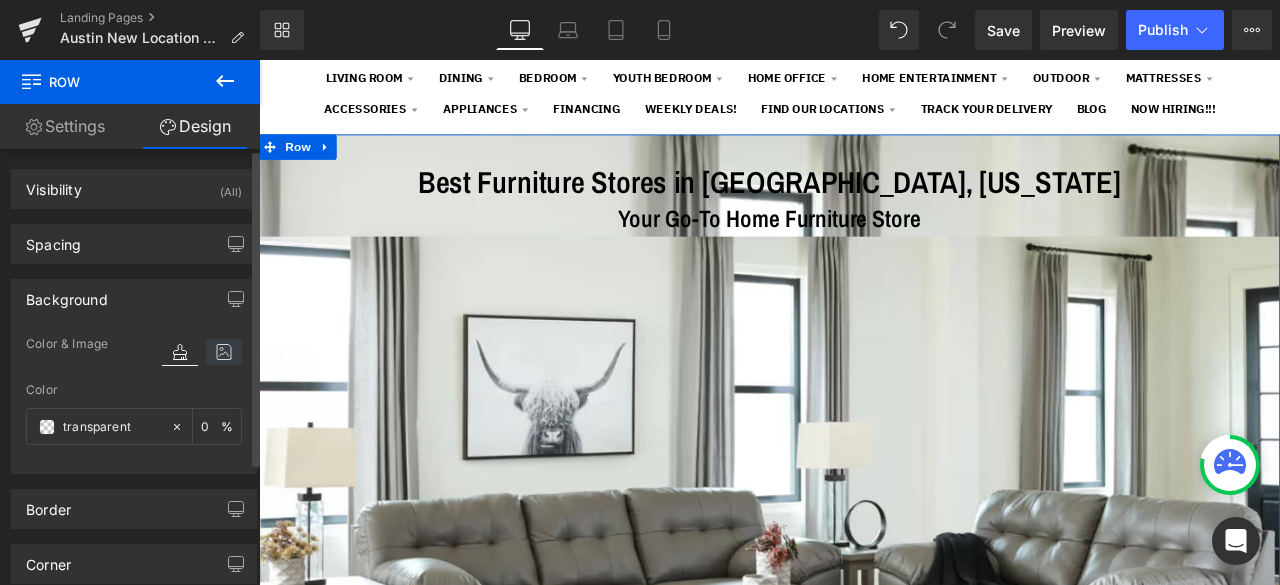 click at bounding box center [224, 352] 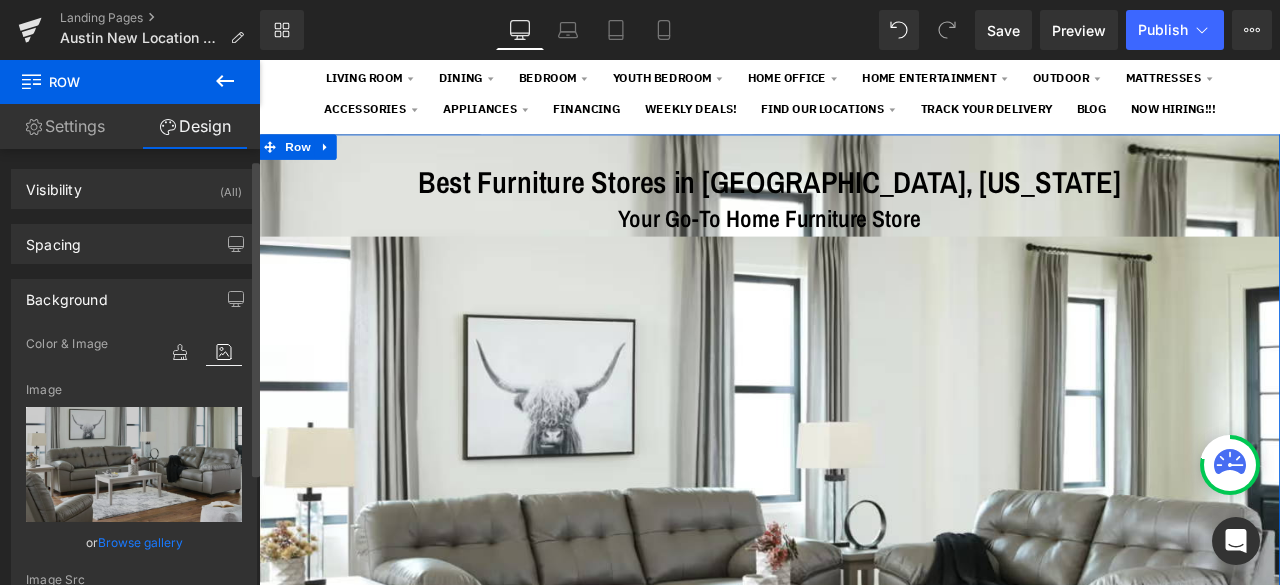 scroll, scrollTop: 100, scrollLeft: 0, axis: vertical 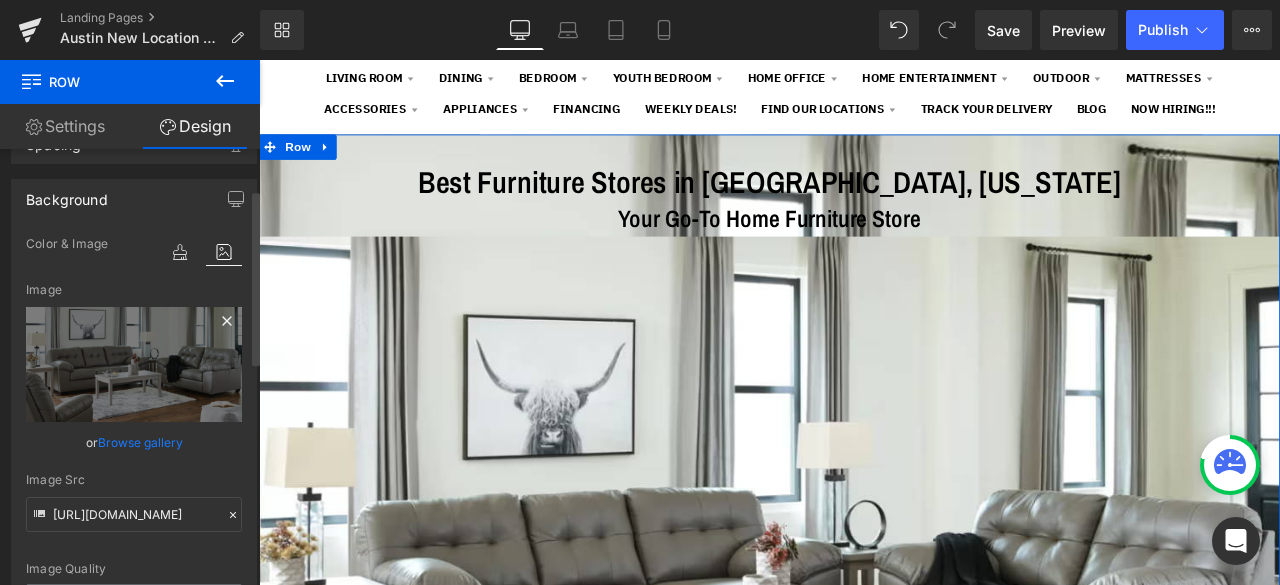 click 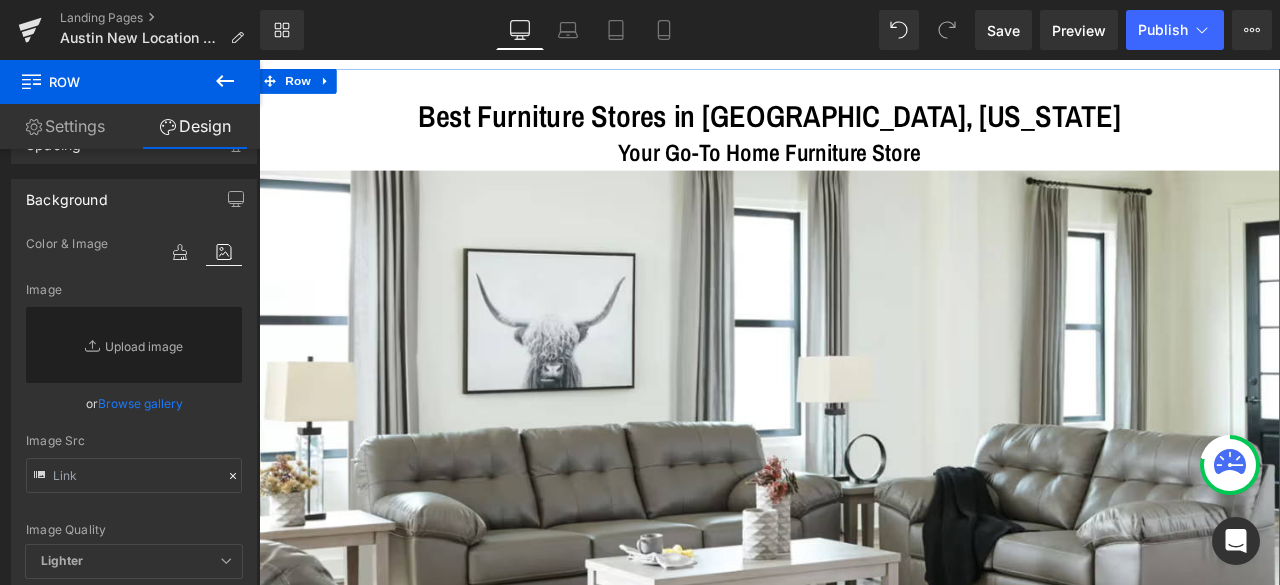 scroll, scrollTop: 84, scrollLeft: 0, axis: vertical 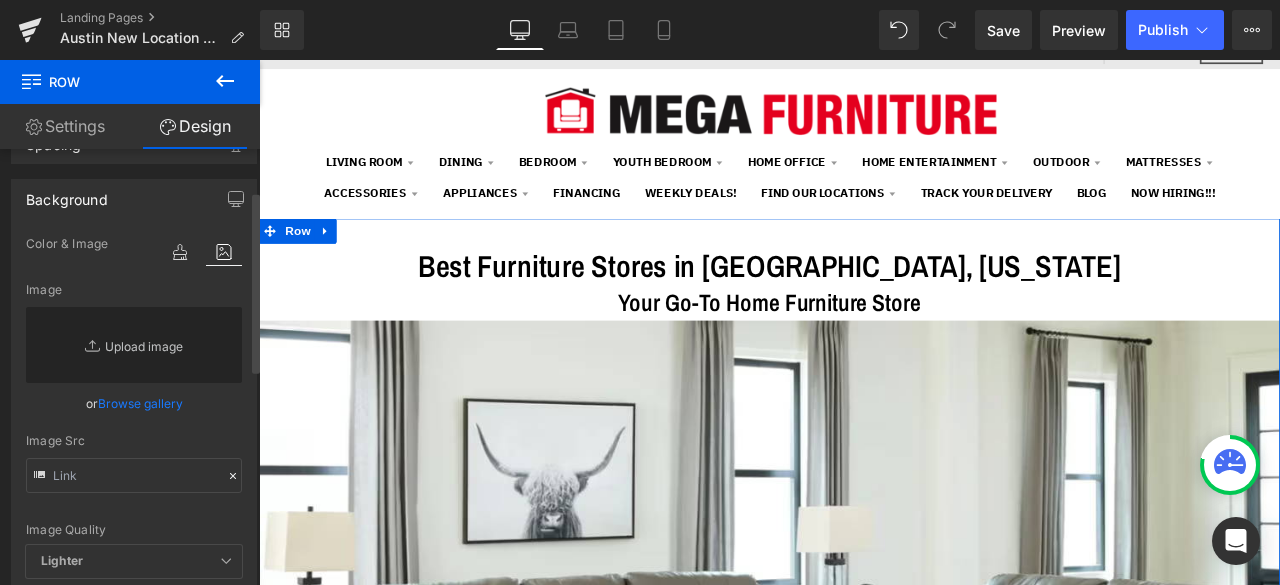 click on "Replace Image" at bounding box center [134, 345] 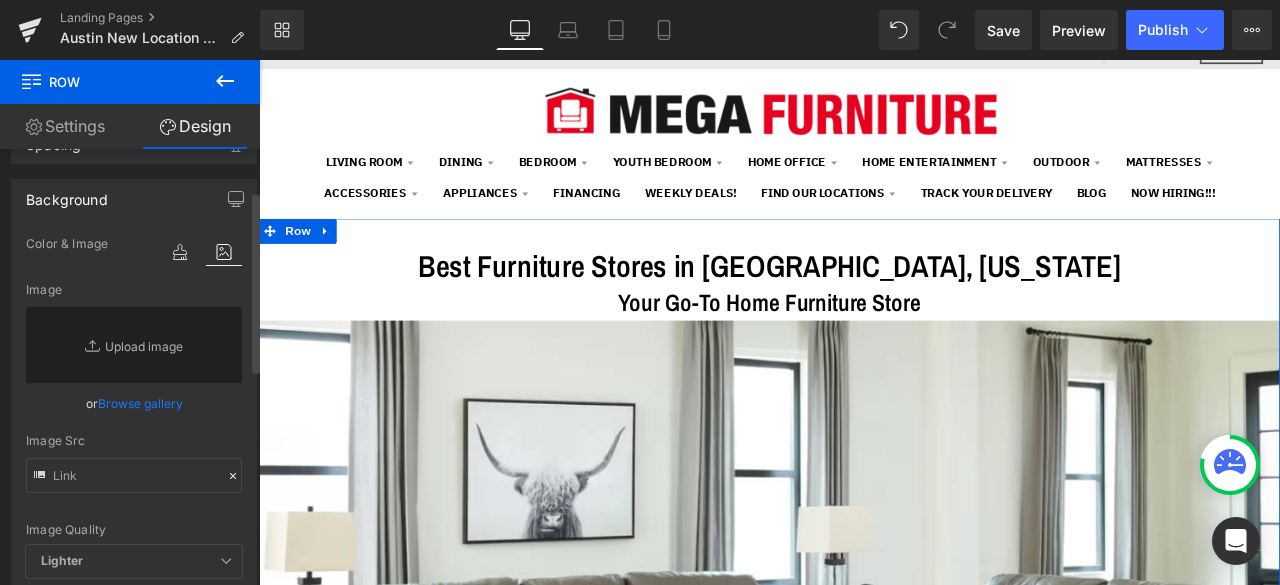 click on "Browse gallery" at bounding box center [140, 403] 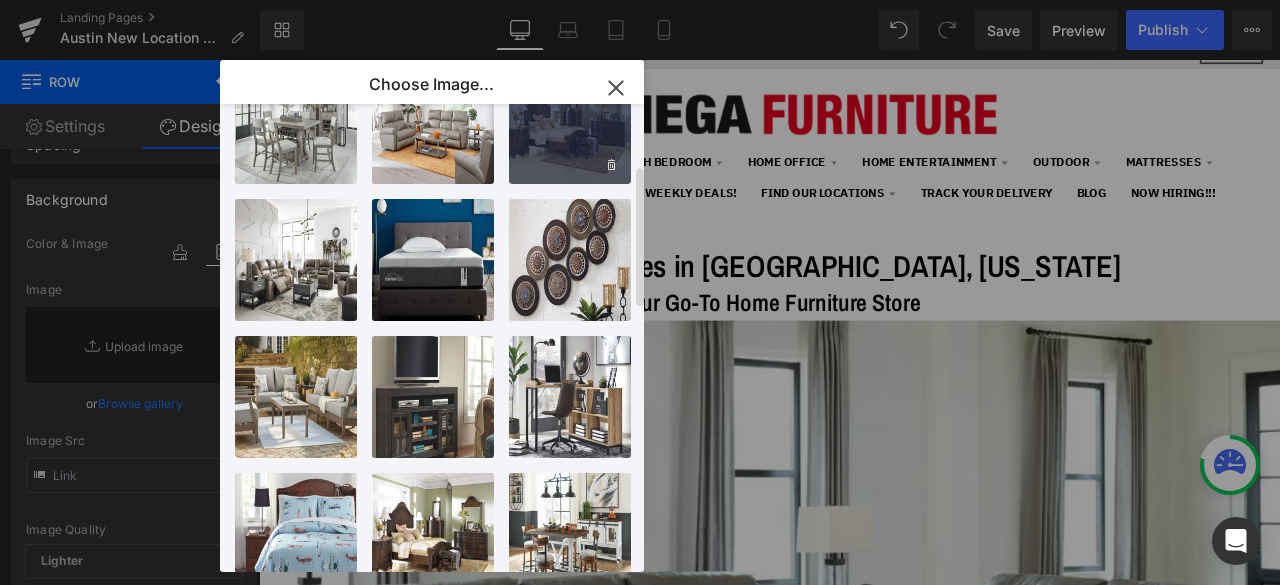 scroll, scrollTop: 200, scrollLeft: 0, axis: vertical 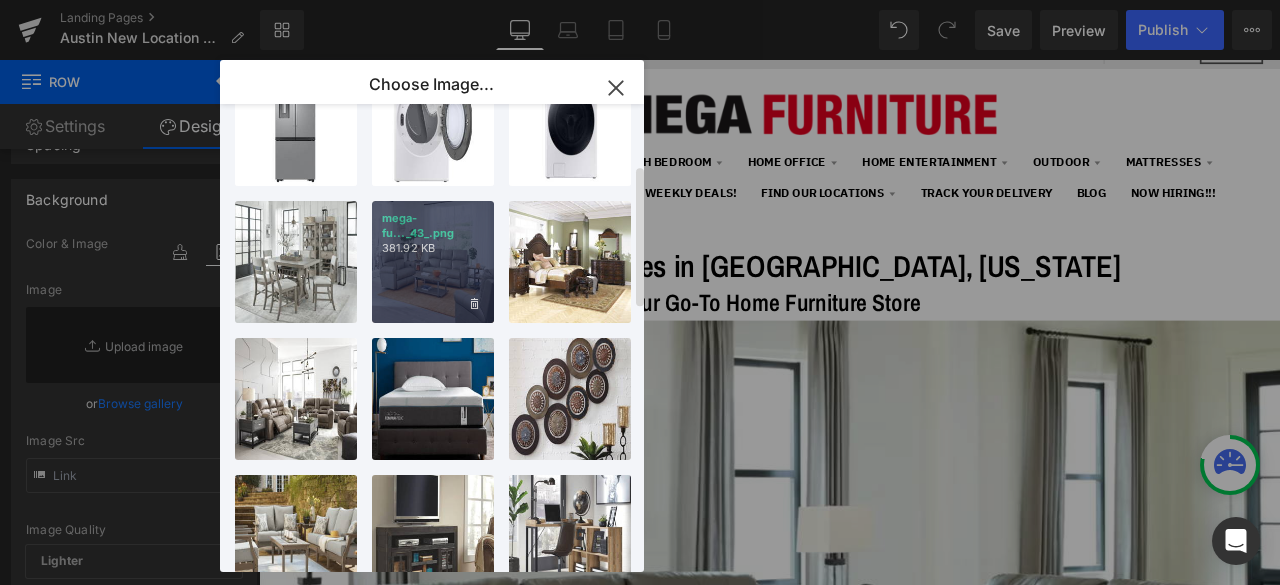 click on "mega-fu..._43_.png 381.92 KB" at bounding box center (433, 262) 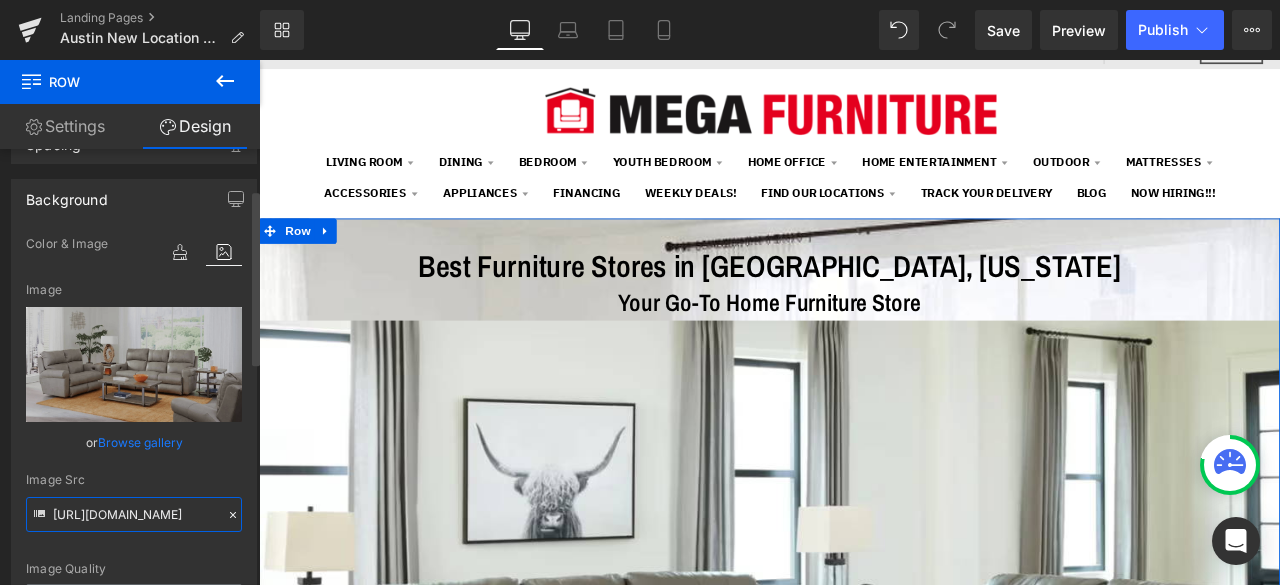 paste on "c670a7ed-5e28-4413-9c41-0502111edcc2/-/format/auto/-/preview/3000x3000/-/quality/lighter/living%20room%20set" 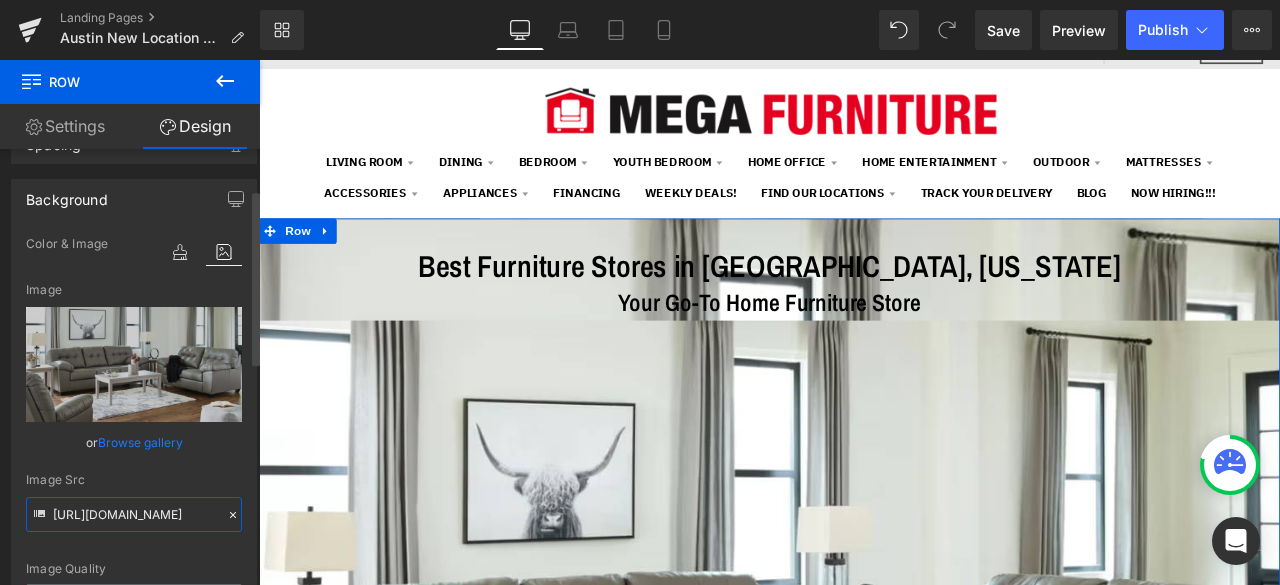 type on "https://ucarecdn.com/c670a7ed-5e28-4413-9c41-0502111edcc2/-/format/auto/-/preview/3000x3000/-/quality/lighter/living%20room%20set.png" 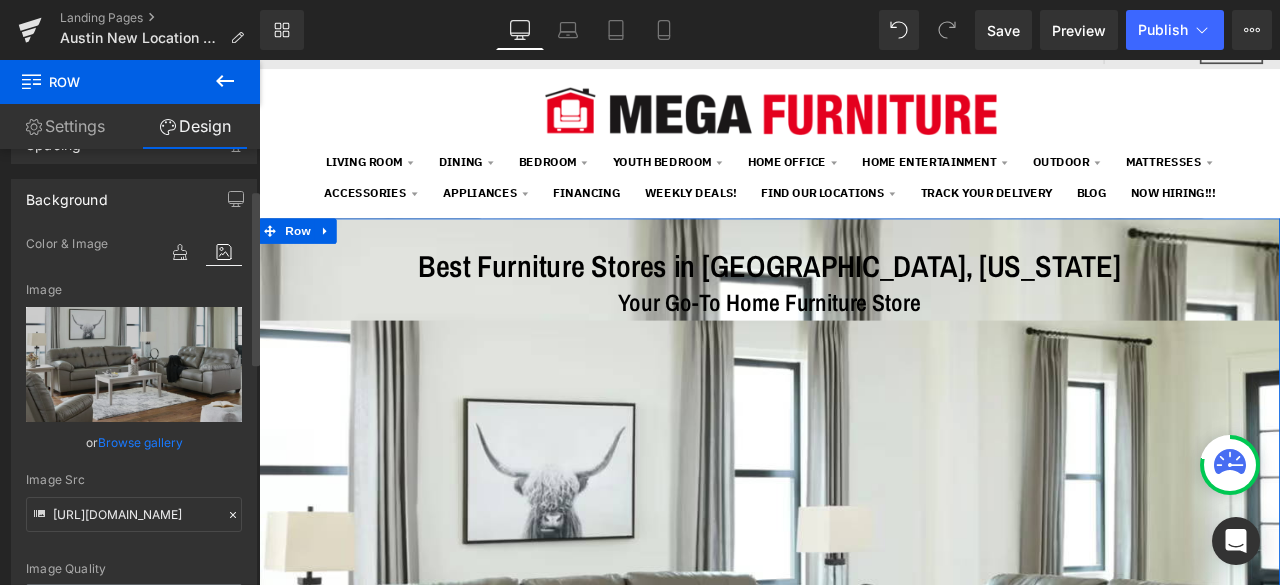 click on "Image Src" at bounding box center [134, 480] 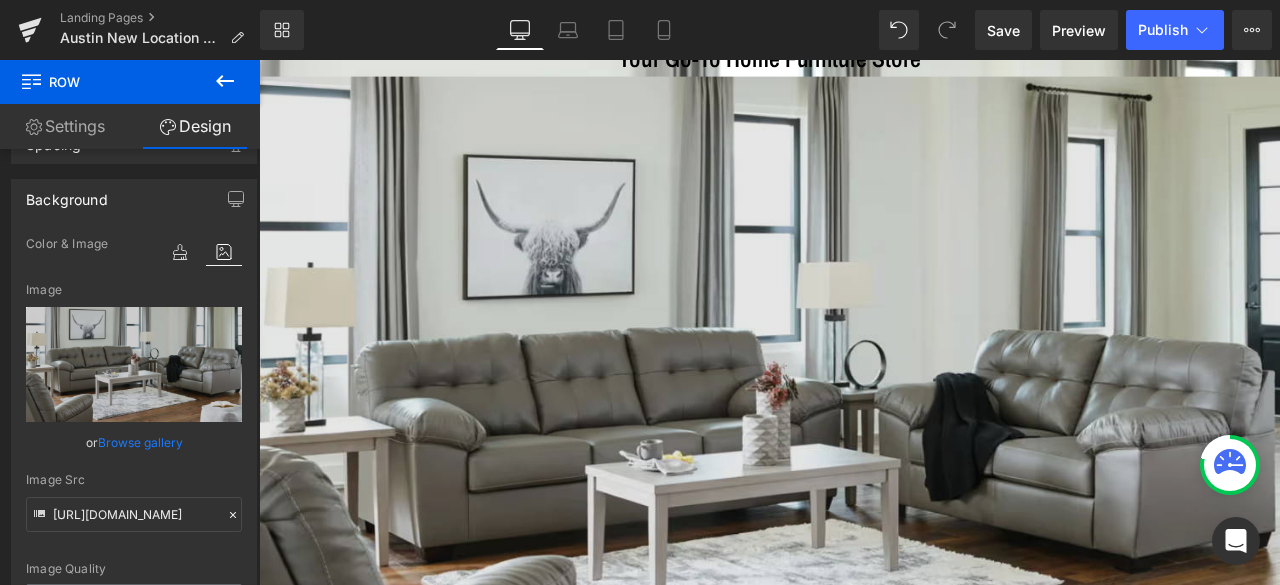 scroll, scrollTop: 184, scrollLeft: 0, axis: vertical 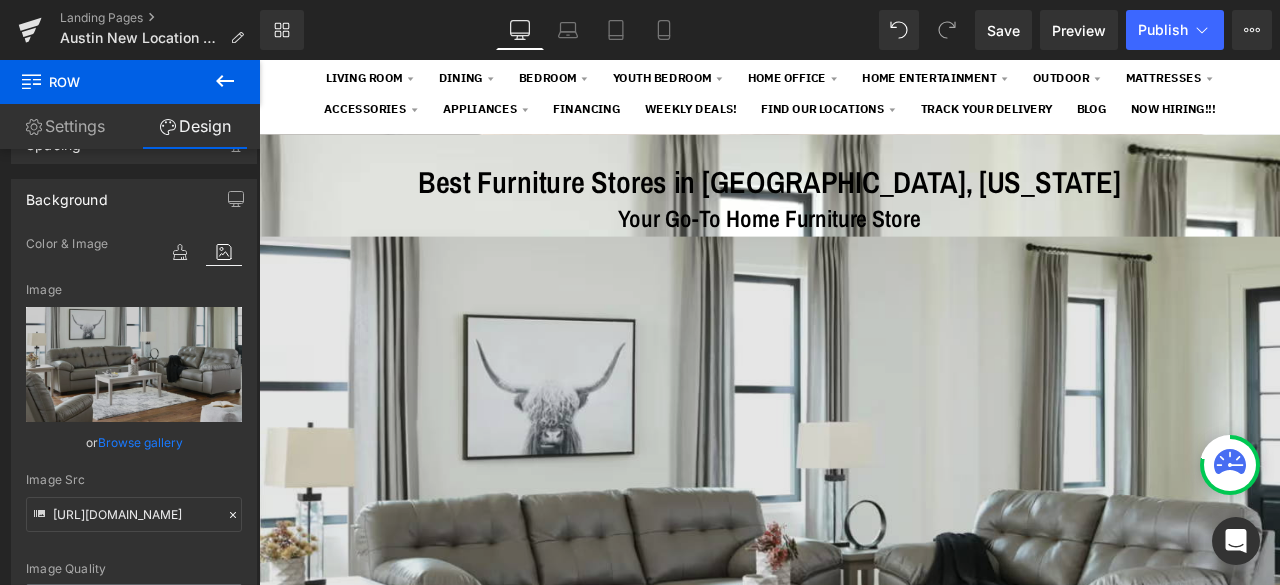 click at bounding box center (864, 672) 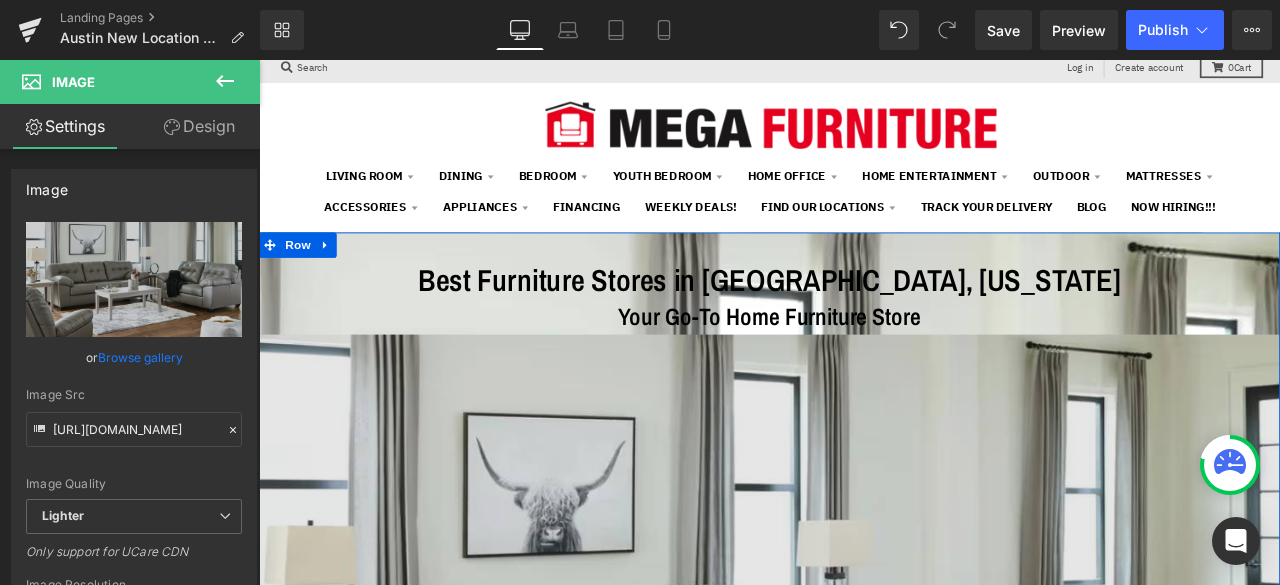scroll, scrollTop: 100, scrollLeft: 0, axis: vertical 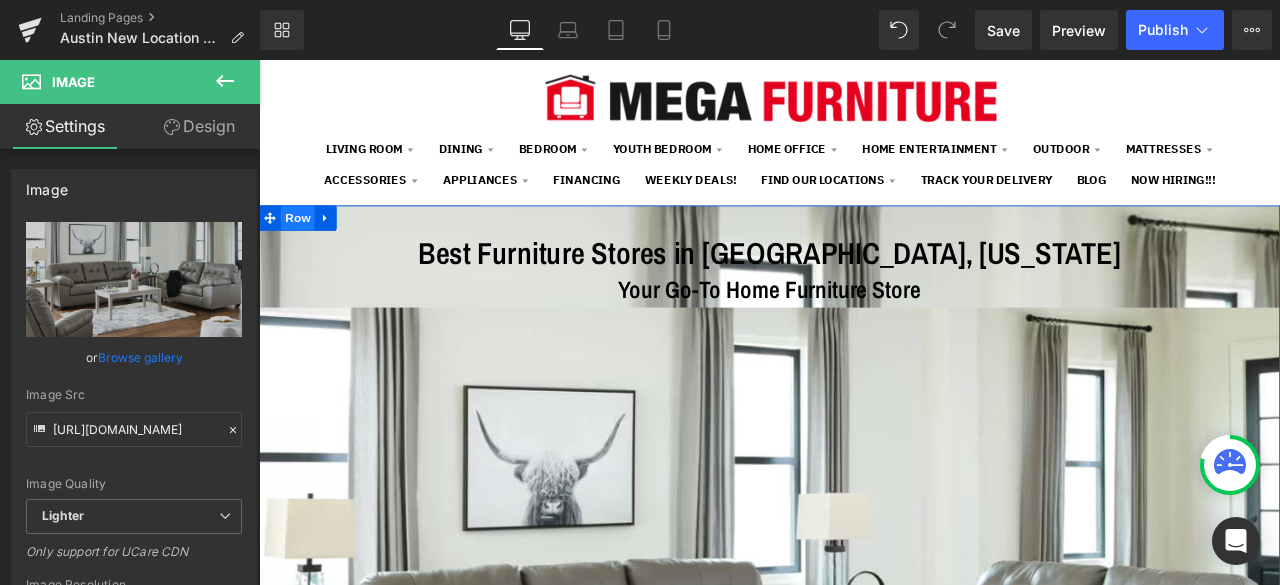 click on "Row" at bounding box center (305, 247) 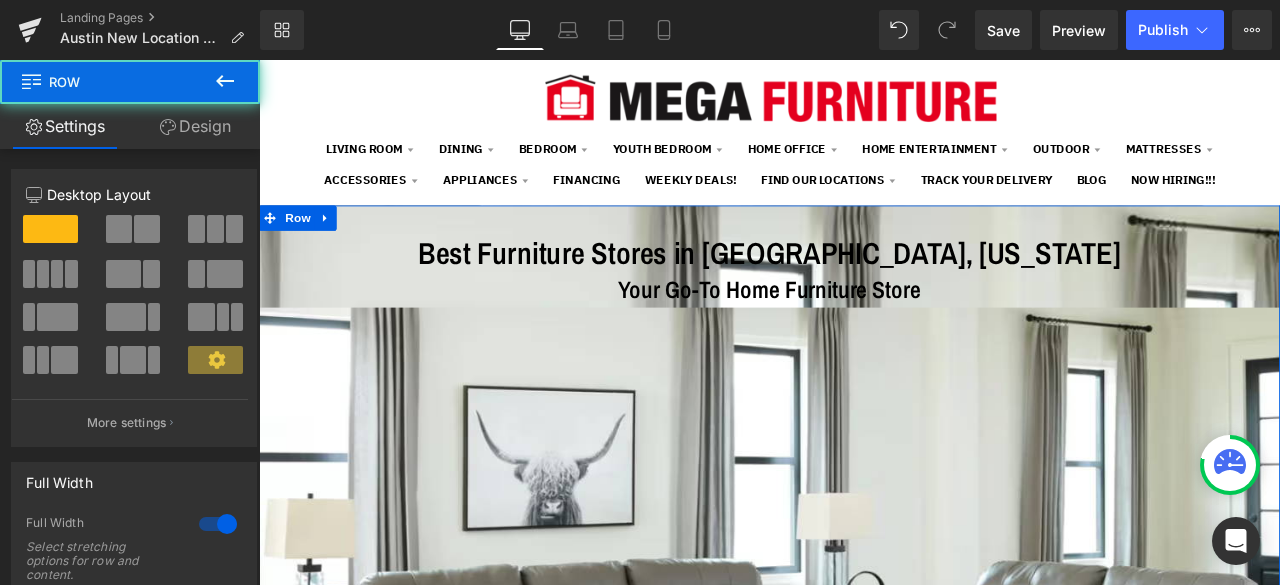 click on "Design" at bounding box center (195, 126) 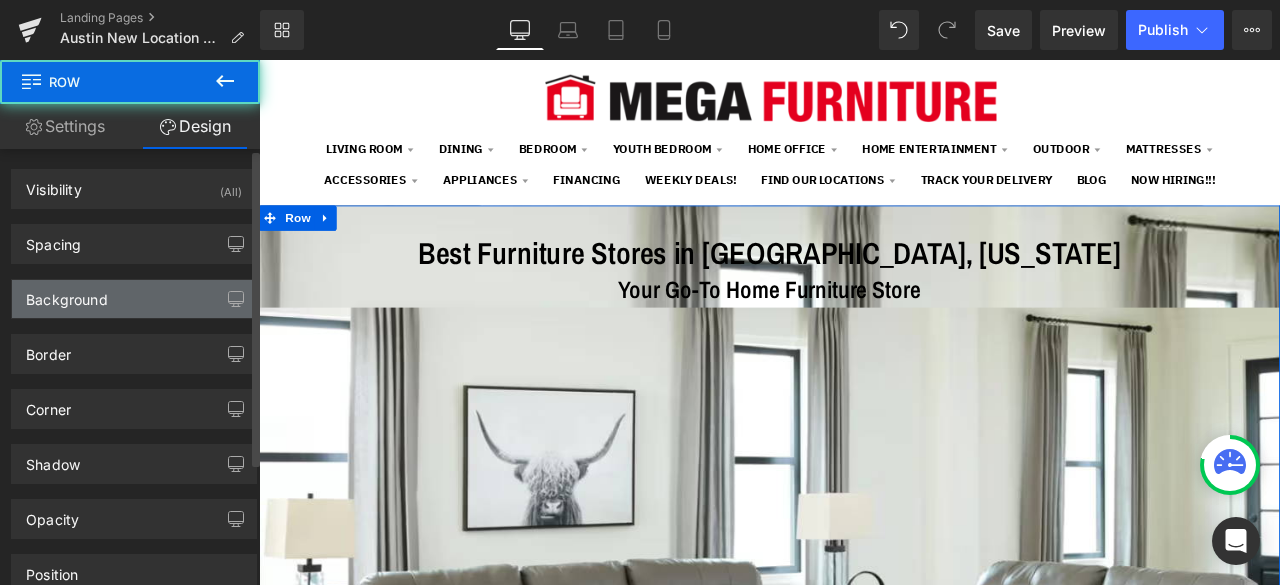 type on "transparent" 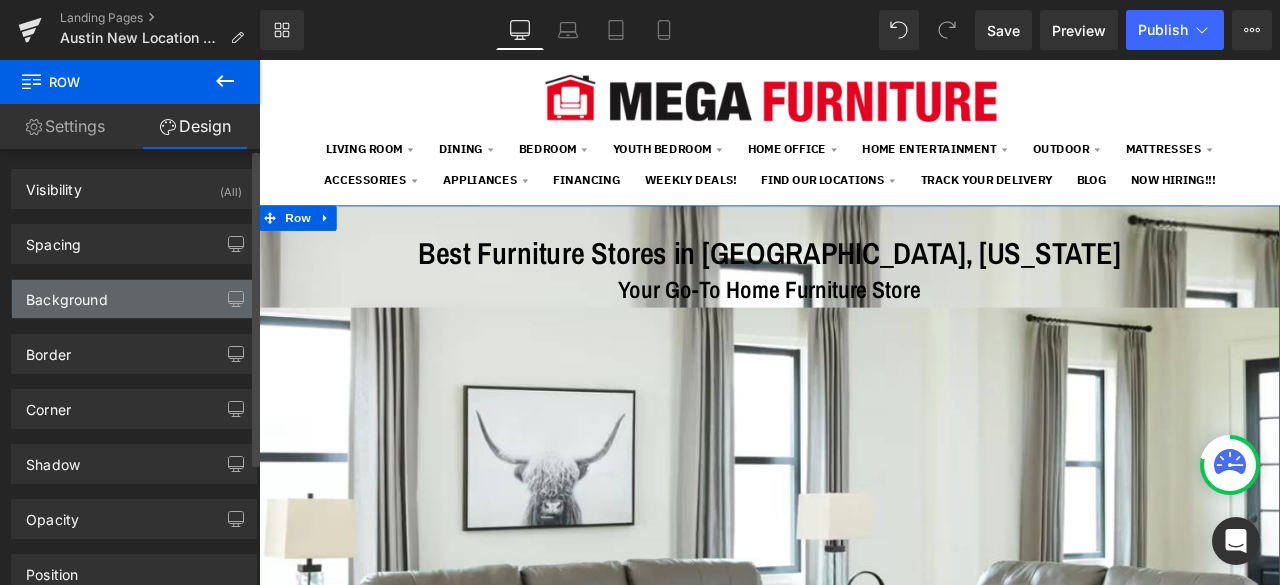 click on "Background" at bounding box center (134, 299) 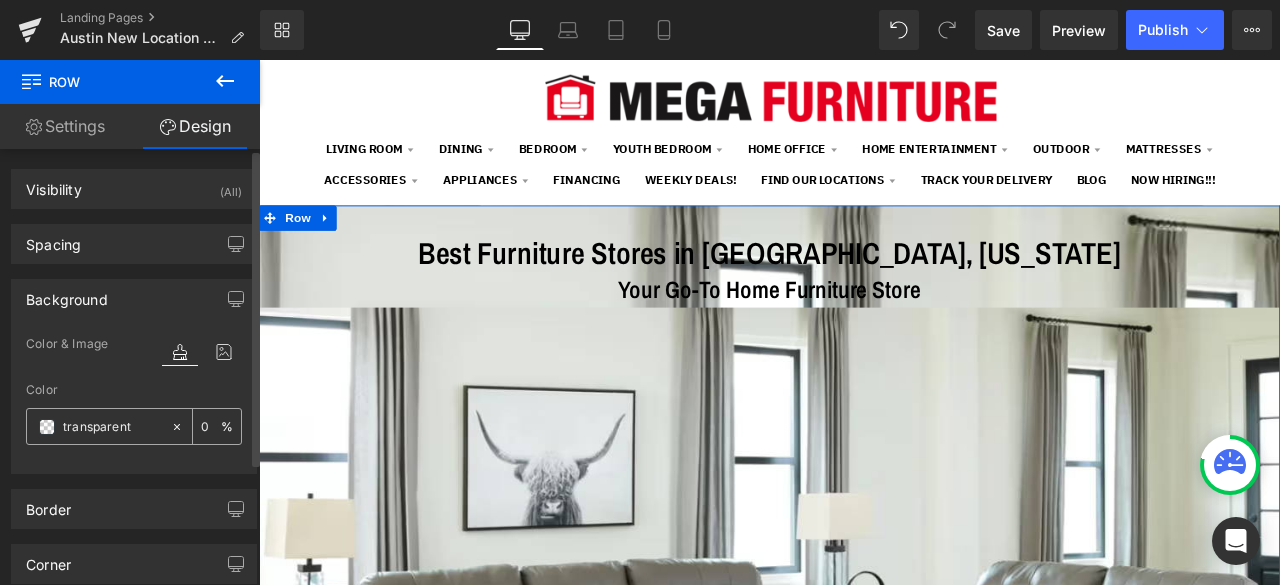click on "transparent" at bounding box center (112, 427) 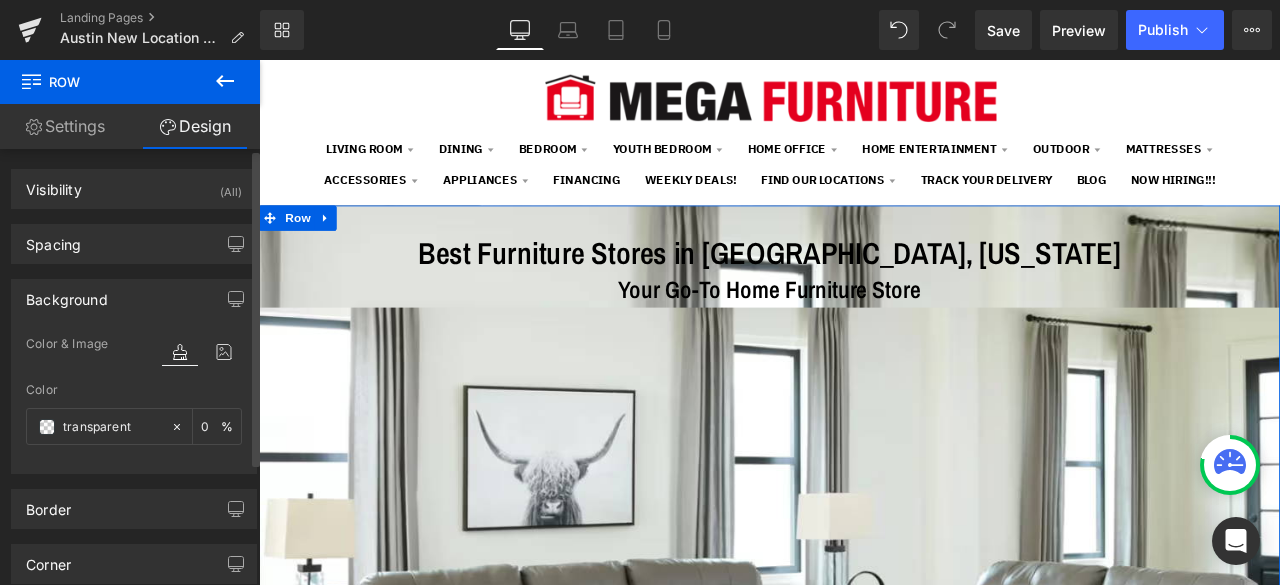 click at bounding box center (180, 352) 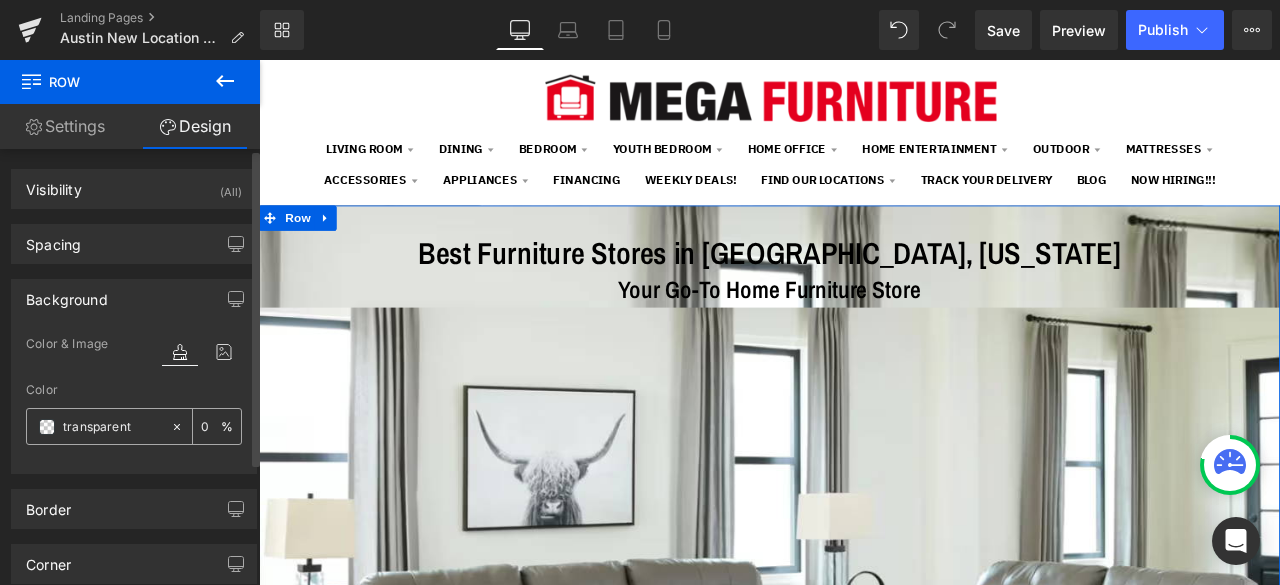 click at bounding box center (181, 426) 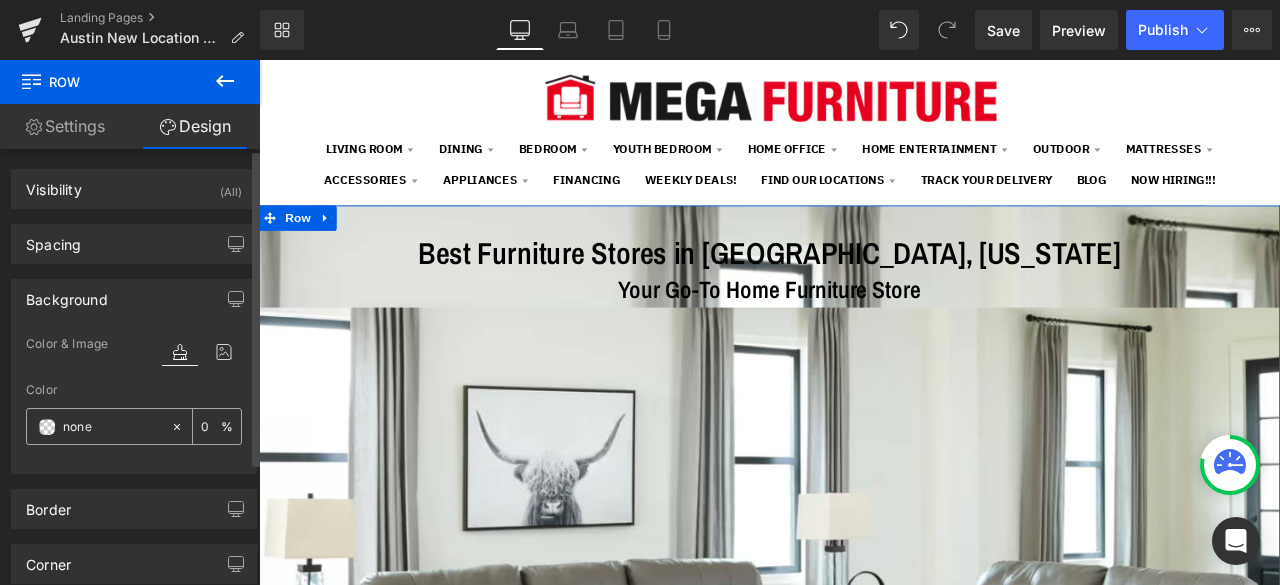 click at bounding box center [47, 427] 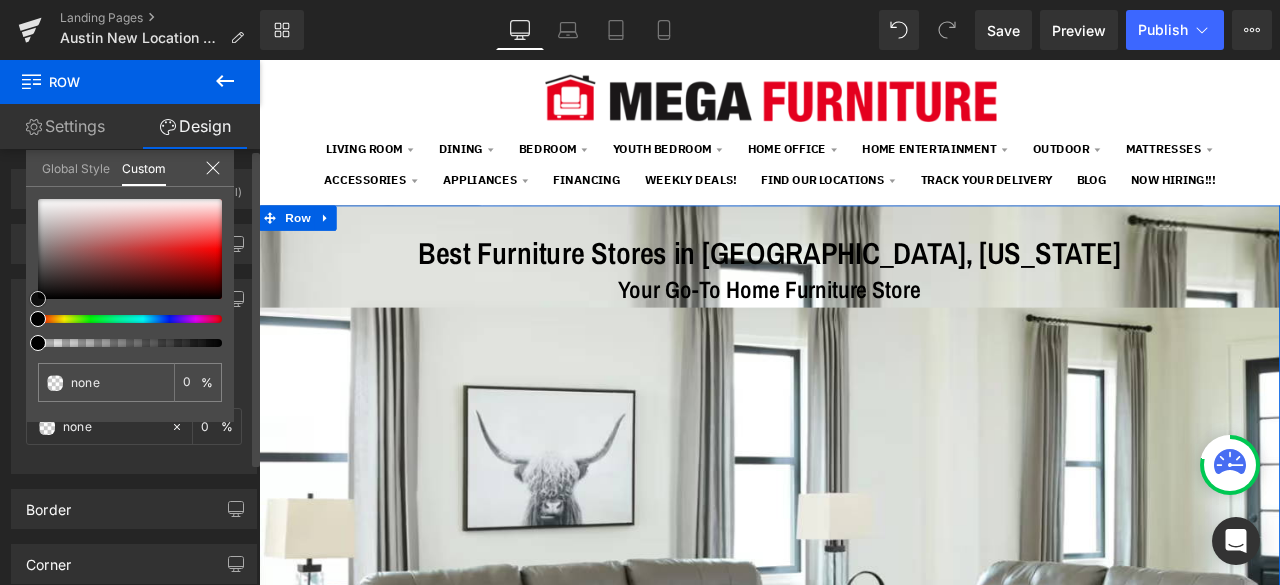 type on "#ee4d4d" 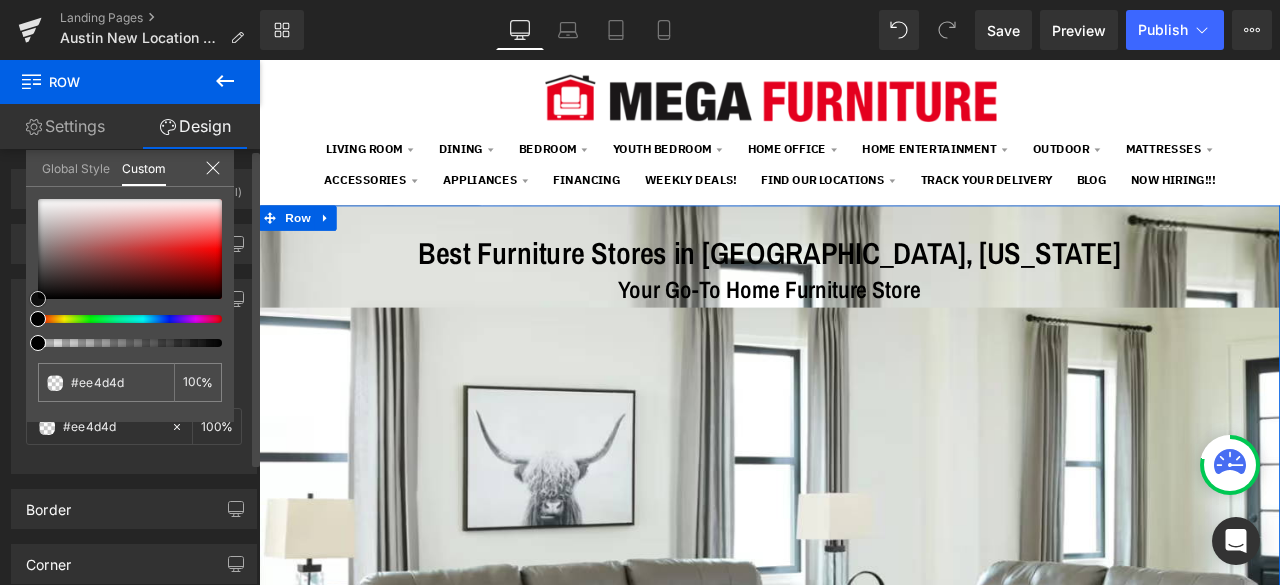 click at bounding box center [130, 249] 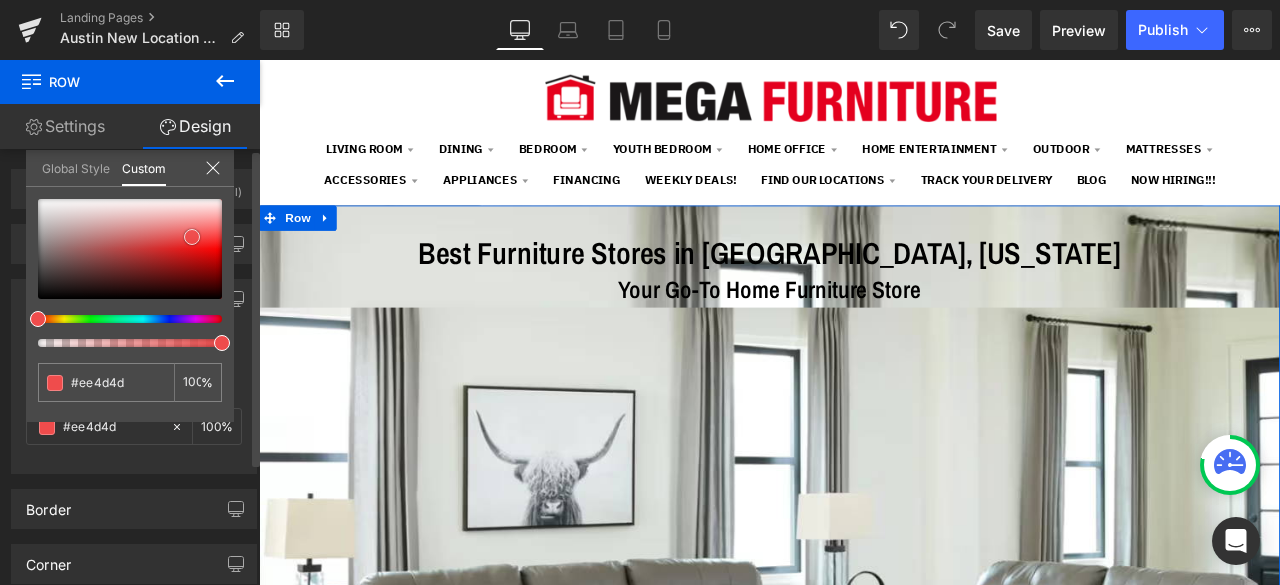 type on "#f05050" 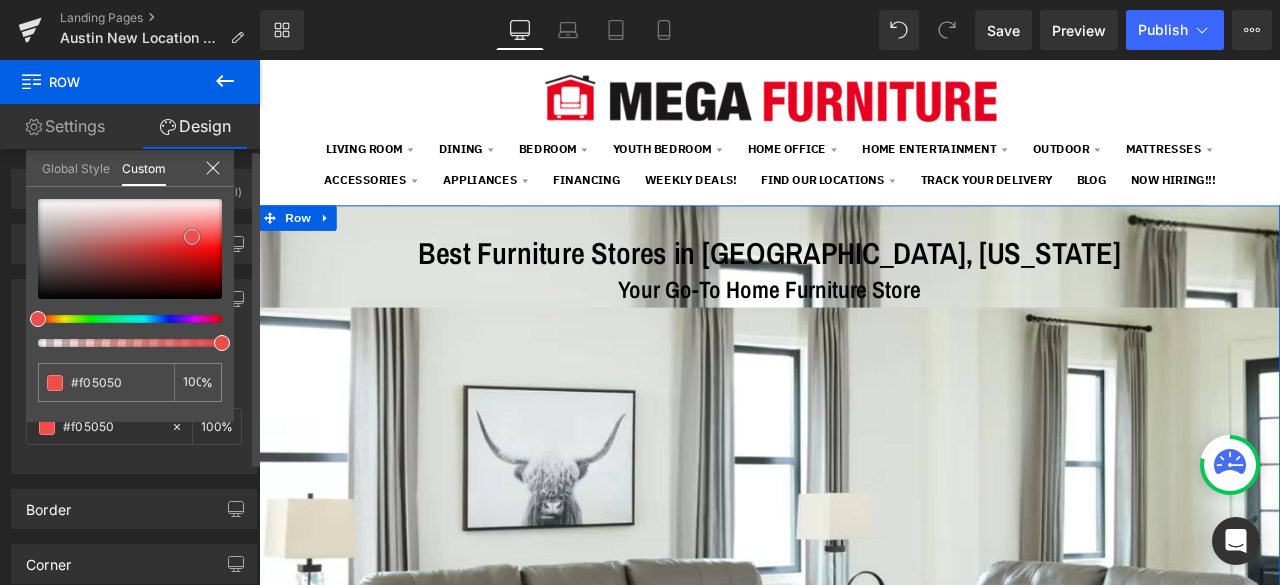 type on "#f36262" 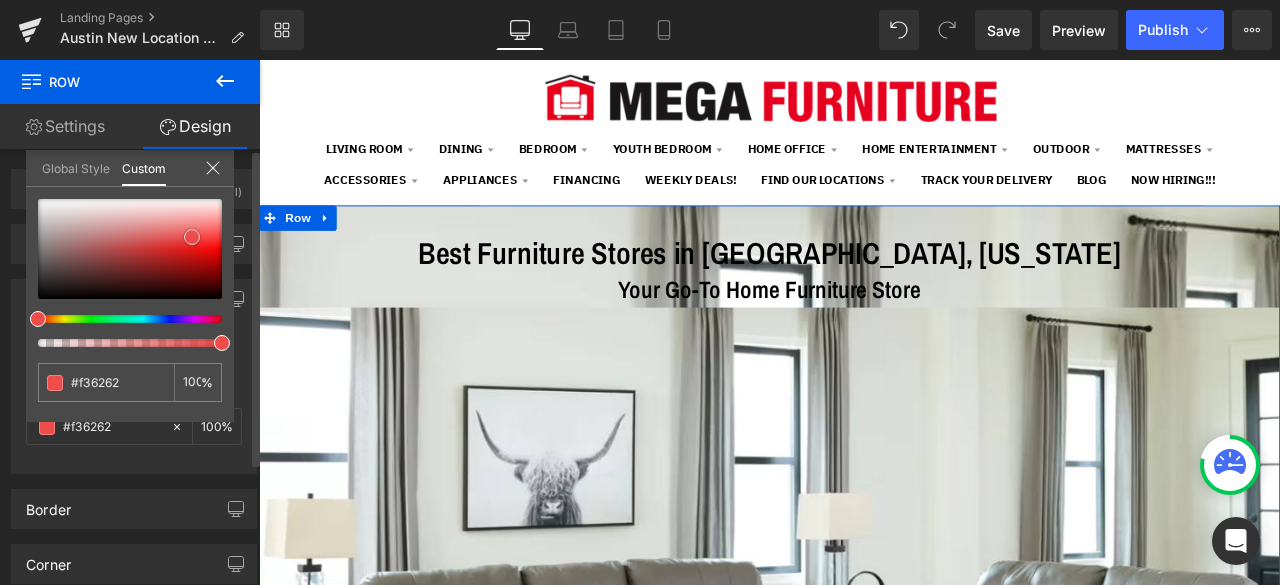 type on "#f56f6f" 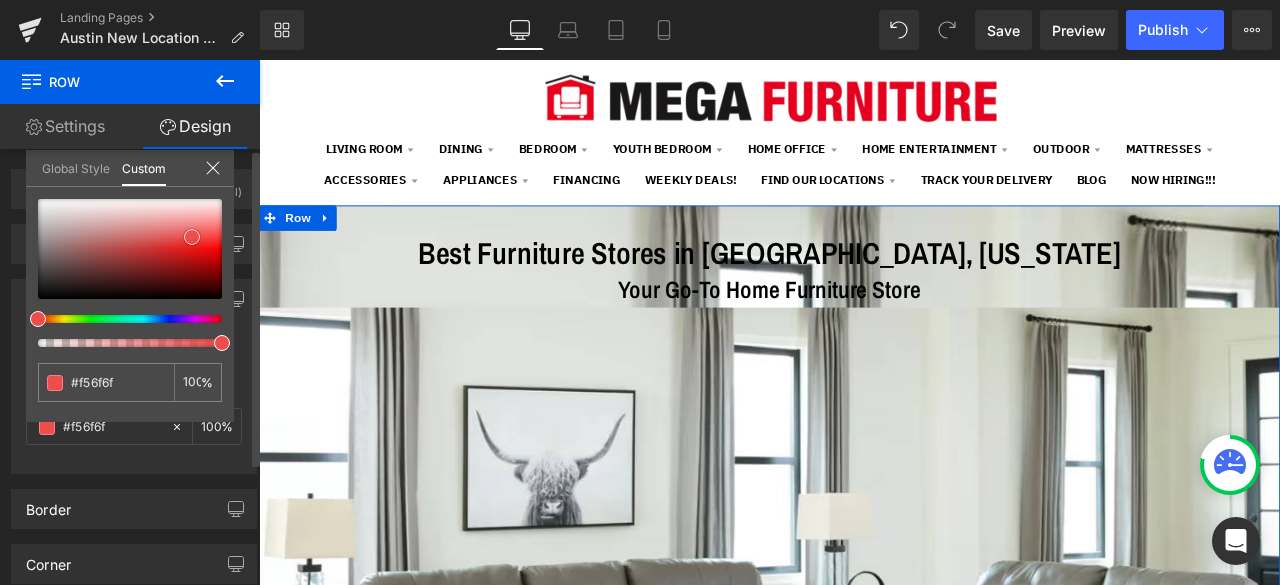 type on "#f57474" 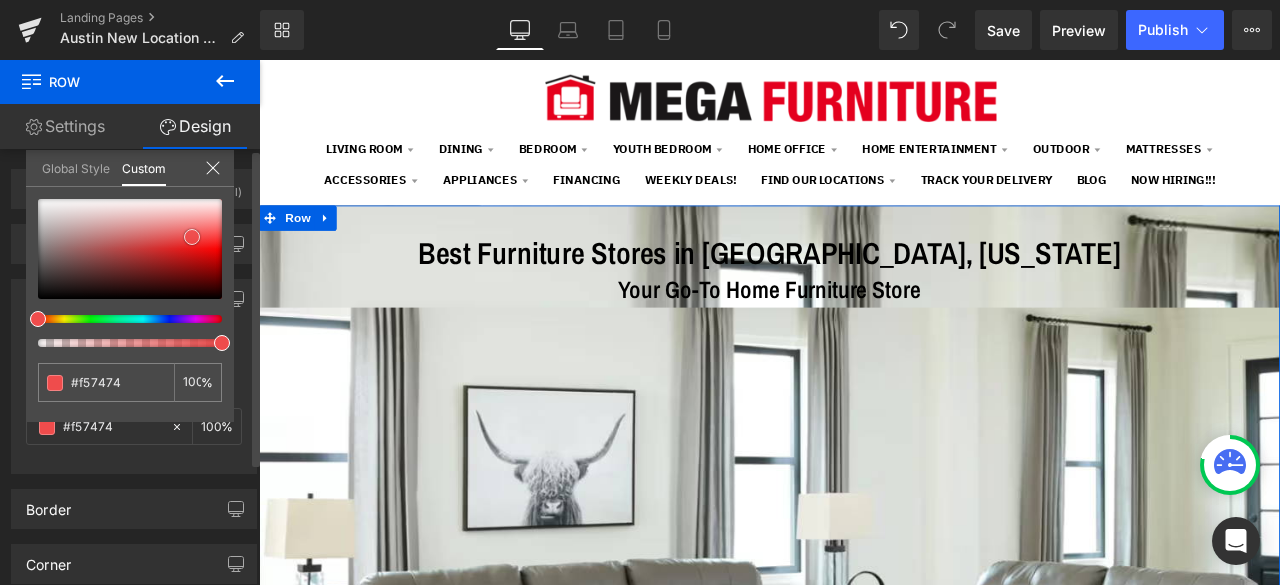 type on "#f67d7d" 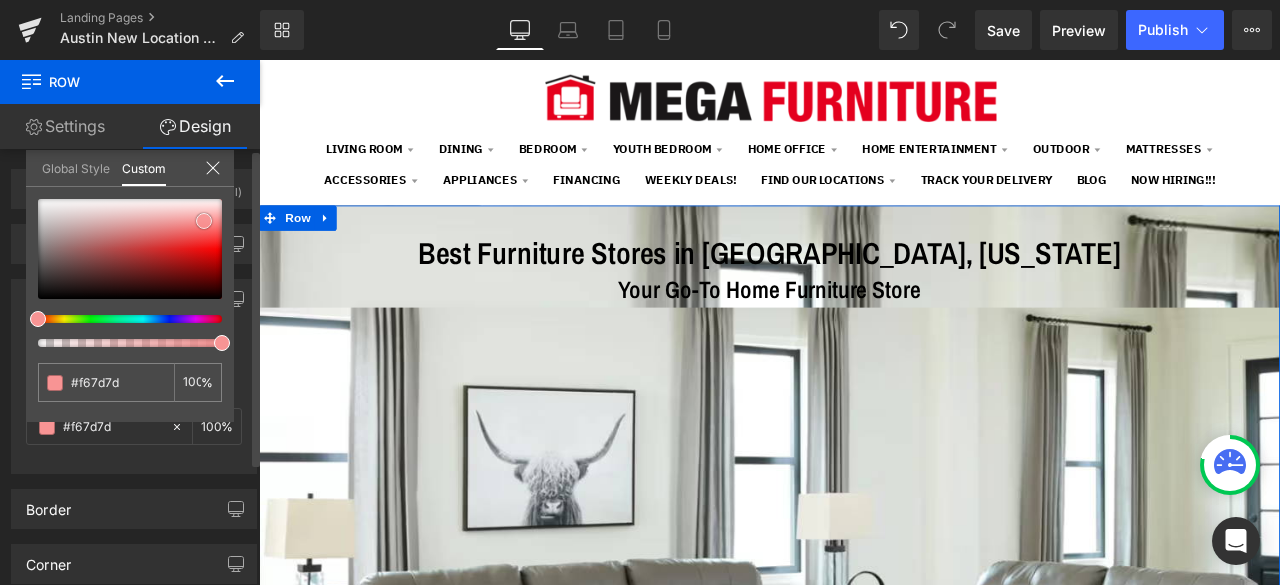 type on "#f78b8b" 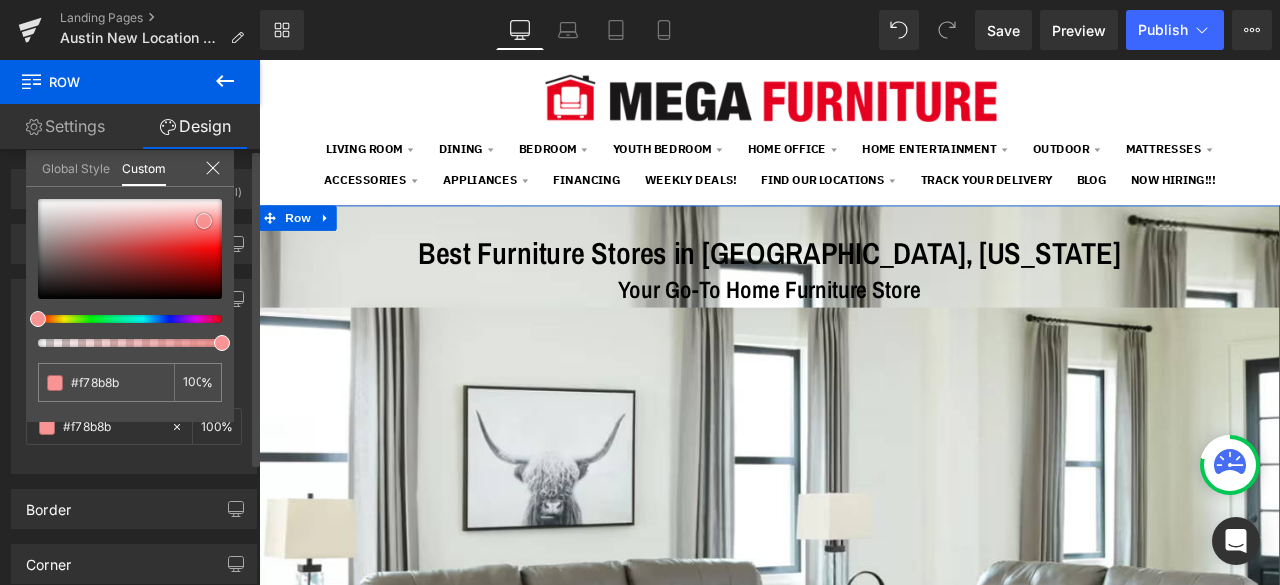 type on "#f89494" 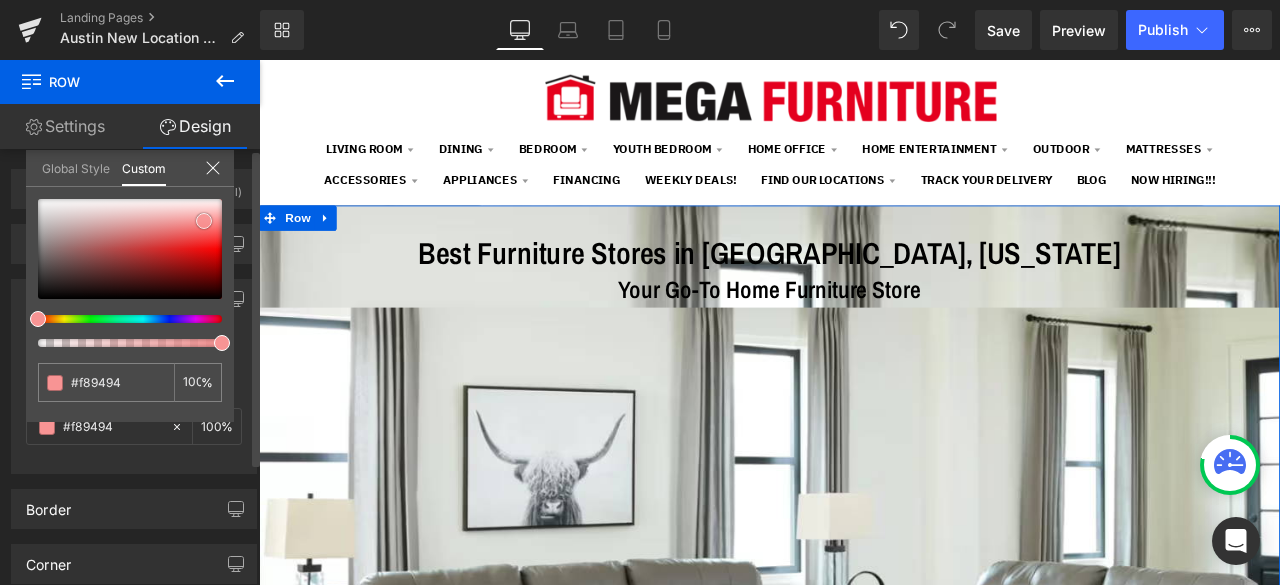 type on "#f99999" 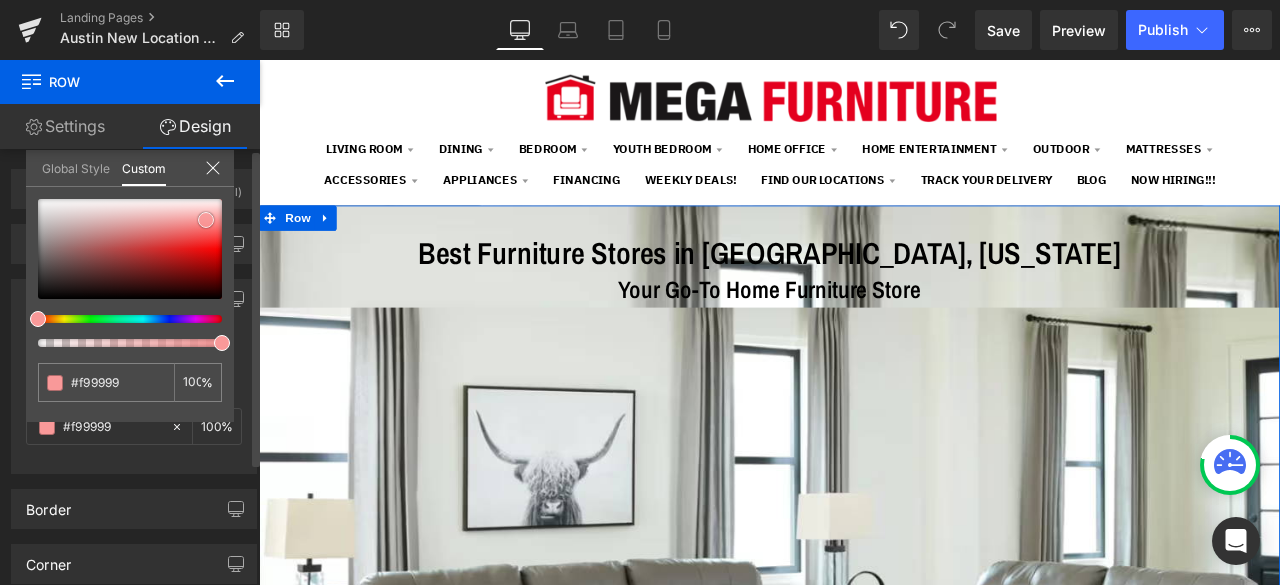 type on "#fa9d9d" 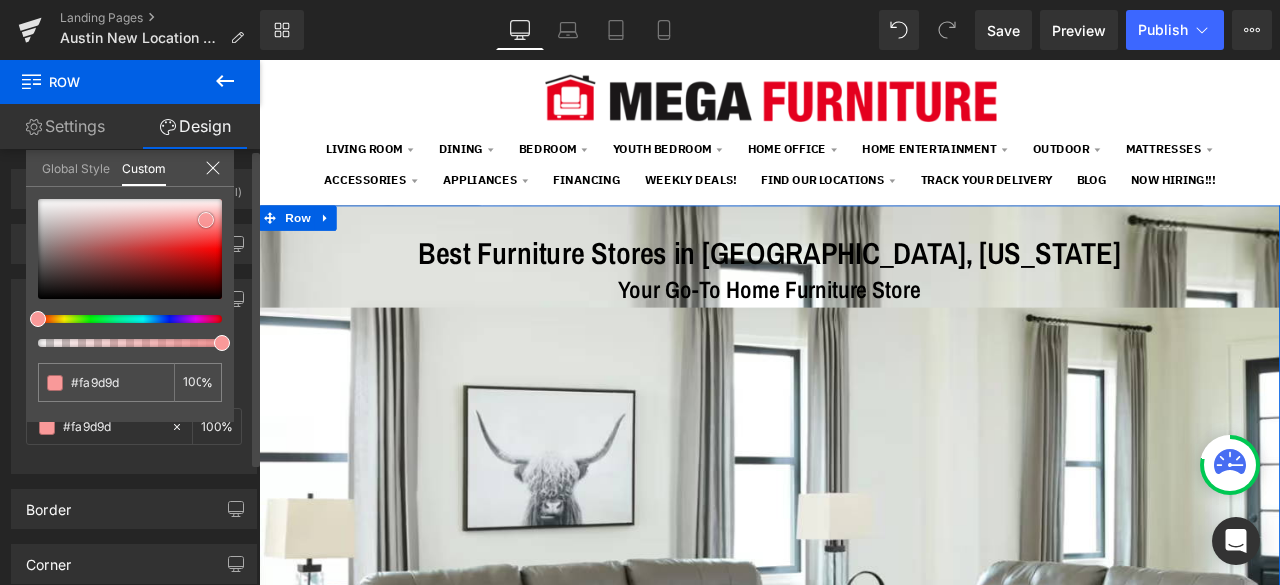 type on "#f99e9e" 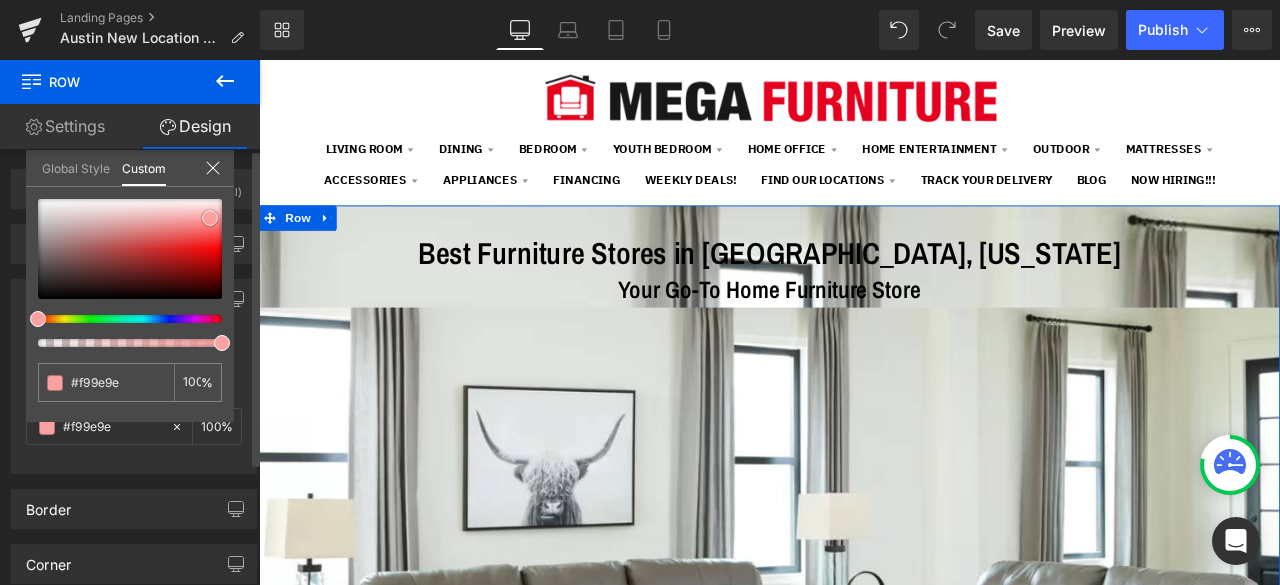 type on "#fba1a1" 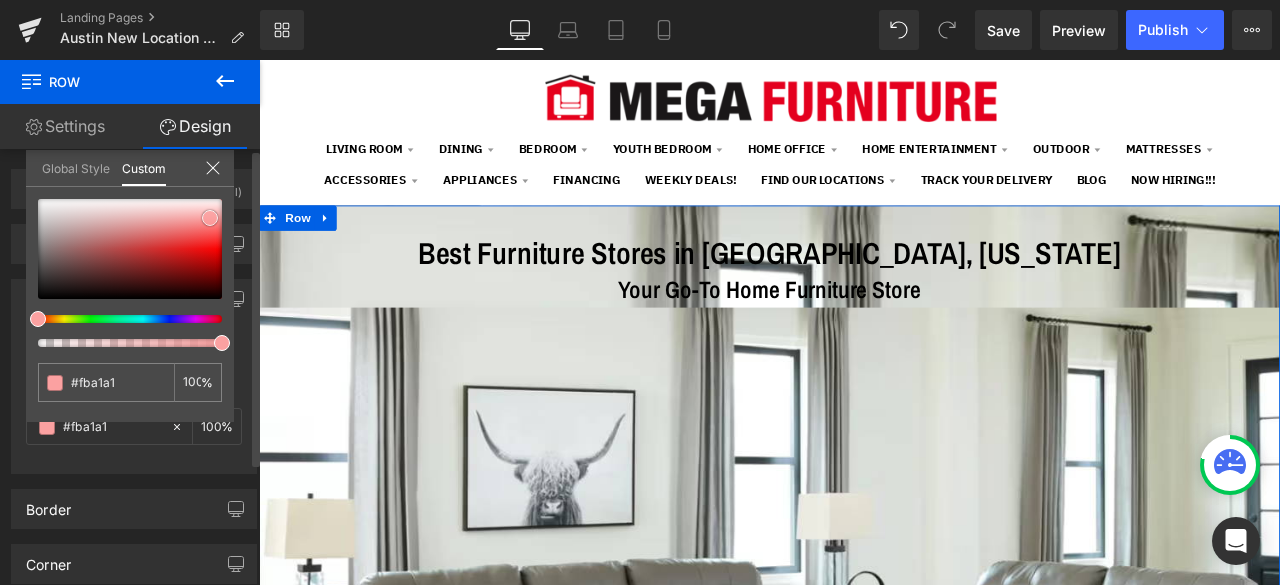 type on "#fb8383" 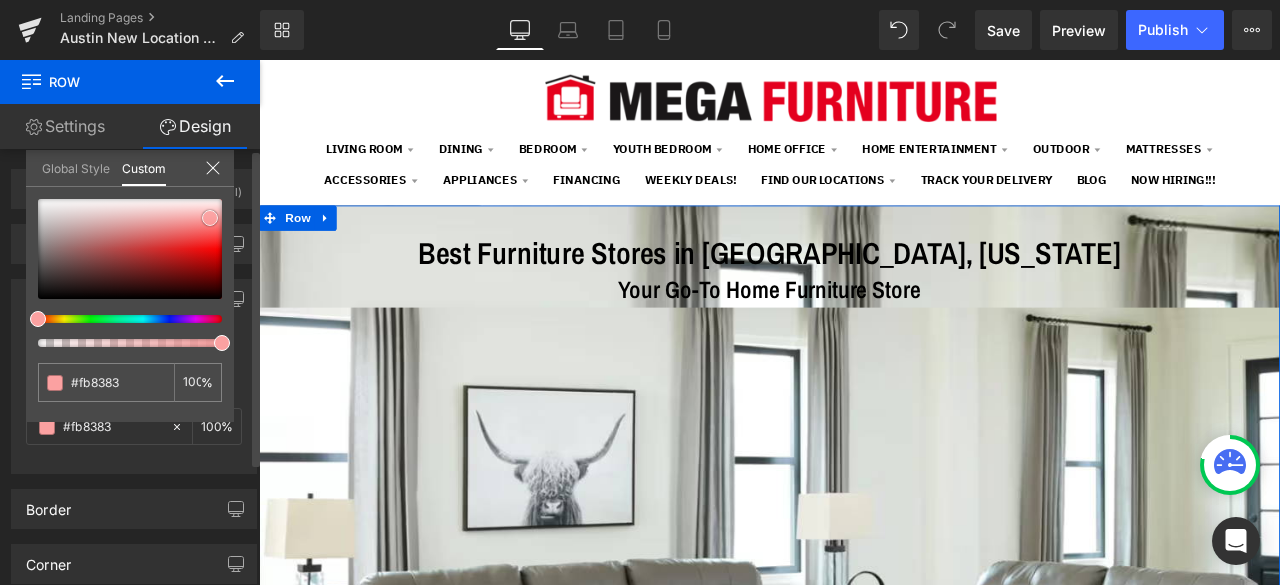 type on "#fb4141" 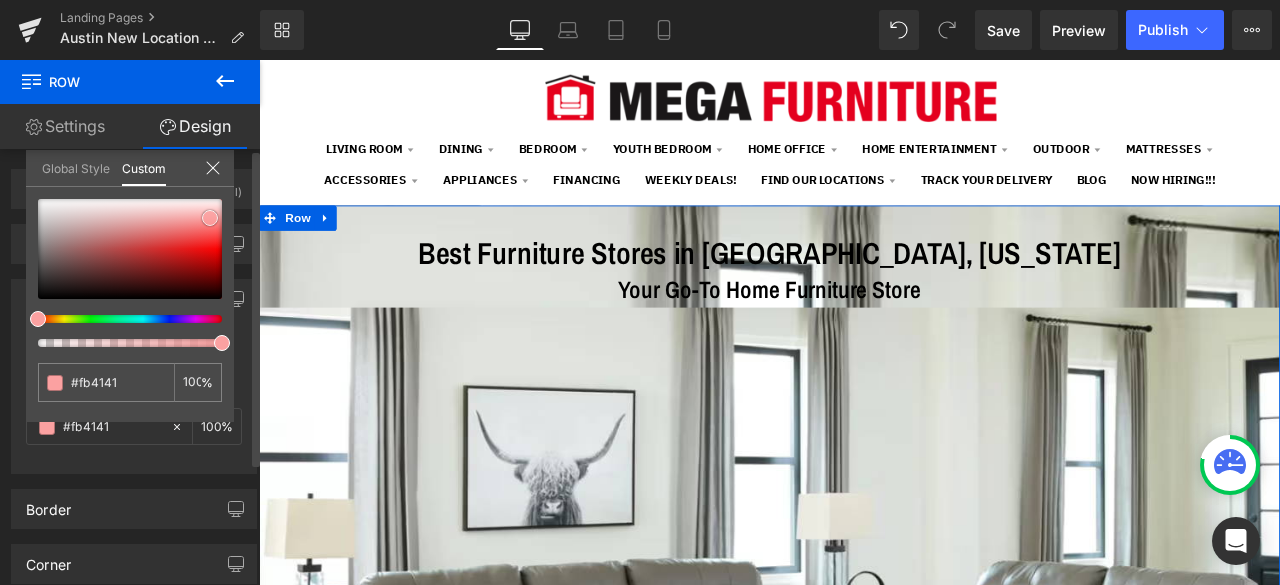 type on "#fa0a0a" 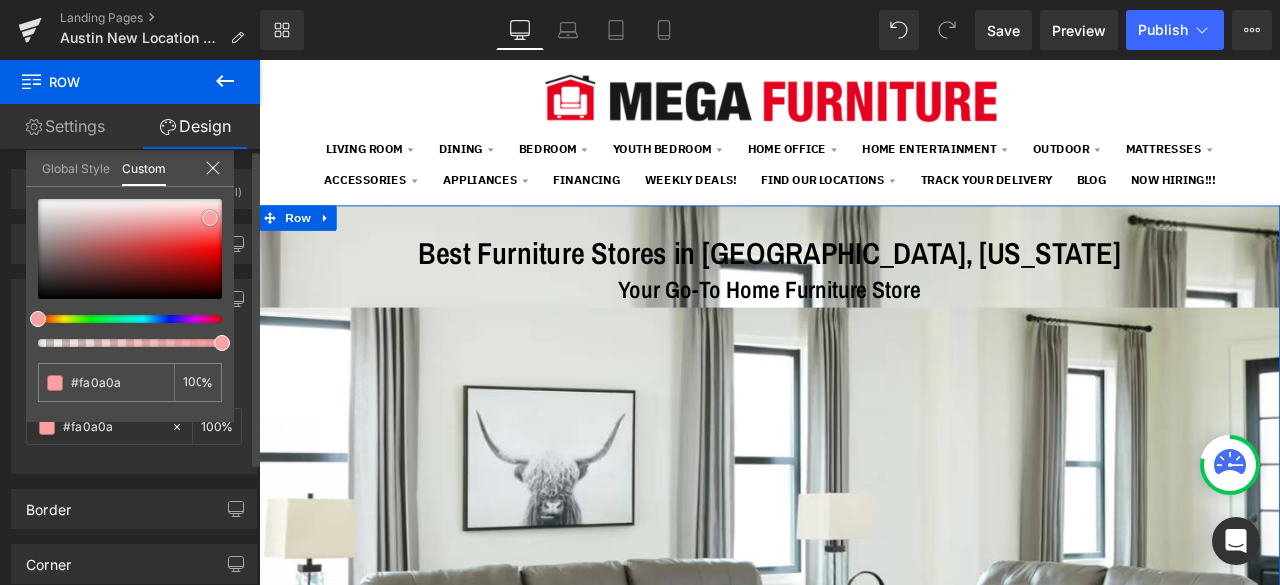 type on "#f20202" 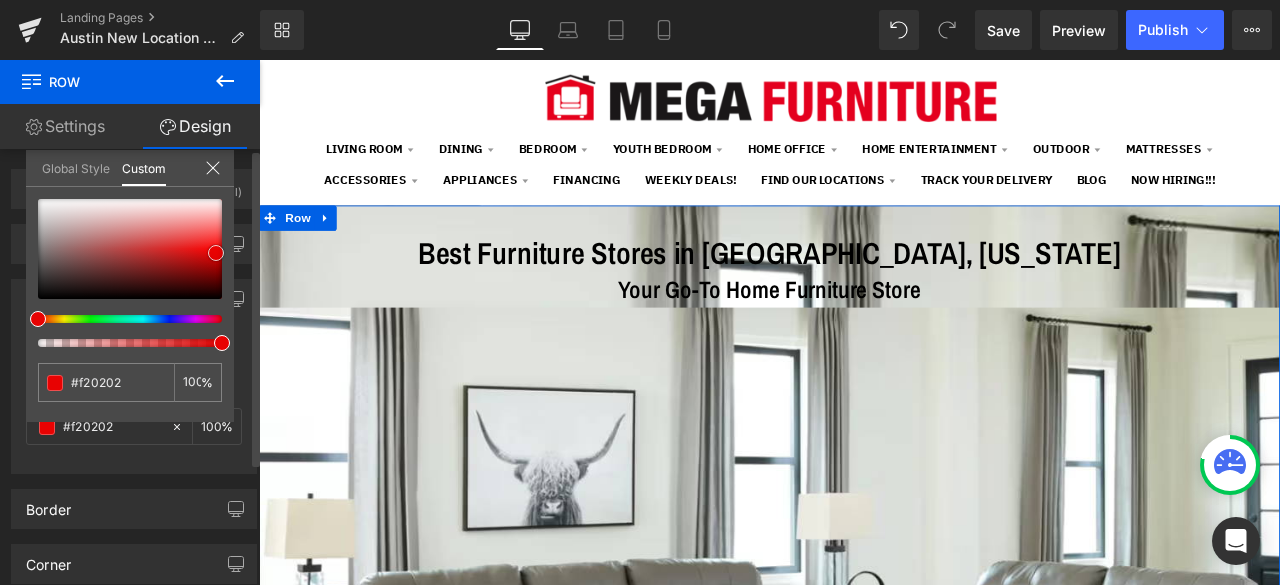 type on "#e80202" 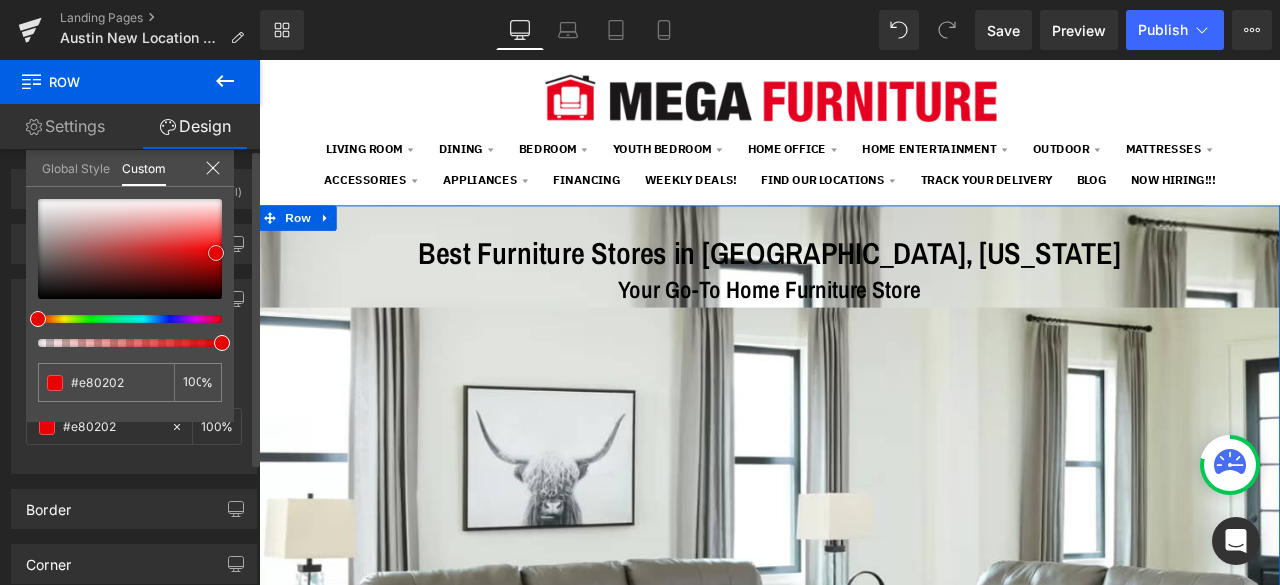 type on "#dd0303" 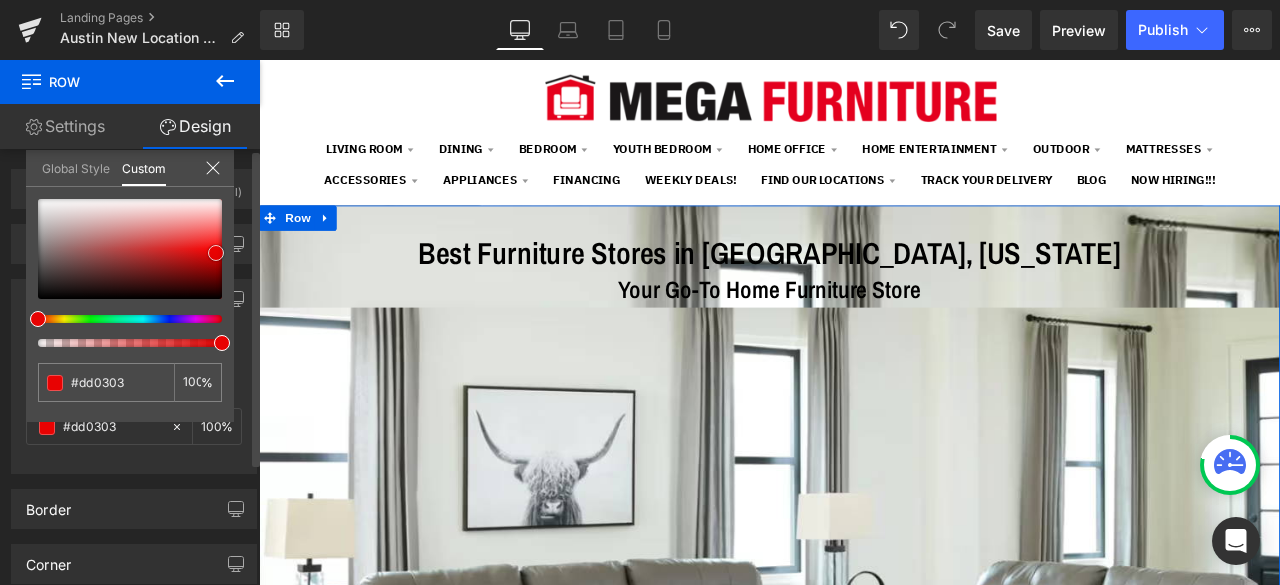 type on "#d80303" 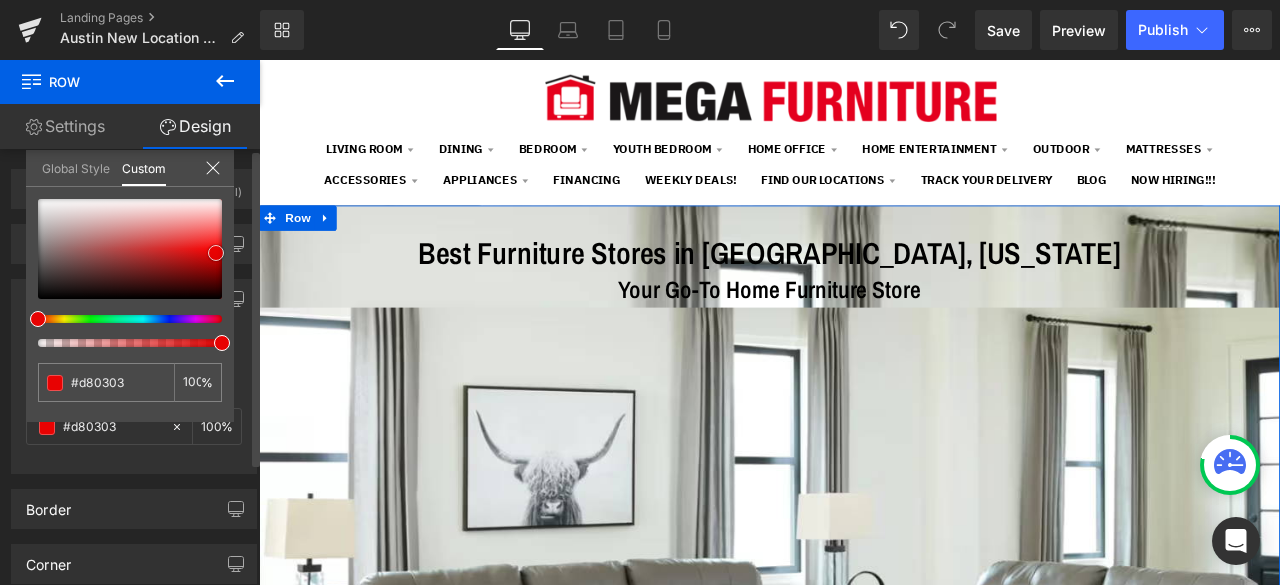 type on "#d20303" 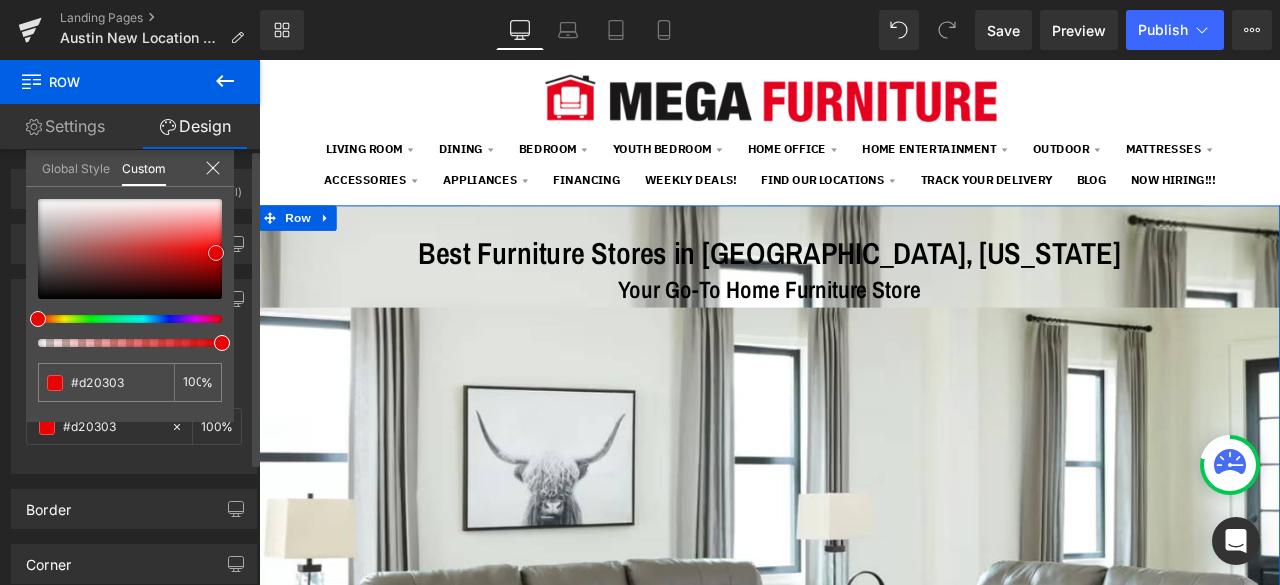 type on "#c90202" 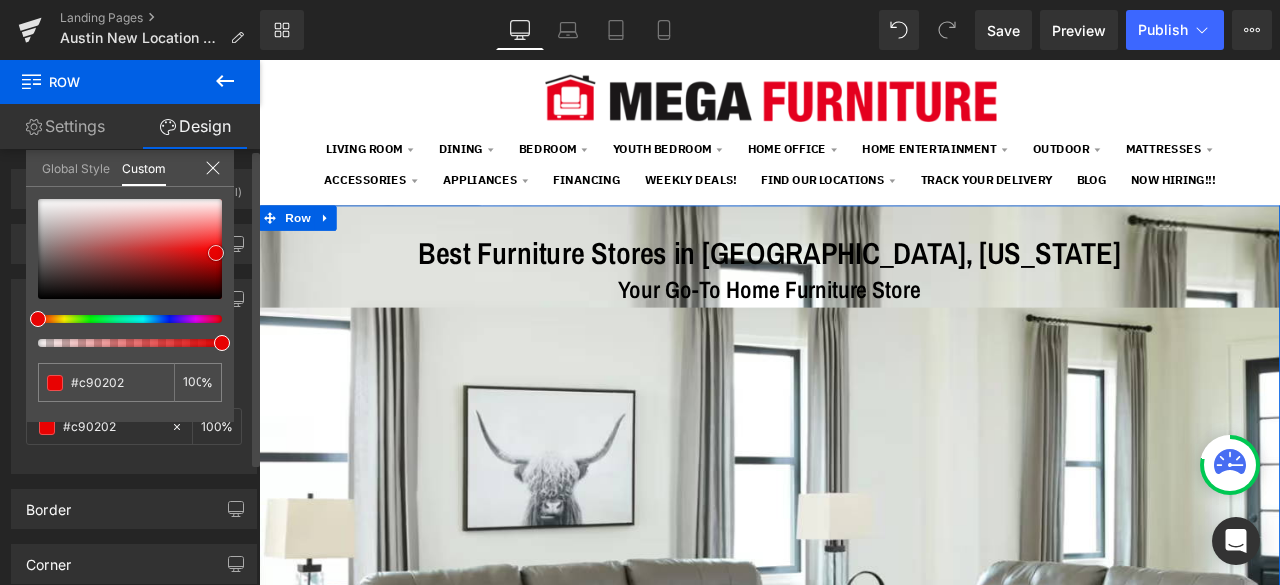 type on "#c00000" 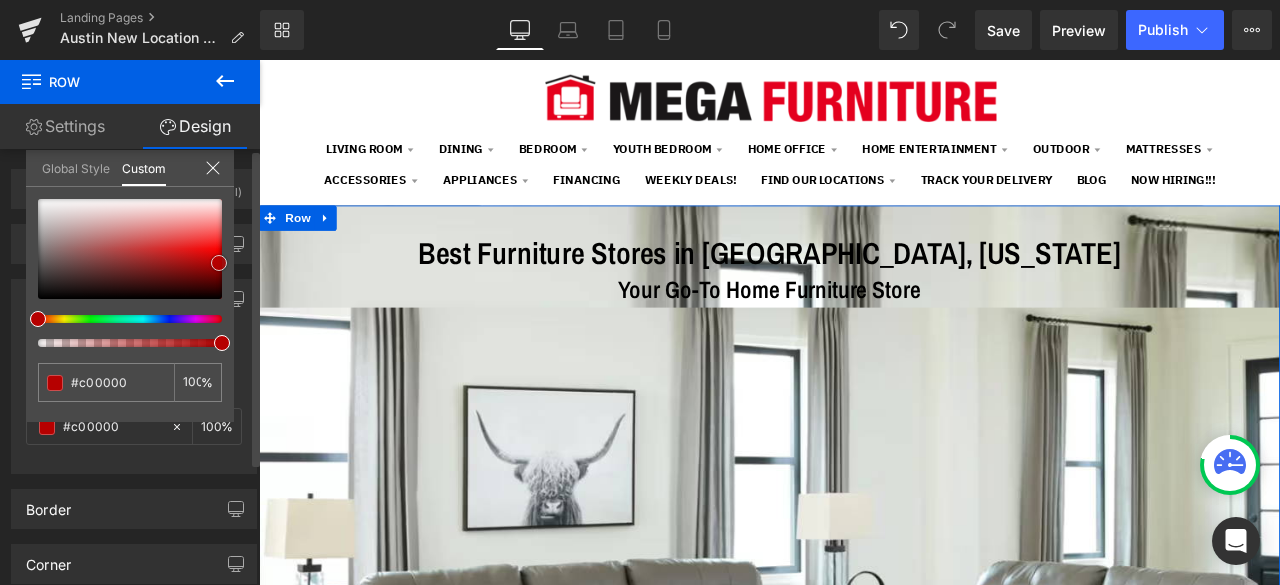 type on "#b60000" 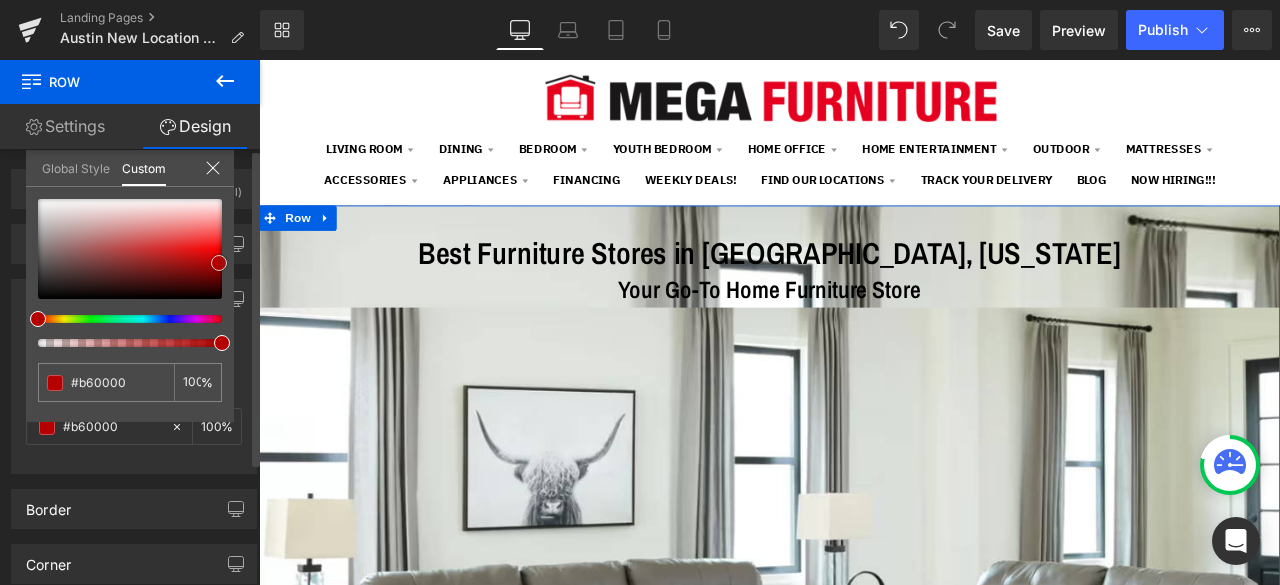 type on "#b70000" 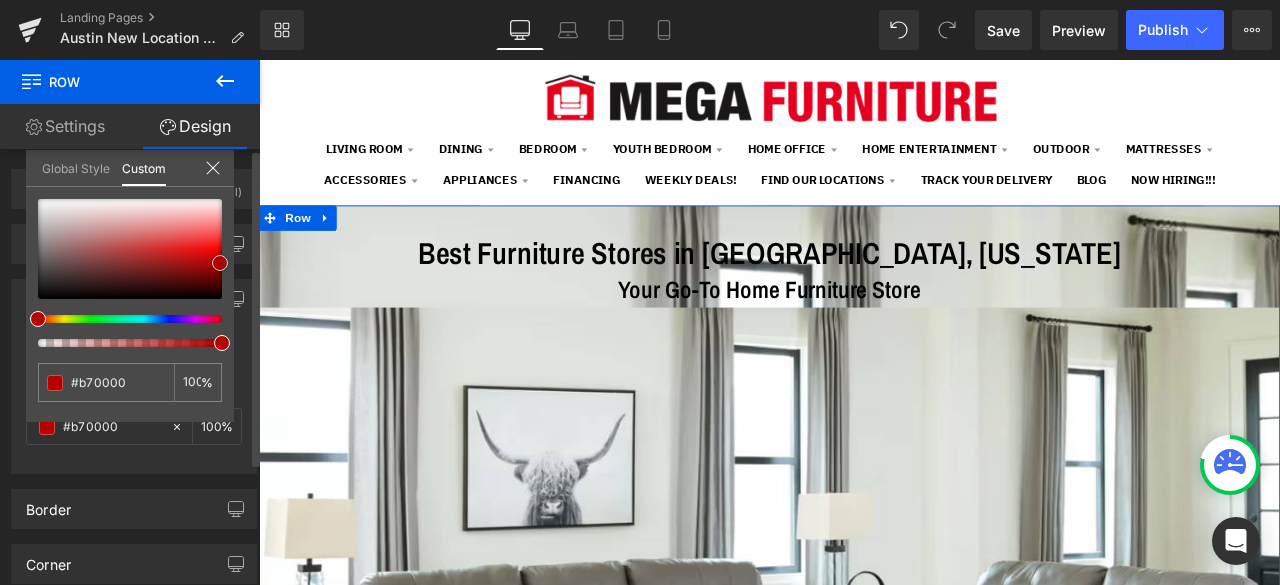 drag, startPoint x: 190, startPoint y: 237, endPoint x: 220, endPoint y: 263, distance: 39.698868 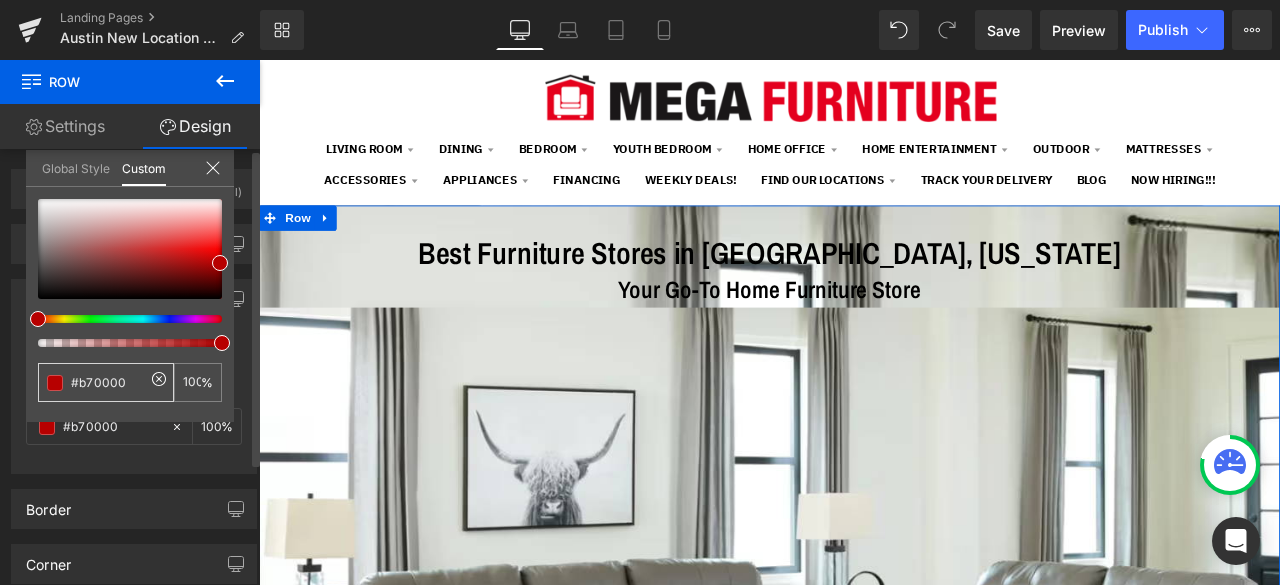 click on "#b70000" at bounding box center (106, 382) 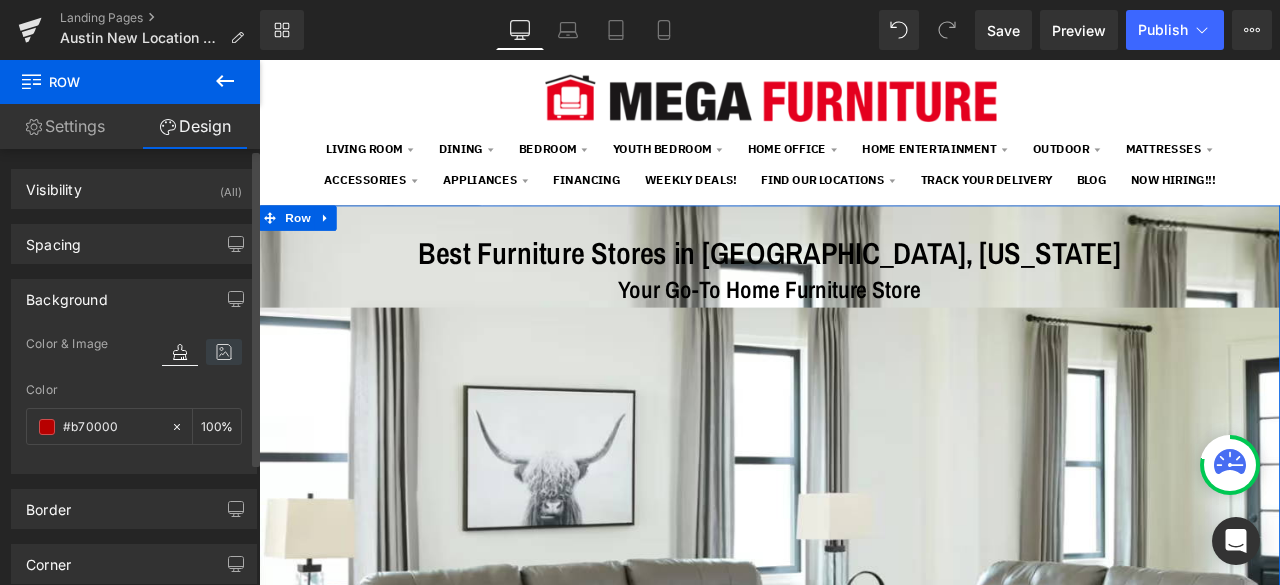 click at bounding box center [224, 352] 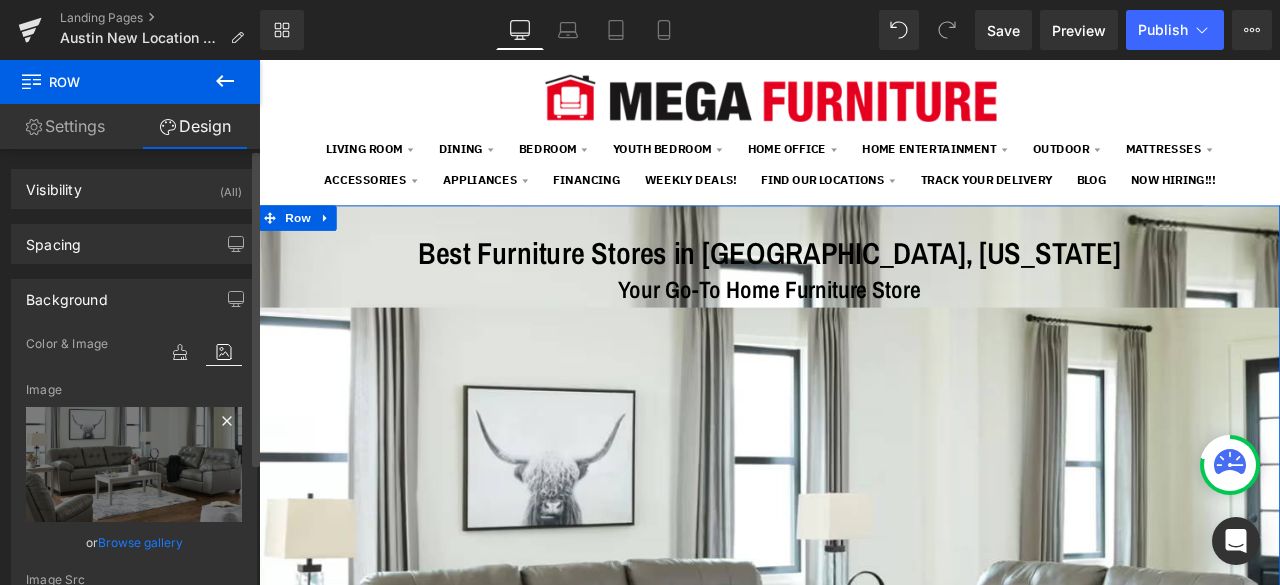 click 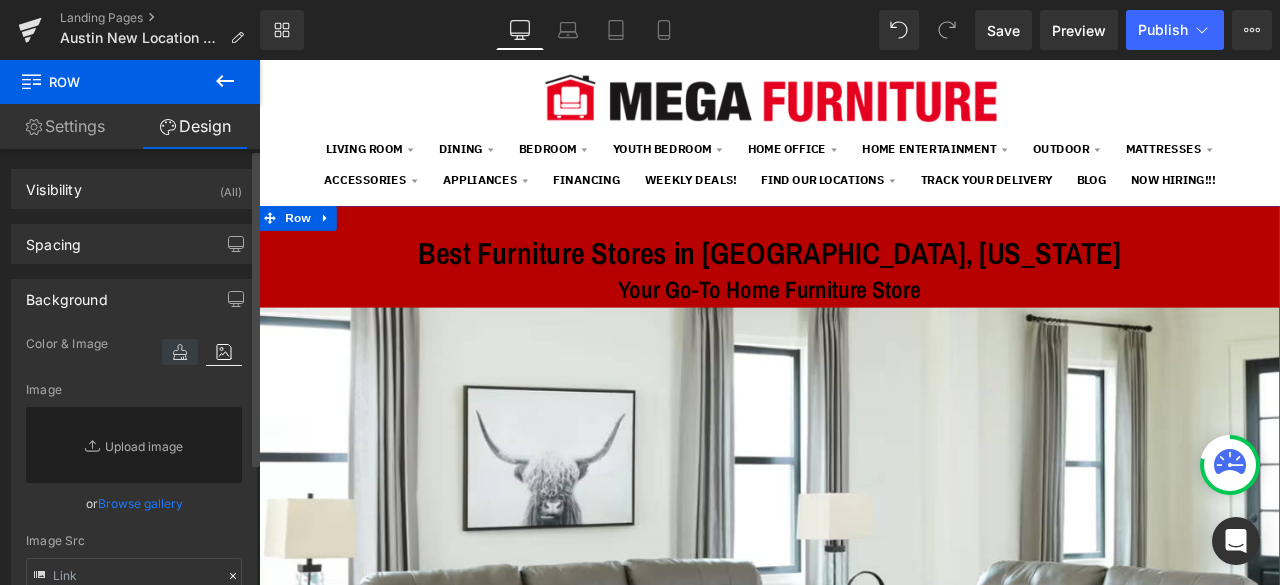 click at bounding box center [180, 352] 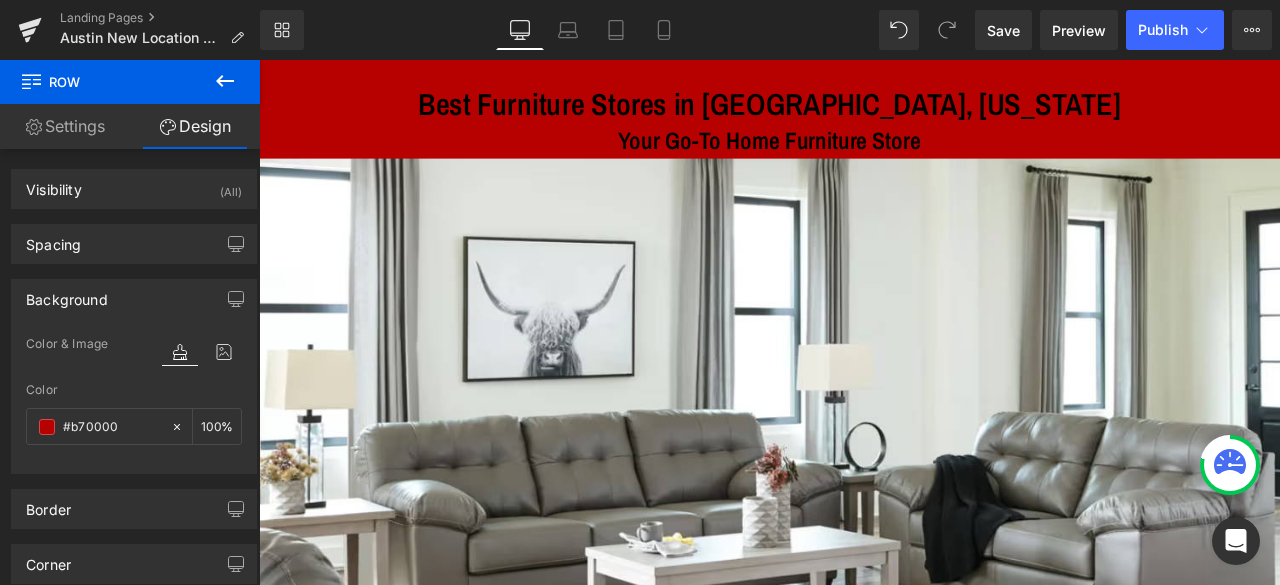 scroll, scrollTop: 100, scrollLeft: 0, axis: vertical 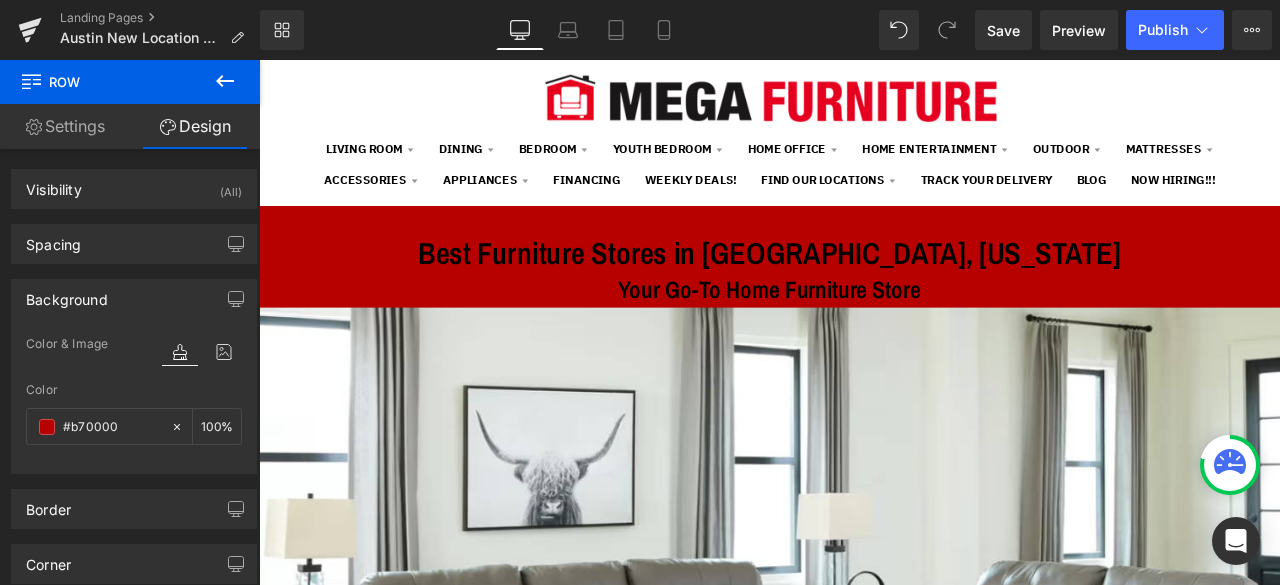 click on "!!!   Appliances  Now Available   !!!
Close
Subscribe to our Newsletter
Join now for exclusive subscriber only deals!
Go
Search" at bounding box center (864, 2132) 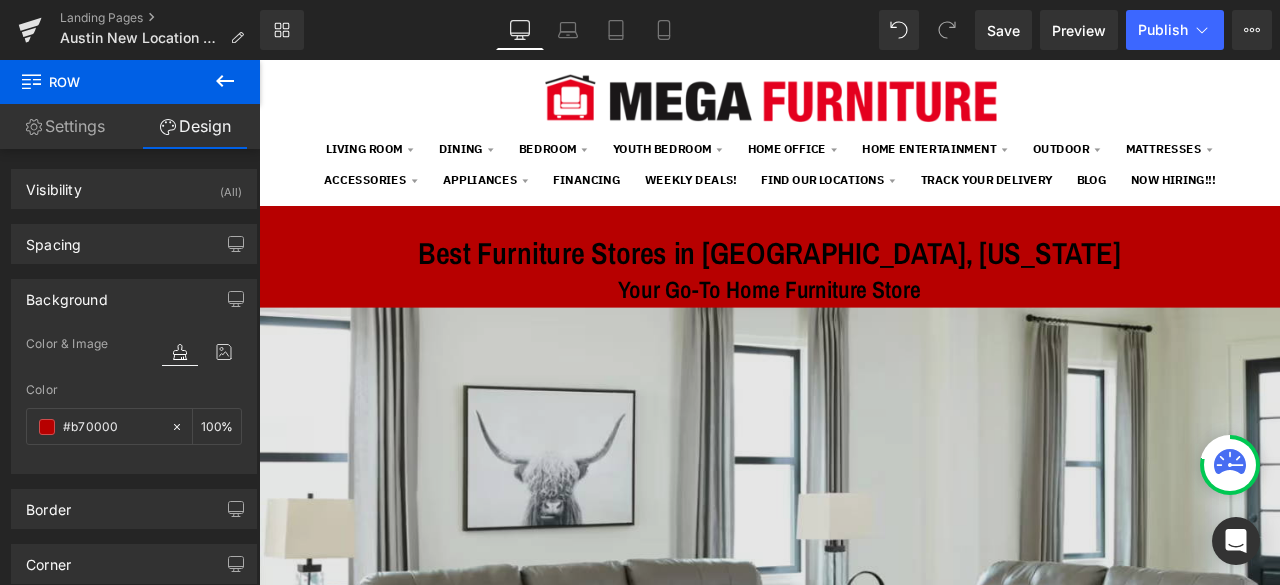 click at bounding box center (864, 756) 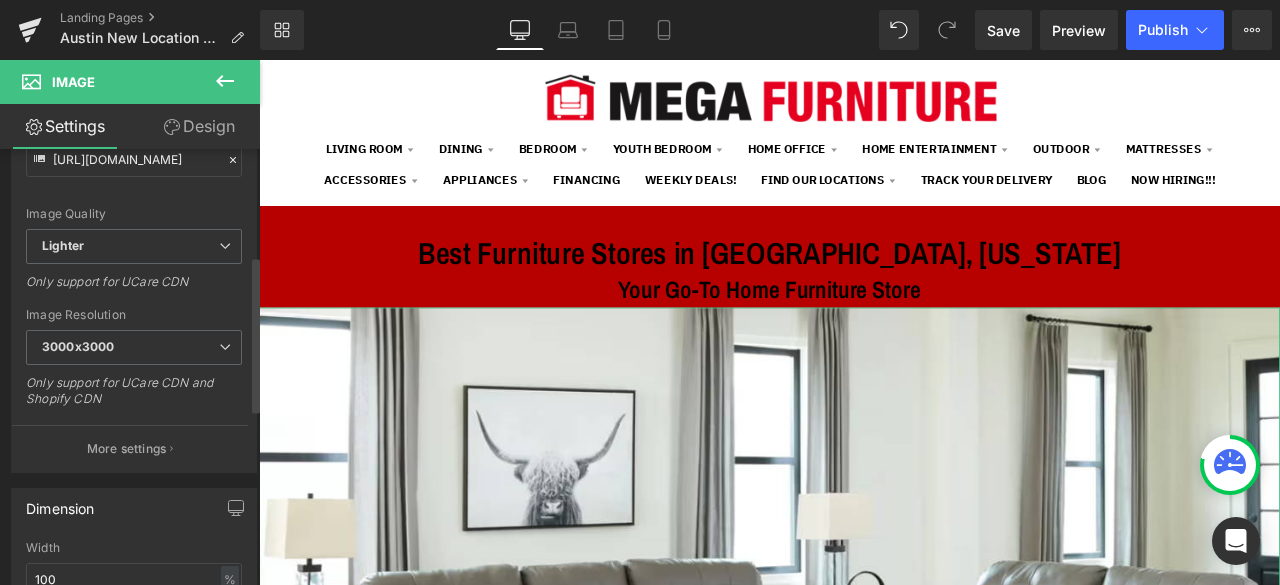scroll, scrollTop: 300, scrollLeft: 0, axis: vertical 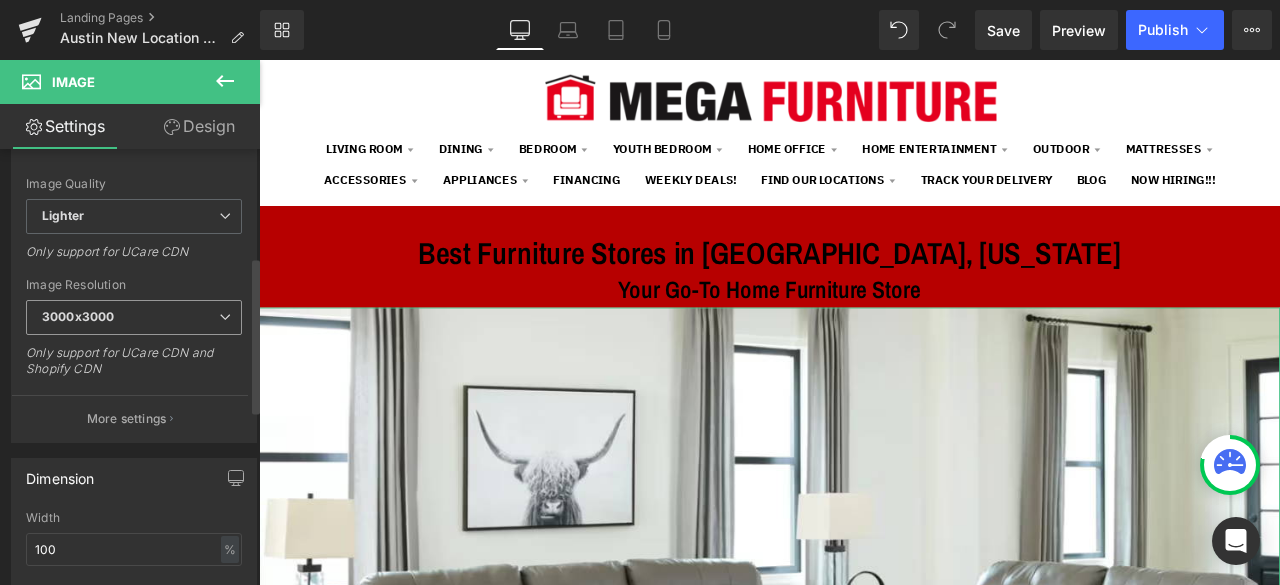 click on "3000x3000" at bounding box center [134, 317] 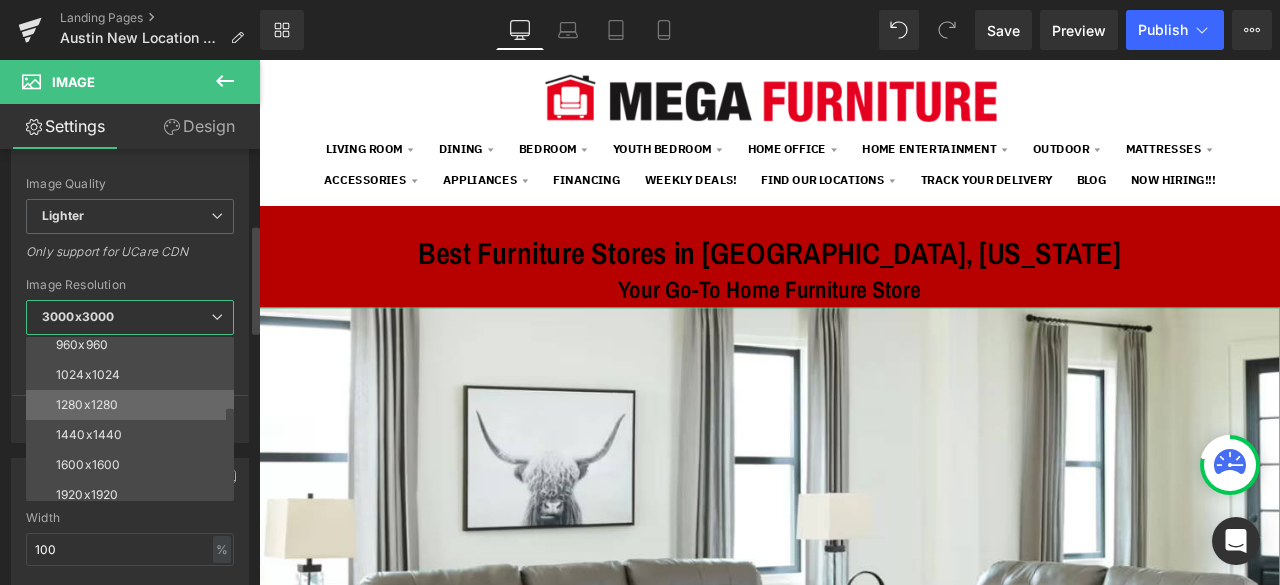 scroll, scrollTop: 186, scrollLeft: 0, axis: vertical 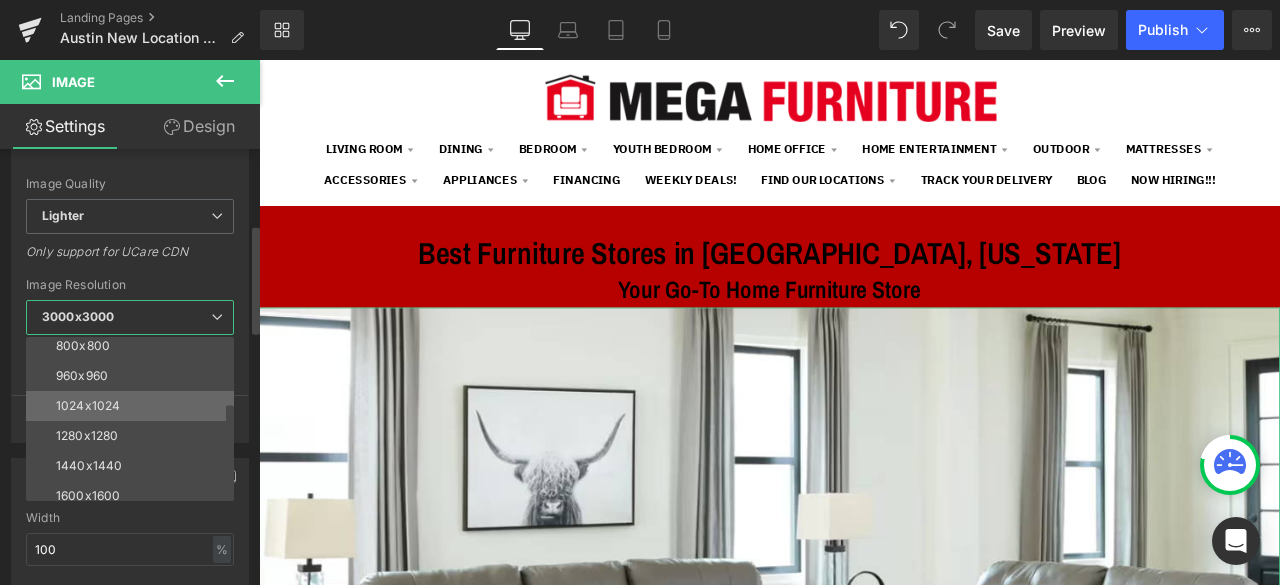 click on "1024x1024" at bounding box center [134, 406] 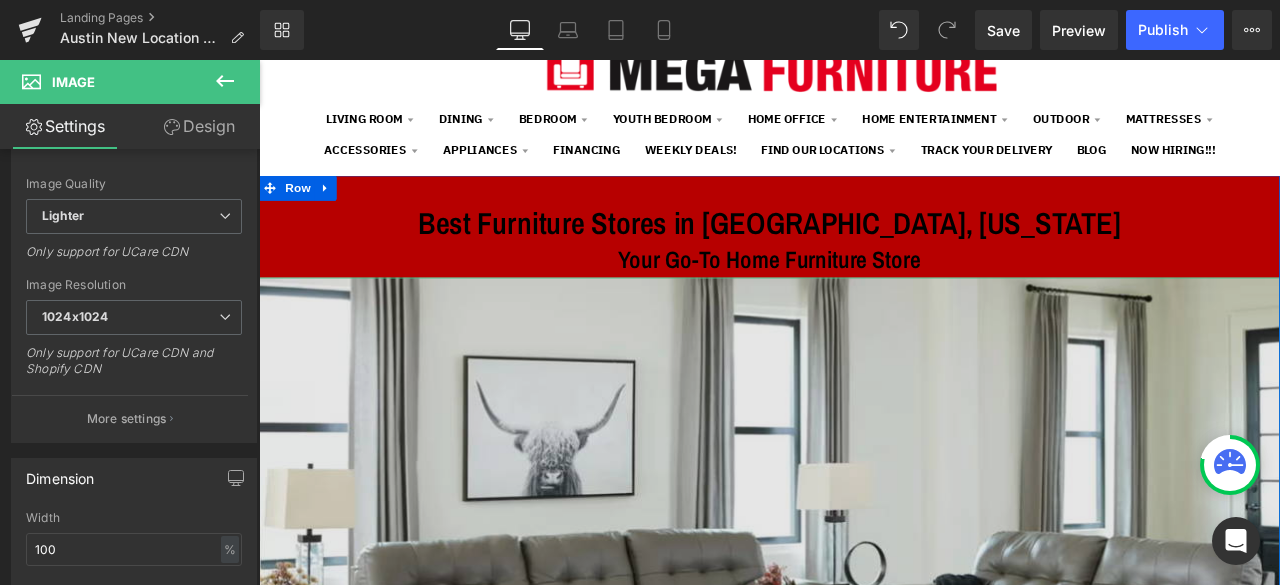 type on "https://ucarecdn.com/c670a7ed-5e28-4413-9c41-0502111edcc2/-/format/auto/-/preview/1024x1024/-/quality/lighter/living%20room%20set.png" 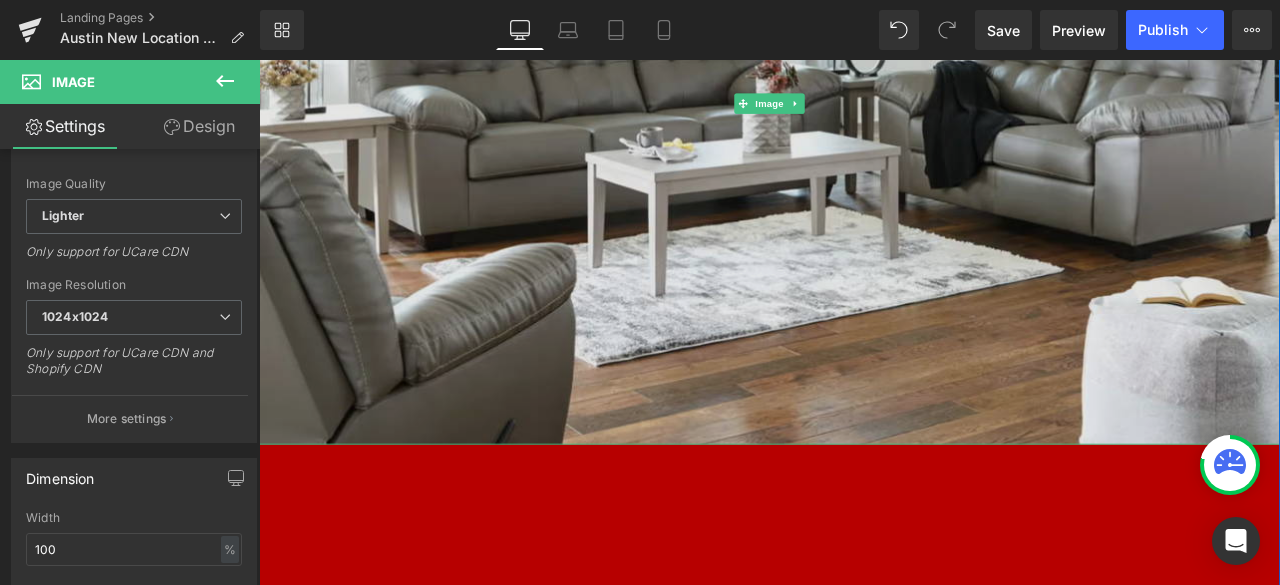 scroll, scrollTop: 900, scrollLeft: 0, axis: vertical 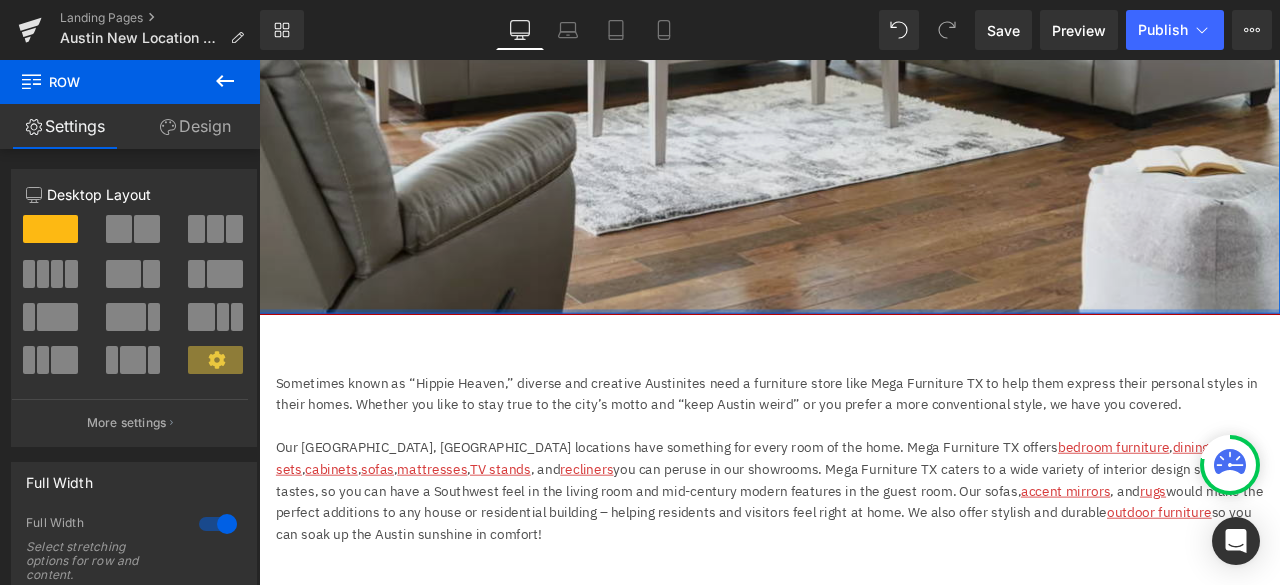 drag, startPoint x: 614, startPoint y: 359, endPoint x: 634, endPoint y: 141, distance: 218.91551 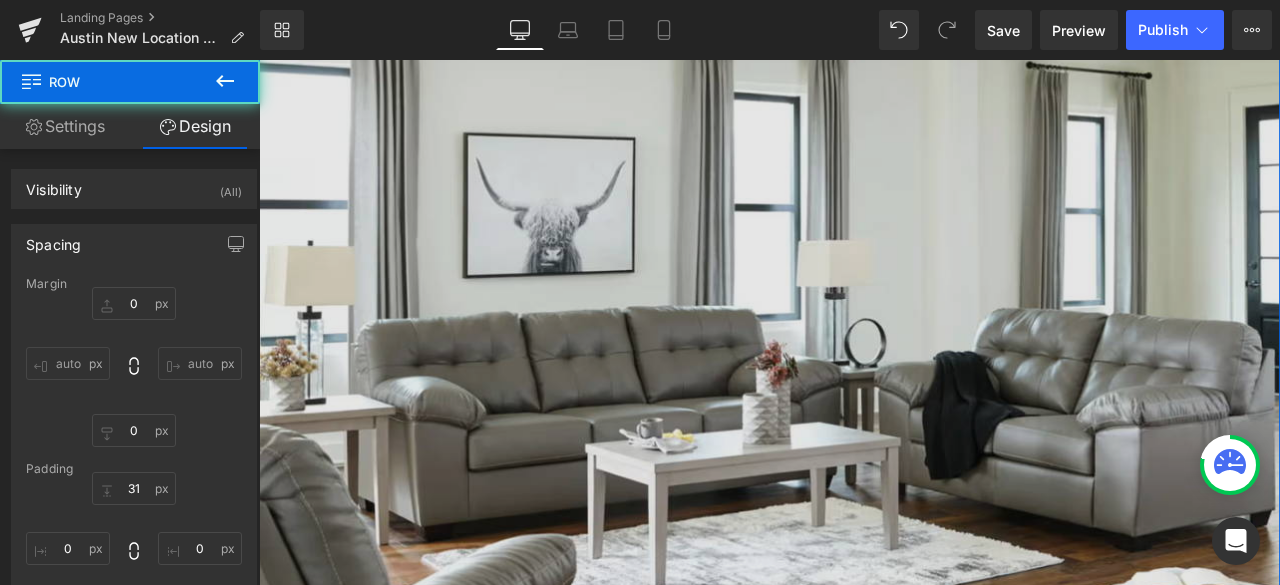 scroll, scrollTop: 200, scrollLeft: 0, axis: vertical 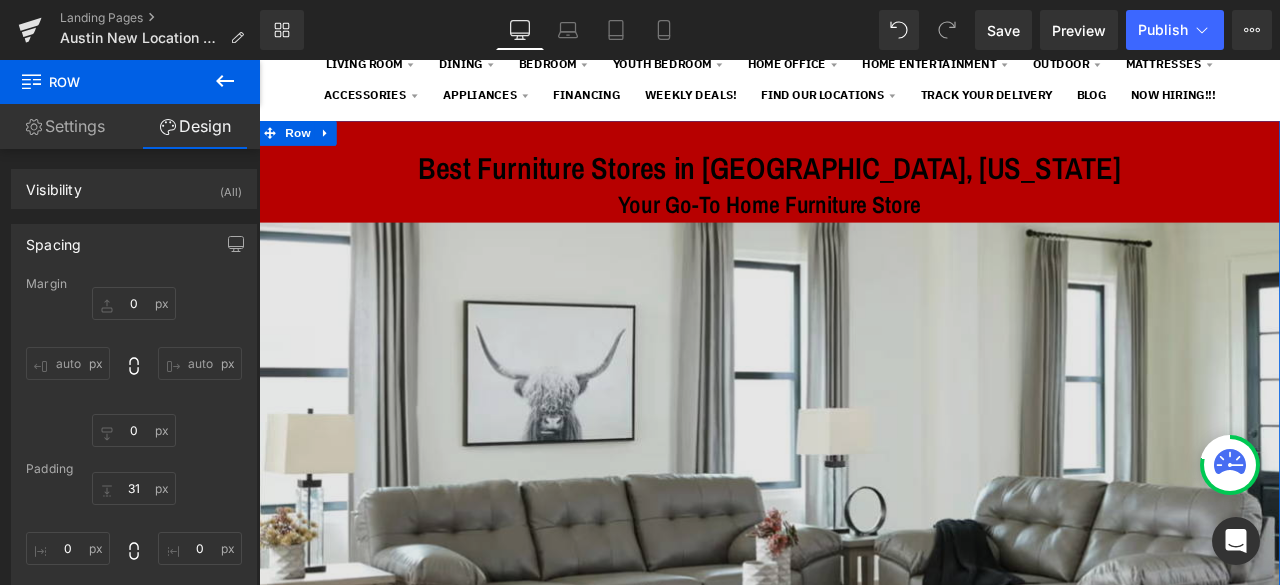 click at bounding box center (864, 656) 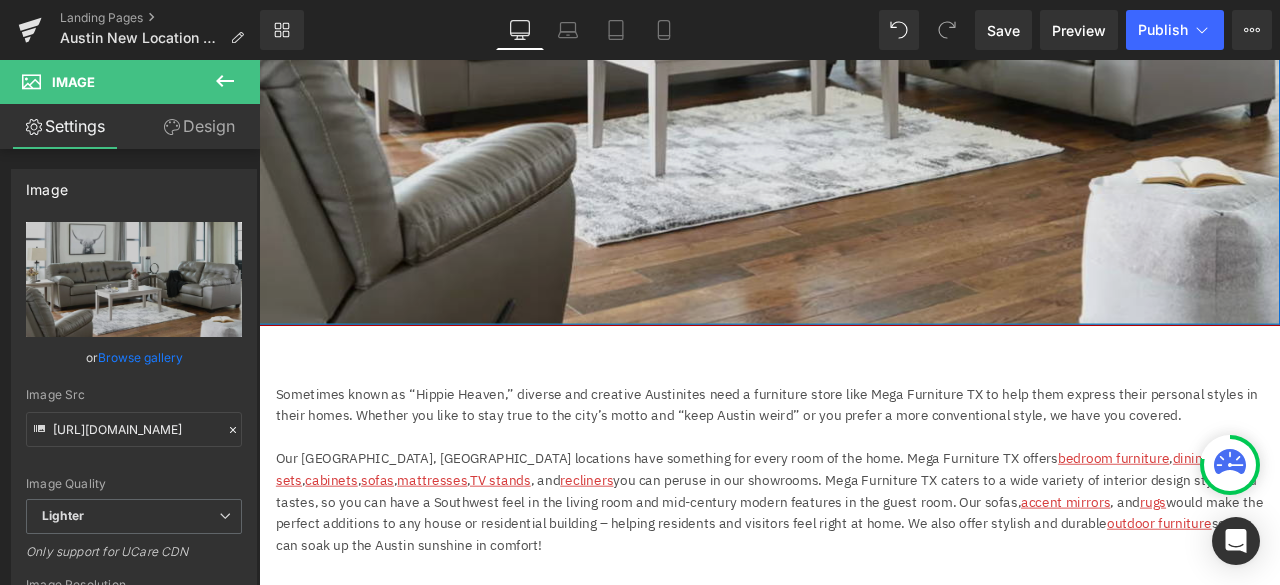 scroll, scrollTop: 900, scrollLeft: 0, axis: vertical 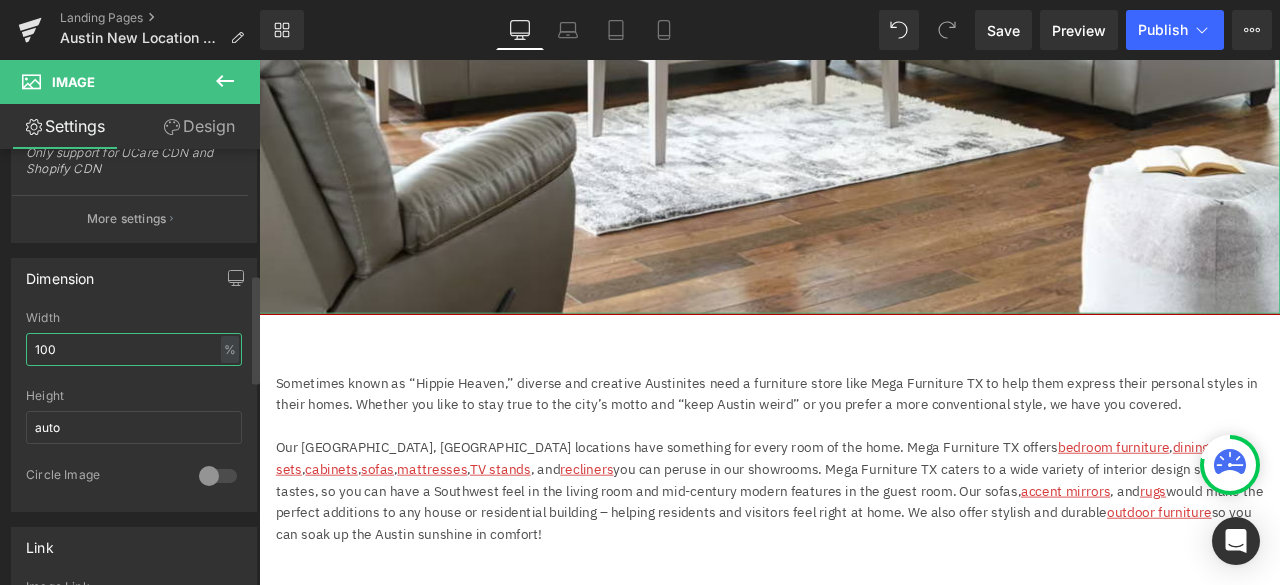 click on "100" at bounding box center (134, 349) 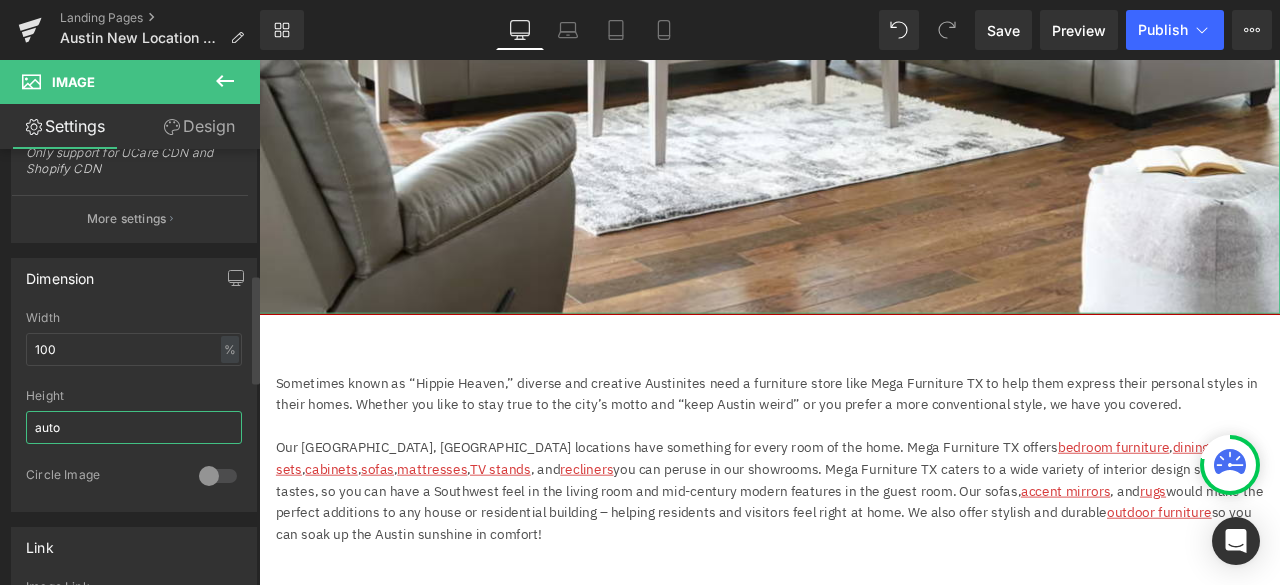 click on "auto" at bounding box center [134, 427] 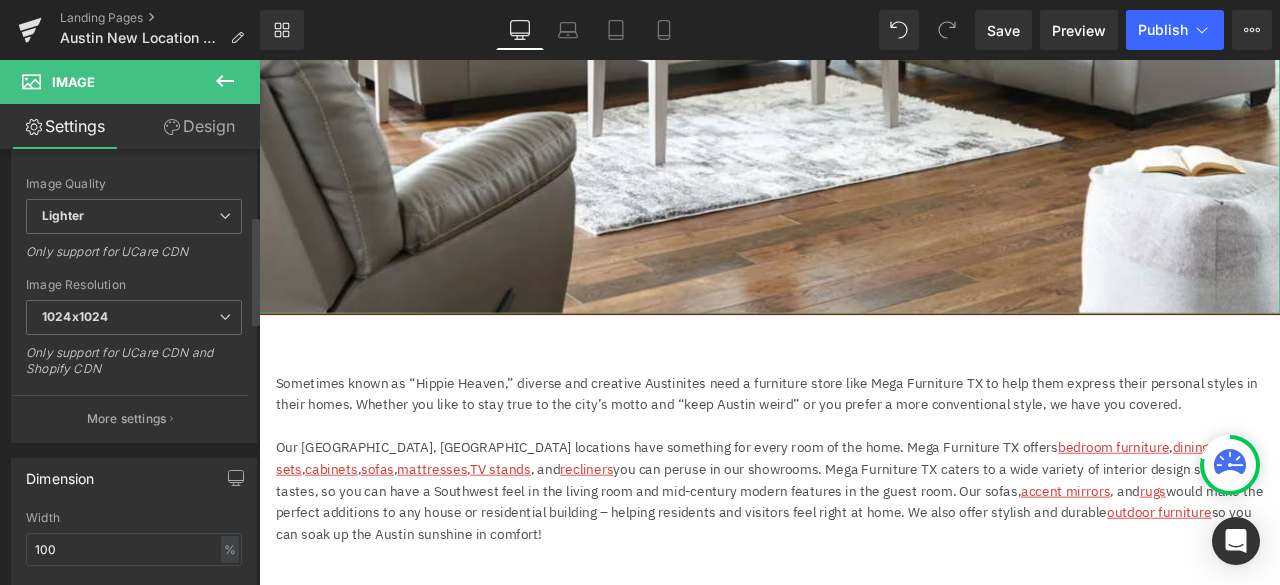 scroll, scrollTop: 0, scrollLeft: 0, axis: both 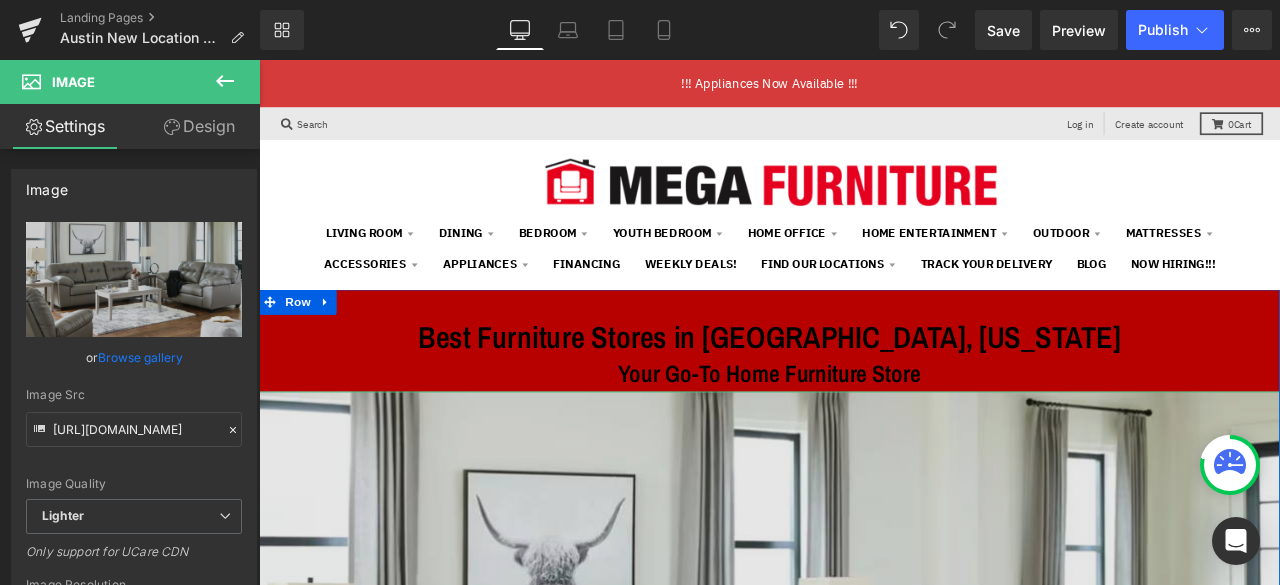 click at bounding box center [864, 856] 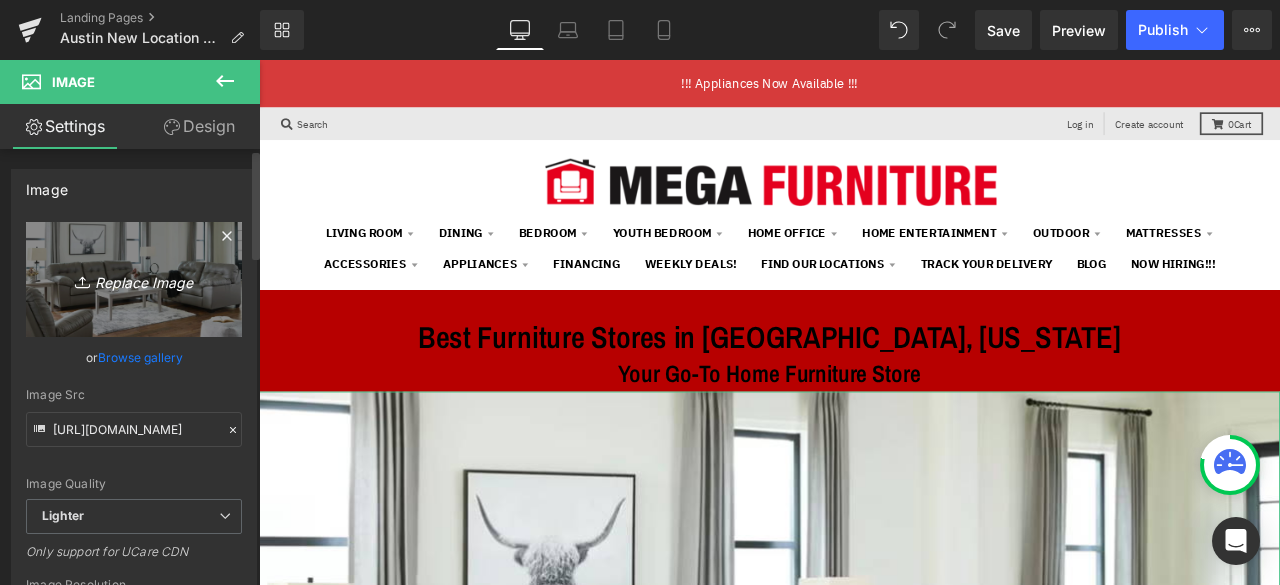 click on "Replace Image" at bounding box center (134, 279) 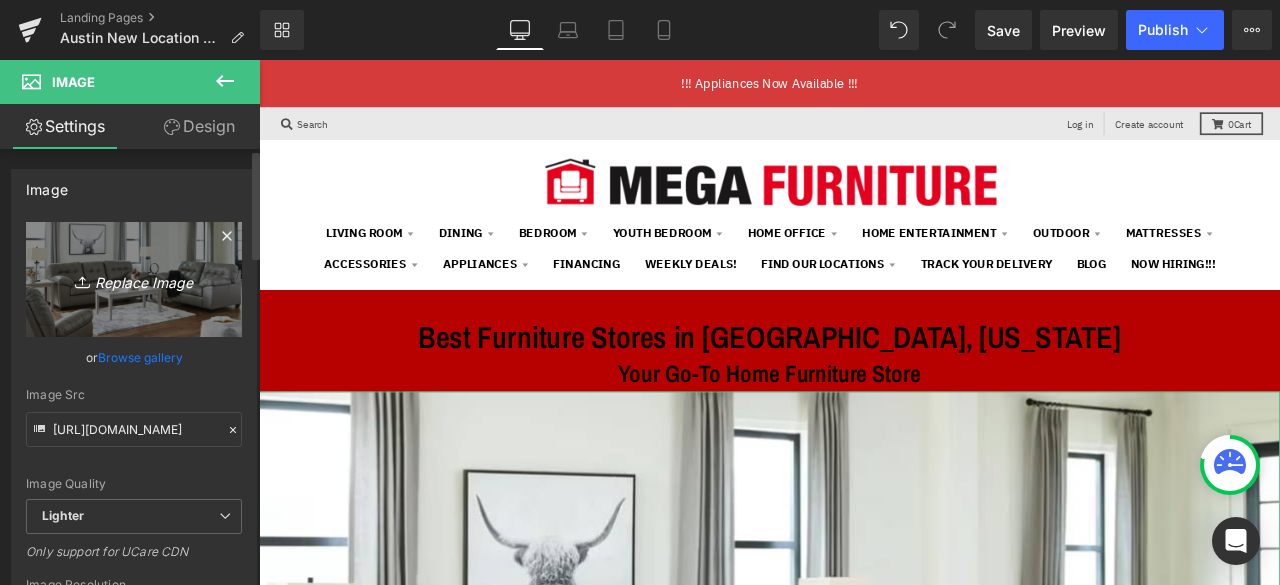 type on "C:\fakepath\living room set.png" 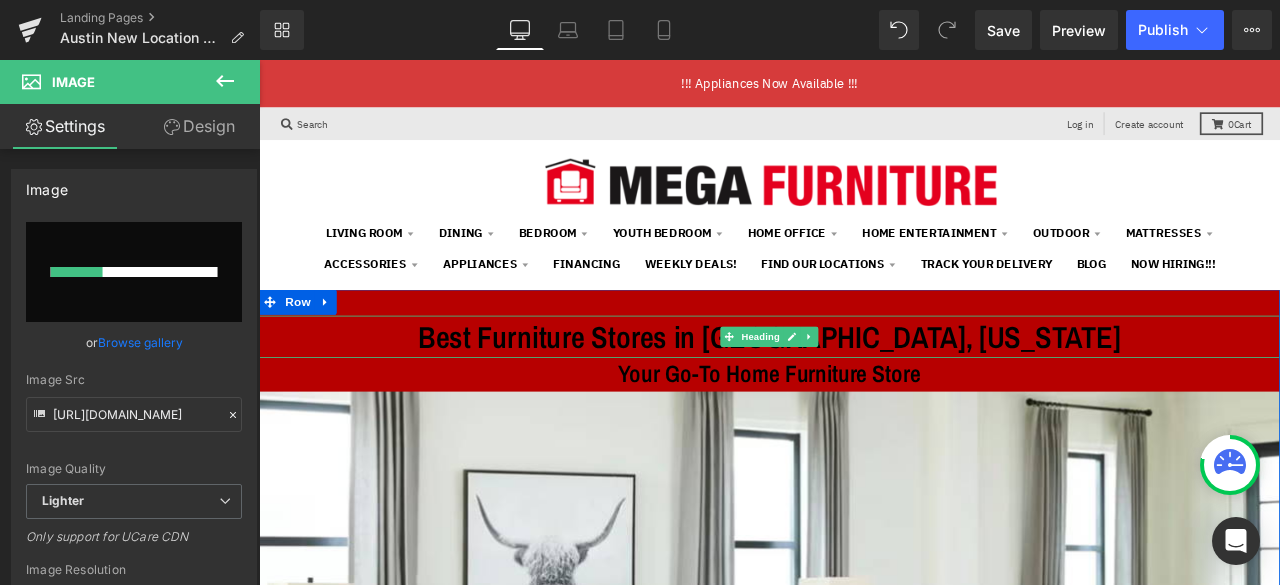 type 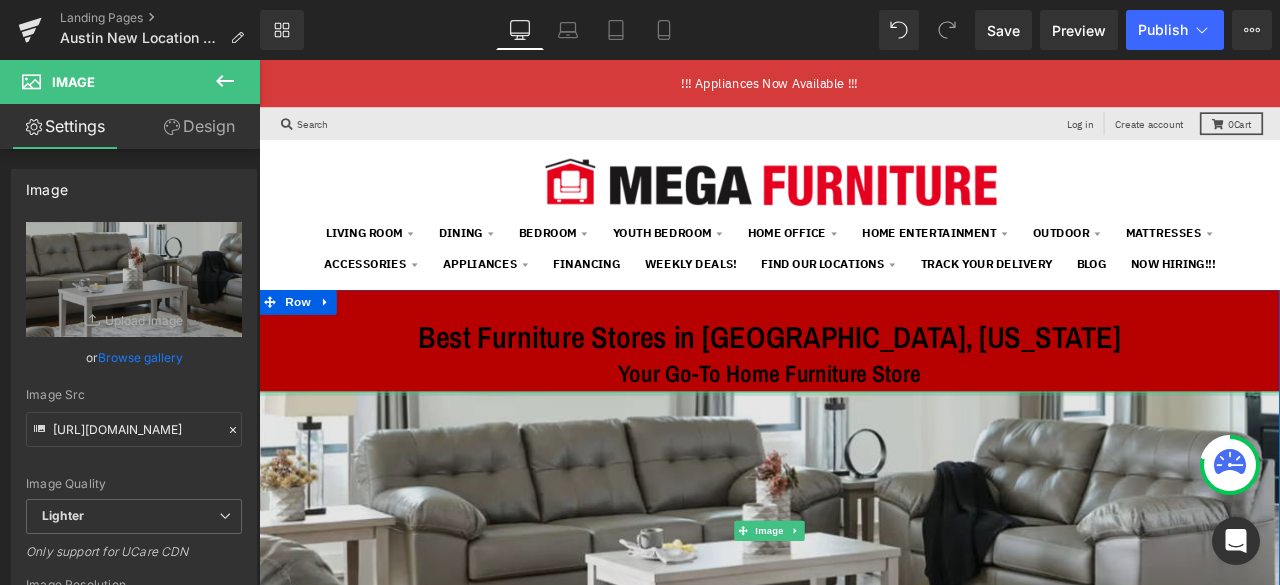 type on "https://ucarecdn.com/f491826f-3cde-4f08-b540-29c36faf6853/-/format/auto/-/preview/1024x1024/-/quality/lighter/living%20room%20set.png" 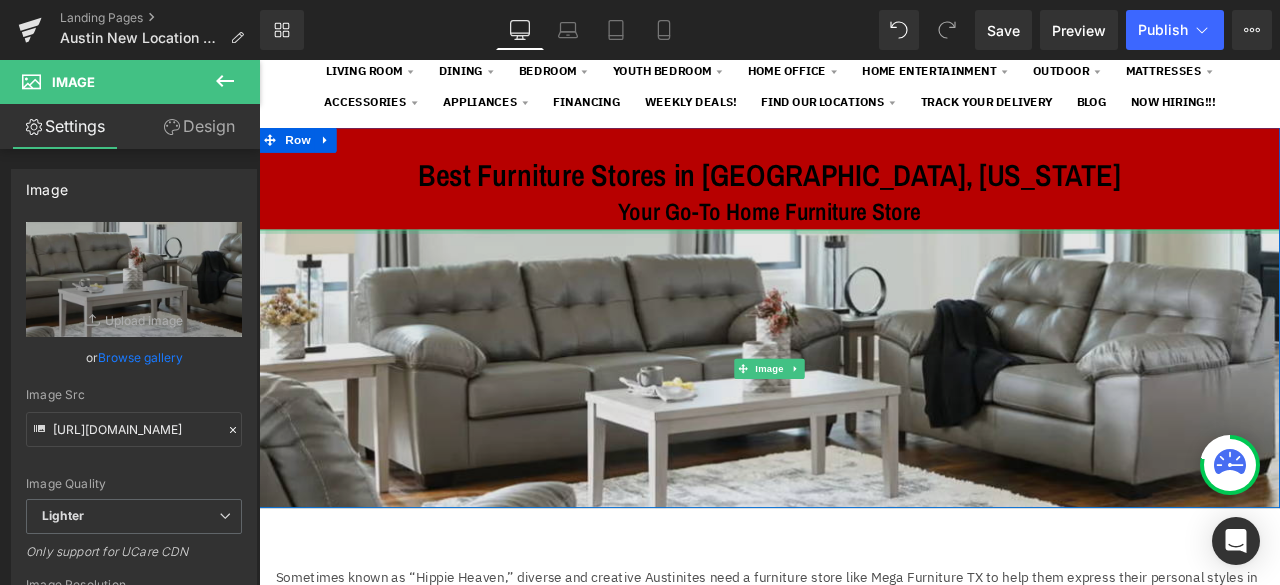 scroll, scrollTop: 200, scrollLeft: 0, axis: vertical 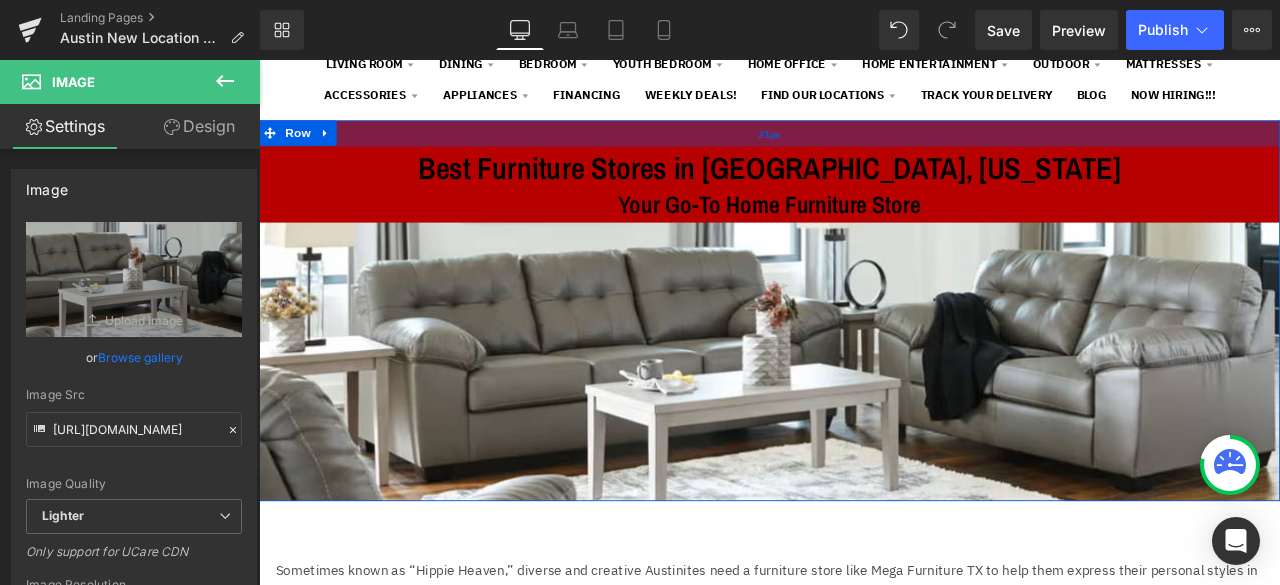 click on "31px" at bounding box center [864, 147] 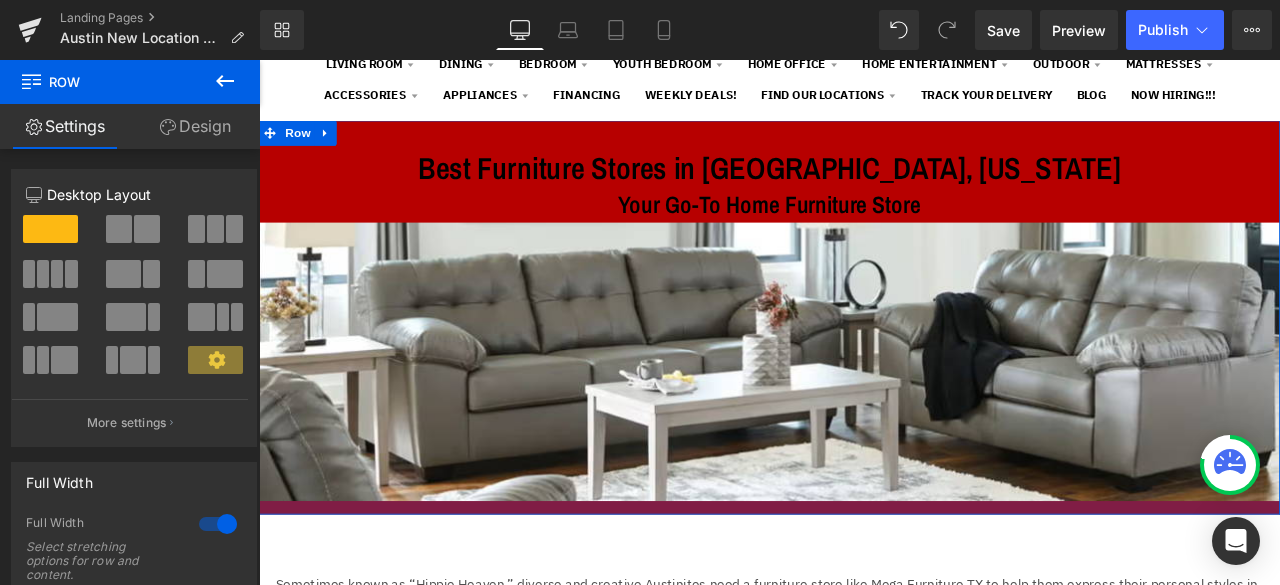 drag, startPoint x: 847, startPoint y: 581, endPoint x: 855, endPoint y: 597, distance: 17.888544 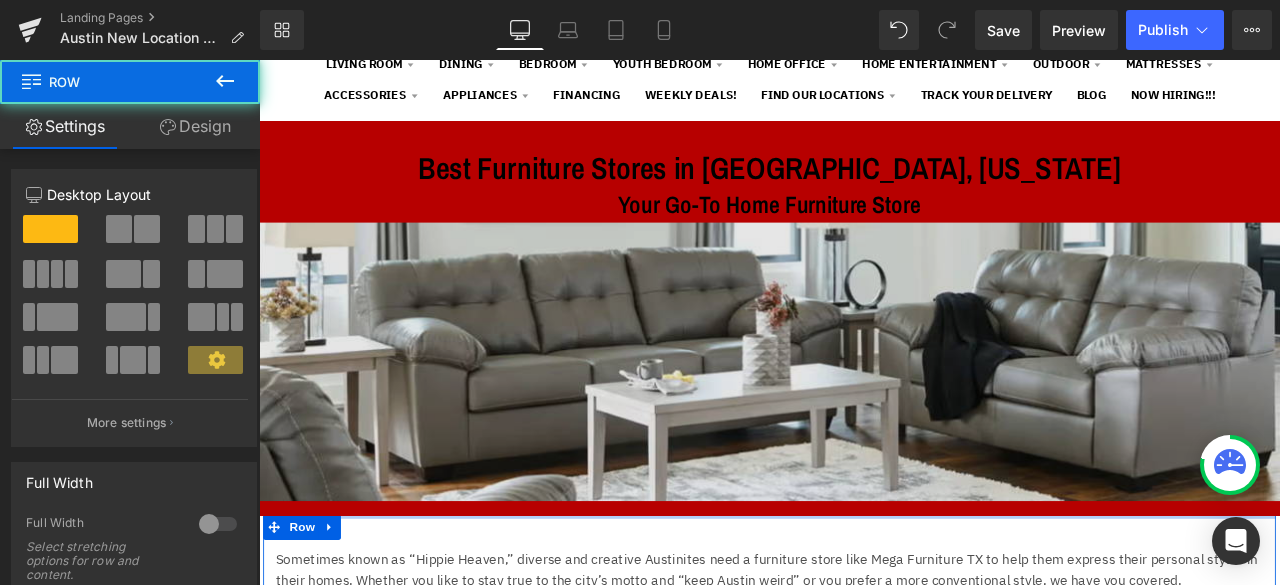drag, startPoint x: 863, startPoint y: 598, endPoint x: 849, endPoint y: 579, distance: 23.600847 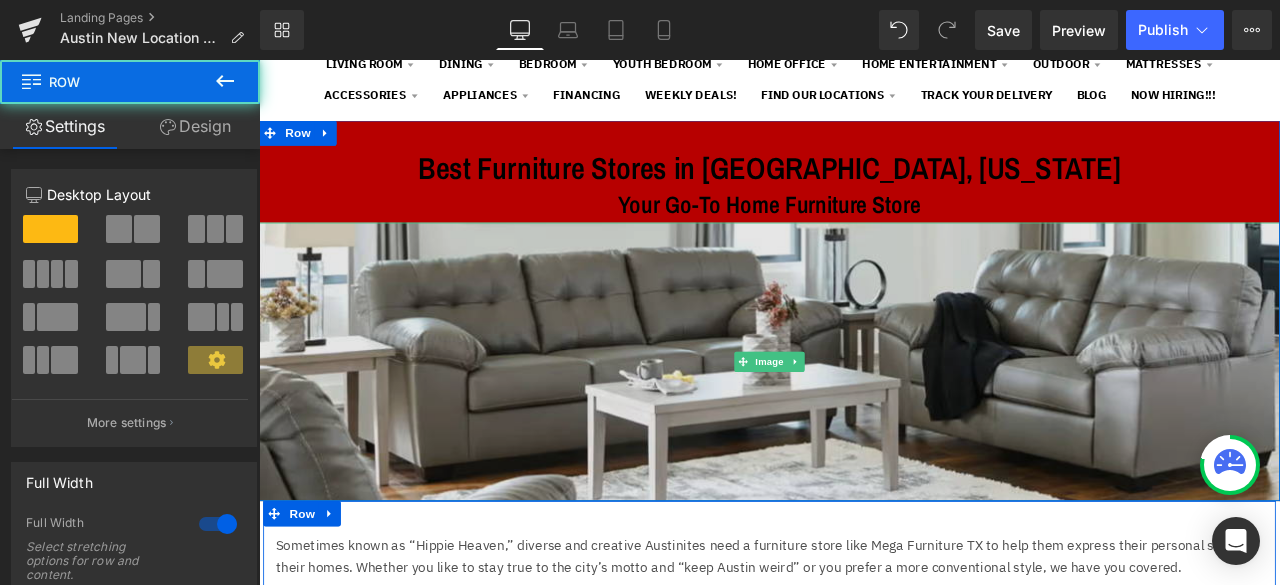 click on "Best Furniture Stores in Austin, Texas Heading         Your Go-To Home Furniture Store  Heading
Image         Row   31px" at bounding box center (864, 357) 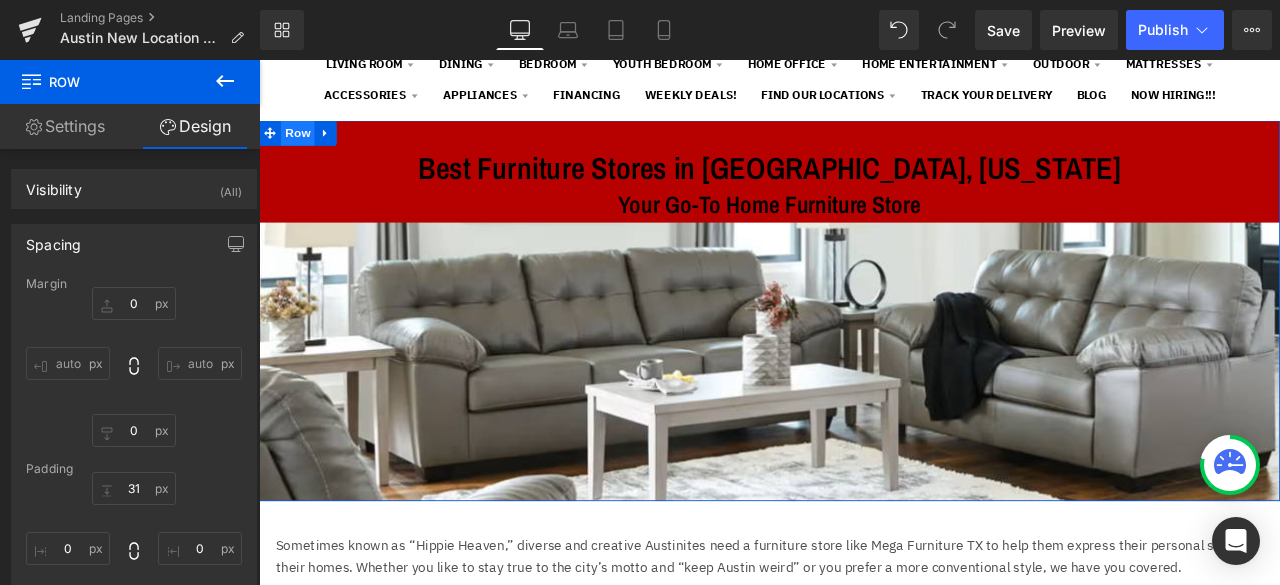 click on "Row" at bounding box center [305, 147] 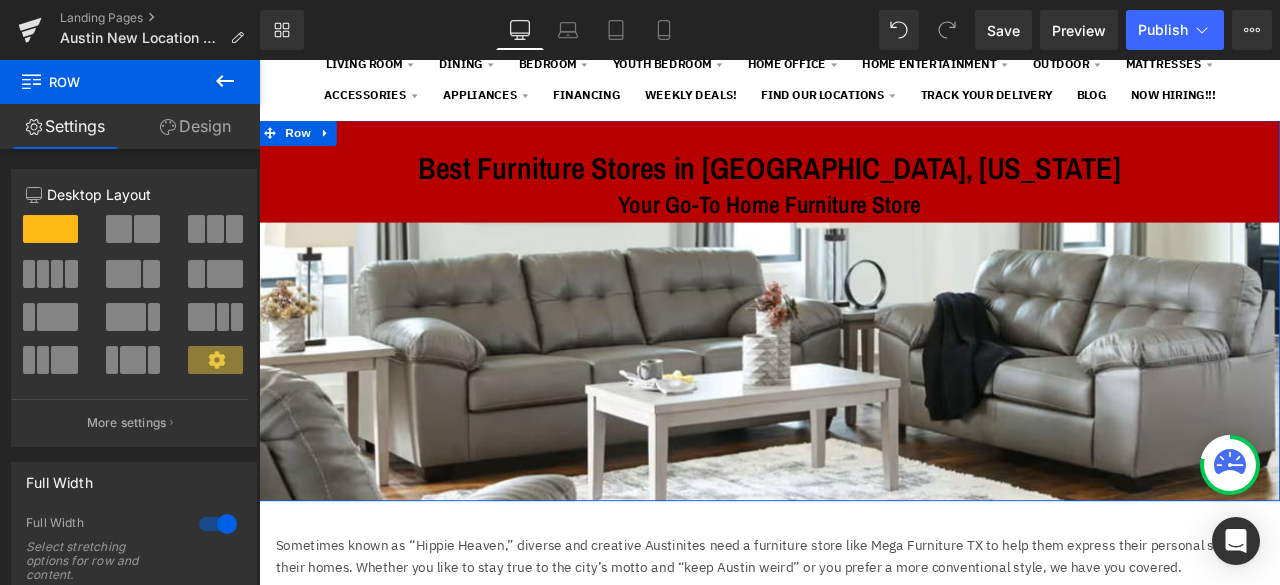 click on "Design" at bounding box center (195, 126) 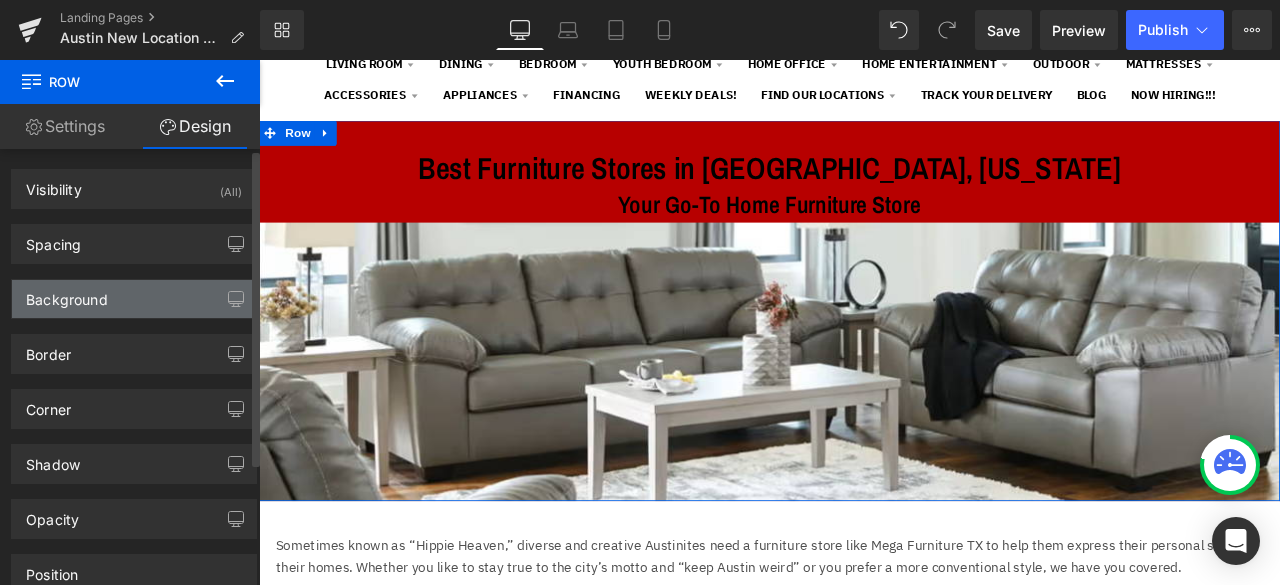 click on "Background" at bounding box center (67, 294) 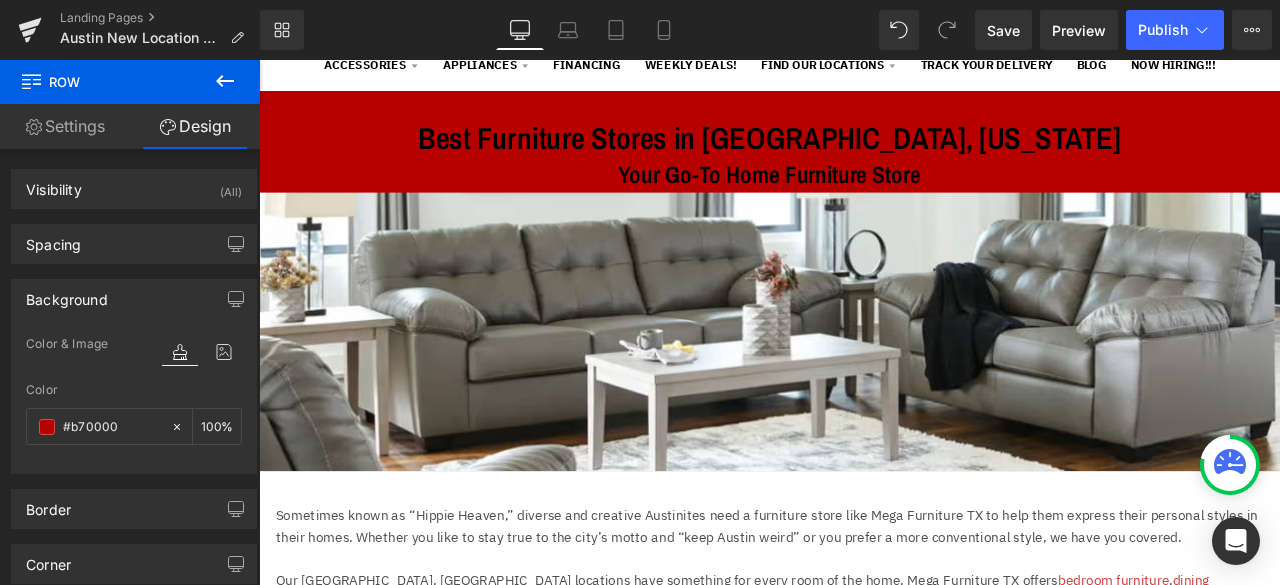 scroll, scrollTop: 0, scrollLeft: 0, axis: both 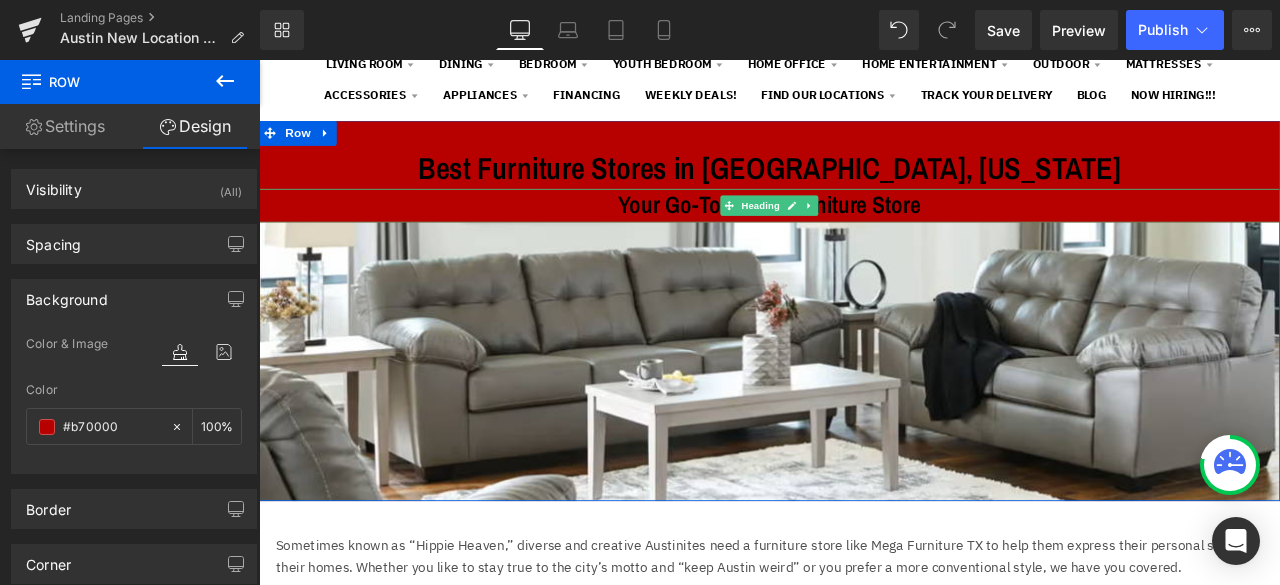 click on "Your Go-To Home Furniture Store" at bounding box center [864, 232] 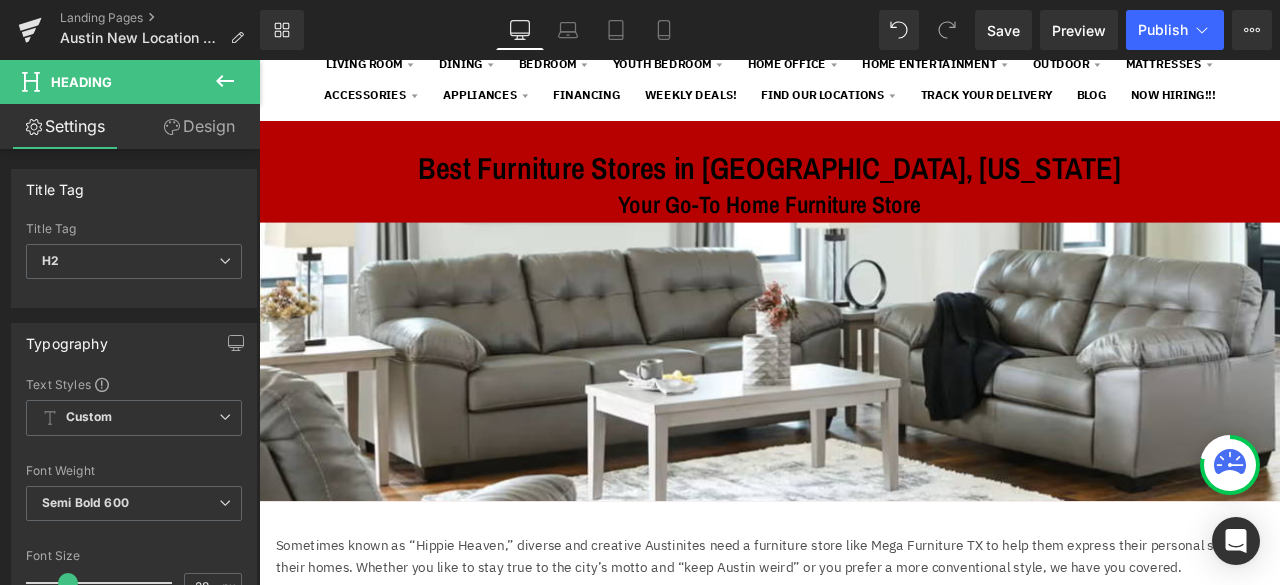 click on "Design" at bounding box center [199, 126] 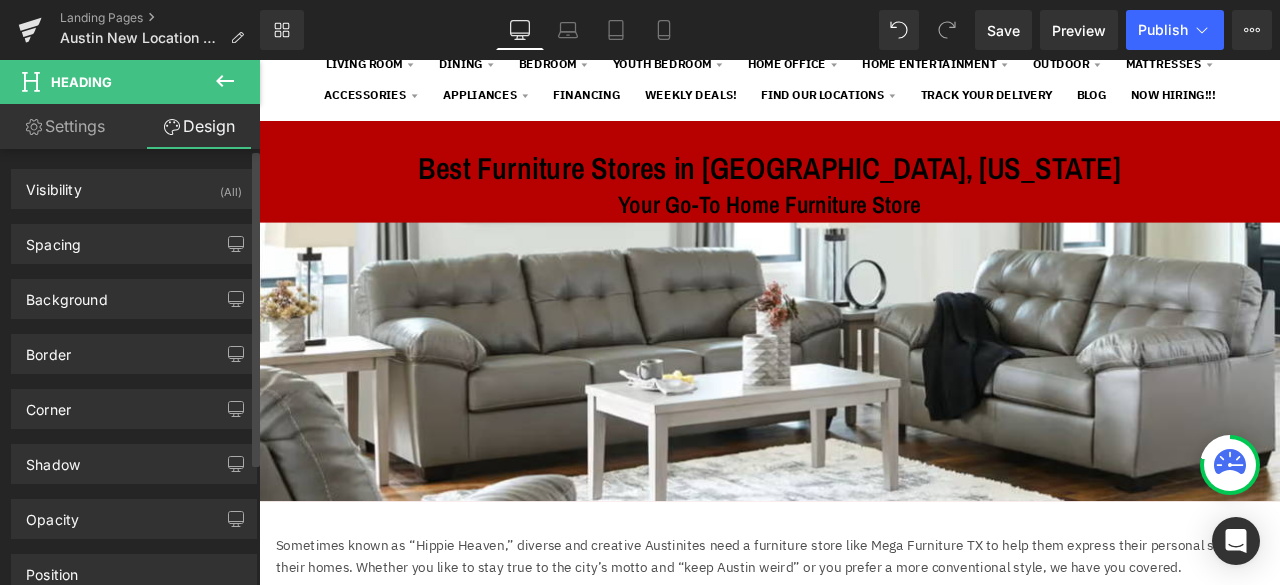type on "0" 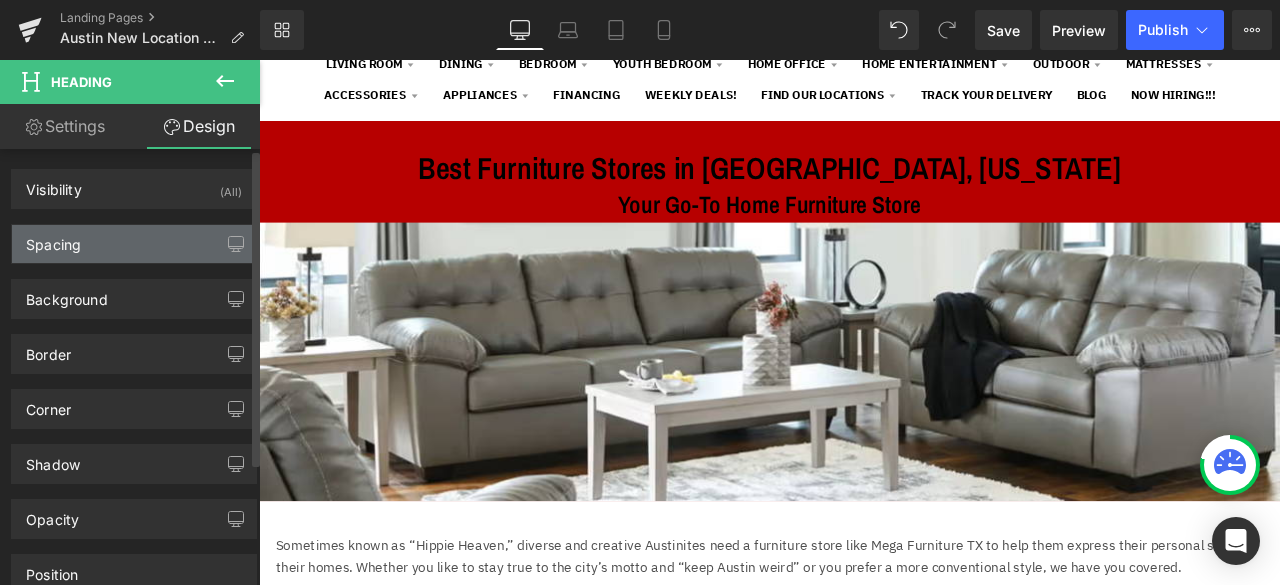 click on "Spacing" at bounding box center [53, 239] 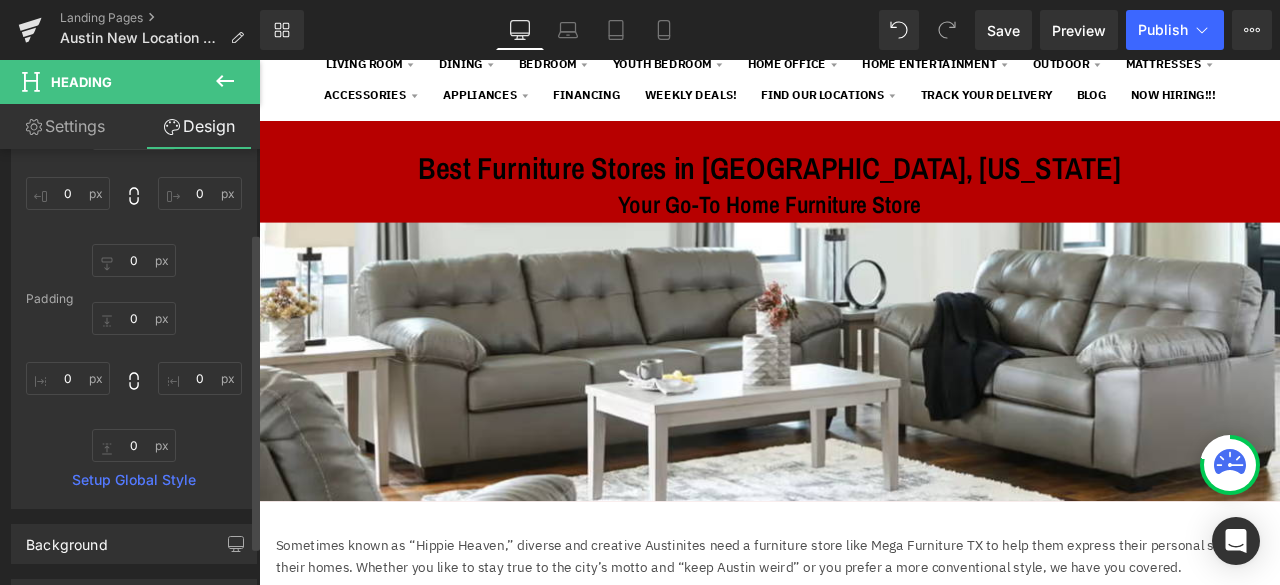 scroll, scrollTop: 200, scrollLeft: 0, axis: vertical 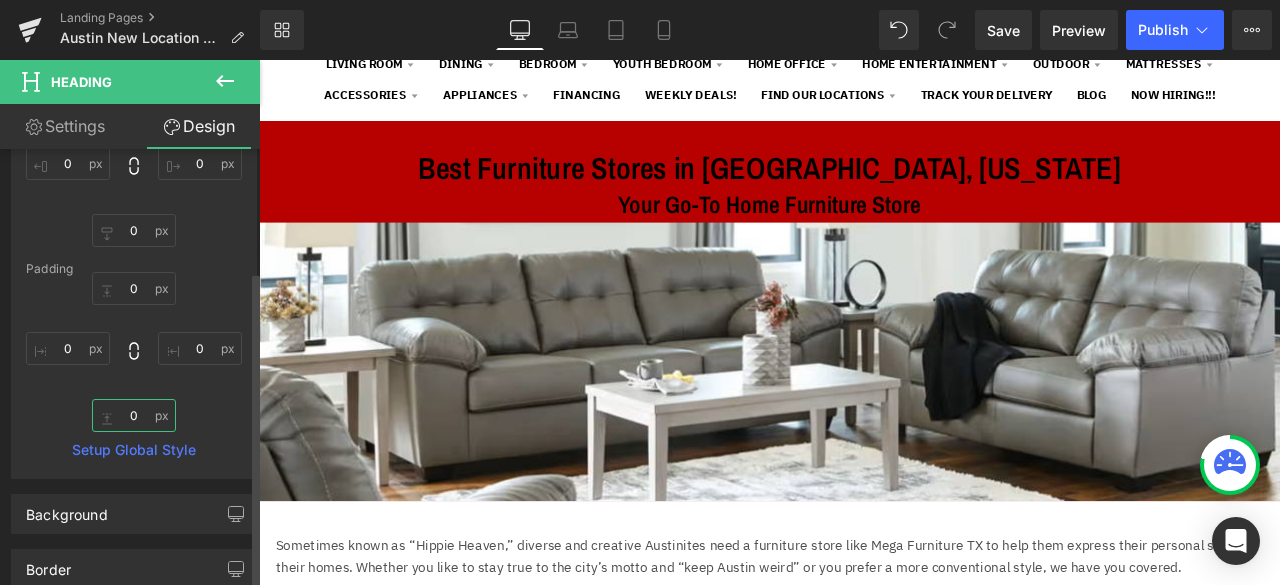 click on "0" at bounding box center [134, 415] 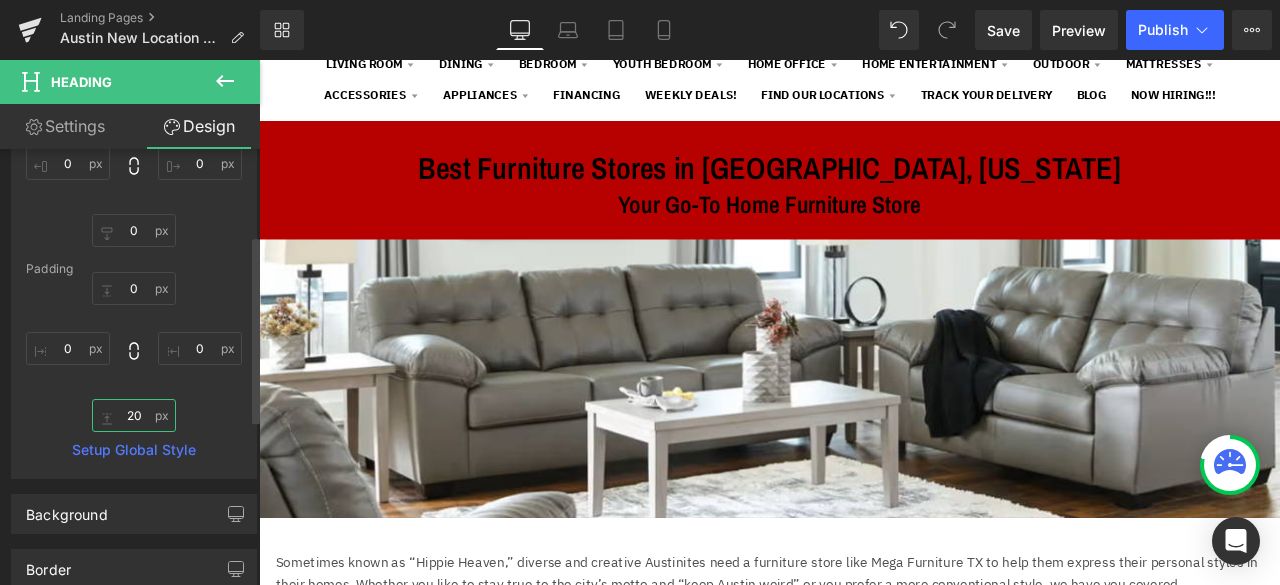click on "20" at bounding box center (134, 415) 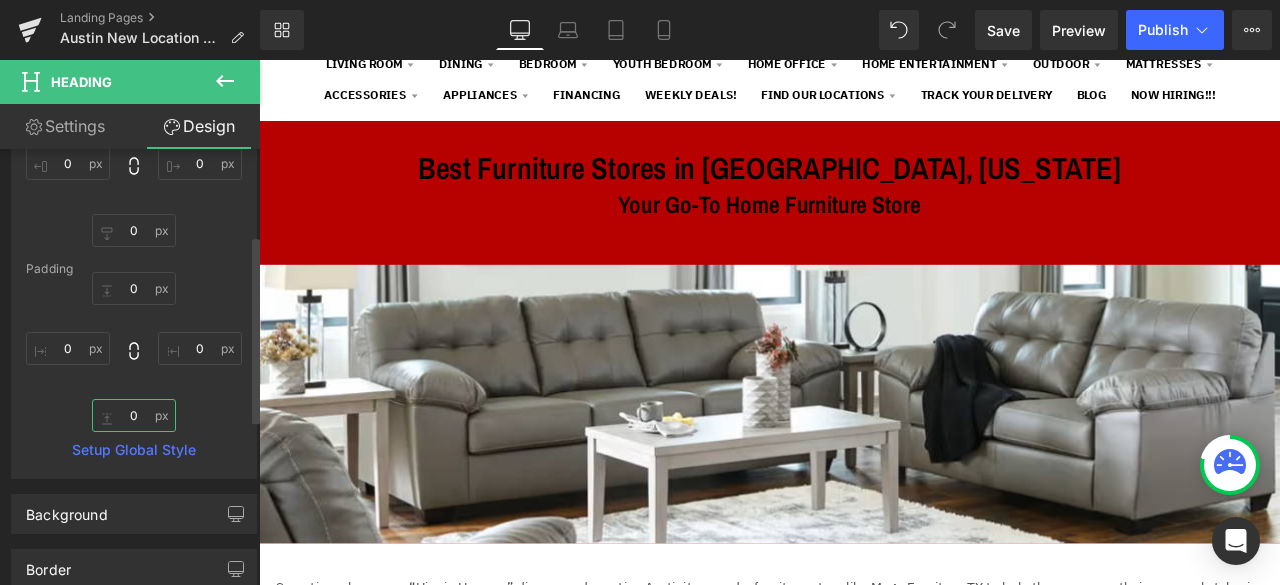 type on "30" 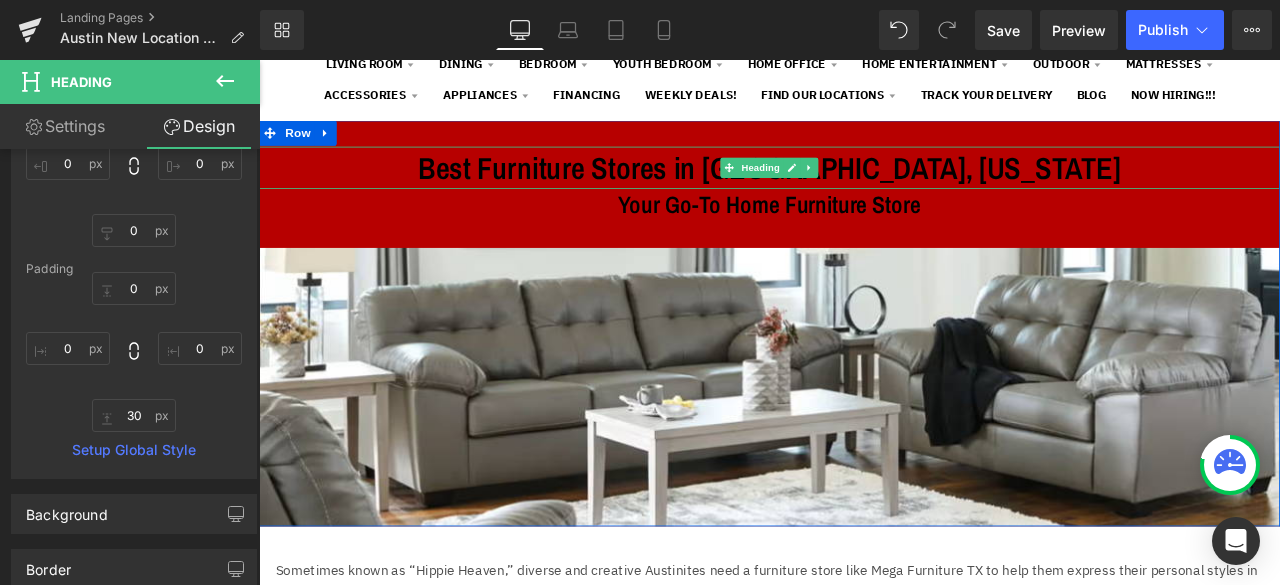 click on "Best Furniture Stores in Austin, Texas" at bounding box center [864, 188] 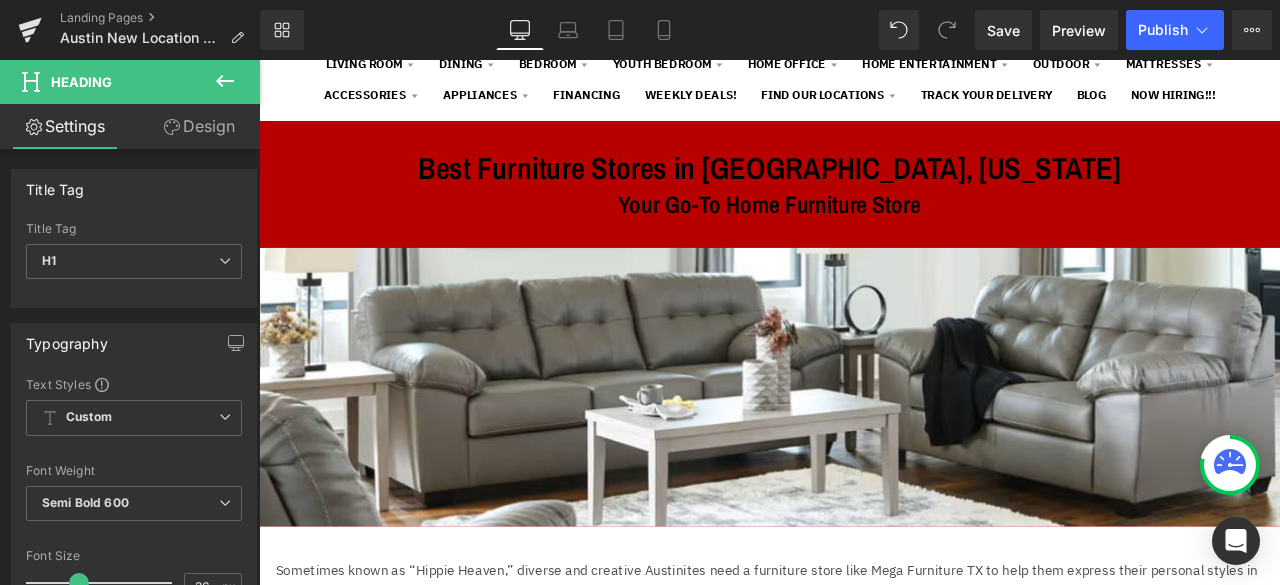 click on "Design" at bounding box center (199, 126) 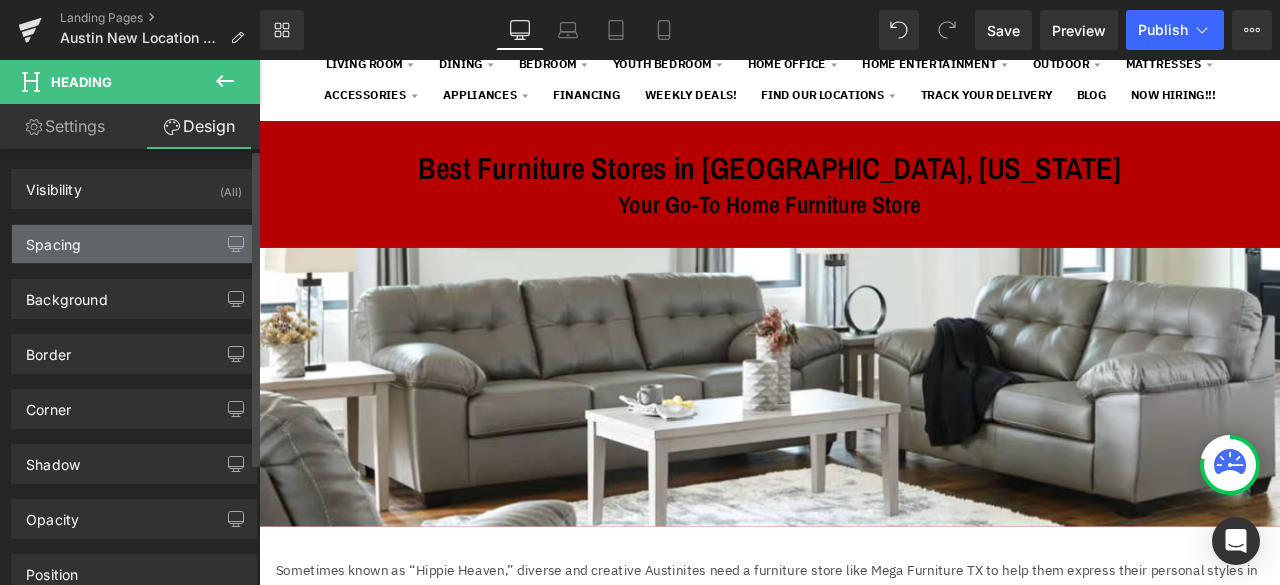 type on "0" 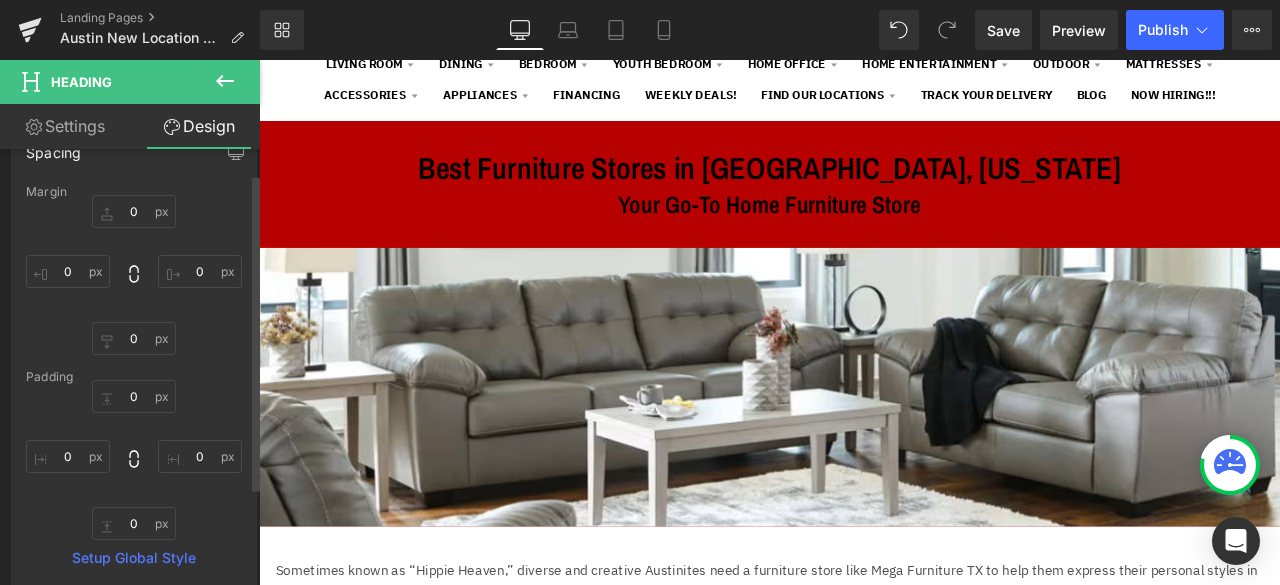scroll, scrollTop: 0, scrollLeft: 0, axis: both 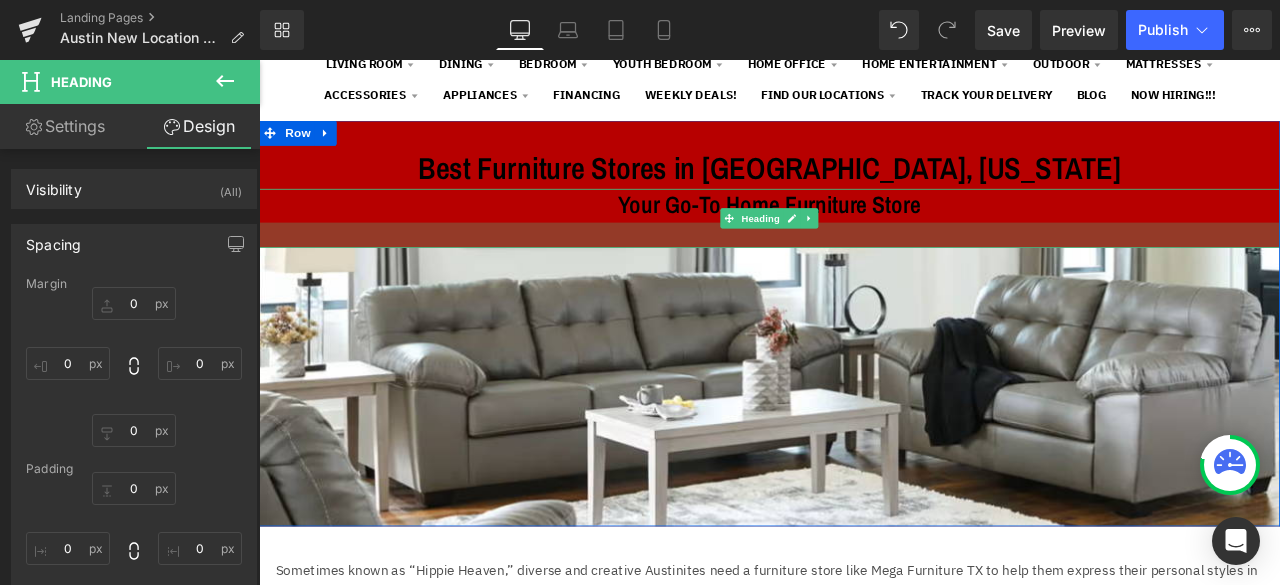 click at bounding box center [864, 268] 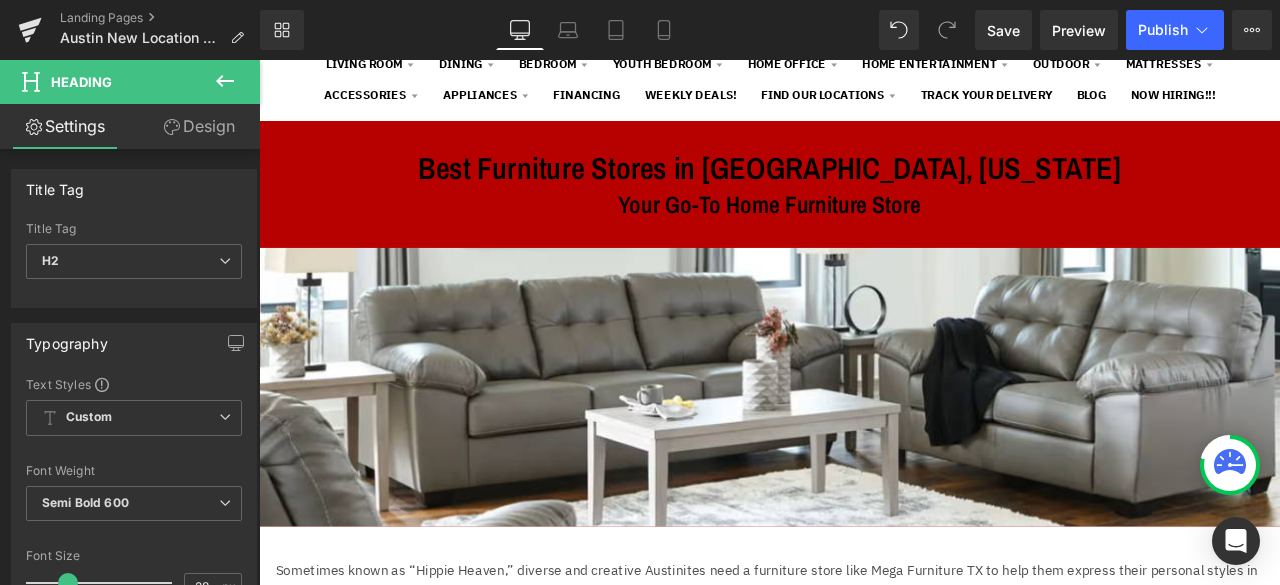 click on "Design" at bounding box center [199, 126] 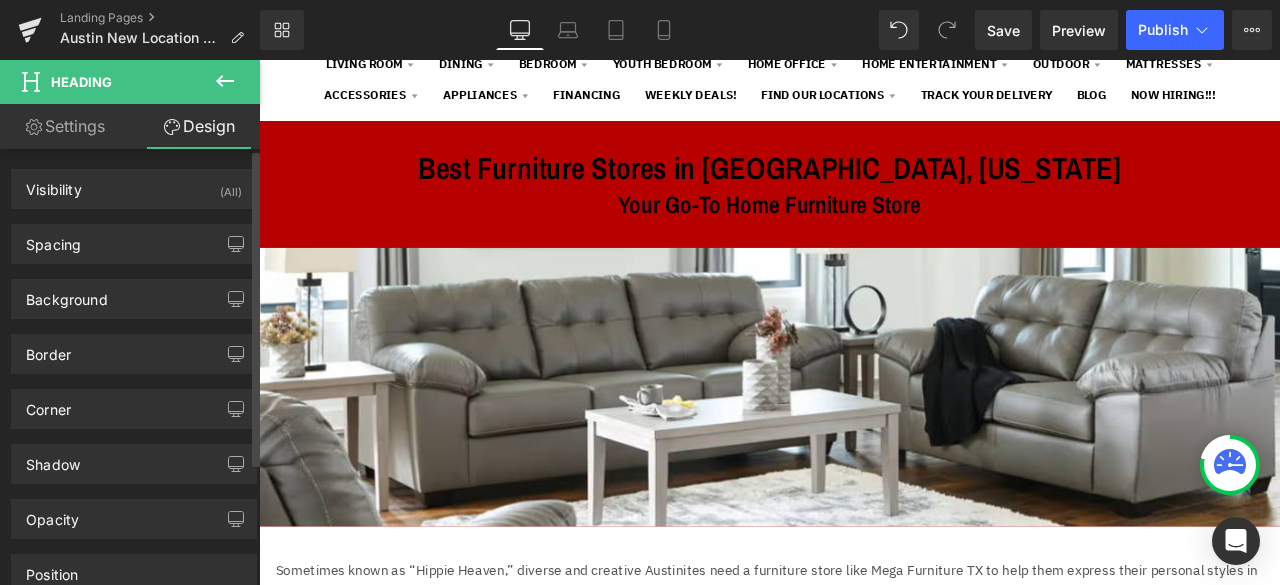 type on "0" 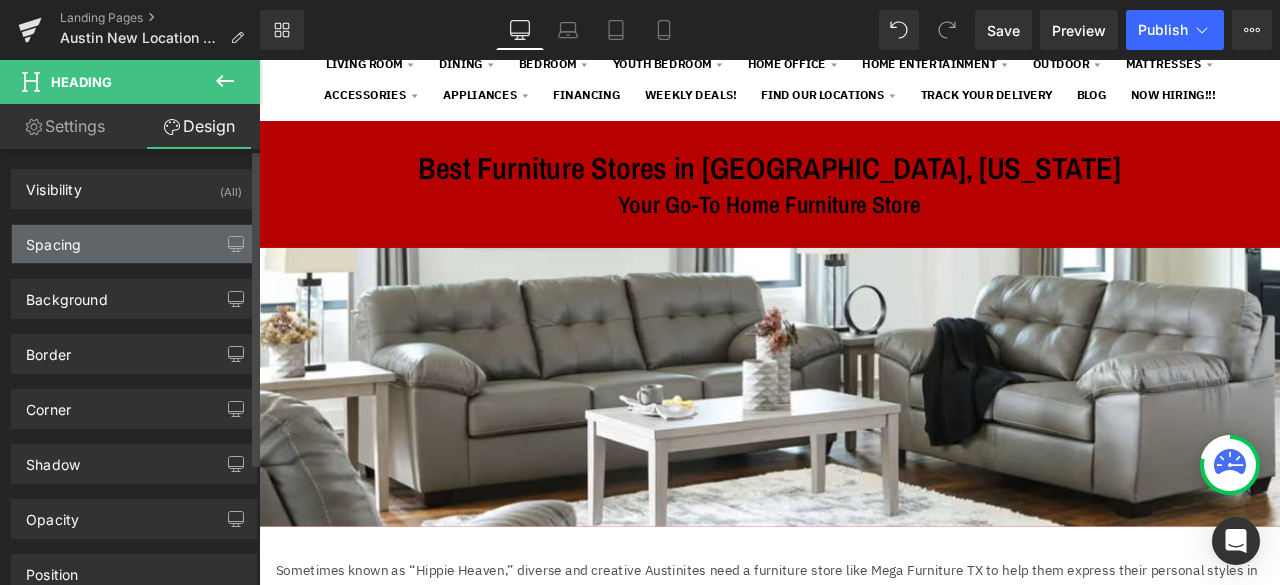 click on "Spacing" at bounding box center [134, 244] 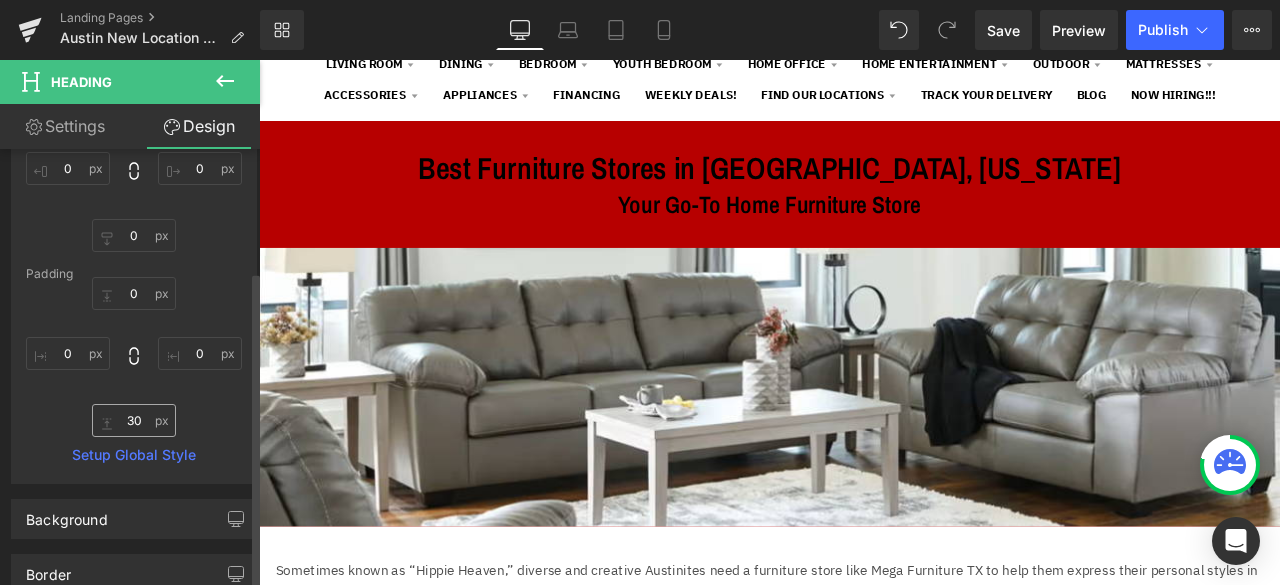 scroll, scrollTop: 200, scrollLeft: 0, axis: vertical 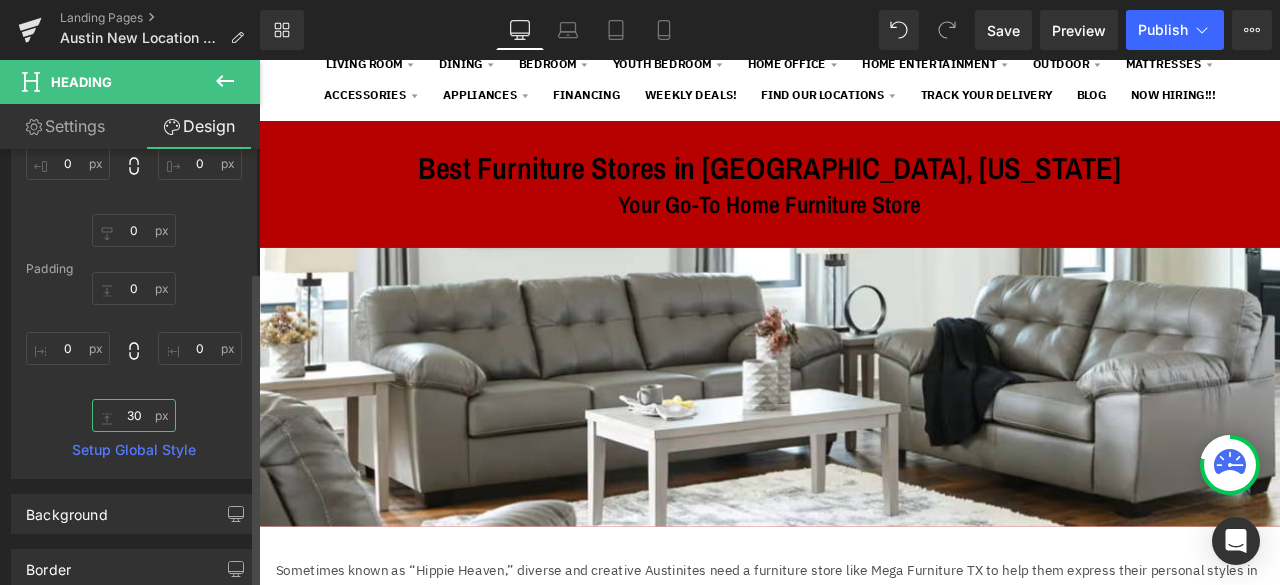 click on "30" at bounding box center [134, 415] 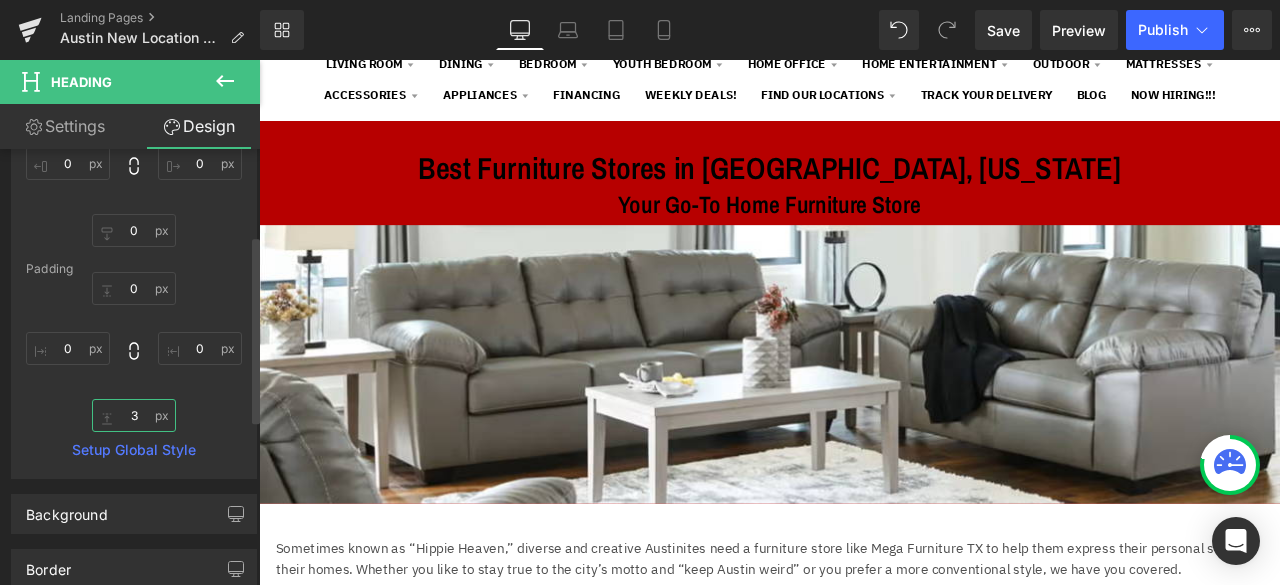 type on "31" 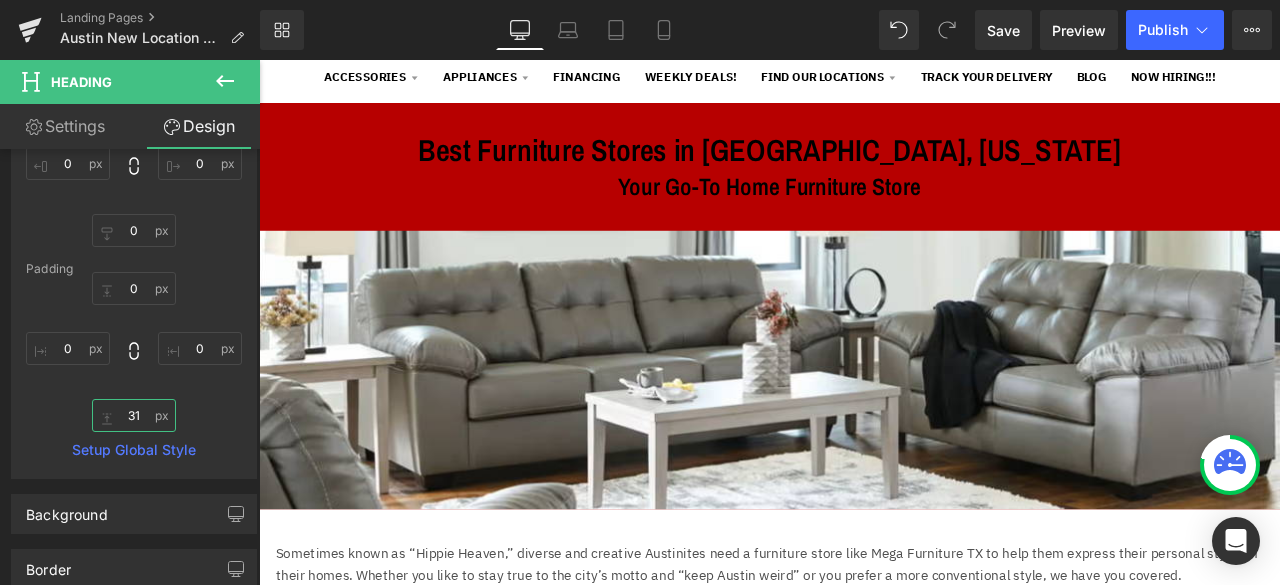 scroll, scrollTop: 227, scrollLeft: 0, axis: vertical 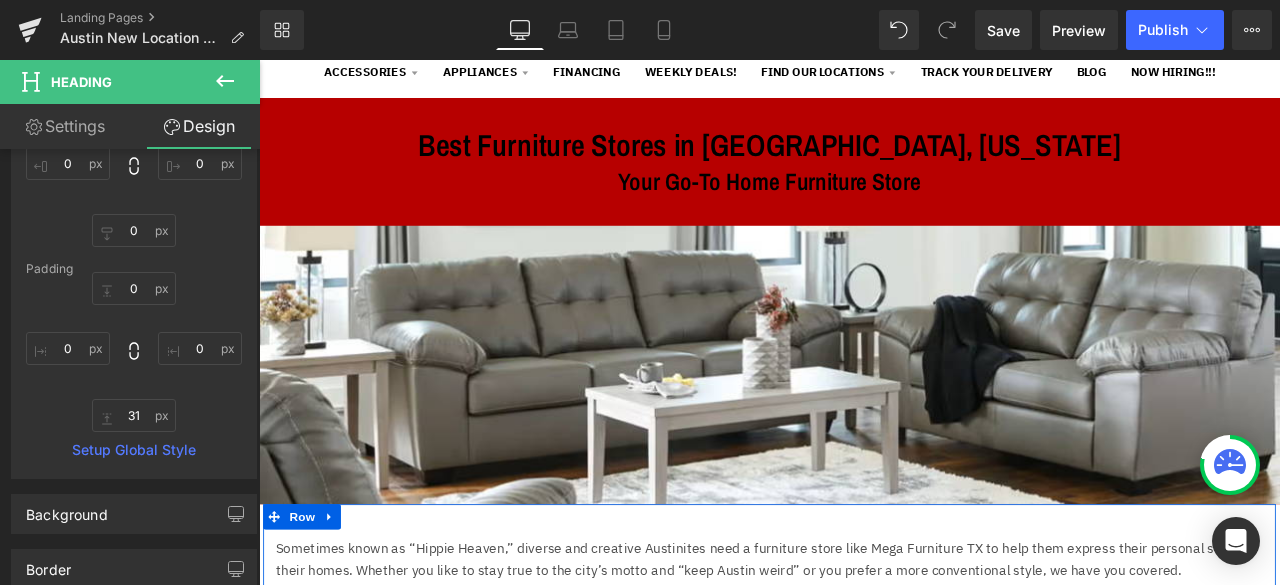 click on "Sometimes known as “Hippie Heaven,” diverse and creative Austinites need a furniture store like Mega Furniture TX to help them express their personal styles in their homes. Whether you like to stay true to the city’s motto and “keep Austin weird” or you prefer a more conventional style, we have you covered.  Our Austin, TX locations have something for every room of the home. Mega Furniture TX offers  bedroom furniture ,  dining sets ,  cabinets ,  sofas ,  mattresses ,  TV stands , and  recliners  you can peruse in our showrooms. Mega Furniture TX caters to a wide variety of interior design styles and tastes, so you can have a Southwest feel in the living room and mid-century modern features in the guest room. Our sofas,  accent mirrors , and  rugs  would make the perfect additions to any house or residential building – helping residents and visitors feel right at home. We also offer stylish and durable  outdoor furniture  so you can soak up the Austin sunshine in comfort! Text Block" at bounding box center [864, 729] 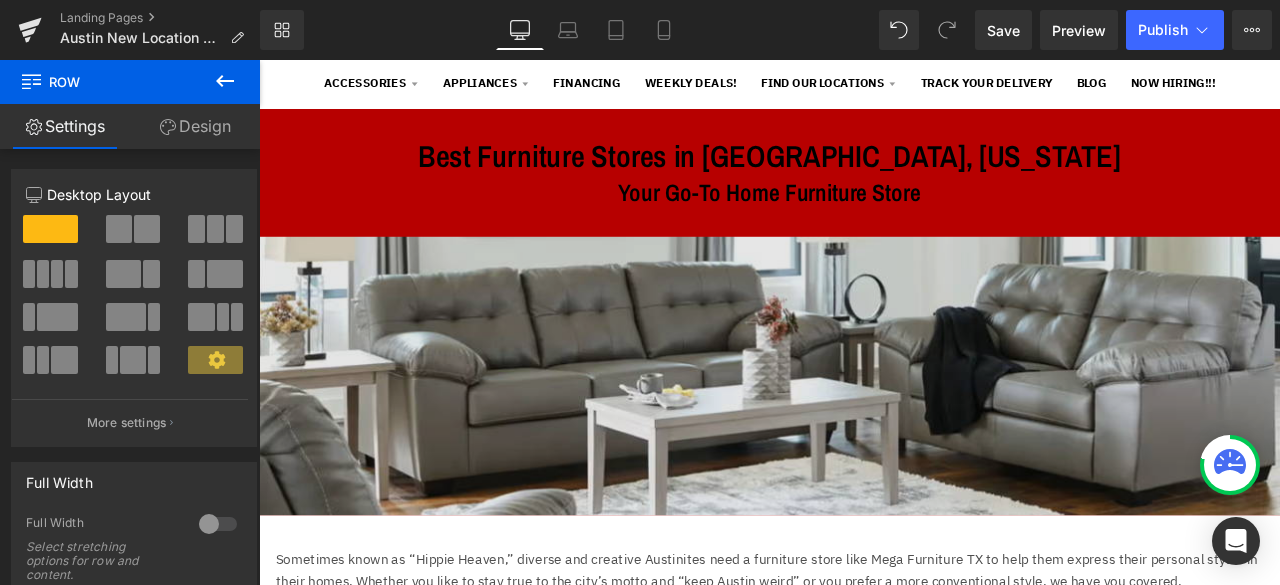 scroll, scrollTop: 200, scrollLeft: 0, axis: vertical 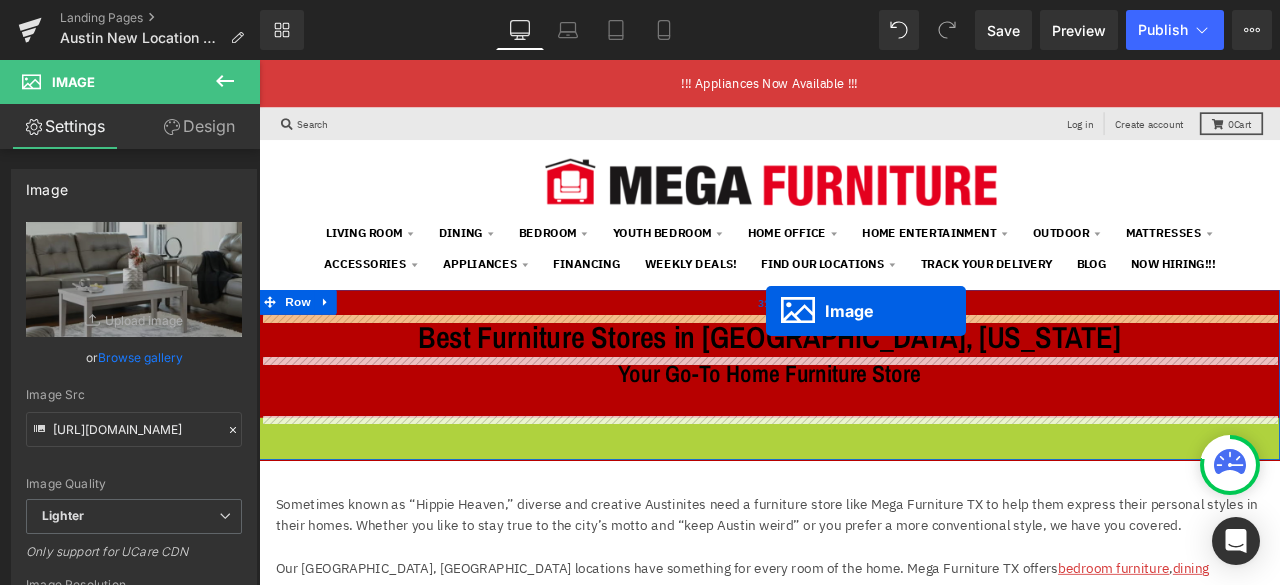drag, startPoint x: 826, startPoint y: 447, endPoint x: 860, endPoint y: 357, distance: 96.20811 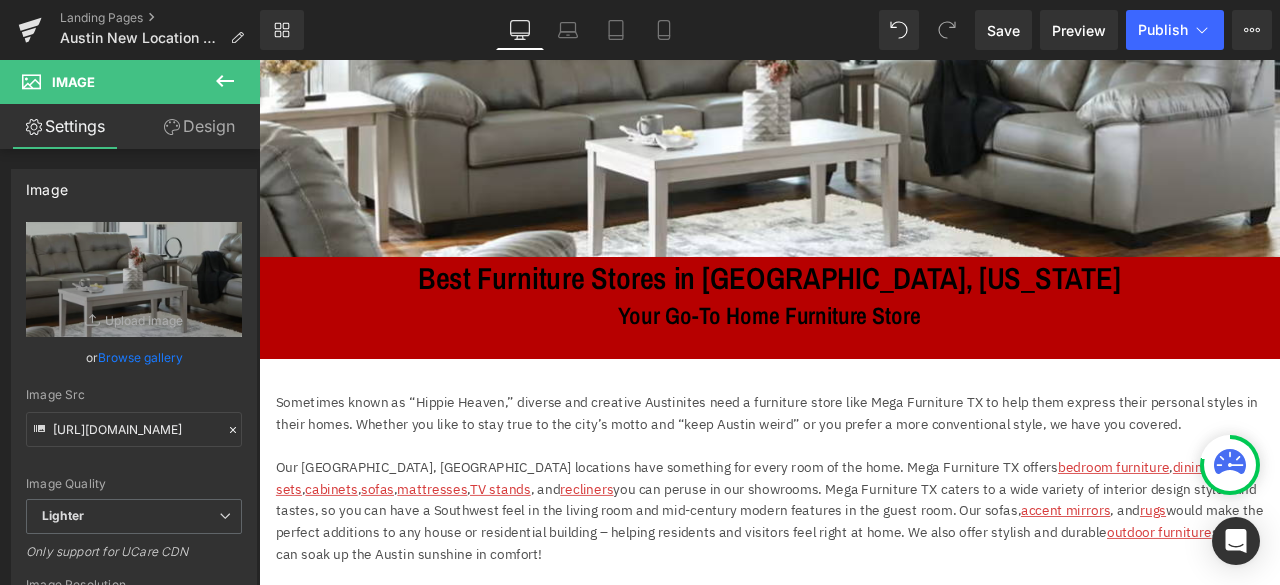 scroll, scrollTop: 300, scrollLeft: 0, axis: vertical 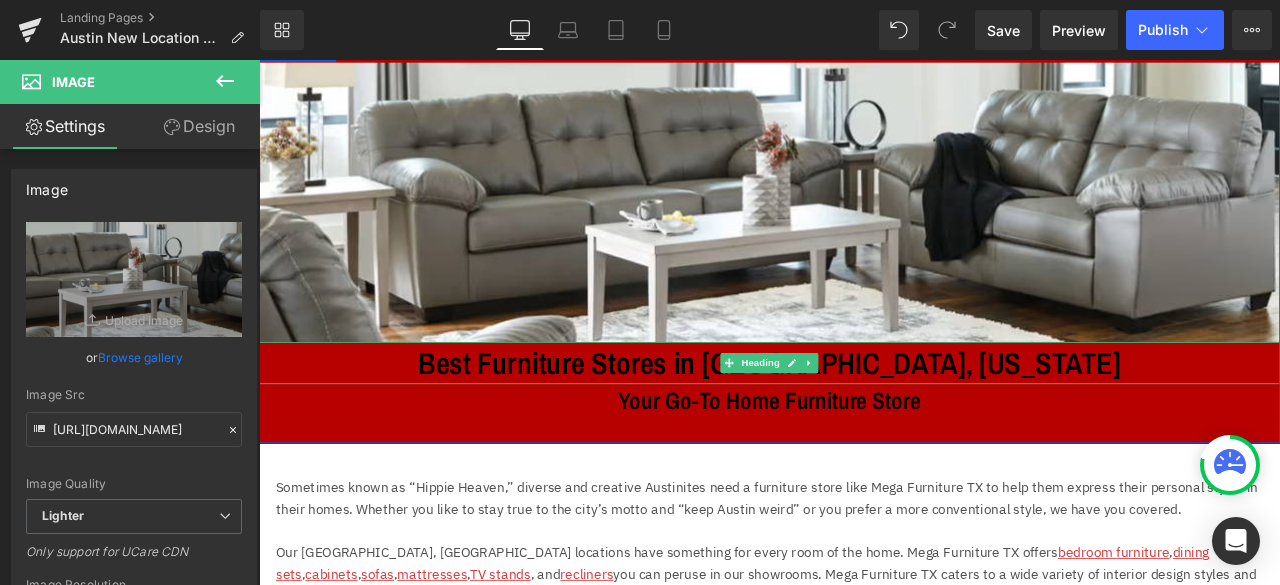 click on "Best Furniture Stores in Austin, Texas" at bounding box center [864, 419] 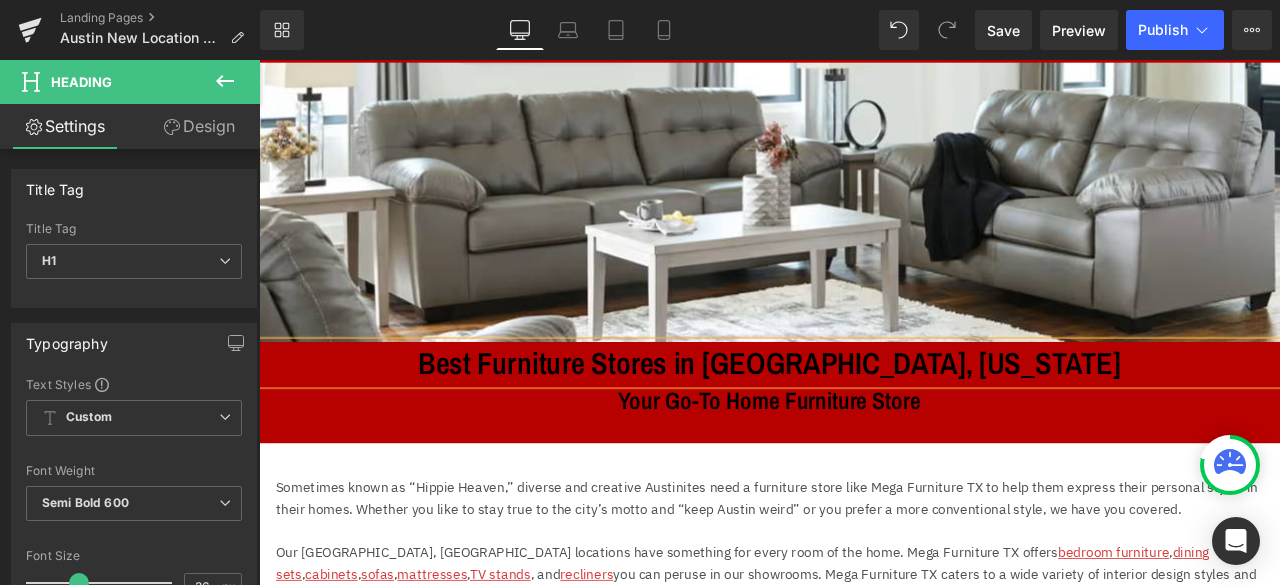 click on "Design" at bounding box center (199, 126) 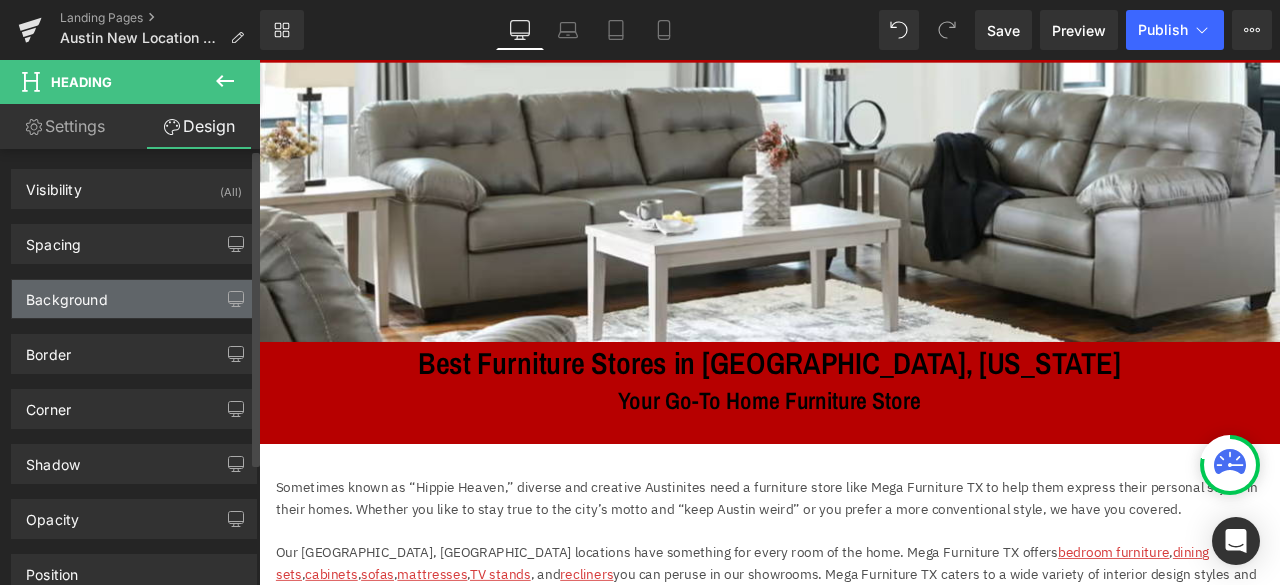 type on "0" 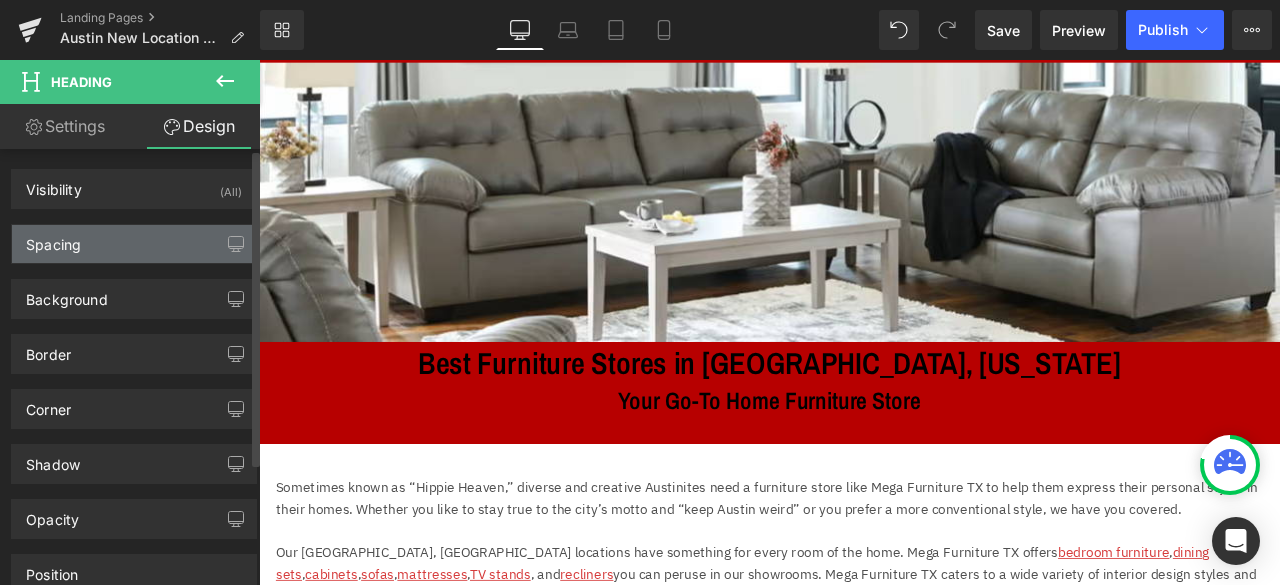 click on "Spacing" at bounding box center (134, 244) 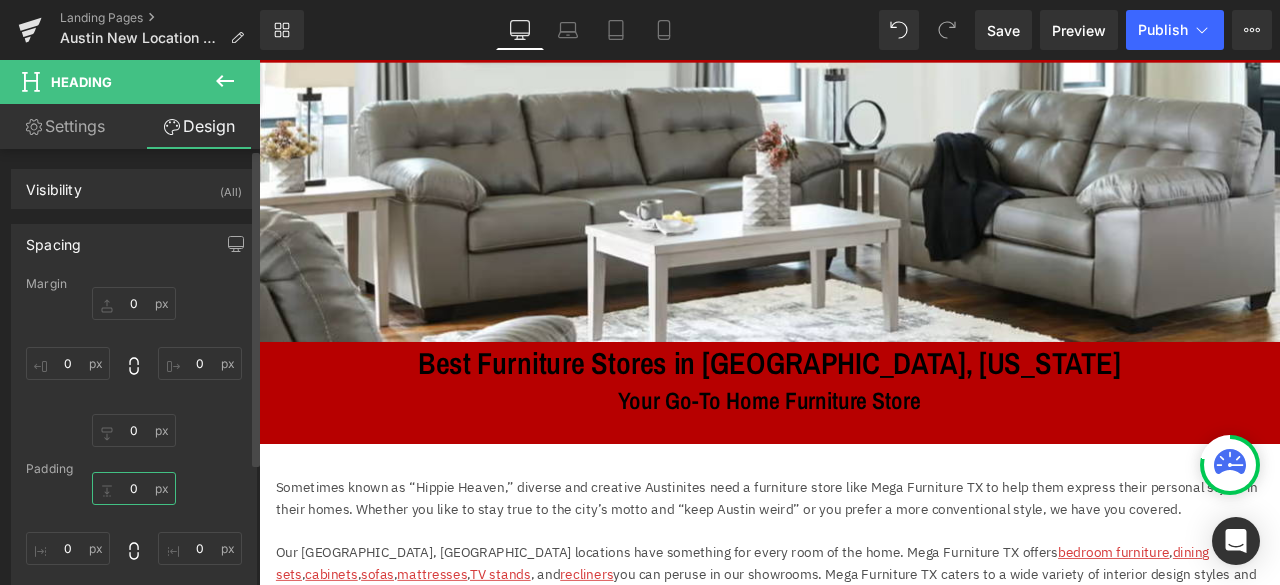 click on "0" at bounding box center (134, 488) 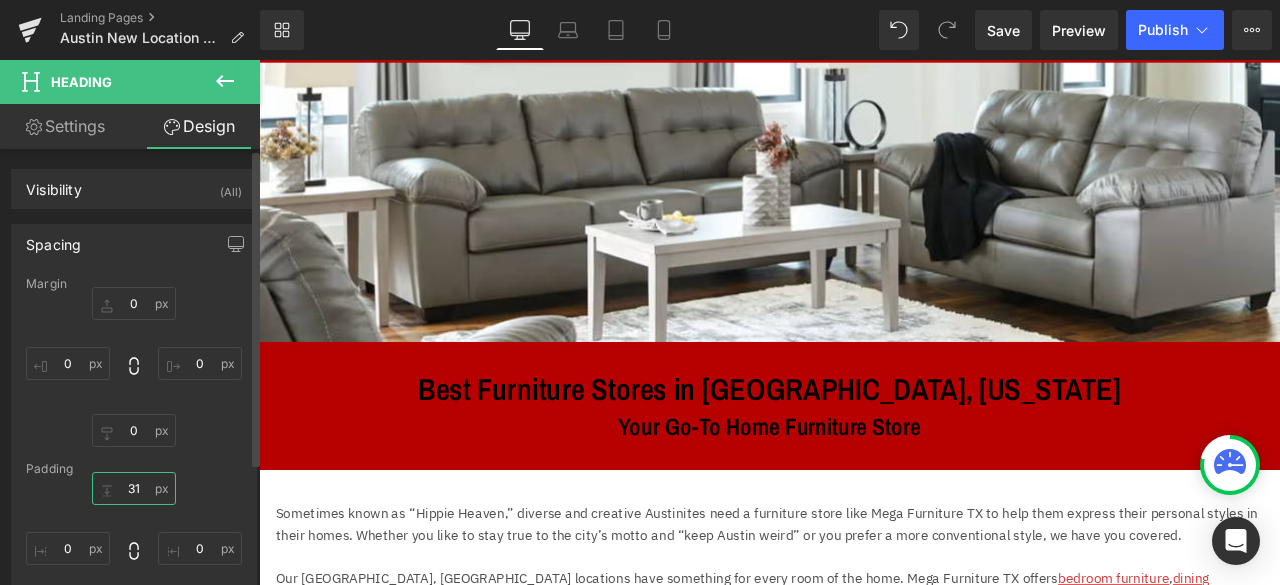 type on "31" 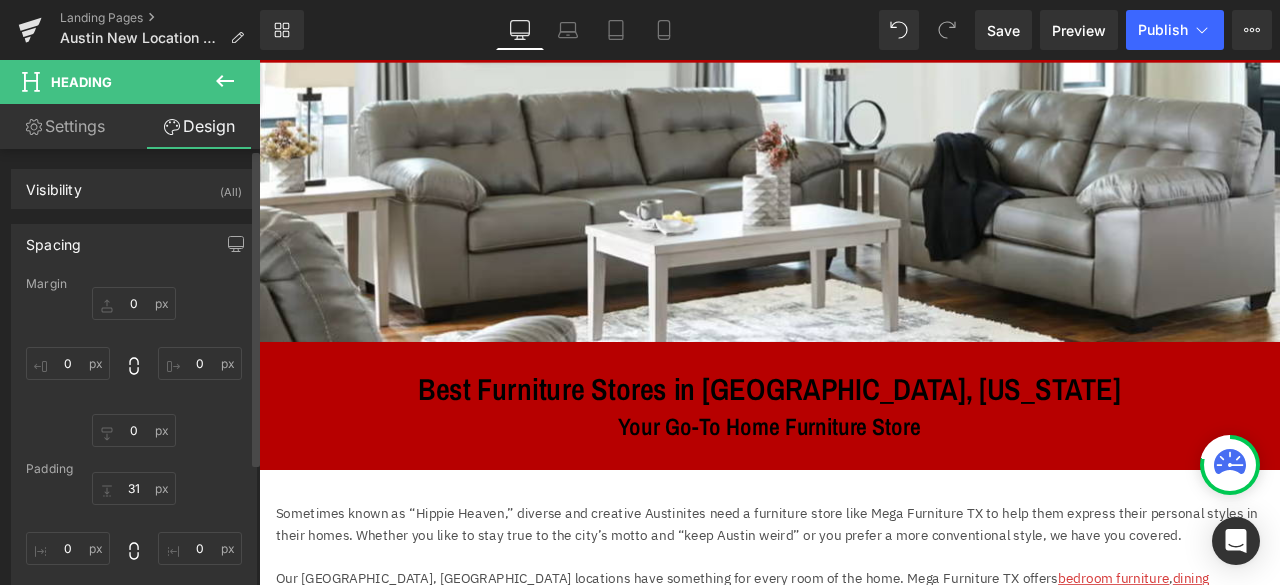 click on "Margin
0px 0
0px 0
0px 0
0px 0
Padding
31 31
0px 0
0px 0
0px 0
Setup Global Style" at bounding box center (134, 477) 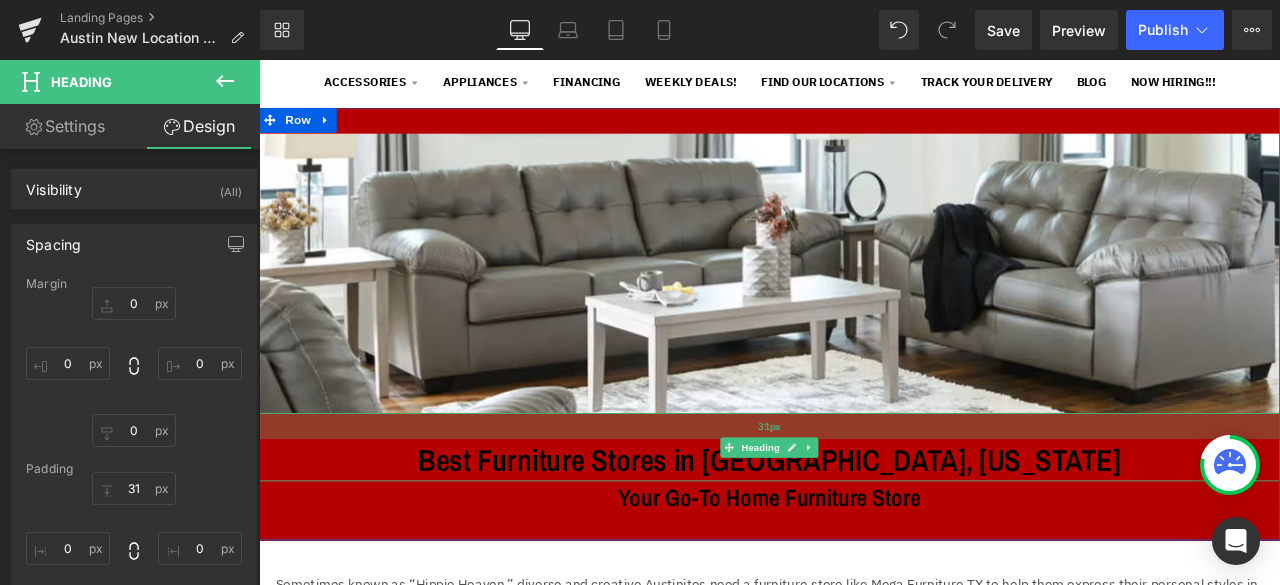 scroll, scrollTop: 100, scrollLeft: 0, axis: vertical 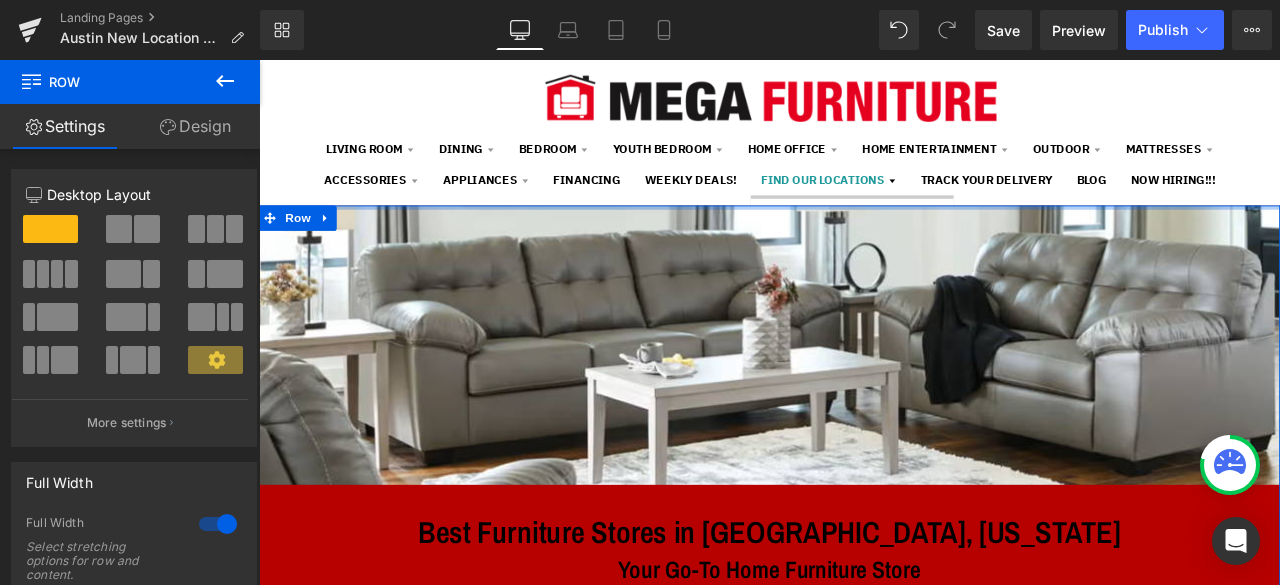 drag, startPoint x: 830, startPoint y: 252, endPoint x: 840, endPoint y: 203, distance: 50.01 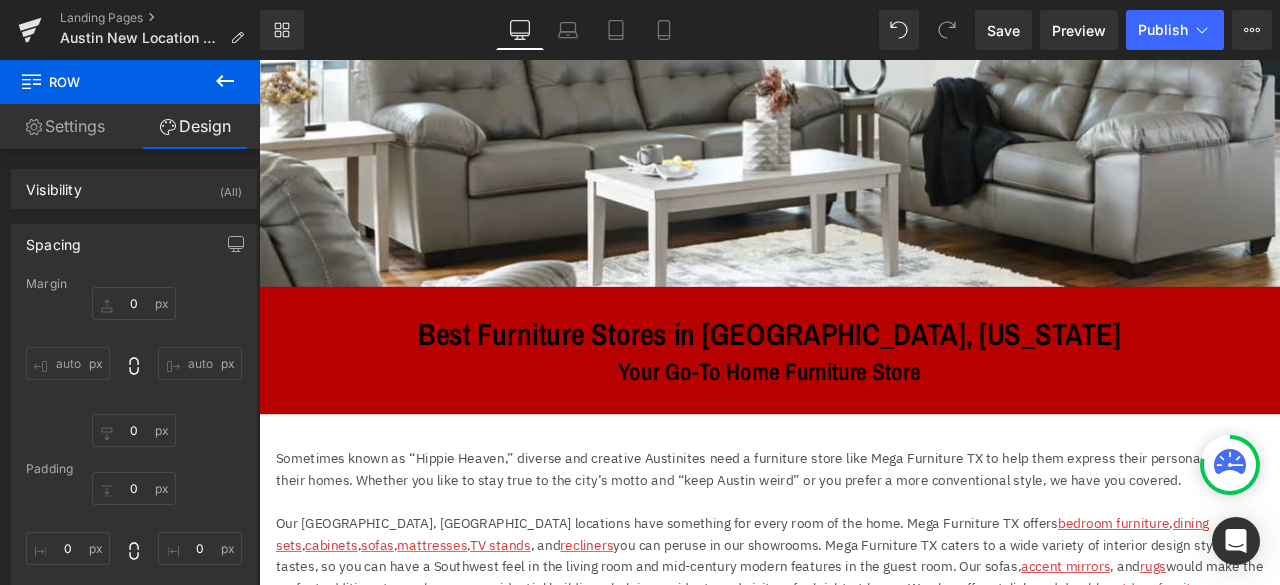 scroll, scrollTop: 300, scrollLeft: 0, axis: vertical 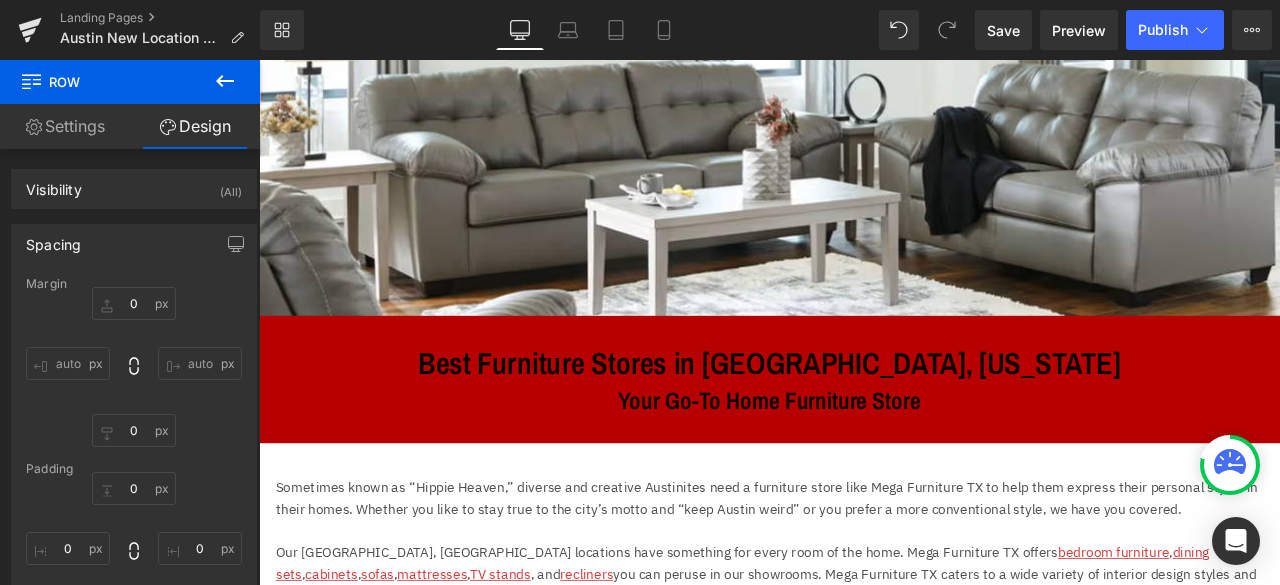 click on "Best Furniture Stores in Austin, Texas" at bounding box center [864, 419] 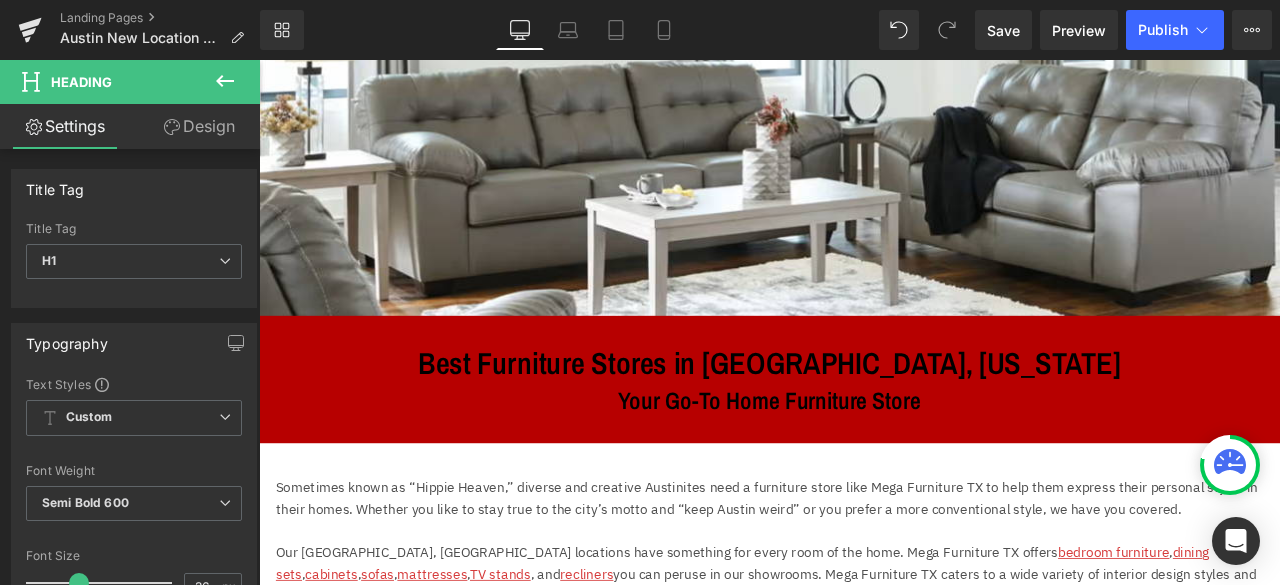 click on "Design" at bounding box center [199, 126] 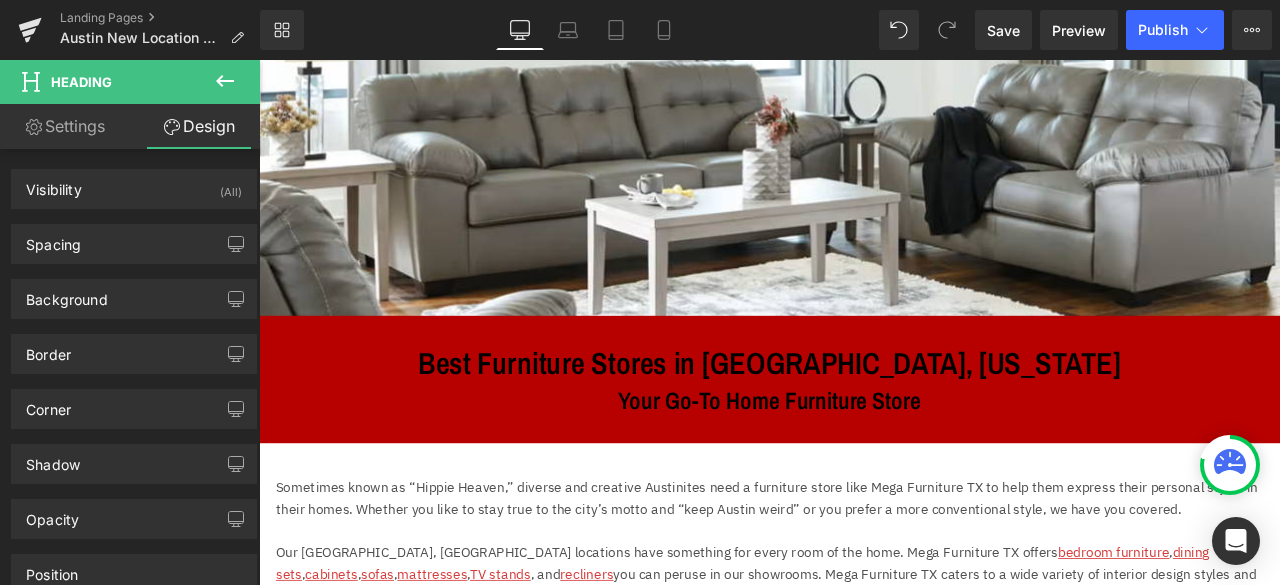 click 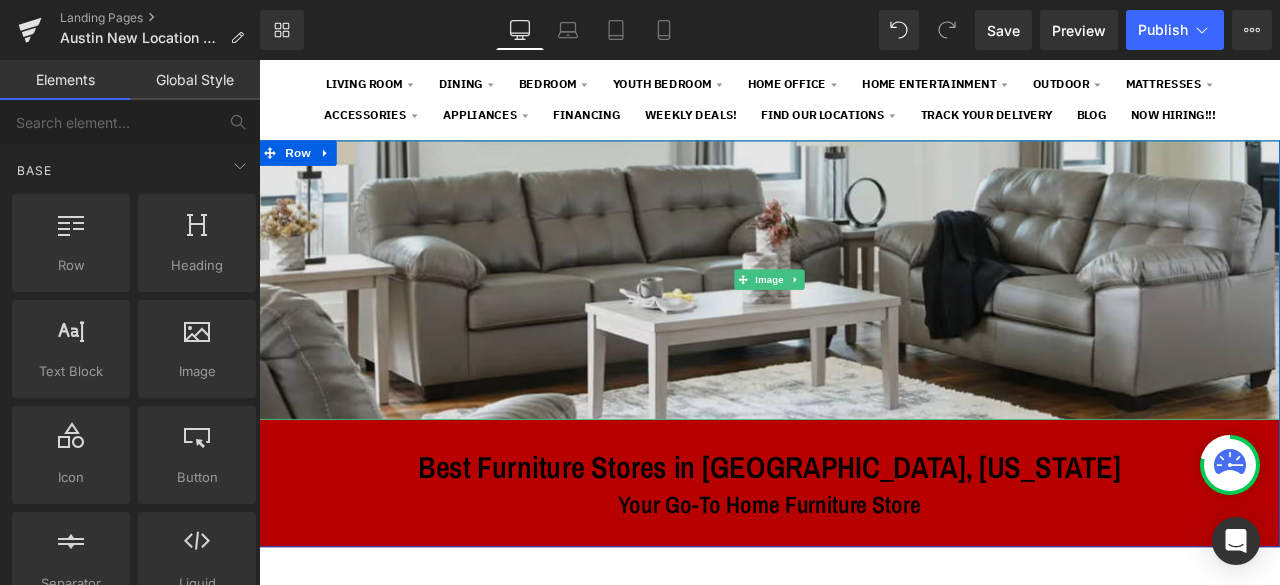 scroll, scrollTop: 100, scrollLeft: 0, axis: vertical 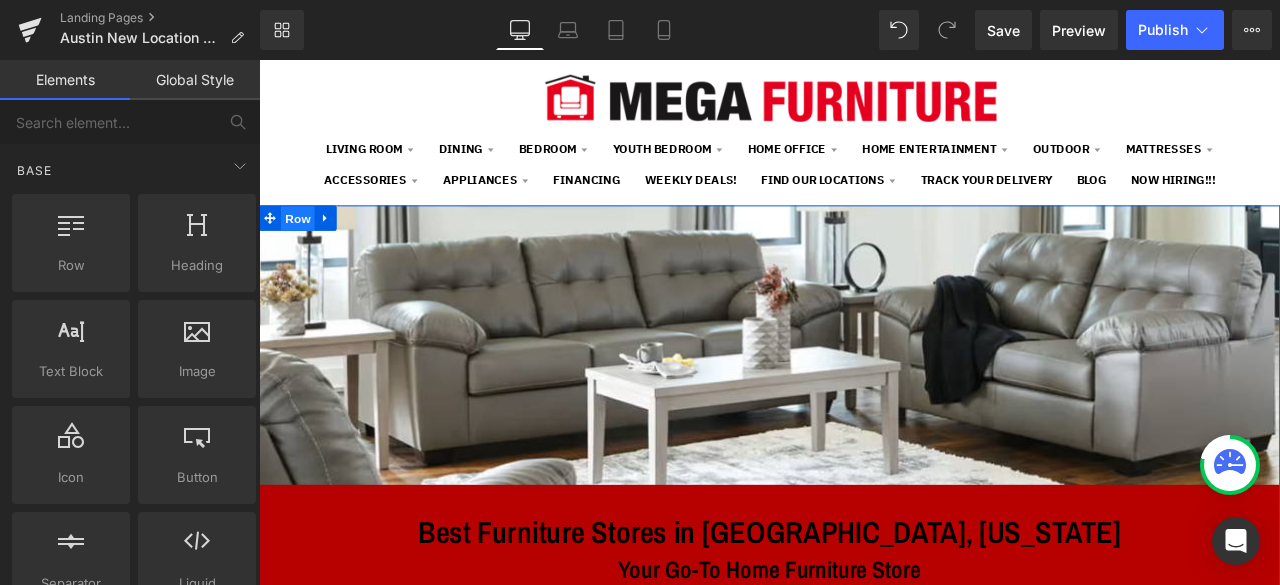 click on "Row" at bounding box center (305, 248) 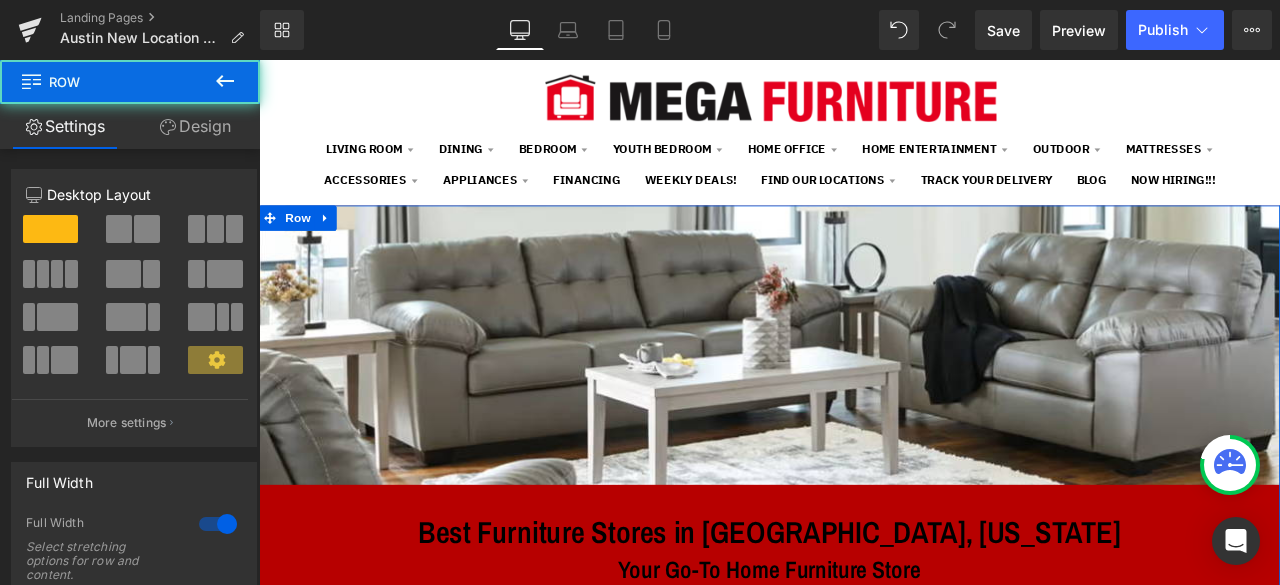 click on "Design" at bounding box center (195, 126) 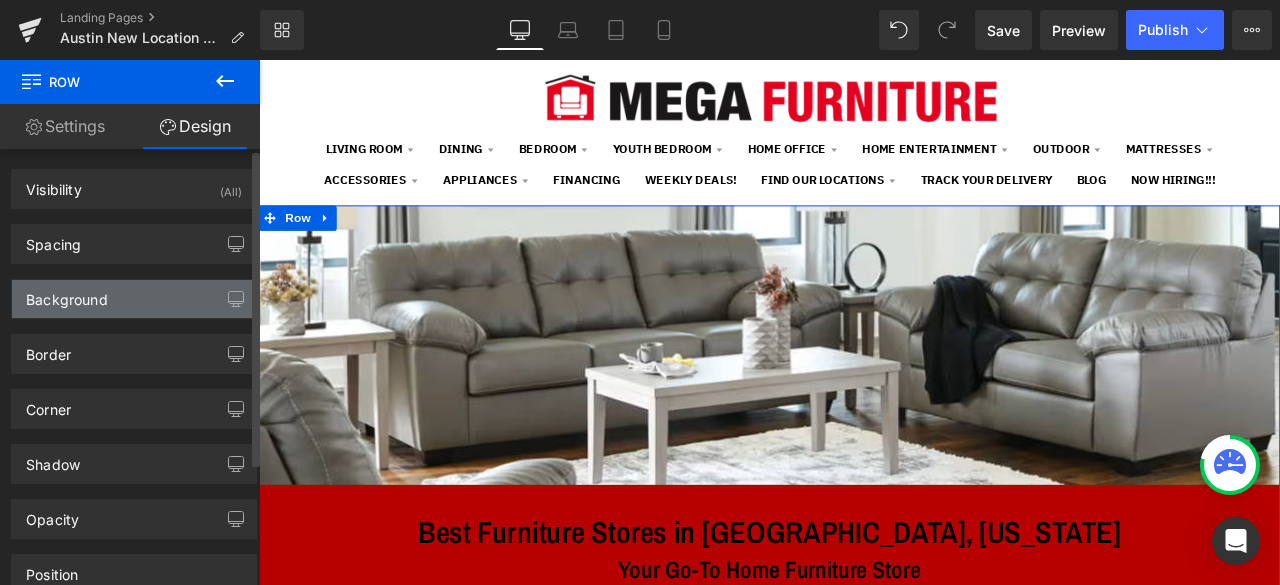 type on "#b70000" 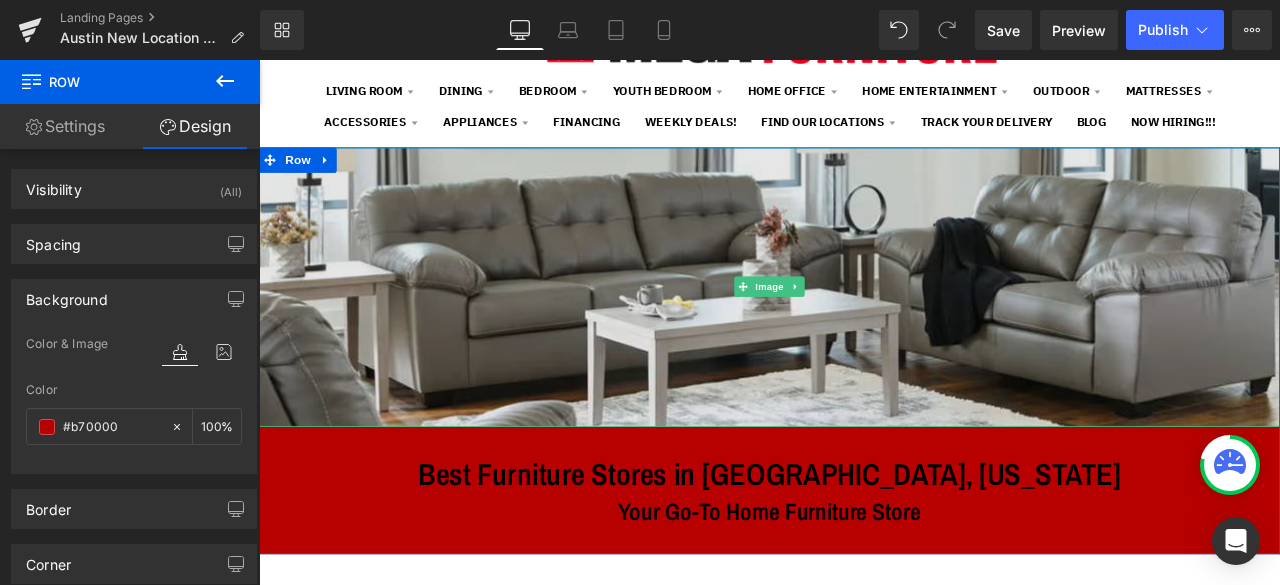 scroll, scrollTop: 200, scrollLeft: 0, axis: vertical 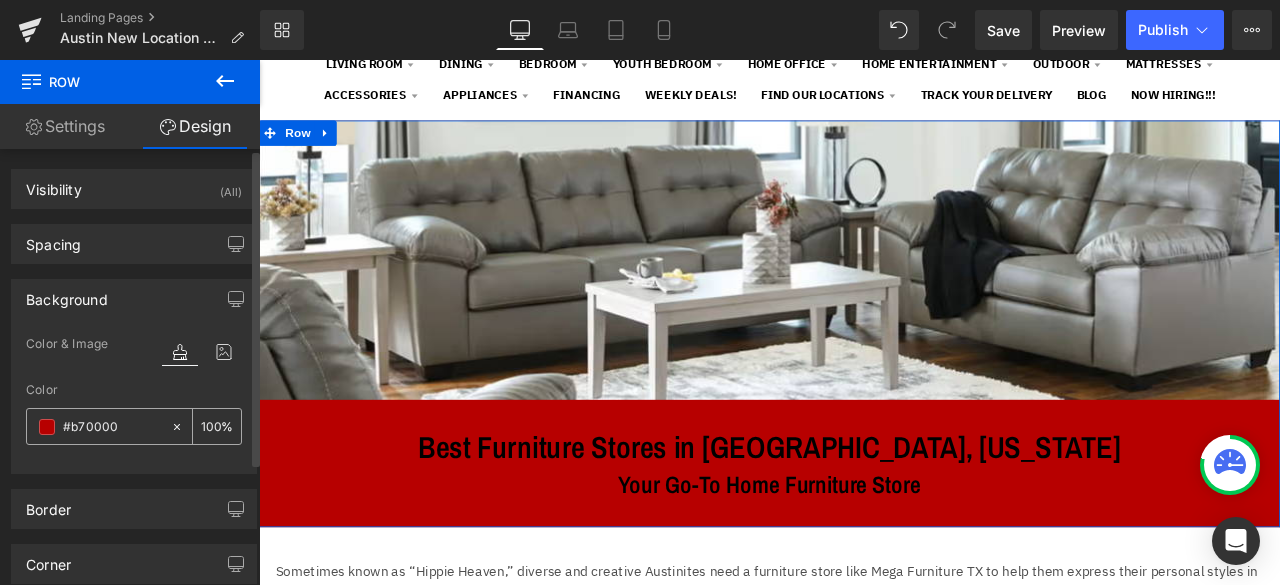 paste on "D63B3B" 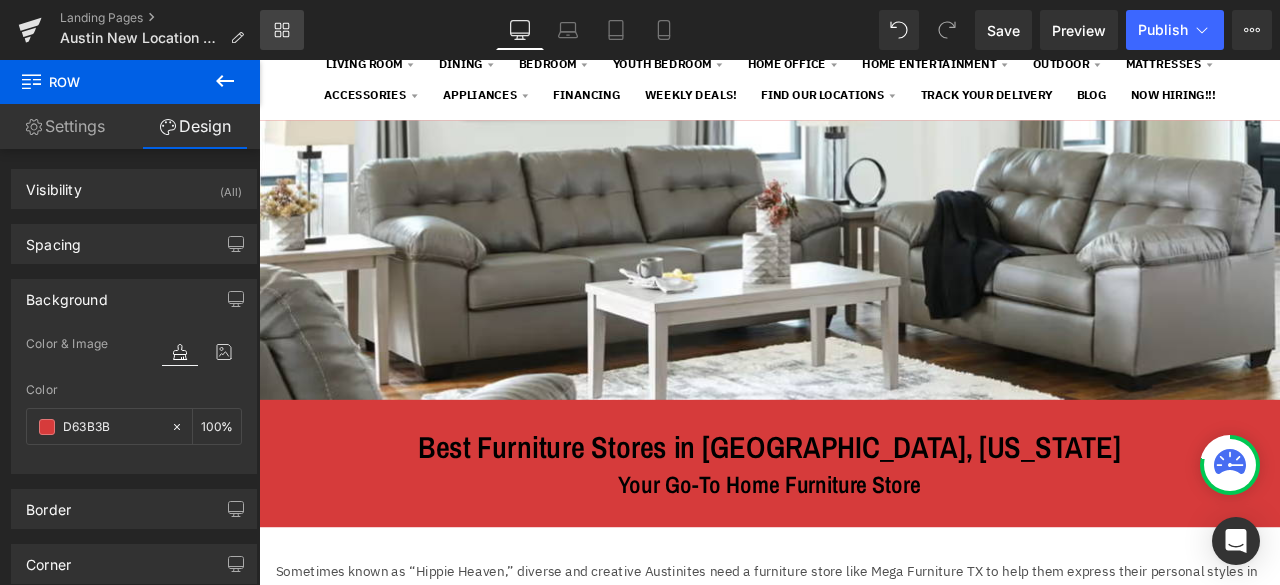 type on "#d63b3b" 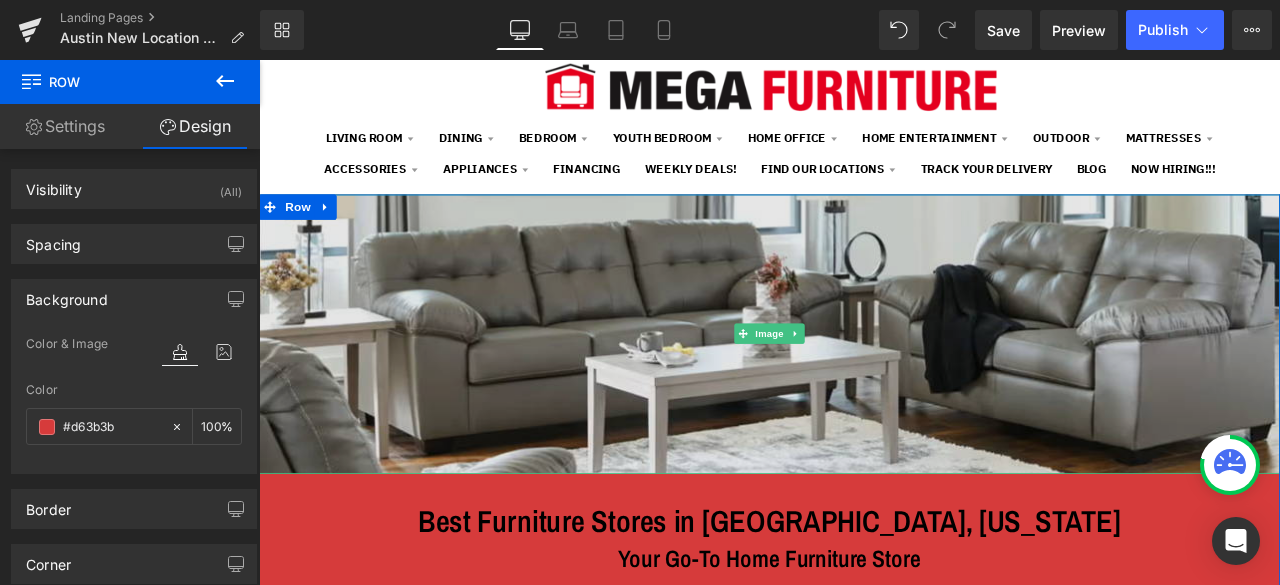 scroll, scrollTop: 0, scrollLeft: 0, axis: both 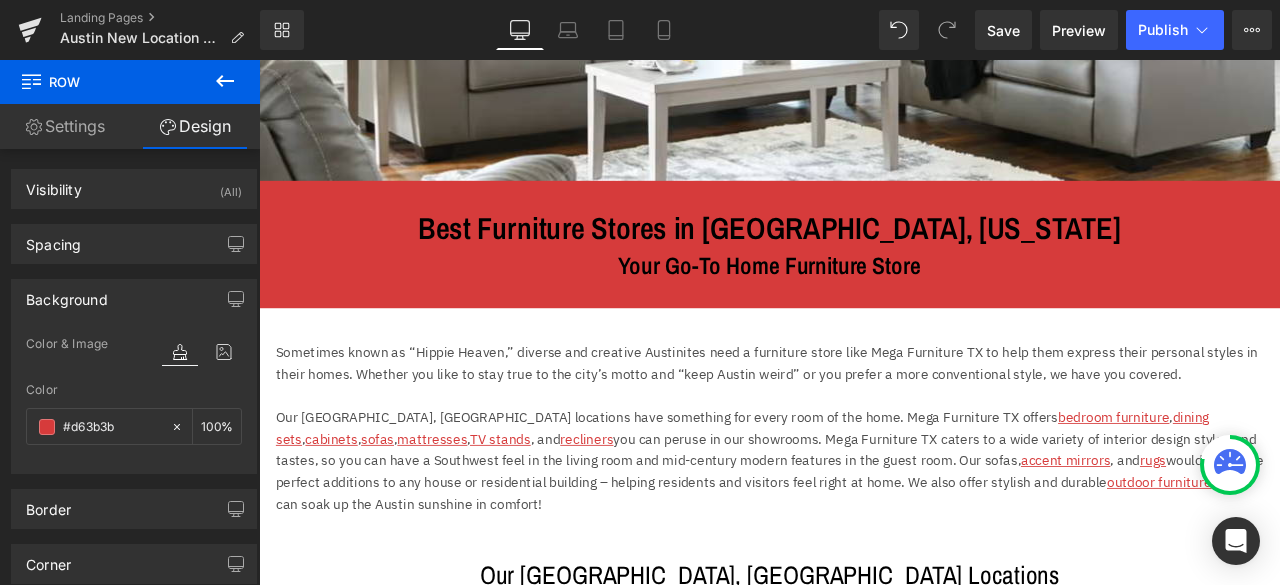 click on "Our Austin, TX locations have something for every room of the home. Mega Furniture TX offers  bedroom furniture ,  dining sets ,  cabinets ,  sofas ,  mattresses ,  TV stands , and  recliners  you can peruse in our showrooms. Mega Furniture TX caters to a wide variety of interior design styles and tastes, so you can have a Southwest feel in the living room and mid-century modern features in the guest room. Our sofas,  accent mirrors , and  rugs  would make the perfect additions to any house or residential building – helping residents and visitors feel right at home. We also offer stylish and durable  outdoor furniture  so you can soak up the Austin sunshine in comfort!" at bounding box center [864, 535] 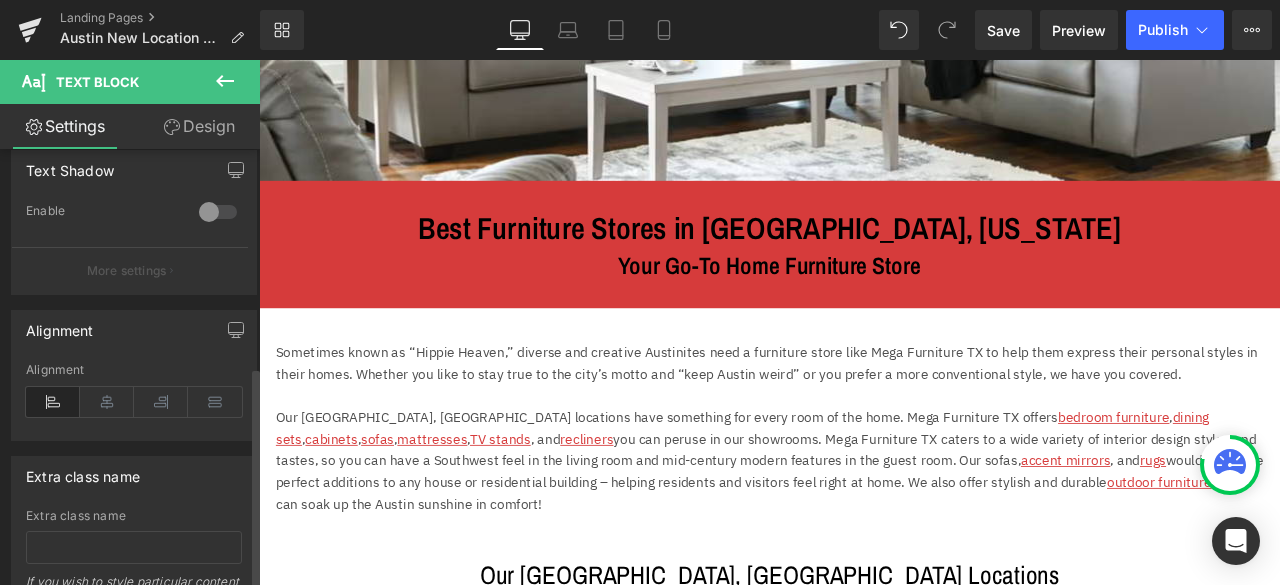 scroll, scrollTop: 822, scrollLeft: 0, axis: vertical 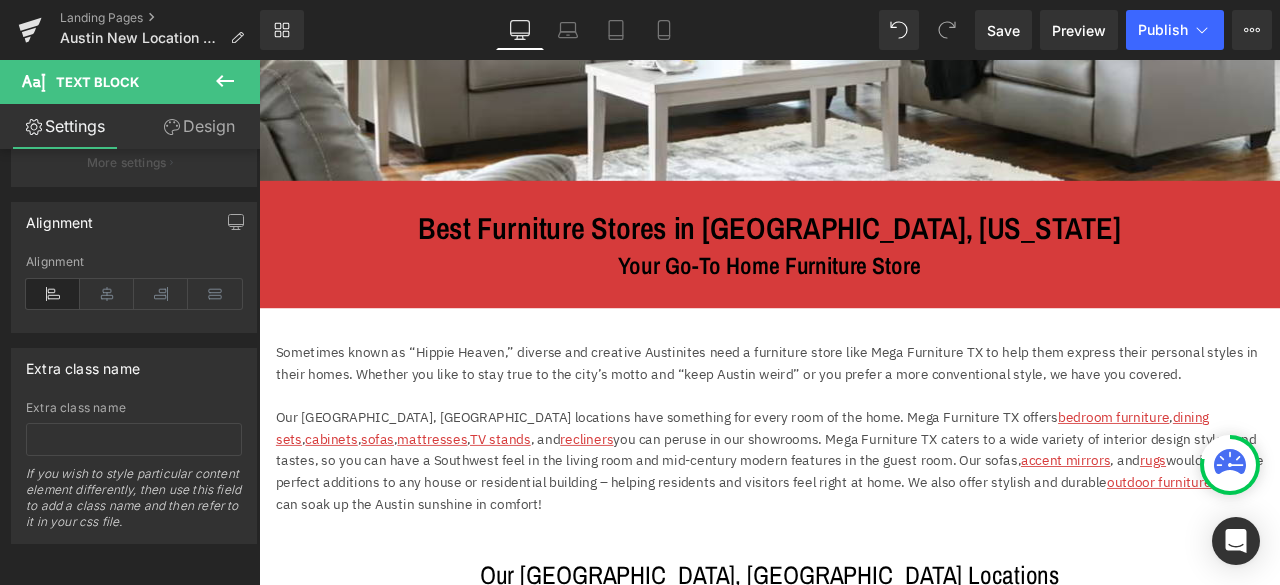 click on "Design" at bounding box center (199, 126) 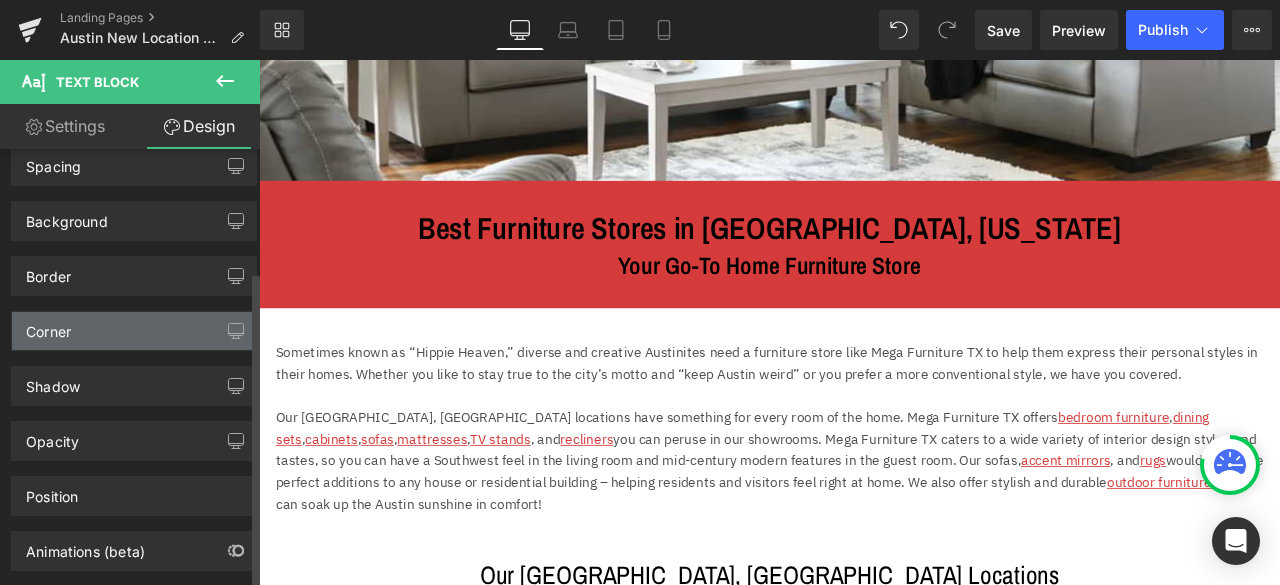scroll, scrollTop: 0, scrollLeft: 0, axis: both 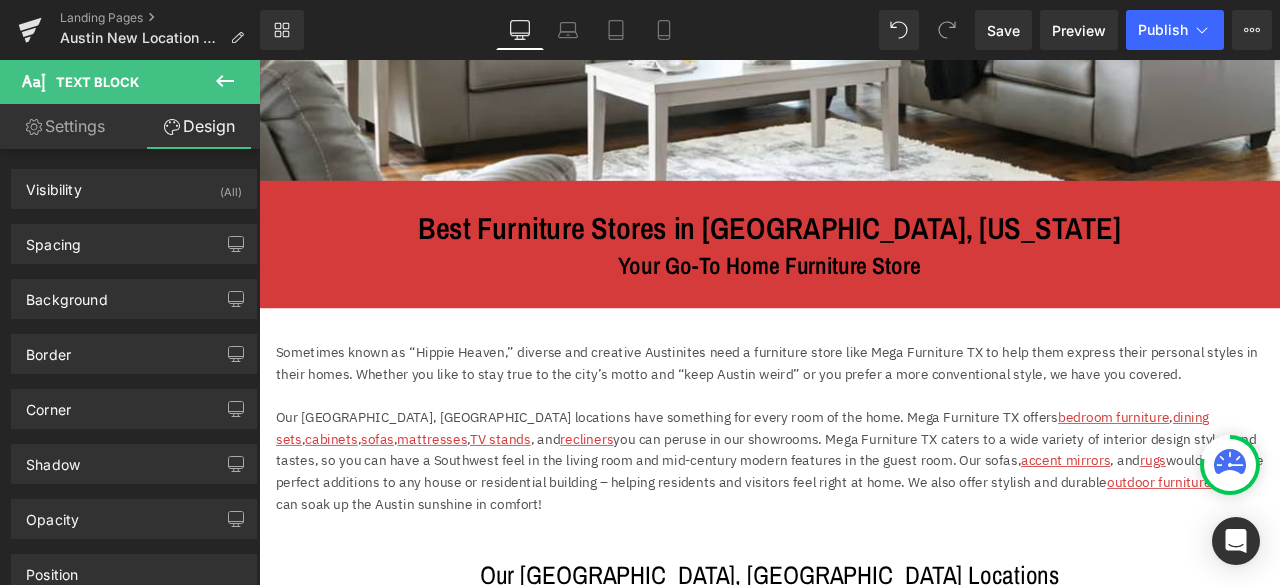 click on "Settings" at bounding box center [65, 126] 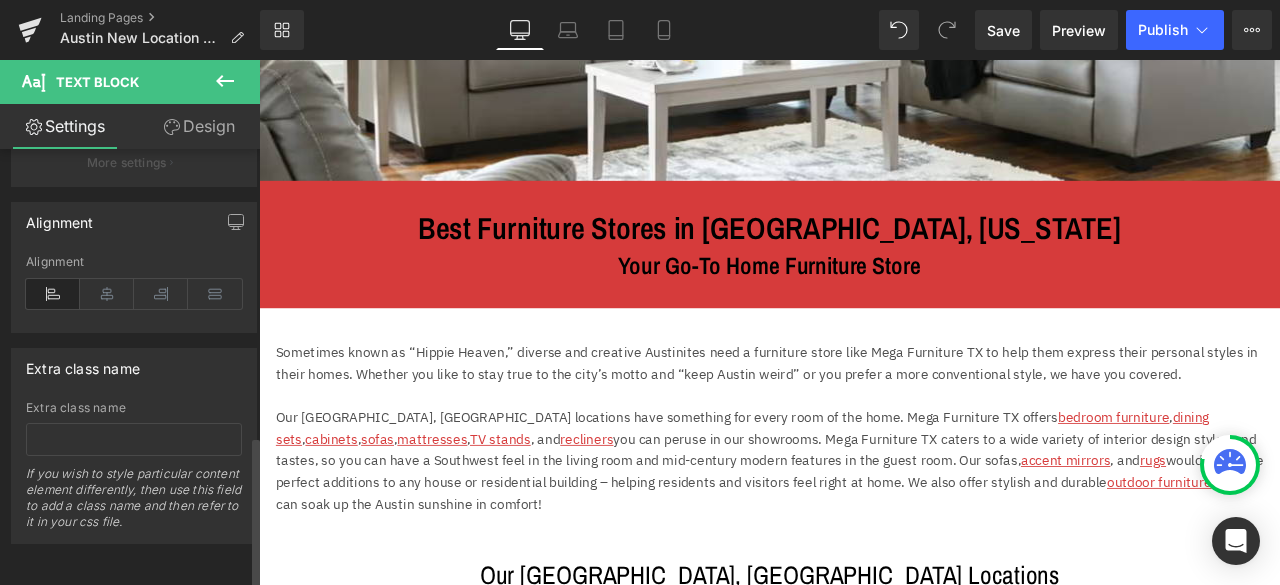 scroll, scrollTop: 822, scrollLeft: 0, axis: vertical 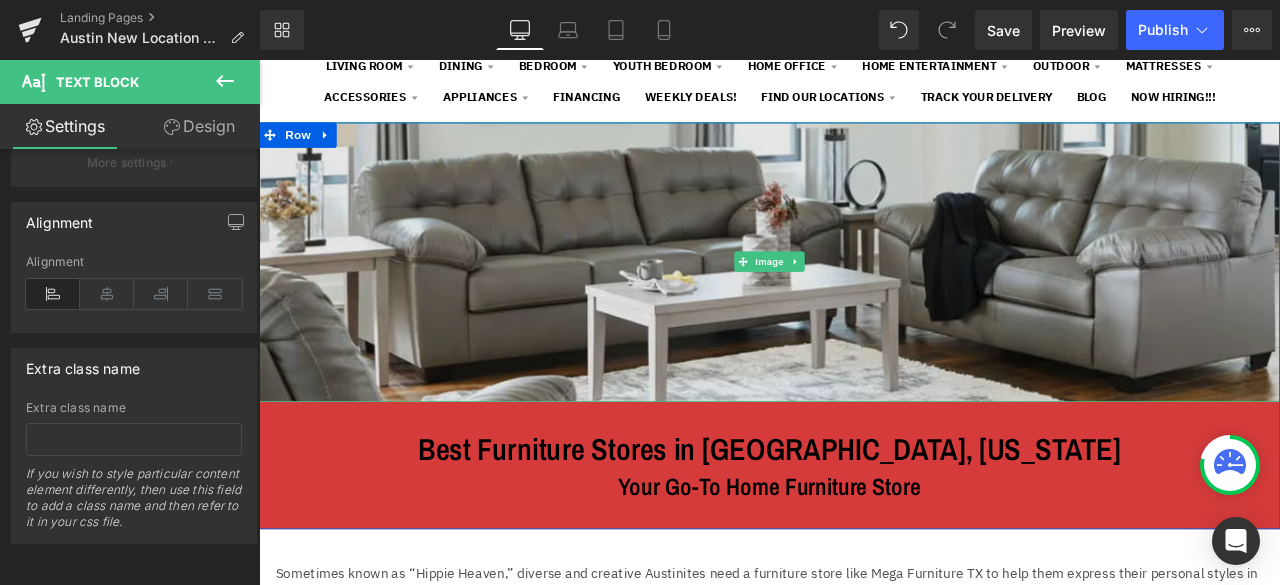 click at bounding box center [864, 299] 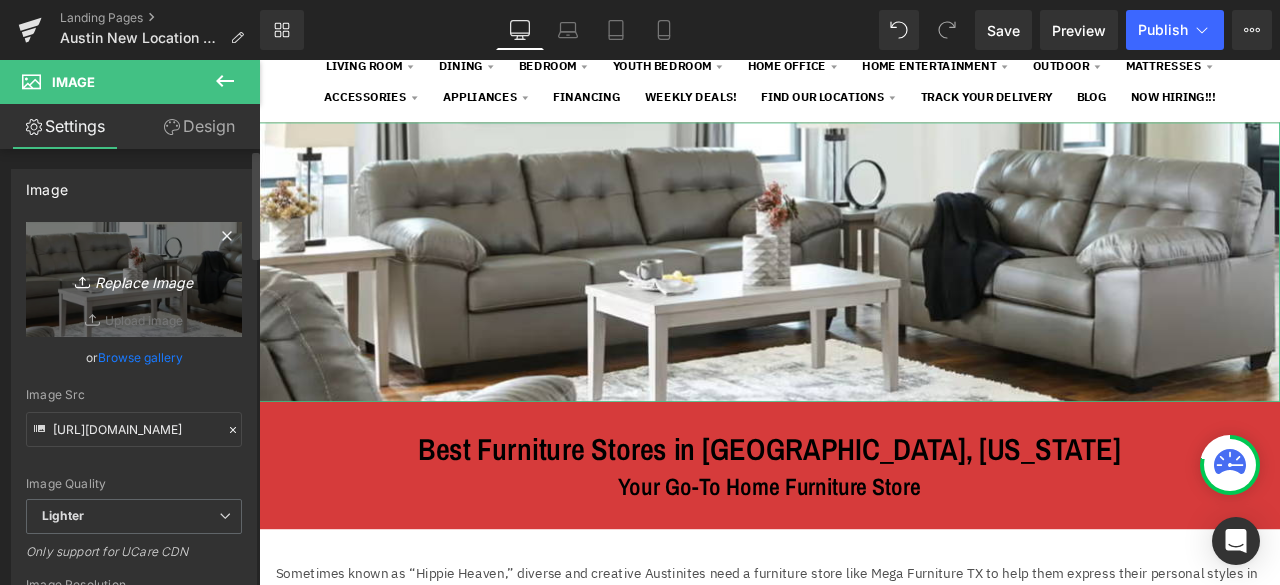click on "Replace Image" at bounding box center (134, 279) 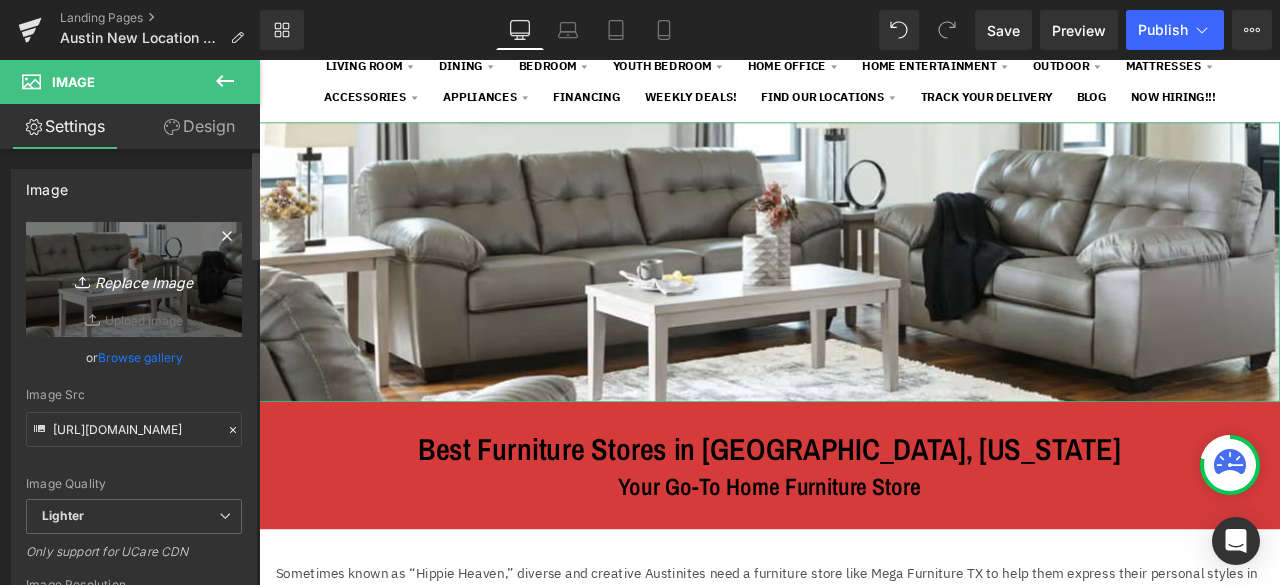 type on "C:\fakepath\living room set.png" 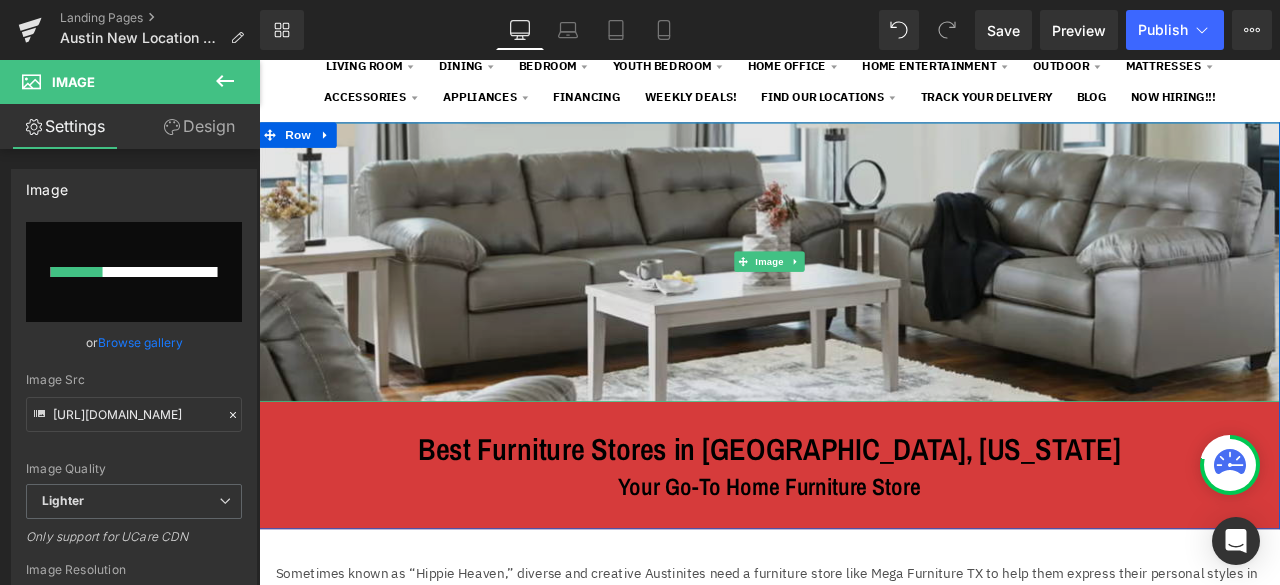 type 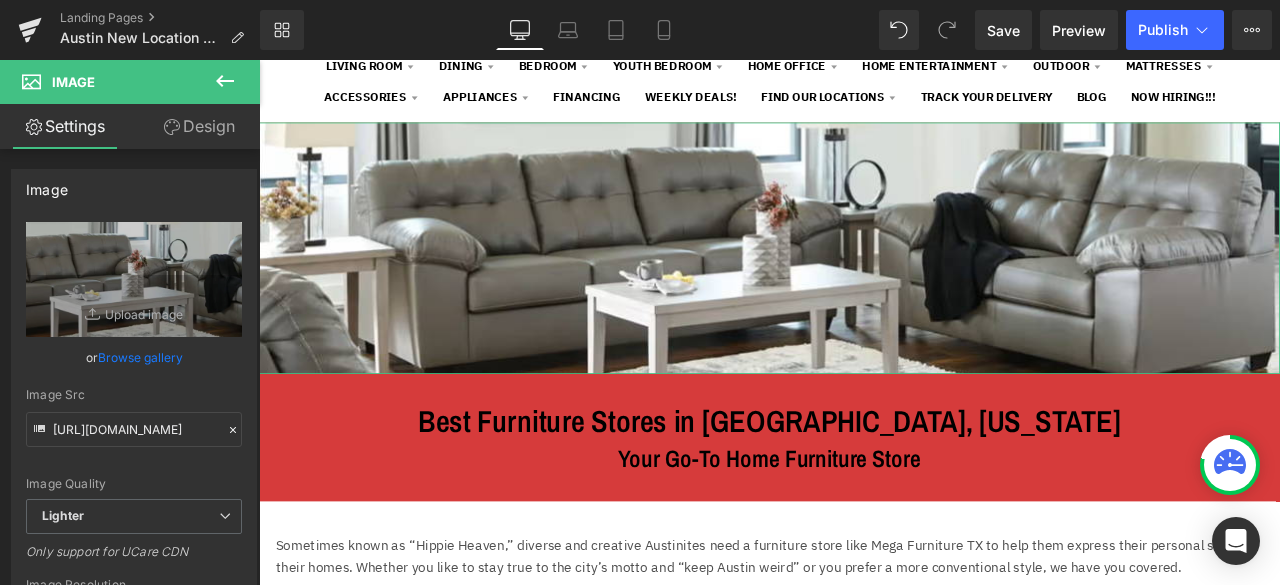 type on "https://ucarecdn.com/a345ef20-06cc-4f84-872b-edee1072be9c/-/format/auto/-/preview/1024x1024/-/quality/lighter/living%20room%20set.png" 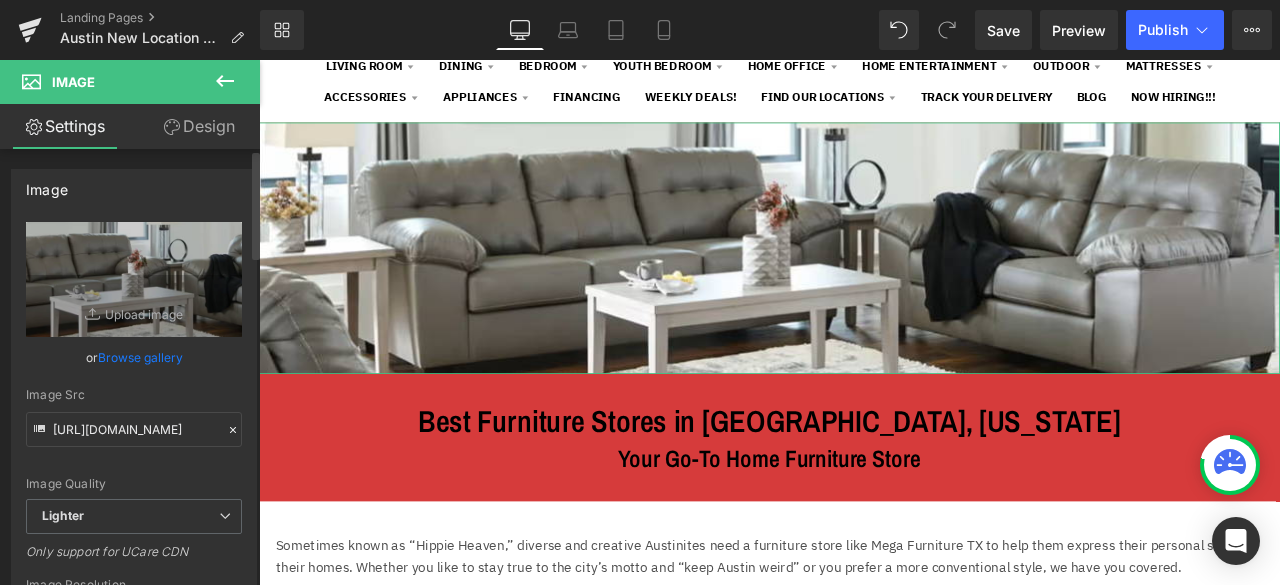 click on "Browse gallery" at bounding box center [140, 357] 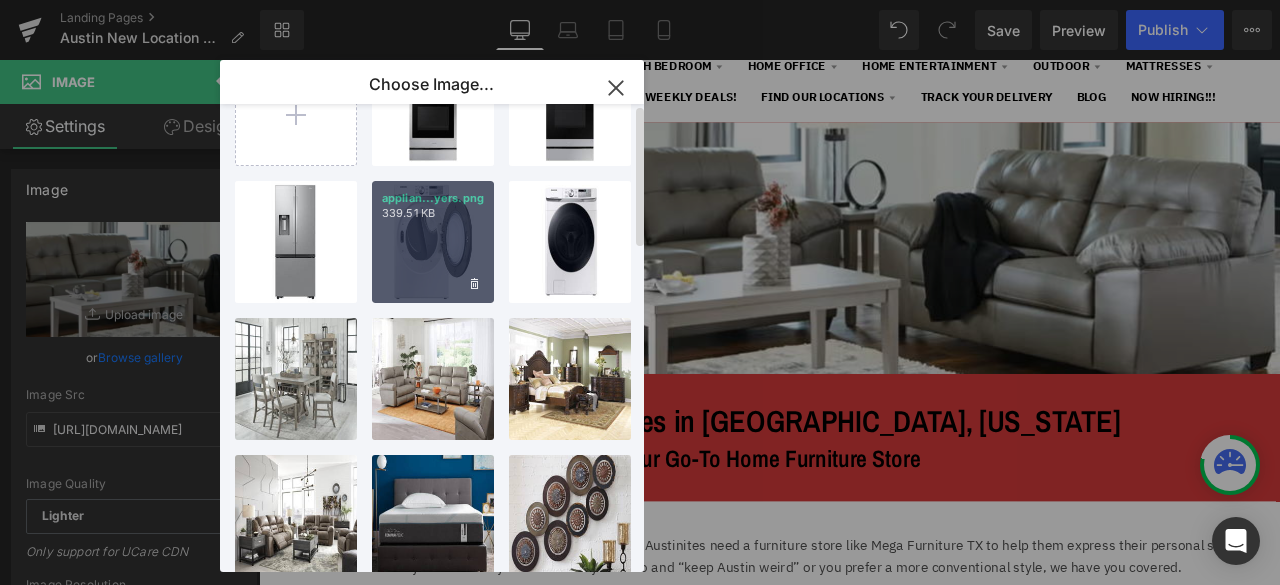 scroll, scrollTop: 0, scrollLeft: 0, axis: both 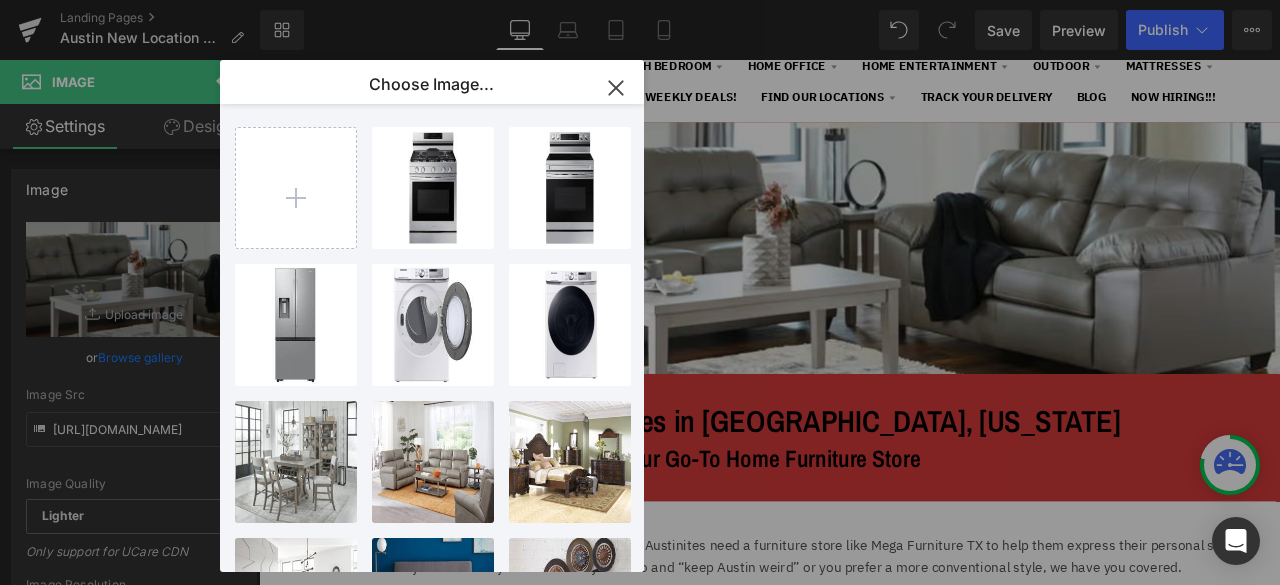 click 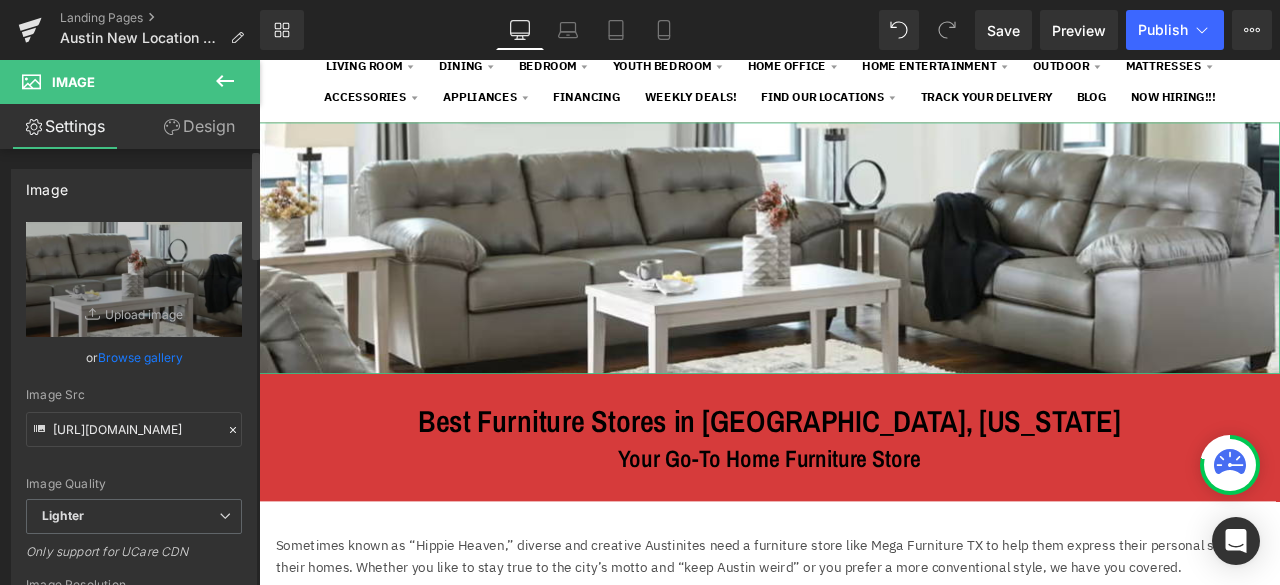 scroll, scrollTop: 200, scrollLeft: 0, axis: vertical 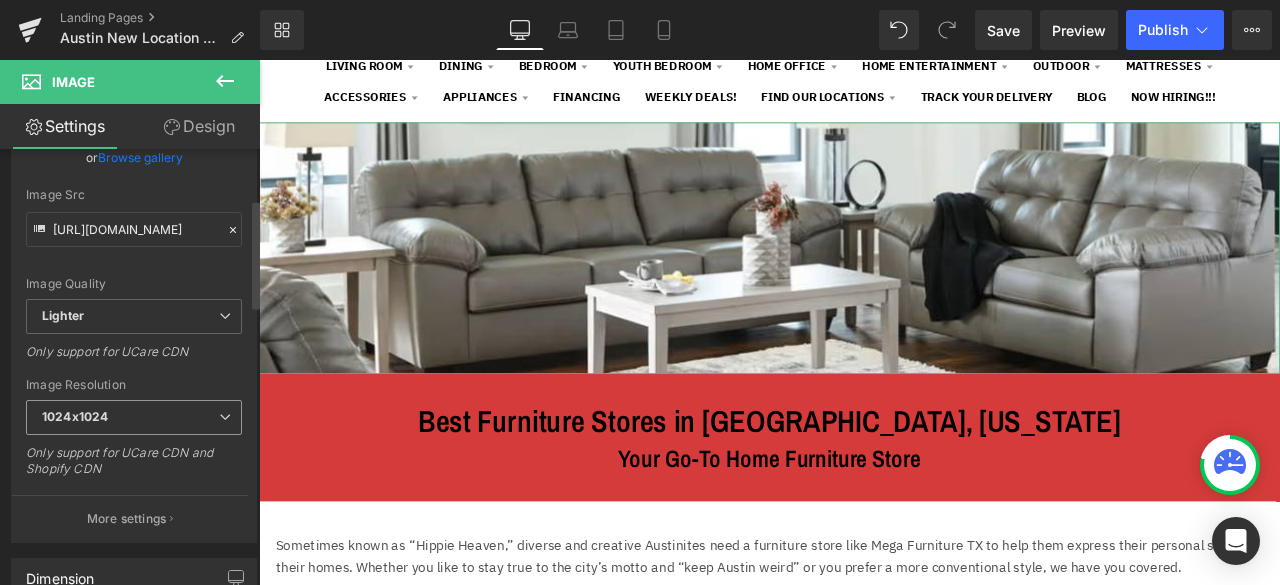 click on "1024x1024" at bounding box center (134, 417) 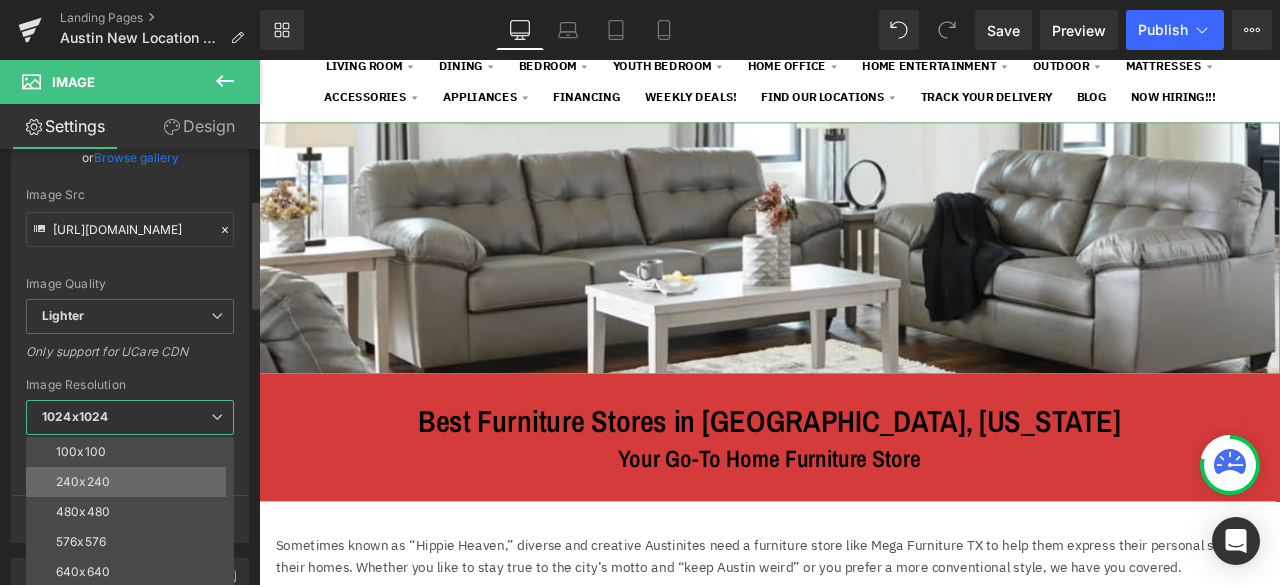 scroll, scrollTop: 286, scrollLeft: 0, axis: vertical 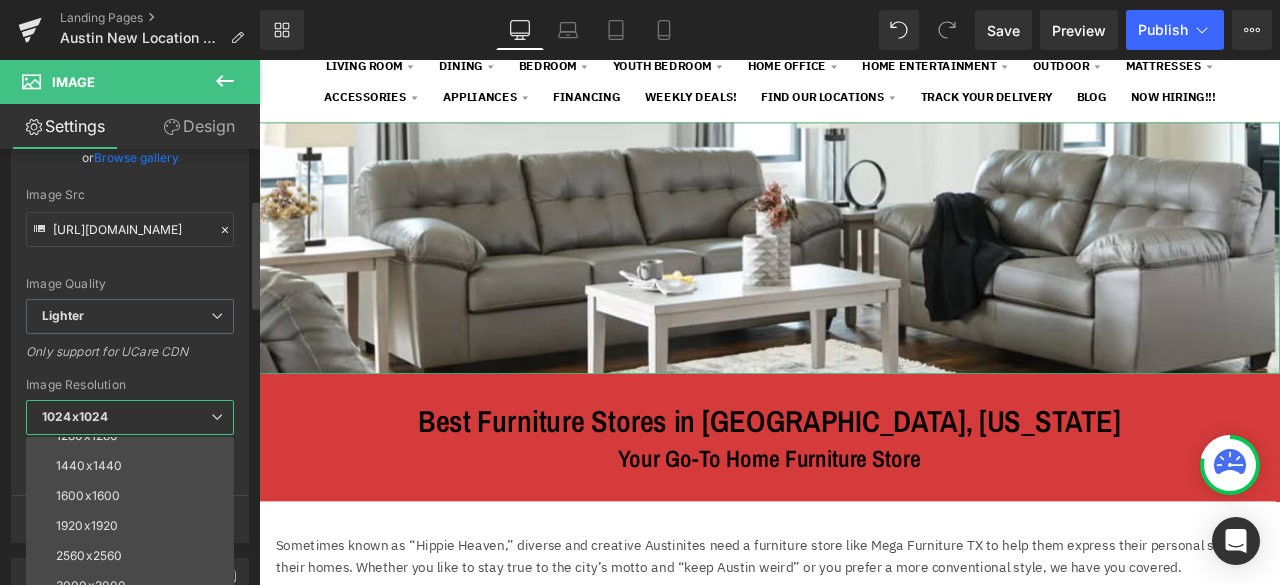 click on "Only support for UCare CDN" at bounding box center [130, 358] 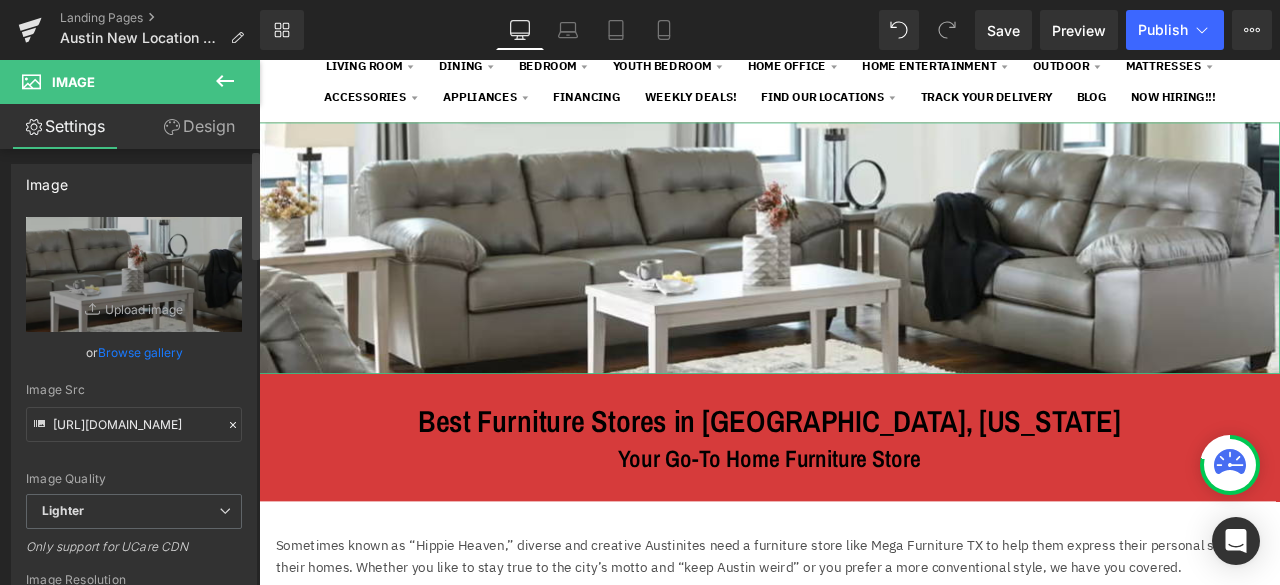 scroll, scrollTop: 0, scrollLeft: 0, axis: both 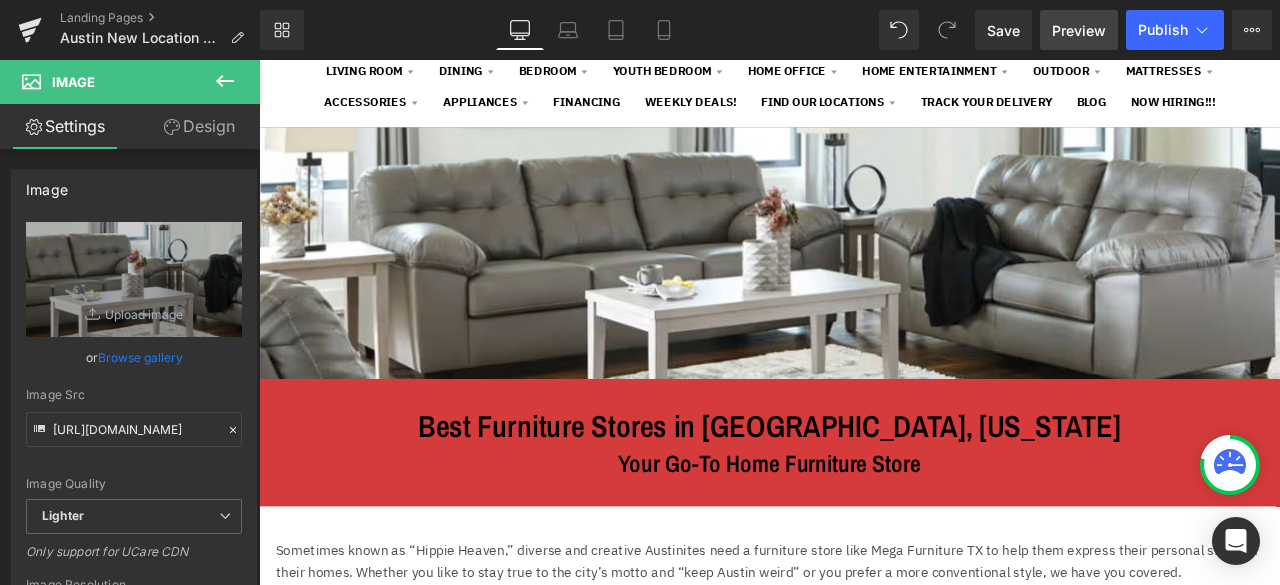 click on "Preview" at bounding box center (1079, 30) 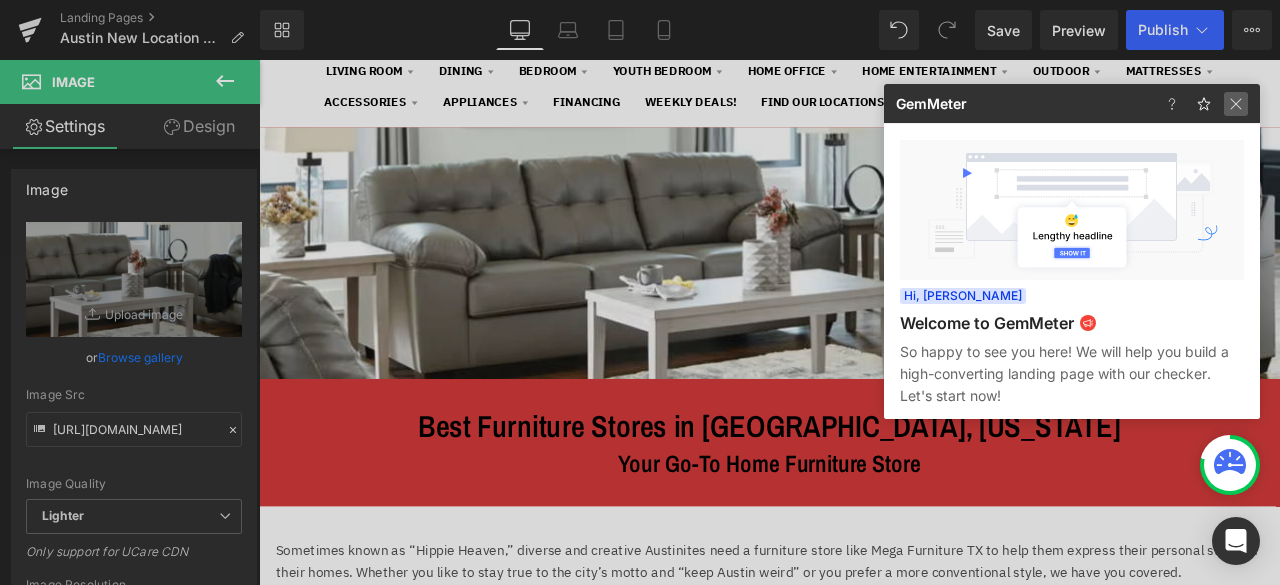 click 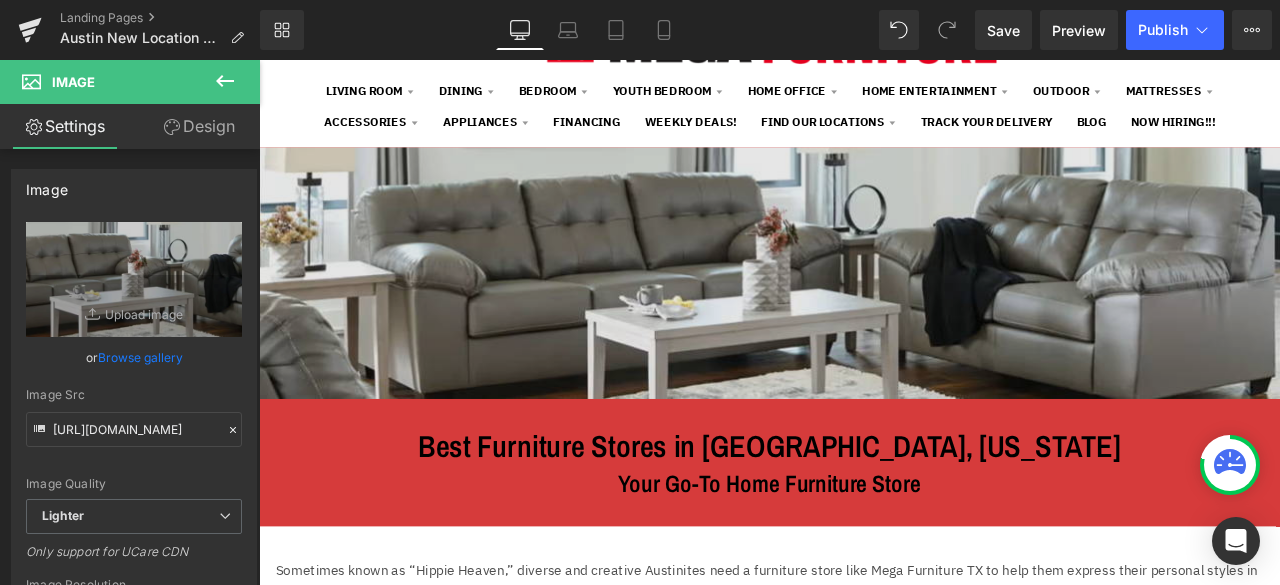 scroll, scrollTop: 200, scrollLeft: 0, axis: vertical 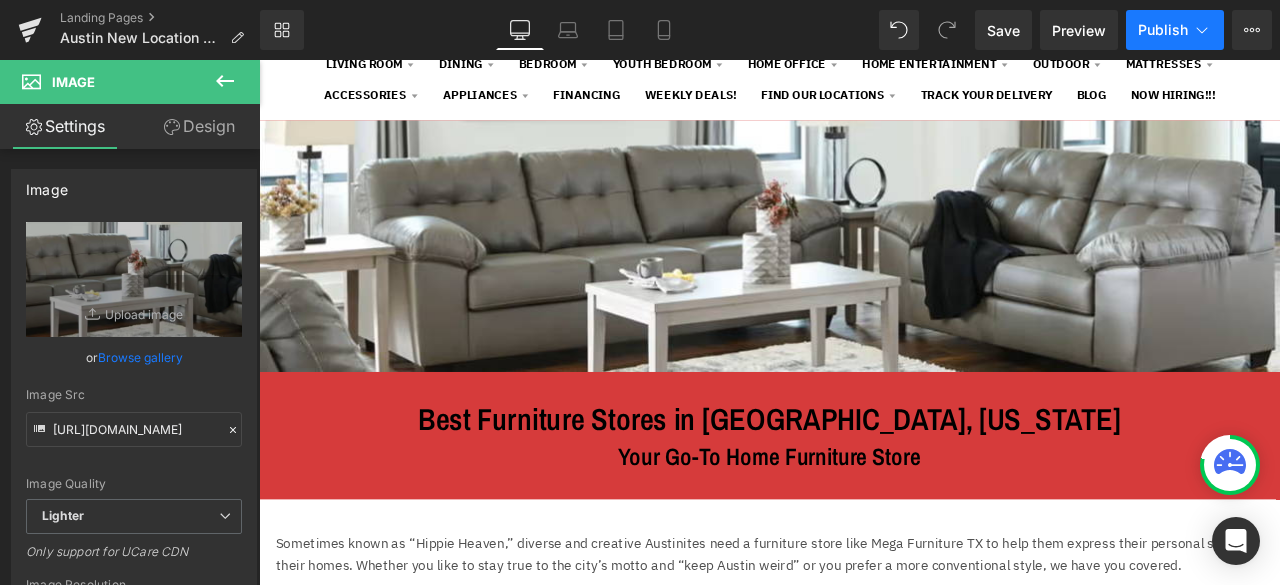 click 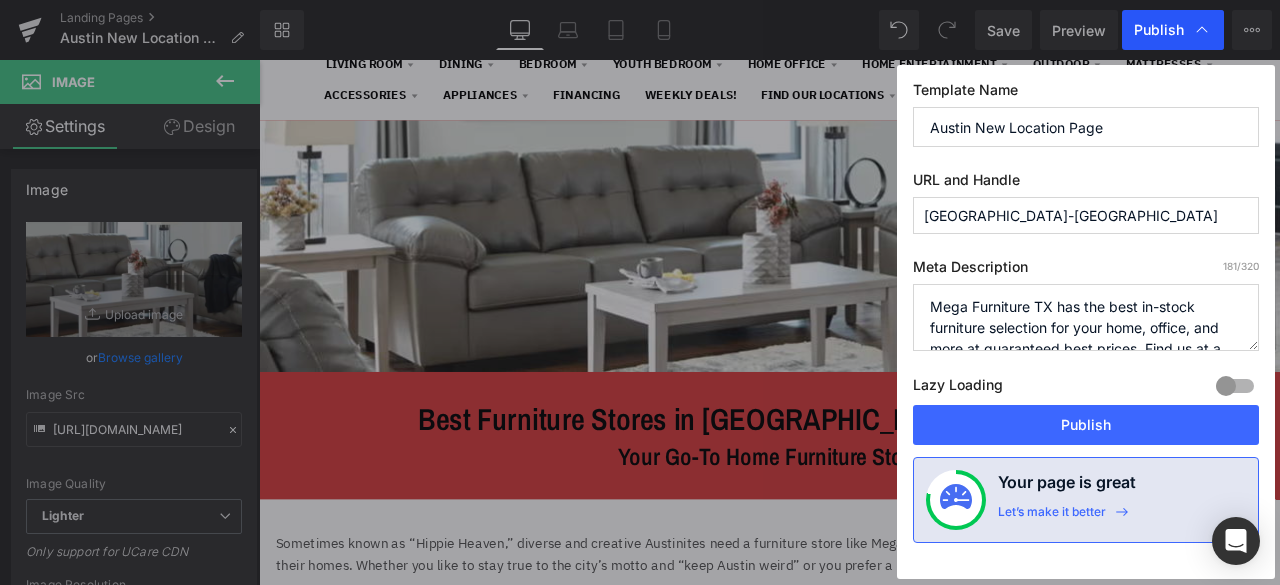 click 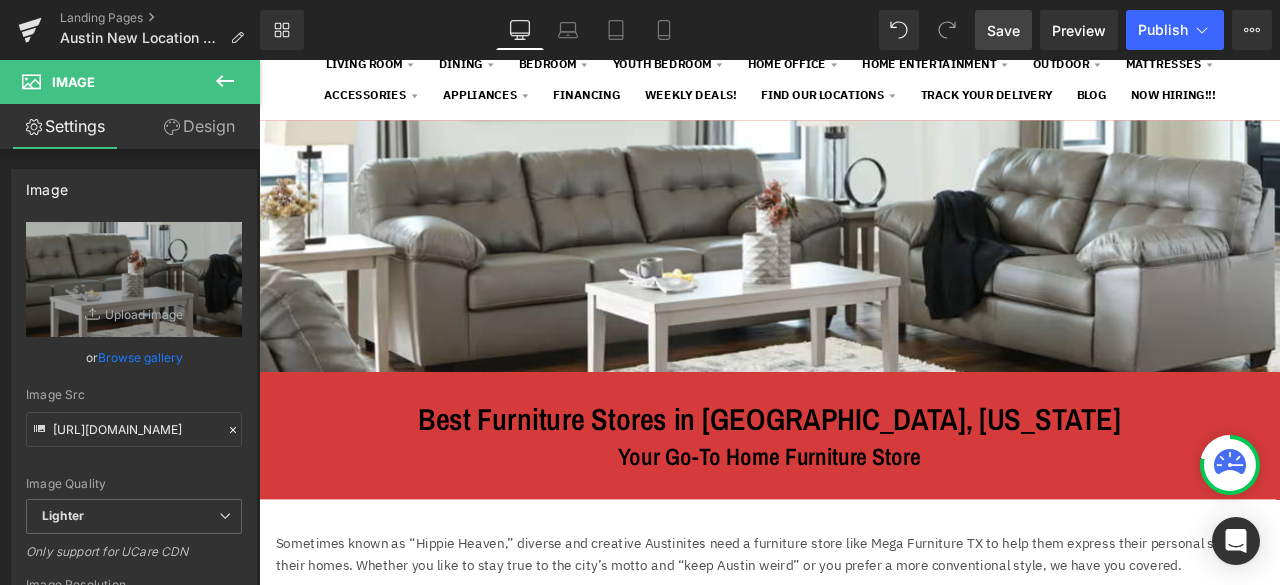 click on "Save" at bounding box center (1003, 30) 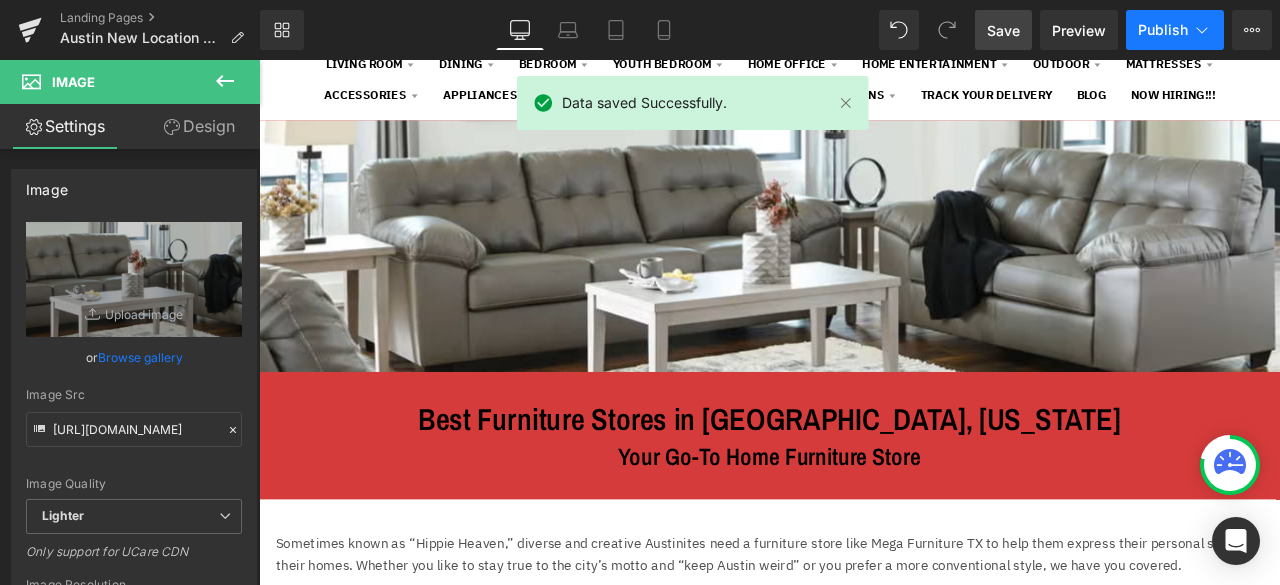 click on "Publish" at bounding box center (1163, 30) 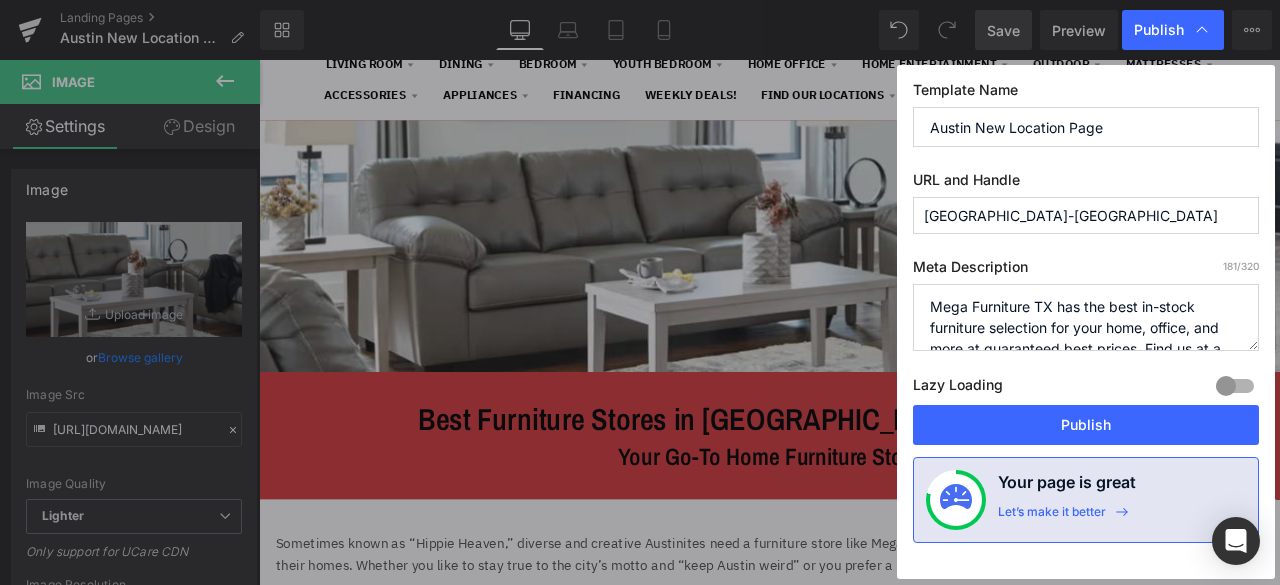click on "Publish" at bounding box center [1159, 30] 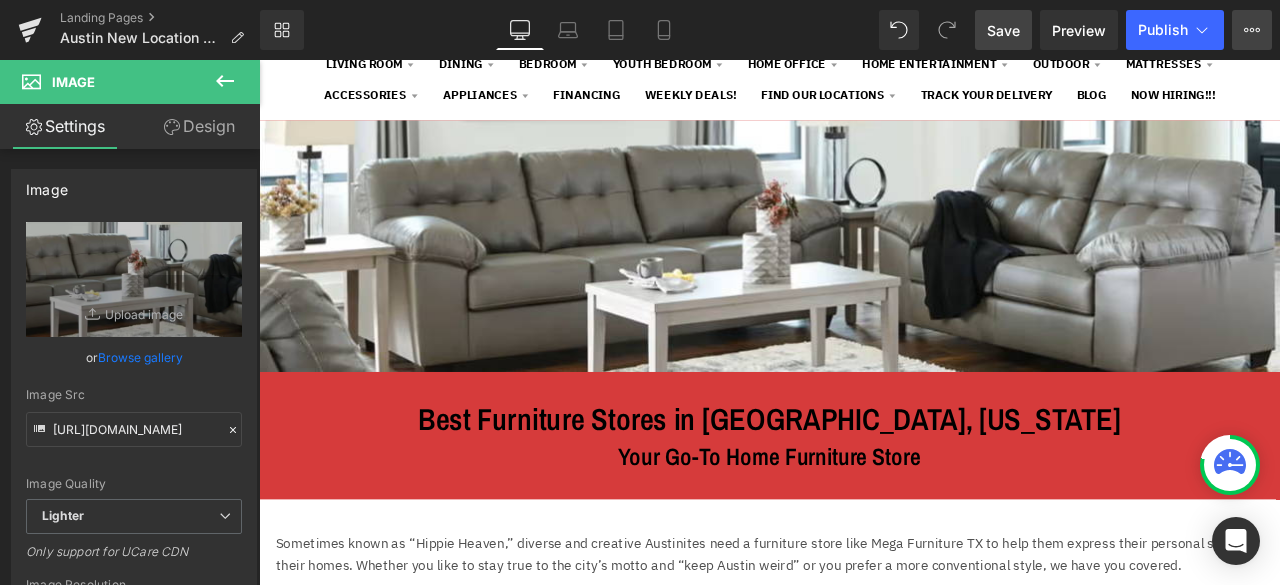 click on "View Live Page View with current Template Save Template to Library Schedule Publish  Optimize  Publish Settings Shortcuts" at bounding box center [1252, 30] 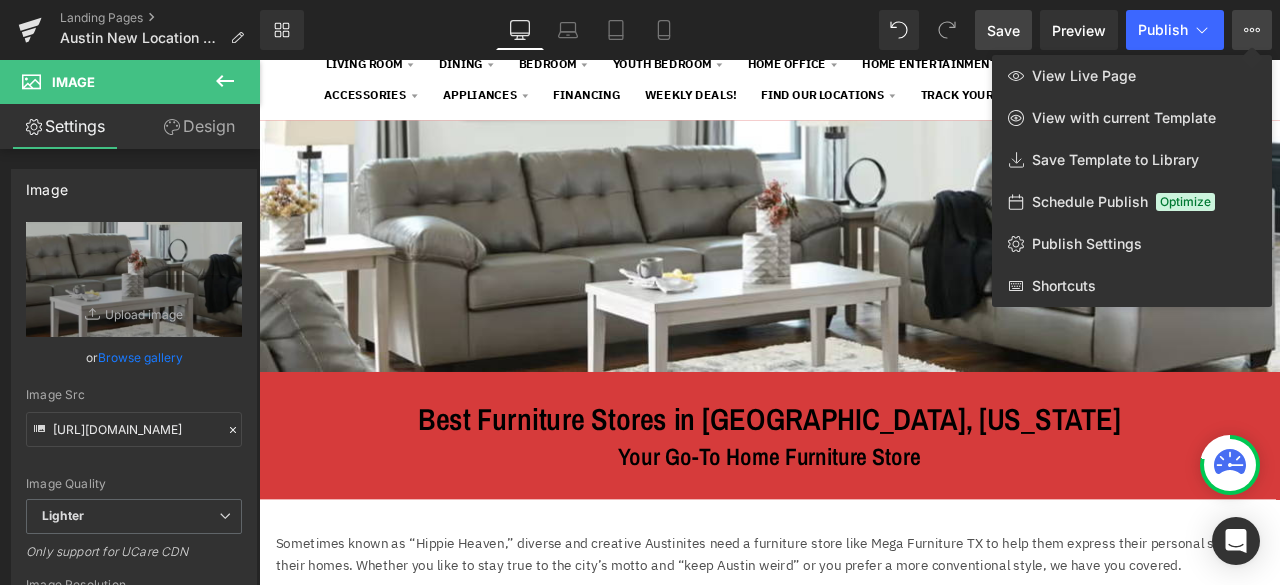click 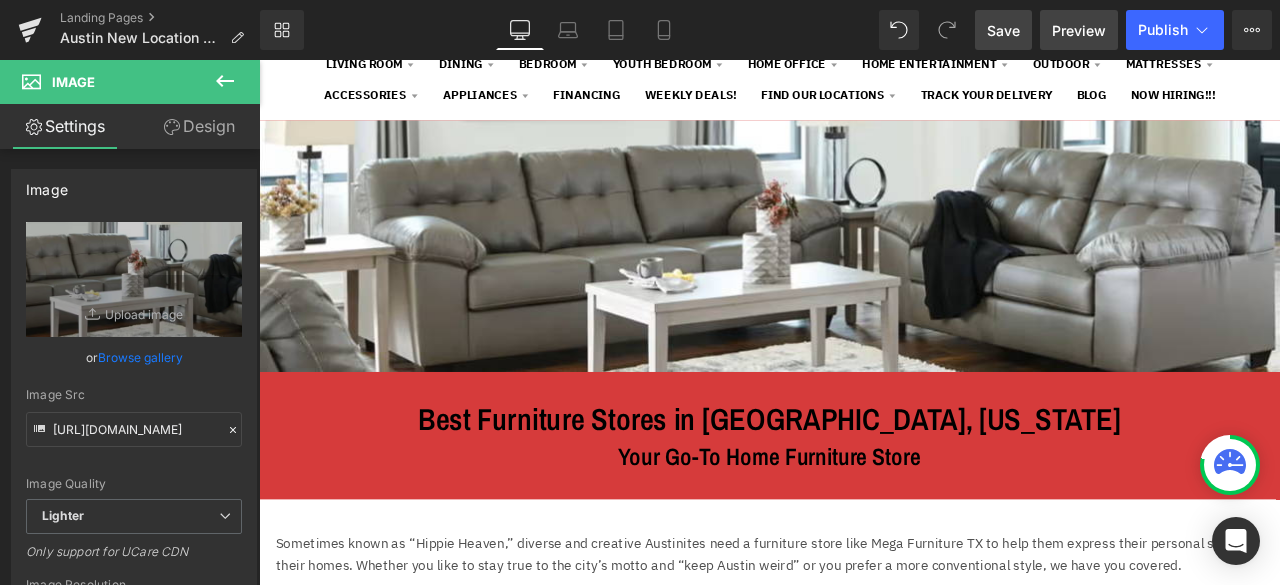 click on "Preview" at bounding box center [1079, 30] 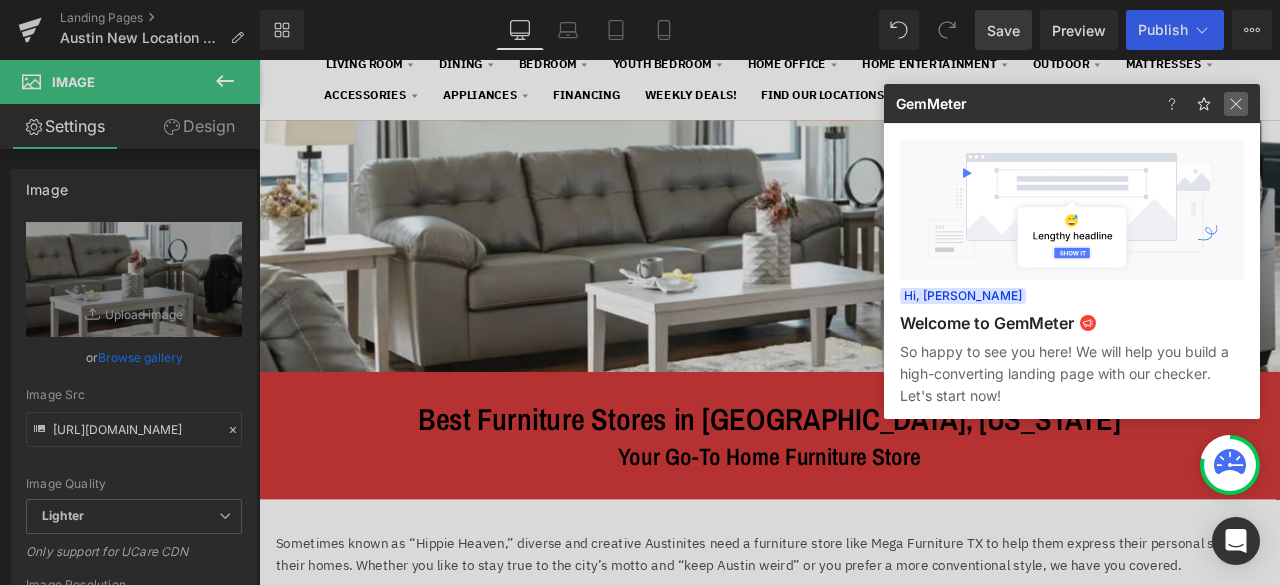 click 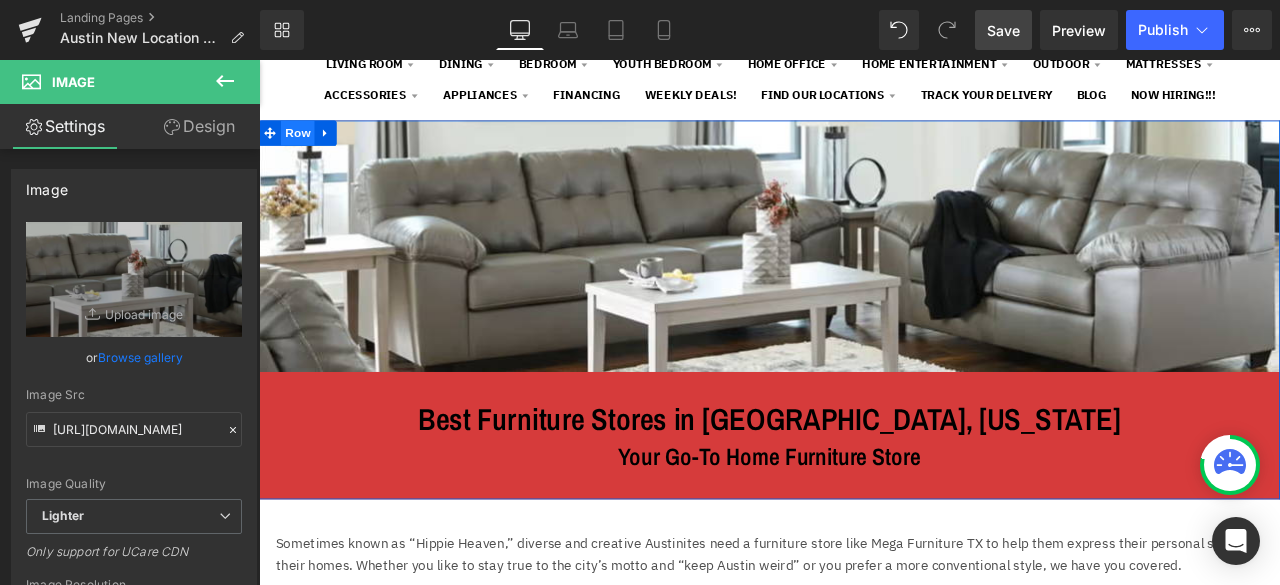 click on "Row" at bounding box center [305, 147] 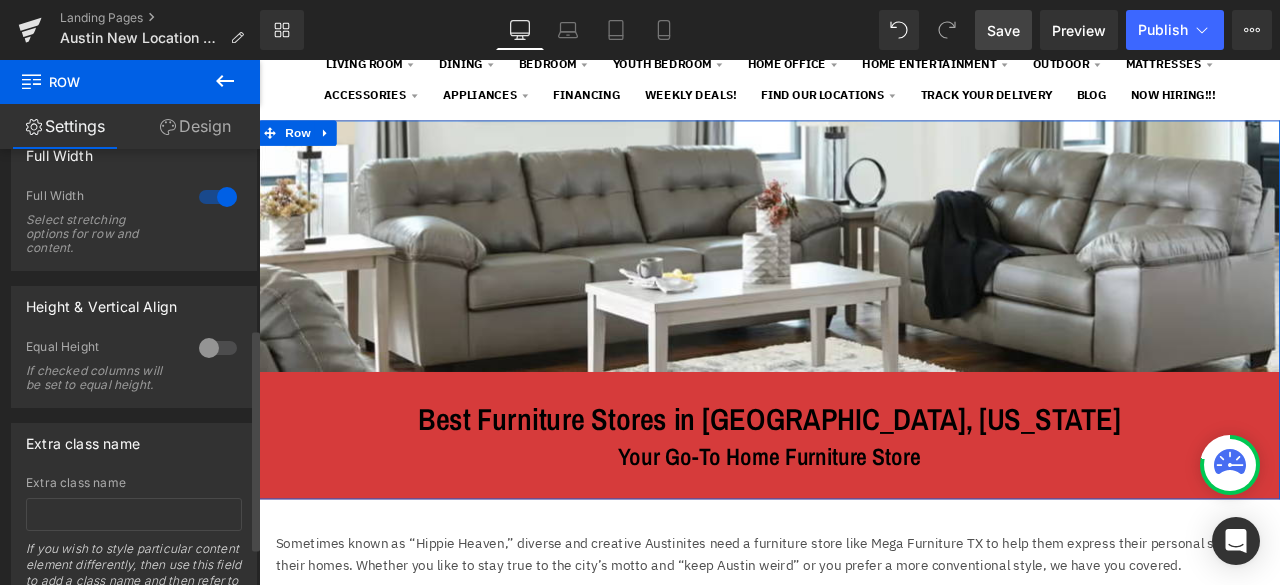 scroll, scrollTop: 427, scrollLeft: 0, axis: vertical 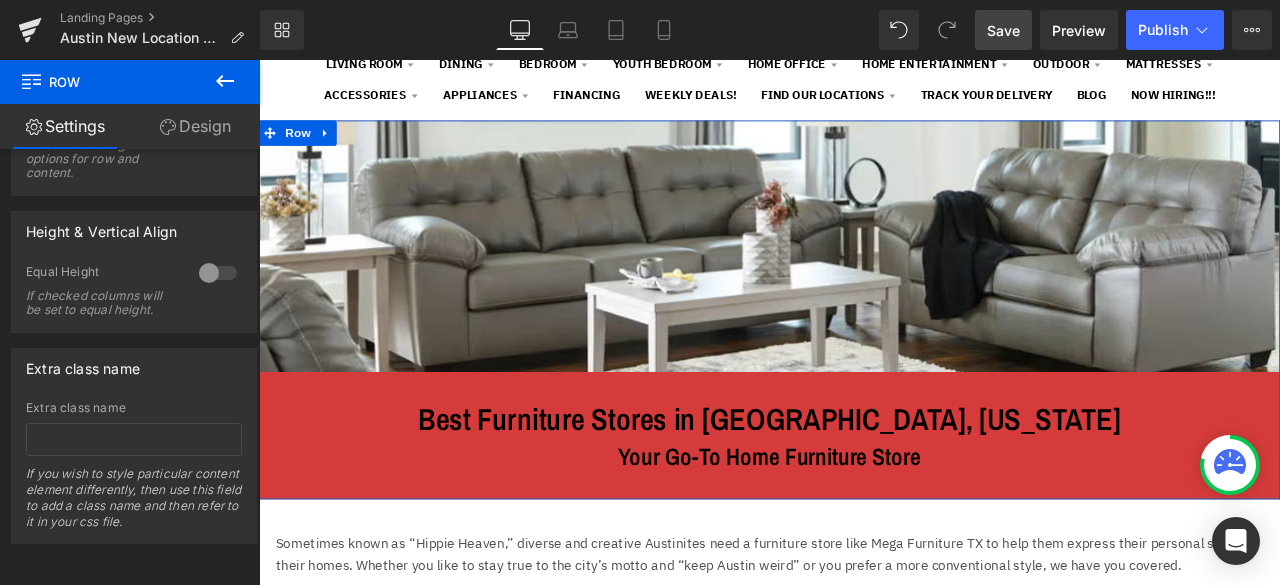 click on "Design" at bounding box center (195, 126) 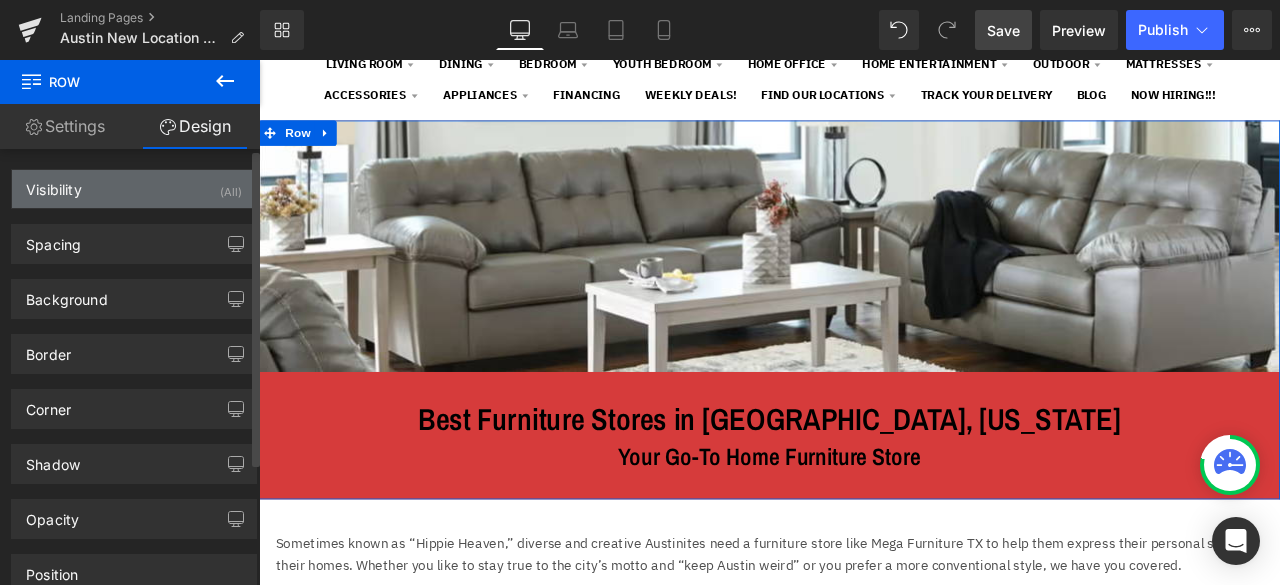 click on "Visibility
(All)" at bounding box center (134, 189) 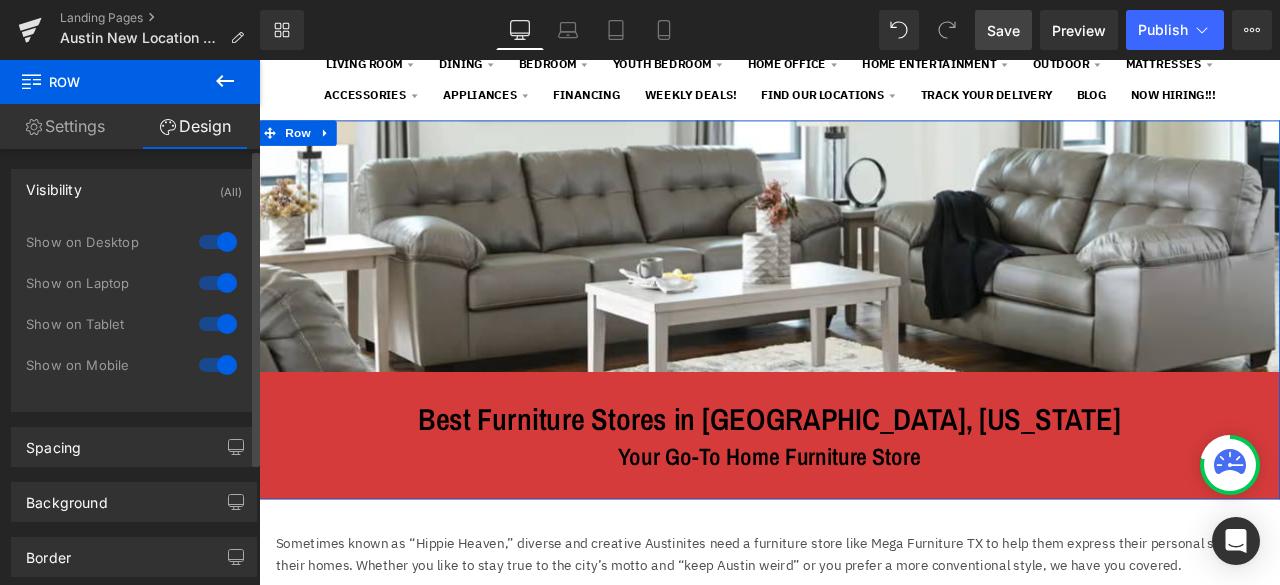 click on "Visibility
(All)" at bounding box center (134, 189) 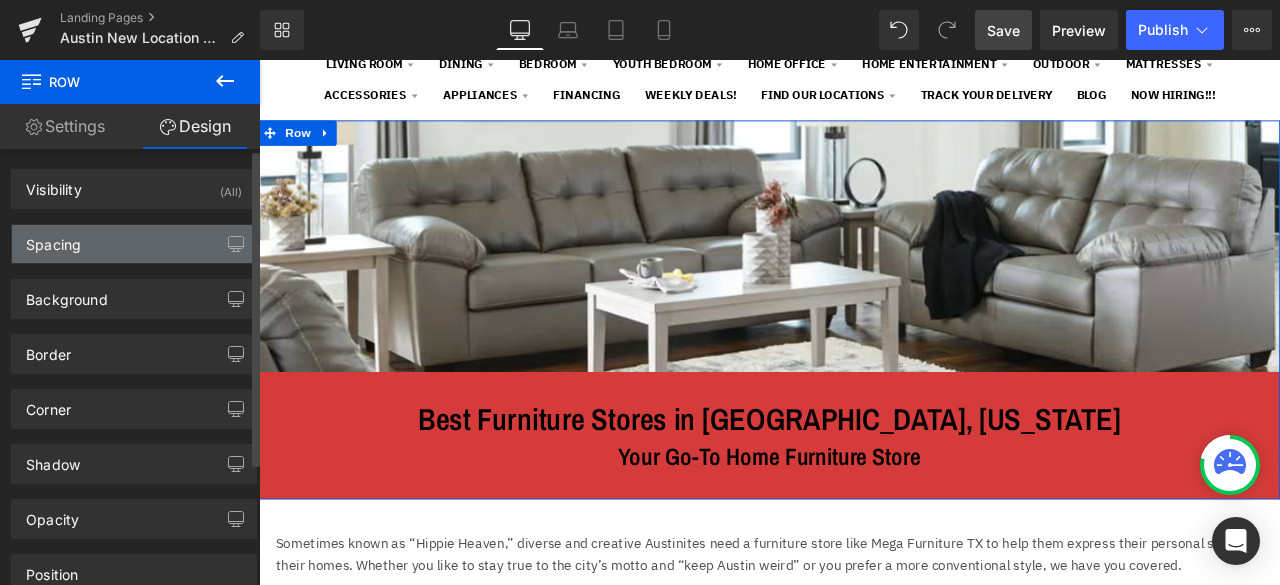 click on "Spacing" at bounding box center (134, 244) 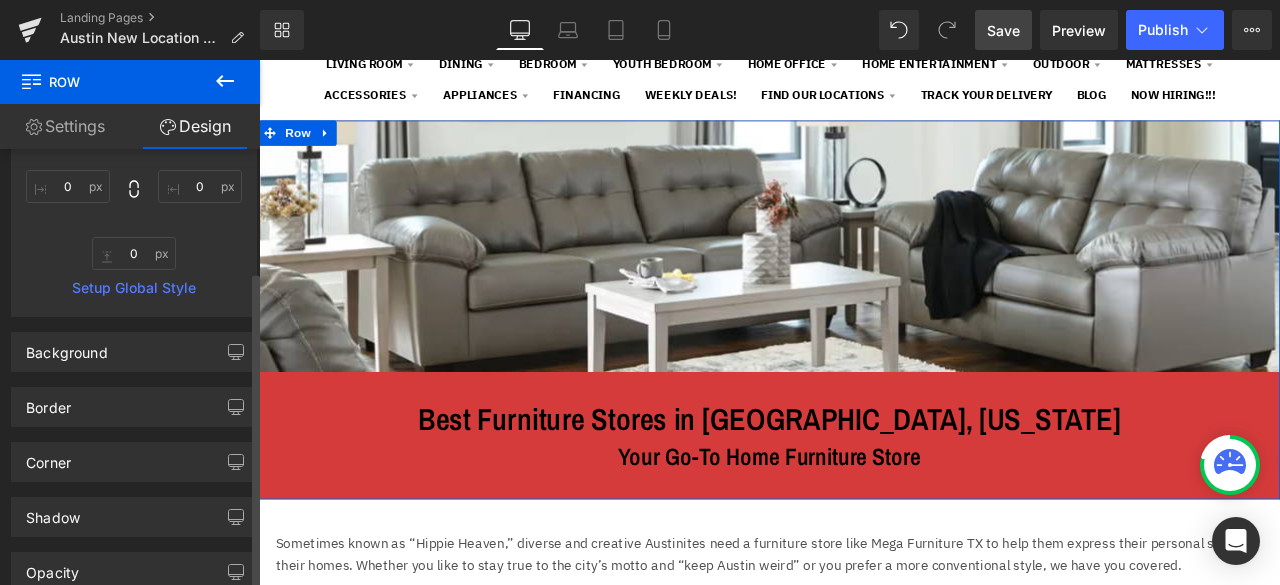 scroll, scrollTop: 400, scrollLeft: 0, axis: vertical 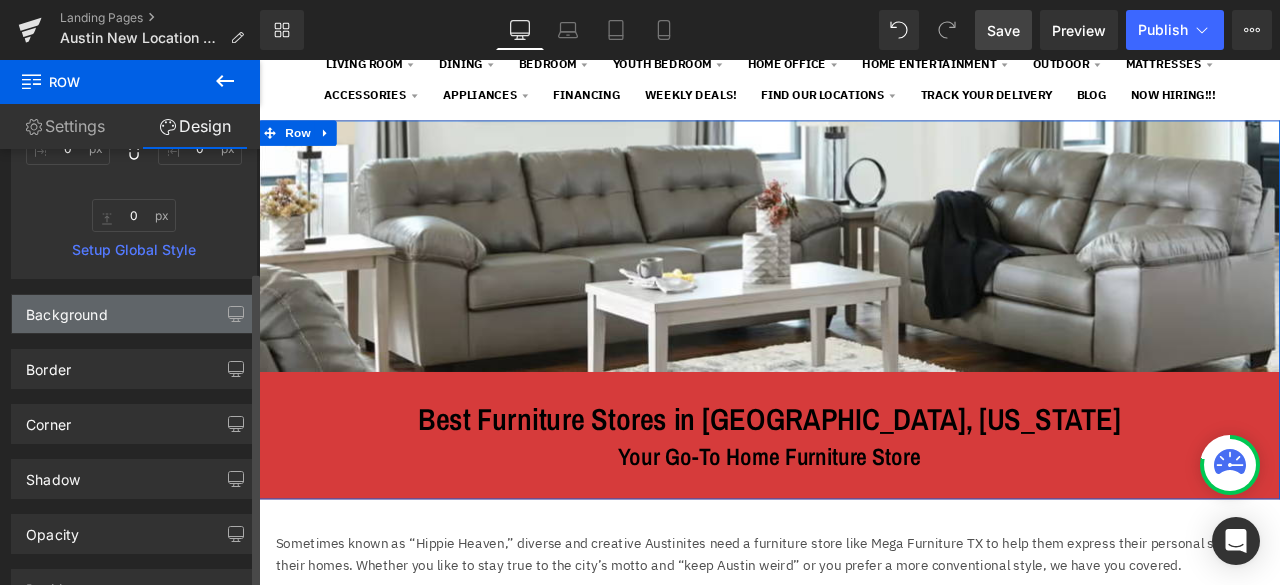click on "Background" at bounding box center [67, 309] 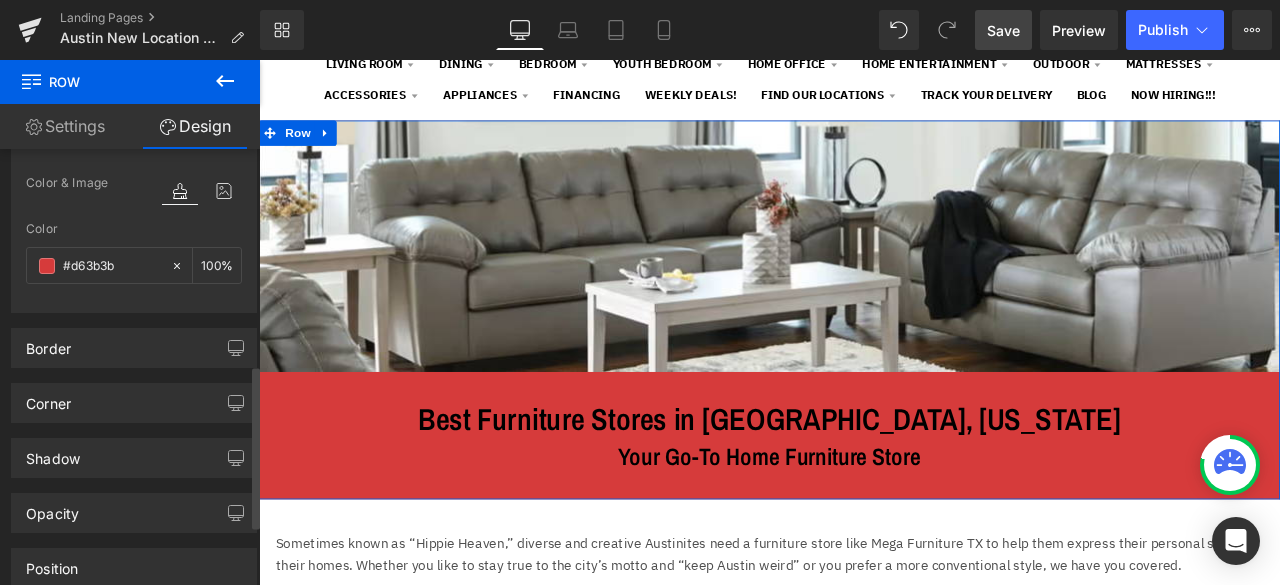 scroll, scrollTop: 600, scrollLeft: 0, axis: vertical 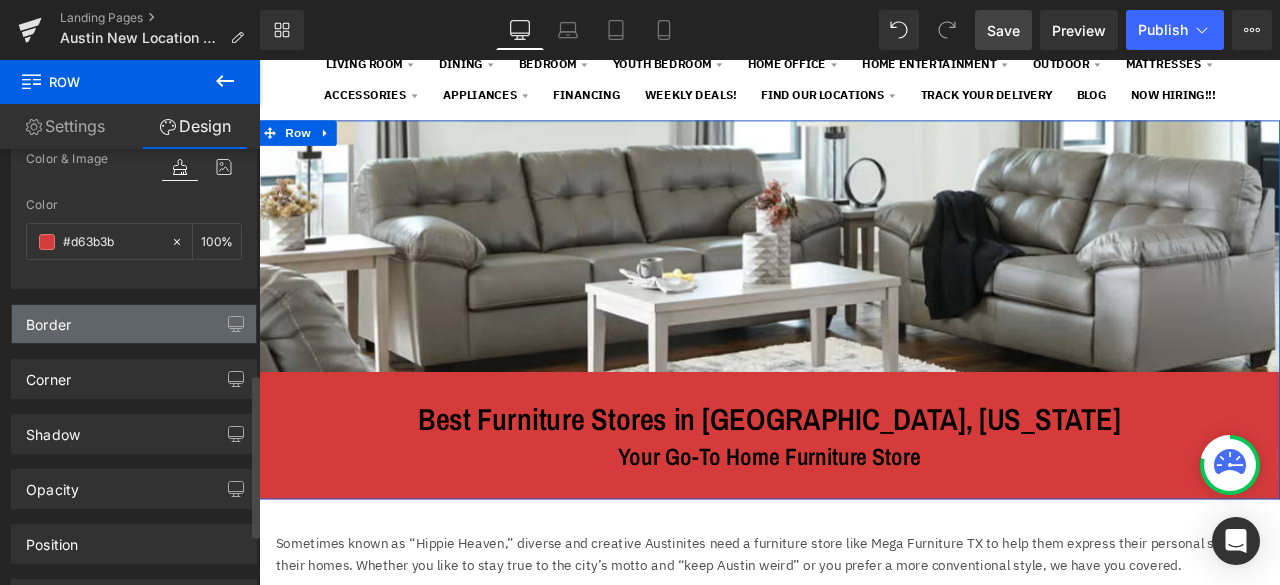 click on "Border" at bounding box center (134, 324) 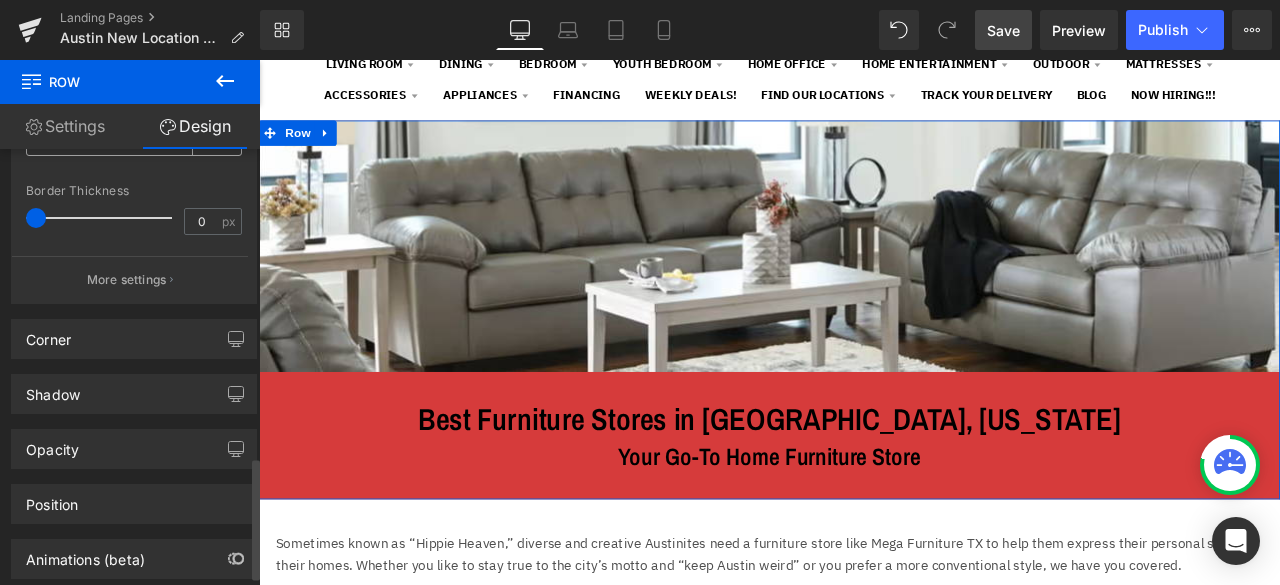 scroll, scrollTop: 1100, scrollLeft: 0, axis: vertical 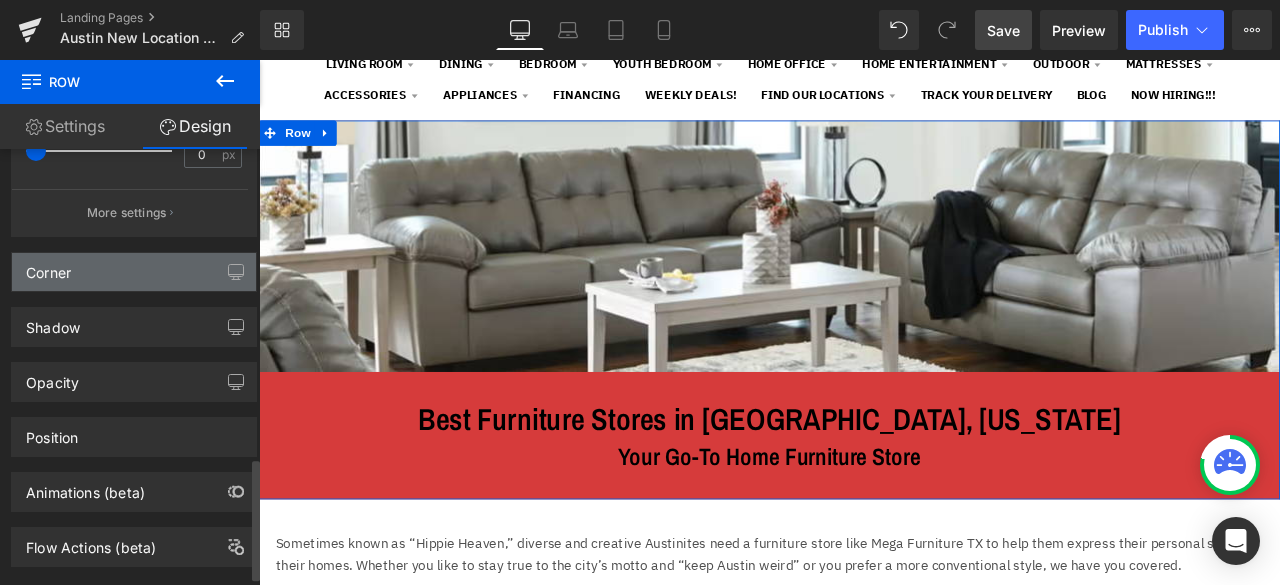 click on "Corner" at bounding box center (134, 272) 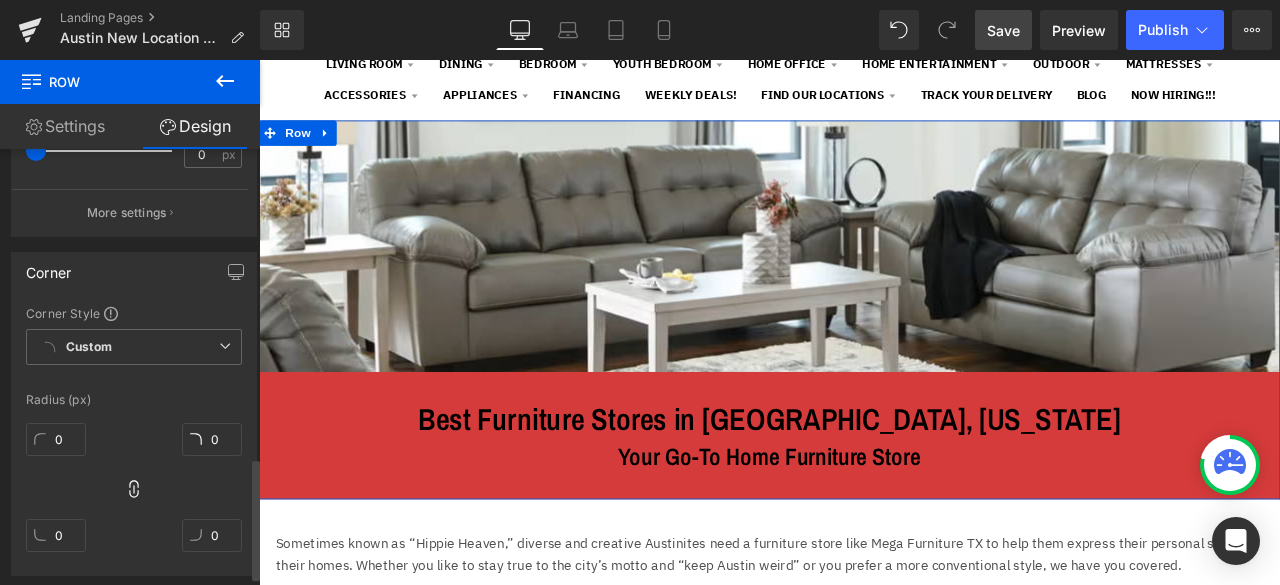 click on "Corner" at bounding box center (134, 272) 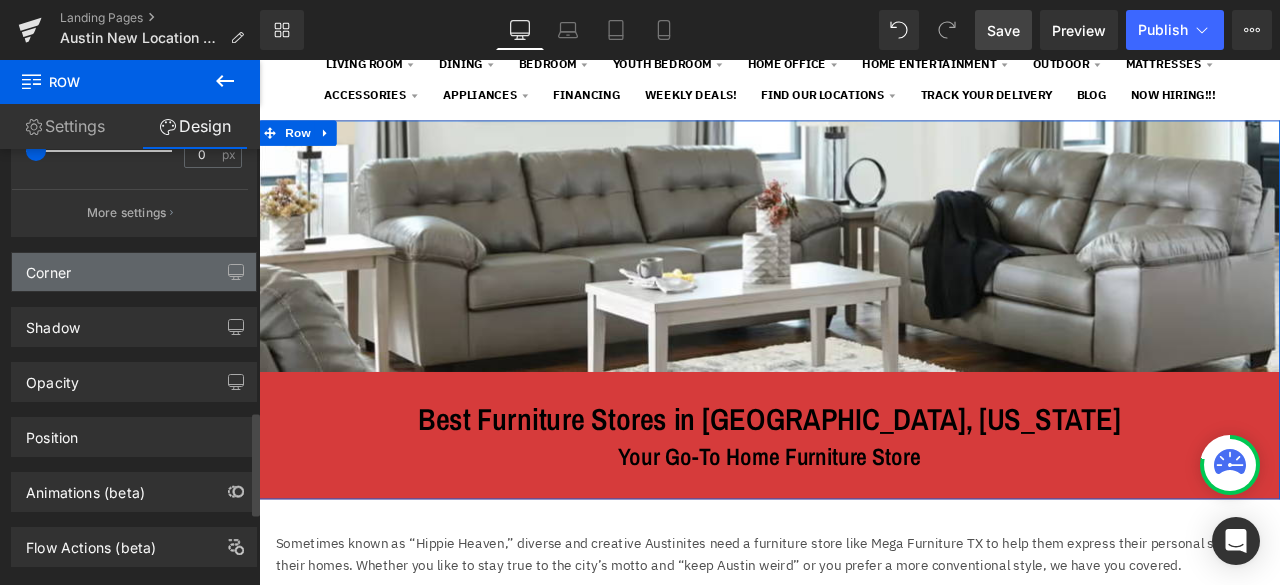 scroll, scrollTop: 1129, scrollLeft: 0, axis: vertical 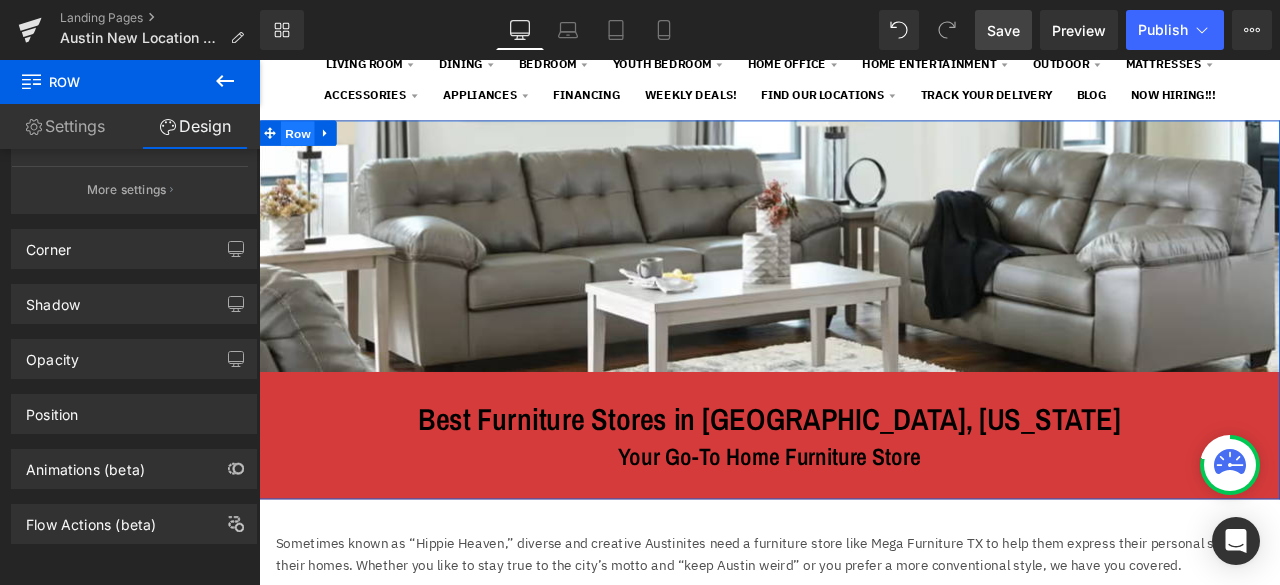click on "Row" at bounding box center (305, 148) 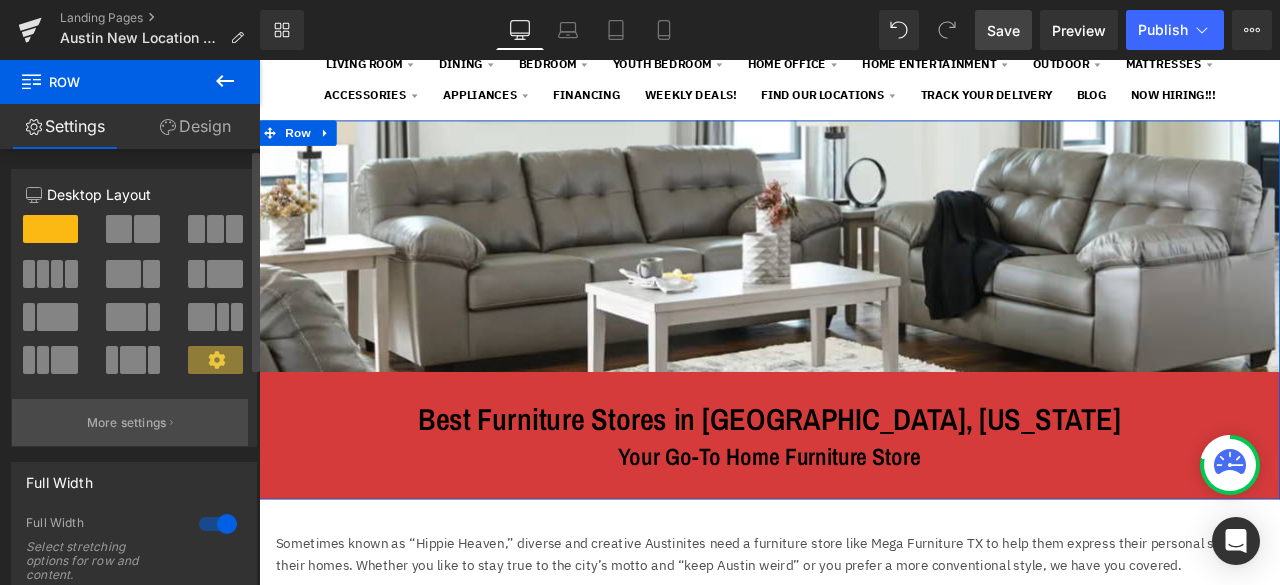 click on "More settings" at bounding box center [130, 422] 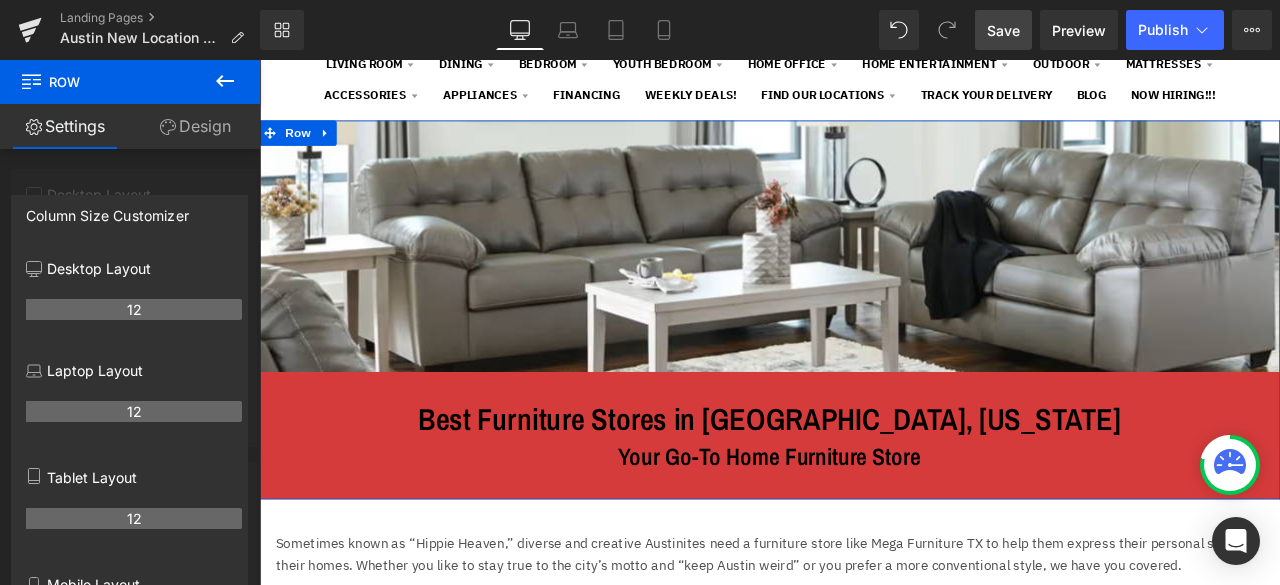 click on "Settings" at bounding box center (65, 126) 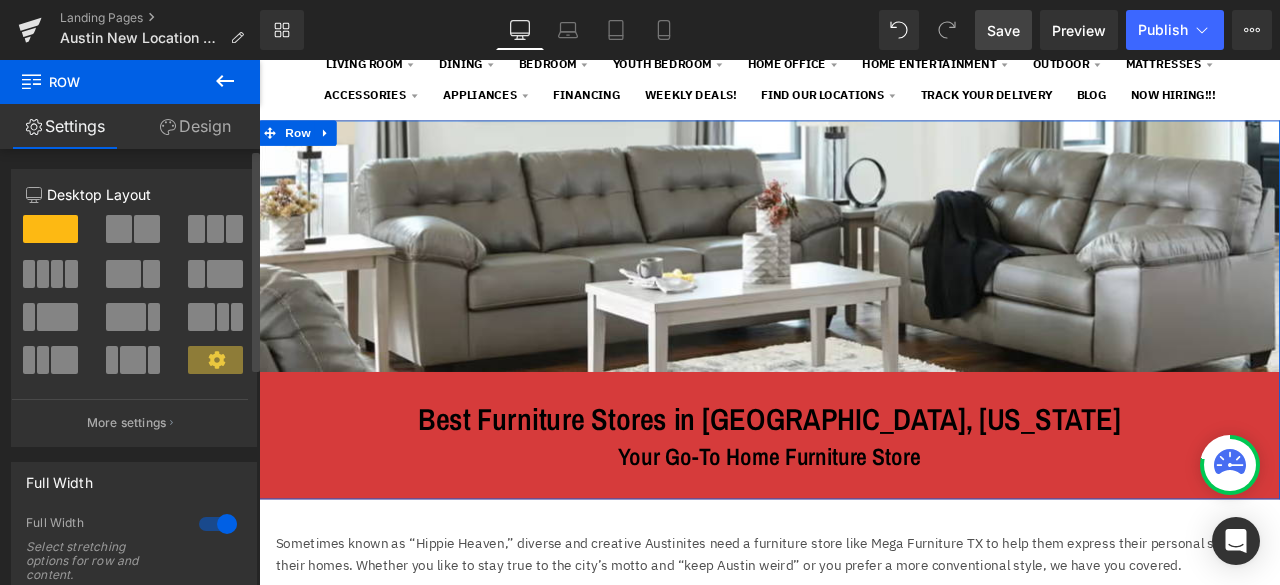 click 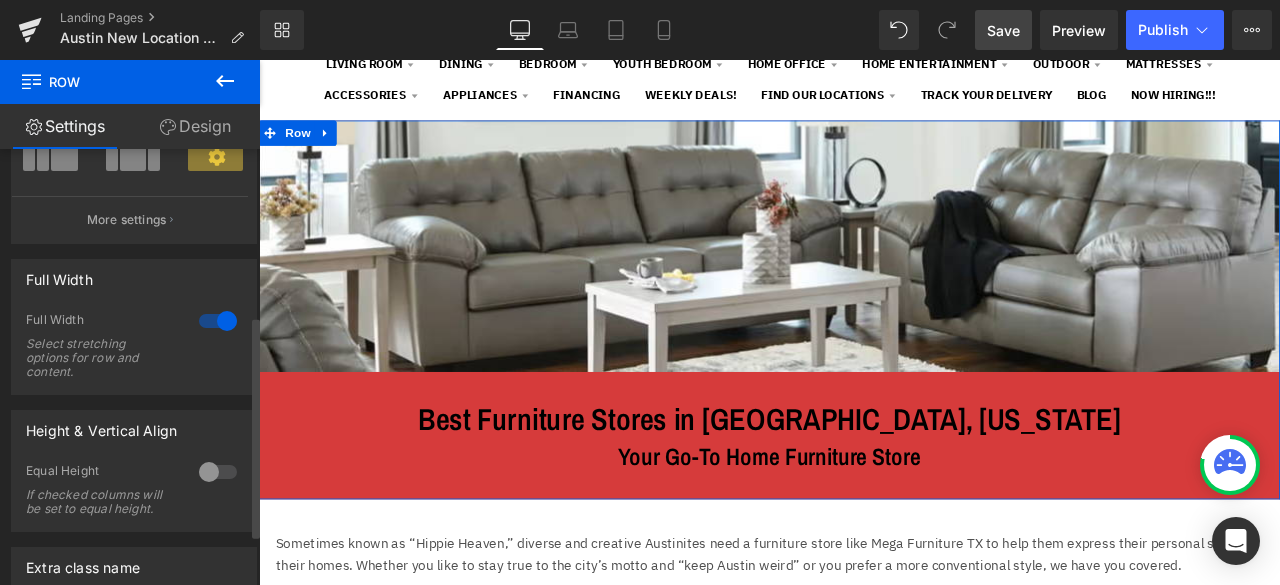 scroll, scrollTop: 200, scrollLeft: 0, axis: vertical 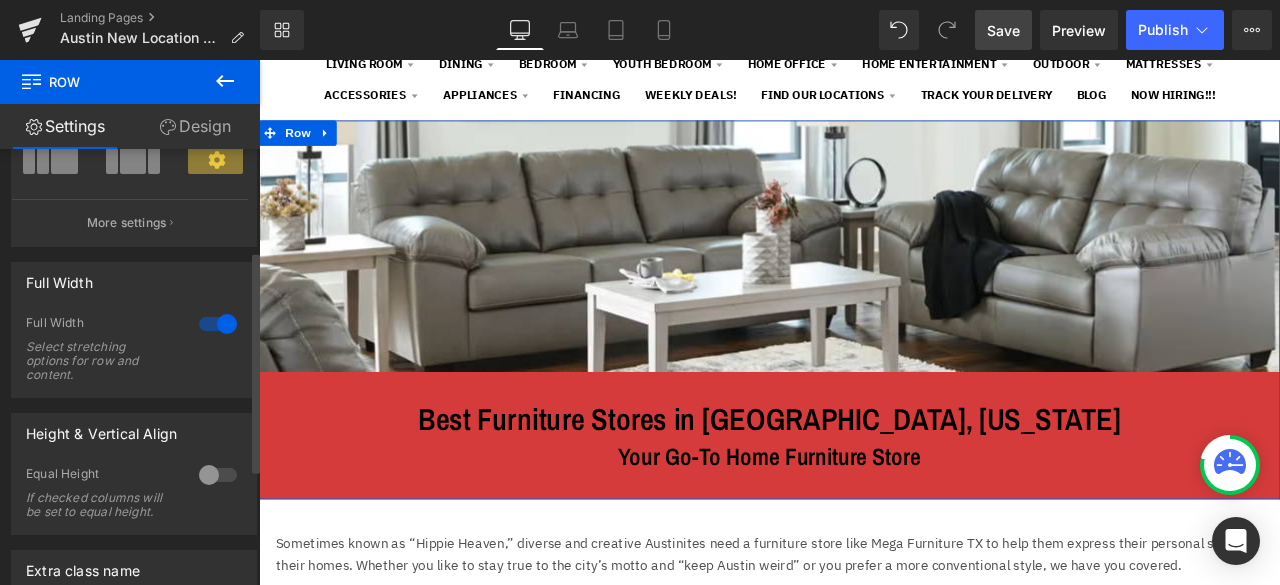 click at bounding box center [218, 324] 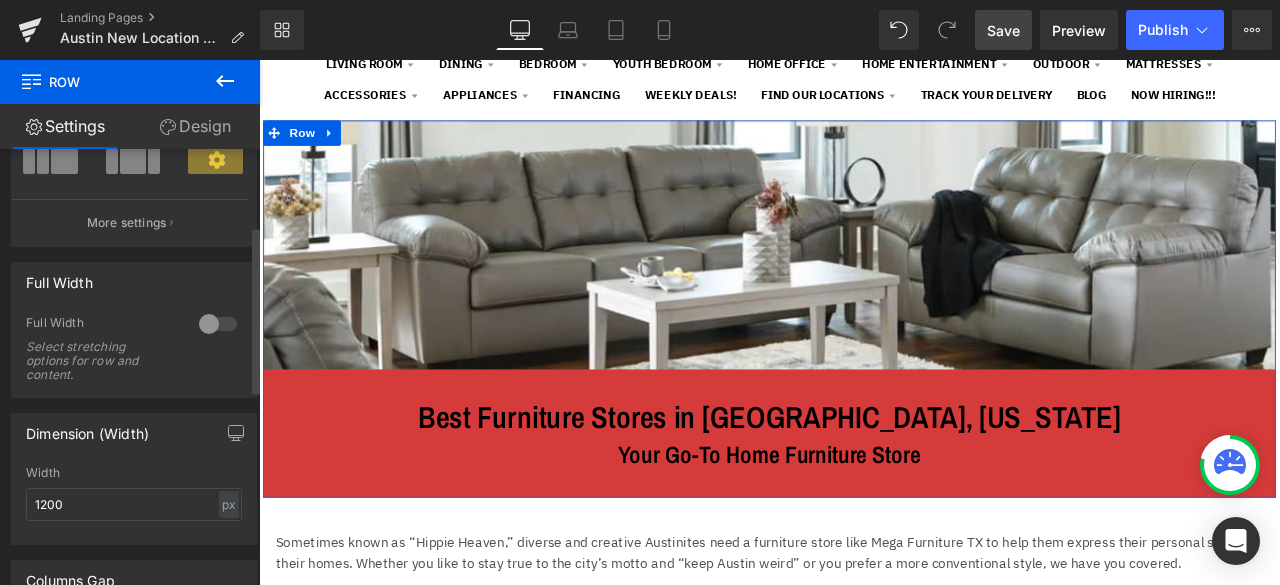 click at bounding box center (218, 324) 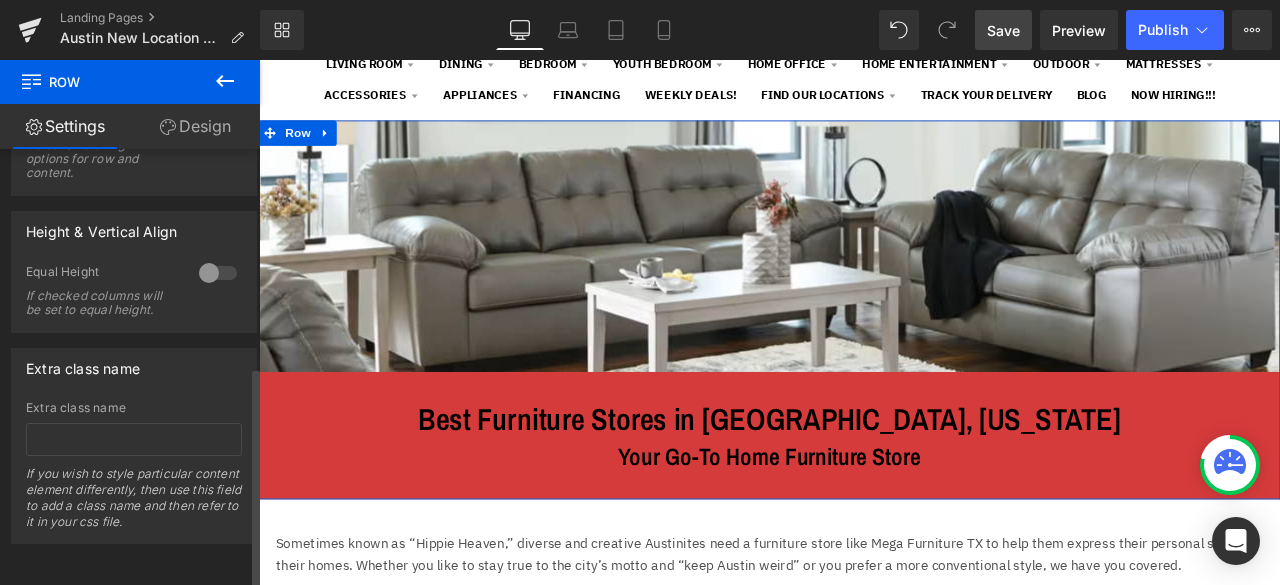 scroll, scrollTop: 227, scrollLeft: 0, axis: vertical 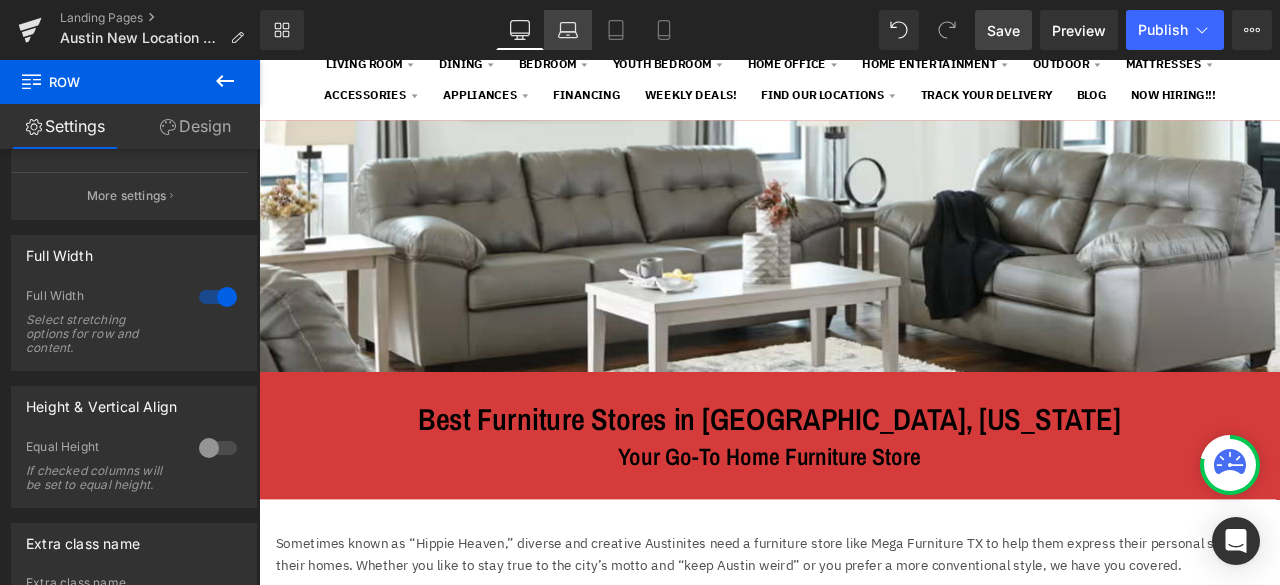 click 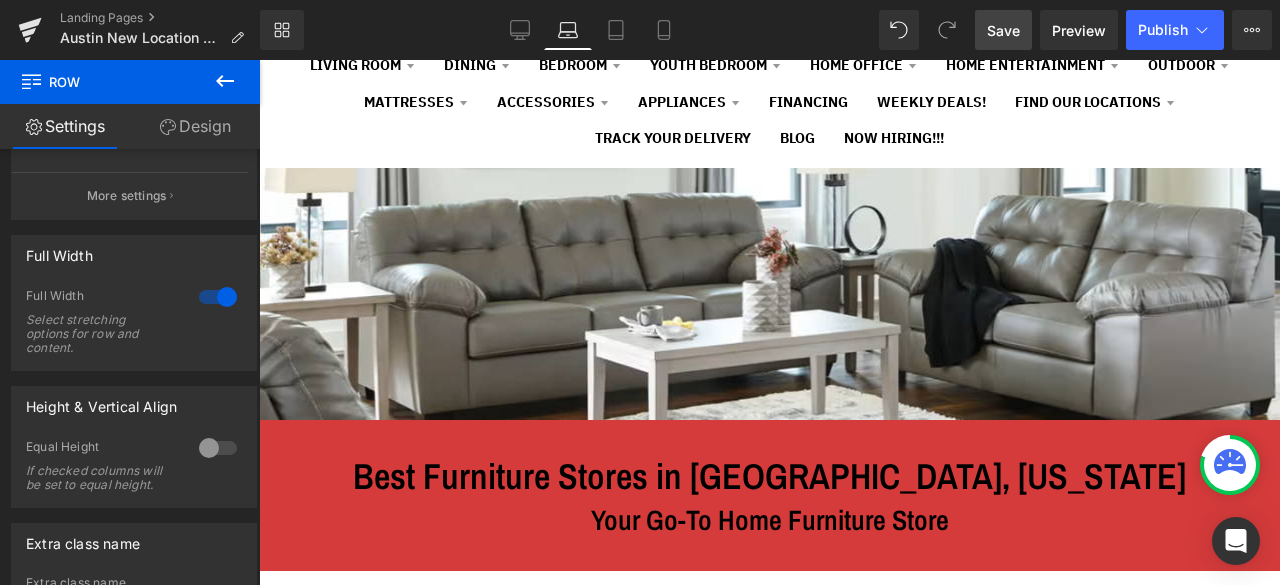 scroll, scrollTop: 236, scrollLeft: 0, axis: vertical 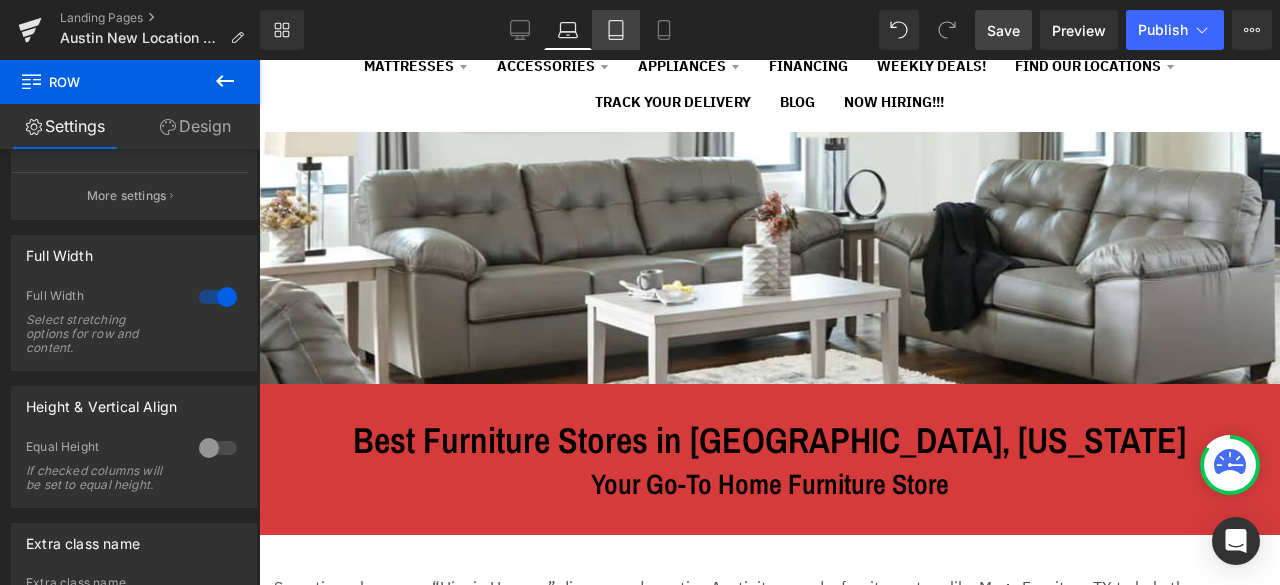 click 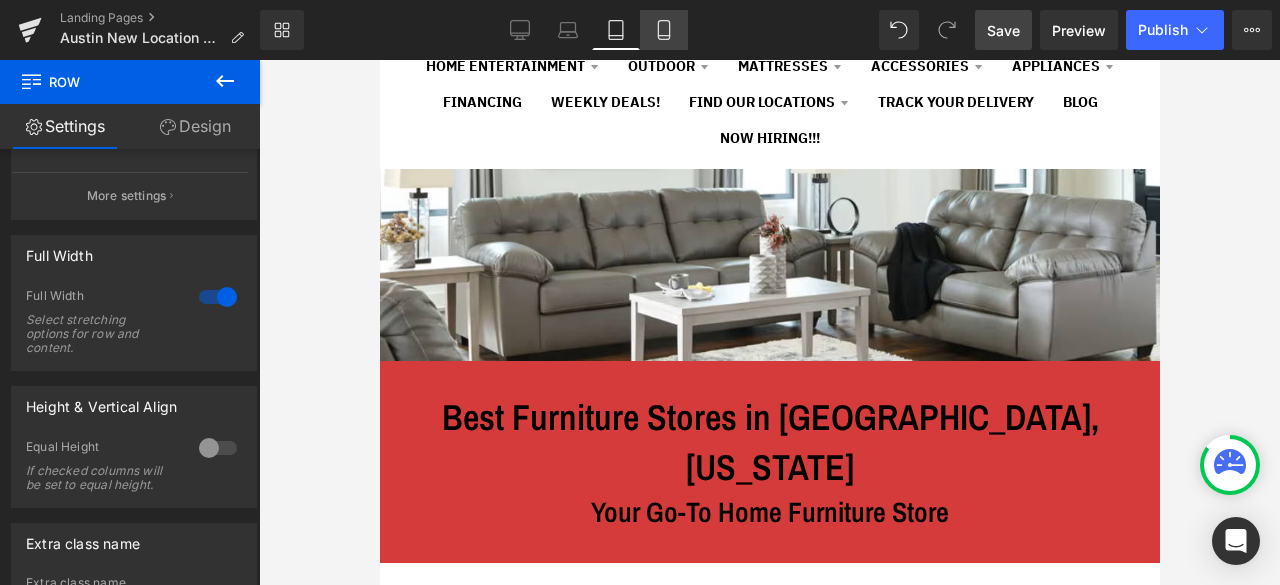 scroll, scrollTop: 272, scrollLeft: 0, axis: vertical 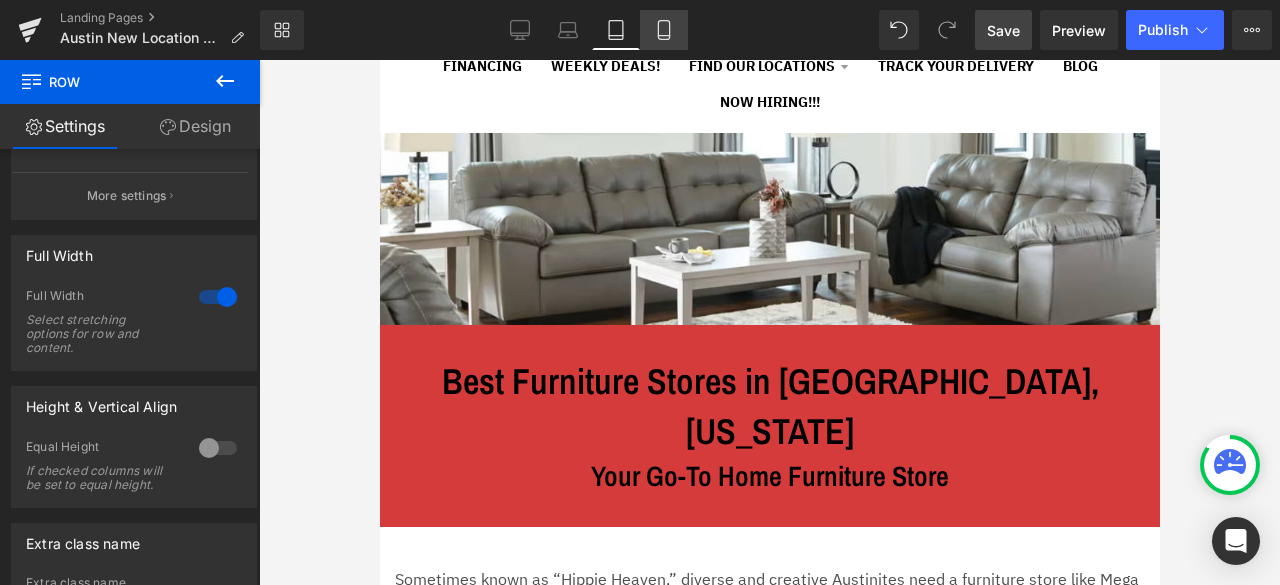 click 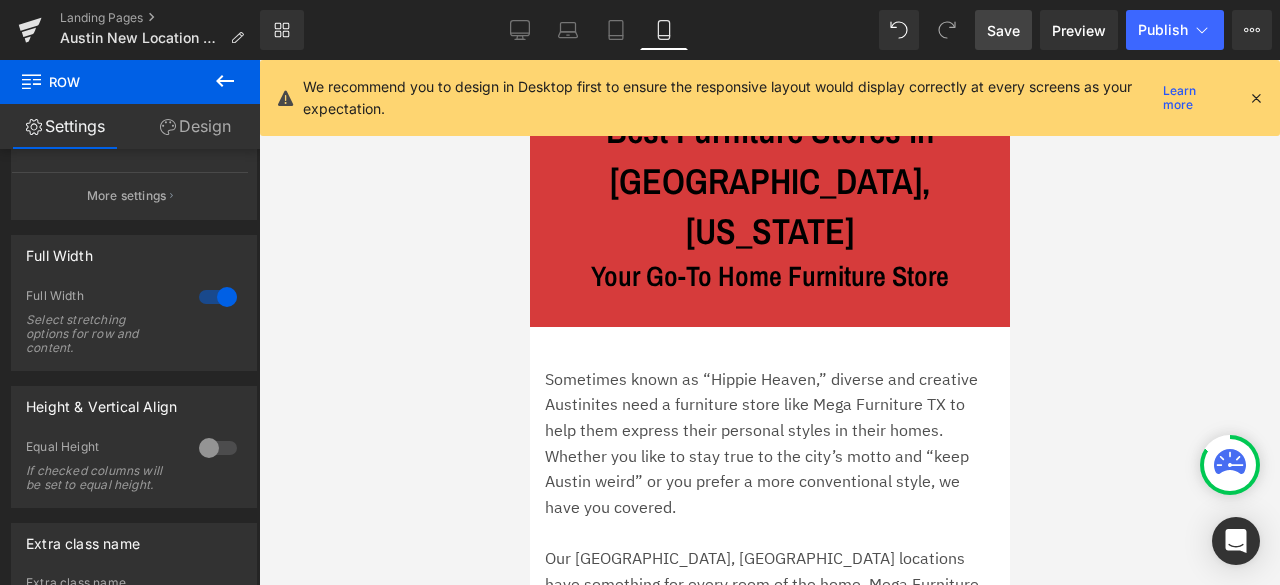 scroll, scrollTop: 96, scrollLeft: 0, axis: vertical 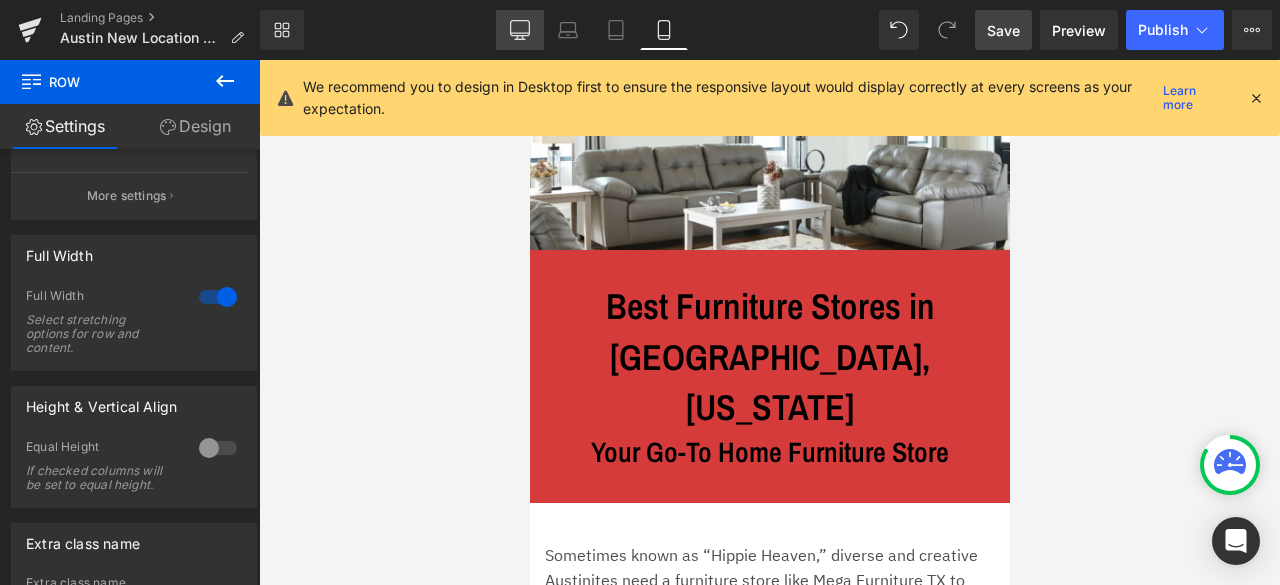 click on "Desktop" at bounding box center [520, 30] 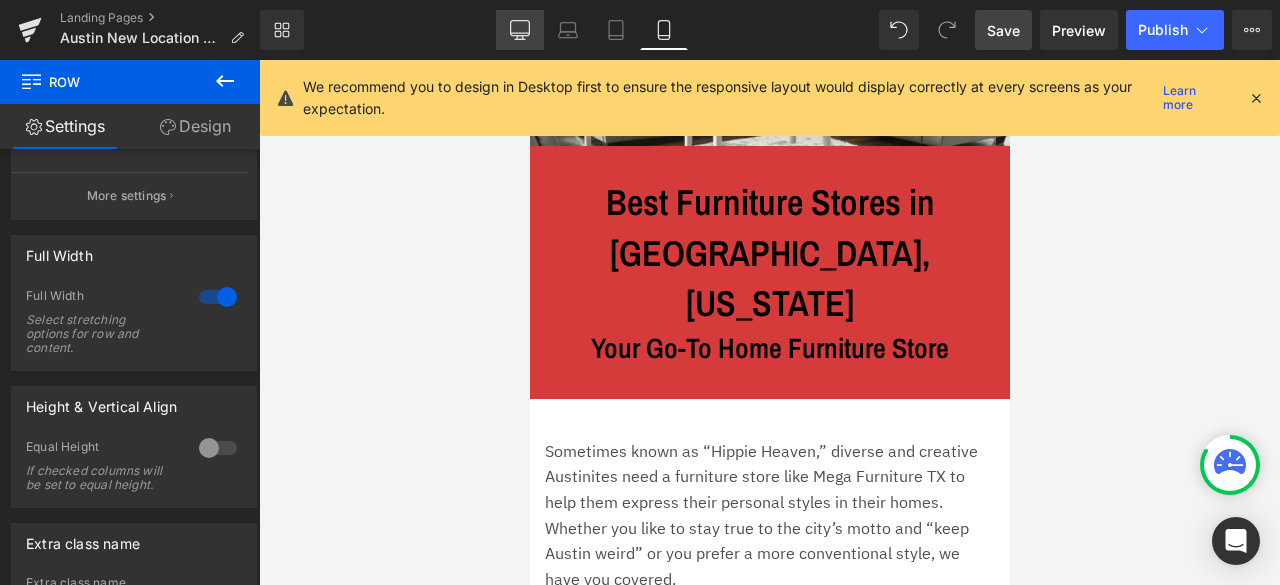 scroll, scrollTop: 40, scrollLeft: 1179, axis: both 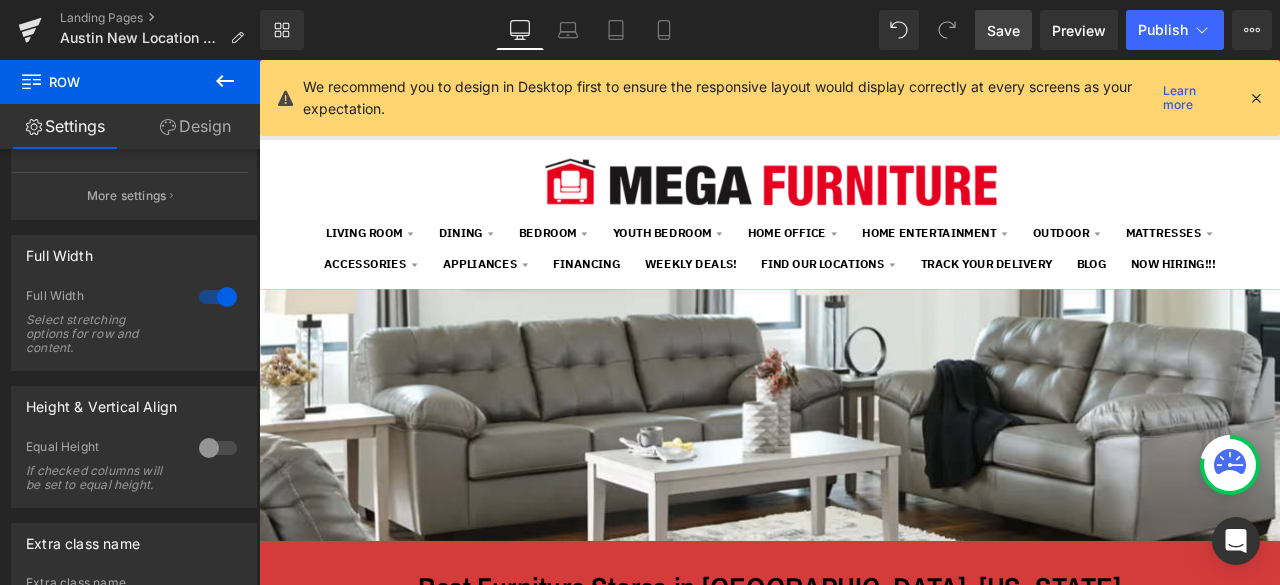 click at bounding box center [1256, 98] 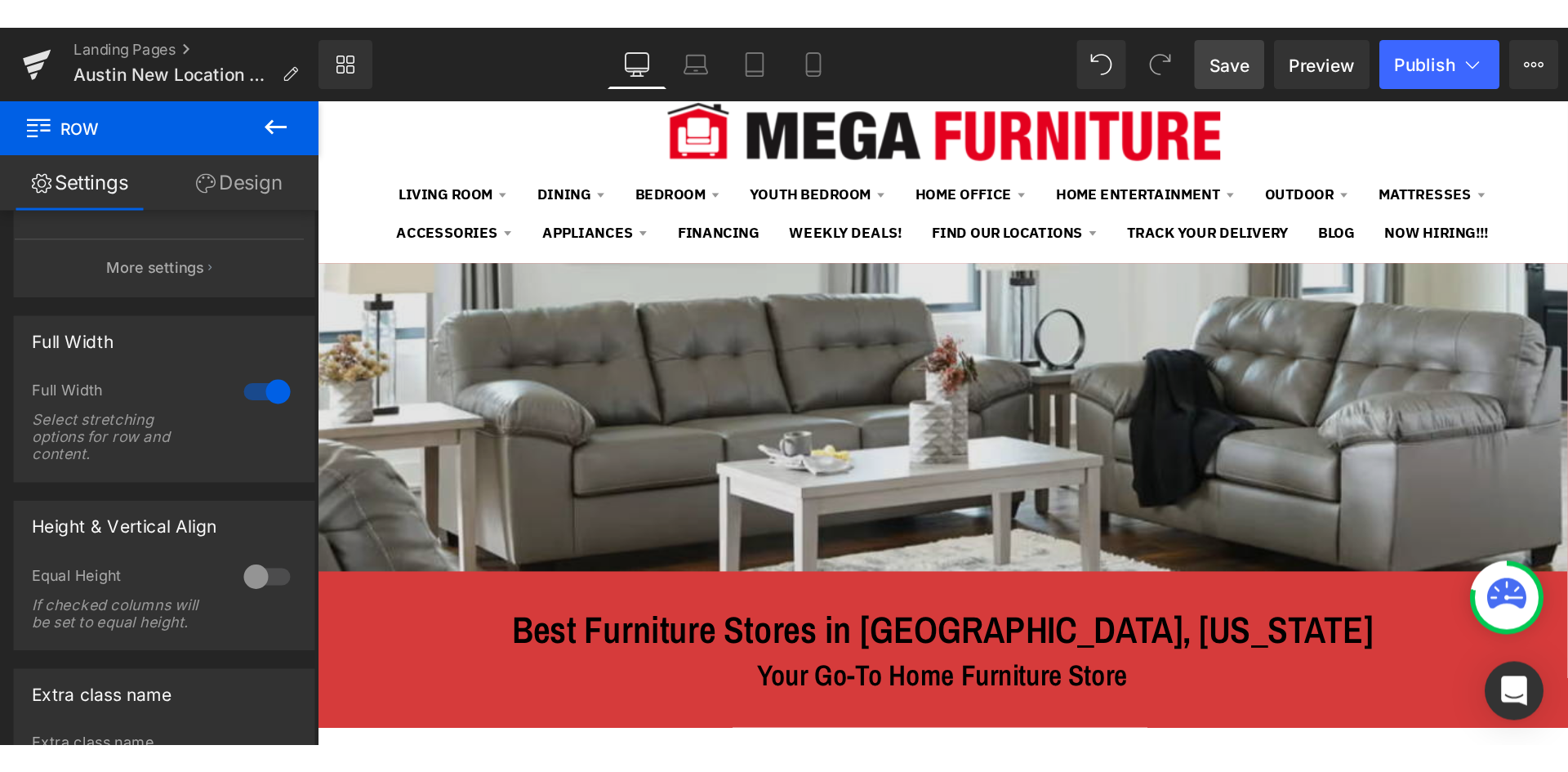scroll, scrollTop: 163, scrollLeft: 0, axis: vertical 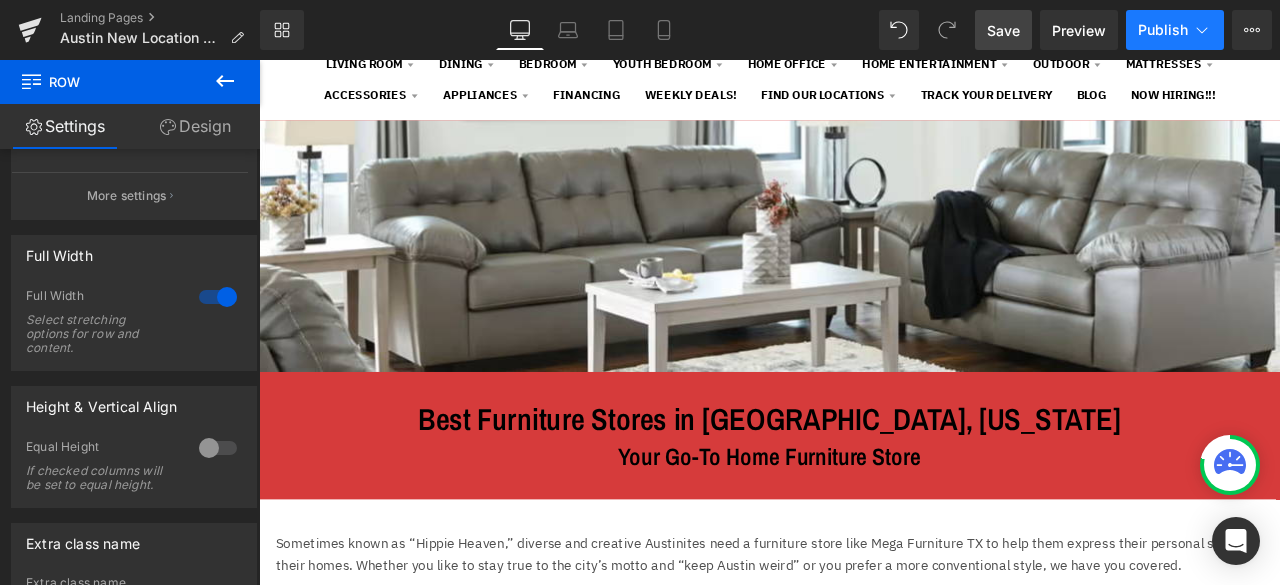 click on "Publish" at bounding box center [1163, 30] 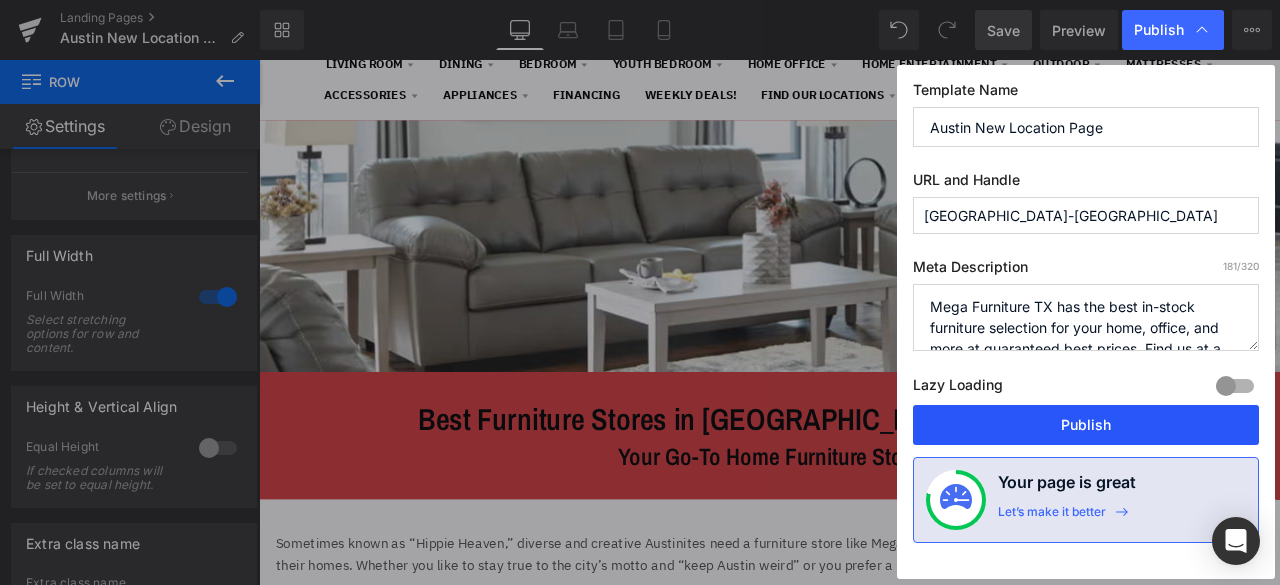 click on "Publish" at bounding box center [1086, 425] 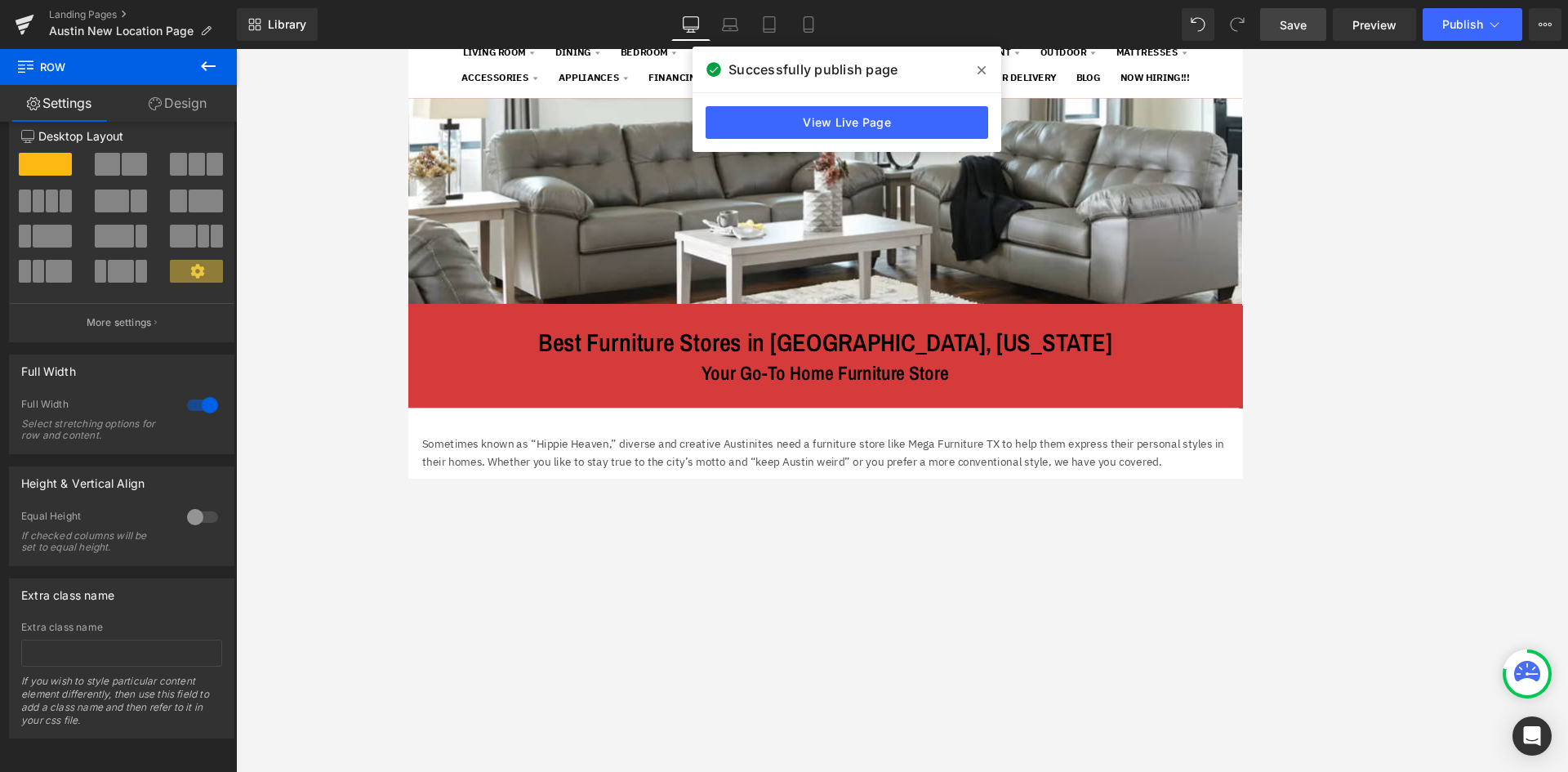 scroll, scrollTop: 35, scrollLeft: 0, axis: vertical 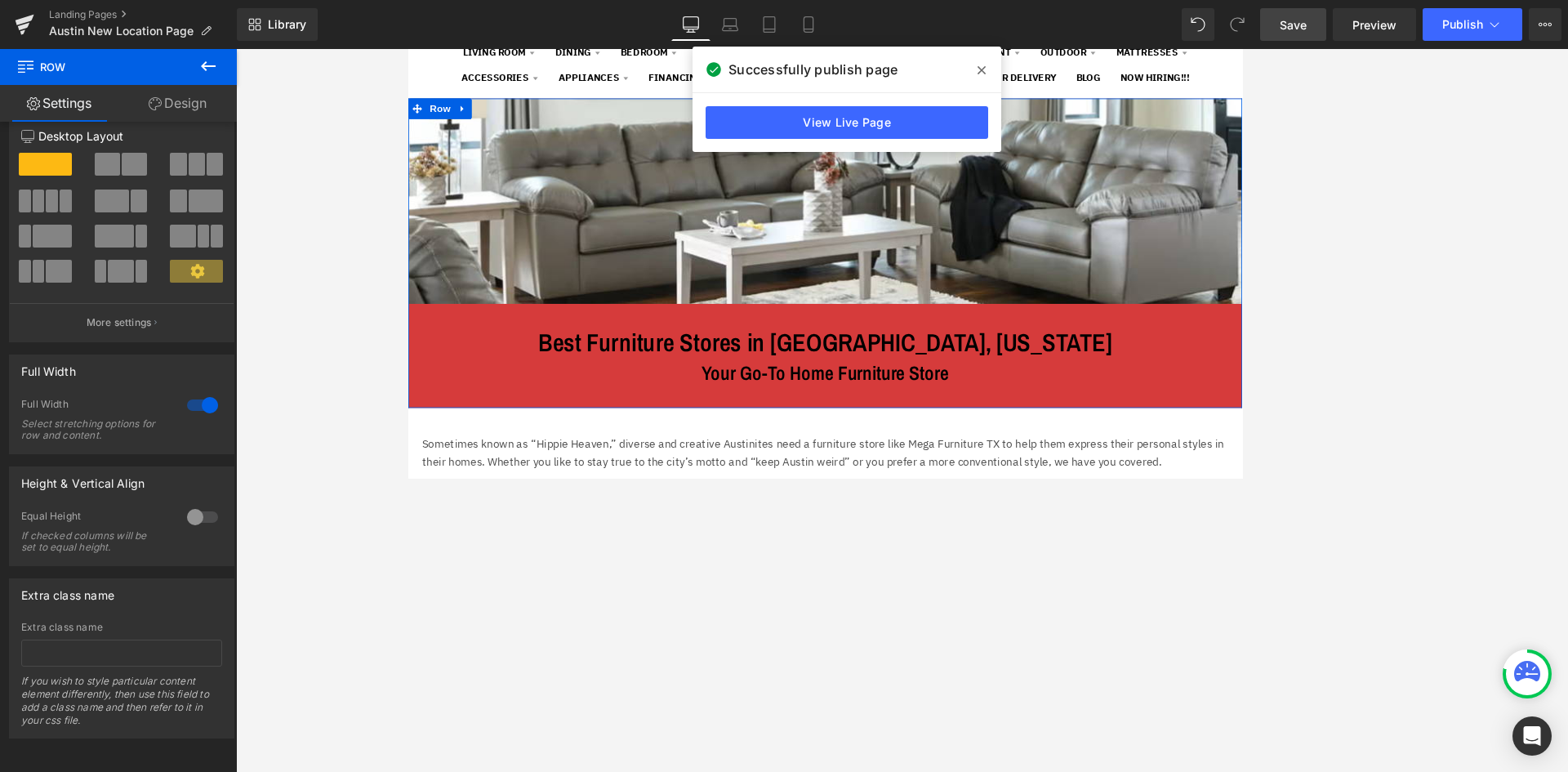 click on "Design" at bounding box center (177, 103) 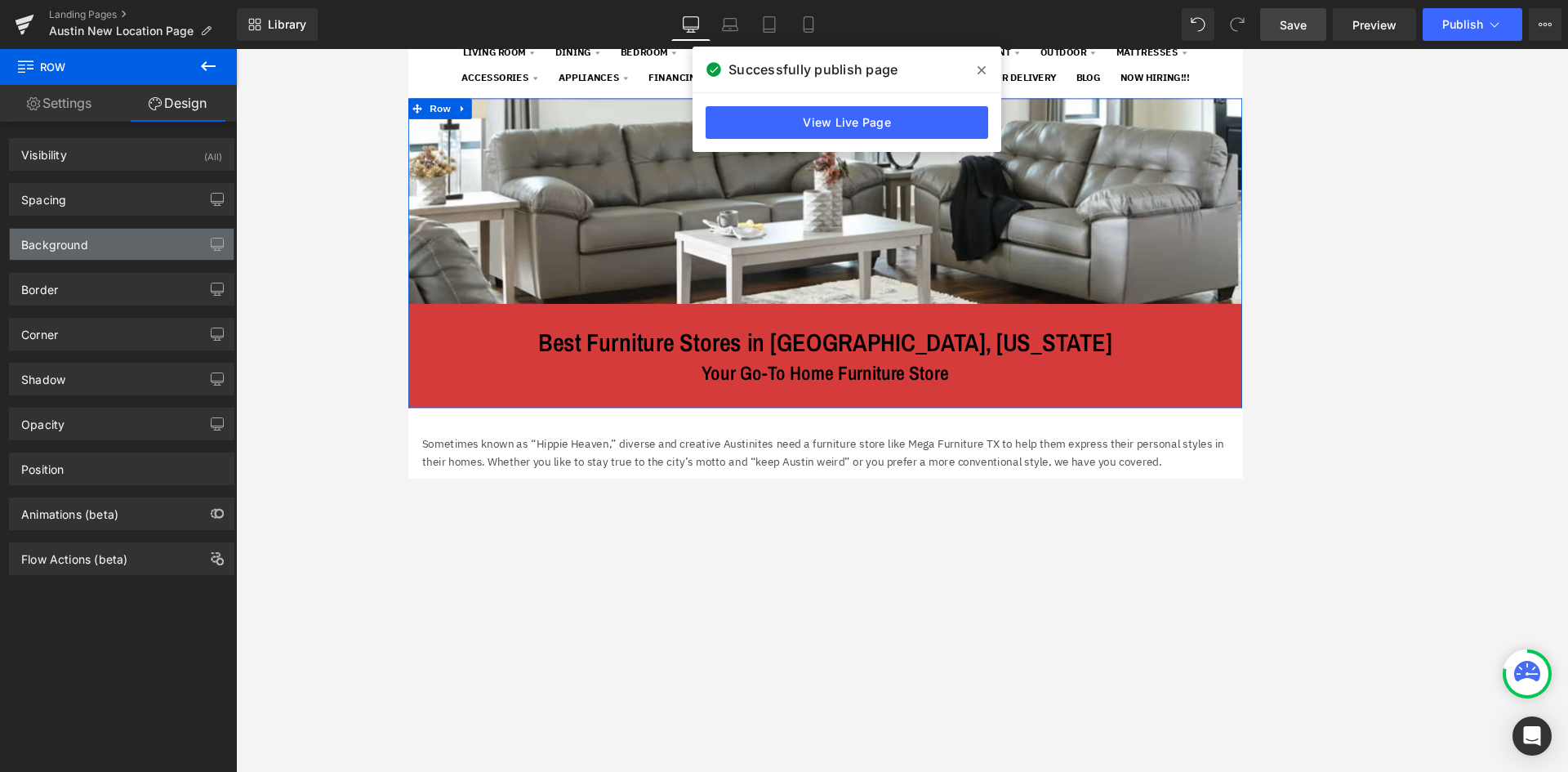 click on "Background" at bounding box center (122, 244) 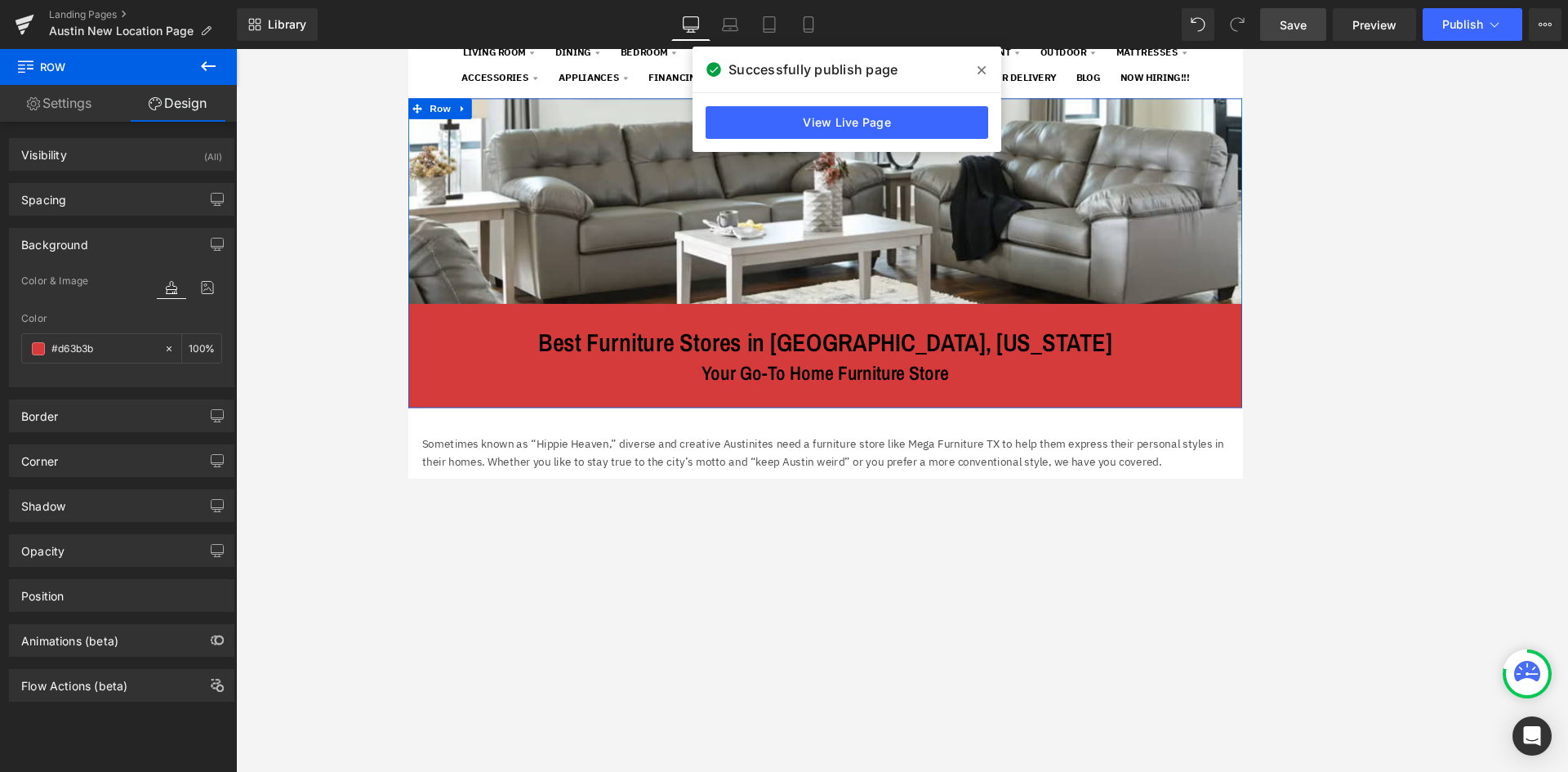 click on "Background" at bounding box center (122, 244) 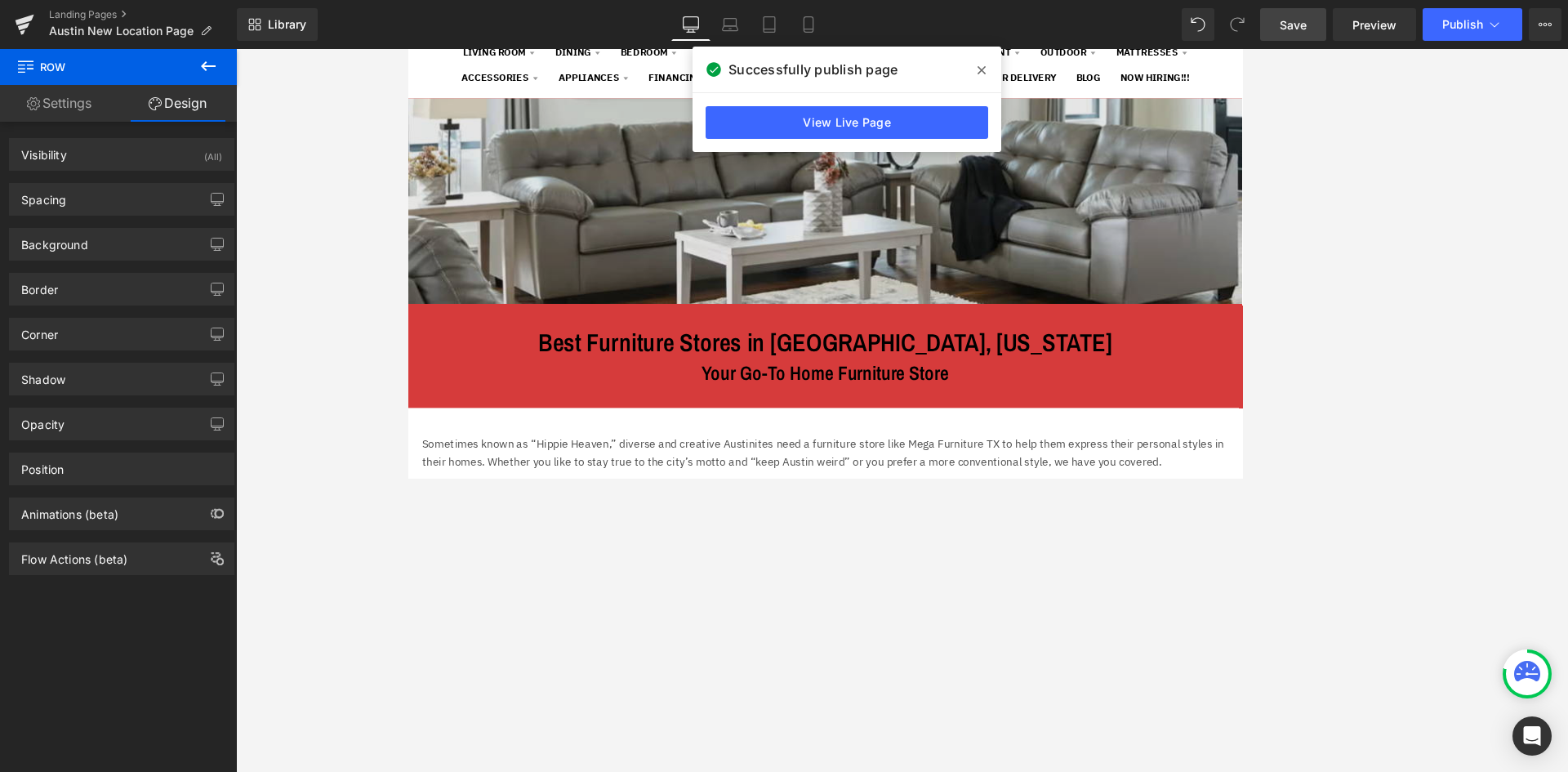 click at bounding box center [902, 230] 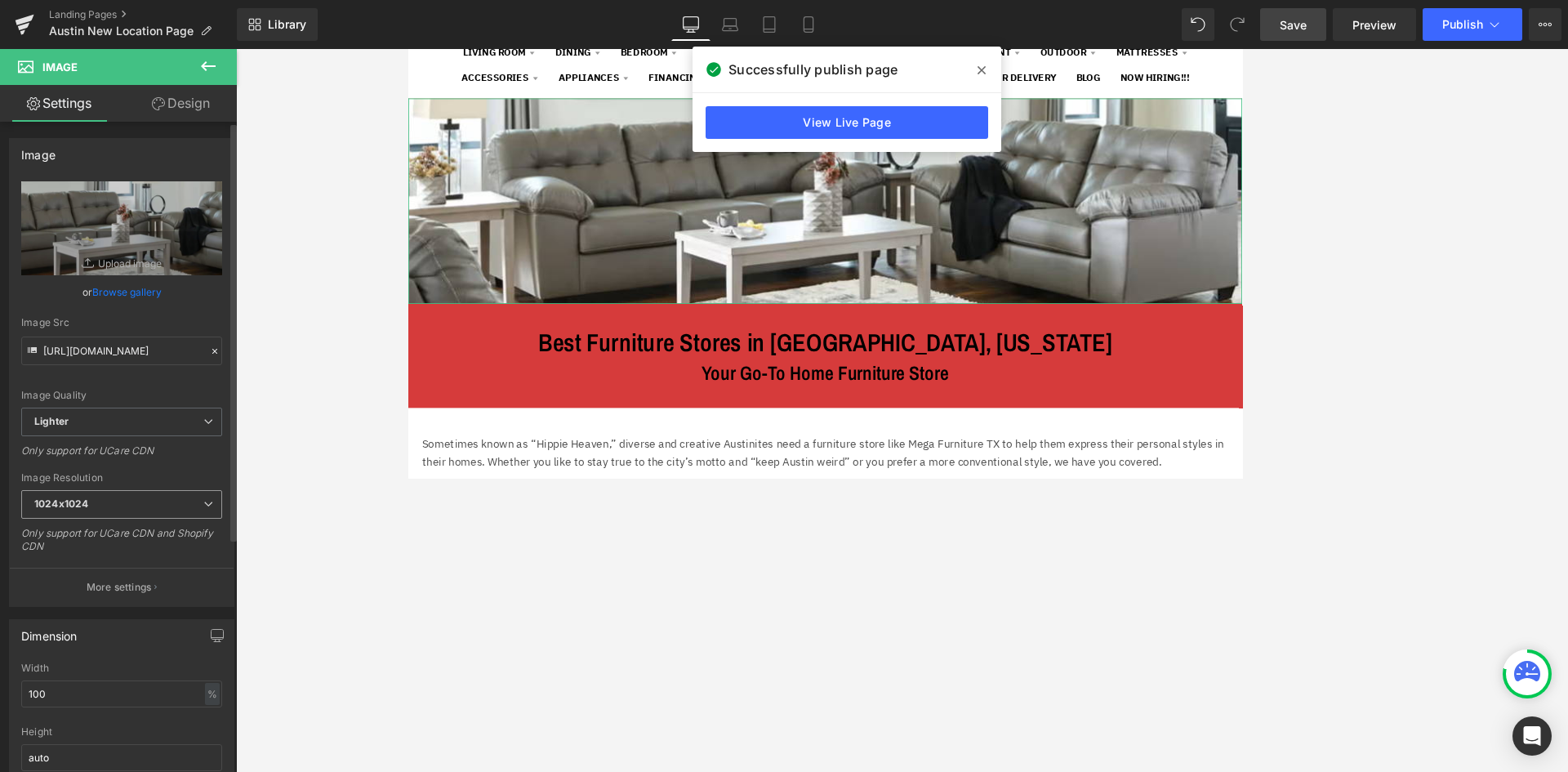 click on "1024x1024" at bounding box center [122, 504] 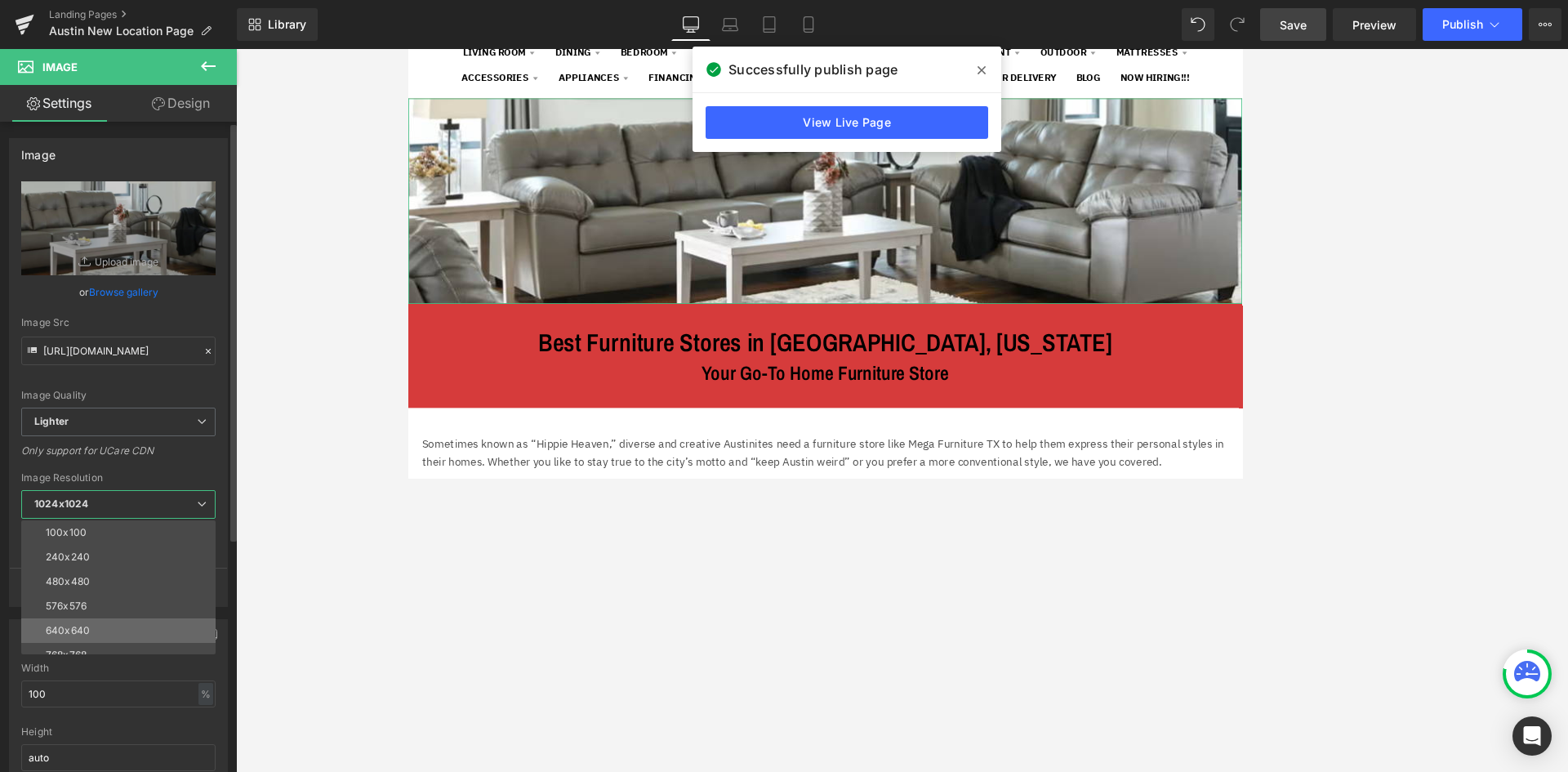 drag, startPoint x: 204, startPoint y: 564, endPoint x: 183, endPoint y: 629, distance: 68.3081 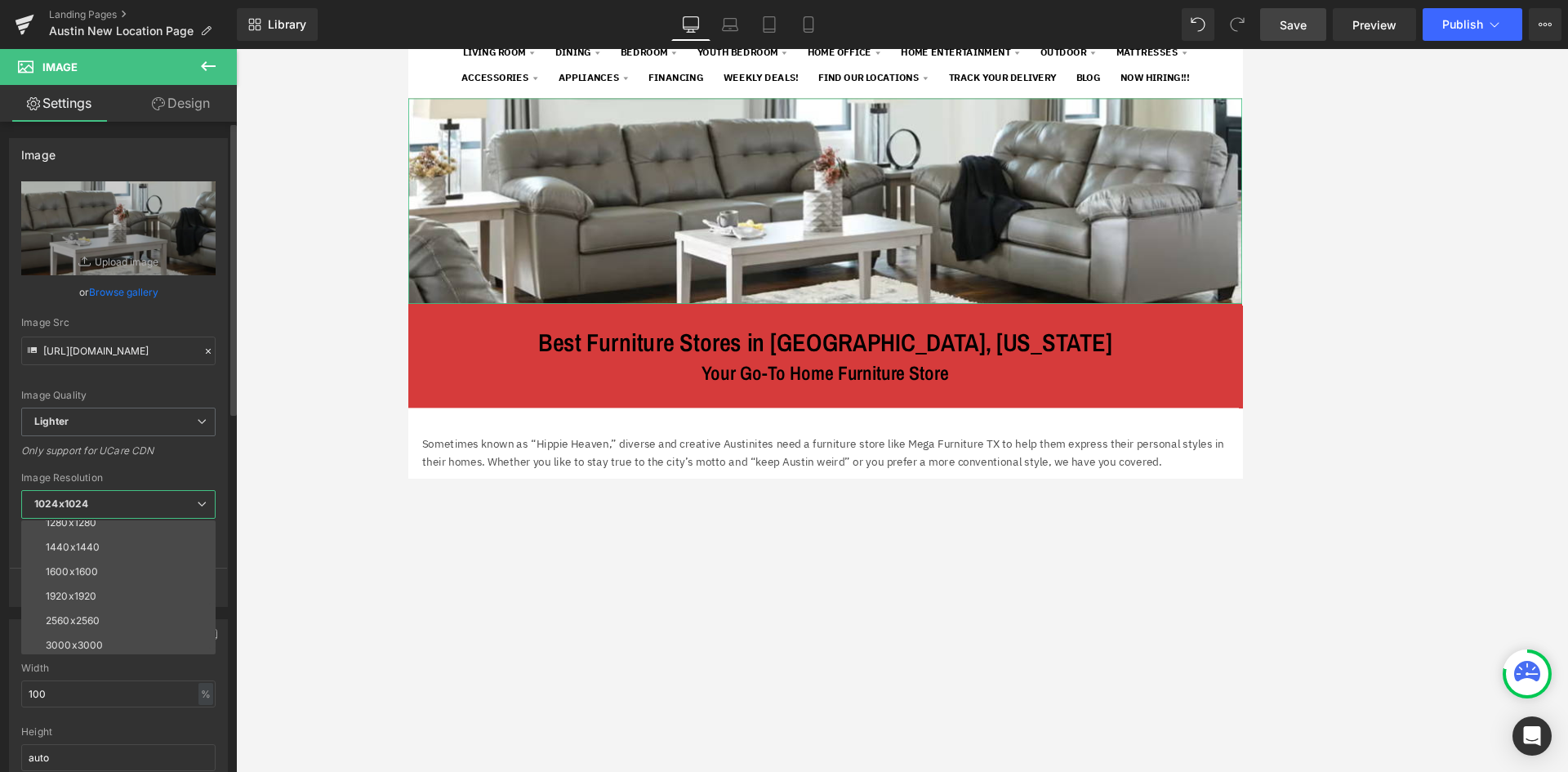 scroll, scrollTop: 234, scrollLeft: 0, axis: vertical 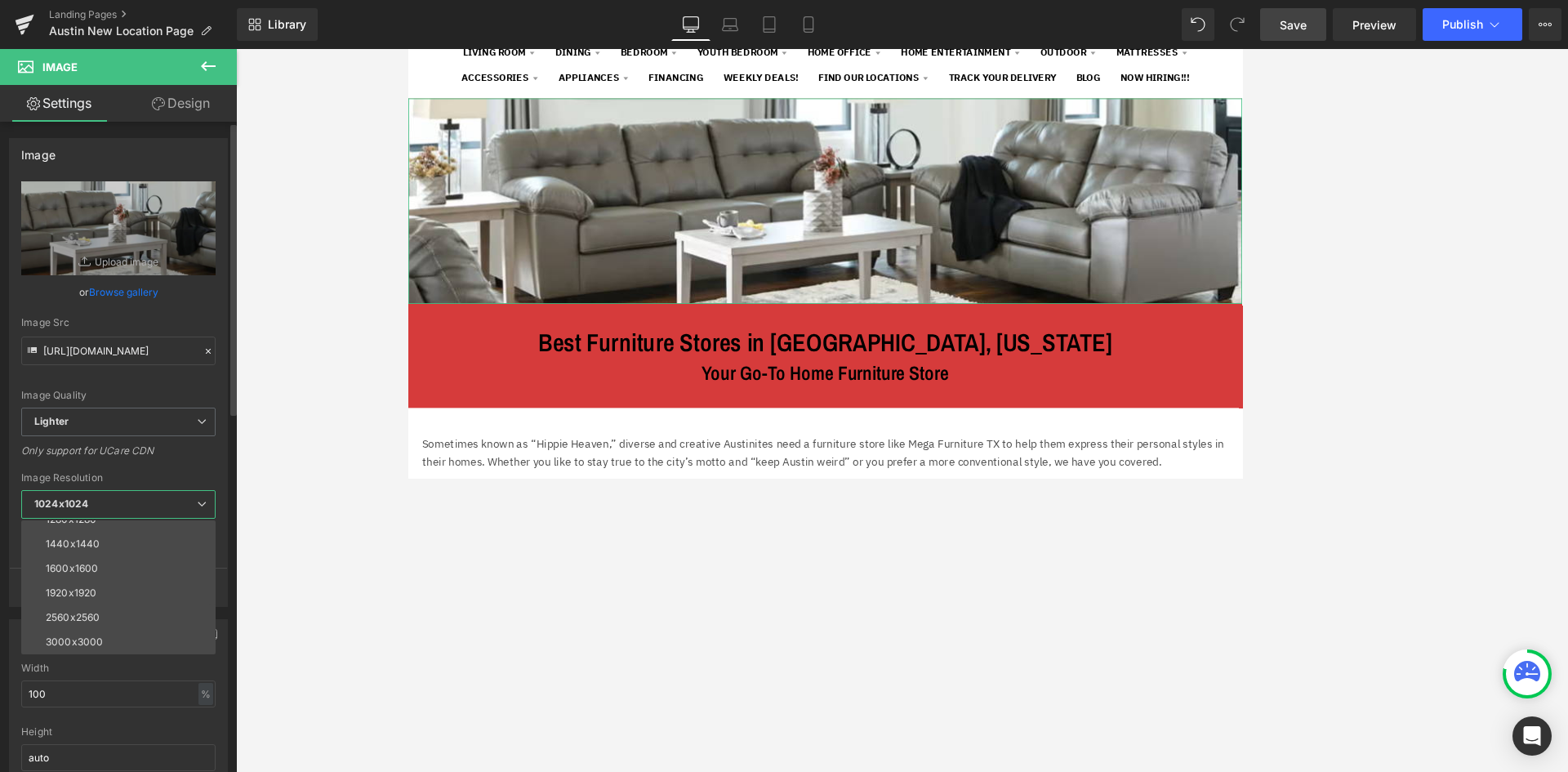 click on "3000x3000" at bounding box center (122, 642) 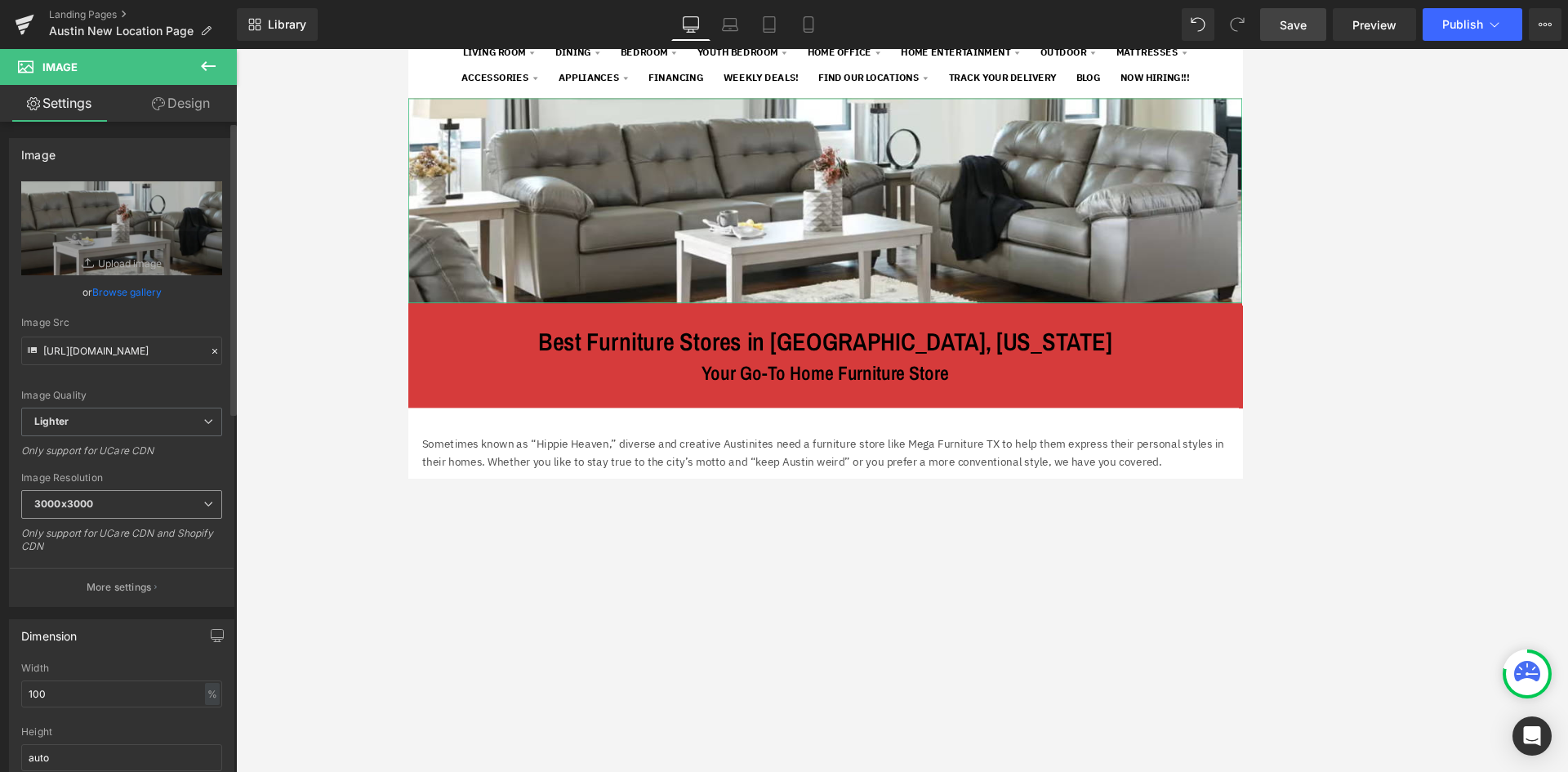 type on "https://ucarecdn.com/a345ef20-06cc-4f84-872b-edee1072be9c/-/format/auto/-/preview/3000x3000/-/quality/lighter/living%20room%20set.png" 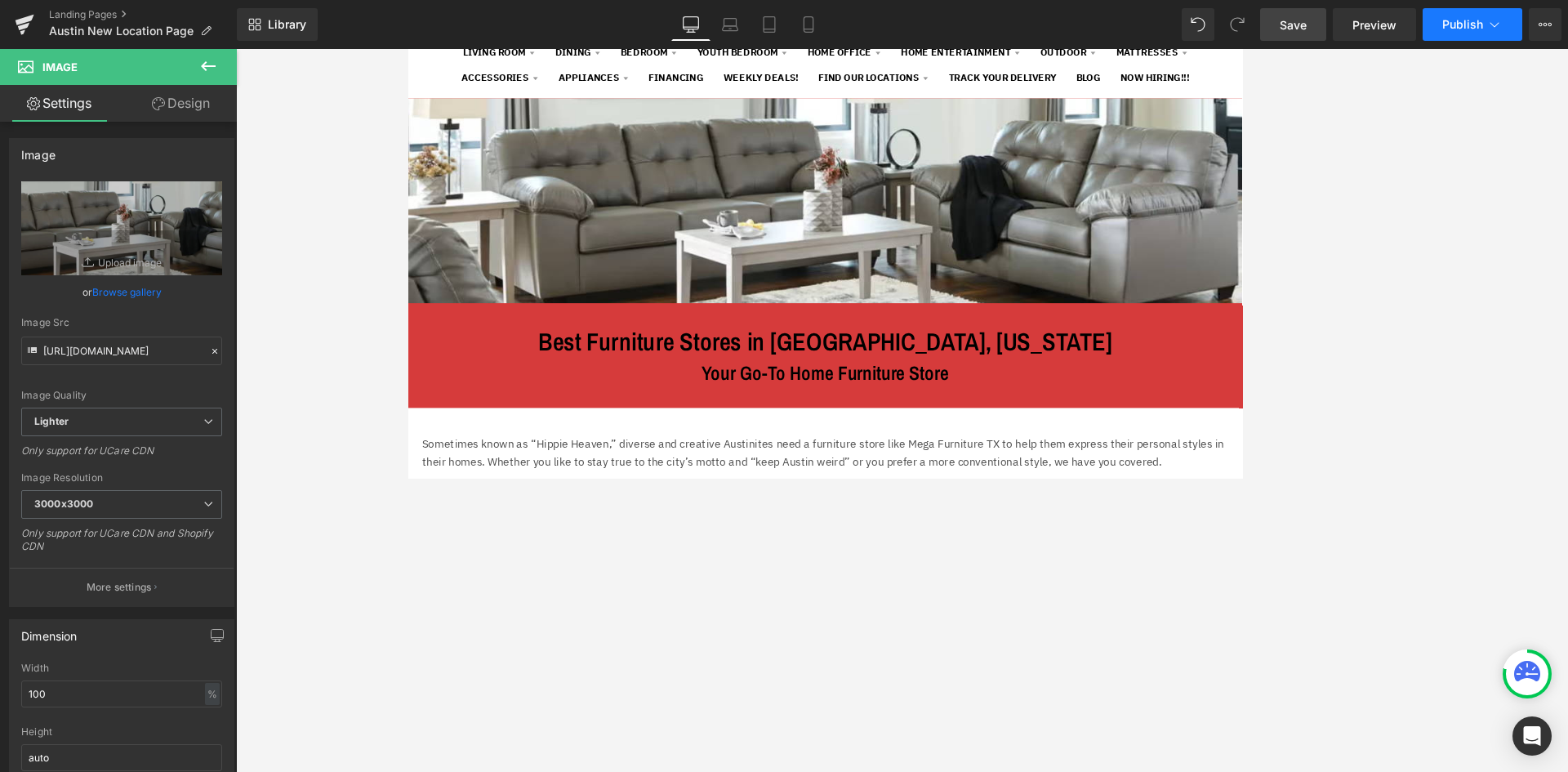 click on "Publish" at bounding box center [1463, 25] 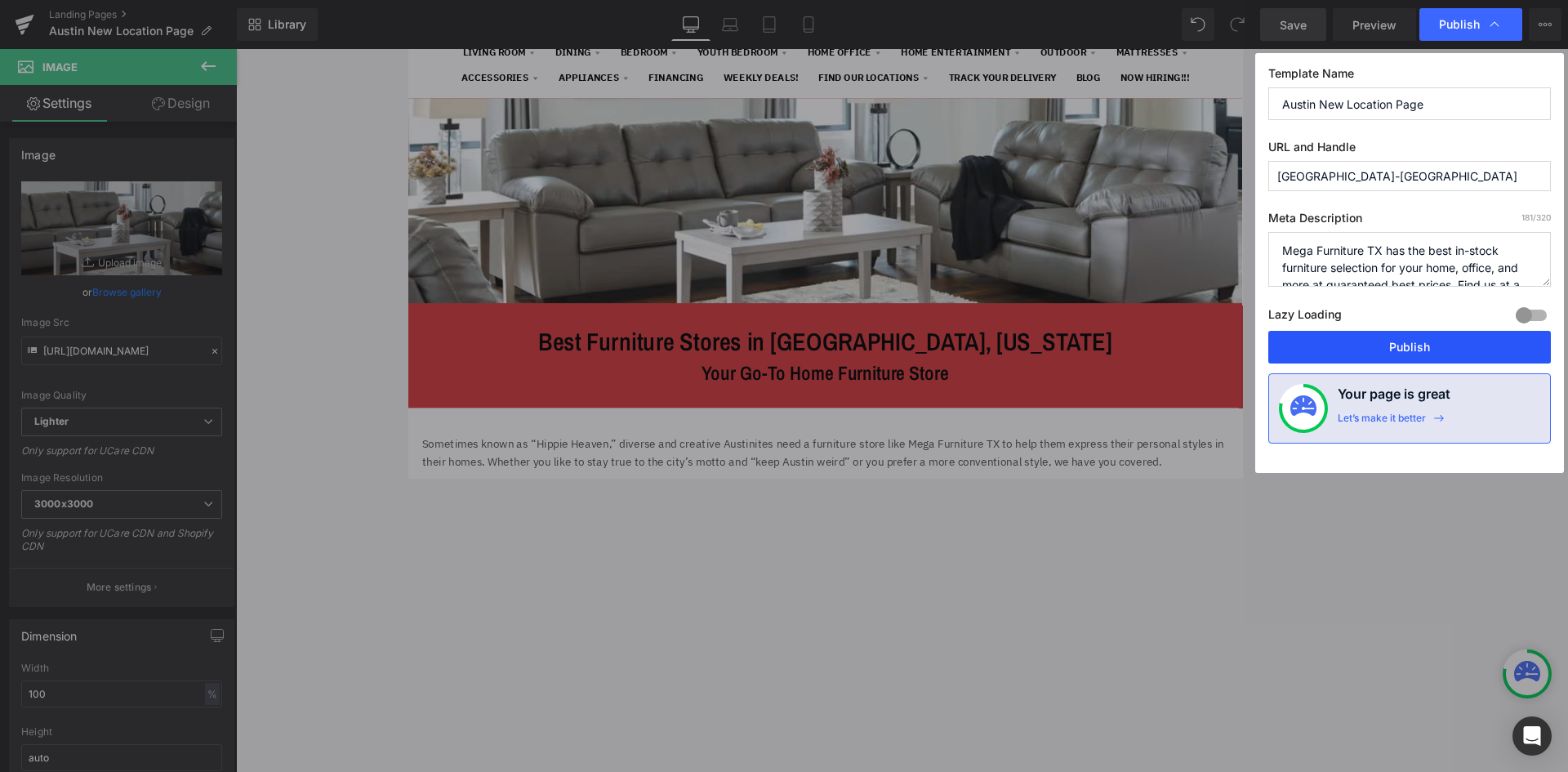 click on "Publish" at bounding box center (1410, 347) 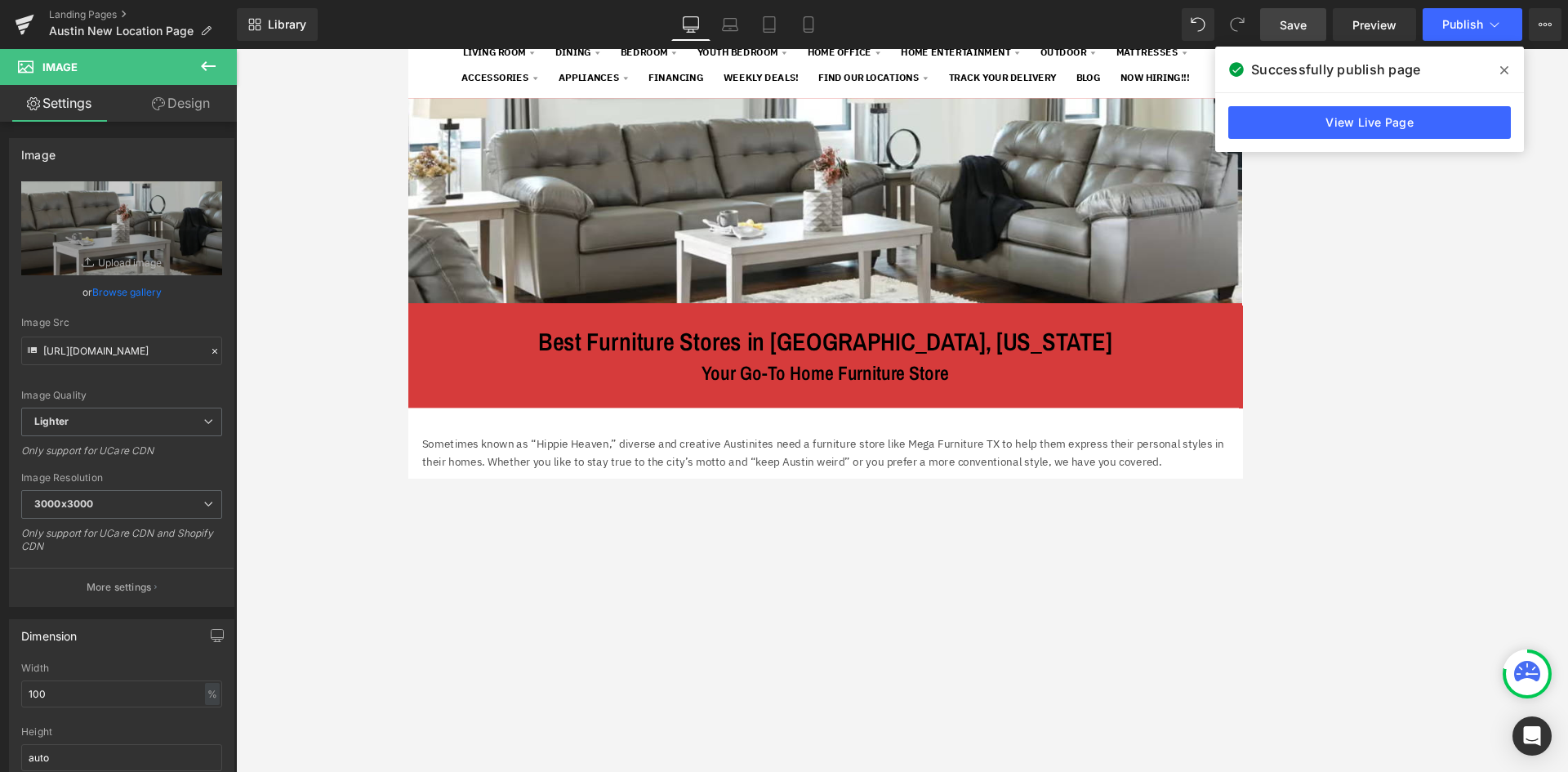 click at bounding box center [902, 410] 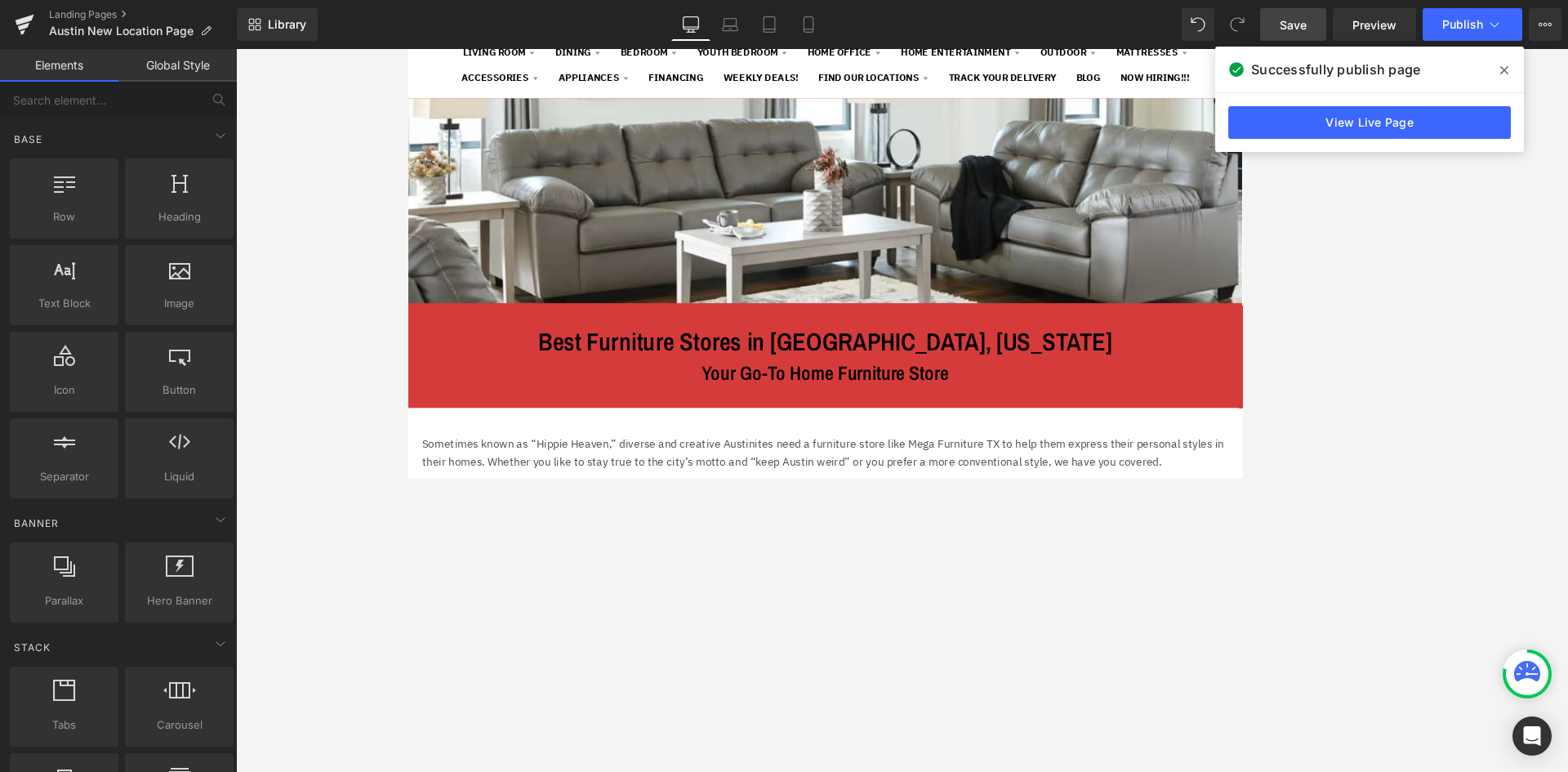 click at bounding box center [902, 410] 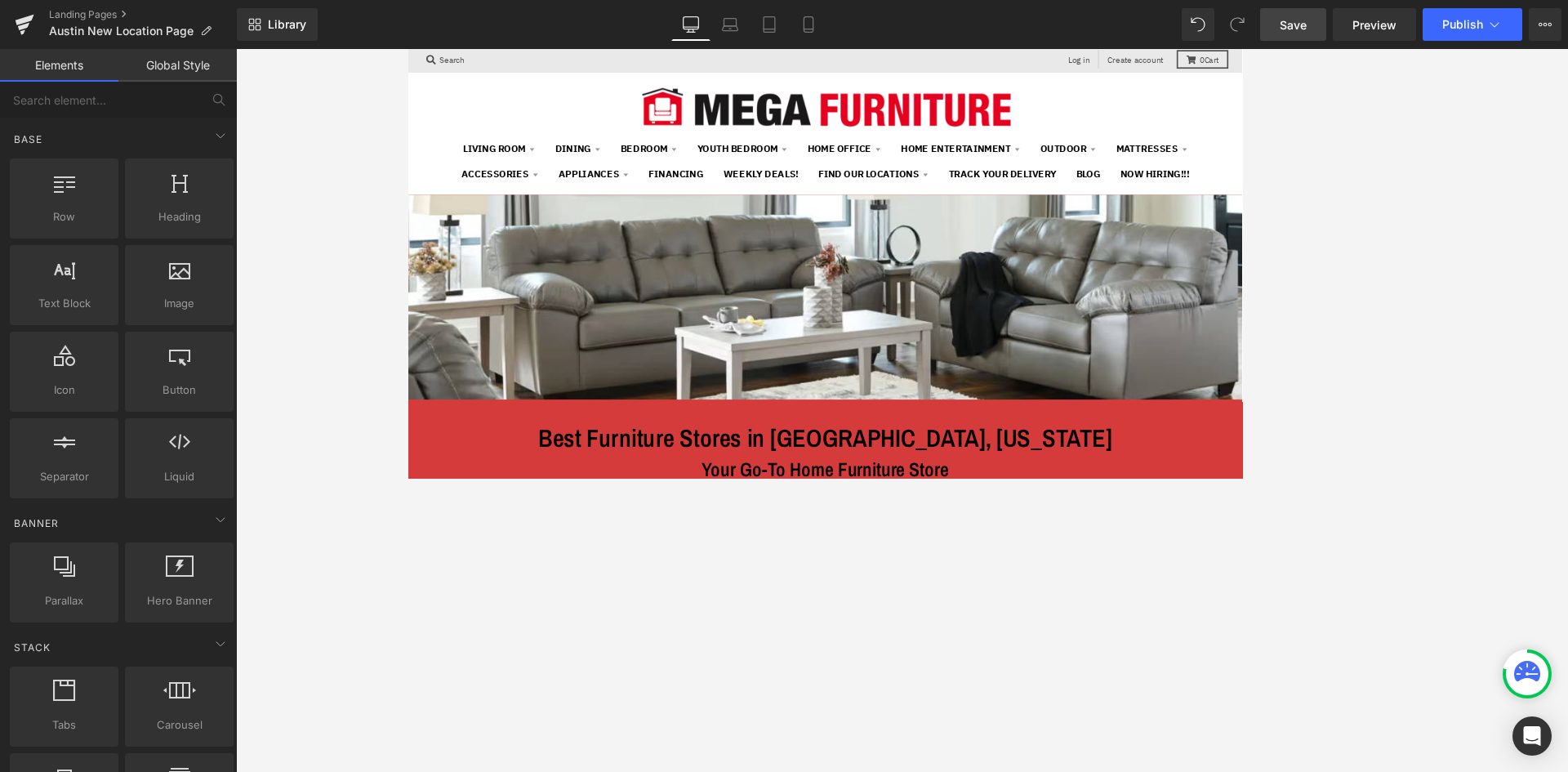 scroll, scrollTop: 0, scrollLeft: 0, axis: both 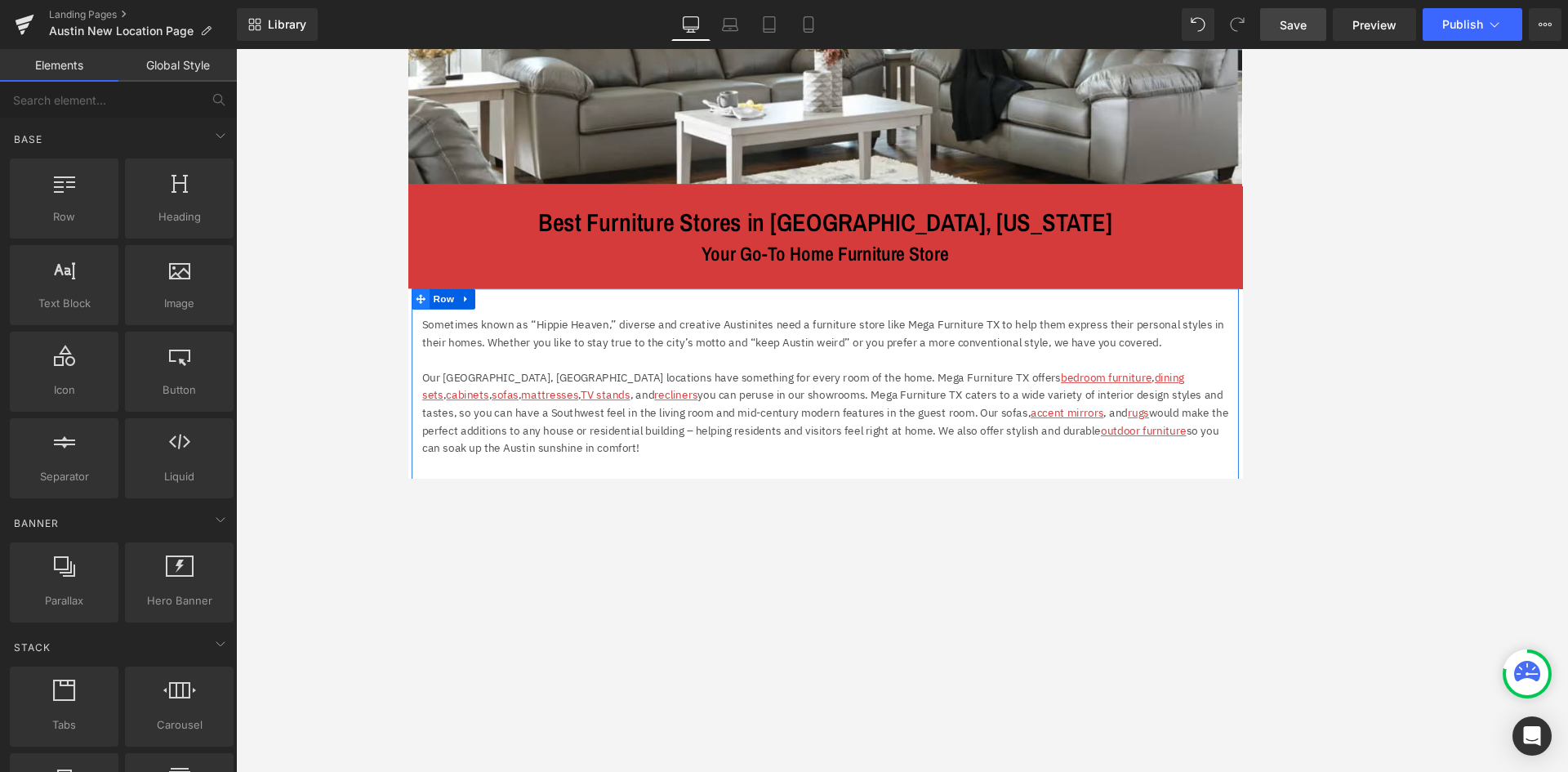 click 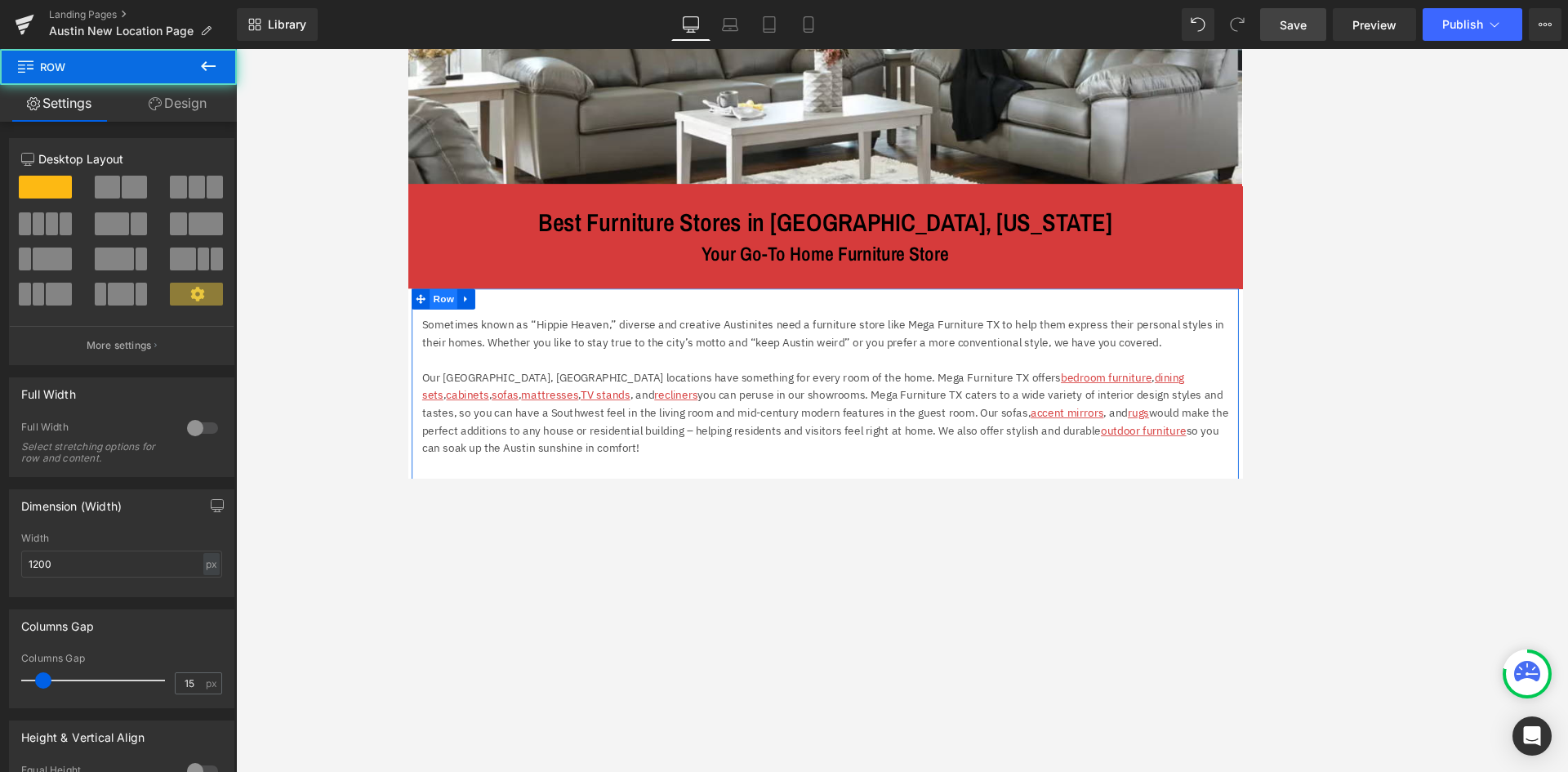 click on "Row" at bounding box center (449, 346) 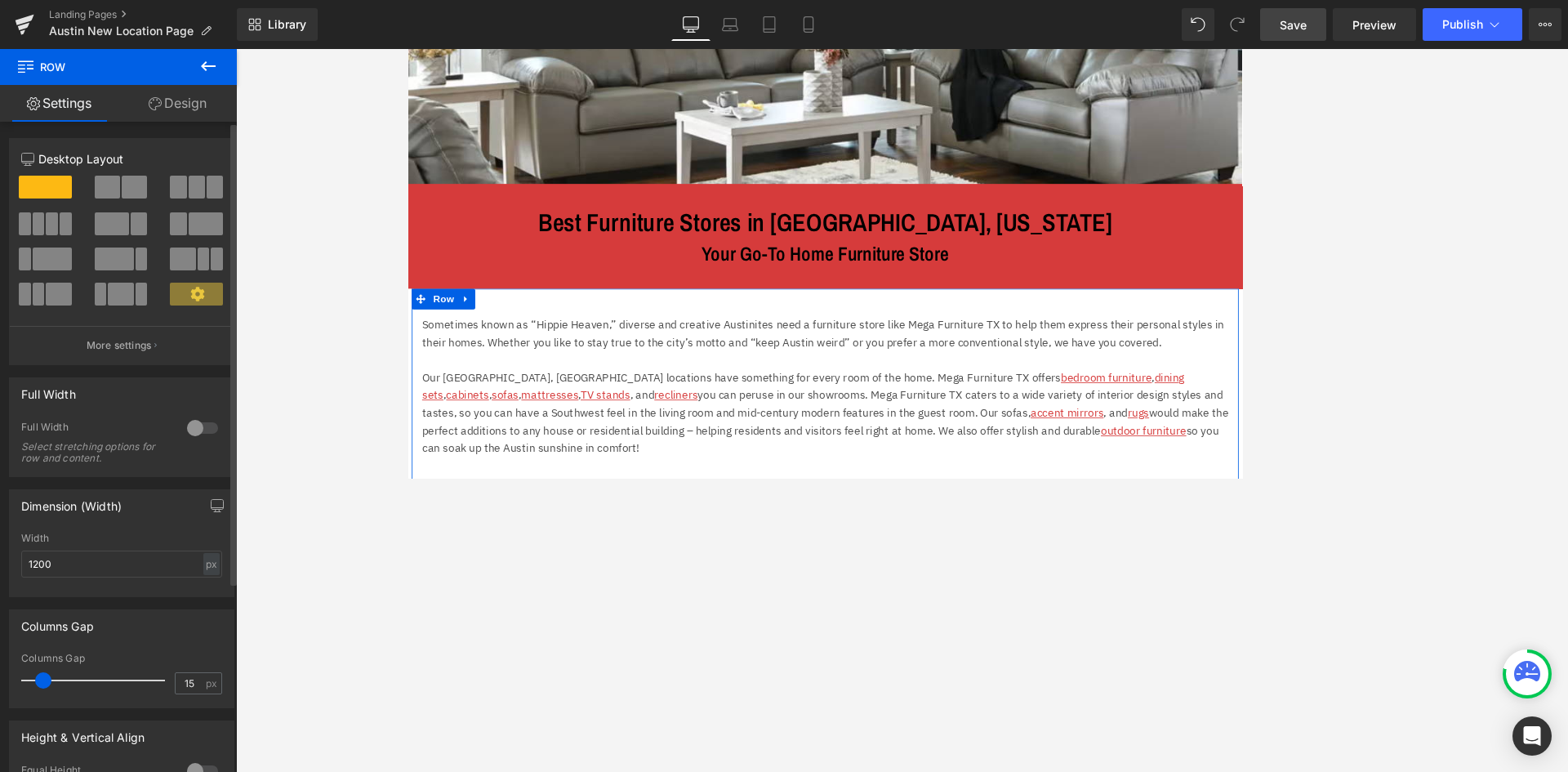 click at bounding box center (203, 428) 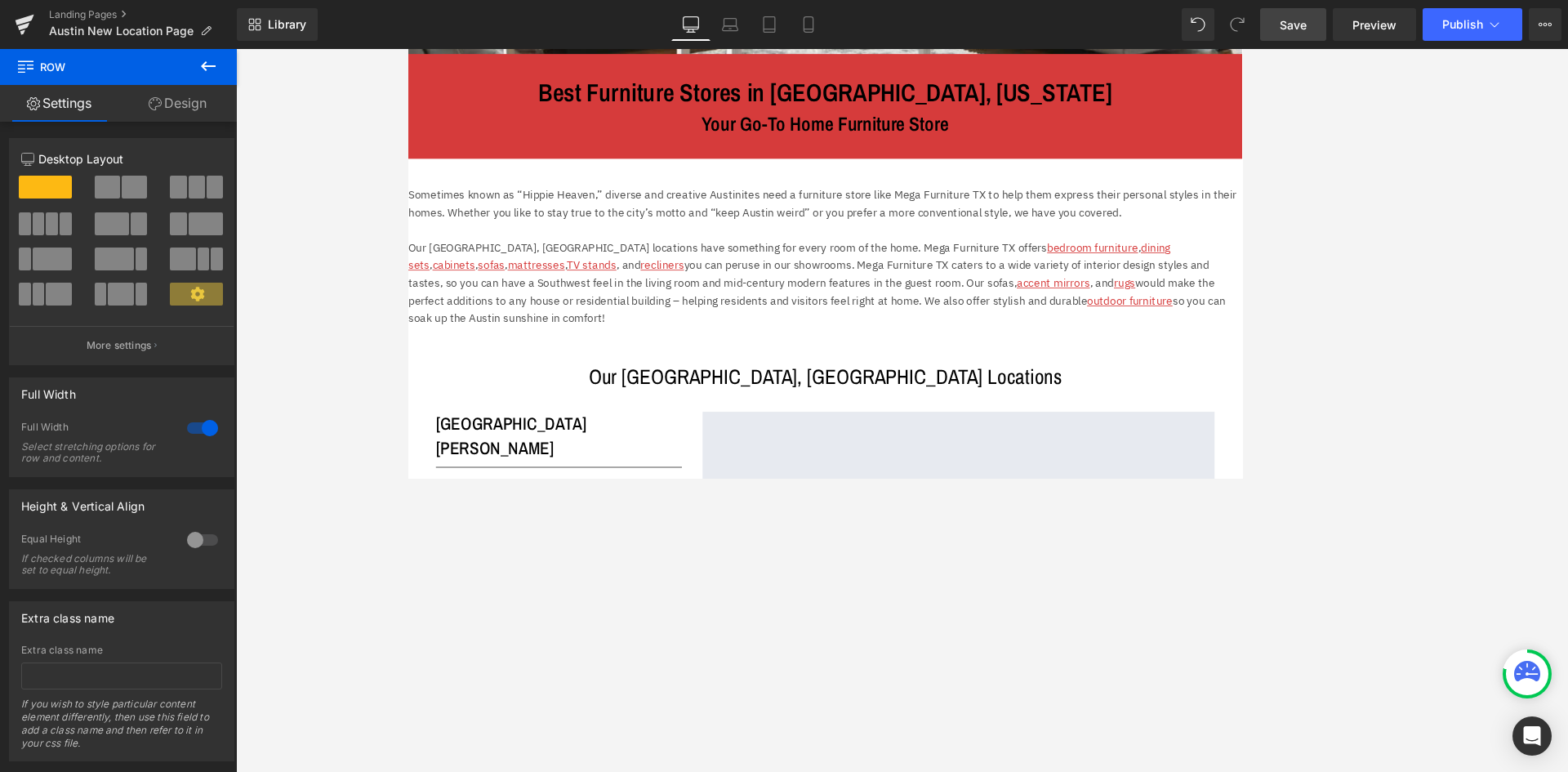 scroll, scrollTop: 423, scrollLeft: 0, axis: vertical 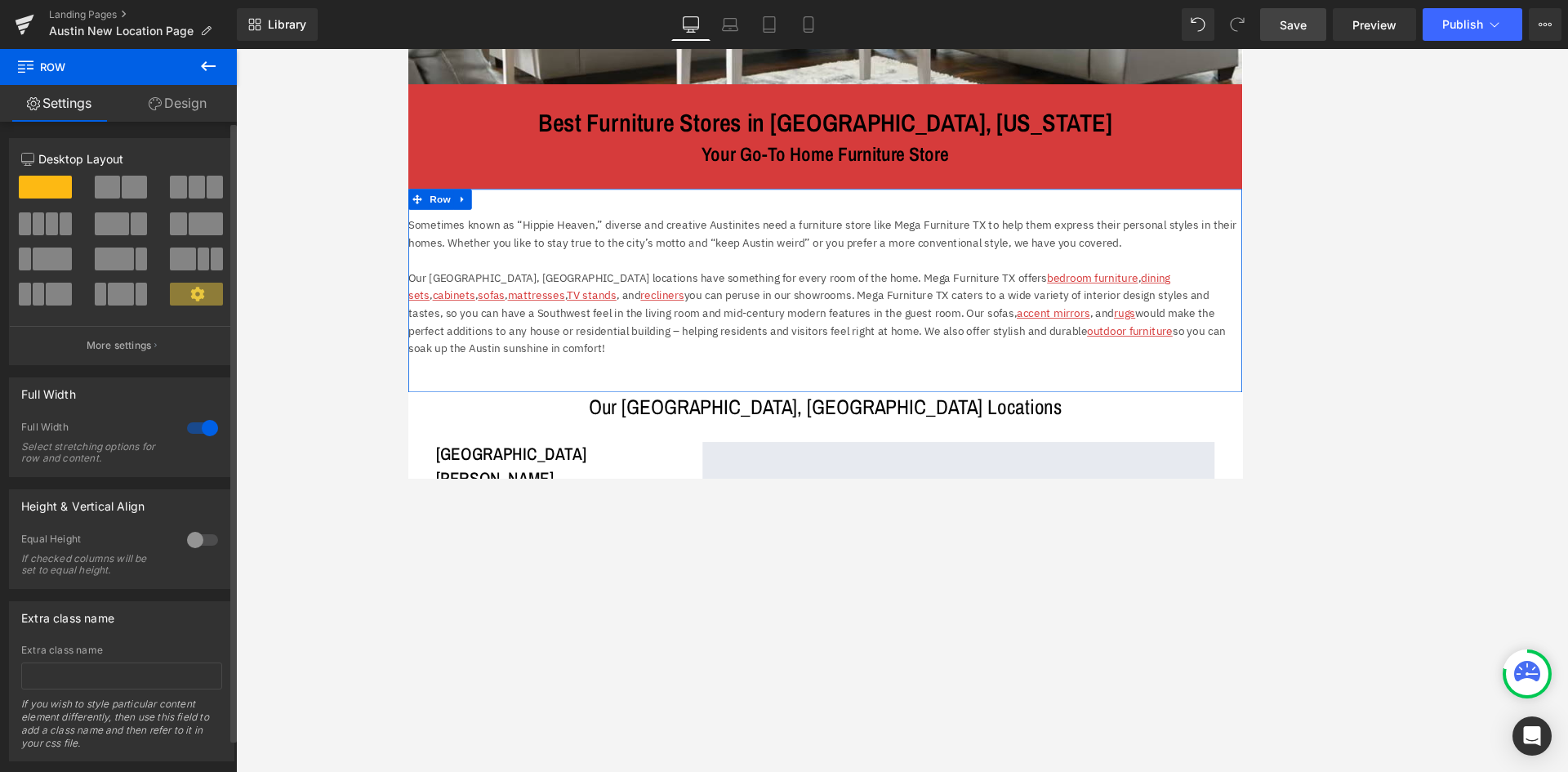click at bounding box center (203, 428) 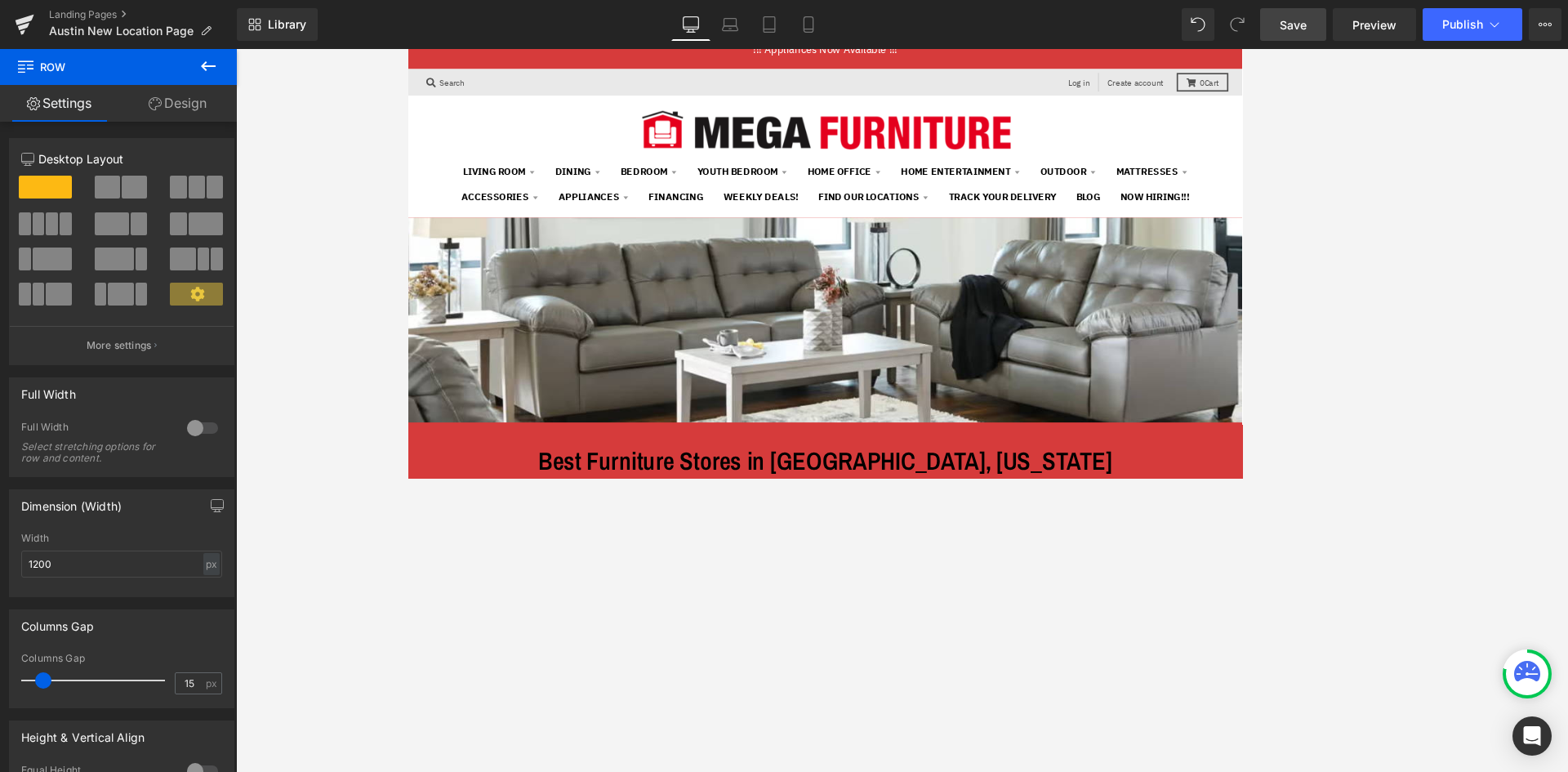 scroll, scrollTop: 0, scrollLeft: 0, axis: both 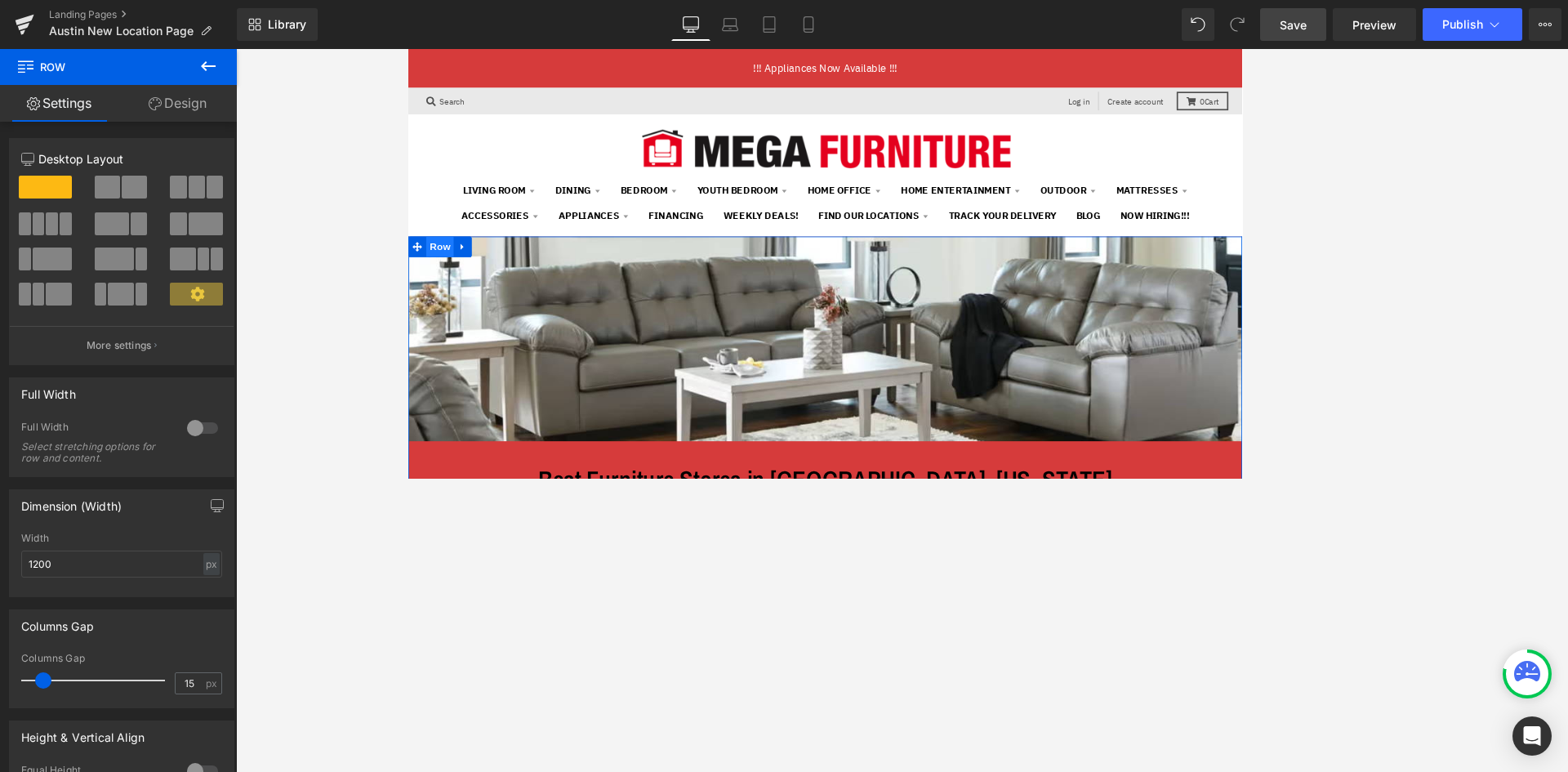 click on "Row" at bounding box center (445, 283) 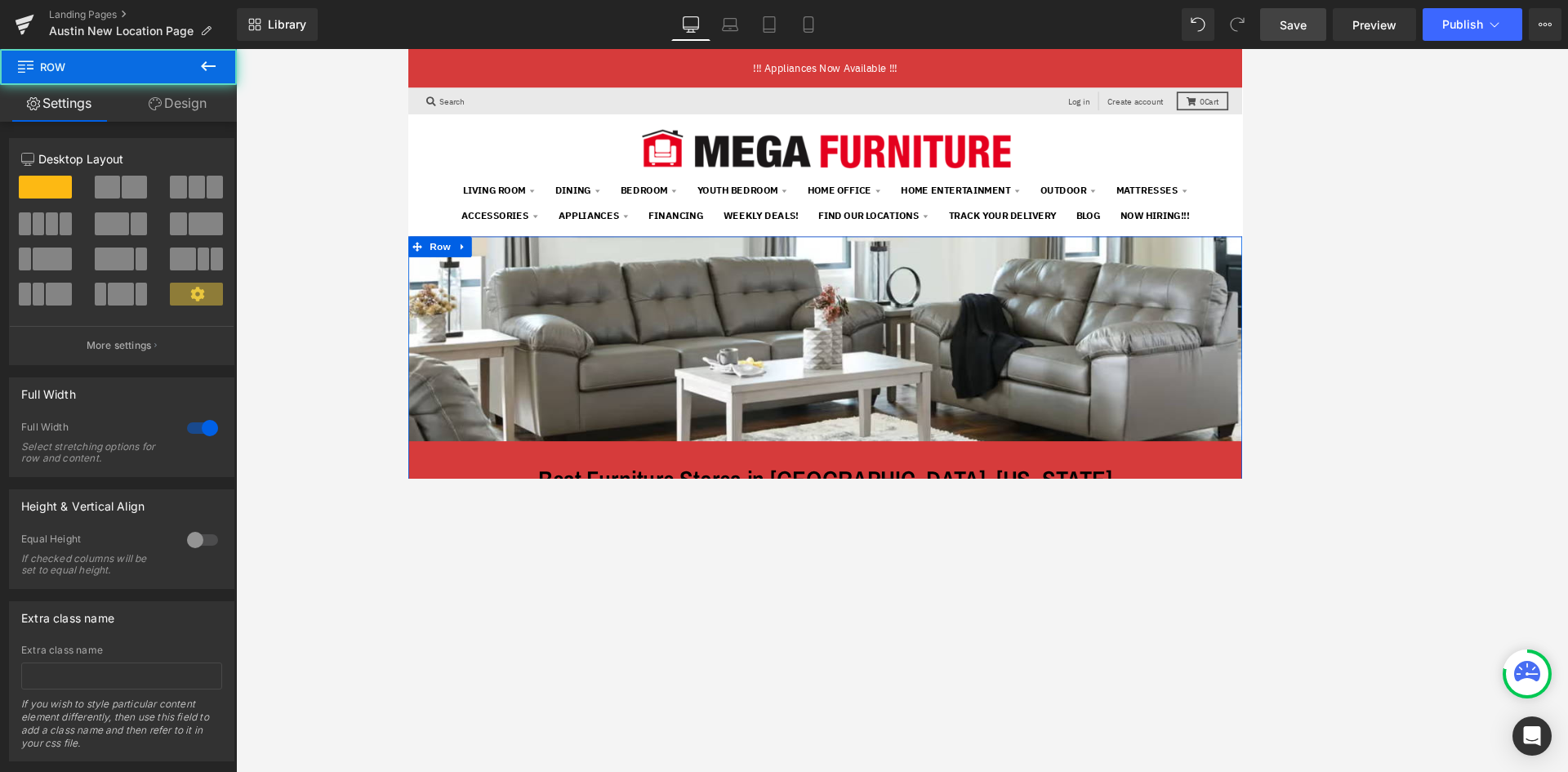 click at bounding box center [203, 428] 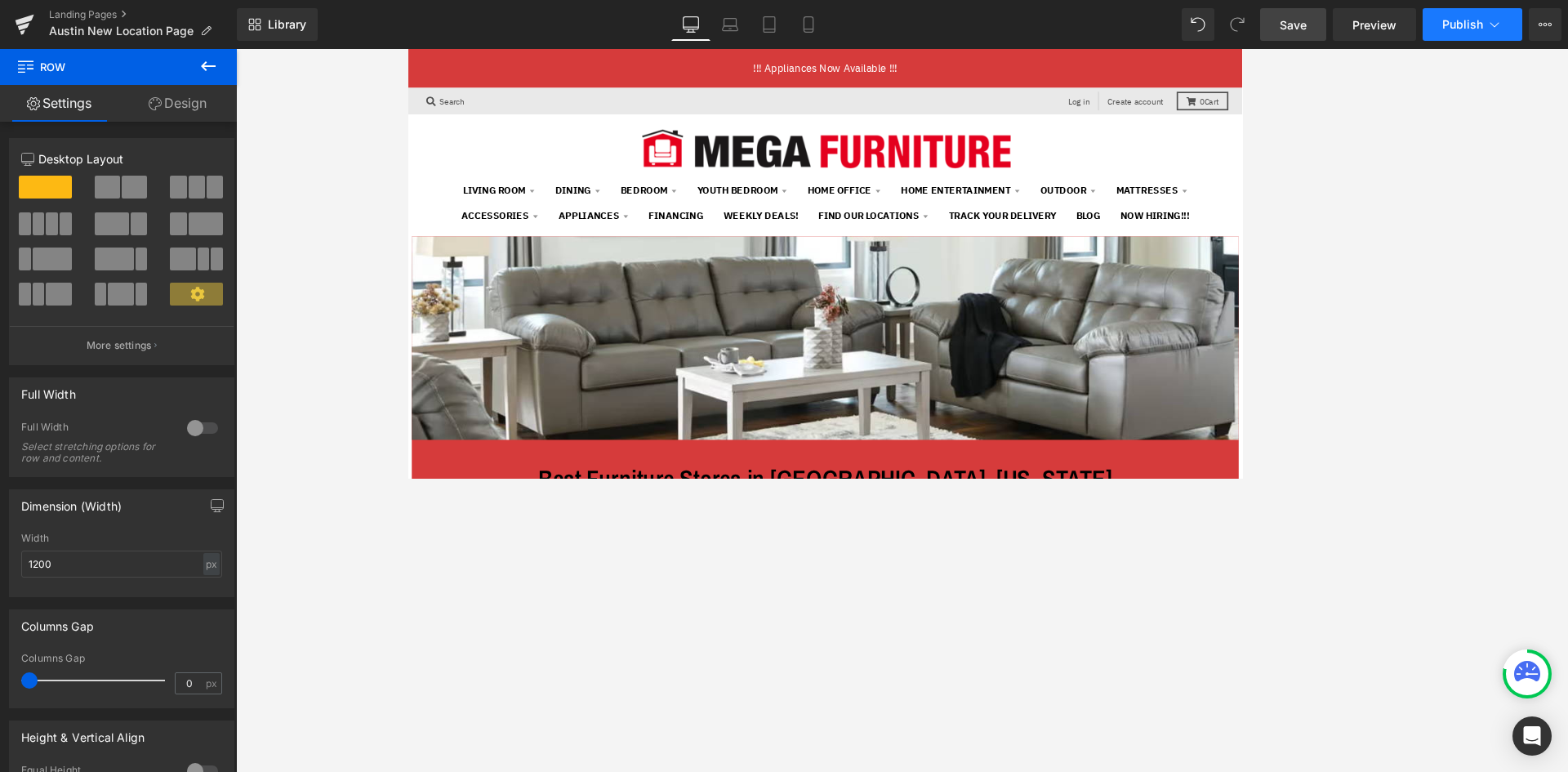 click on "Publish" at bounding box center (1472, 25) 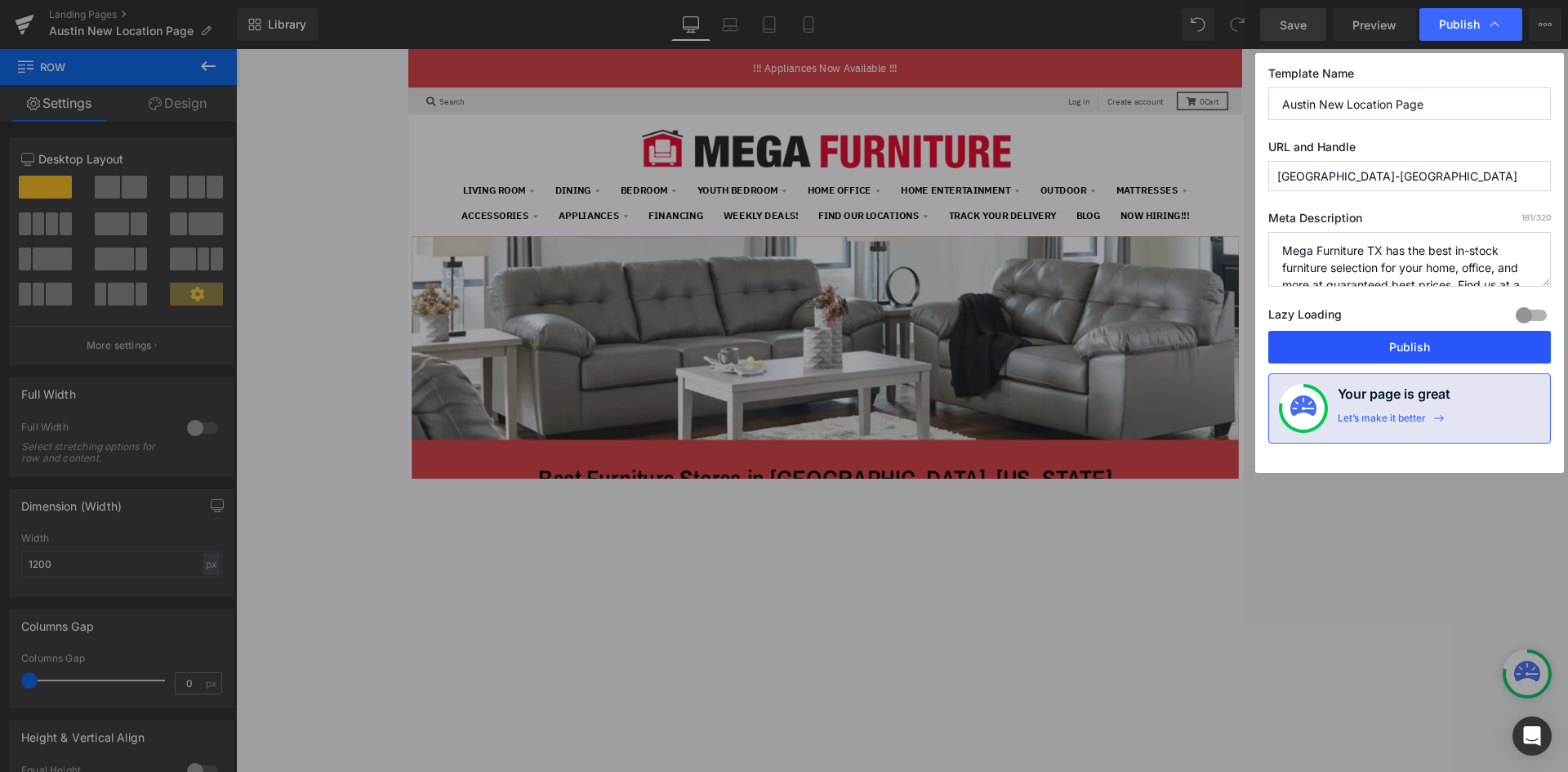 drag, startPoint x: 1371, startPoint y: 337, endPoint x: 552, endPoint y: 86, distance: 856.599 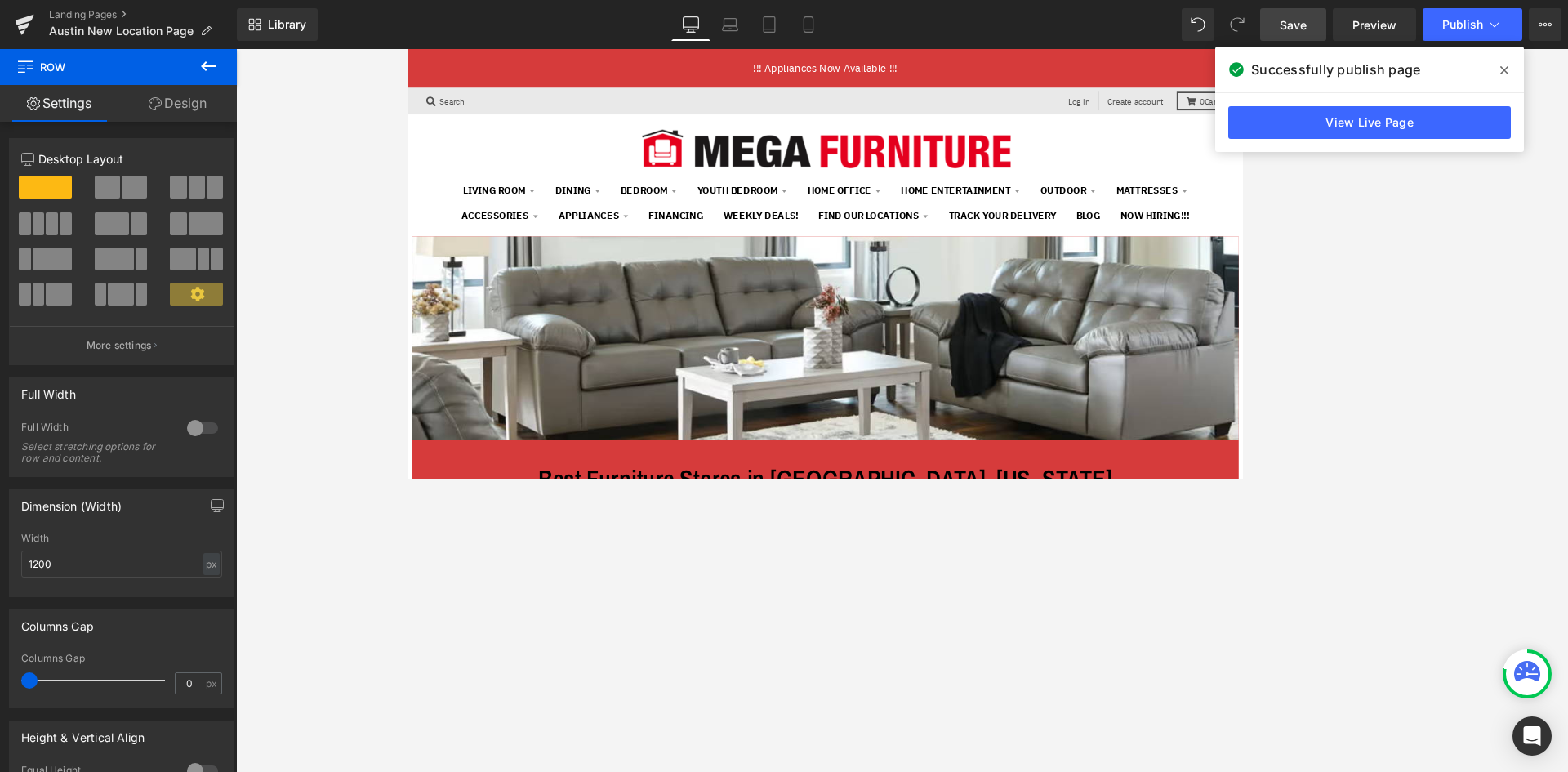 click 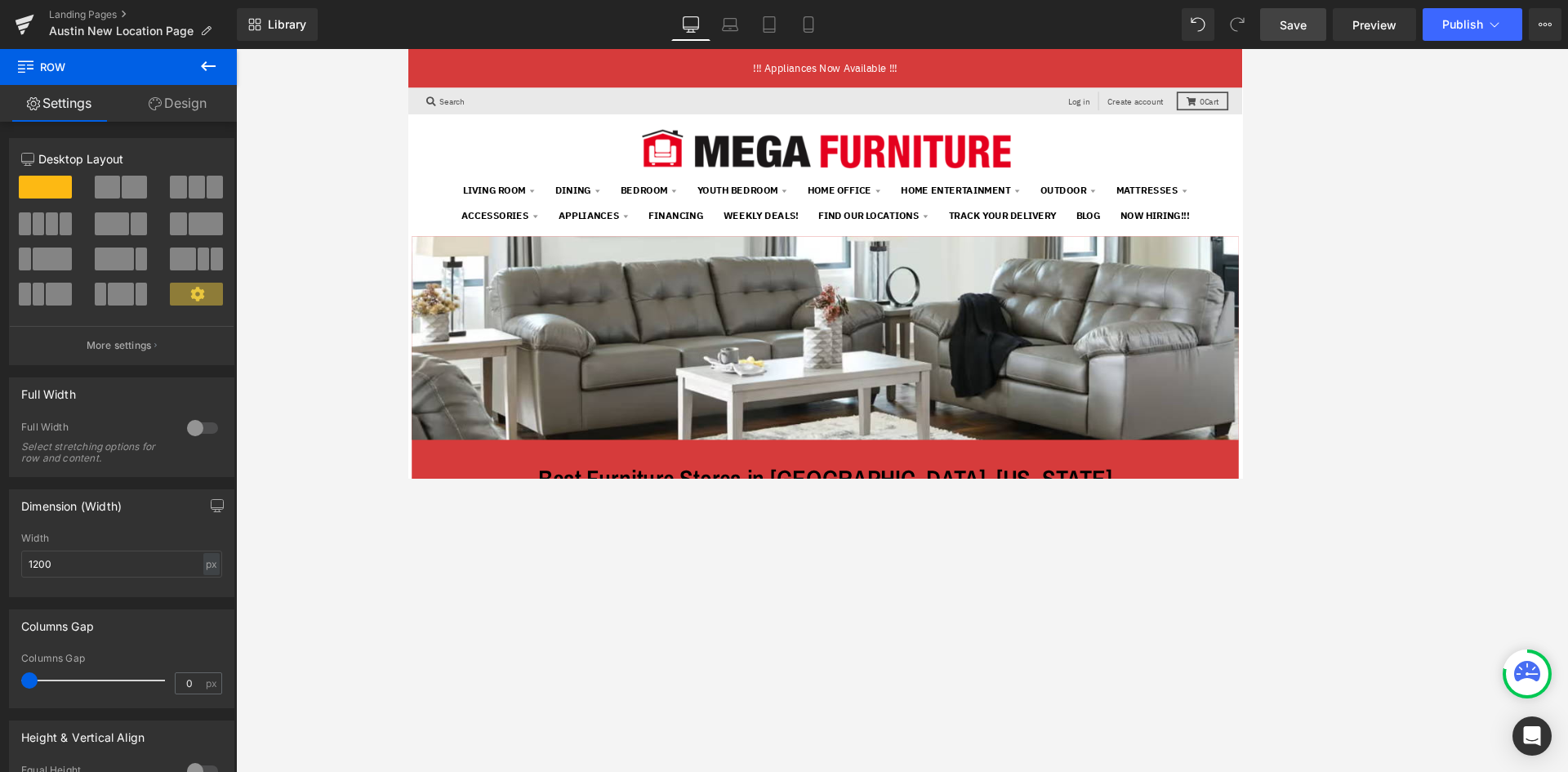 scroll, scrollTop: 13, scrollLeft: 13, axis: both 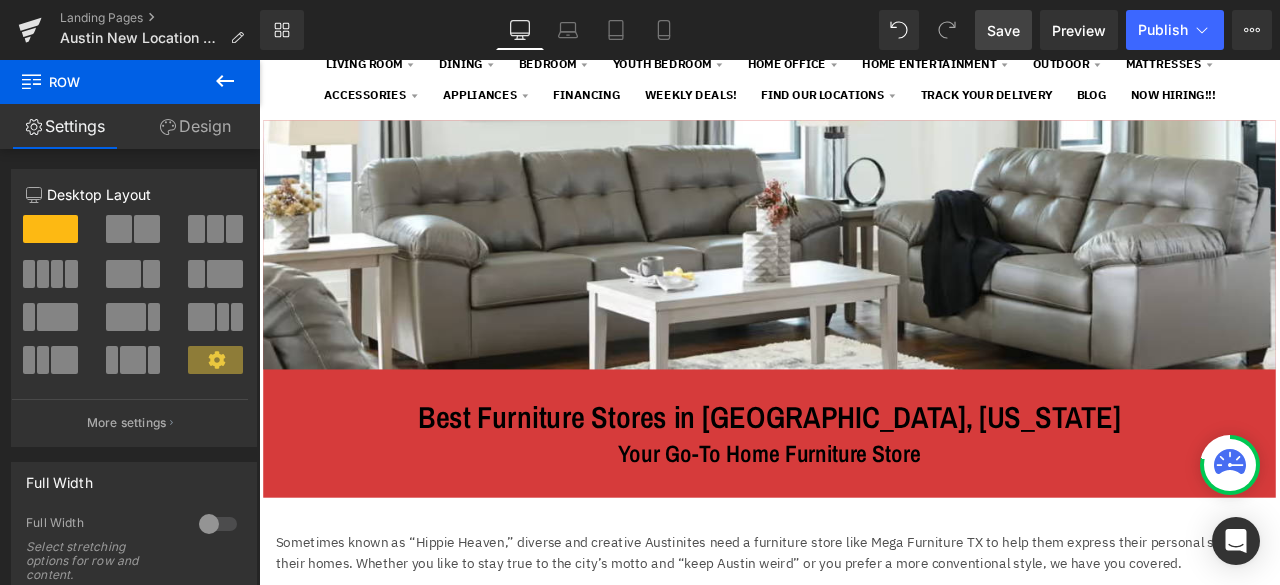 click on "Design" at bounding box center (195, 126) 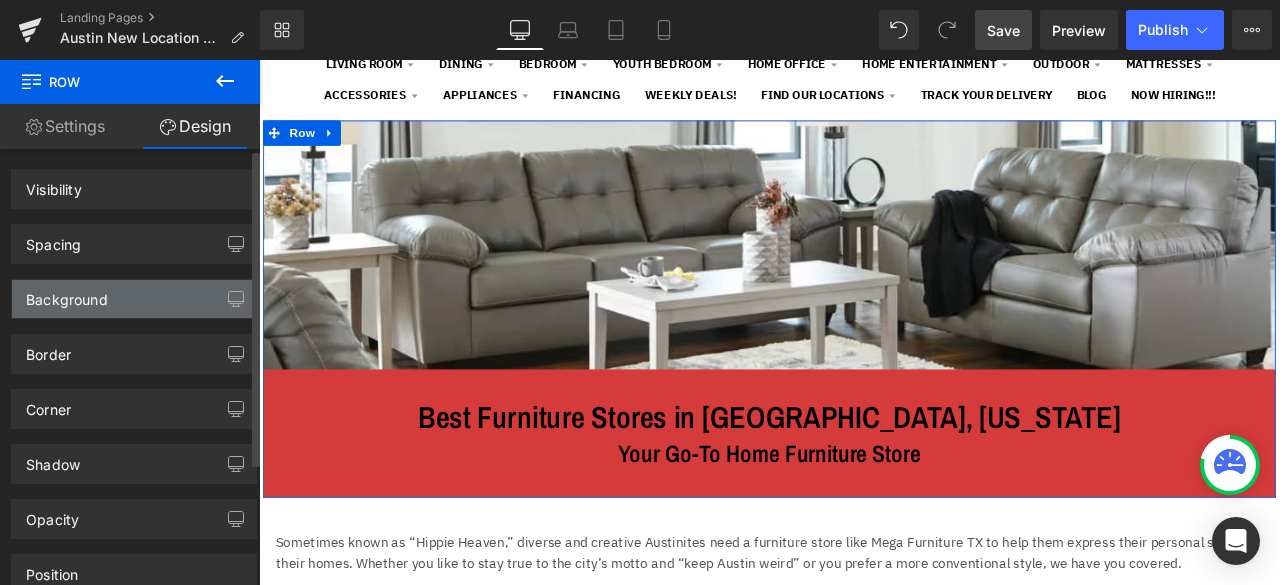 click on "Background" at bounding box center [67, 294] 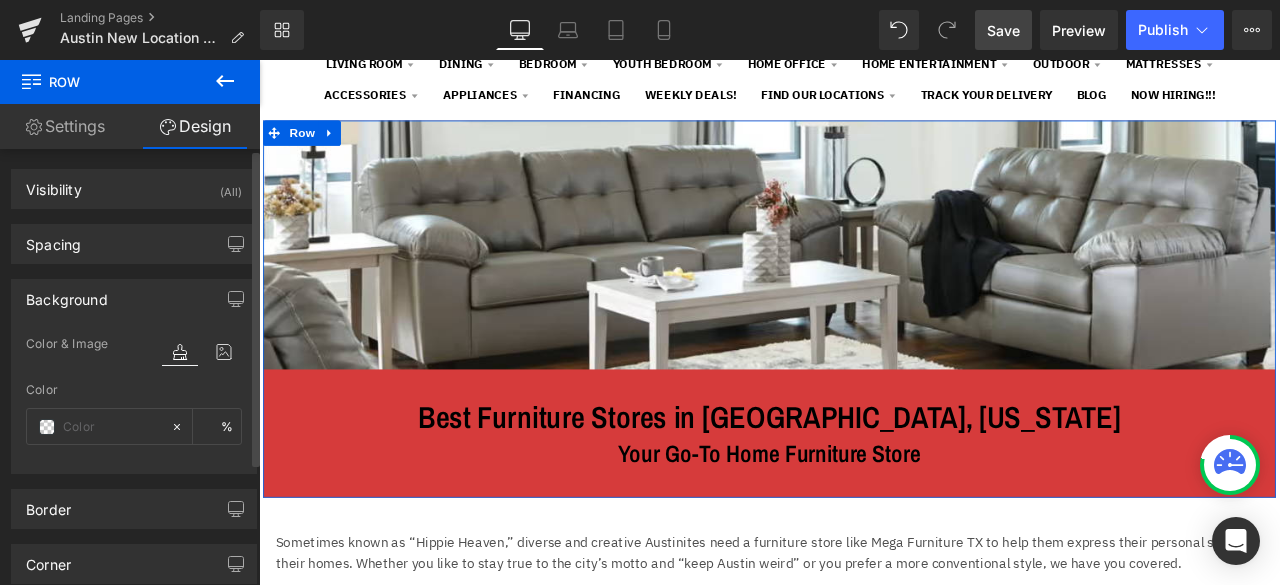 type on "#d63b3b" 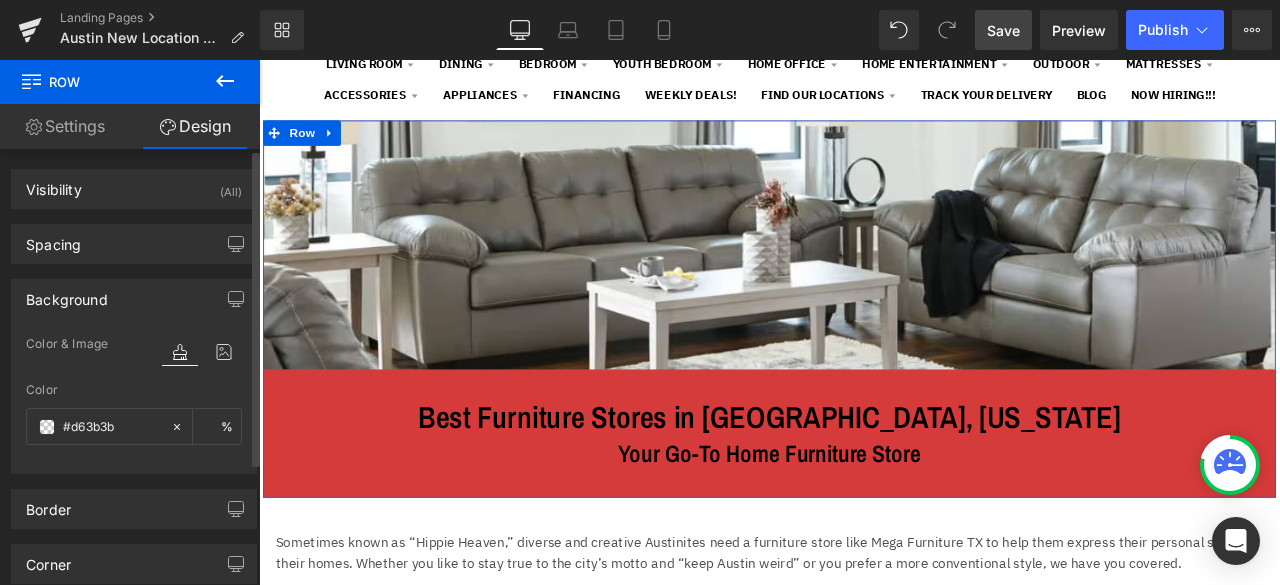 type on "100" 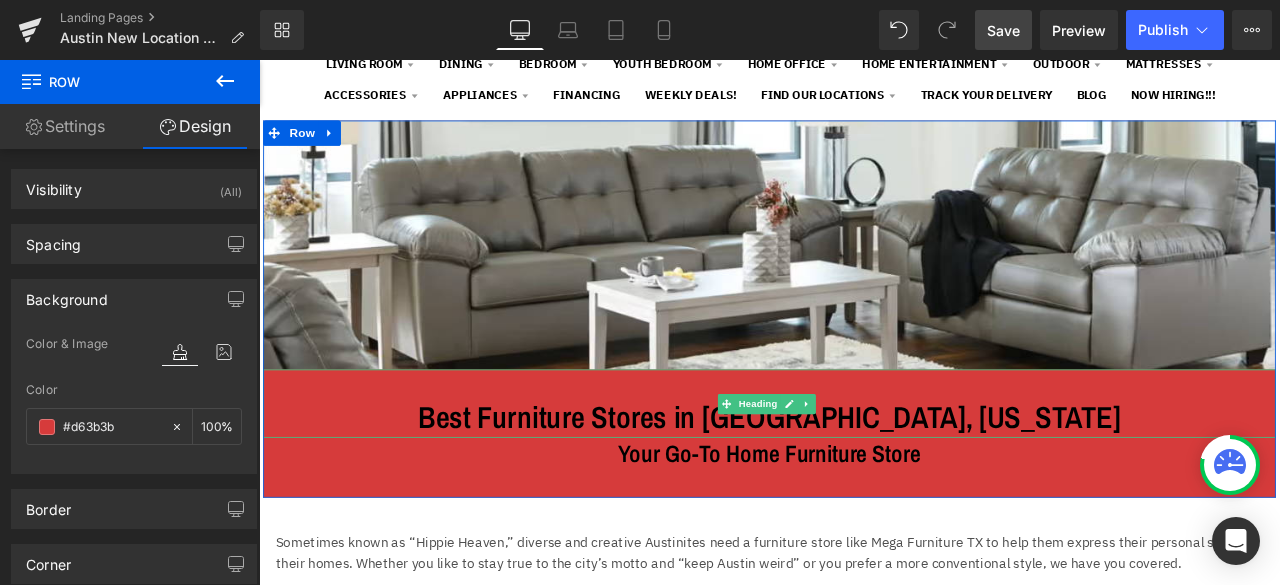 click on "Best Furniture Stores in Austin, Texas" at bounding box center [864, 483] 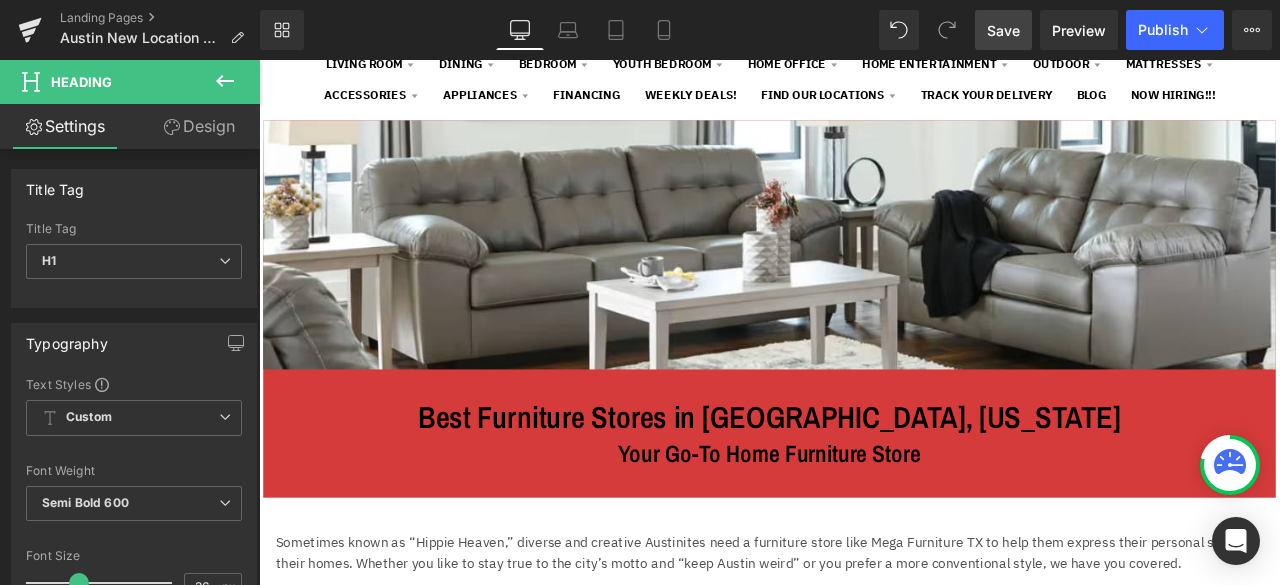 click on "Design" at bounding box center [199, 126] 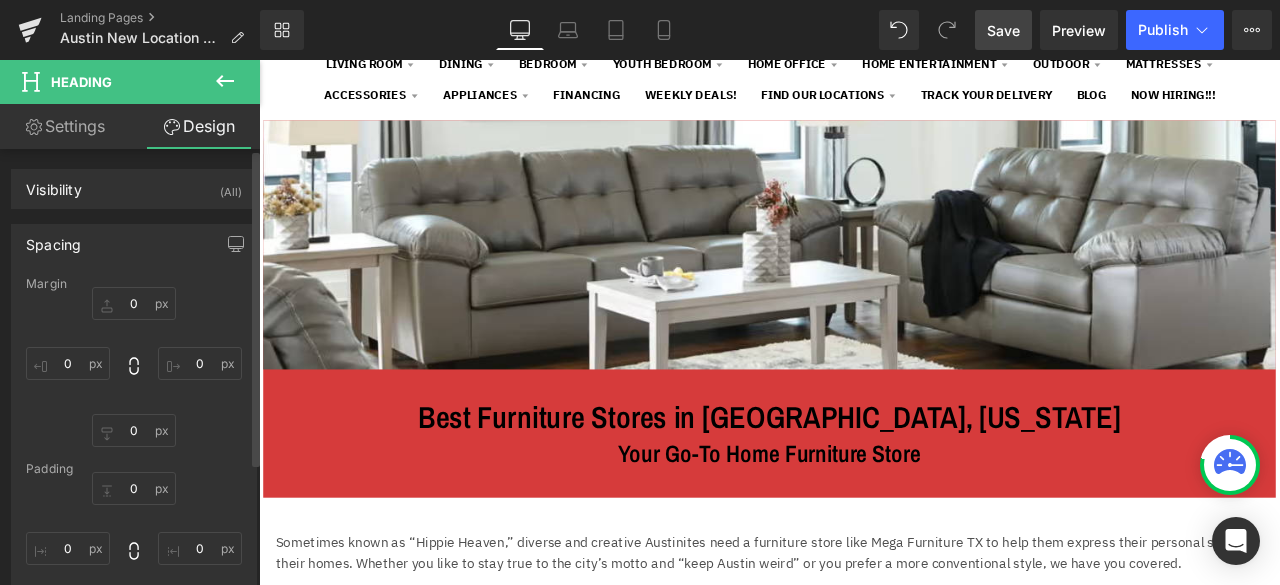 type on "0" 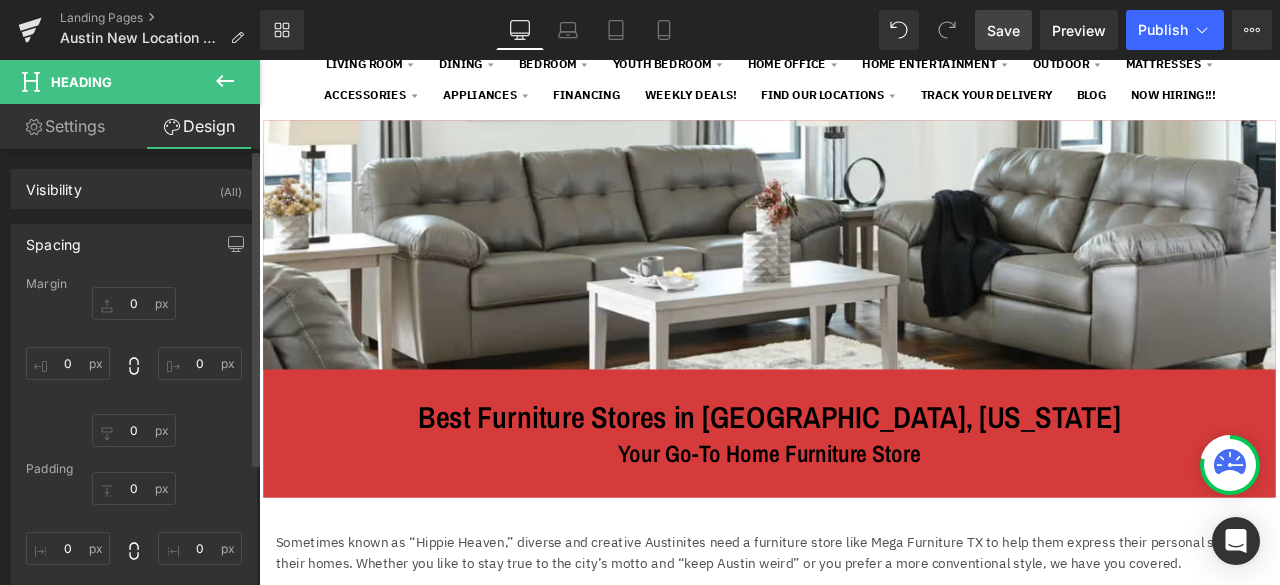 type on "0" 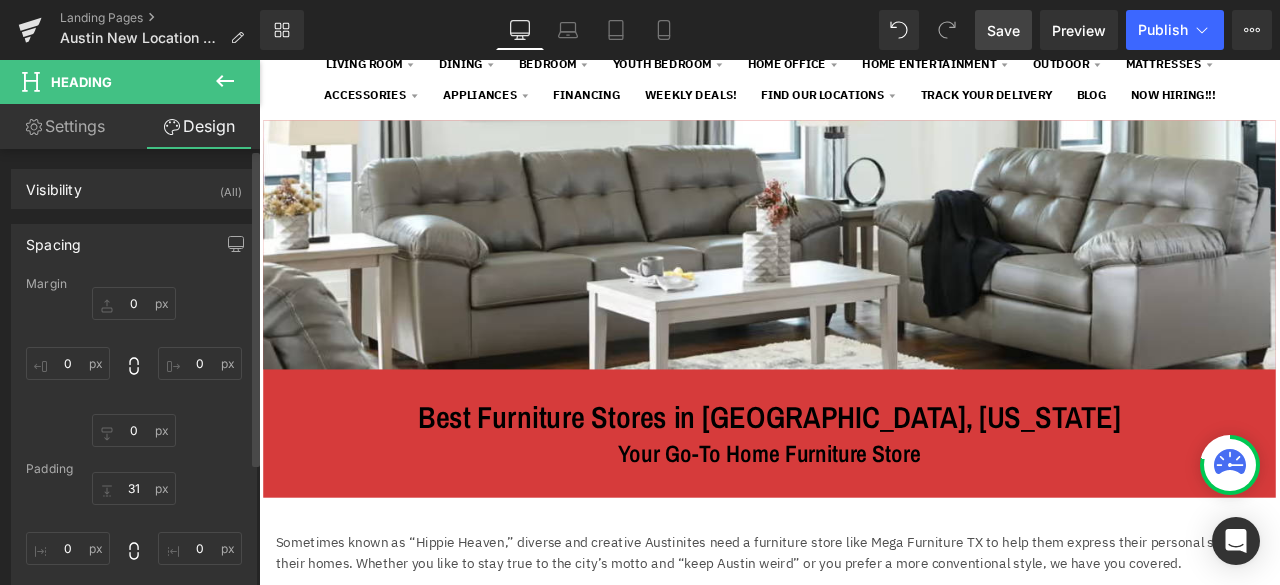 type on "0" 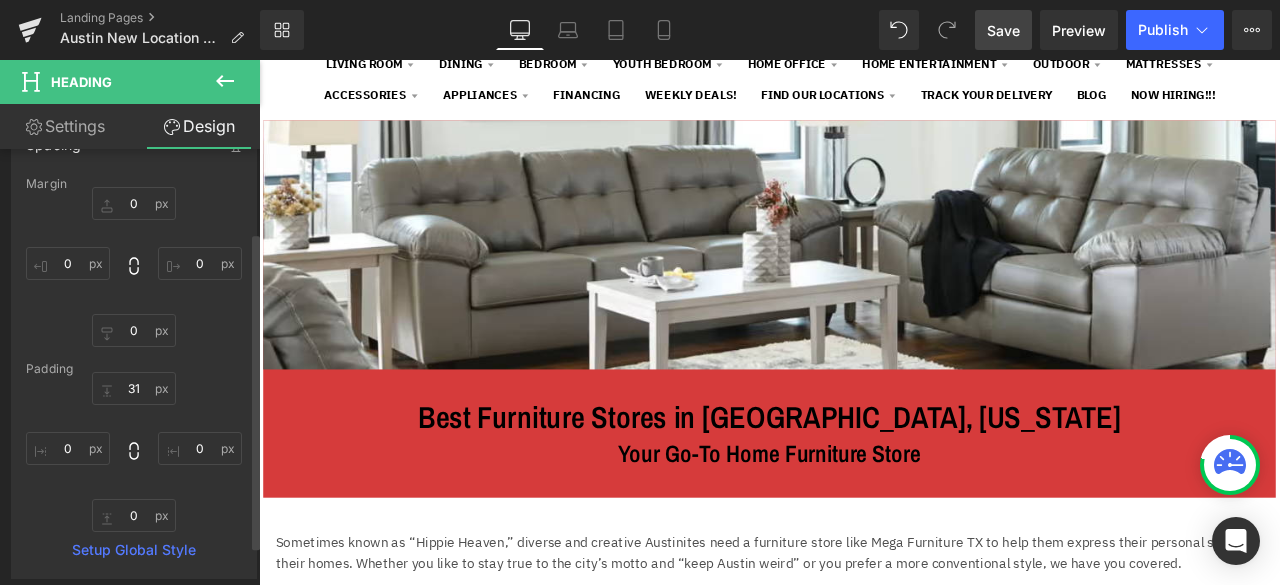scroll, scrollTop: 200, scrollLeft: 0, axis: vertical 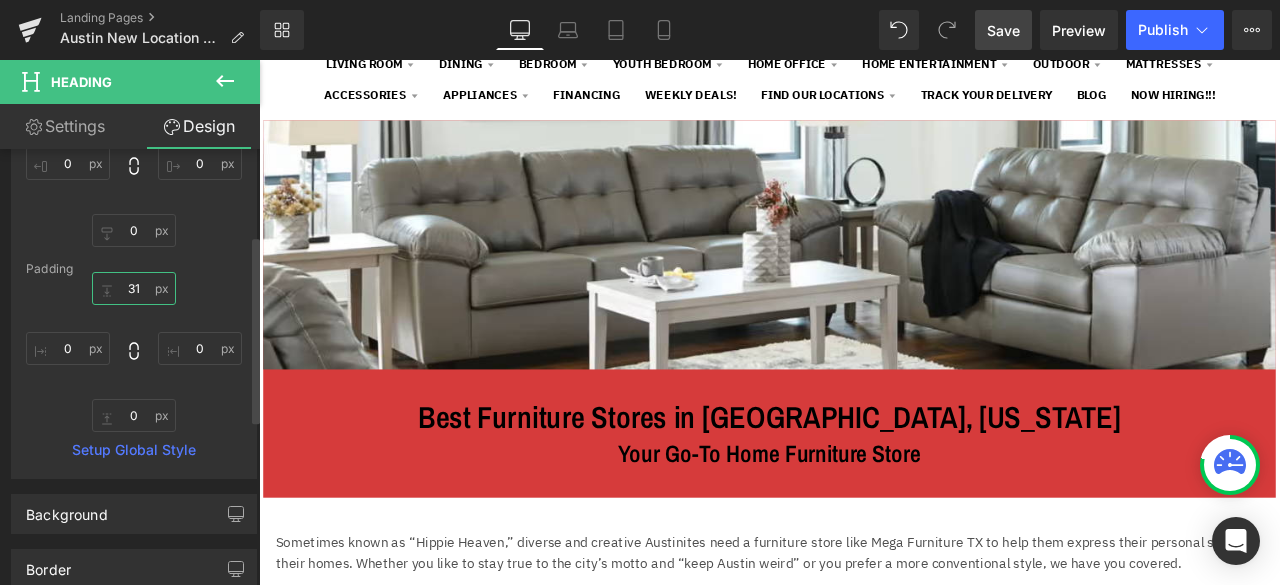 click on "31" at bounding box center [134, 288] 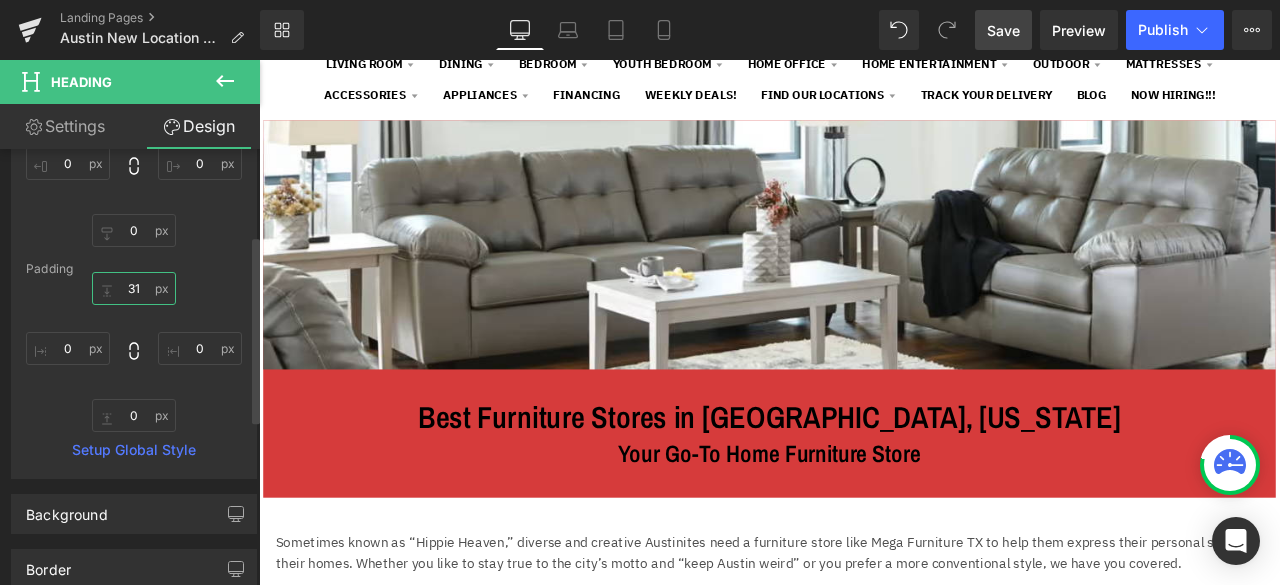 type on "3" 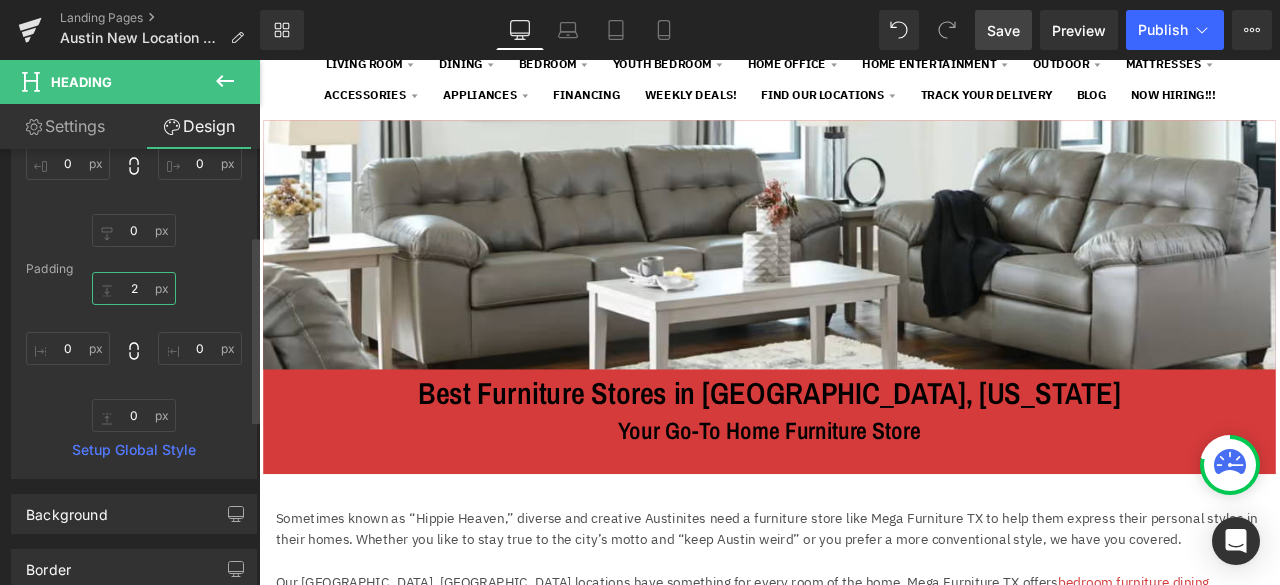 type on "25" 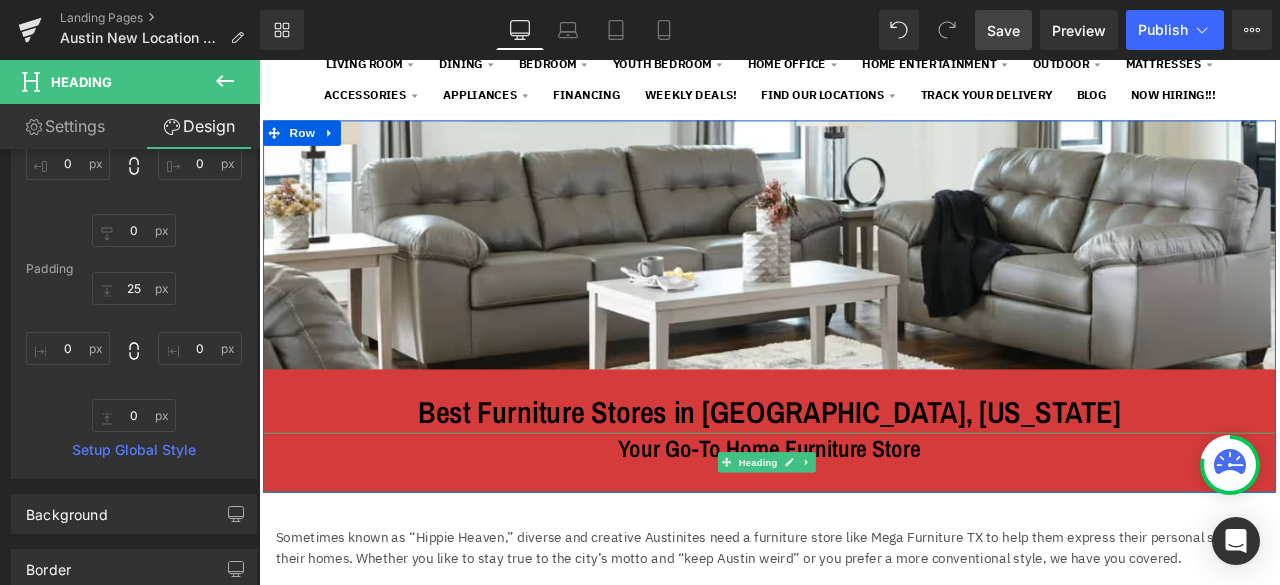 click on "Your Go-To Home Furniture Store" at bounding box center [864, 521] 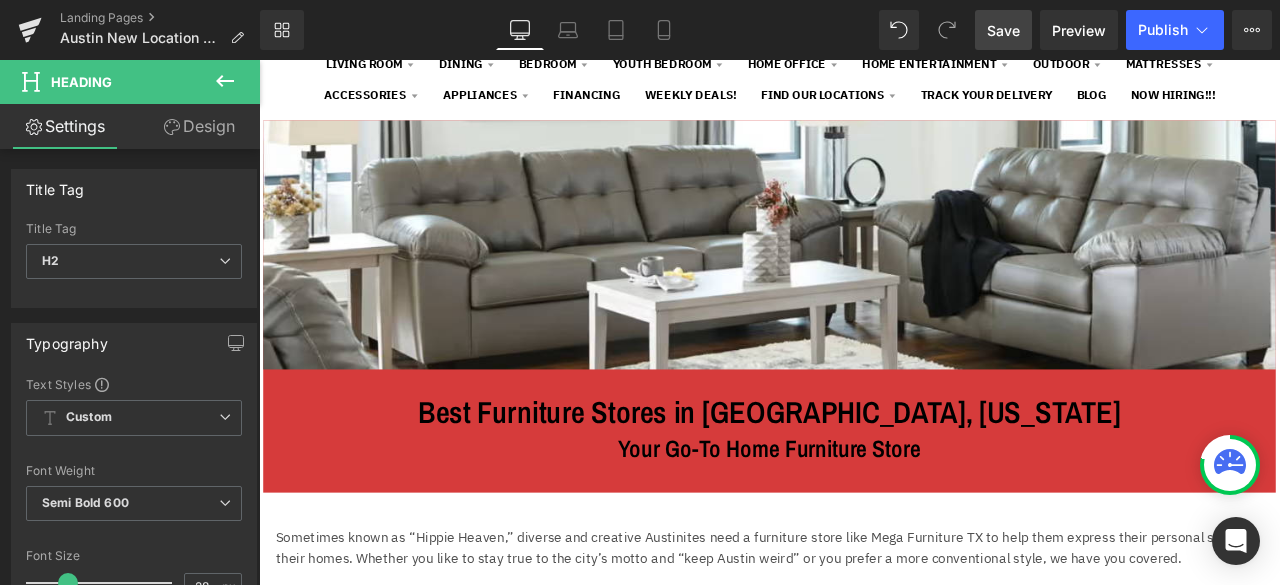 click on "Design" at bounding box center [199, 126] 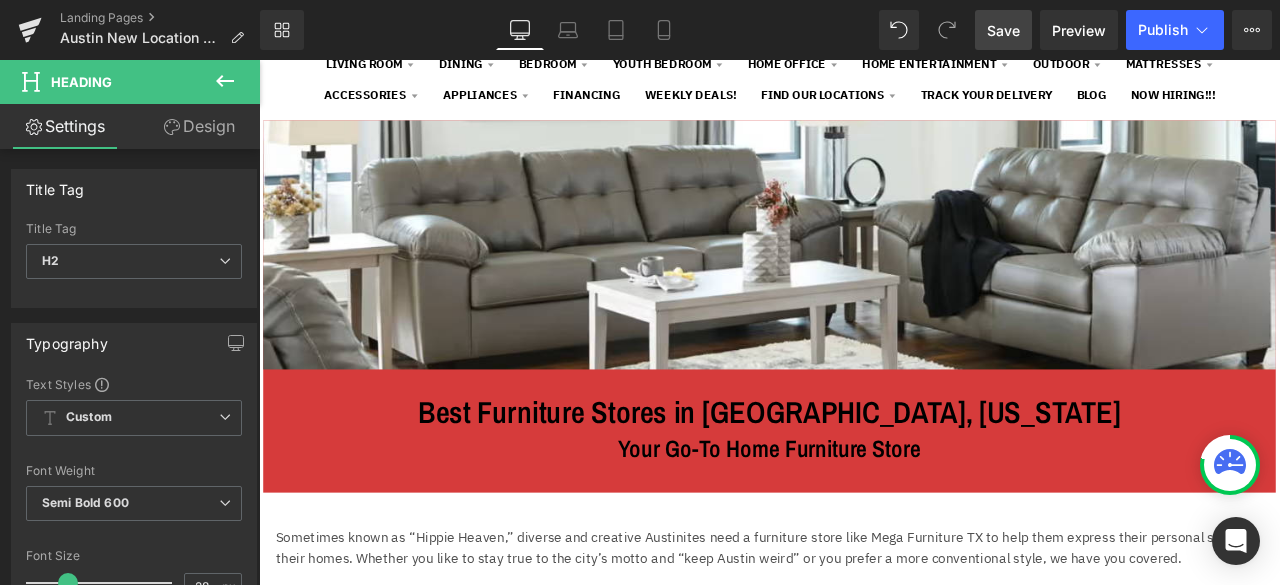 click on "Spacing" at bounding box center [0, 0] 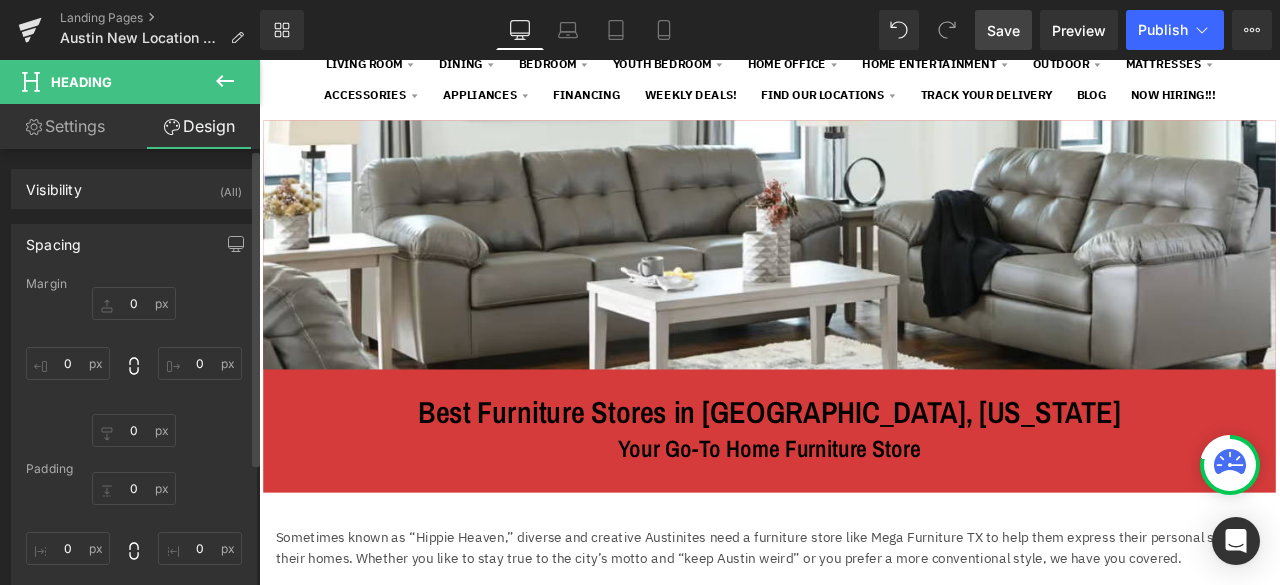 type on "0" 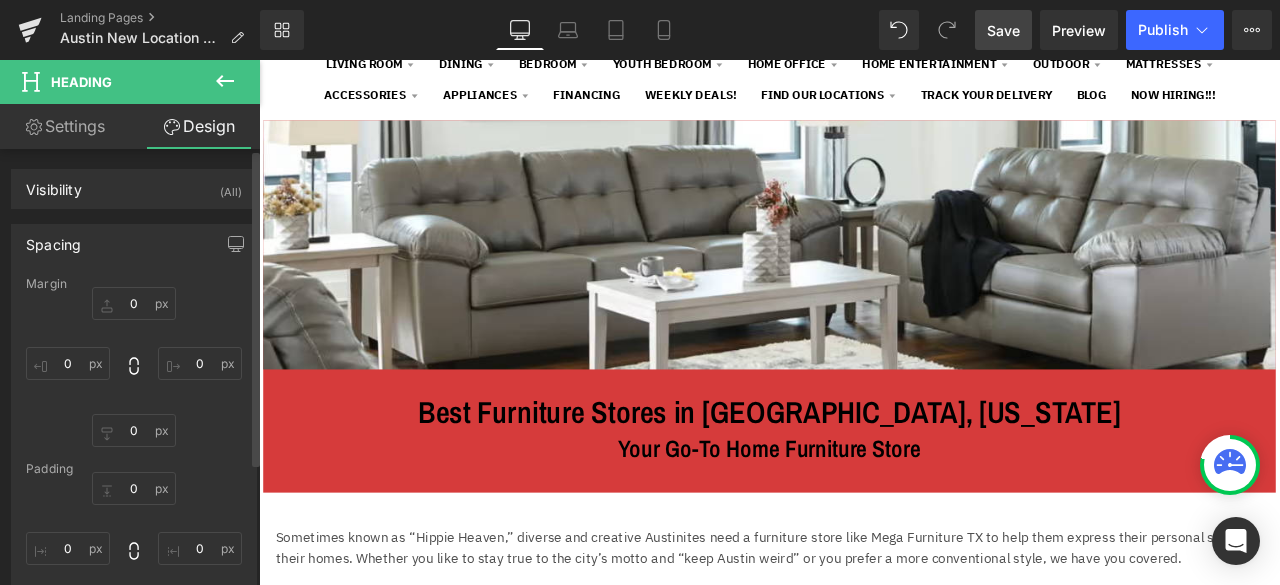 type on "0" 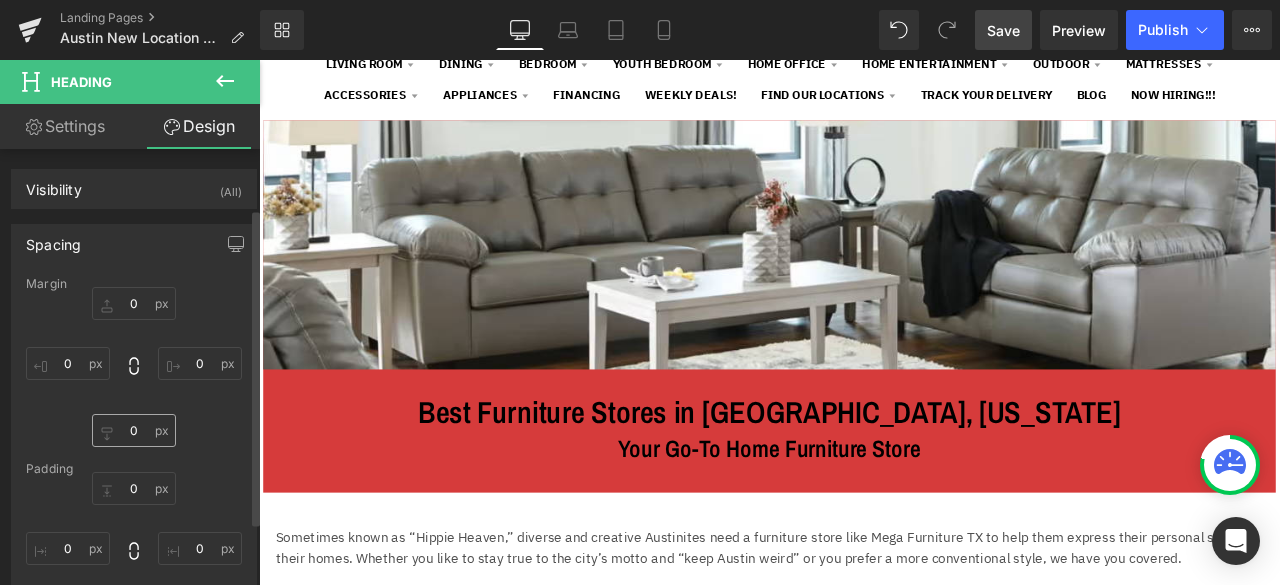 scroll, scrollTop: 100, scrollLeft: 0, axis: vertical 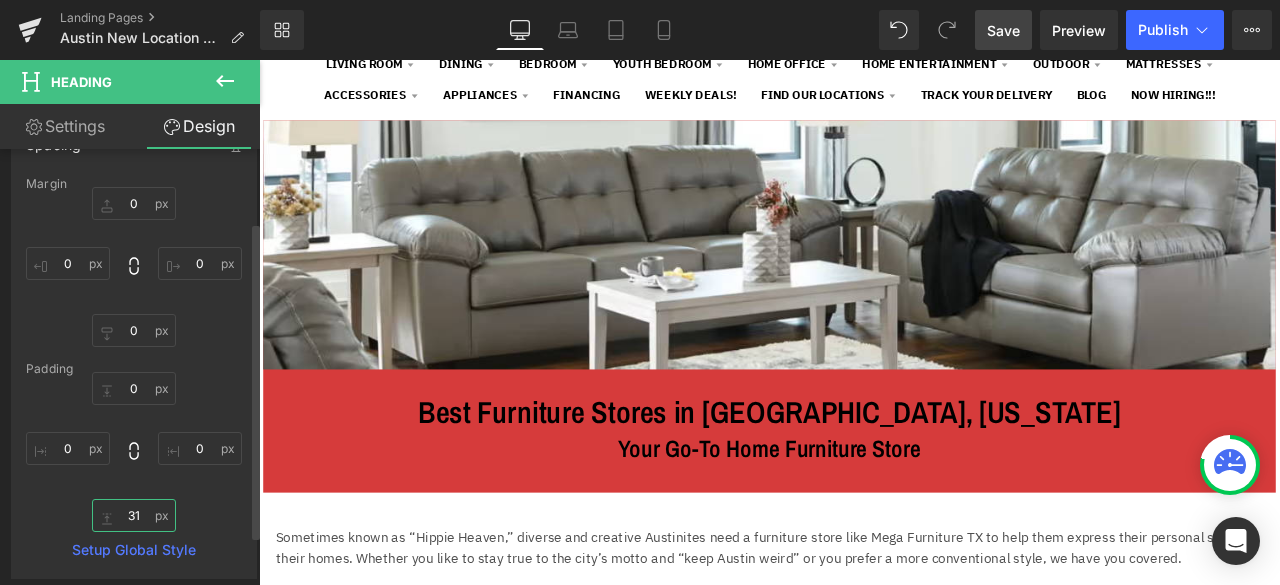 click on "31" at bounding box center (134, 515) 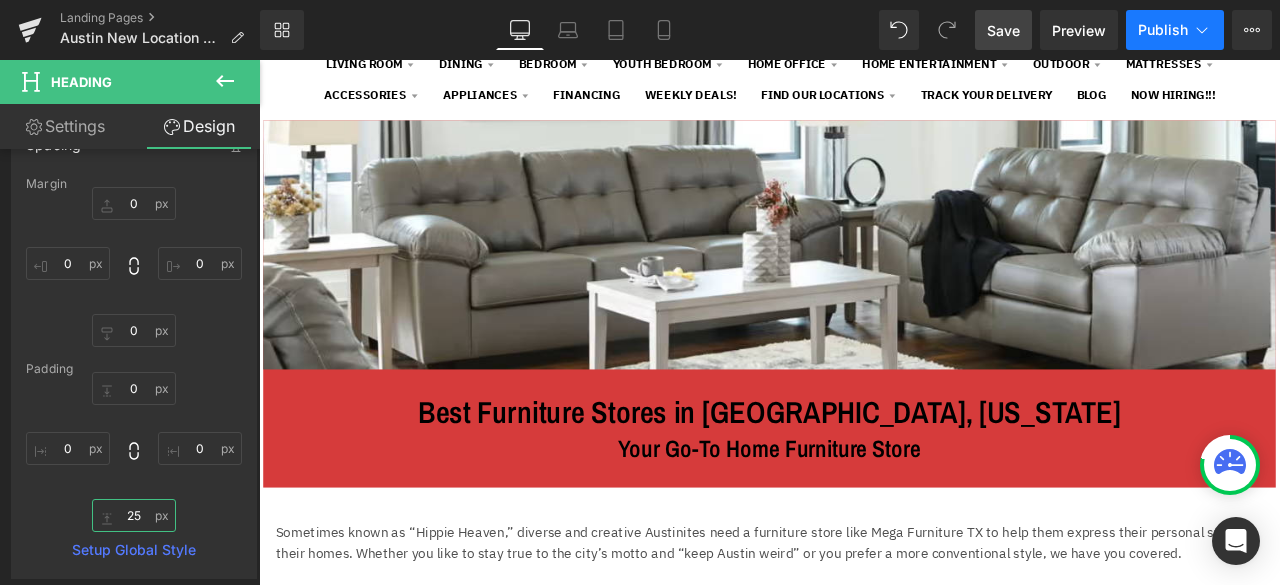 type on "25" 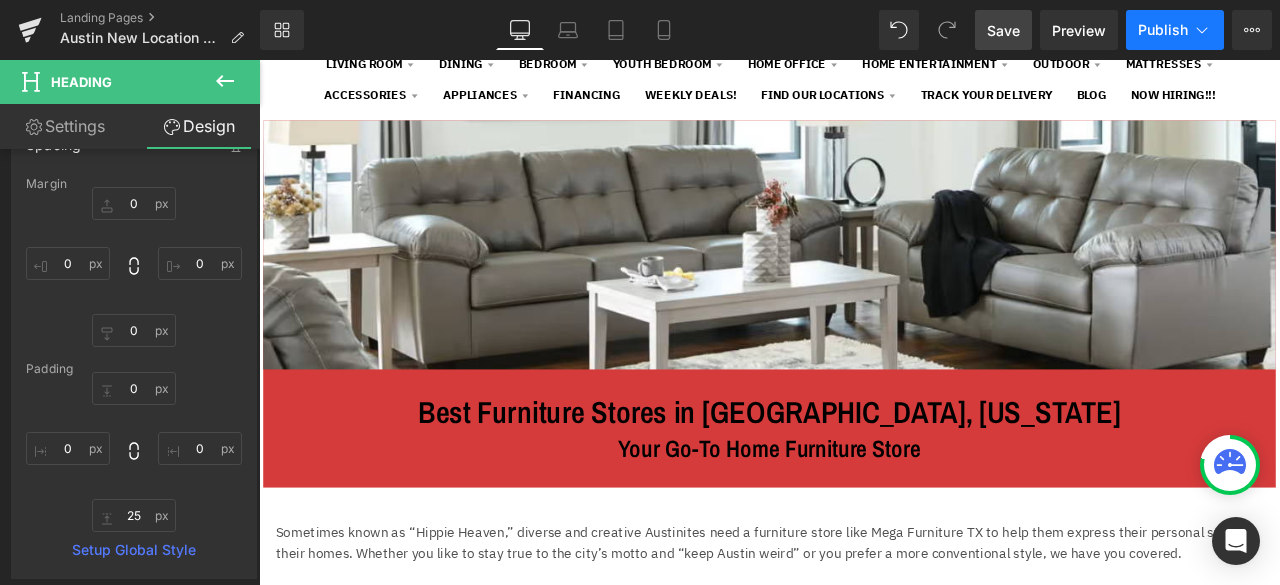 click on "Publish" at bounding box center [1163, 30] 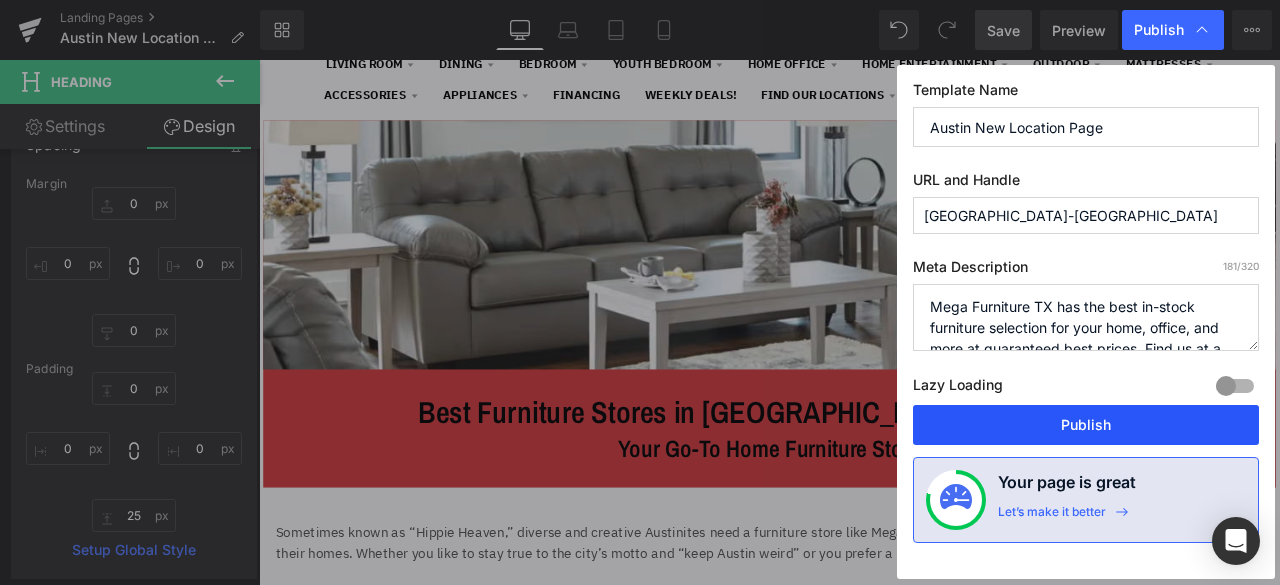 click on "Publish" at bounding box center [1086, 425] 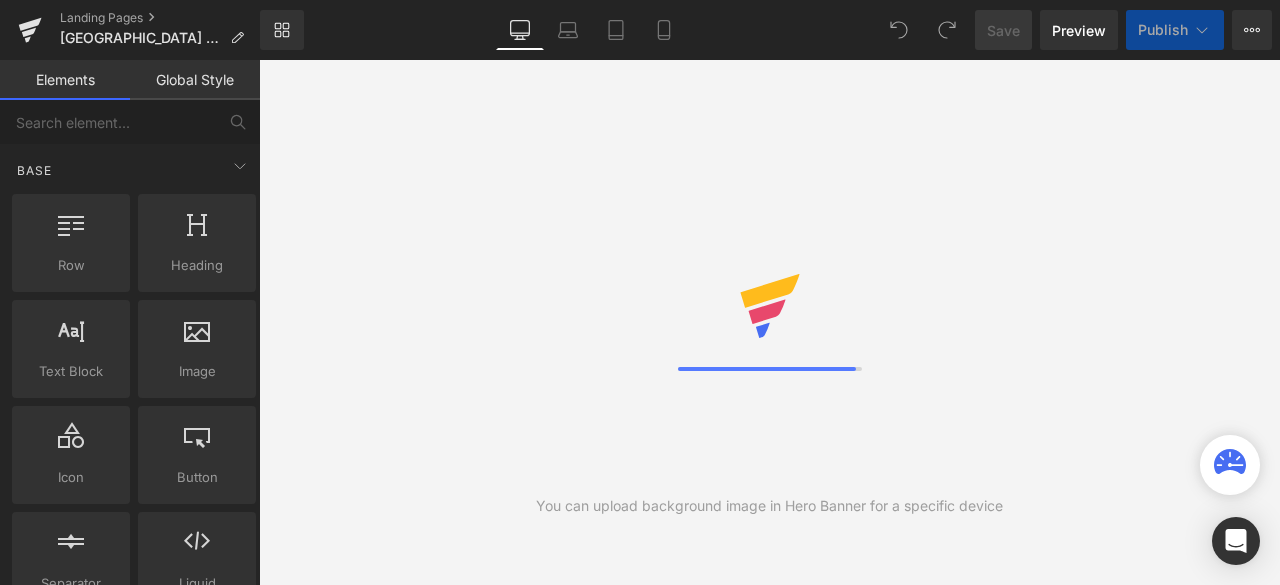 scroll, scrollTop: 0, scrollLeft: 0, axis: both 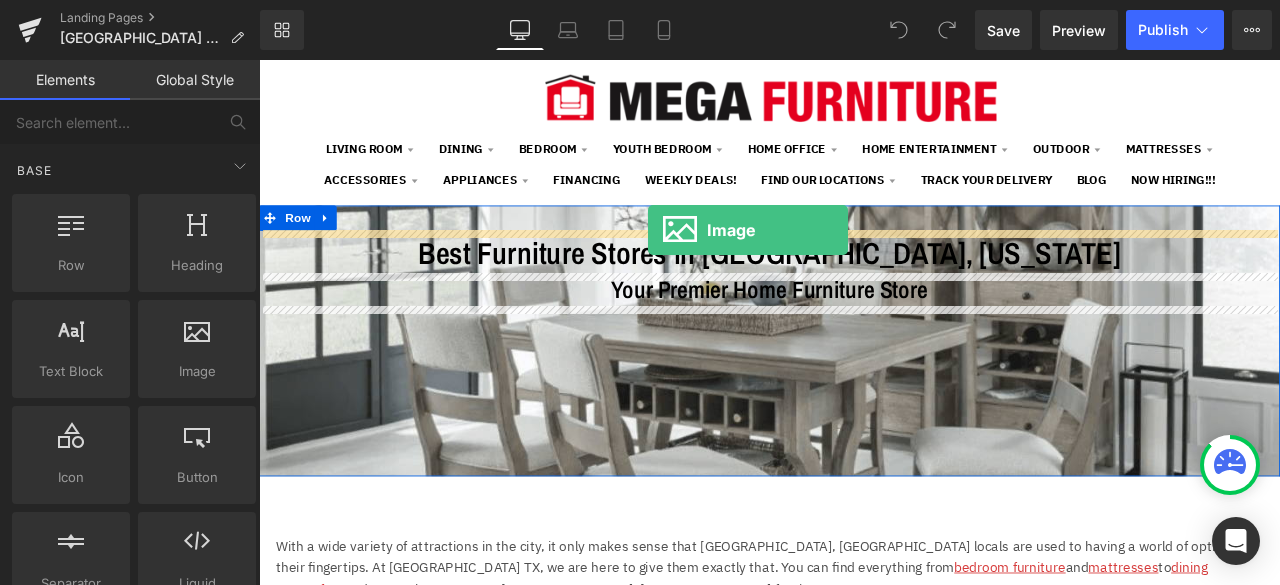 drag, startPoint x: 494, startPoint y: 413, endPoint x: 720, endPoint y: 261, distance: 272.36005 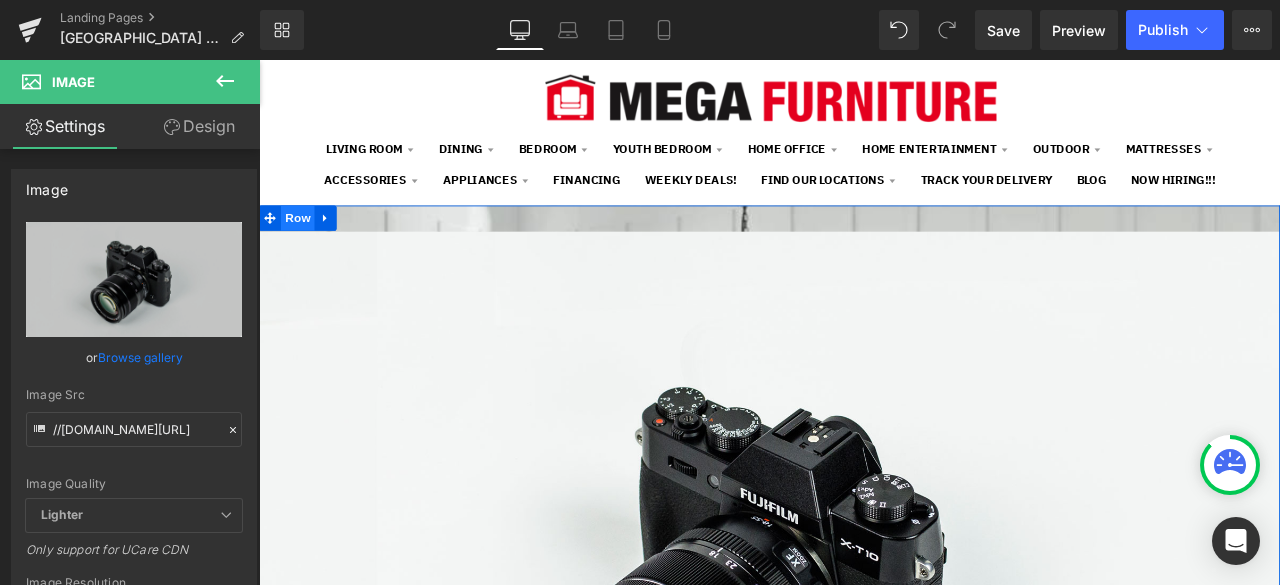 click on "Row" at bounding box center (305, 247) 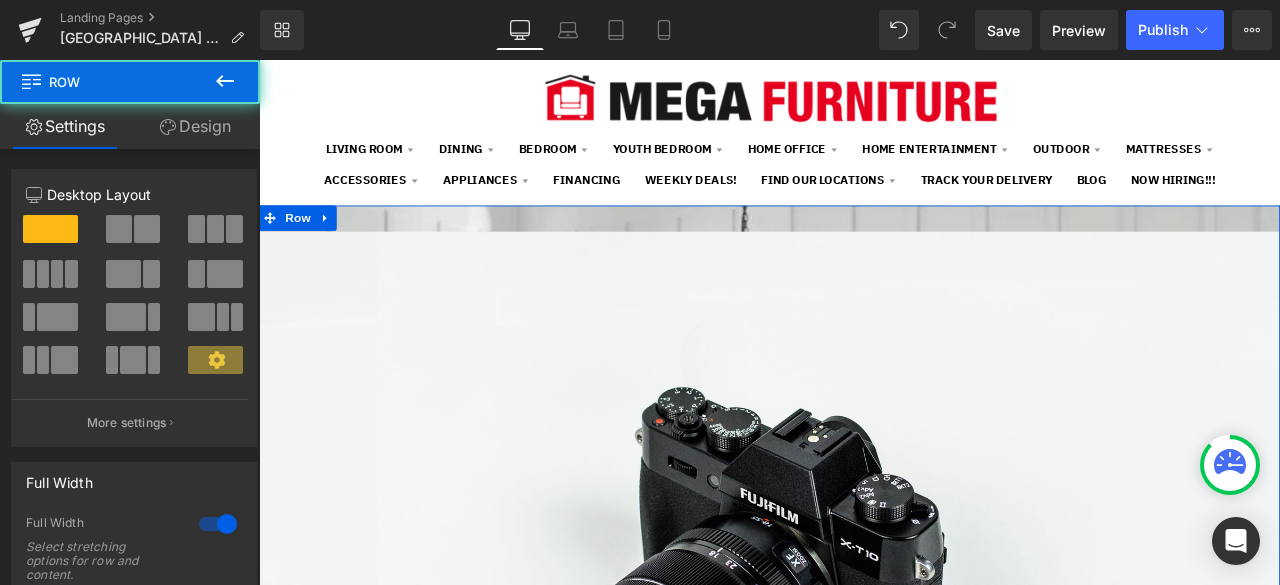 click on "Design" at bounding box center [195, 126] 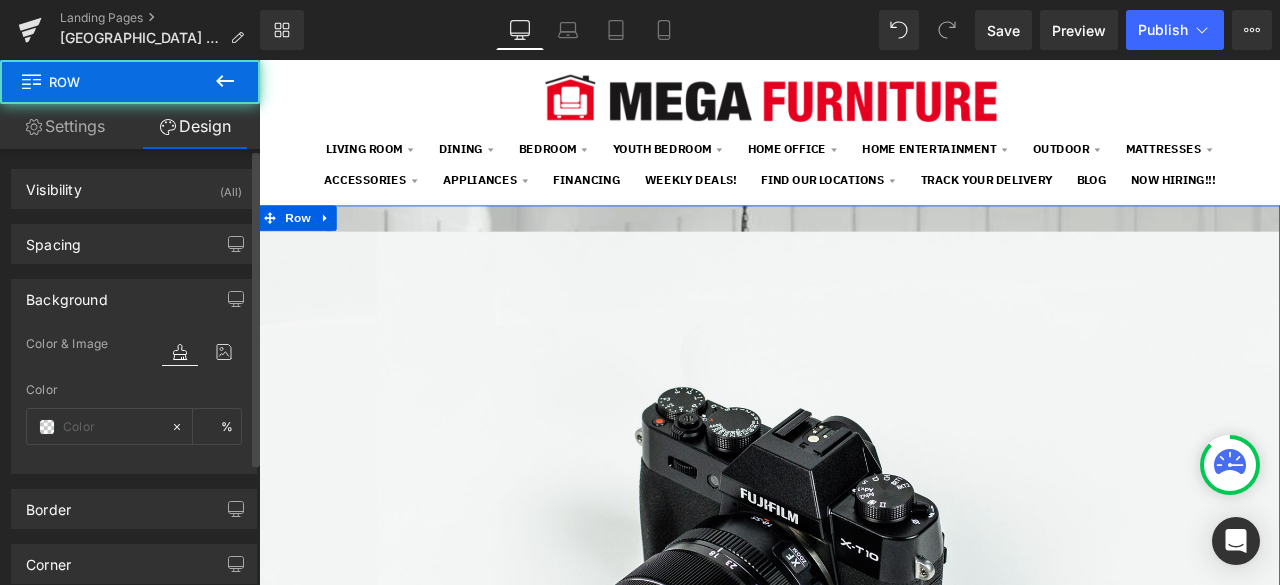 type on "transparent" 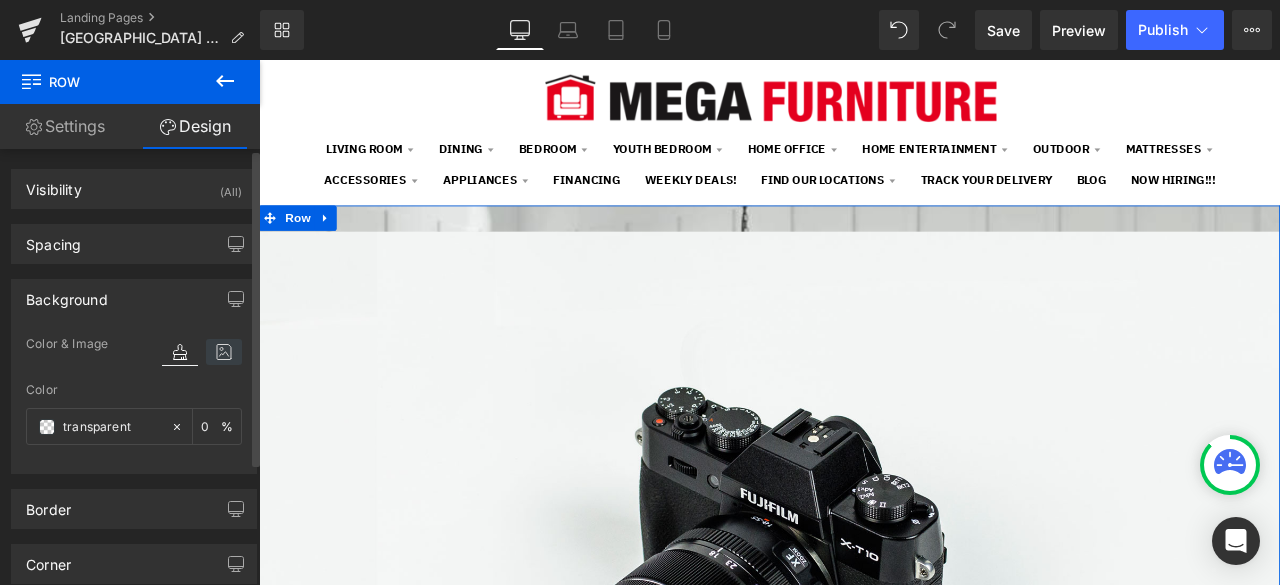 click at bounding box center [224, 352] 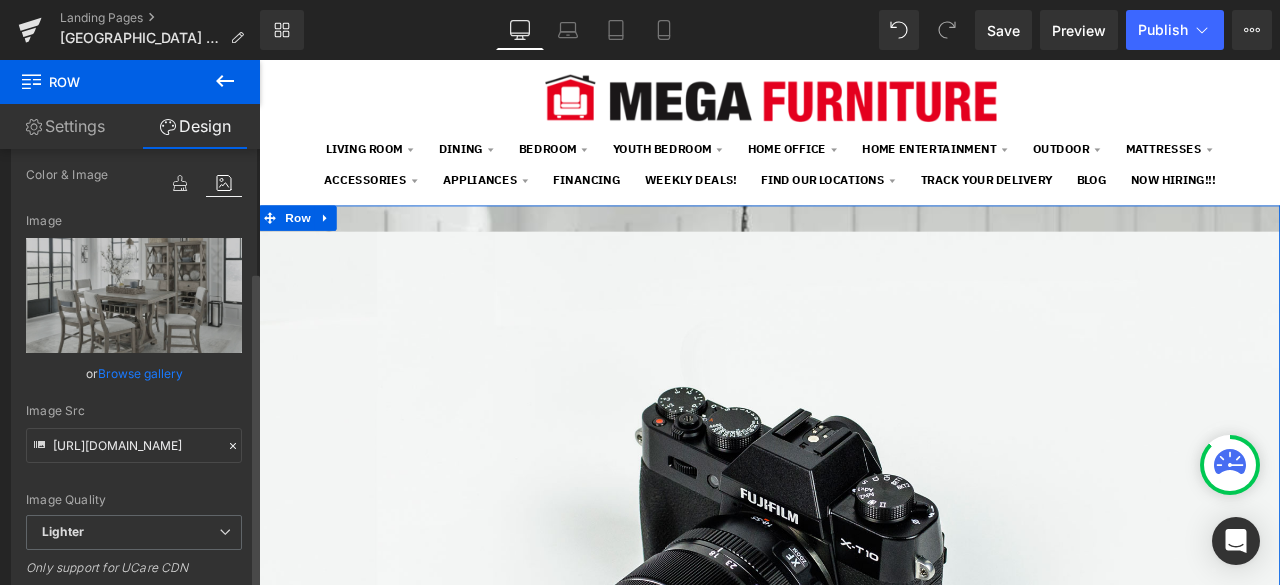 scroll, scrollTop: 200, scrollLeft: 0, axis: vertical 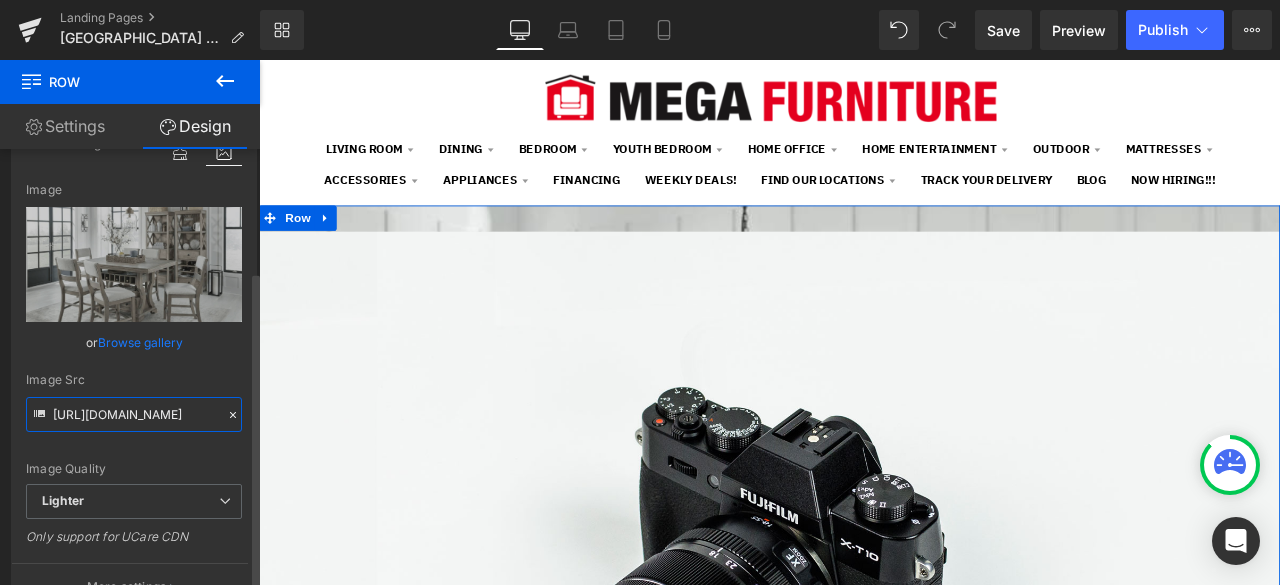 click on "https://ucarecdn.com/eabe060c-b354-41bb-9752-ce7cf1fd4e27/-/format/auto/-/preview/3000x3000/-/quality/lighter/mega-furniture-tx-home-furniture%20_56_.png" at bounding box center [134, 414] 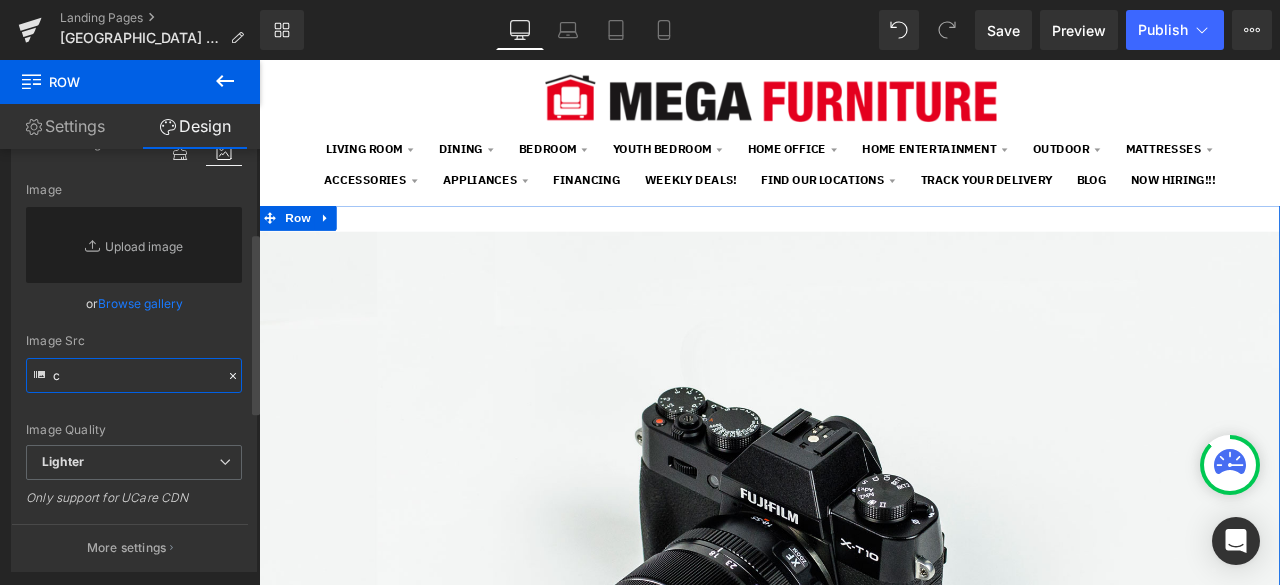 type on "https://ucarecdn.com/eabe060c-b354-41bb-9752-ce7cf1fd4e27/-/format/auto/-/preview/3000x3000/-/quality/lighter/mega-furniture-tx-home-furniture%20_56_.png" 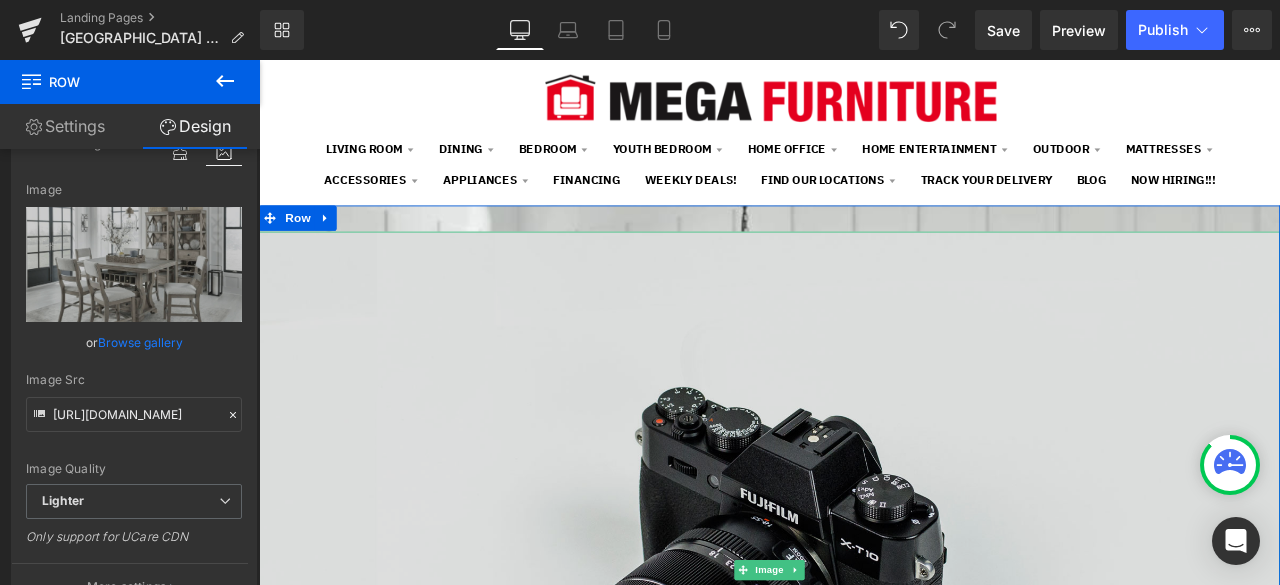 click at bounding box center (864, 664) 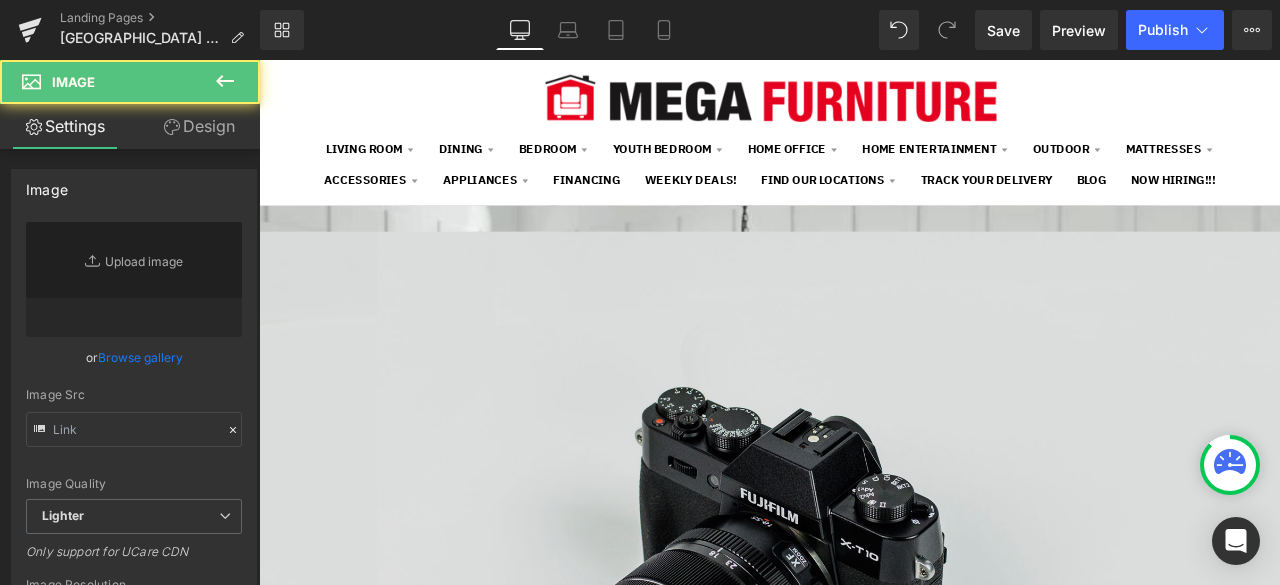 type on "//[DOMAIN_NAME][URL]" 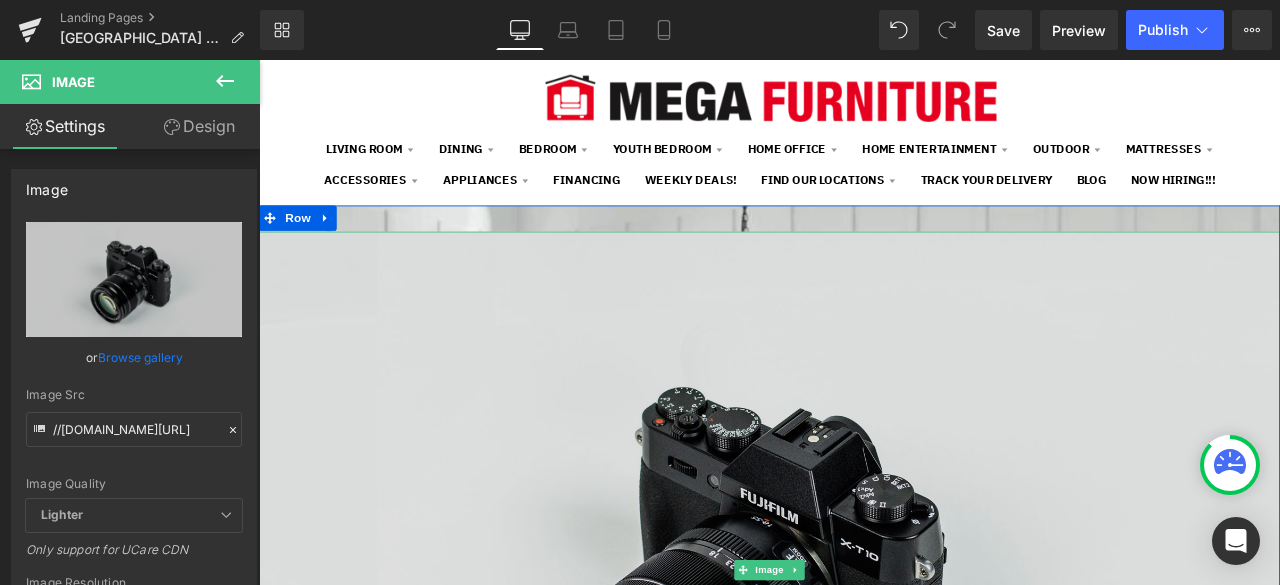 click at bounding box center (864, 664) 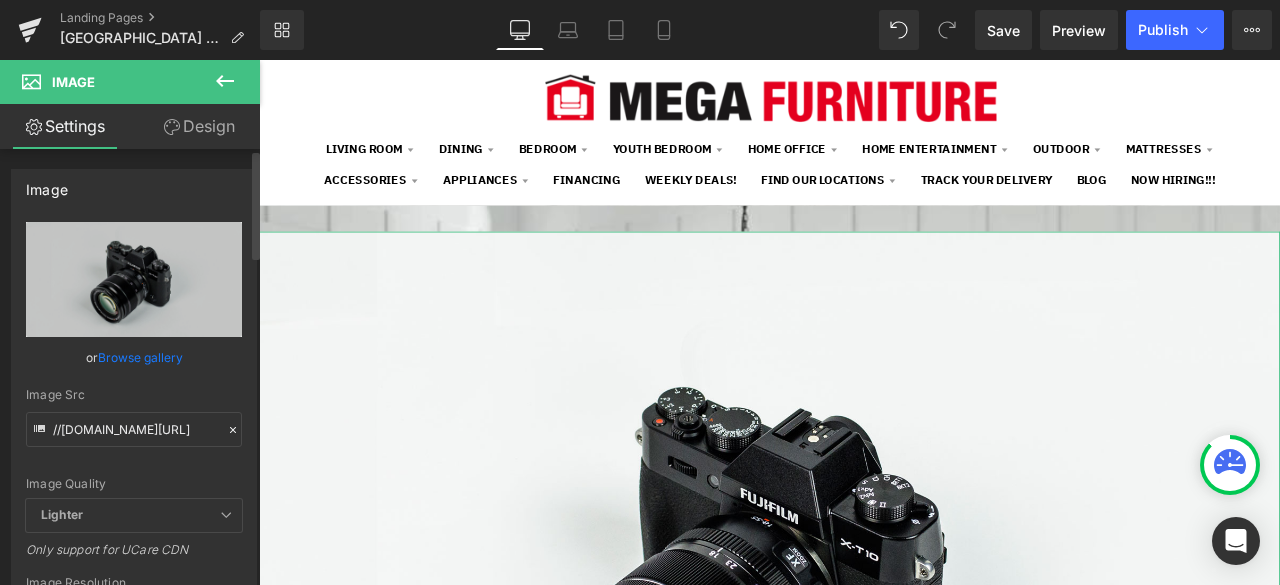 click on "Browse gallery" at bounding box center [140, 357] 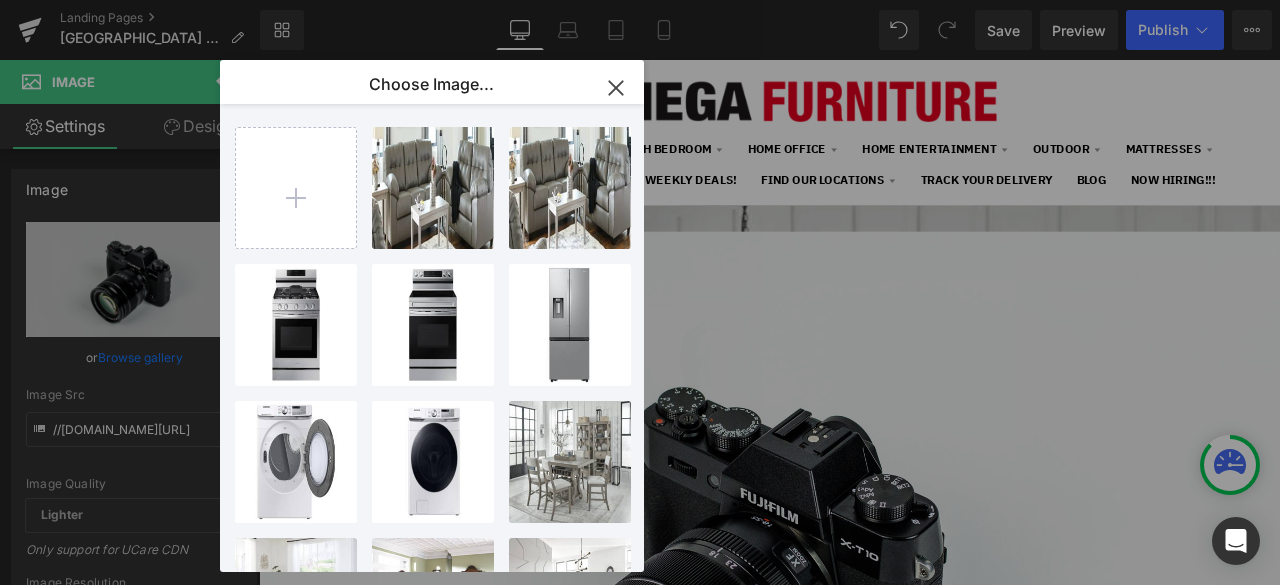drag, startPoint x: 614, startPoint y: 87, endPoint x: 66, endPoint y: 246, distance: 570.6006 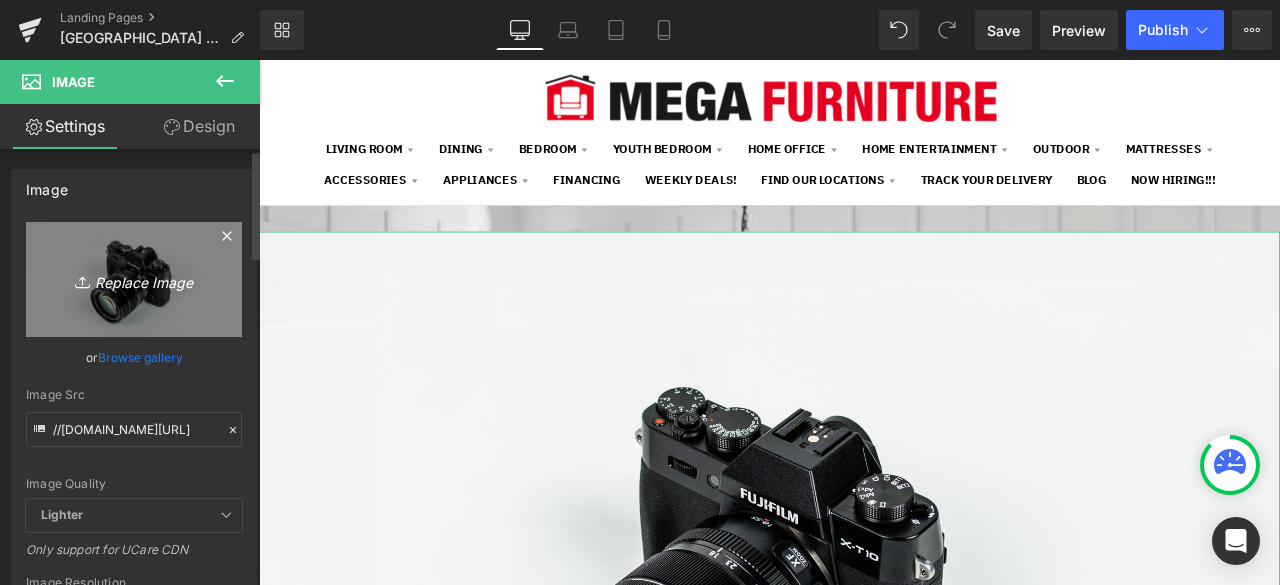 click on "Replace Image" at bounding box center [134, 279] 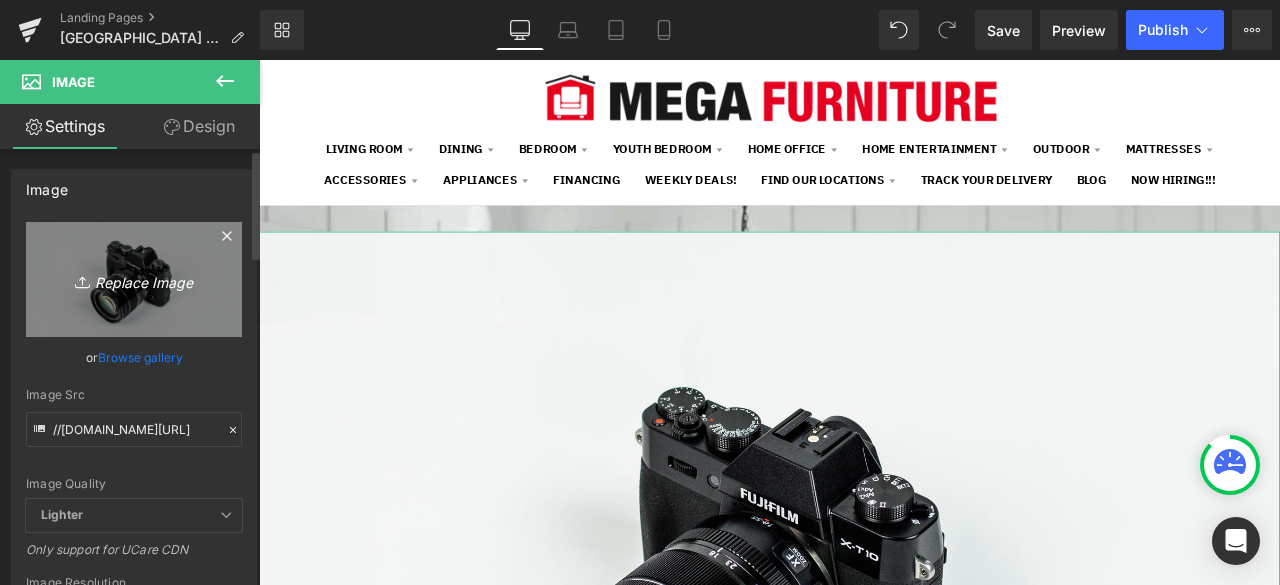 type on "C:\fakepath\mega-furniture-tx-home-furniture _56_.png" 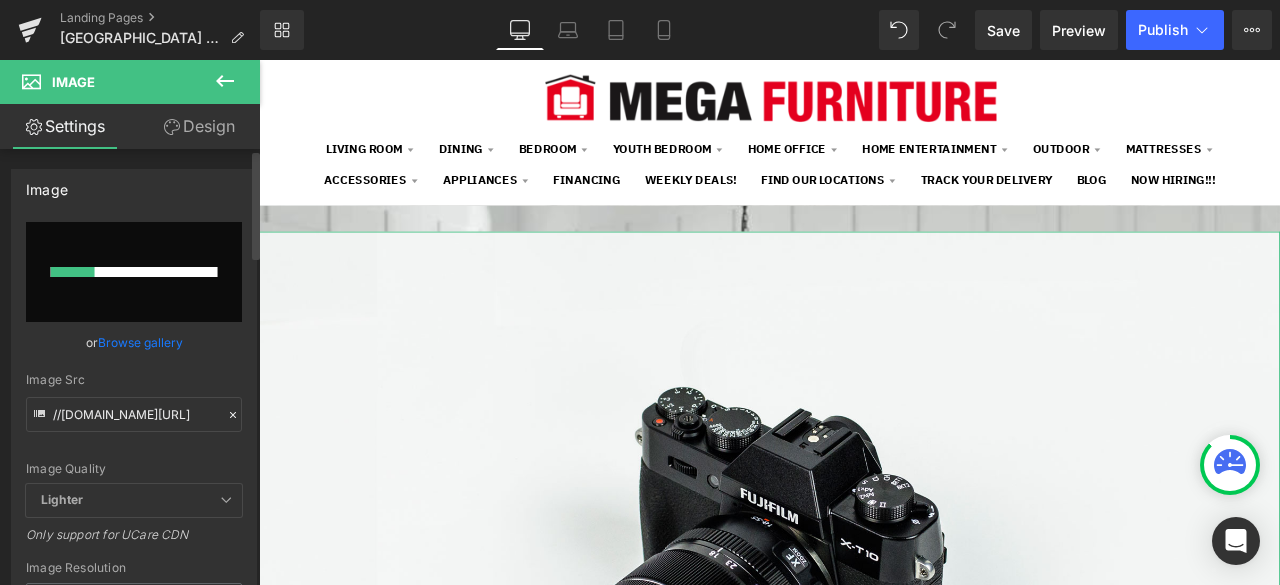 type 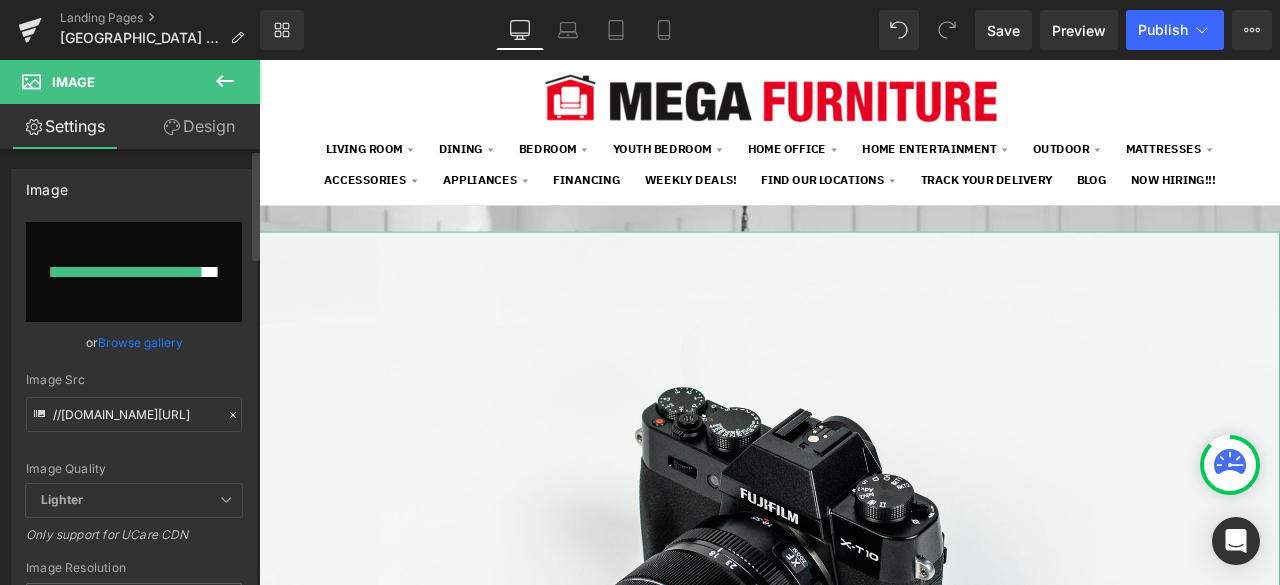 type on "https://ucarecdn.com/da241507-28ff-468b-87ba-22e17e9ed5dd/-/format/auto/-/preview/3000x3000/-/quality/lighter/mega-furniture-tx-home-furniture%20_56_.png" 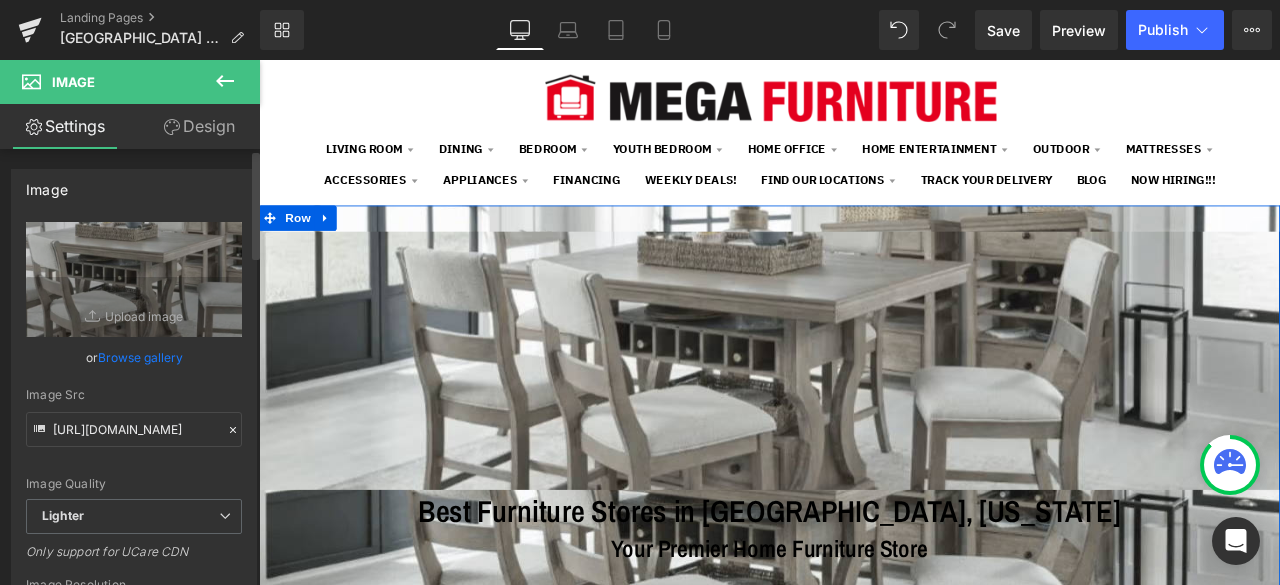 click on "Image         Best Furniture Stores in San Antonio, Texas Heading         Your Premier Home Furniture Store  Heading         Row" at bounding box center [864, 545] 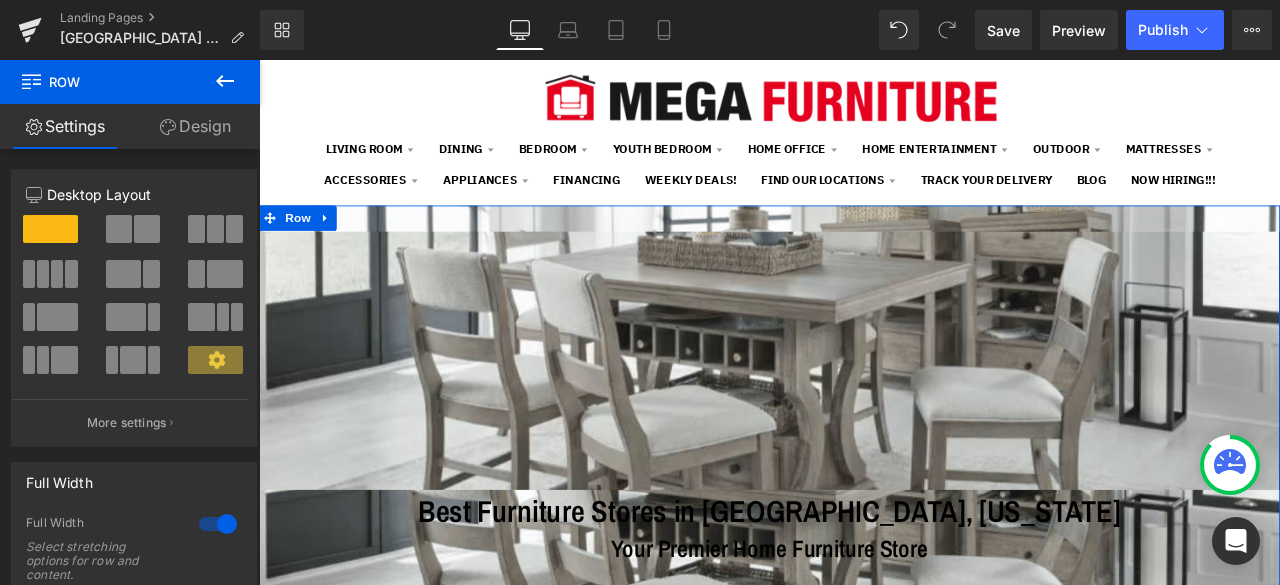 click on "Design" at bounding box center (195, 126) 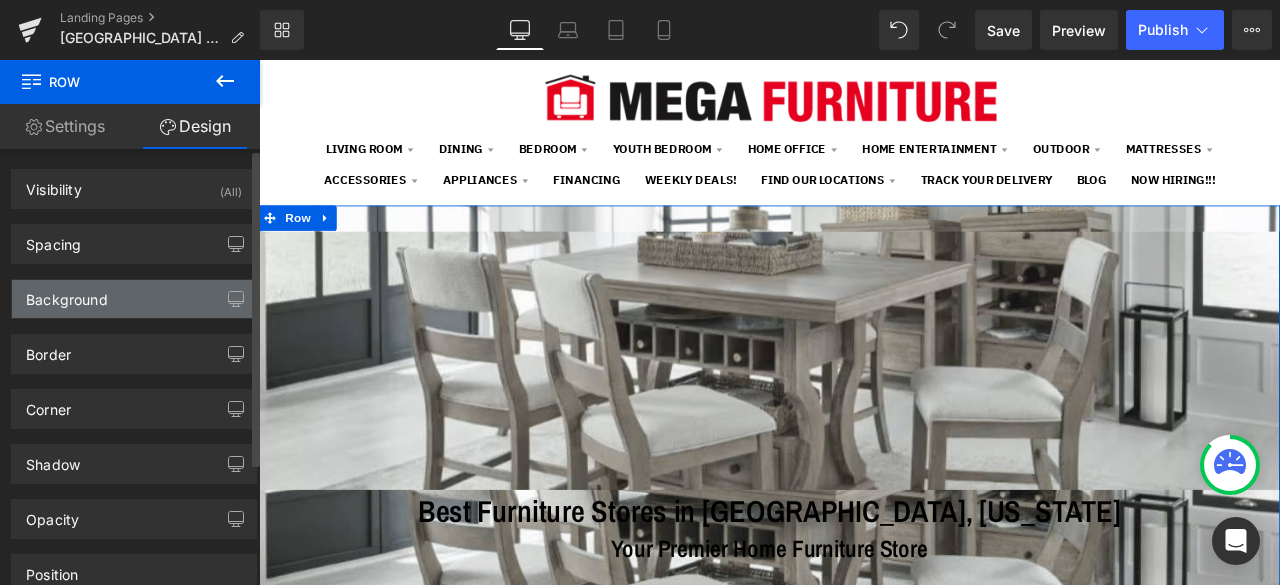 click on "Background" at bounding box center [134, 299] 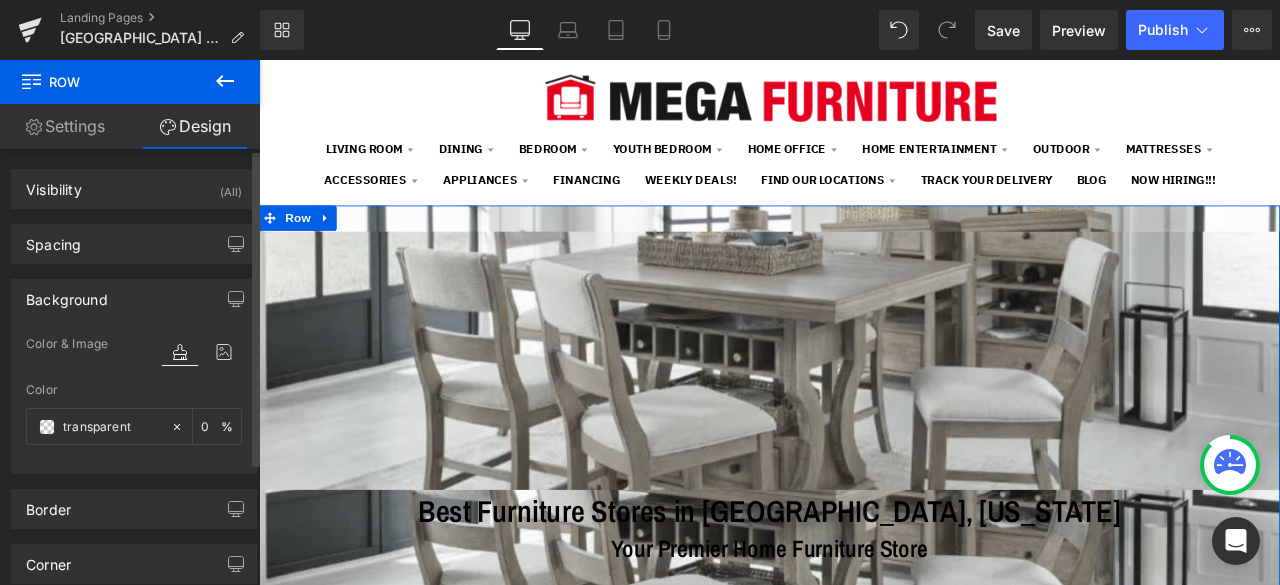 type on "transparent" 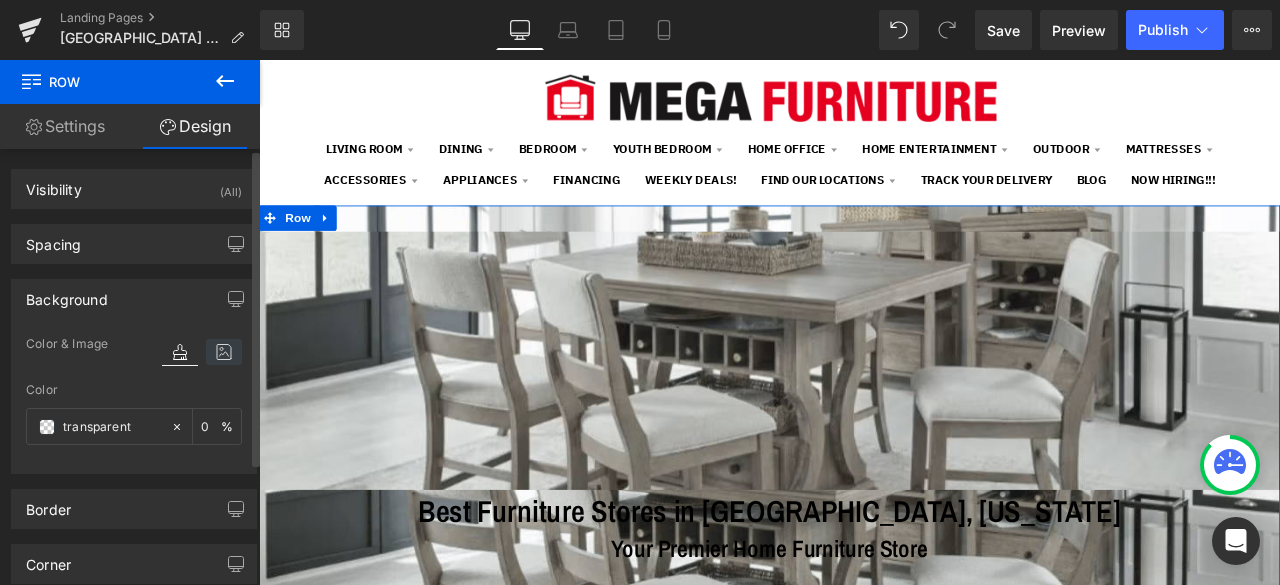click at bounding box center [224, 352] 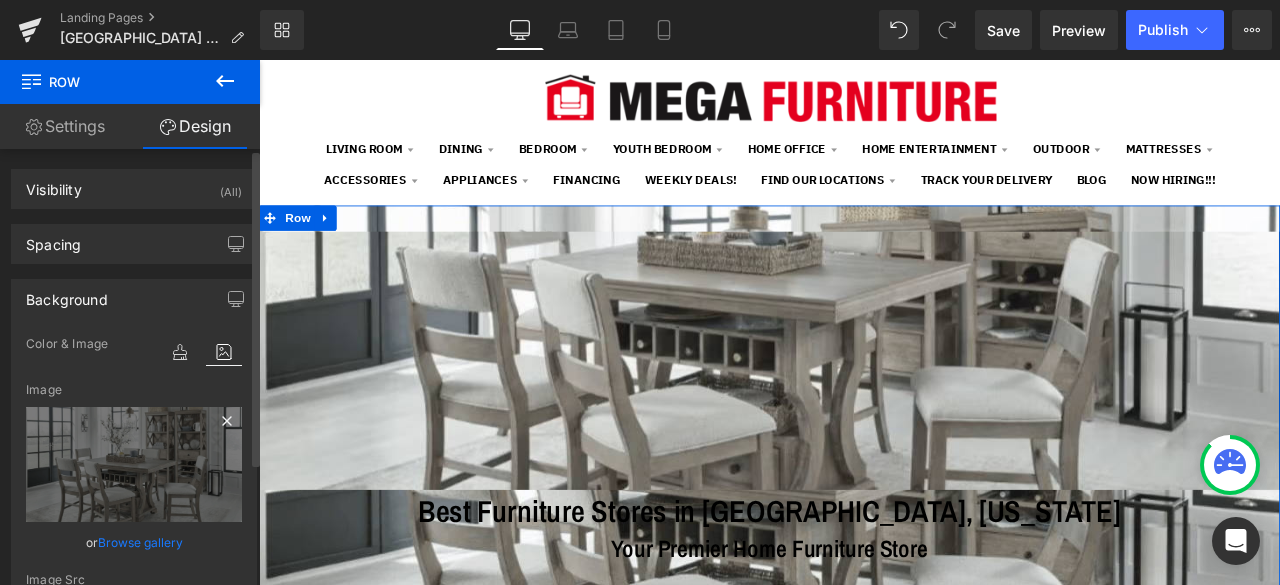 click 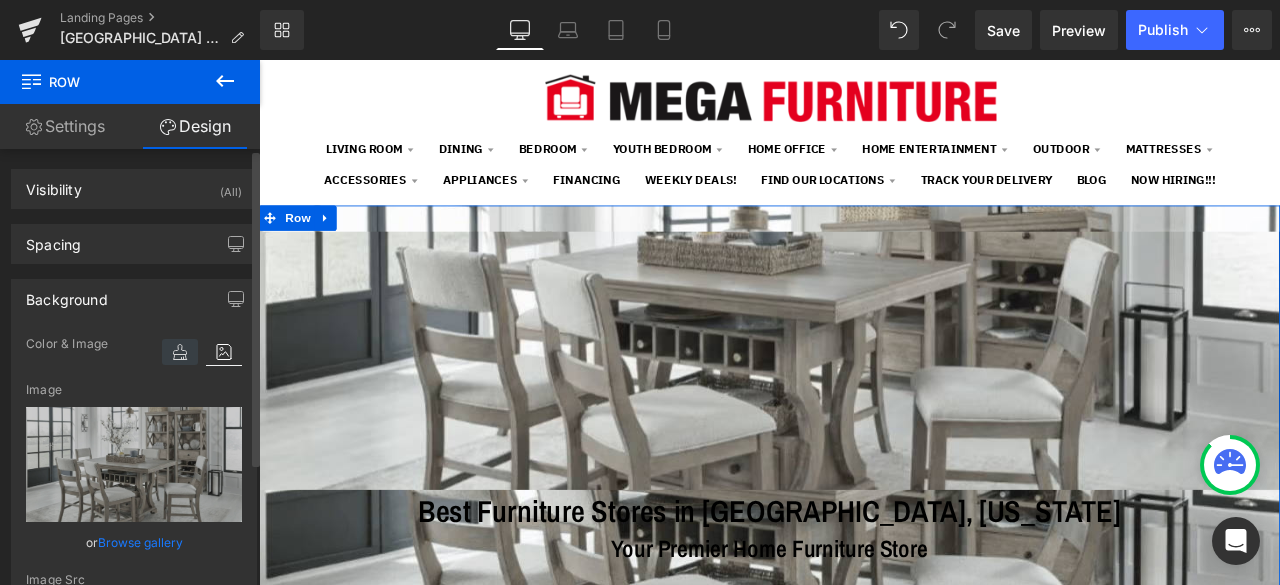 type 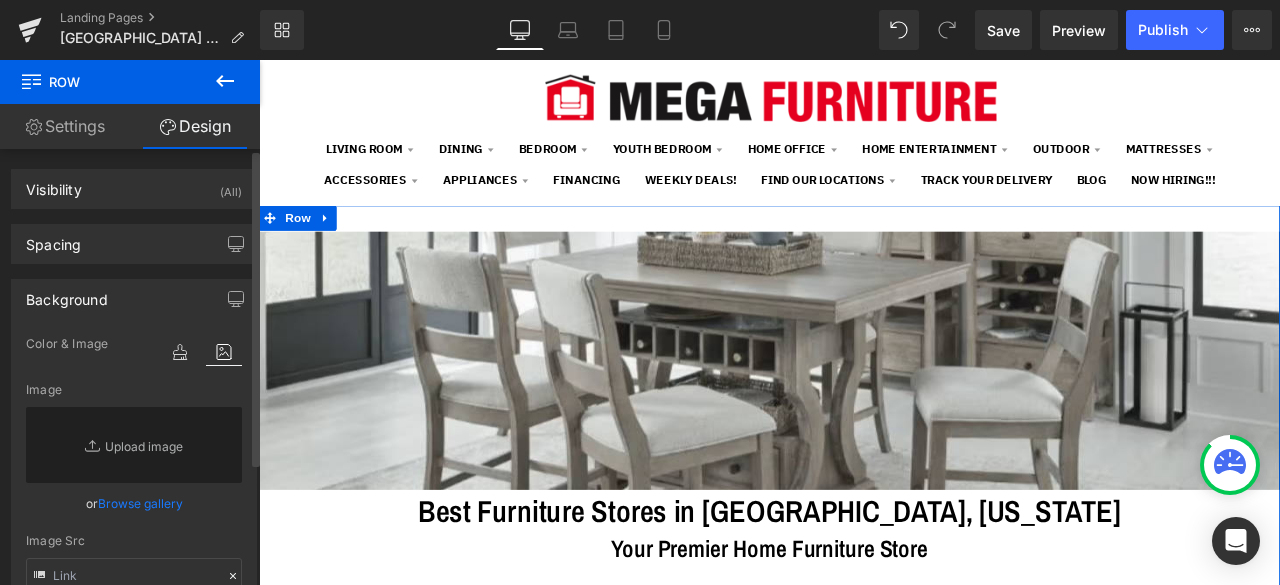 drag, startPoint x: 177, startPoint y: 349, endPoint x: 174, endPoint y: 364, distance: 15.297058 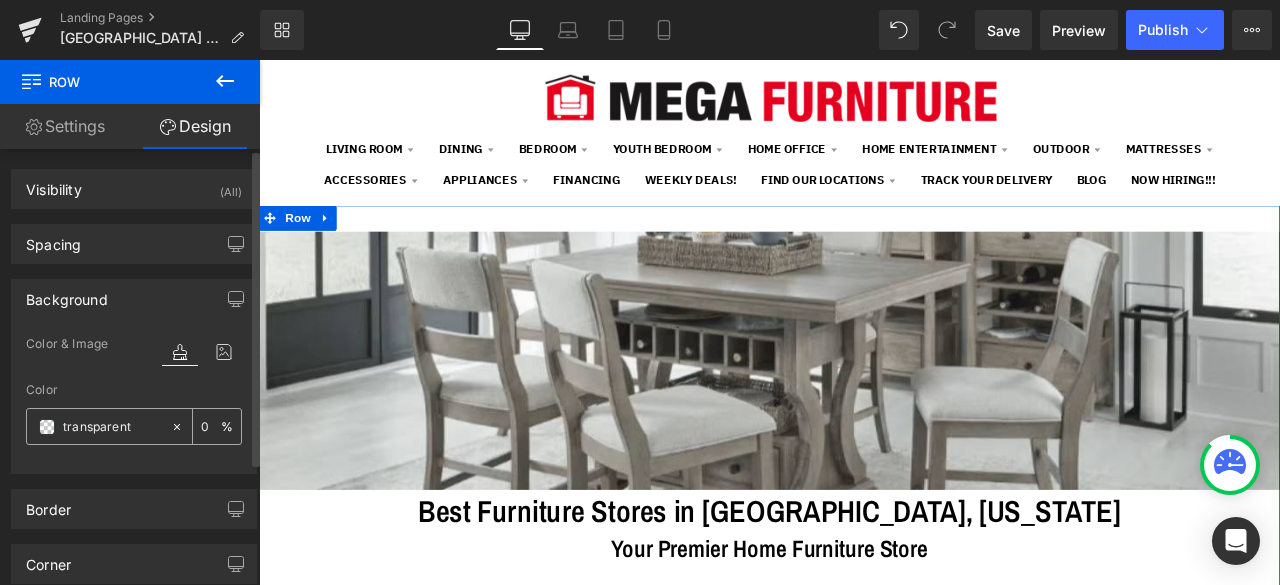 click on "transparent" at bounding box center [112, 427] 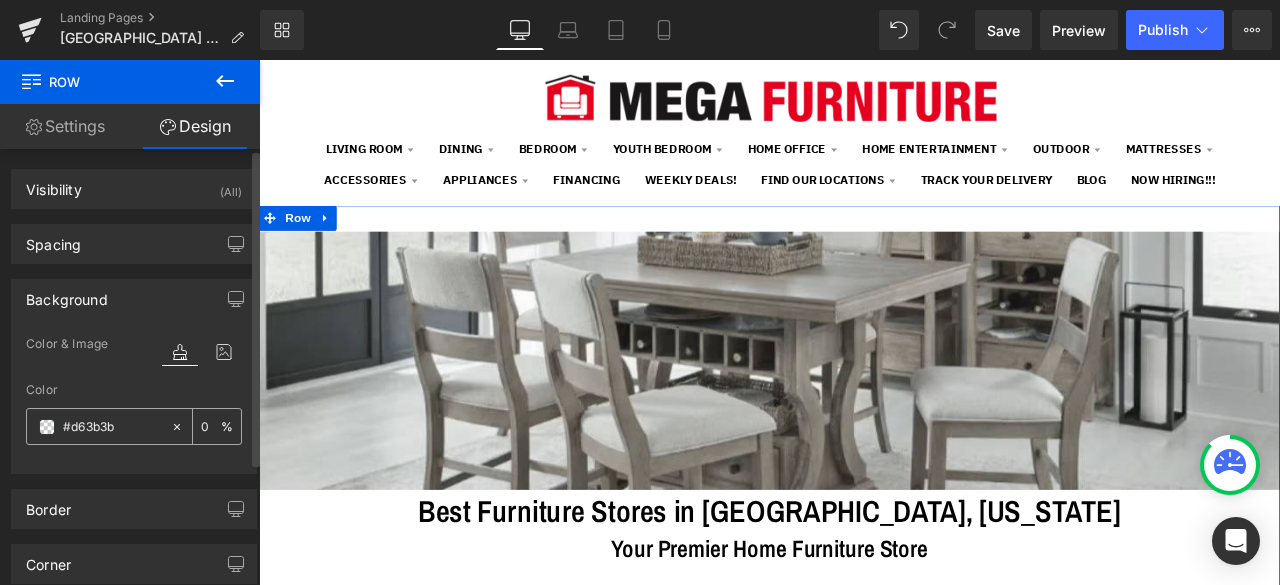 type on "100" 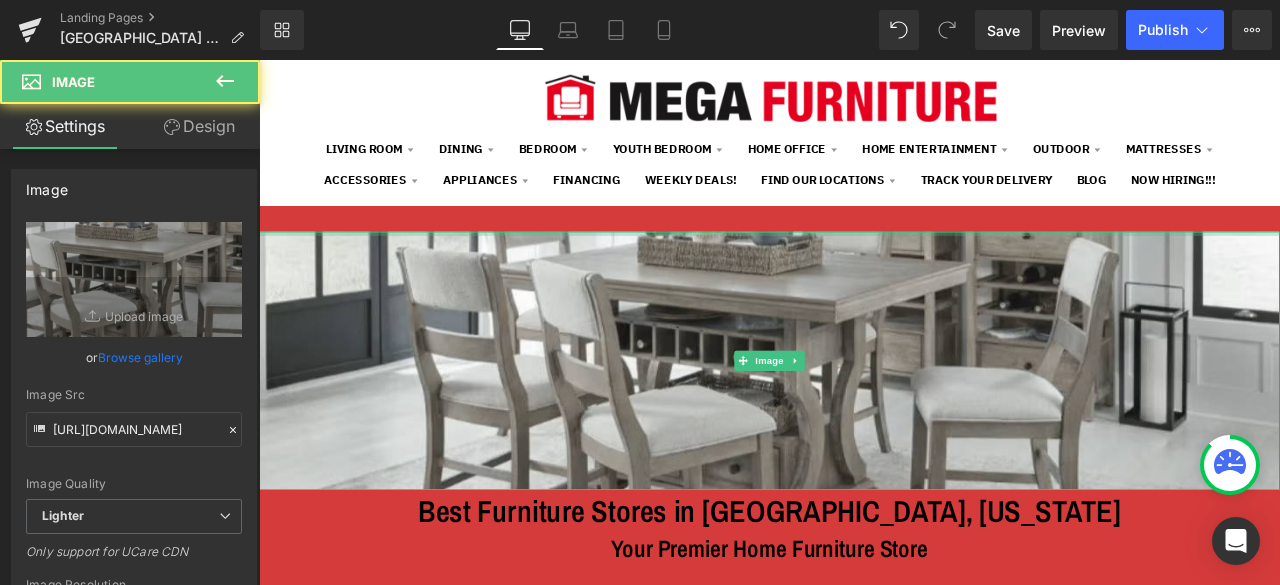 drag, startPoint x: 796, startPoint y: 262, endPoint x: 785, endPoint y: 251, distance: 15.556349 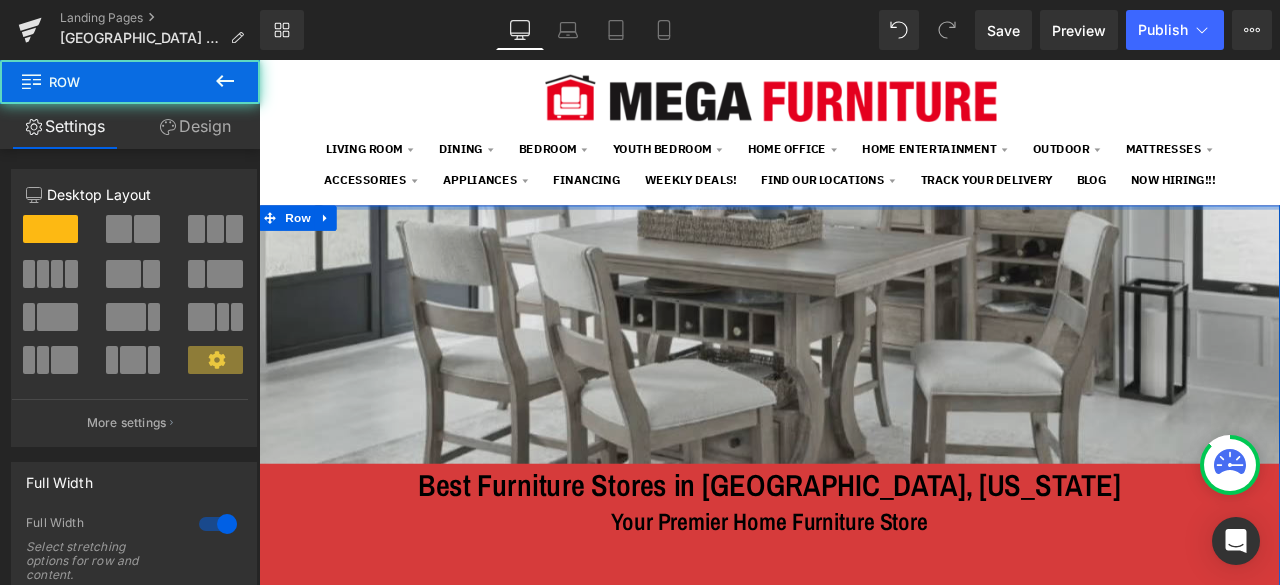 drag, startPoint x: 770, startPoint y: 258, endPoint x: 793, endPoint y: 418, distance: 161.64467 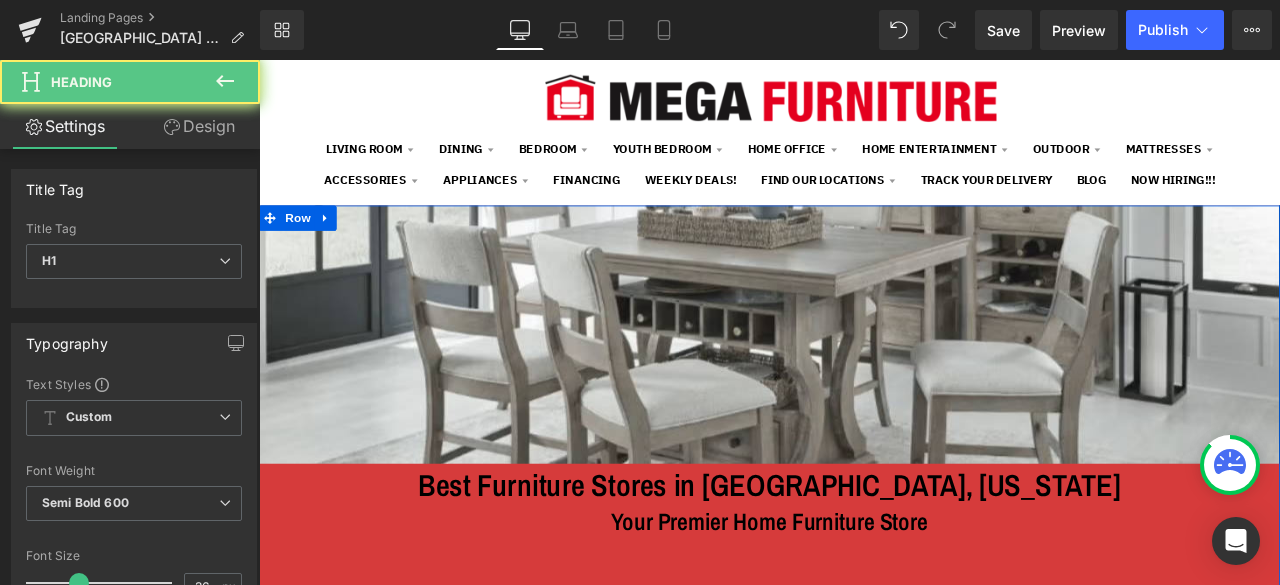 click on "Best Furniture Stores in San Antonio, Texas" at bounding box center (864, 563) 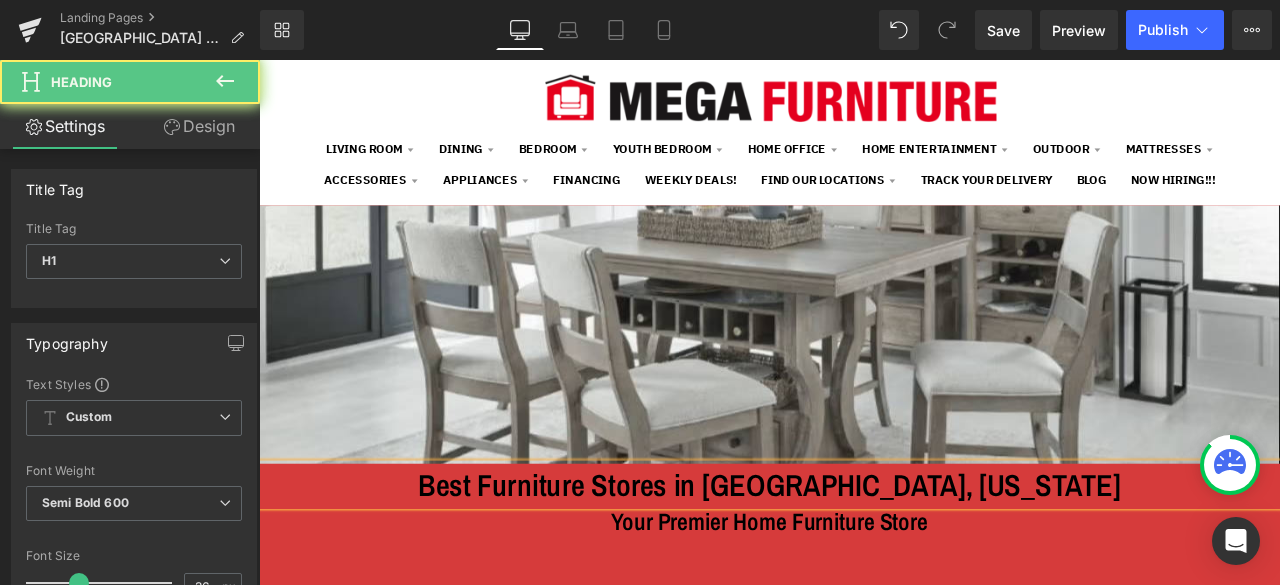 scroll, scrollTop: 200, scrollLeft: 0, axis: vertical 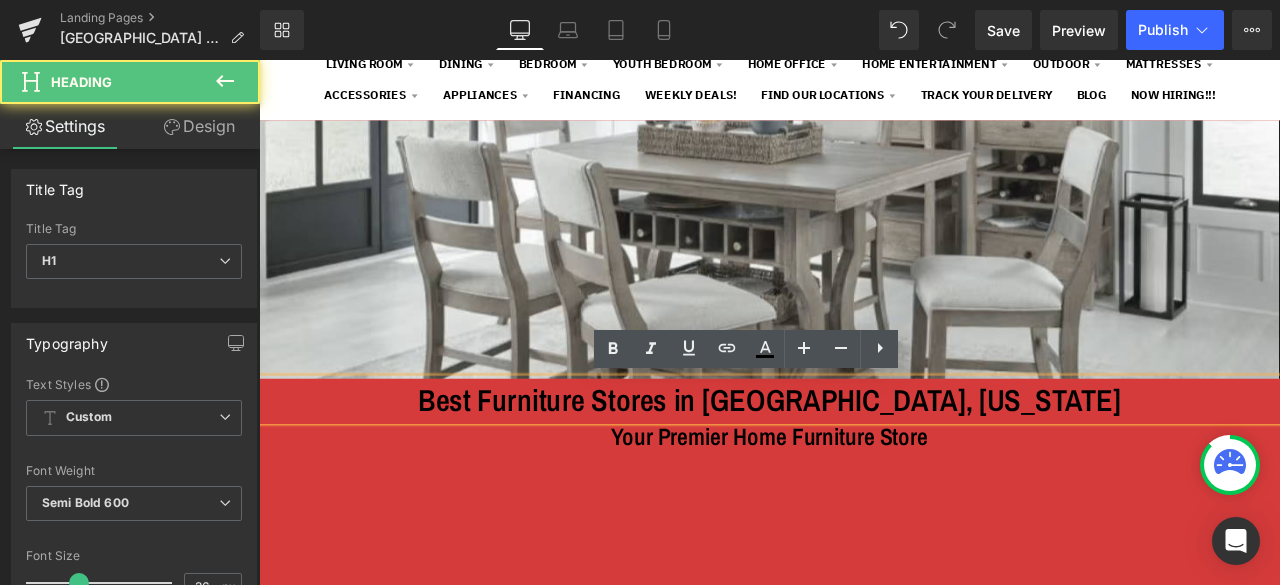 click on "Best Furniture Stores in San Antonio, Texas" at bounding box center [864, 463] 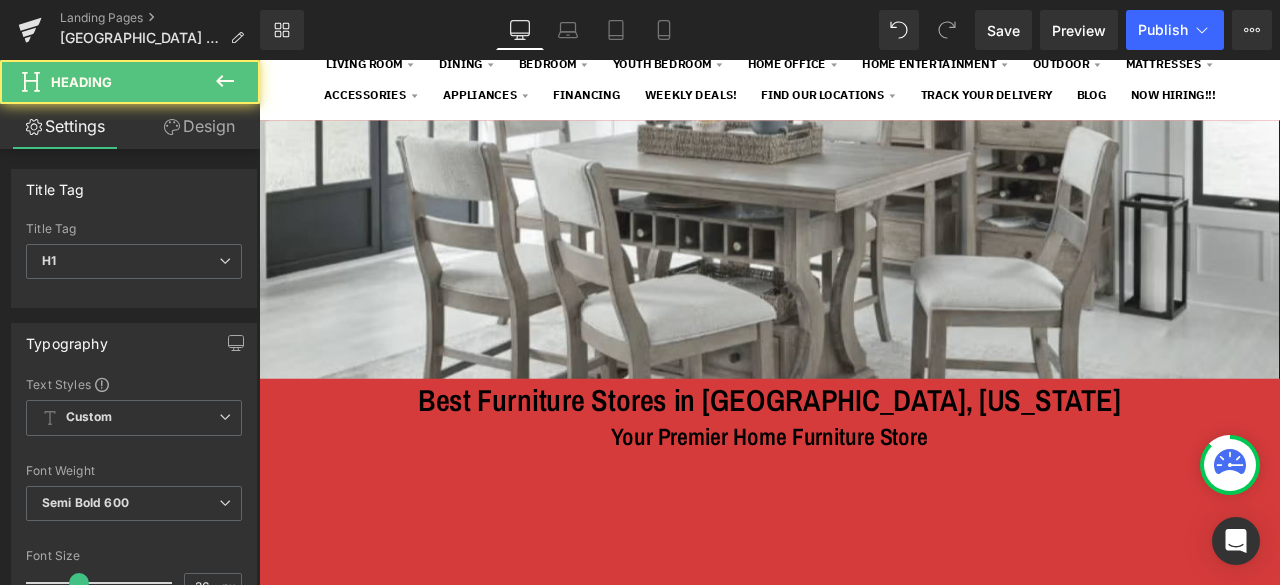 click on "Design" at bounding box center (199, 126) 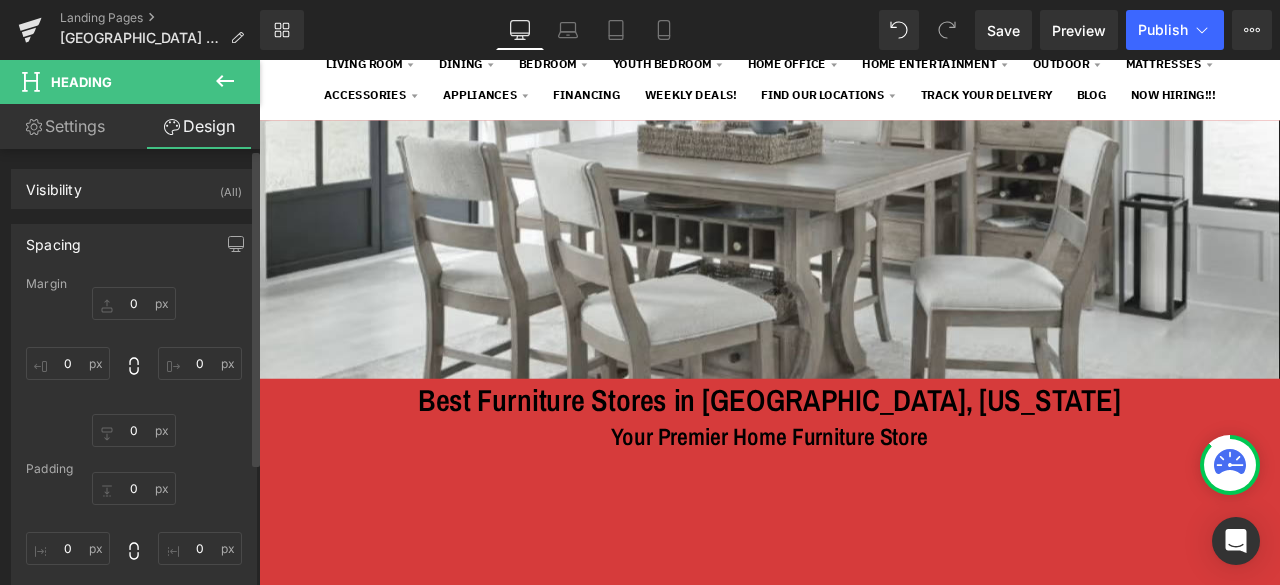 type on "0" 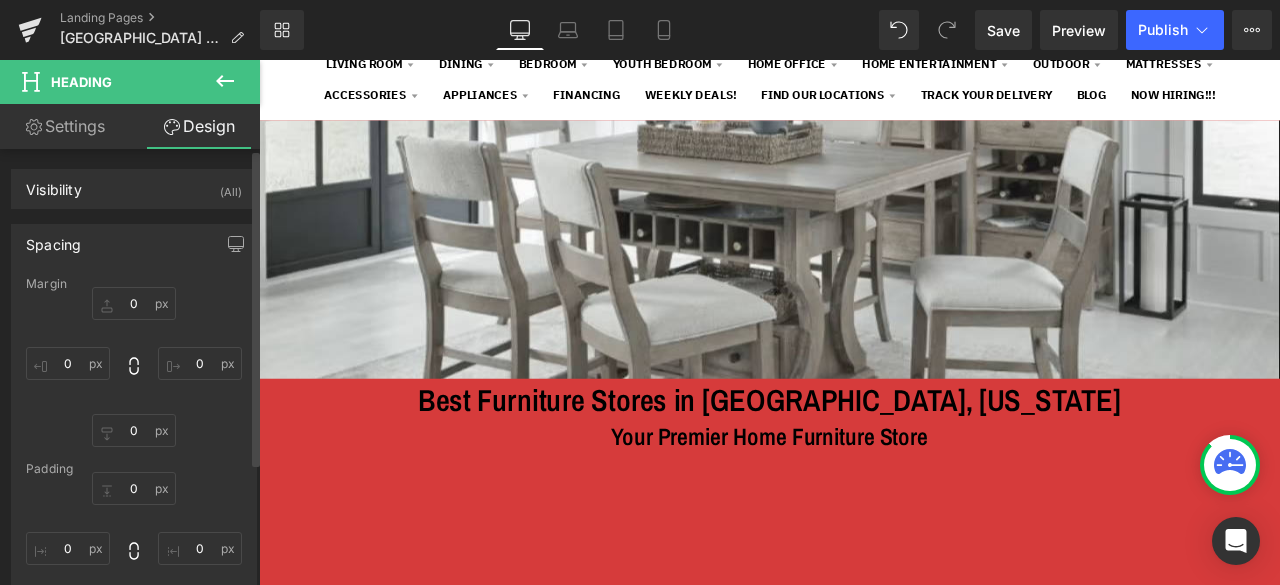 type on "0" 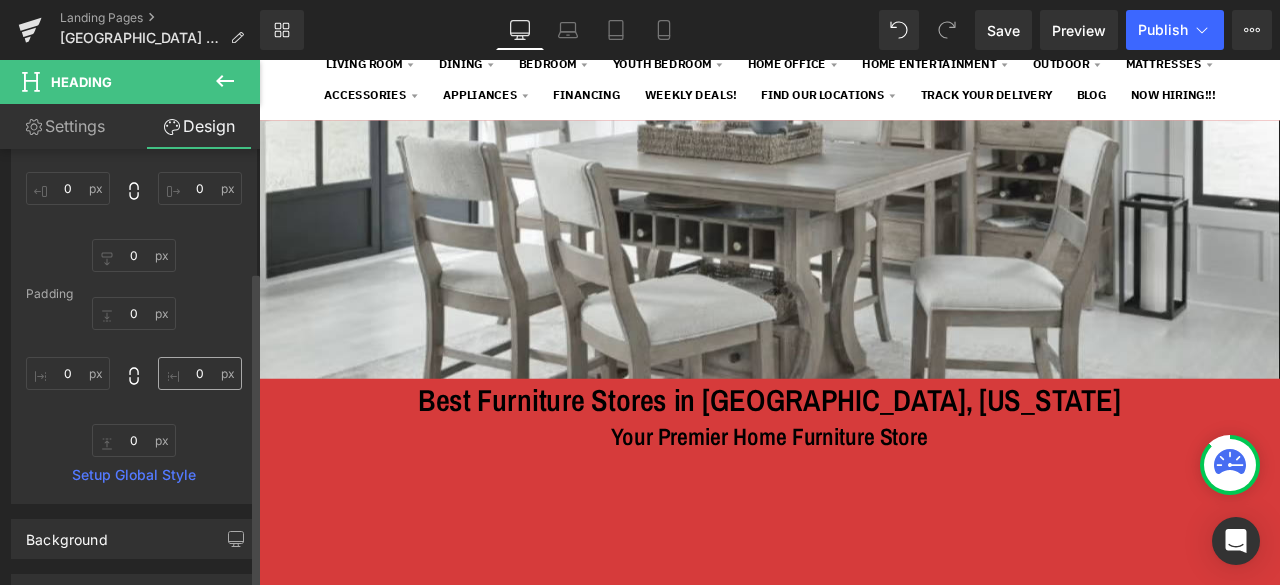 scroll, scrollTop: 200, scrollLeft: 0, axis: vertical 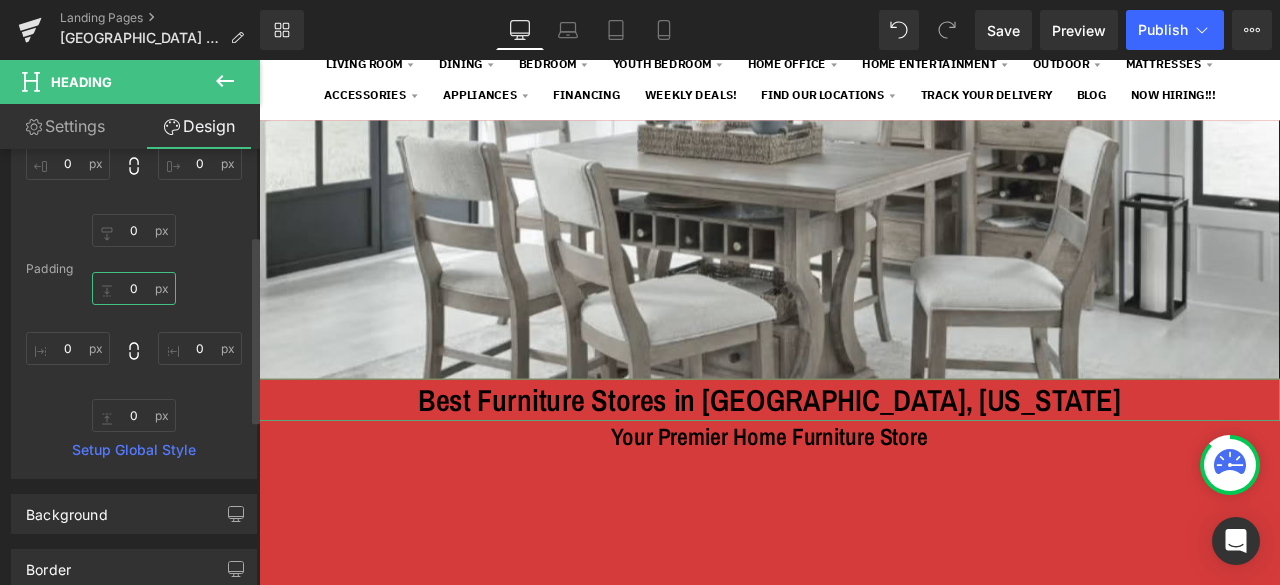 click on "0" at bounding box center [134, 288] 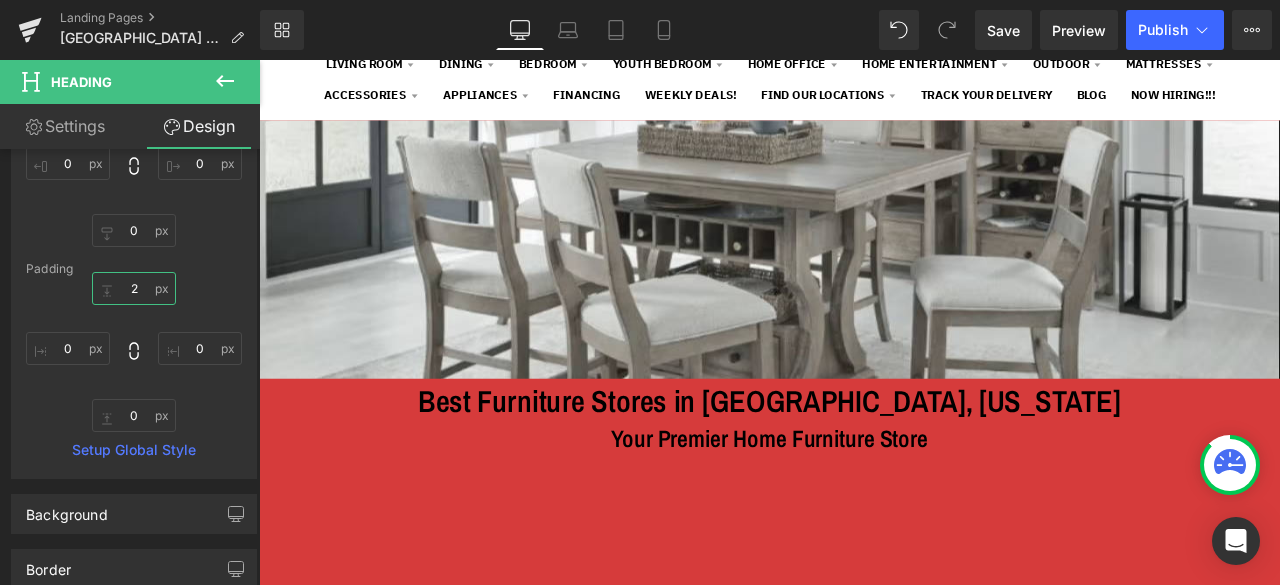 type on "25" 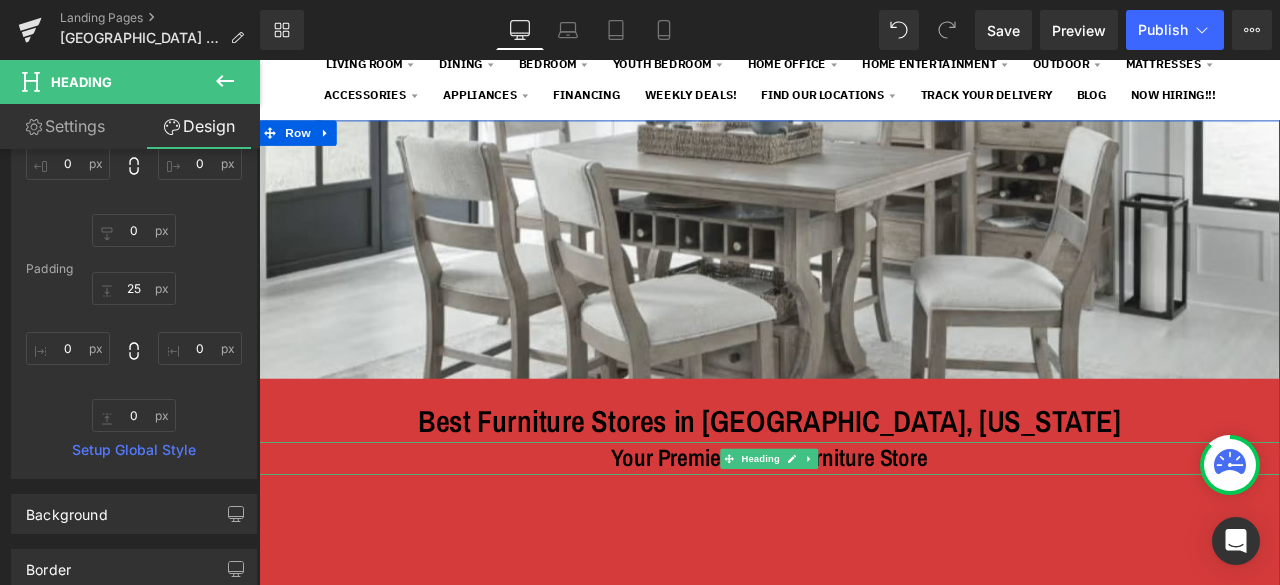click on "Your Premier Home Furniture Store" at bounding box center [864, 532] 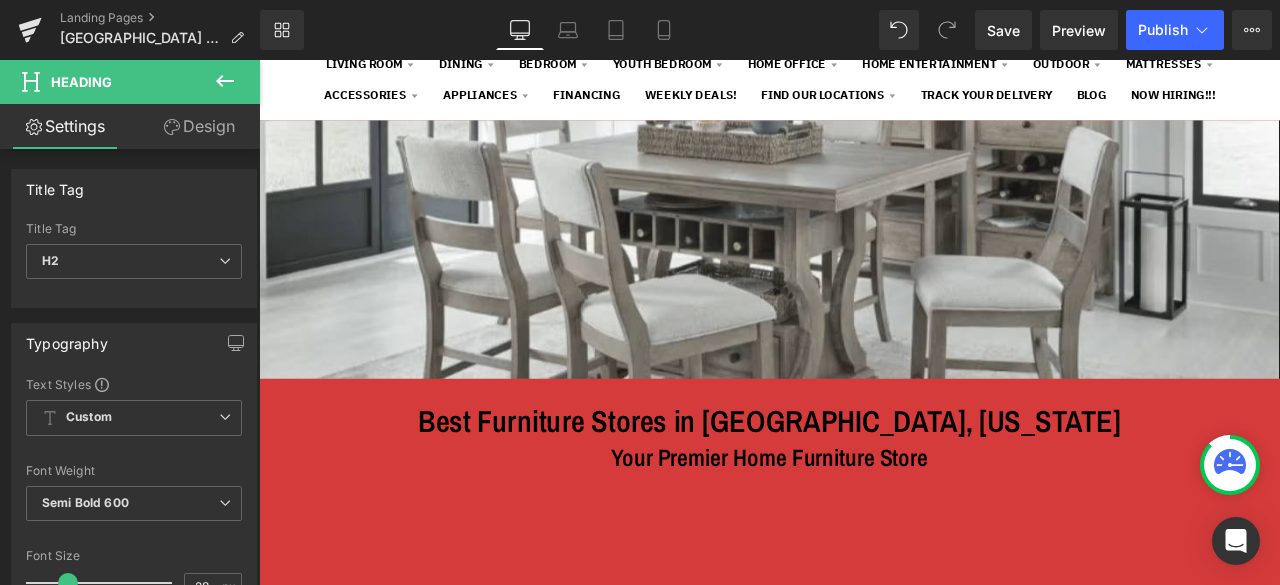 click on "Design" at bounding box center [199, 126] 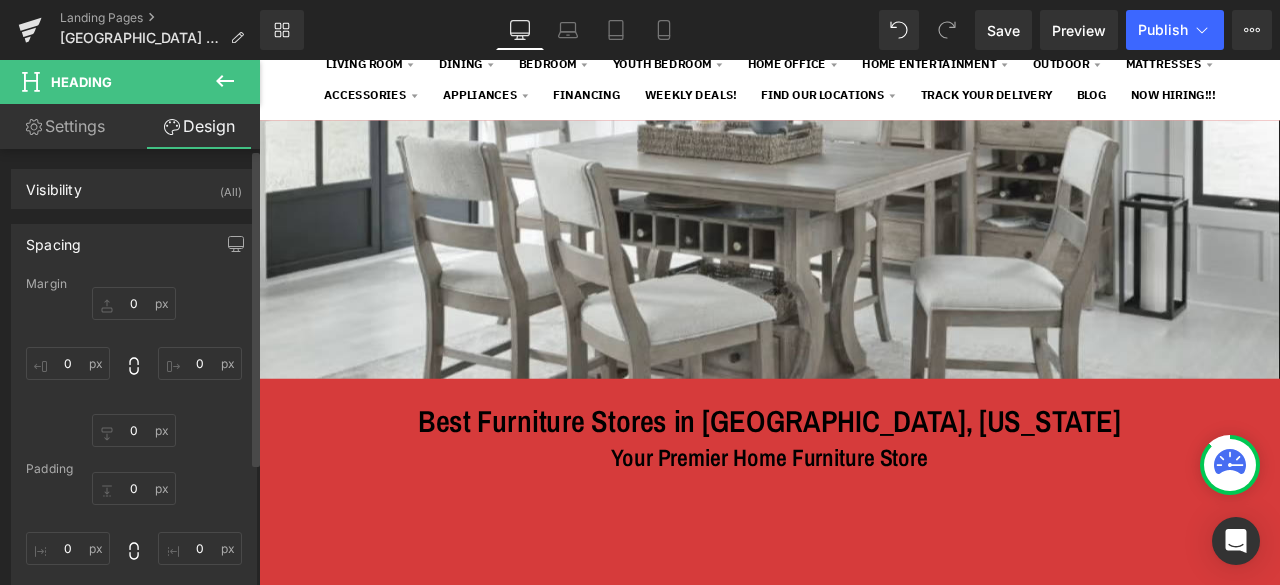 type on "0" 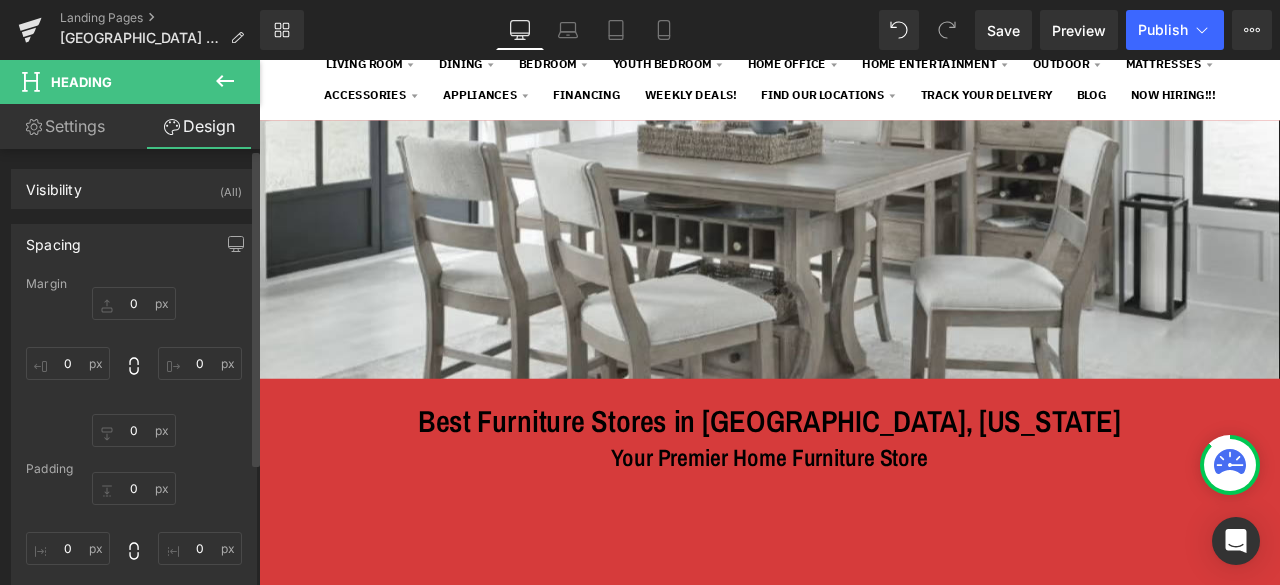 type on "0" 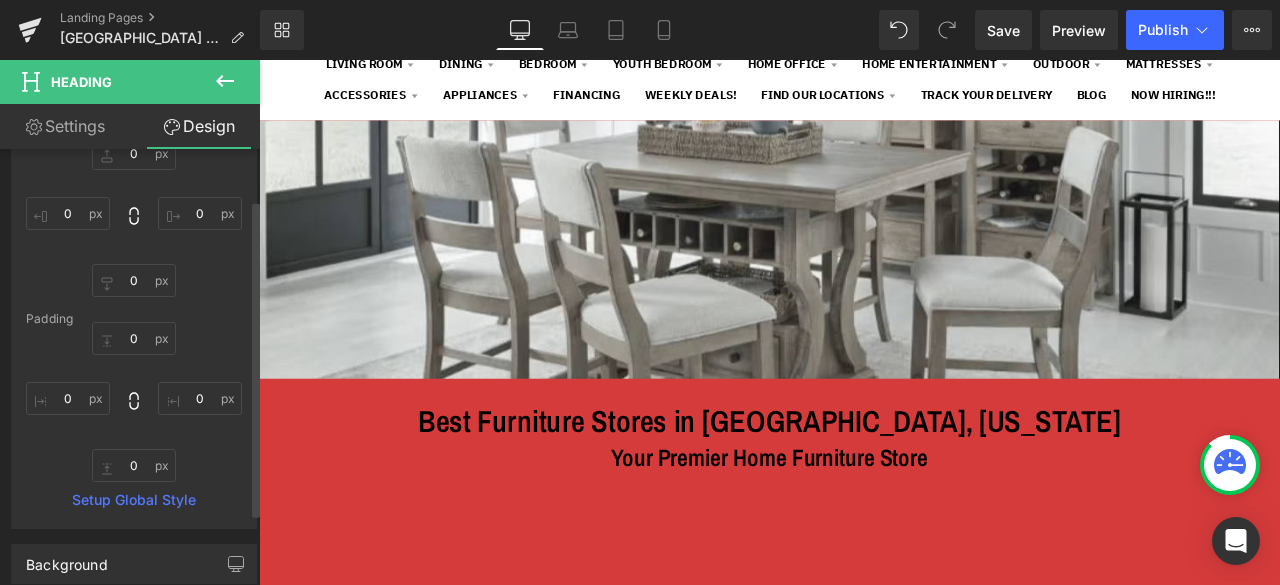 scroll, scrollTop: 200, scrollLeft: 0, axis: vertical 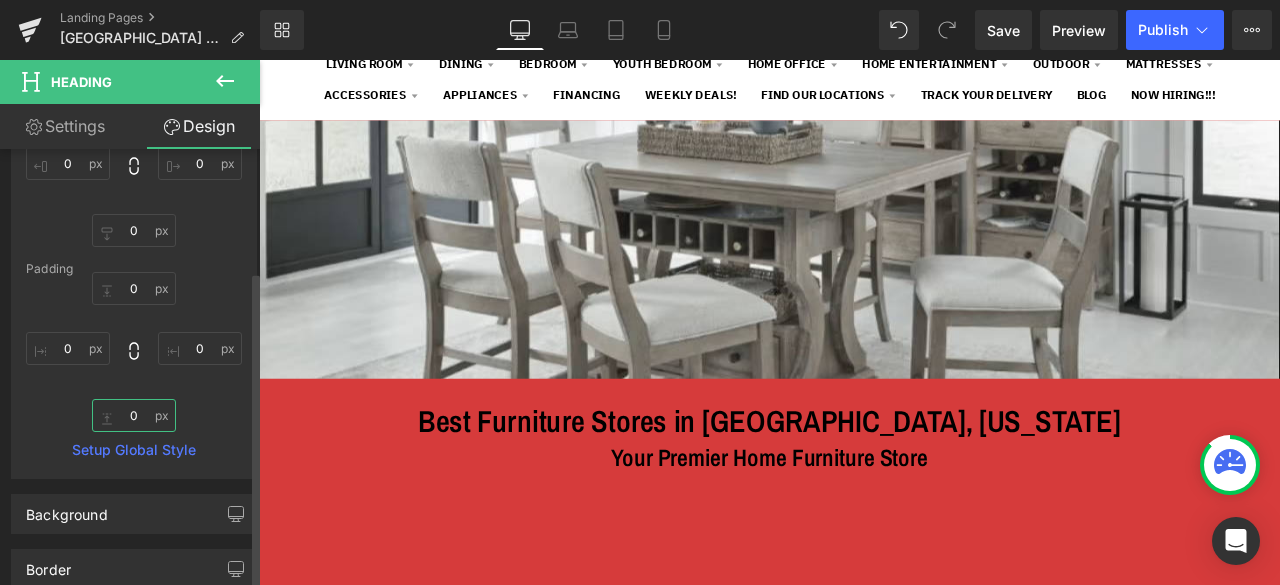 click on "0" at bounding box center [134, 415] 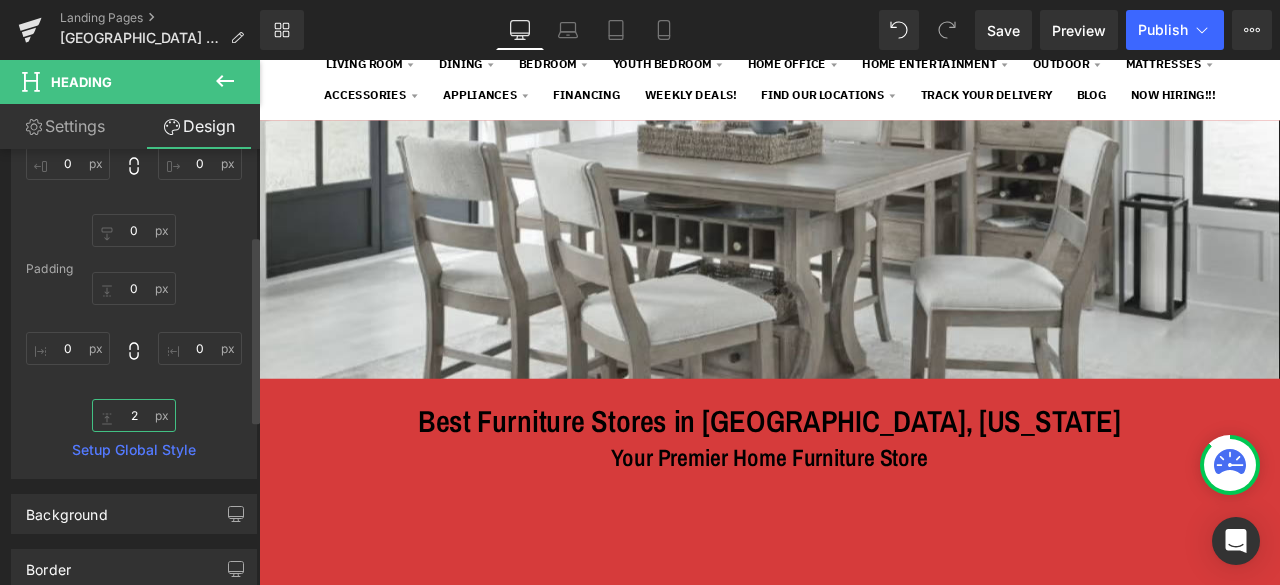 type on "25" 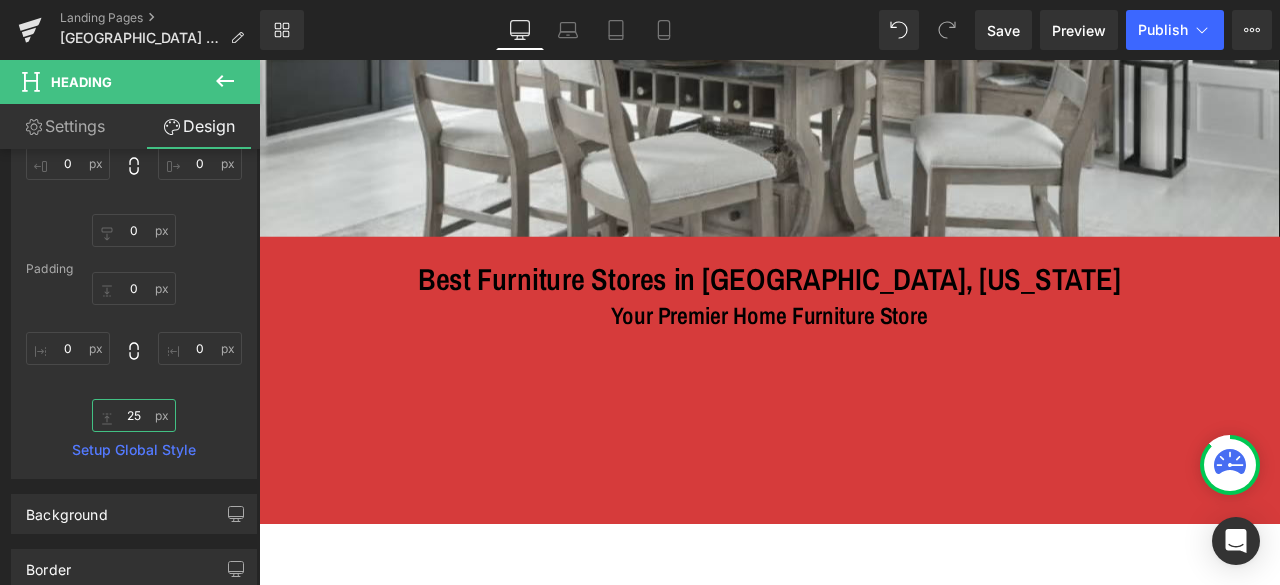 scroll, scrollTop: 400, scrollLeft: 0, axis: vertical 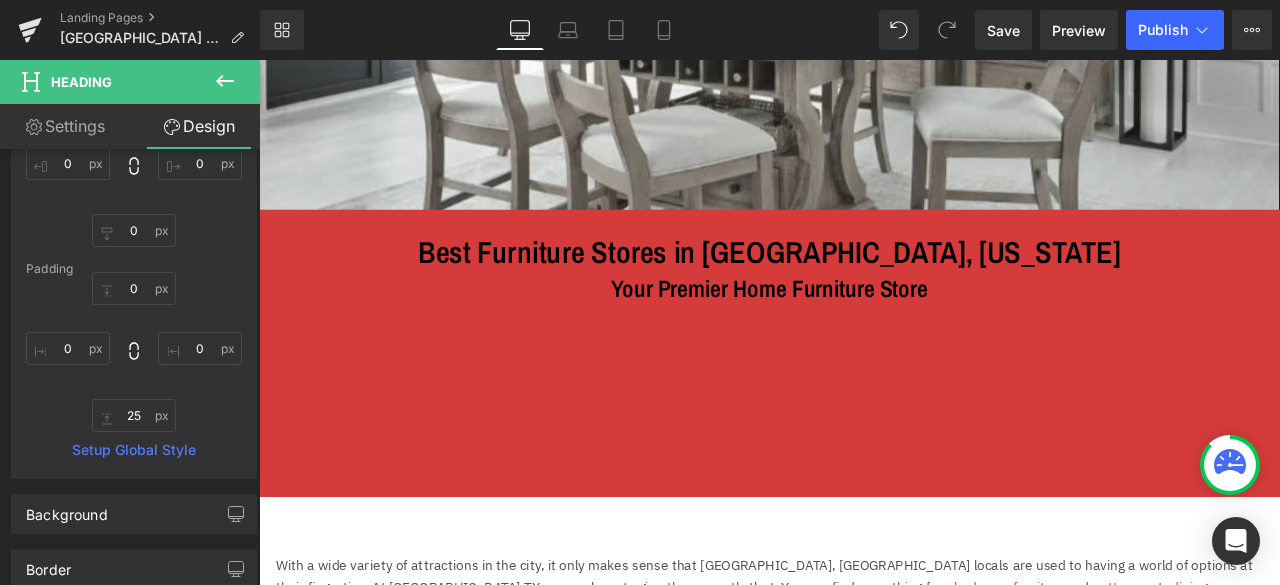 click on "Image         Best Furniture Stores in San Antonio, Texas Heading         Your Premier Home Furniture Store  Heading         Row" at bounding box center [864, 254] 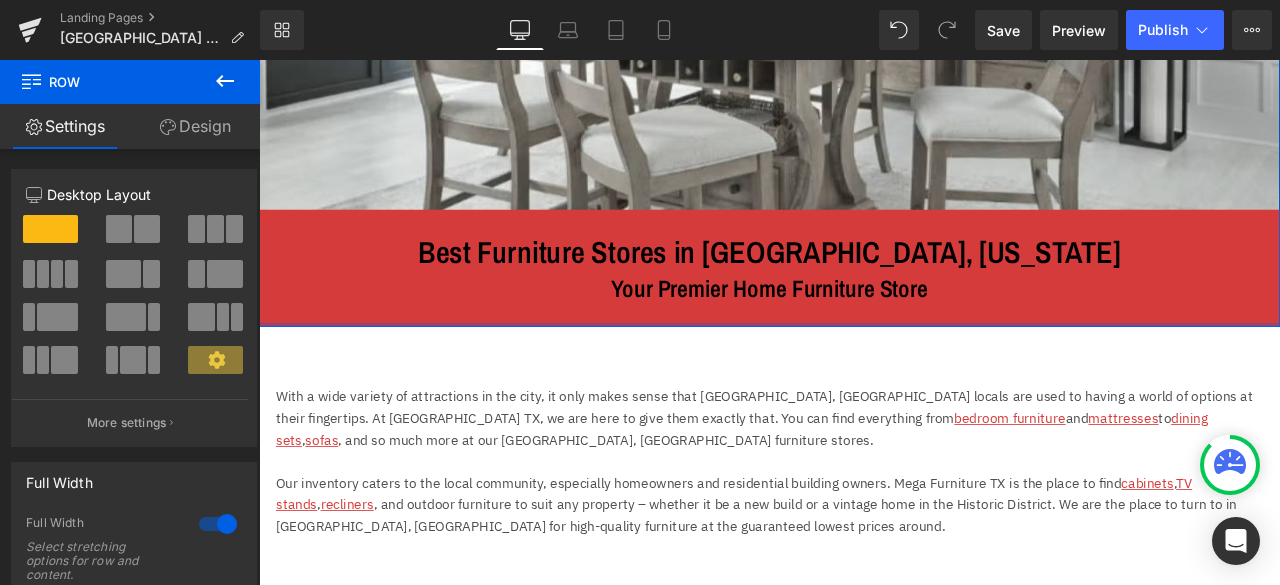 drag, startPoint x: 805, startPoint y: 570, endPoint x: 819, endPoint y: 349, distance: 221.443 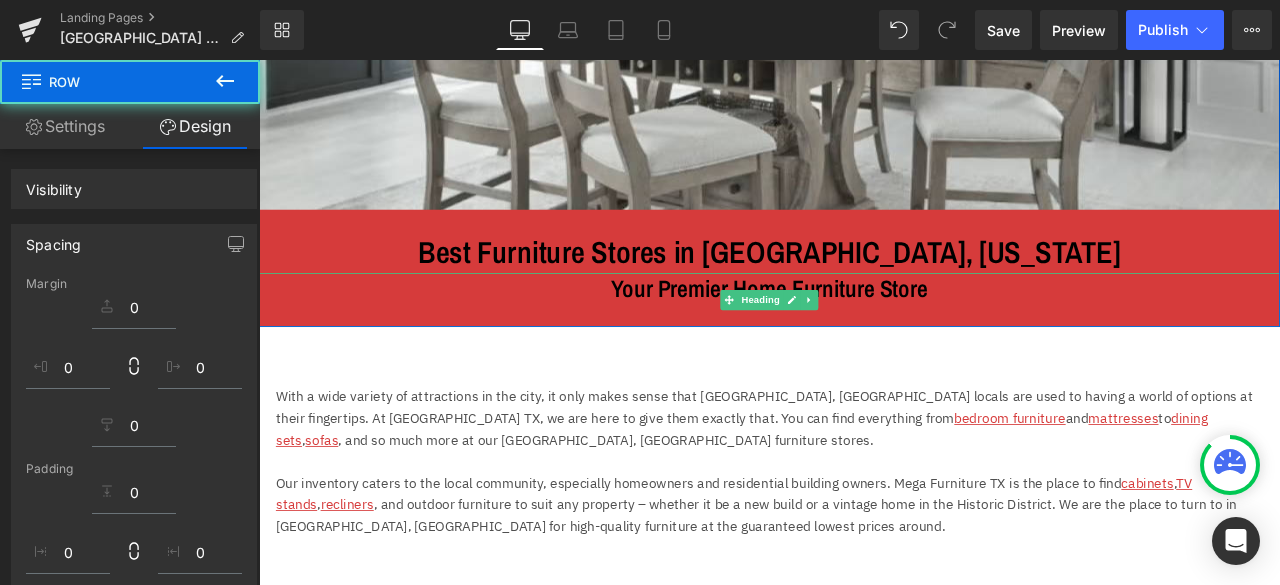 click on "Your Premier Home Furniture Store" at bounding box center [864, 332] 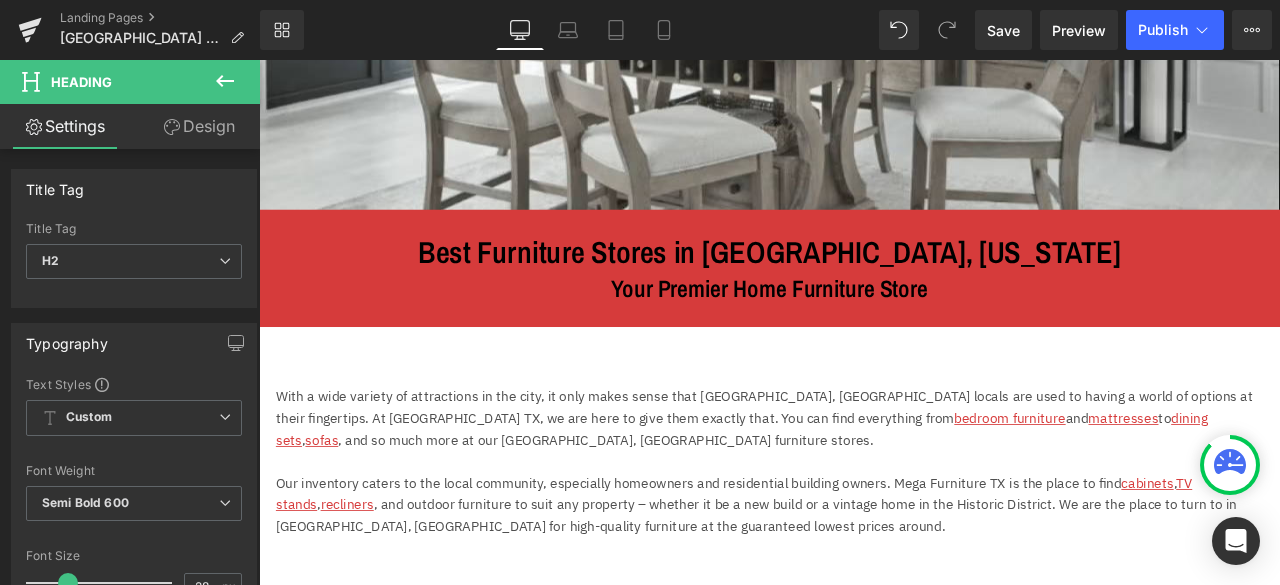 click on "Design" at bounding box center [199, 126] 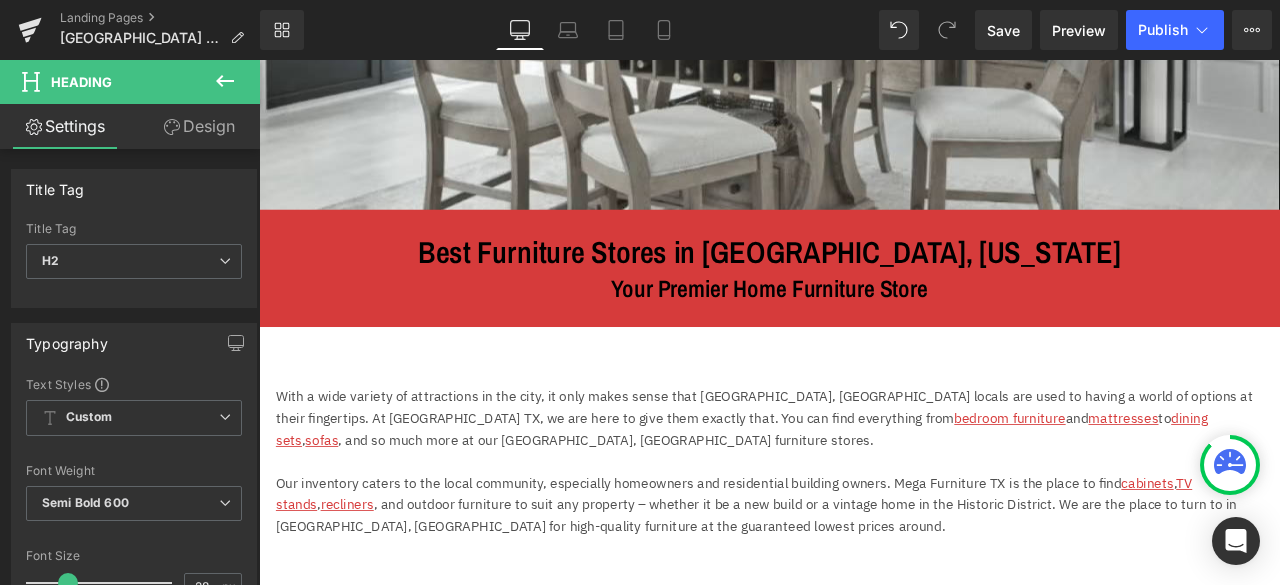 click on "Spacing" at bounding box center (0, 0) 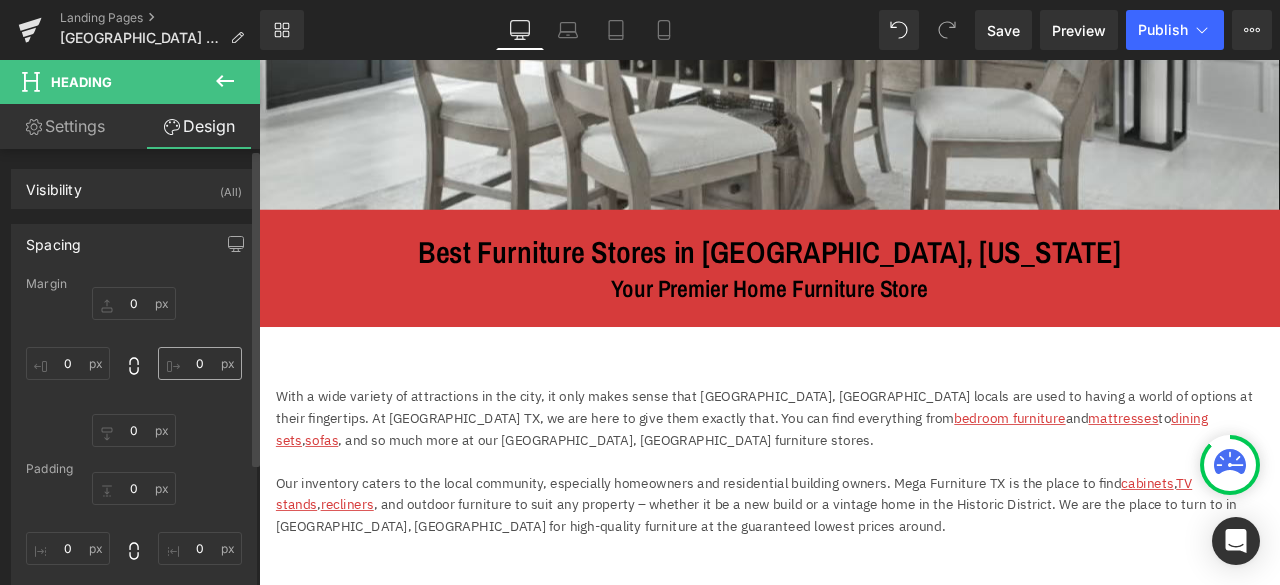 type on "0" 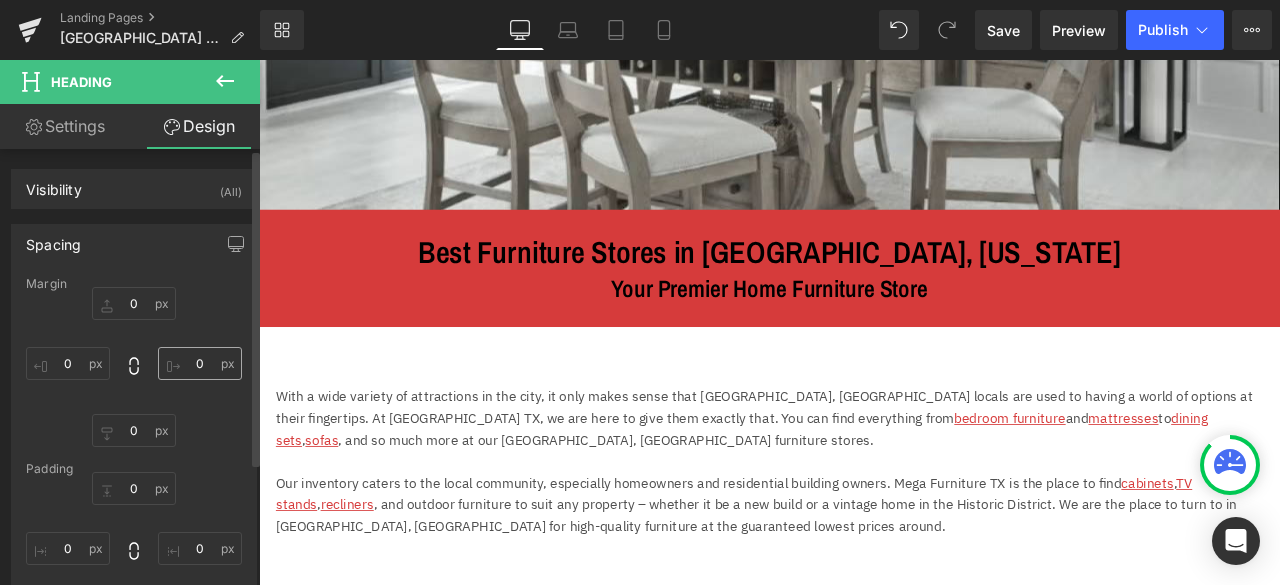 type on "0" 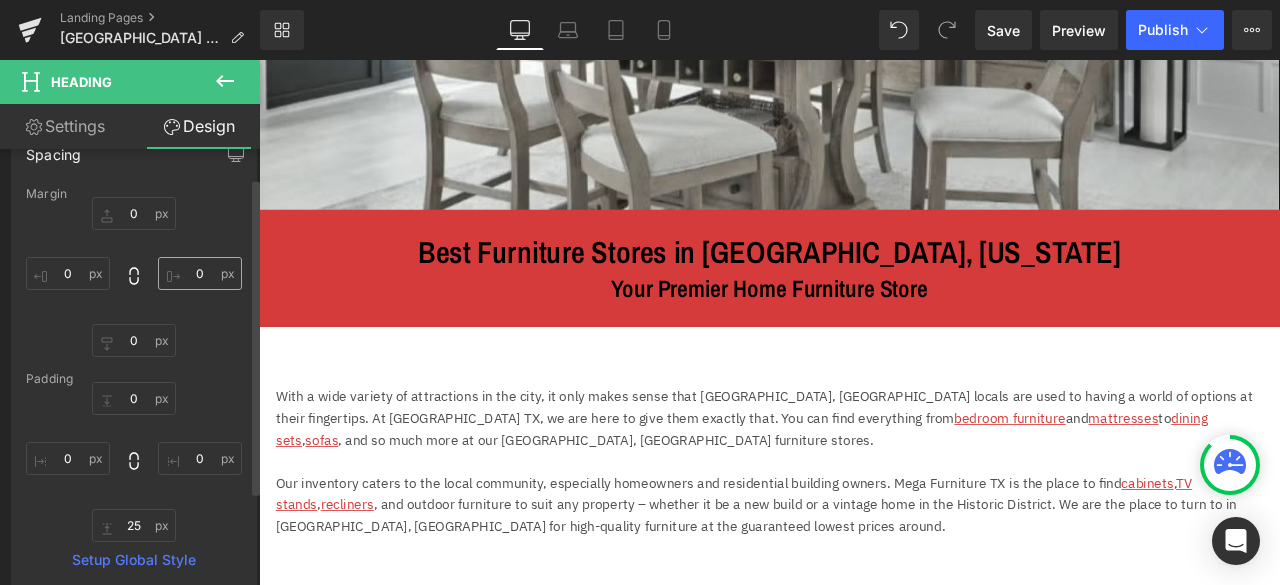scroll, scrollTop: 100, scrollLeft: 0, axis: vertical 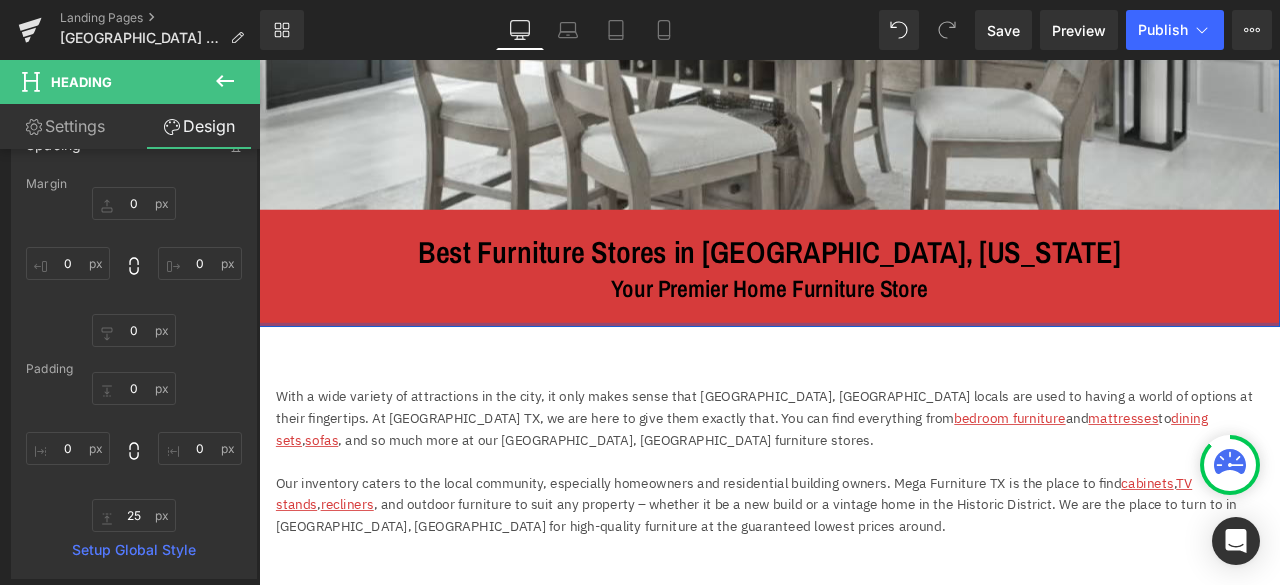 drag, startPoint x: 516, startPoint y: 371, endPoint x: 765, endPoint y: 478, distance: 271.0166 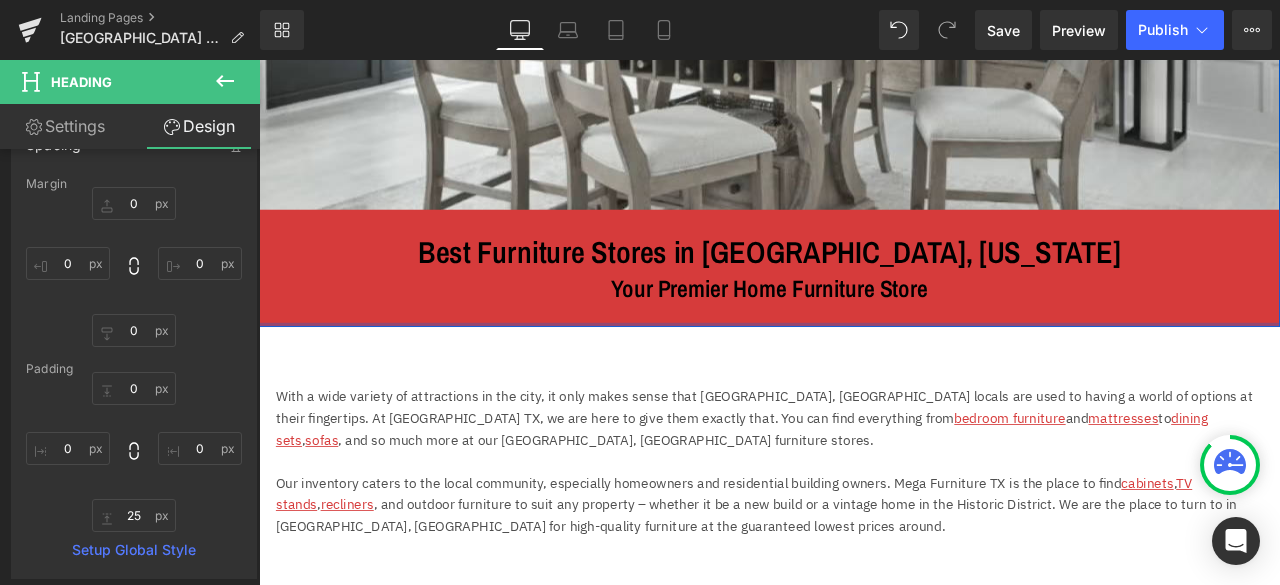 click on "Image         Best Furniture Stores in San Antonio, Texas Heading         Your Premier Home Furniture Store  Heading         Row" at bounding box center [864, 154] 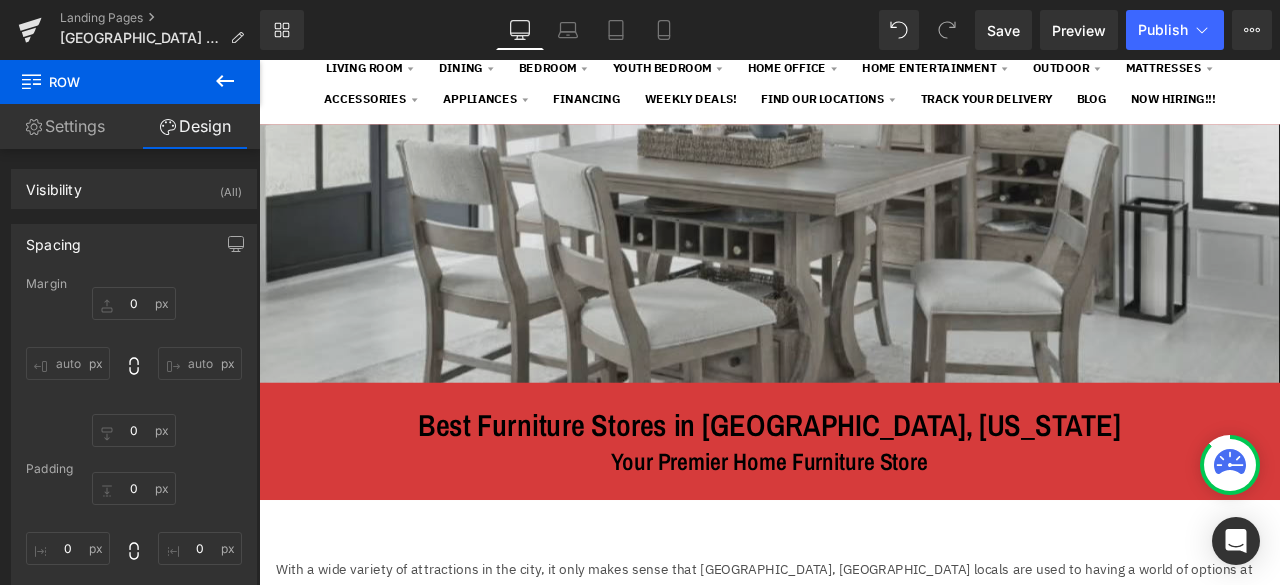 scroll, scrollTop: 200, scrollLeft: 0, axis: vertical 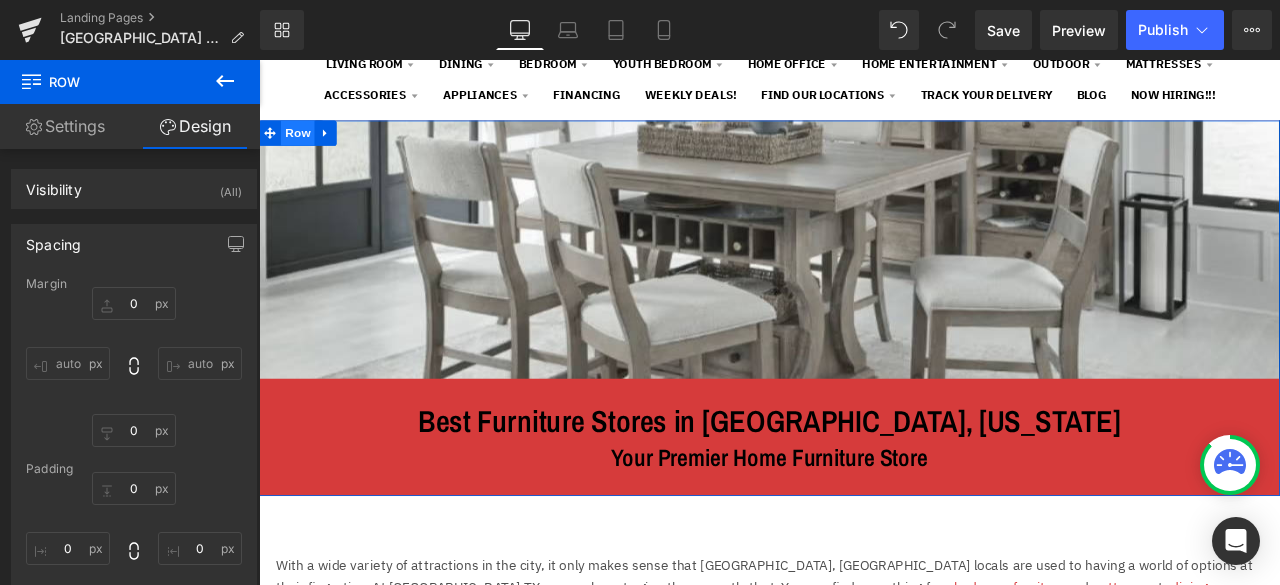click on "Row" at bounding box center [305, 147] 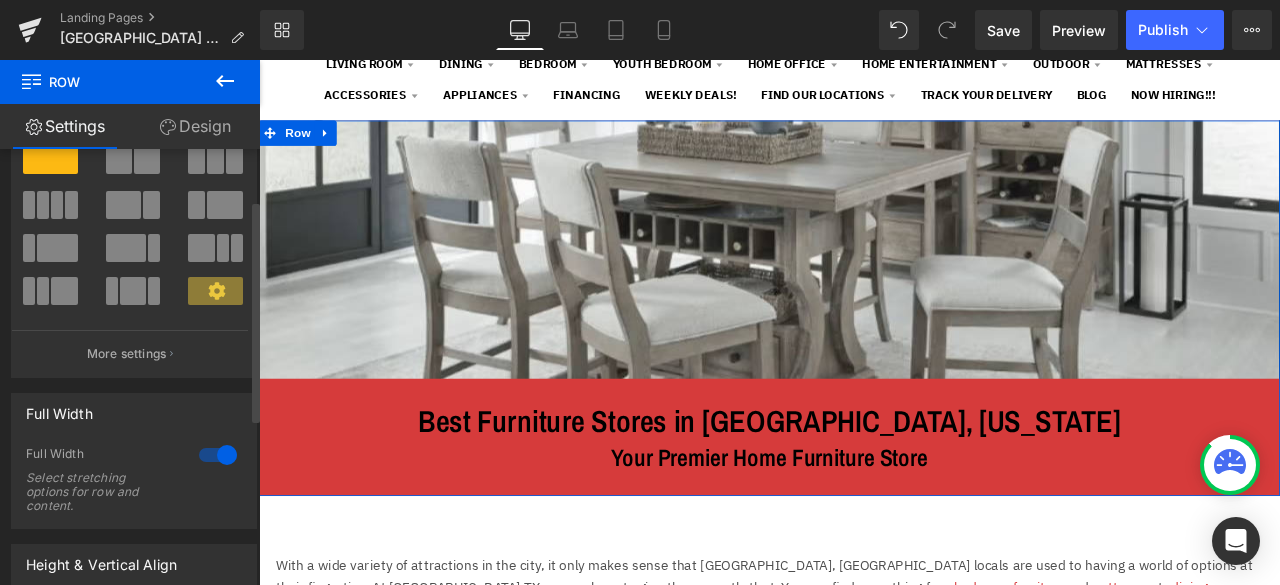 scroll, scrollTop: 100, scrollLeft: 0, axis: vertical 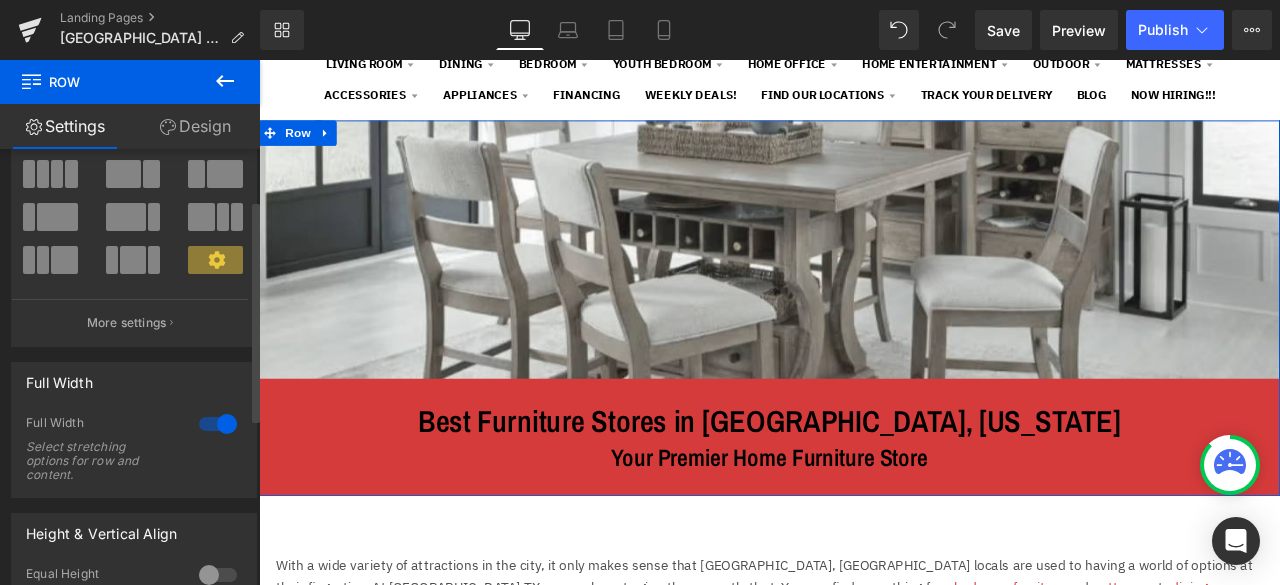click at bounding box center [218, 424] 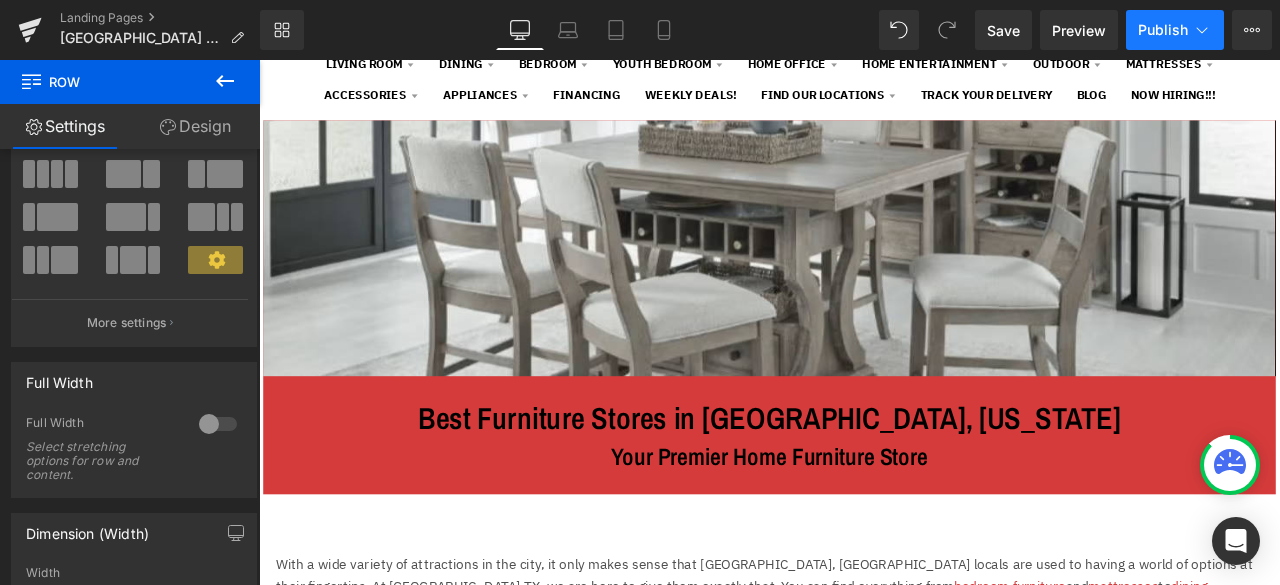 click on "Publish" at bounding box center [1163, 30] 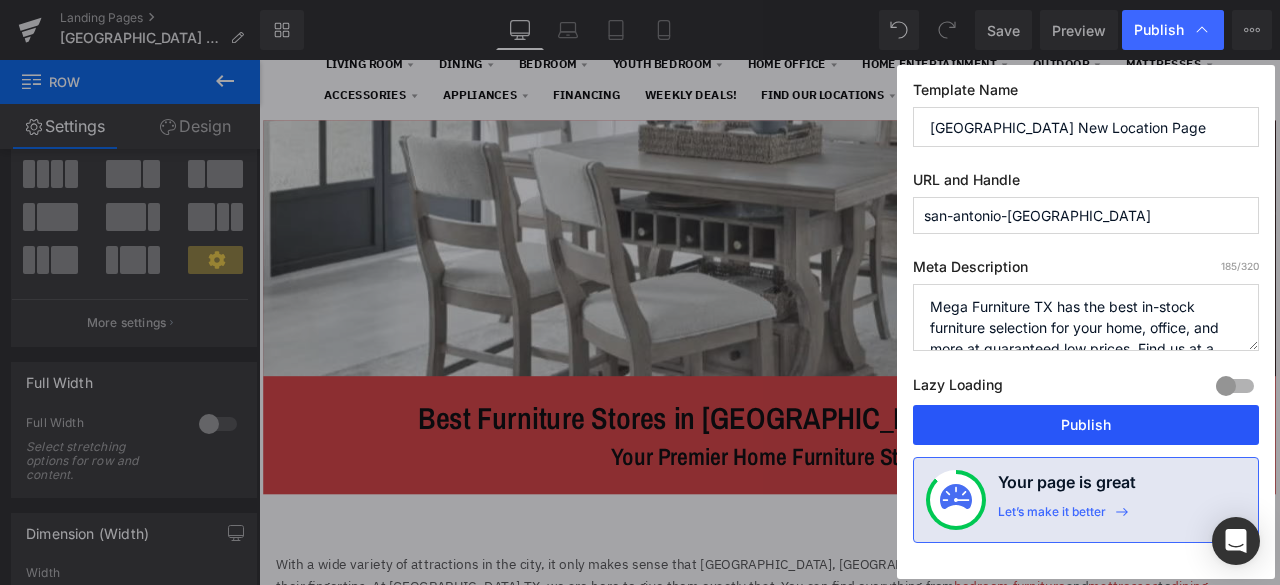 click on "Publish" at bounding box center [1086, 425] 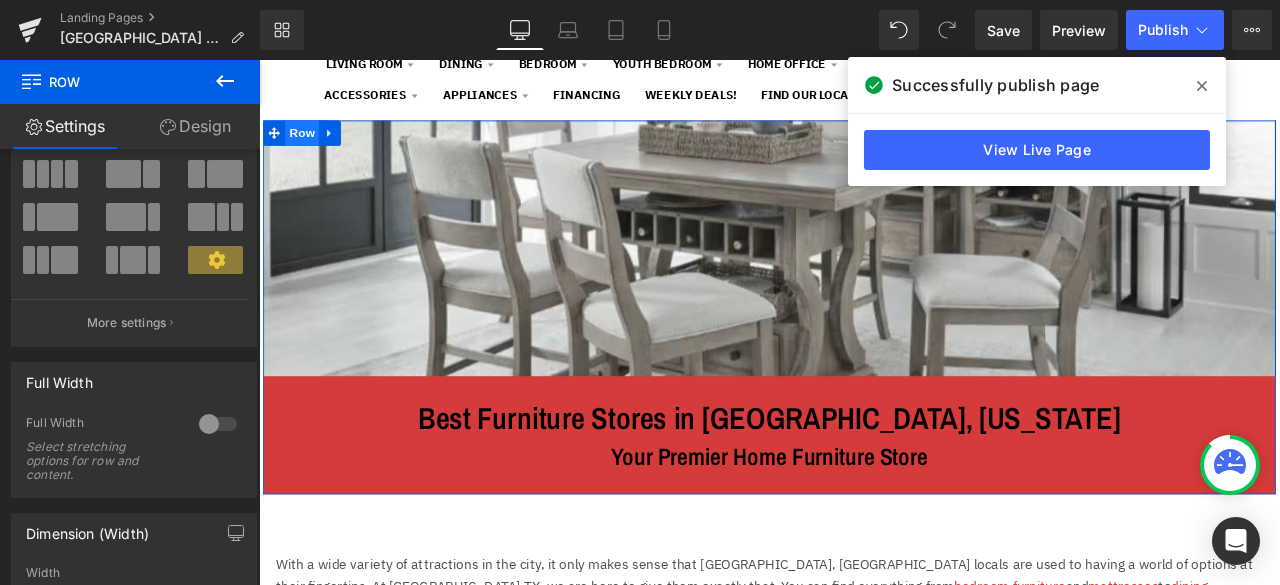 click on "Row" at bounding box center (310, 147) 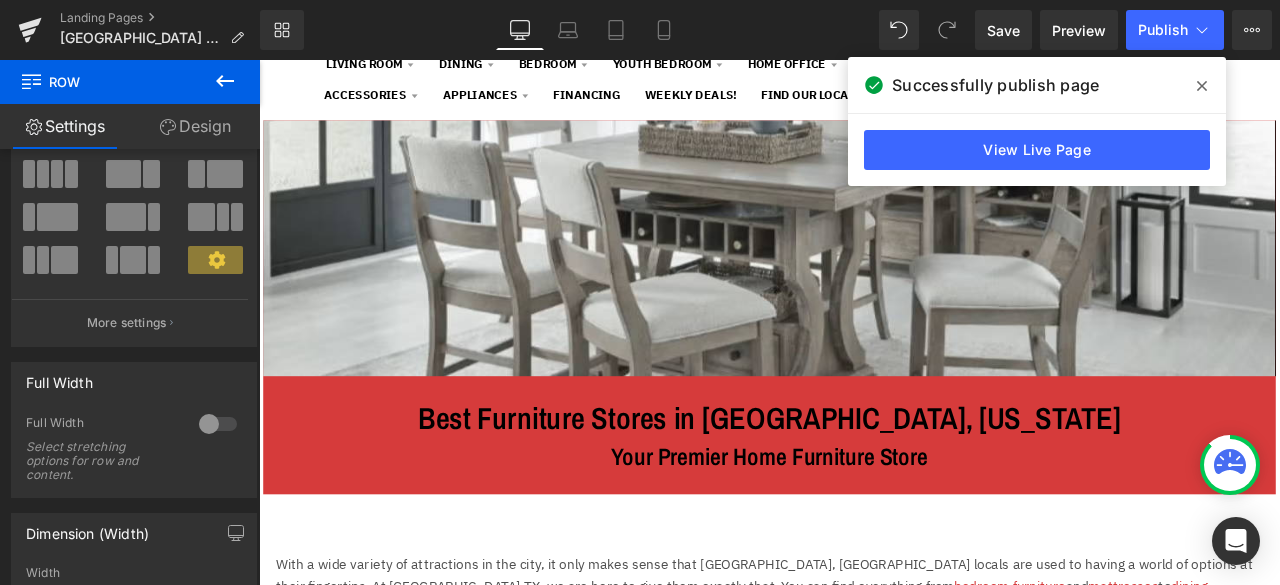 drag, startPoint x: 1206, startPoint y: 87, endPoint x: 439, endPoint y: 162, distance: 770.65814 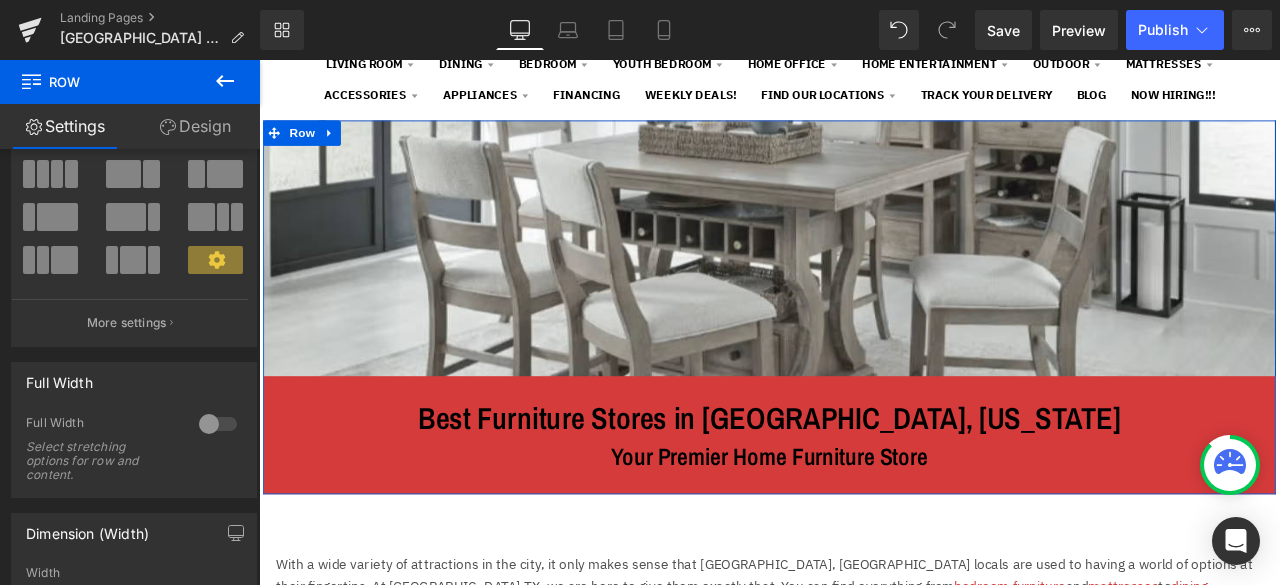 click on "Design" at bounding box center [195, 126] 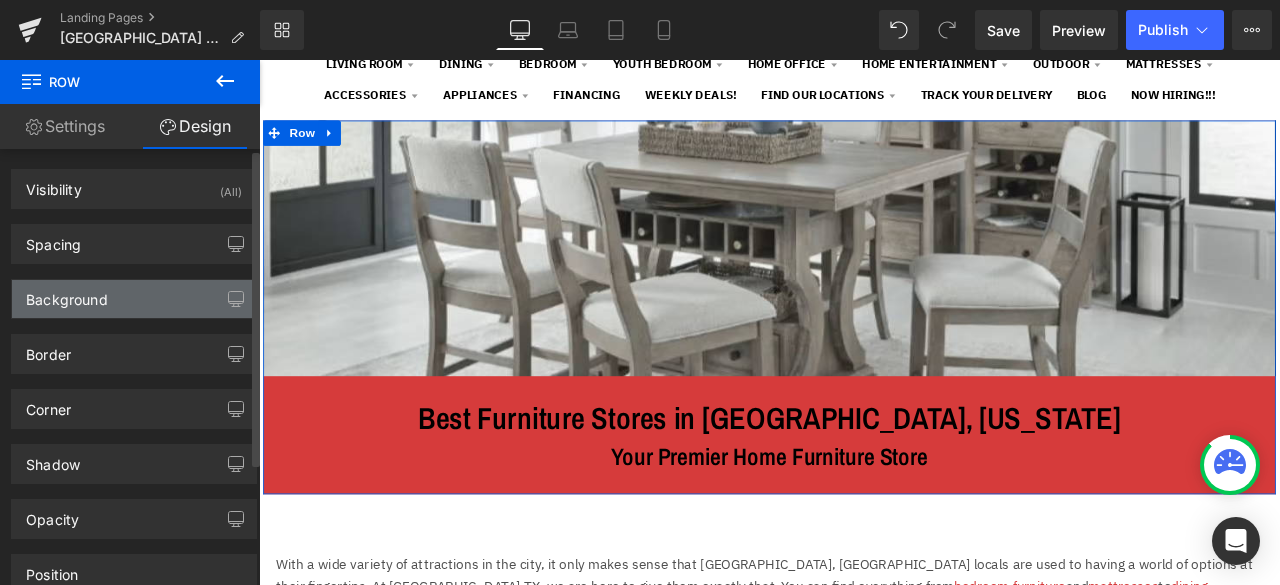 click on "Background" at bounding box center (67, 294) 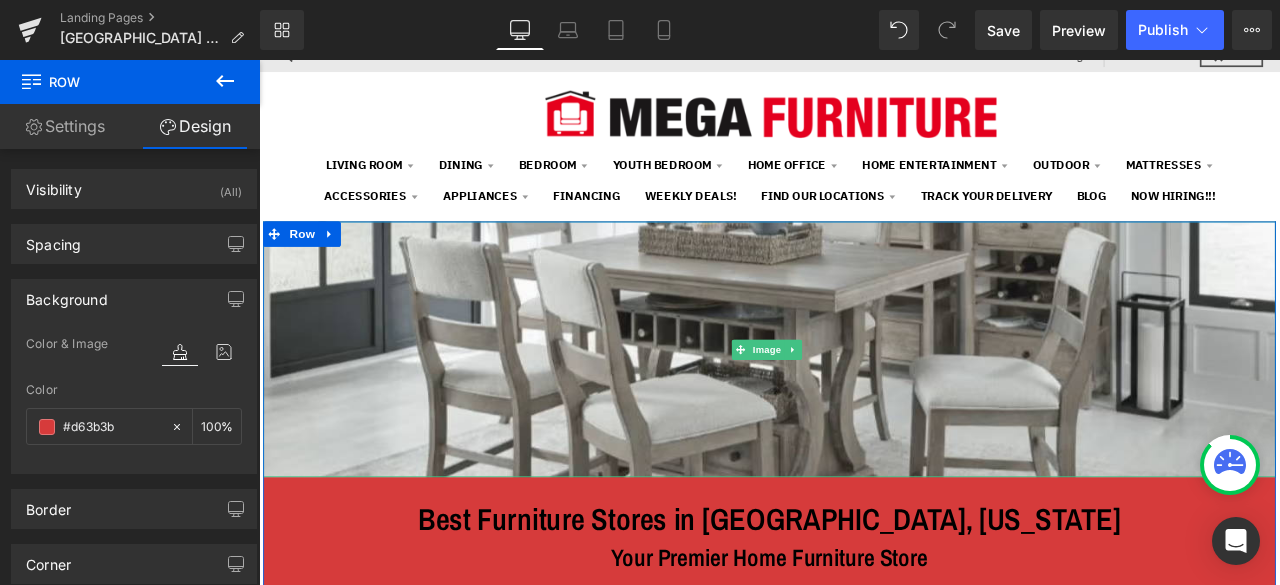 scroll, scrollTop: 100, scrollLeft: 0, axis: vertical 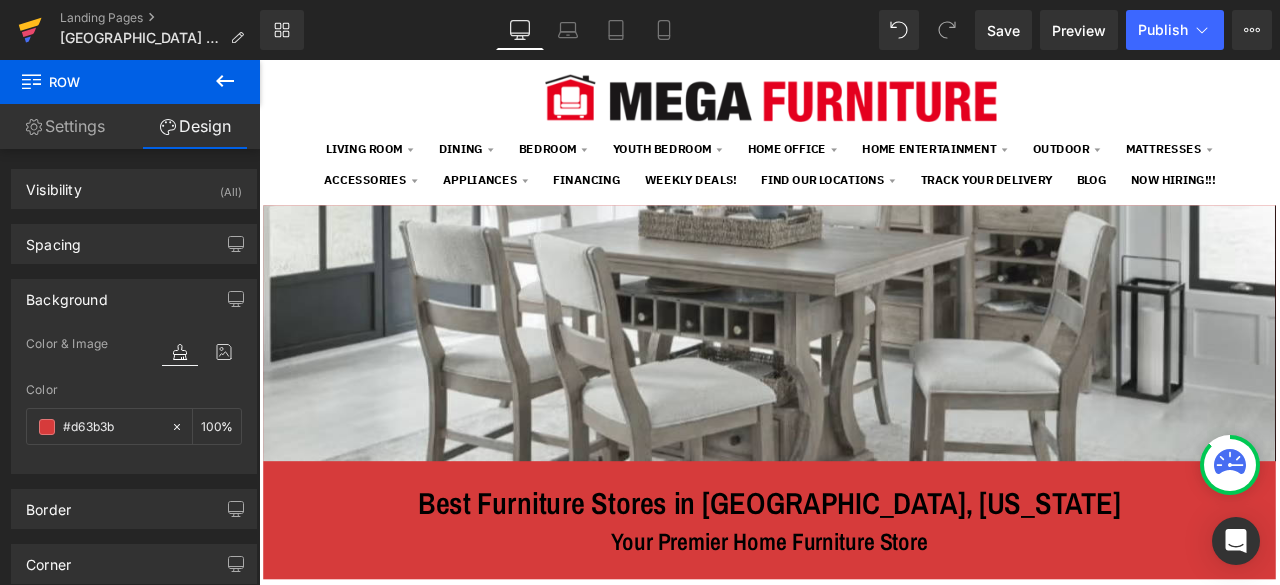 click 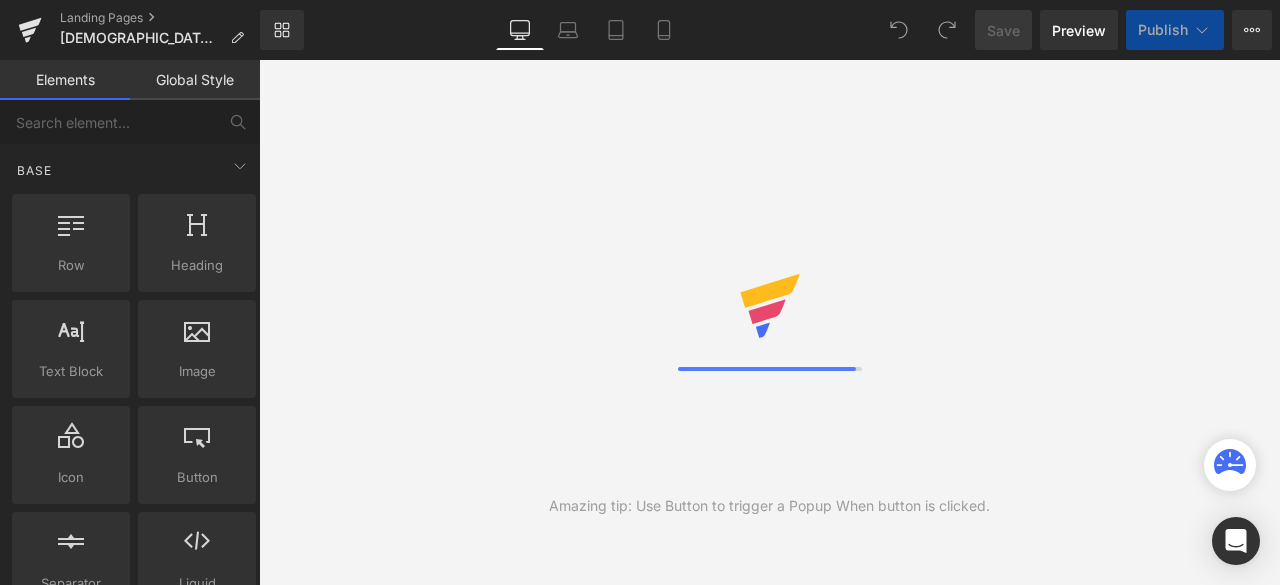 scroll, scrollTop: 0, scrollLeft: 0, axis: both 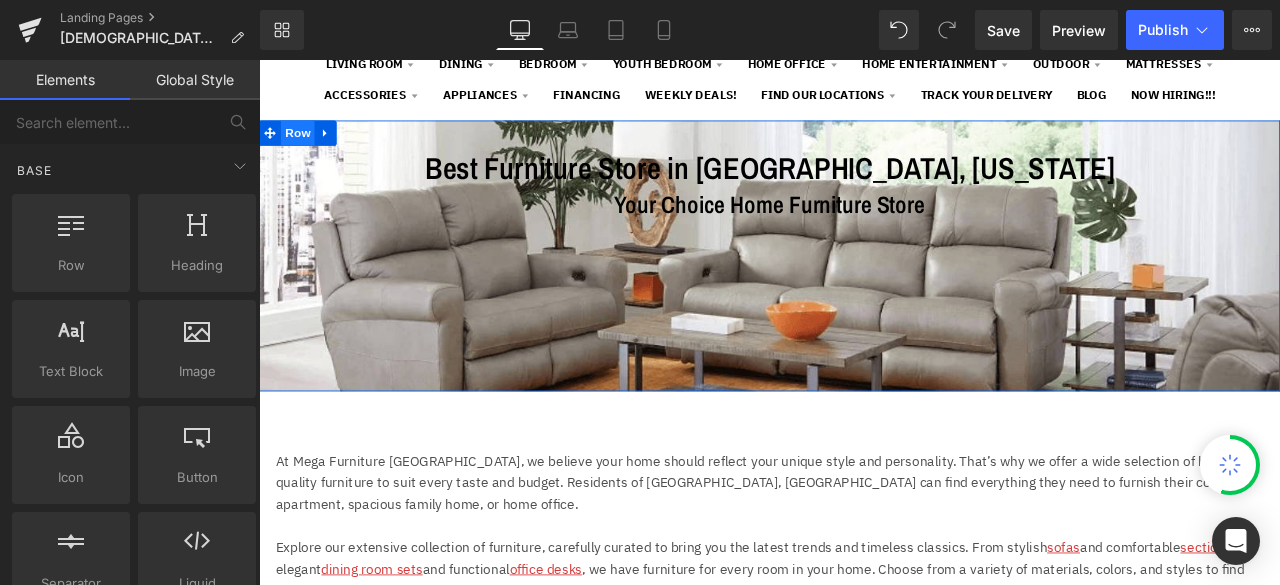 click on "Row" at bounding box center (305, 147) 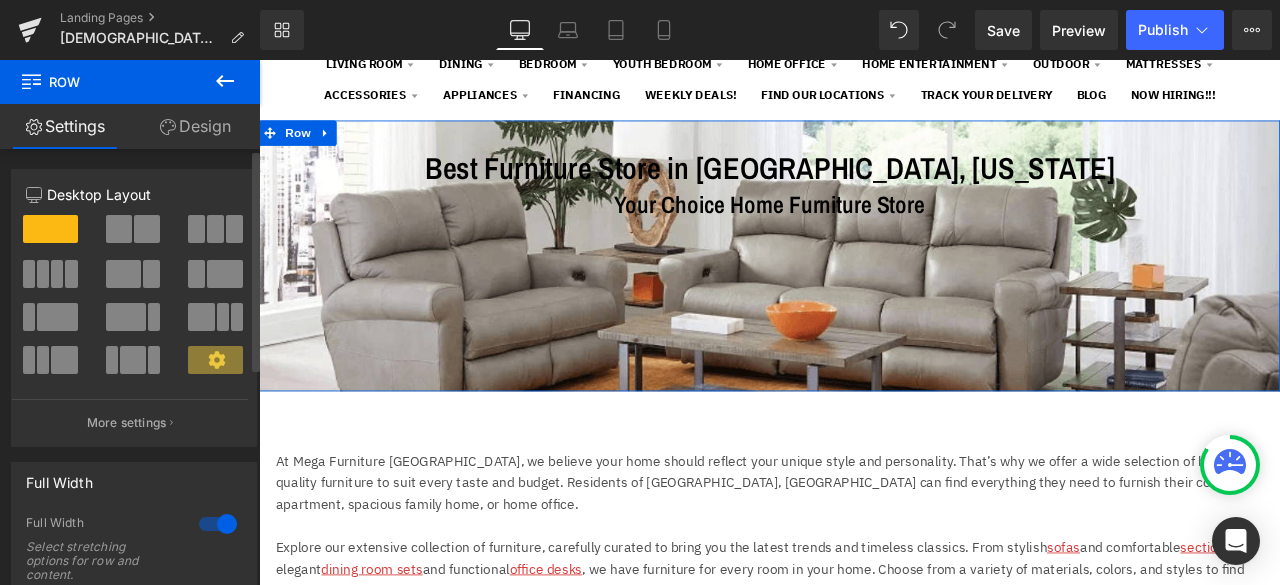 click at bounding box center [218, 524] 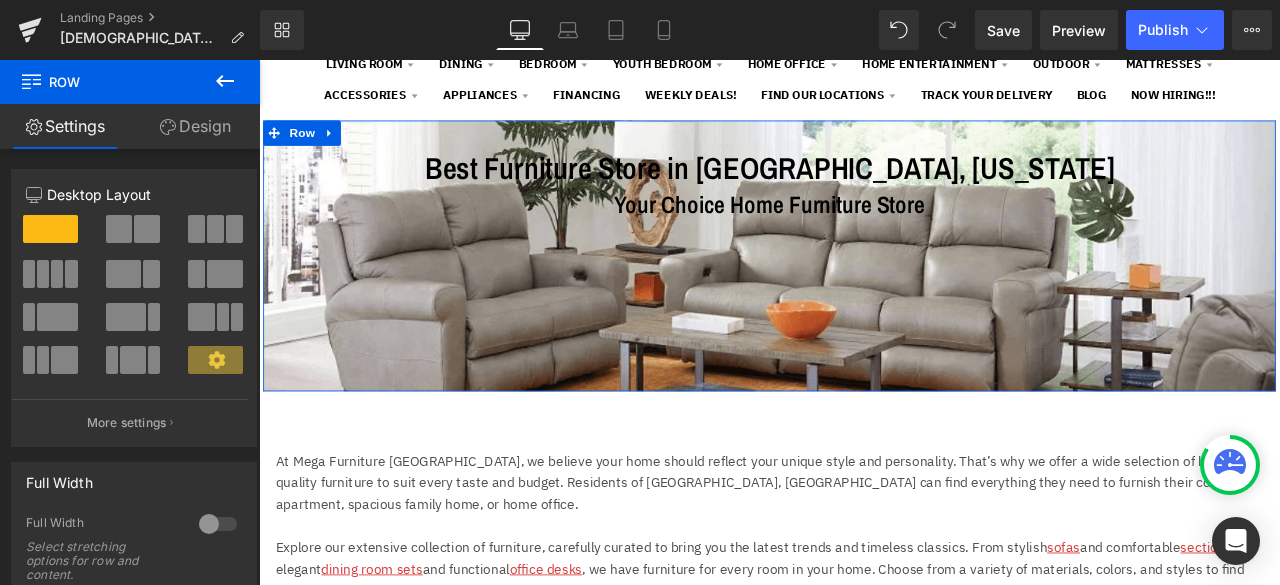 click on "Design" at bounding box center [195, 126] 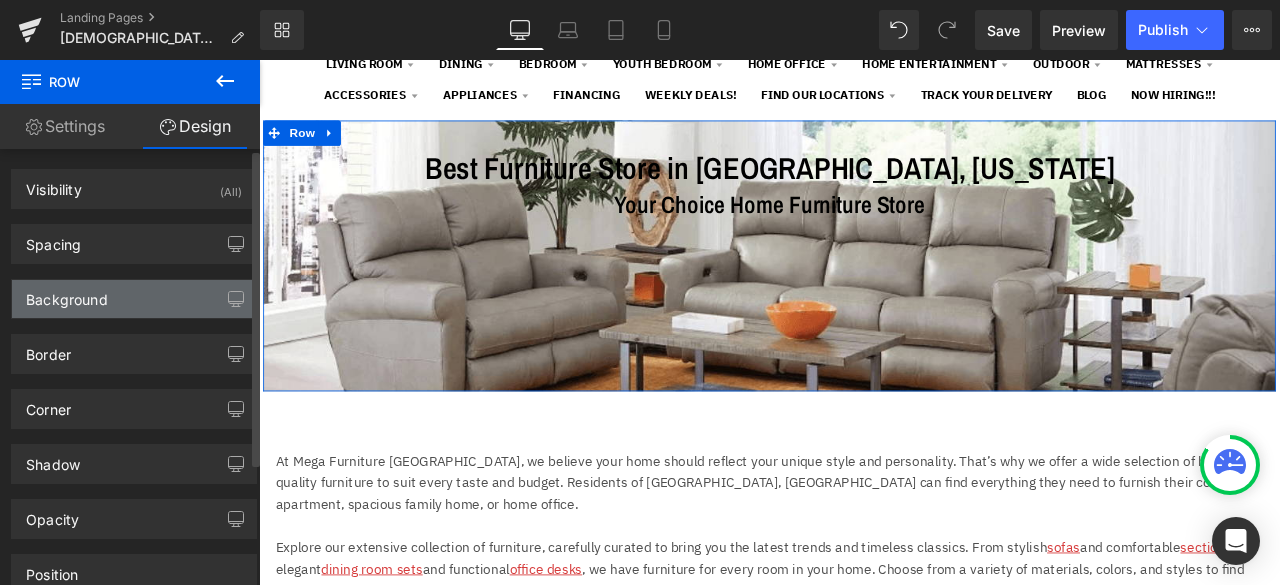 type on "transparent" 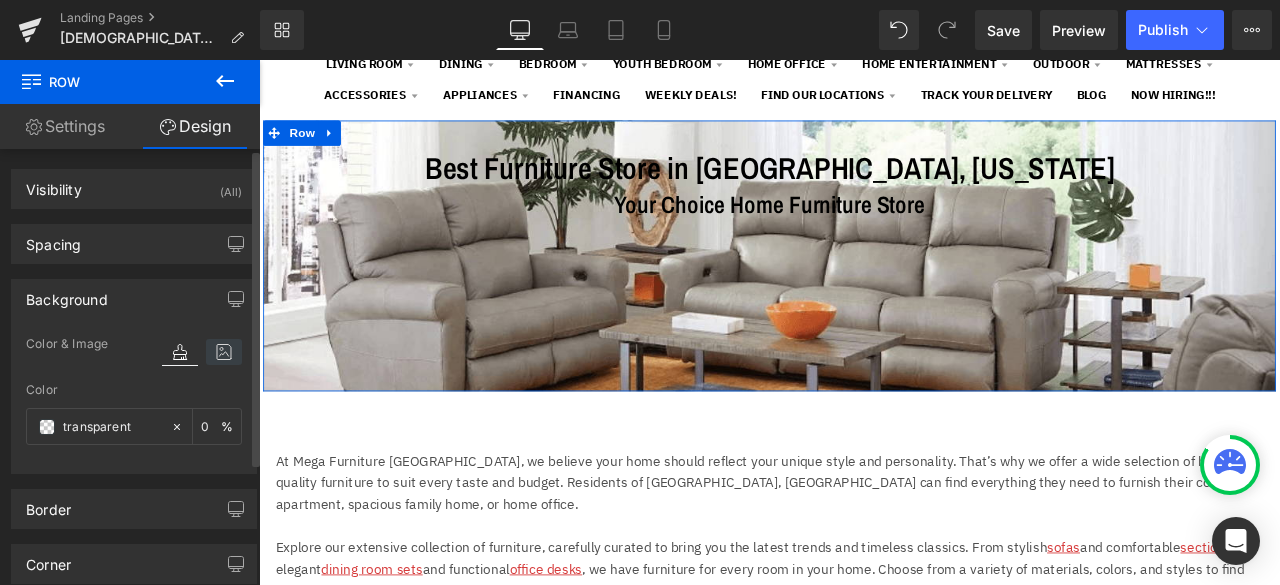 click at bounding box center [224, 352] 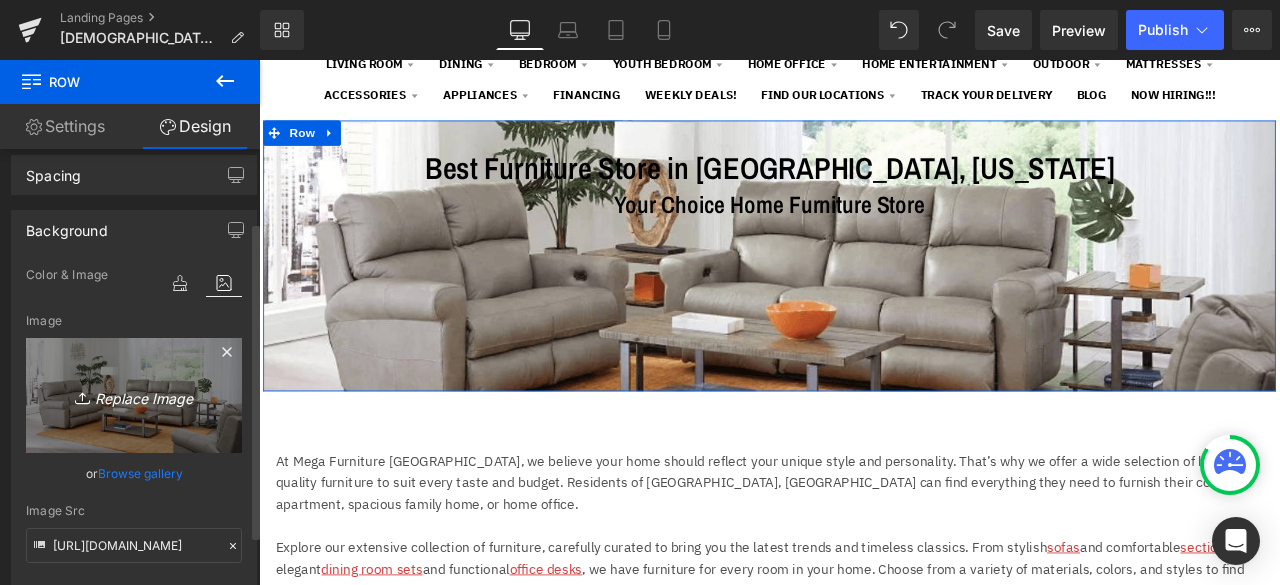 scroll, scrollTop: 100, scrollLeft: 0, axis: vertical 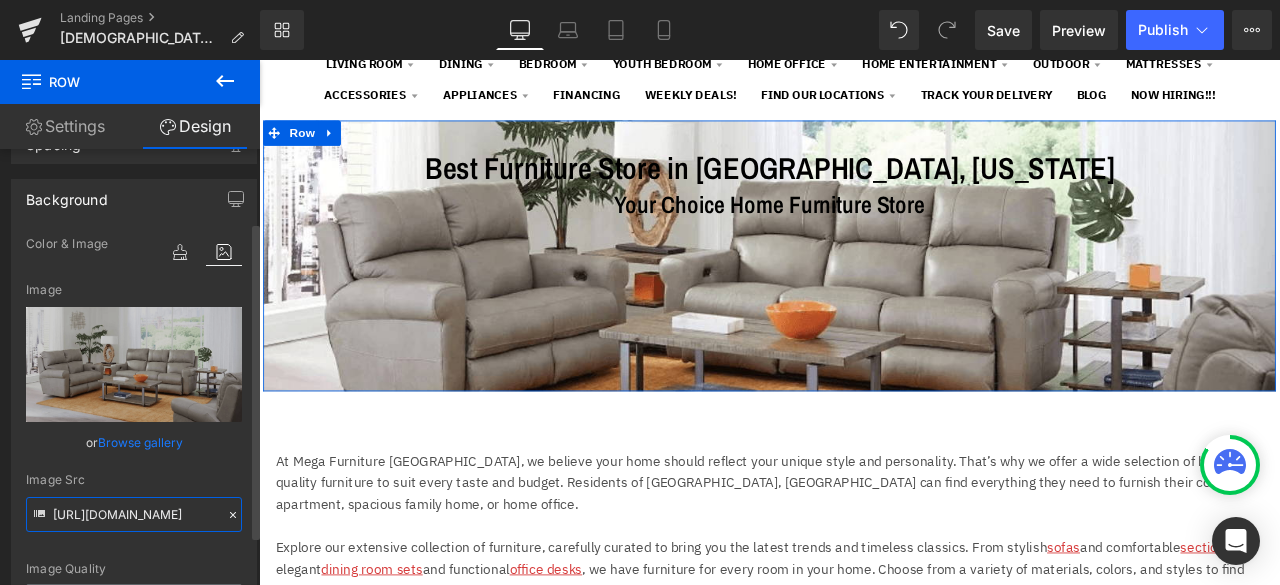 click on "[URL][DOMAIN_NAME]" at bounding box center (134, 514) 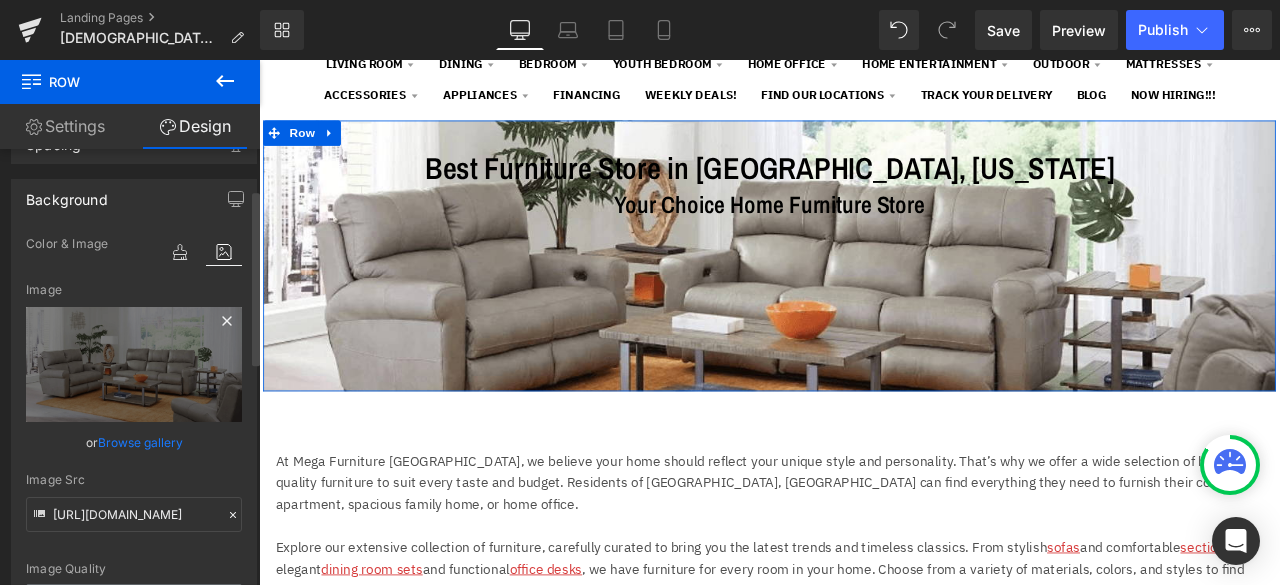 click 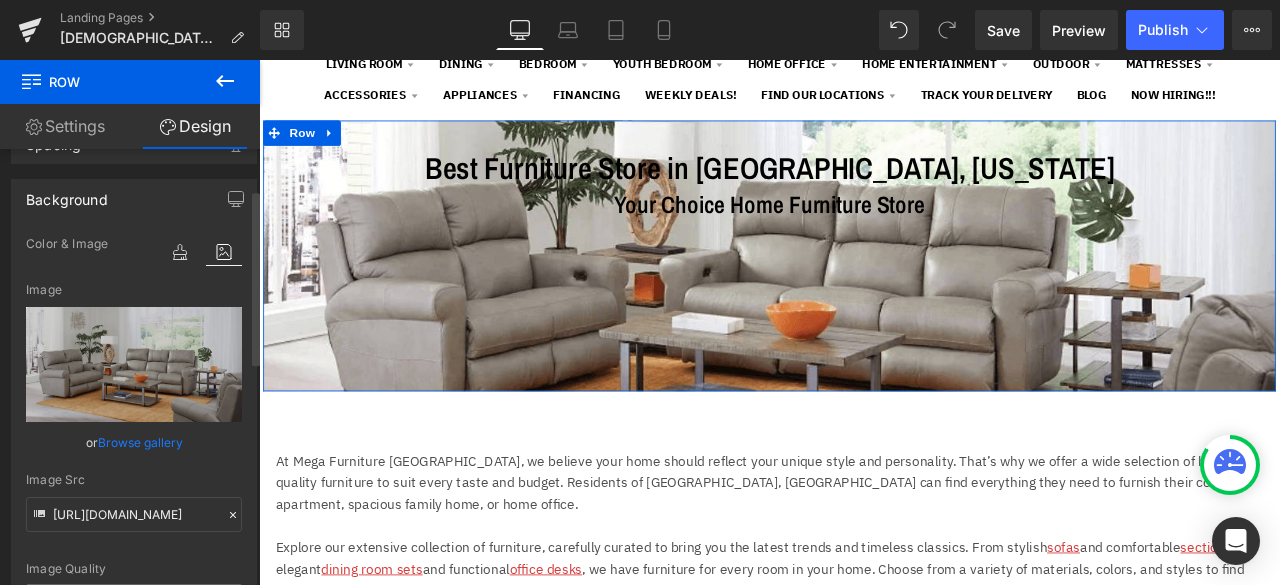 type 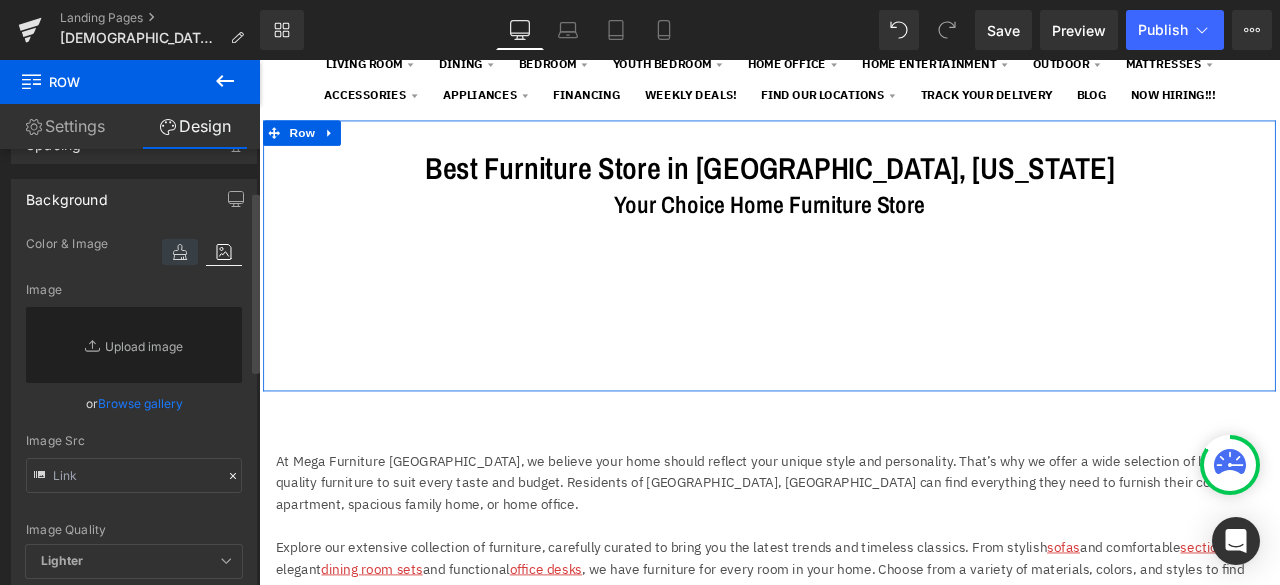 click at bounding box center [180, 252] 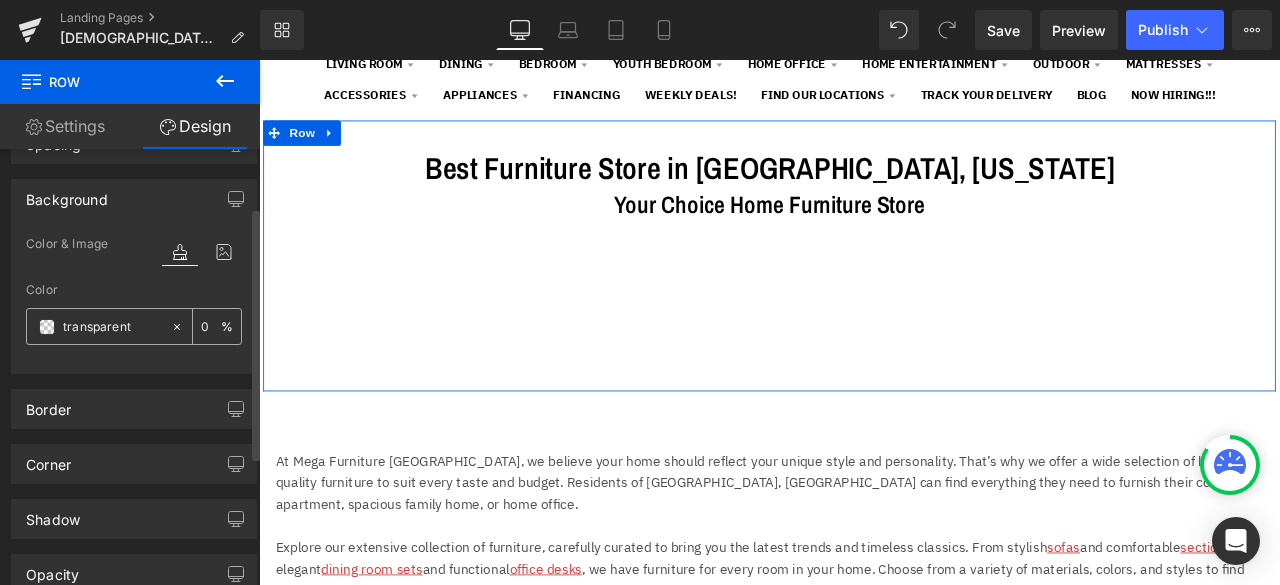 click on "transparent" at bounding box center [112, 327] 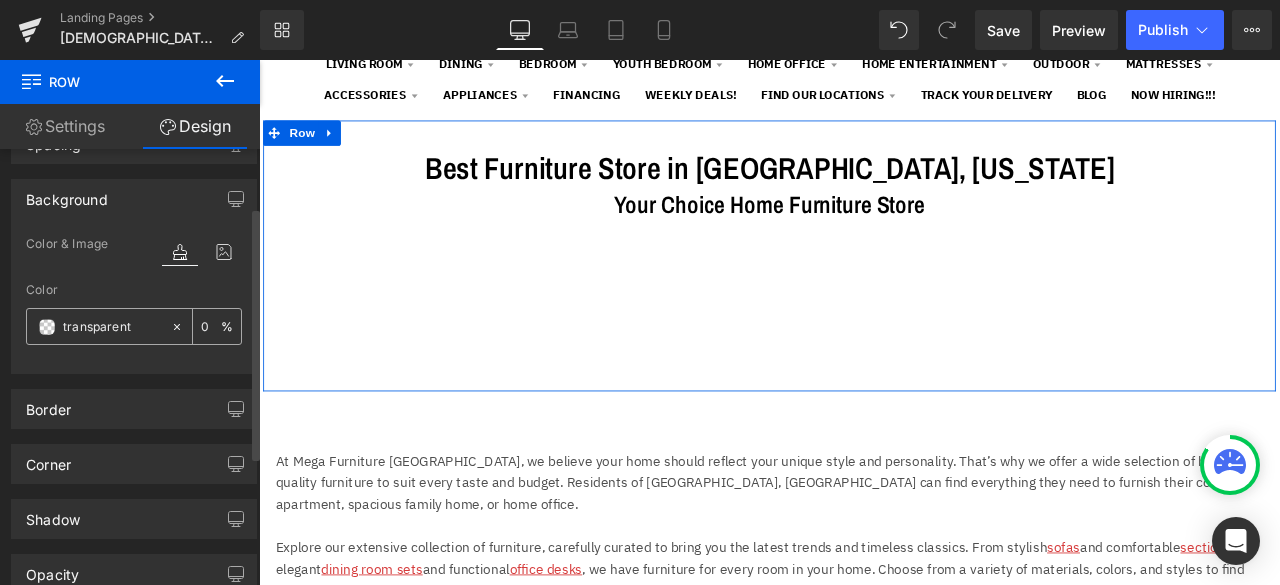 scroll, scrollTop: 0, scrollLeft: 0, axis: both 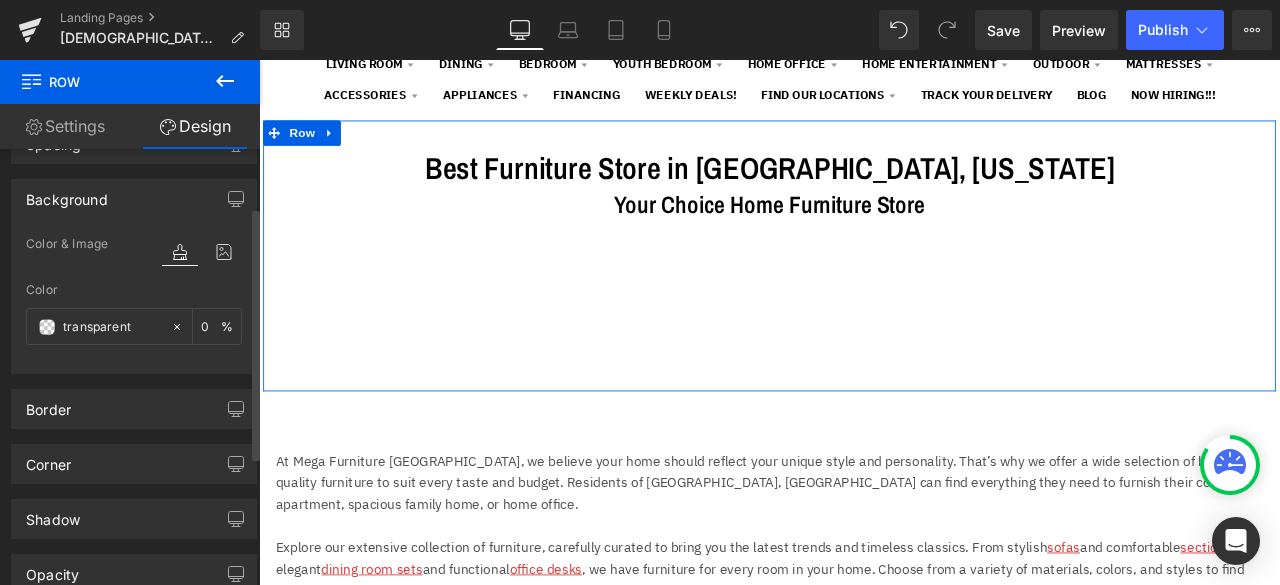 drag, startPoint x: 134, startPoint y: 321, endPoint x: 22, endPoint y: 321, distance: 112 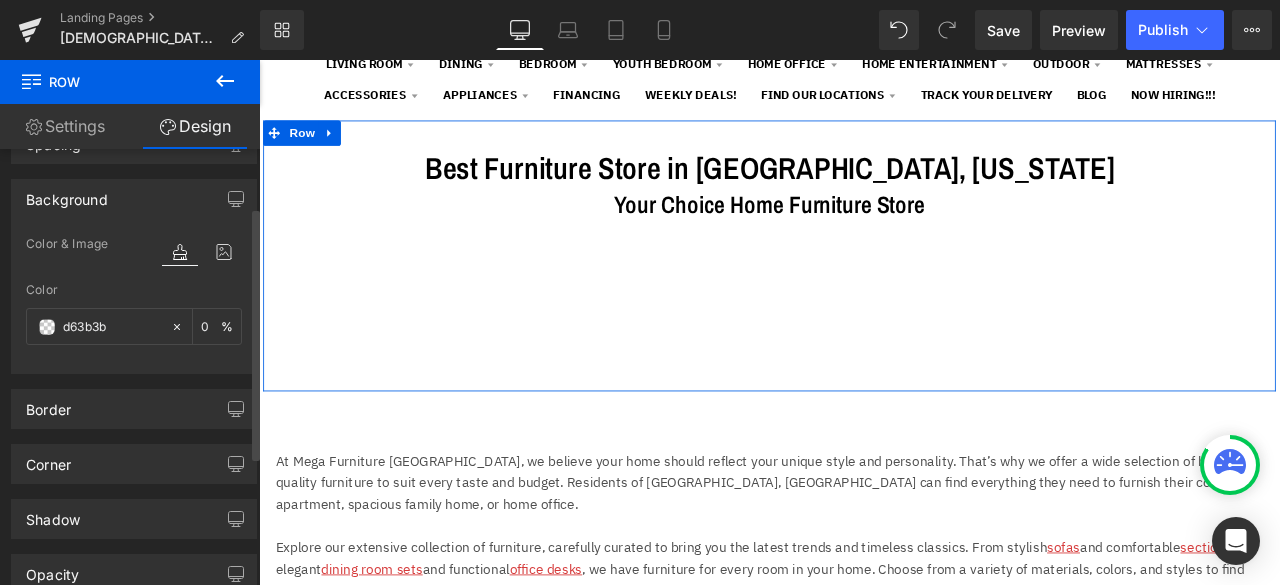 type on "100" 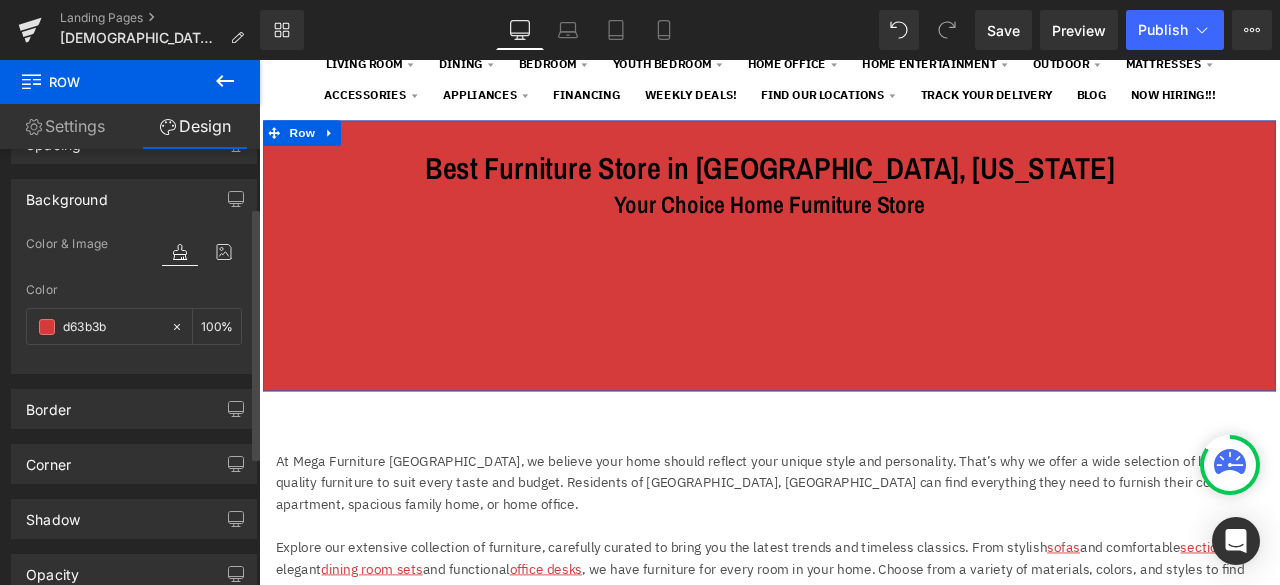 click at bounding box center (134, 361) 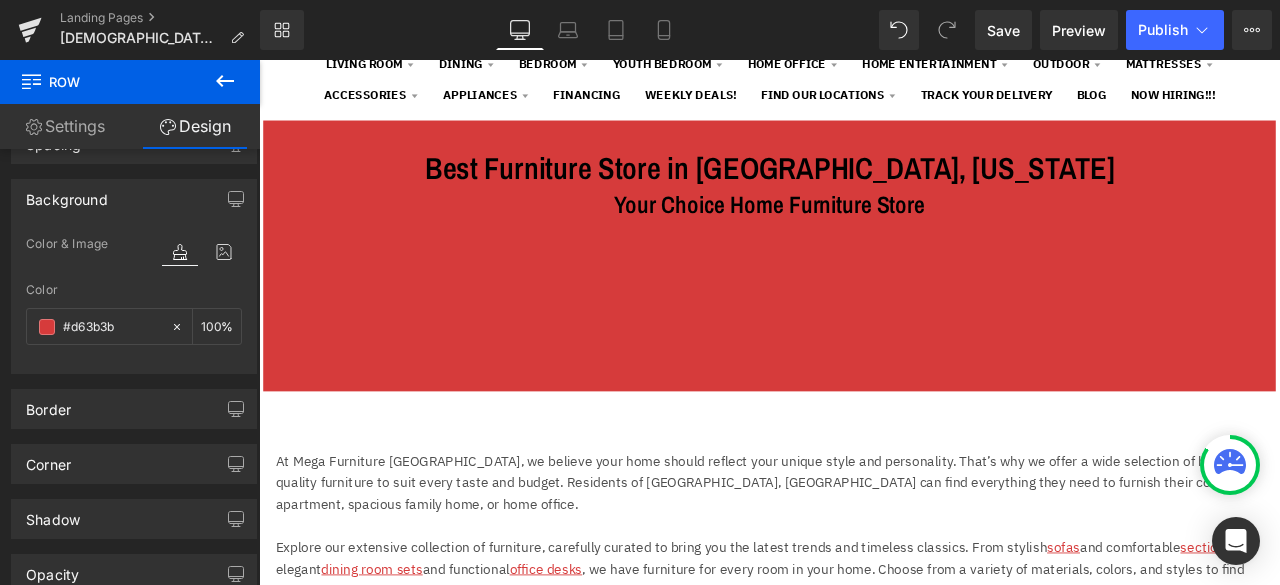 click 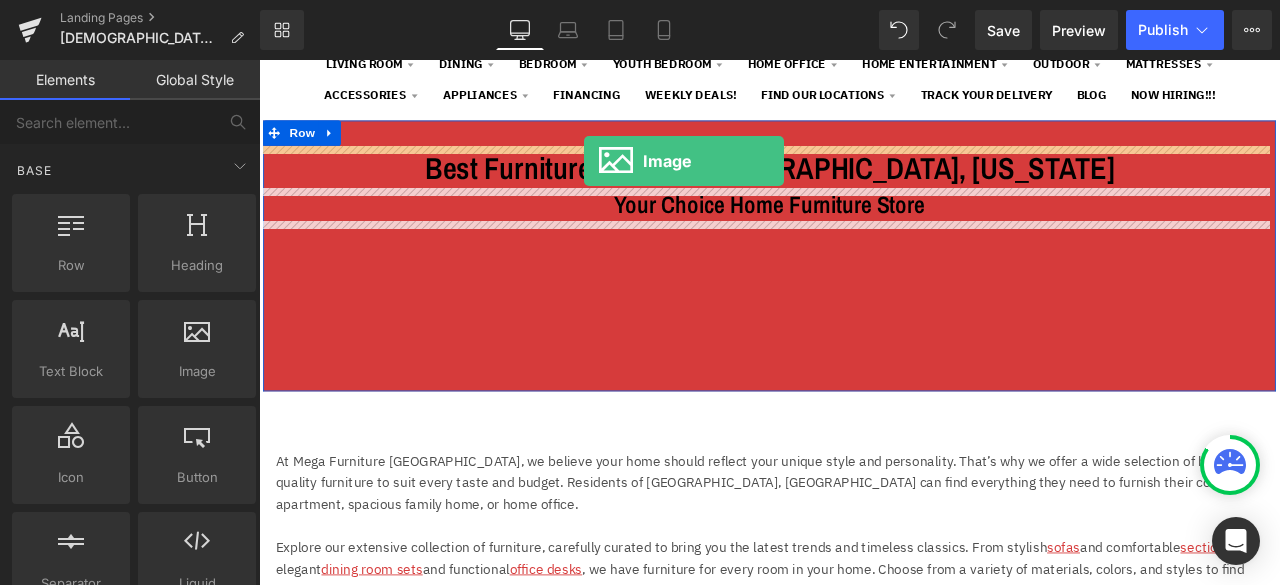 drag, startPoint x: 443, startPoint y: 416, endPoint x: 644, endPoint y: 179, distance: 310.75714 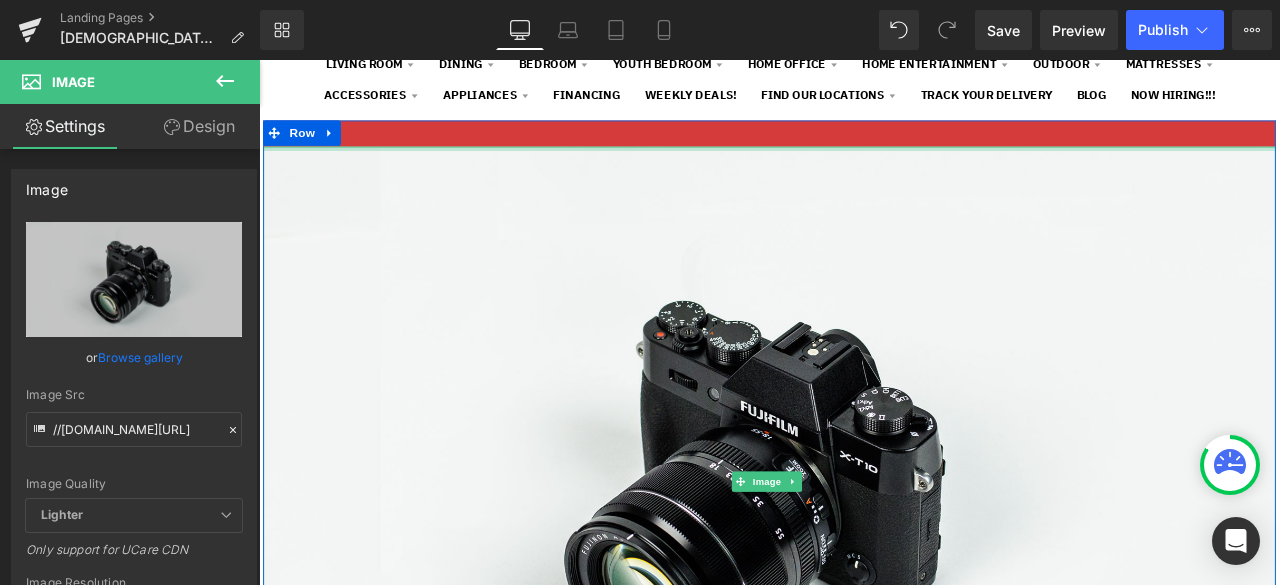 drag, startPoint x: 667, startPoint y: 163, endPoint x: 711, endPoint y: 162, distance: 44.011364 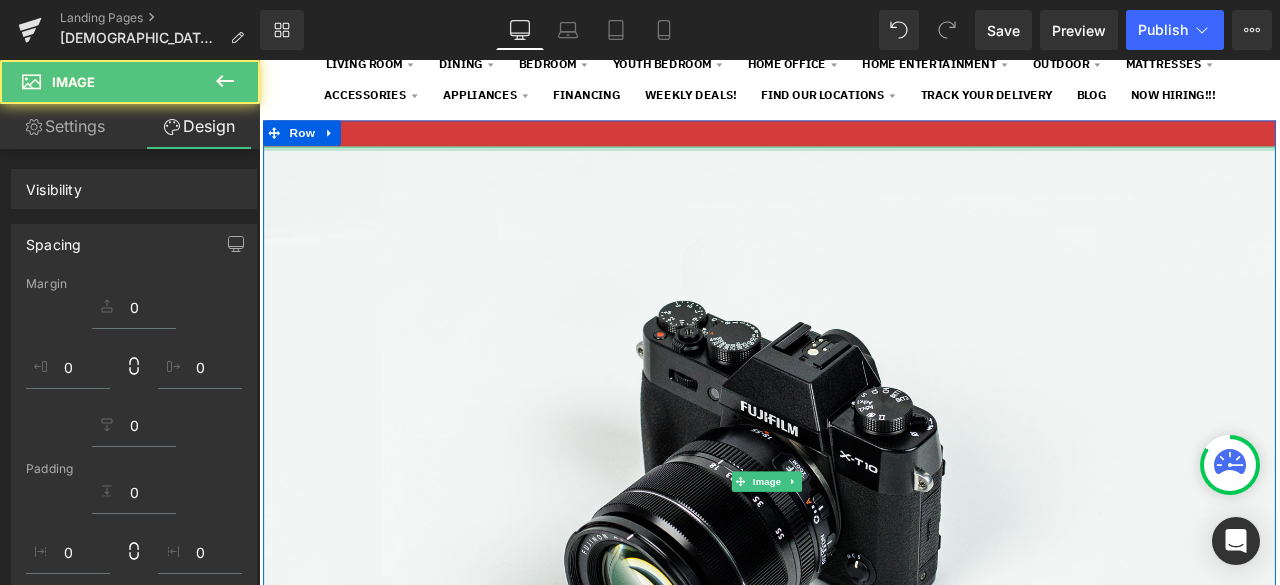 click on "!!!   Appliances  Now Available   !!!
Close
Subscribe to our Newsletter
Join now for exclusive subscriber only deals!
Go
Search" at bounding box center (864, 1894) 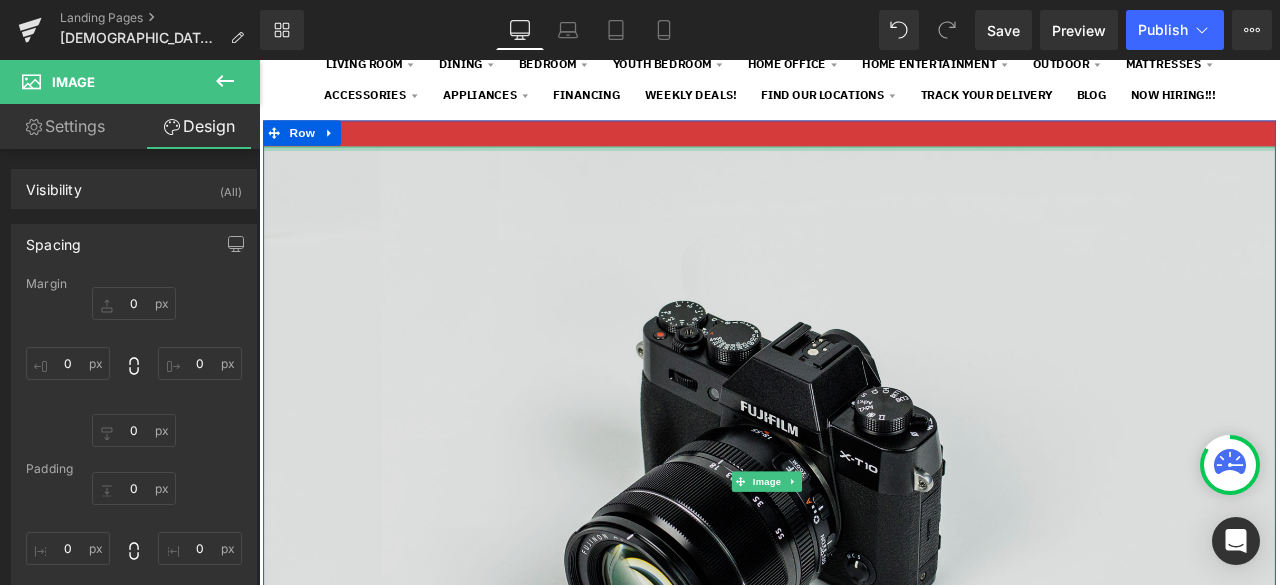 type on "0px" 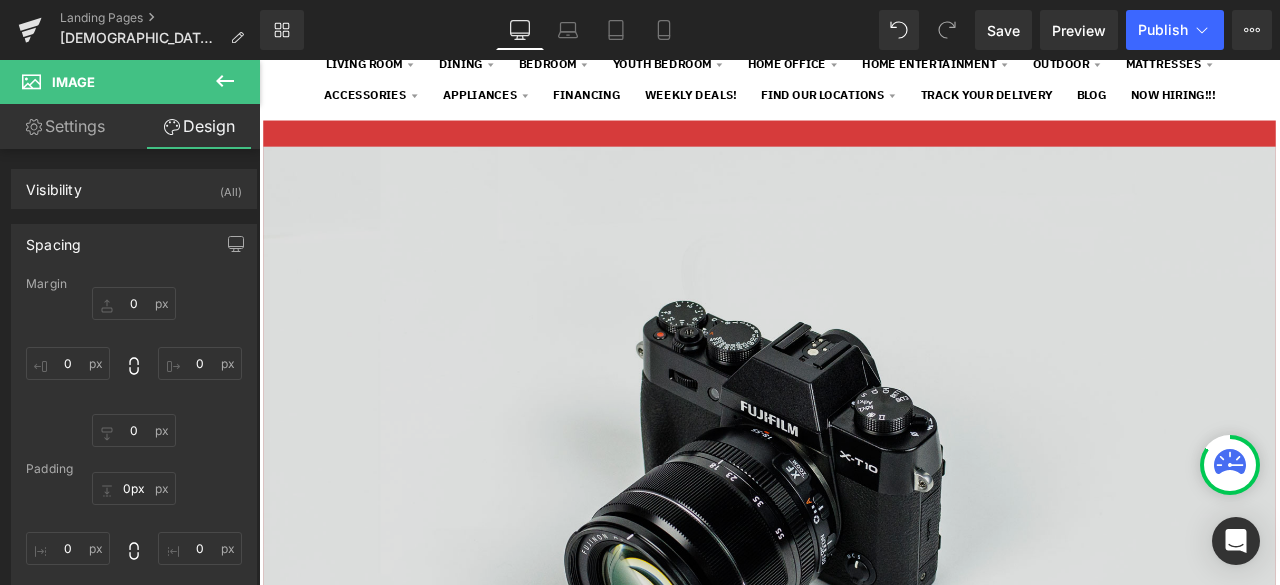 click at bounding box center (864, 560) 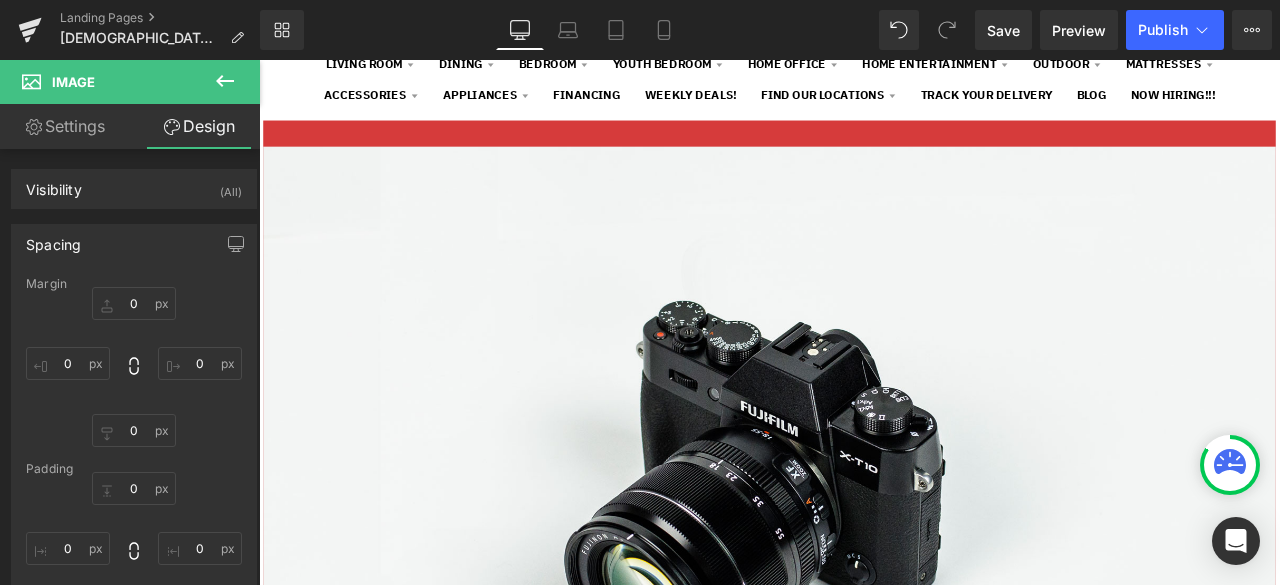 type on "0" 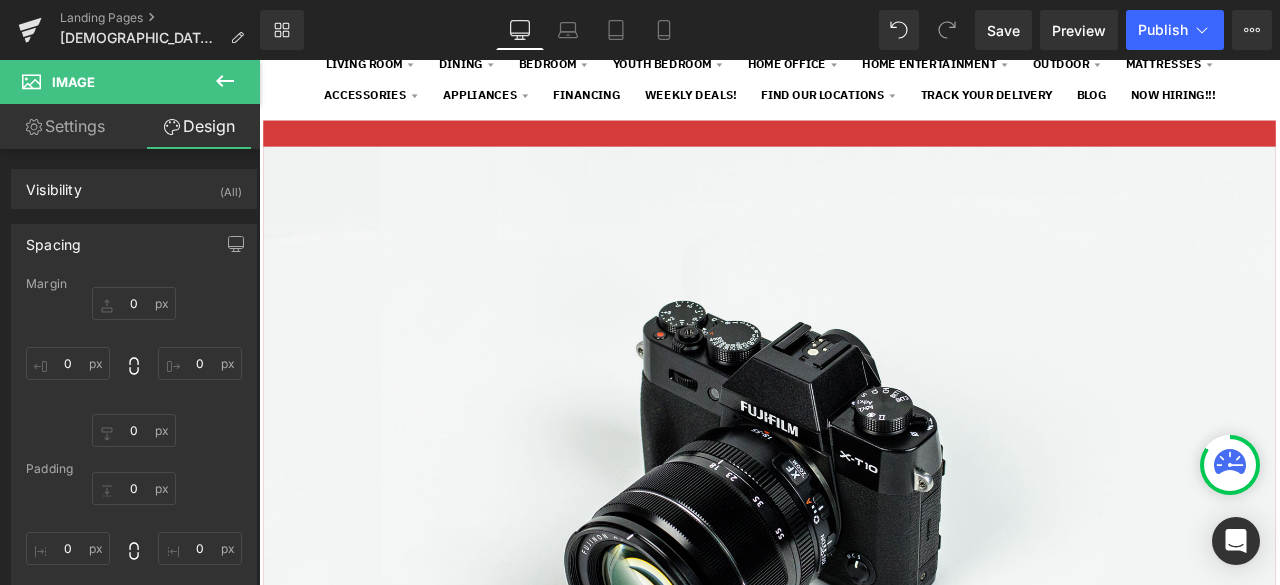 type on "0" 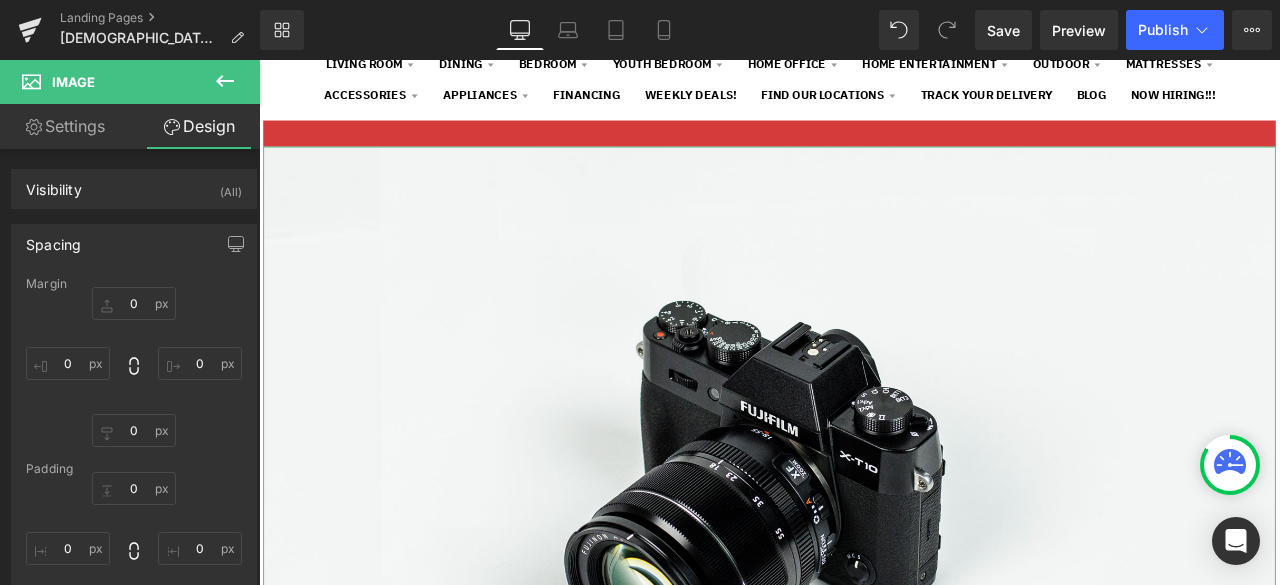 click on "Settings" at bounding box center [65, 126] 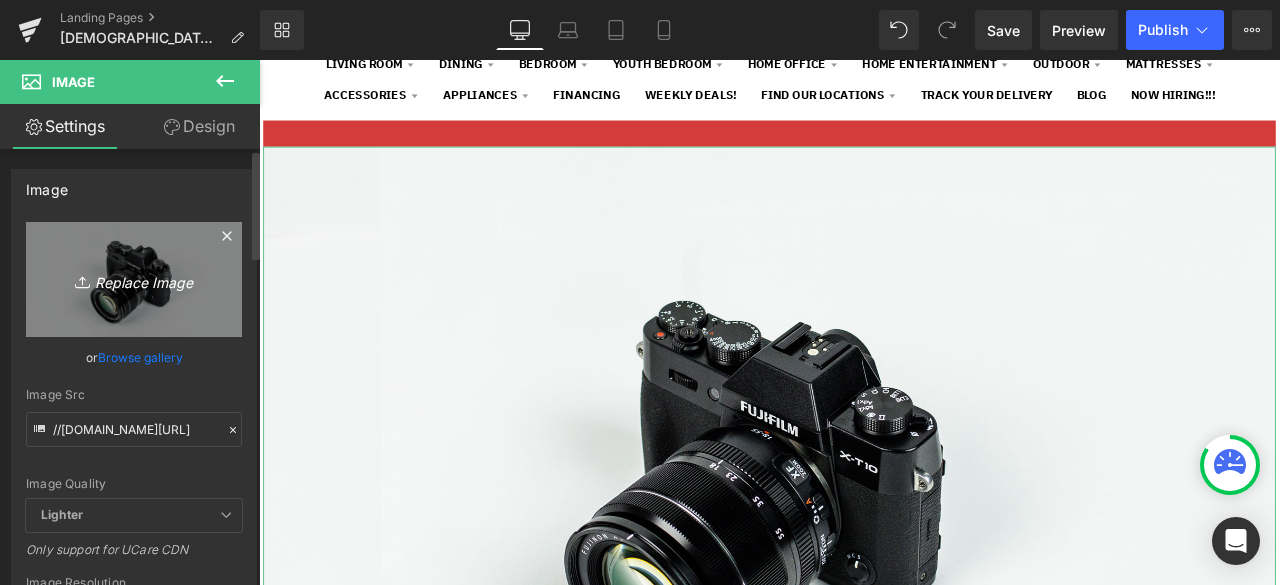 click on "Replace Image" at bounding box center (134, 279) 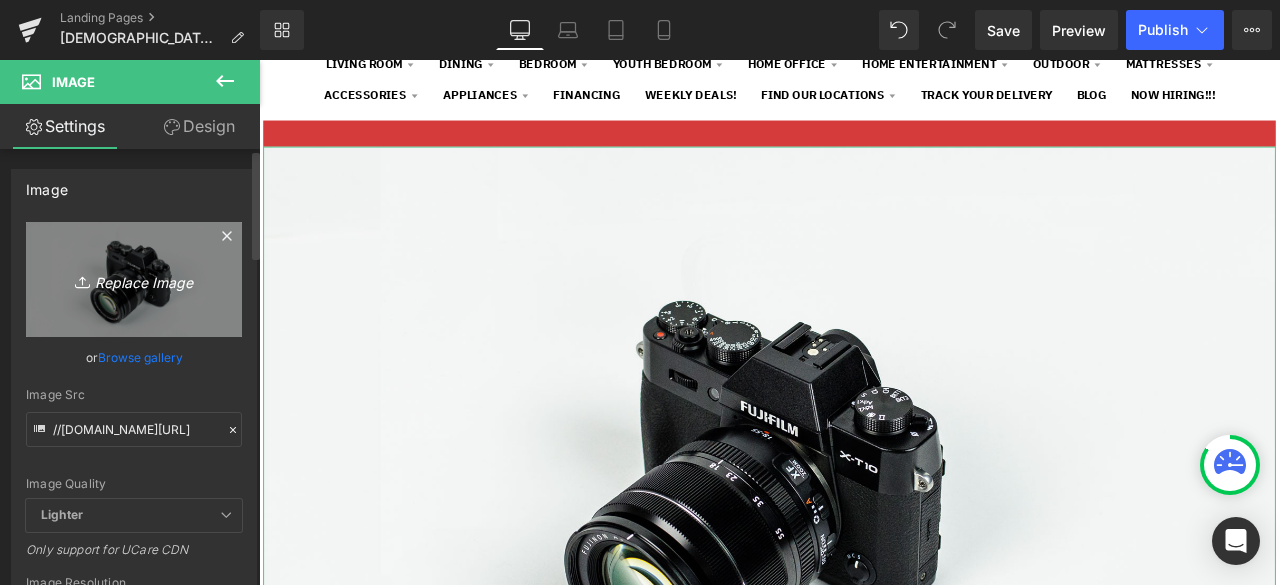 type on "C:\fakepath\mega-furniture-tx-home-furniture _43_.png" 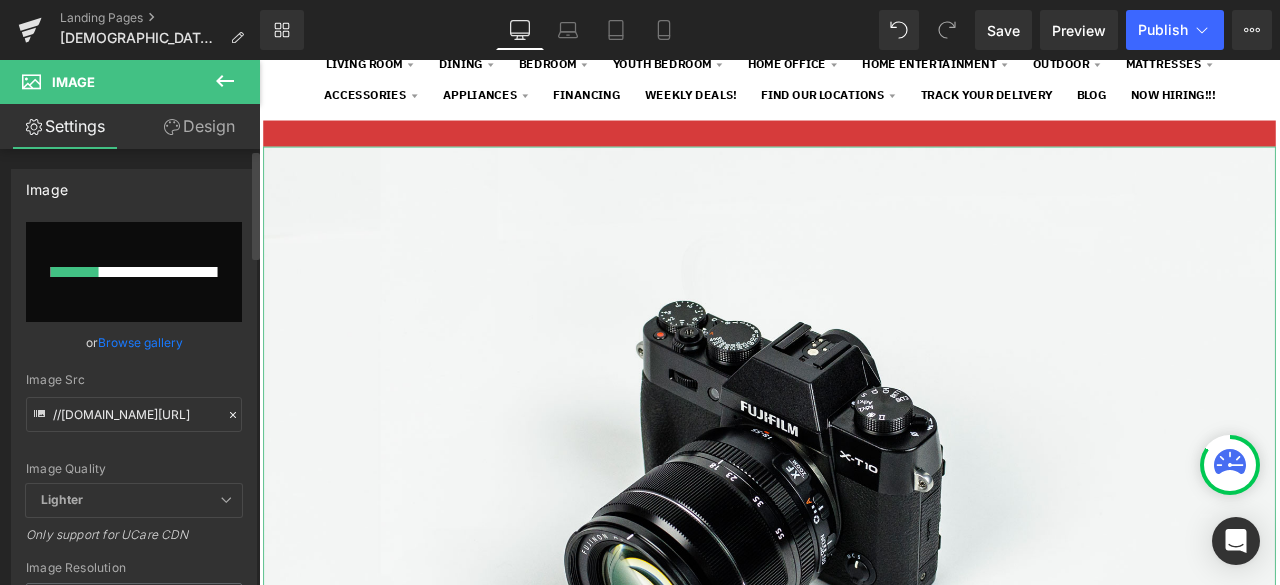 type 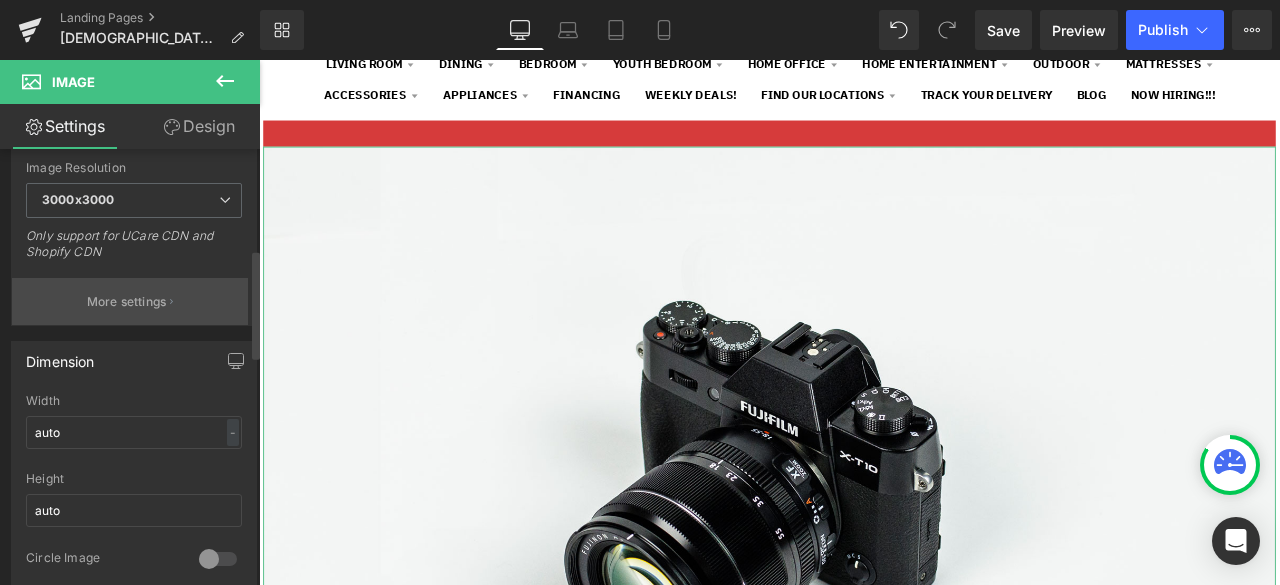 type on "https://ucarecdn.com/c296033b-aa76-430c-a62e-cf7c425753f8/-/format/auto/-/preview/3000x3000/-/quality/lighter/mega-furniture-tx-home-furniture%20_43_.png" 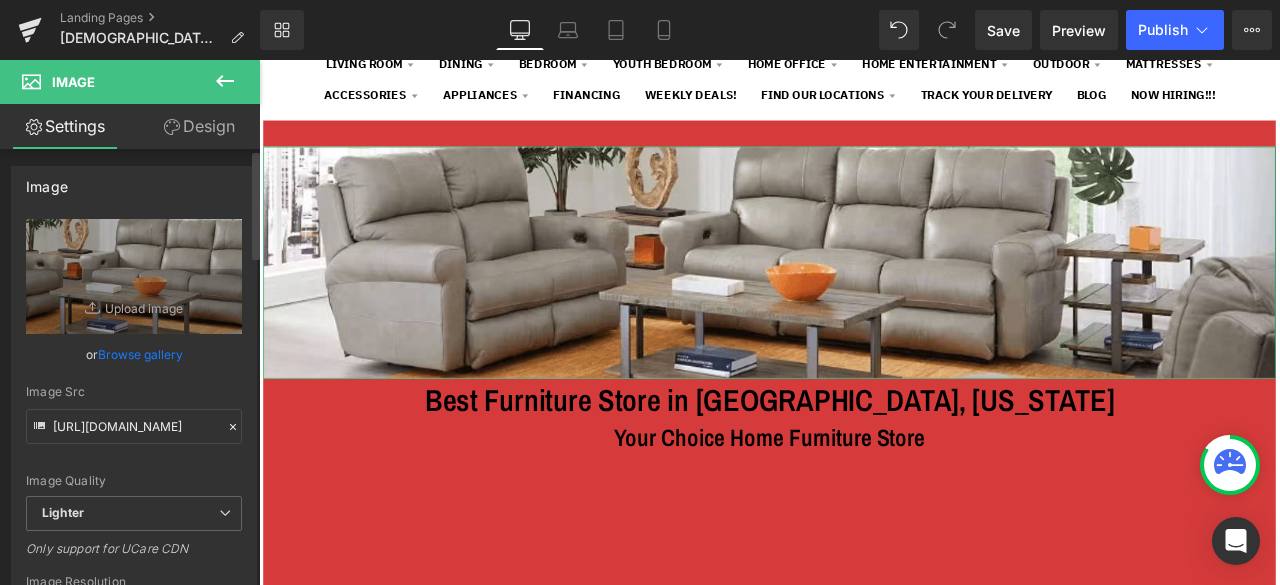 scroll, scrollTop: 0, scrollLeft: 0, axis: both 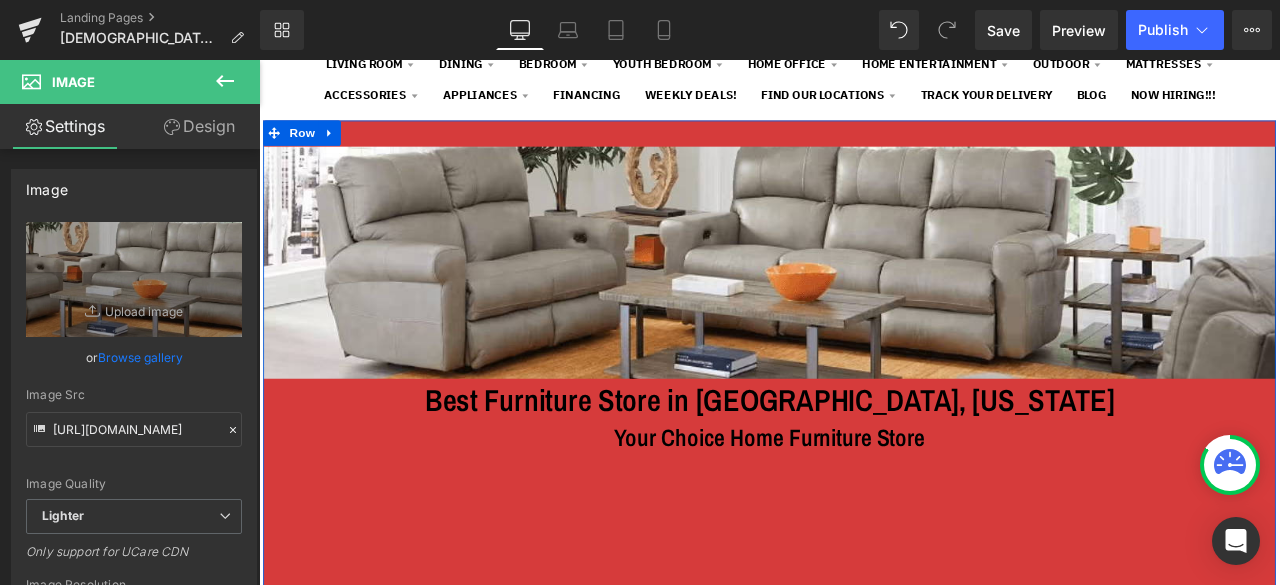 click on "Image         Best Furniture Store in Temple, Texas Heading         Your Choice Home Furniture Store  Heading         Row" at bounding box center (864, 430) 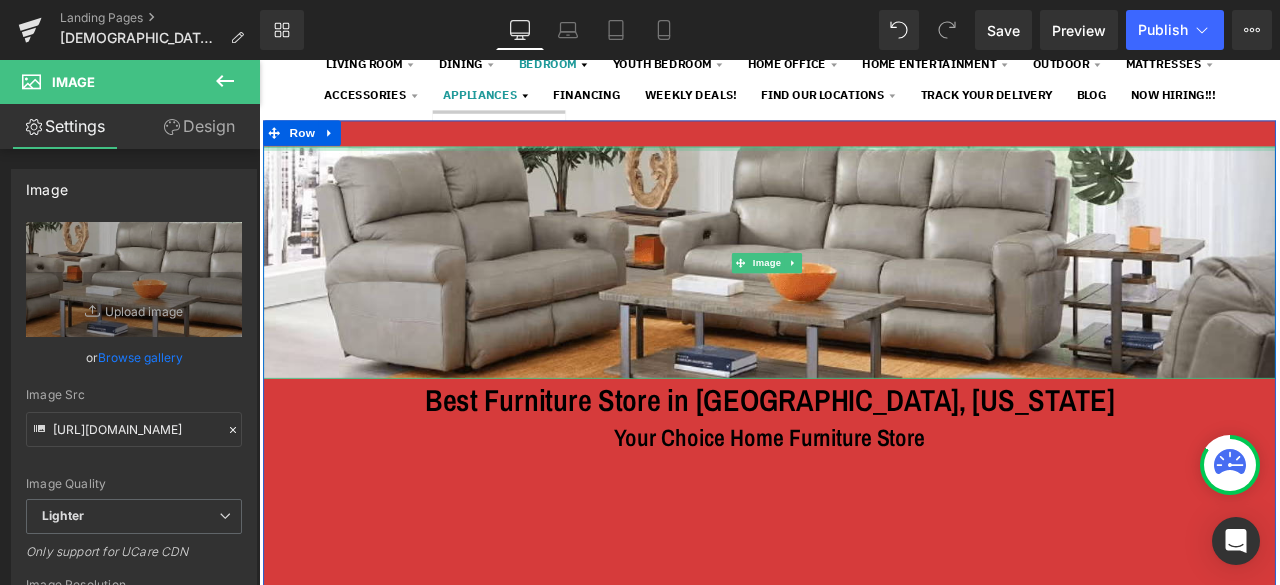 drag, startPoint x: 544, startPoint y: 163, endPoint x: 561, endPoint y: 77, distance: 87.66413 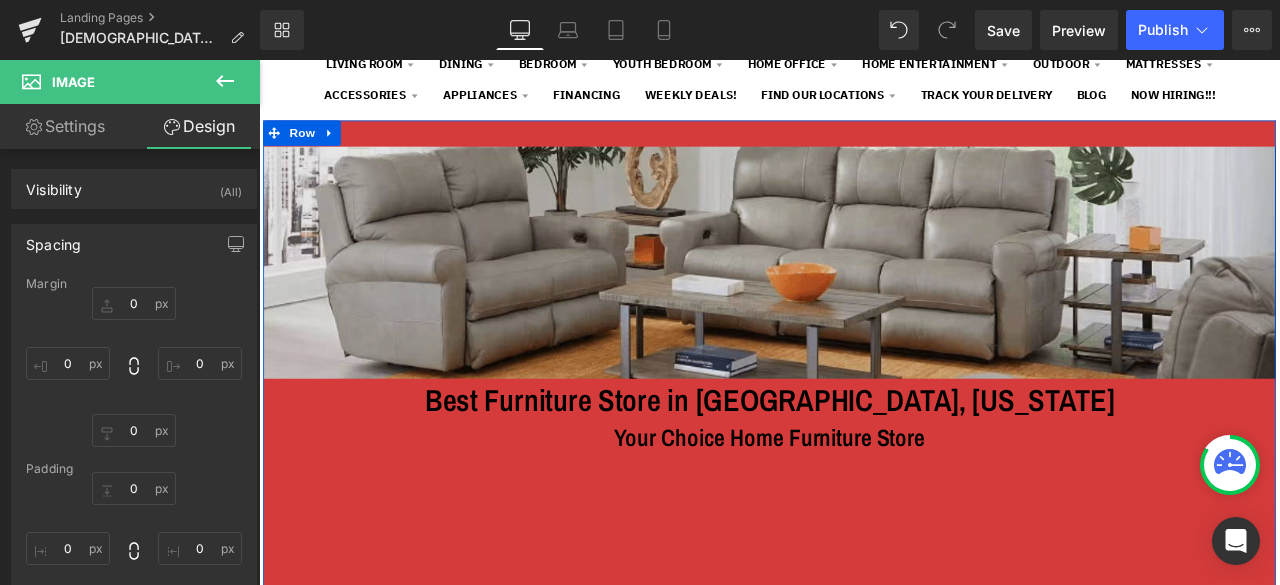 click on "Best Furniture Store in Temple, Texas" at bounding box center (864, 463) 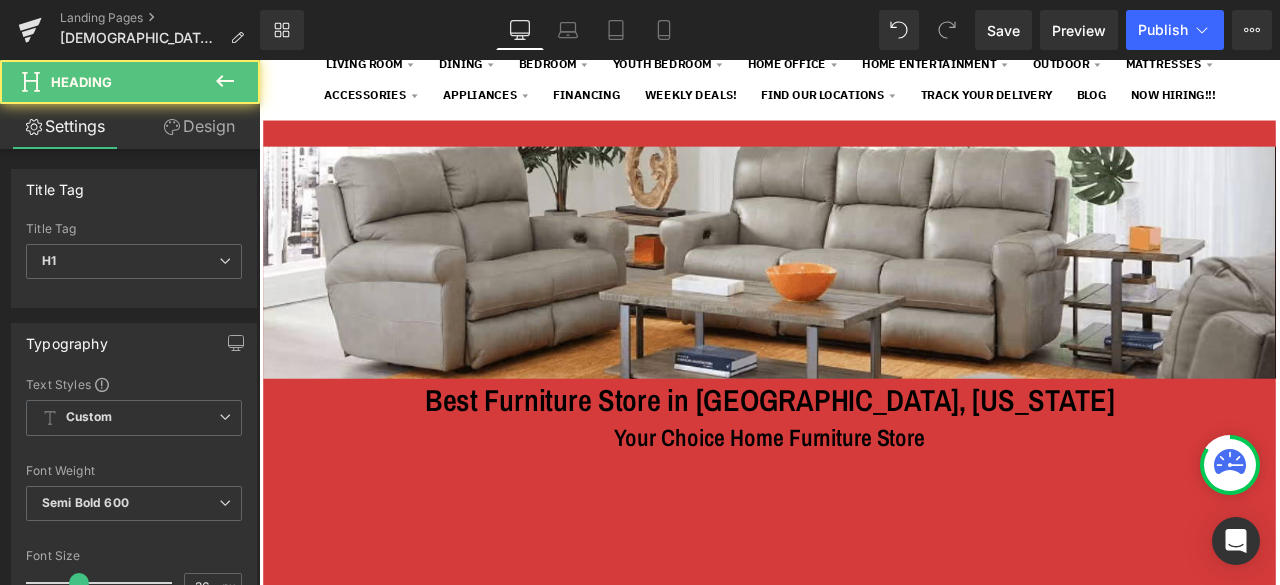 click on "Design" at bounding box center (199, 126) 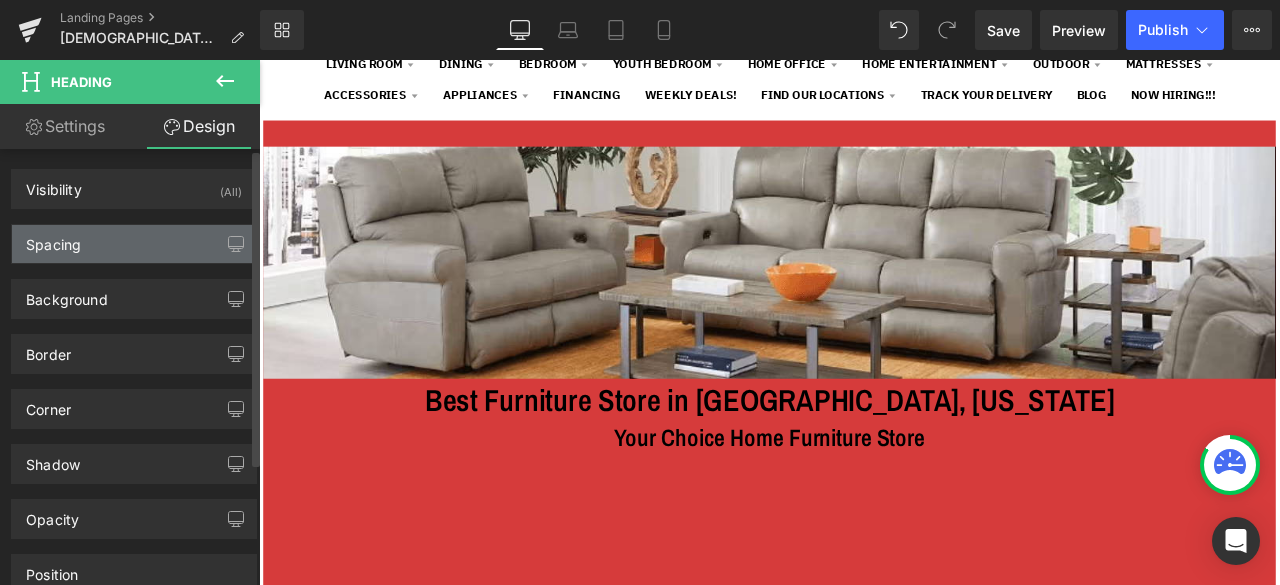 click on "Spacing" at bounding box center (53, 239) 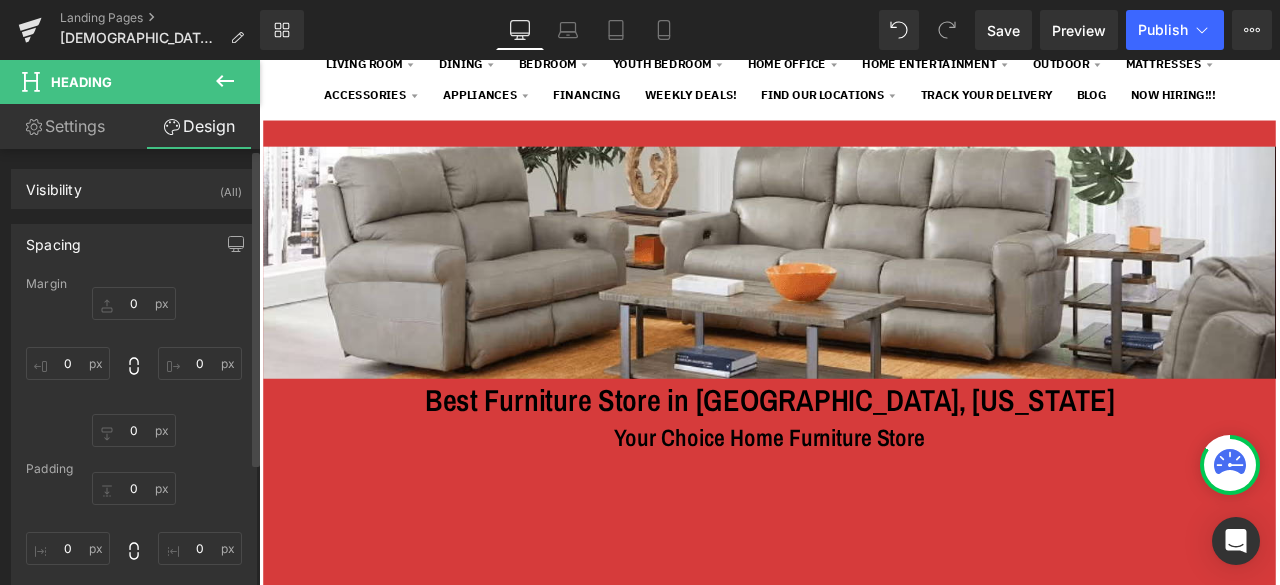 type on "0" 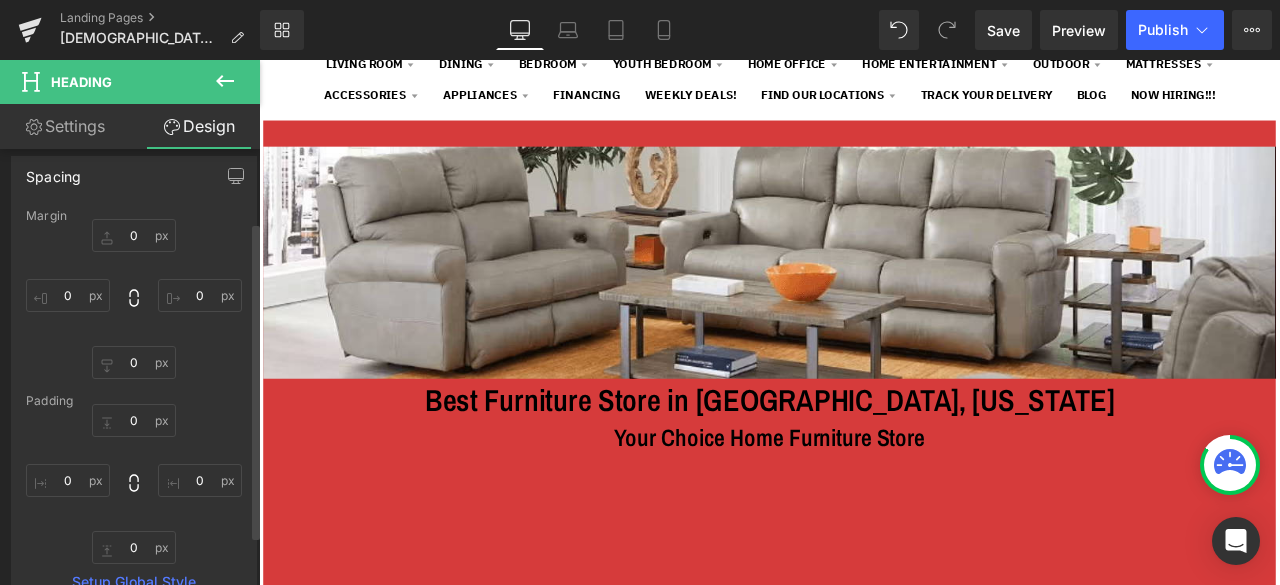 scroll, scrollTop: 100, scrollLeft: 0, axis: vertical 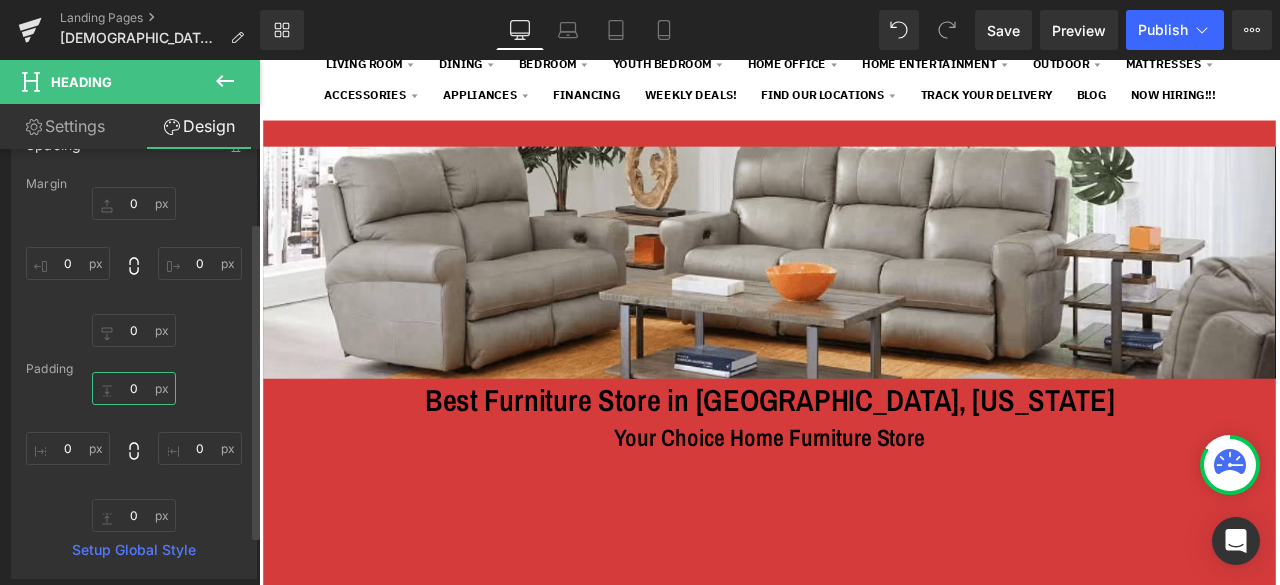 click on "0" at bounding box center [134, 388] 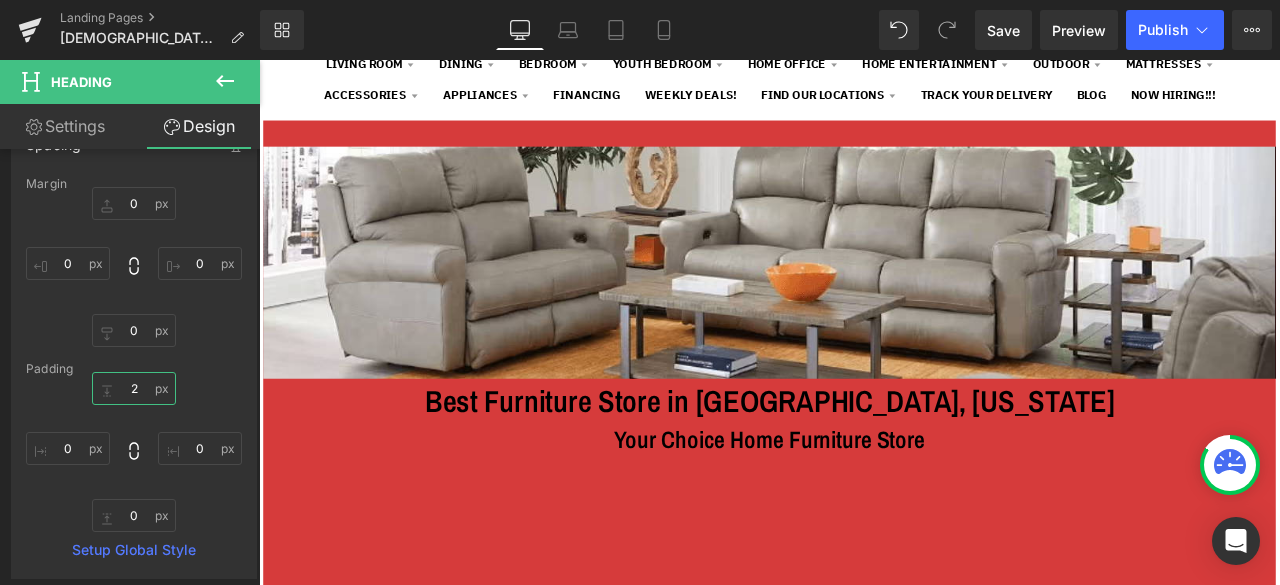 type on "25" 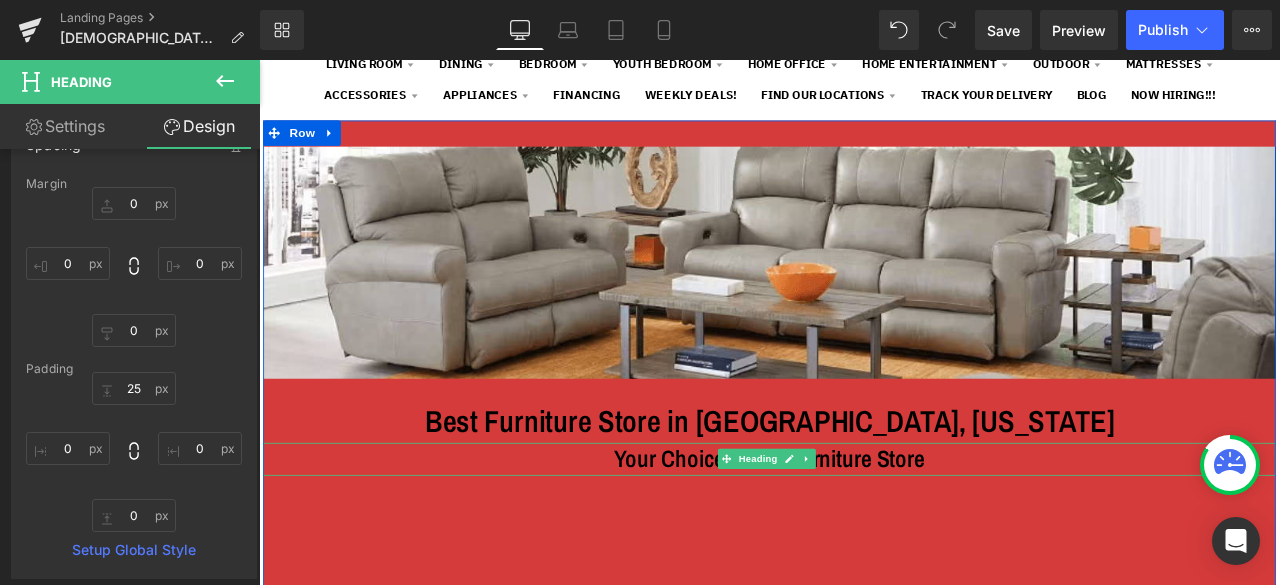 click on "Your Choice Home Furniture Store" at bounding box center (864, 533) 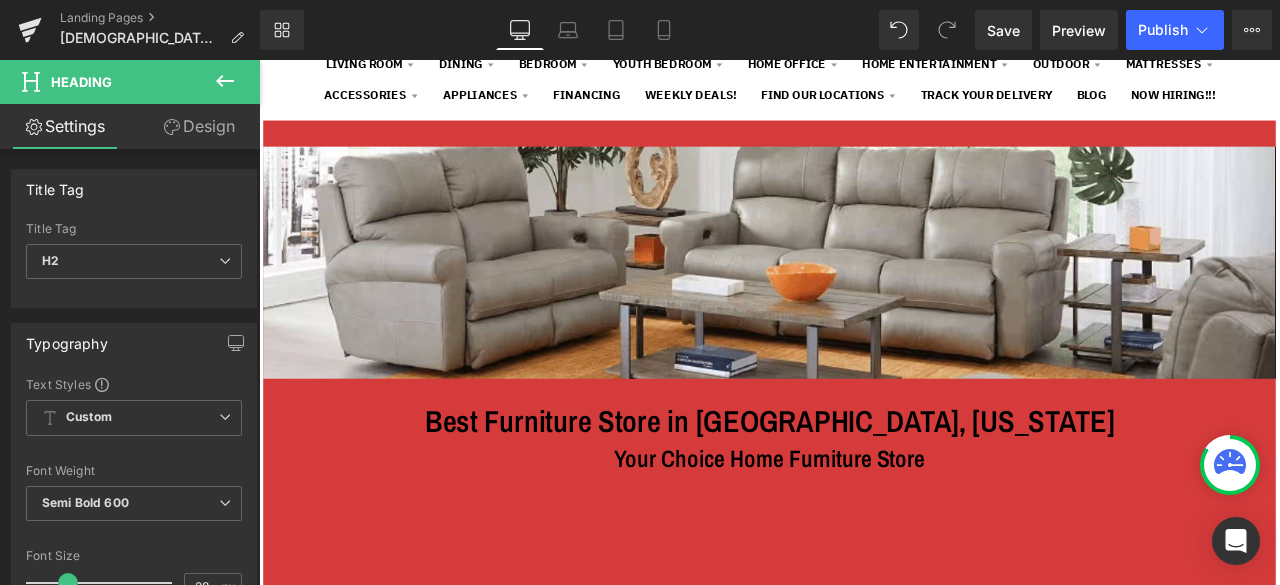 click on "Design" at bounding box center [199, 126] 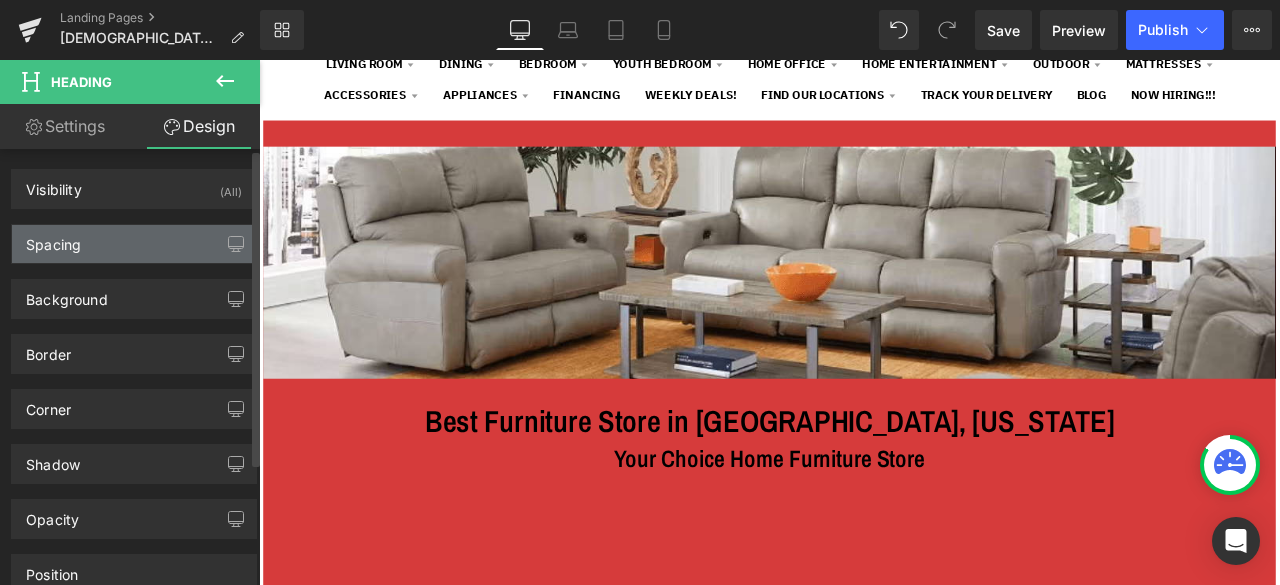 click on "Spacing" at bounding box center (134, 244) 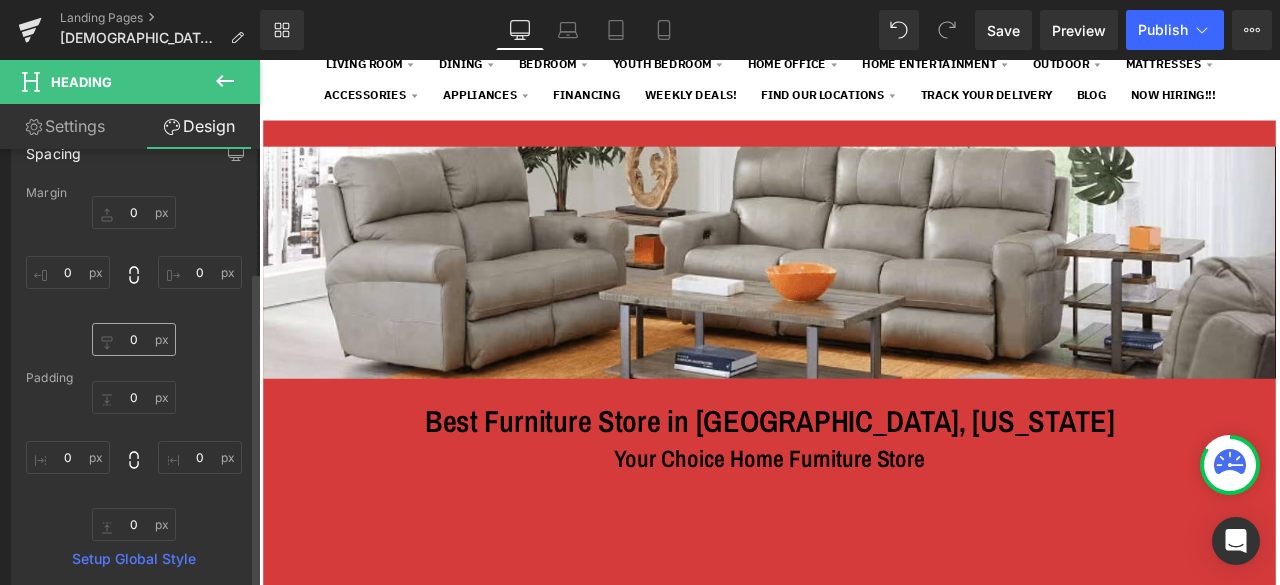 scroll, scrollTop: 200, scrollLeft: 0, axis: vertical 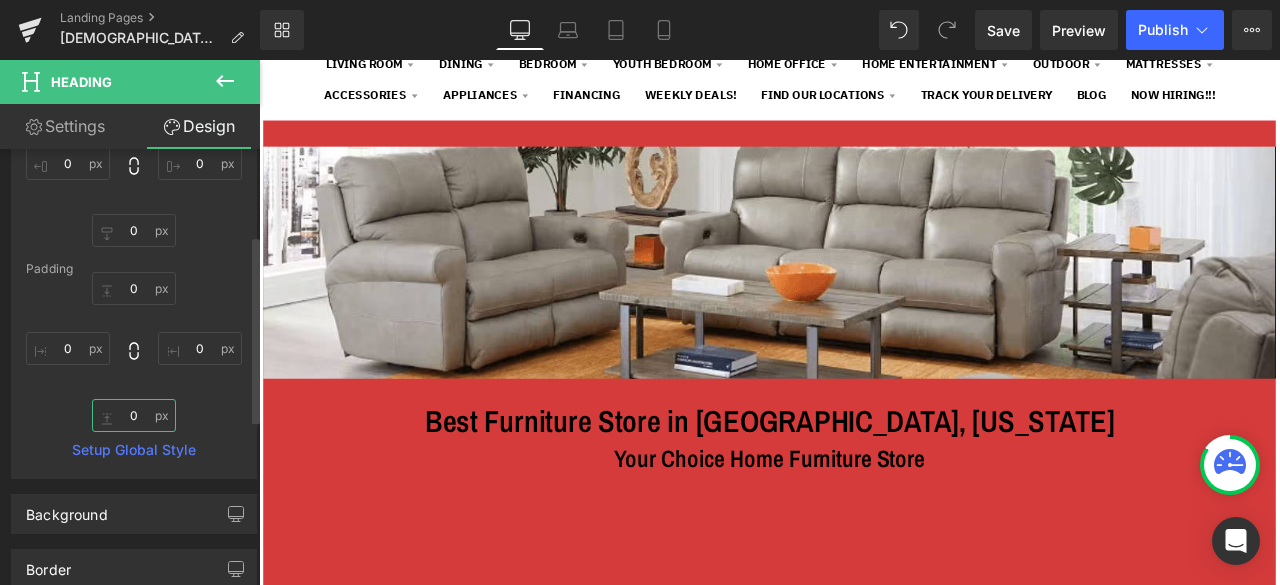 click on "0" at bounding box center [134, 415] 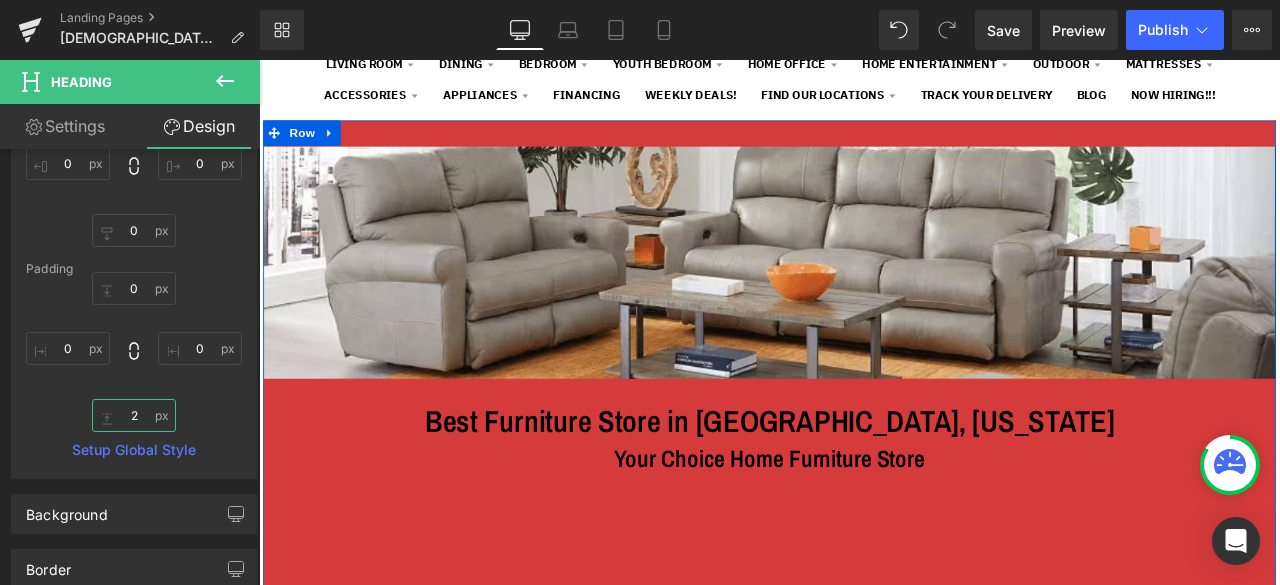type on "25" 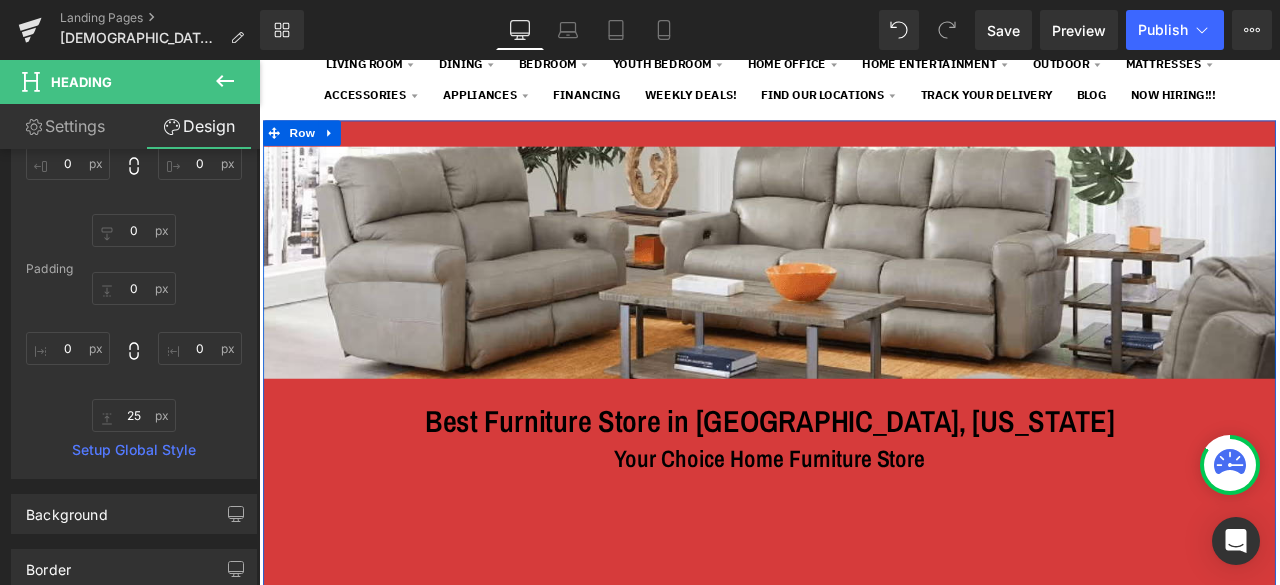 click on "Image         Best Furniture Store in Temple, Texas Heading         Your Choice Home Furniture Store  Heading         Row" at bounding box center (864, 455) 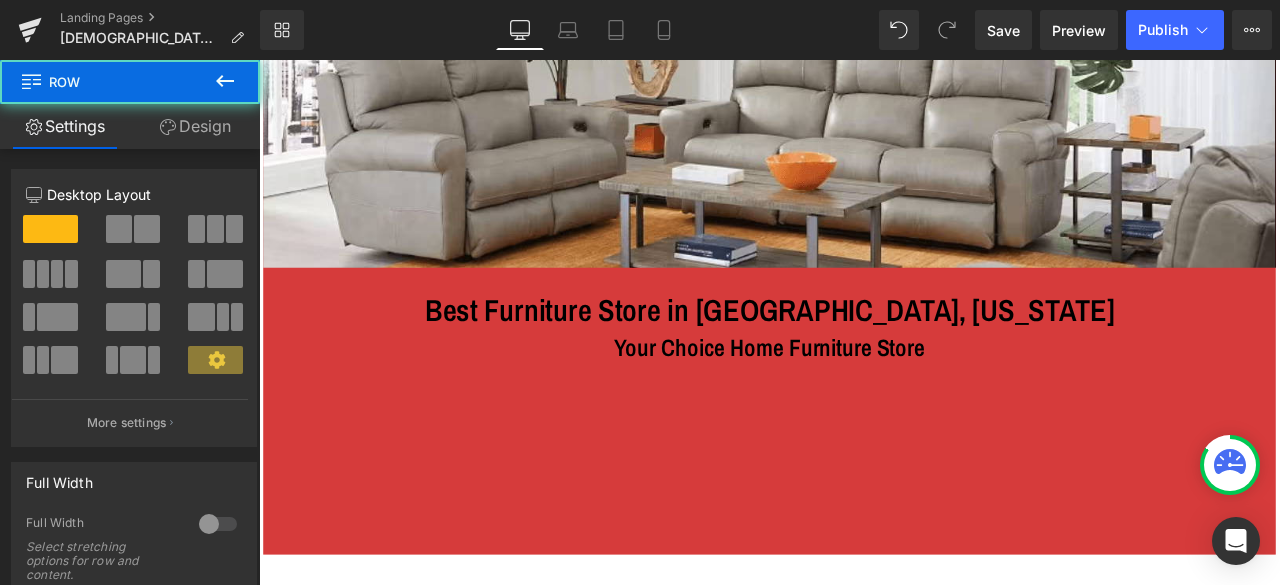 scroll, scrollTop: 400, scrollLeft: 0, axis: vertical 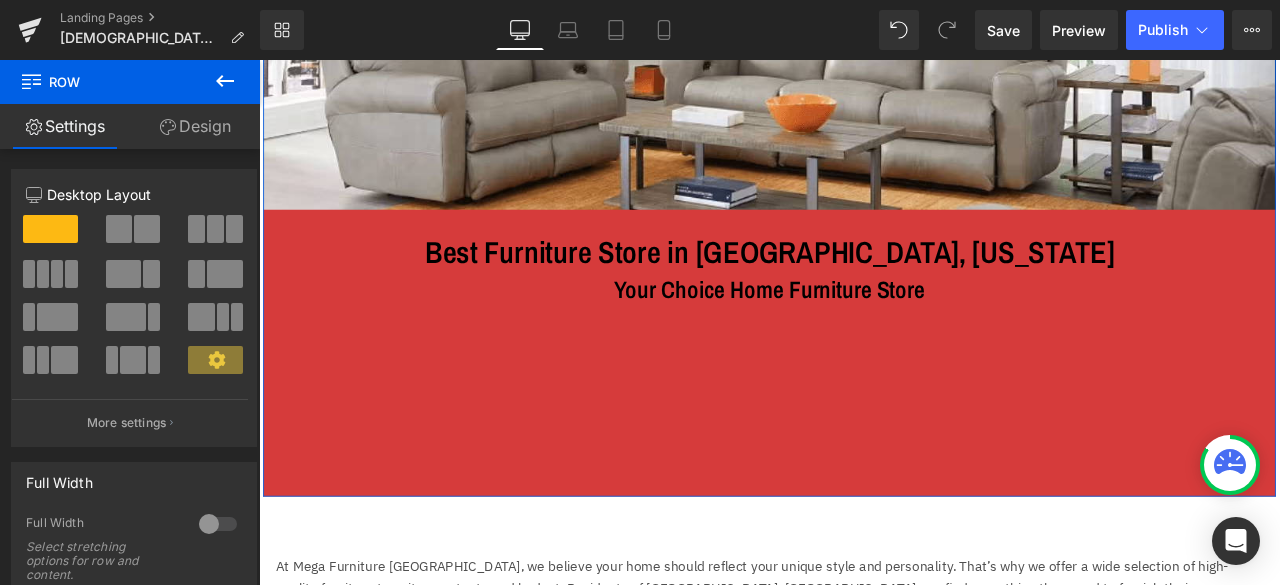 drag, startPoint x: 871, startPoint y: 559, endPoint x: 678, endPoint y: 550, distance: 193.20973 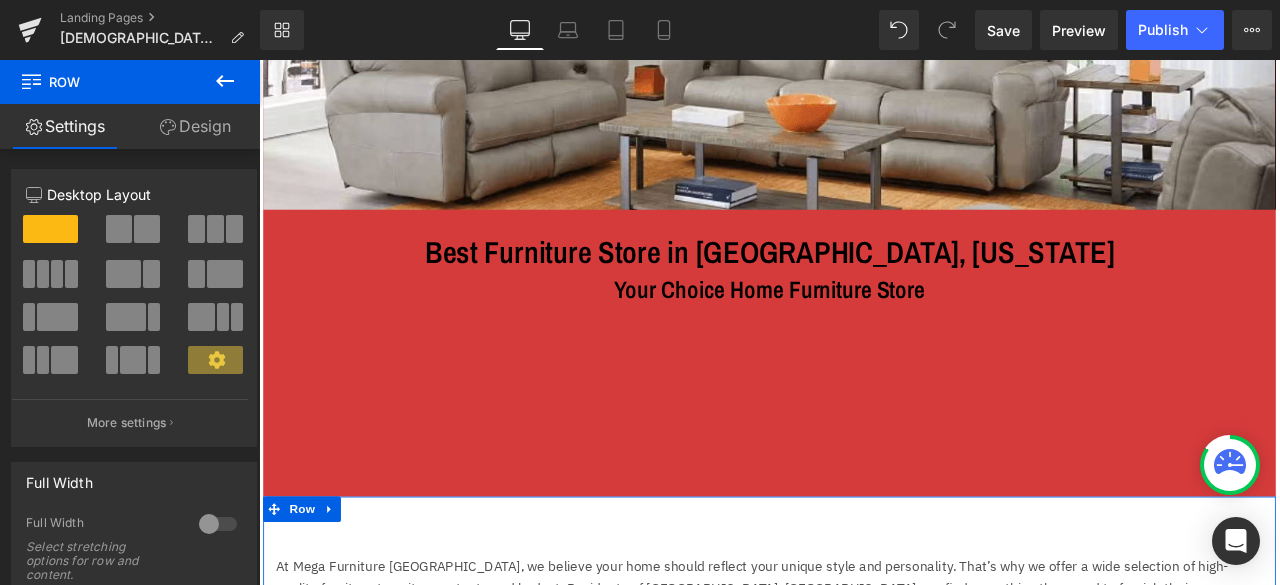 click on "At Mega Furniture TX, we believe your home should reflect your unique style and personality. That’s why we offer a wide selection of high-quality furniture to suit every taste and budget. Residents of Temple, TX can find everything they need to furnish their cozy apartment, spacious family home, or home office.  Explore our extensive collection of furniture, carefully curated to bring you the latest trends and timeless classics. From stylish  sofas  and comfortable  sectionals  to elegant  dining room sets  and functional  office desks , we have furniture for every room in your home. Choose from a variety of materials, colors, and styles to find the perfect pieces to complement your space.  The best thing about the Mega Furniture brand is that you can have mega-sized expectations! We back every single sale with our top-notch customer service, making sure you’re satisfied from the moment you step into the showroom to the minute your new furniture arrives.  Contact us Text Block" at bounding box center [864, 789] 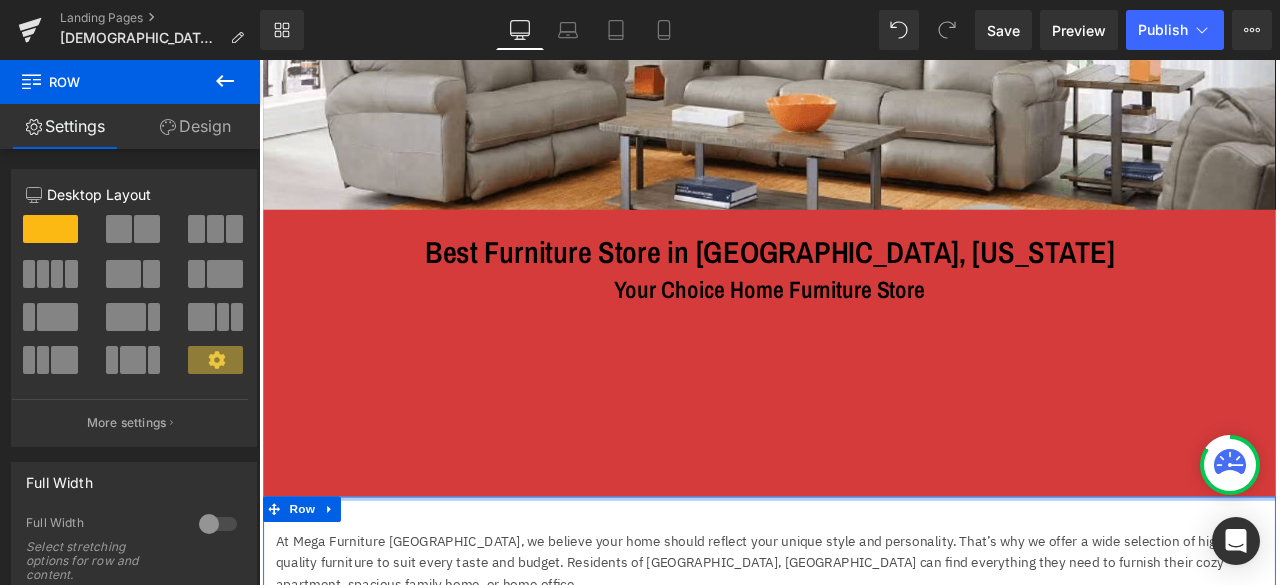 click on "Image         Best Furniture Store in Temple, Texas Heading         Your Choice Home Furniture Store  Heading         Row     200px     At Mega Furniture TX, we believe your home should reflect your unique style and personality. That’s why we offer a wide selection of high-quality furniture to suit every taste and budget. Residents of Temple, TX can find everything they need to furnish their cozy apartment, spacious family home, or home office.  Explore our extensive collection of furniture, carefully curated to bring you the latest trends and timeless classics. From stylish  sofas  and comfortable  sectionals  to elegant  dining room sets  and functional  office desks , we have furniture for every room in your home. Choose from a variety of materials, colors, and styles to find the perfect pieces to complement your space.  Contact us  today with any questions about our inventory! Text Block         Row         Our Temple, TX Location Heading         Temple Mall Heading" at bounding box center [864, 1300] 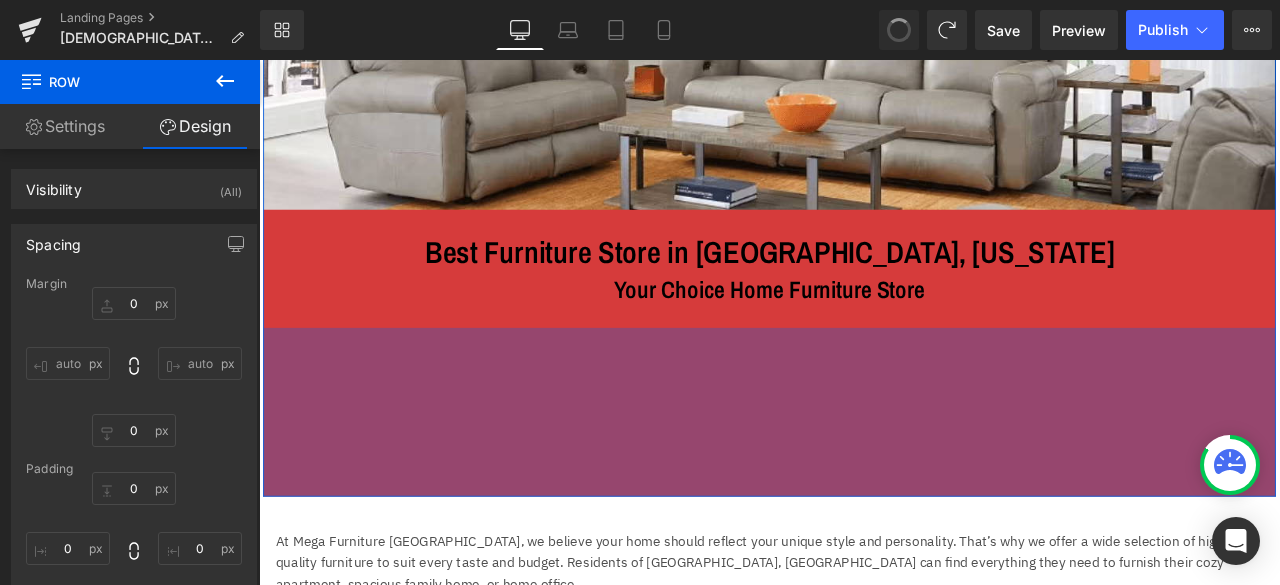 type on "0" 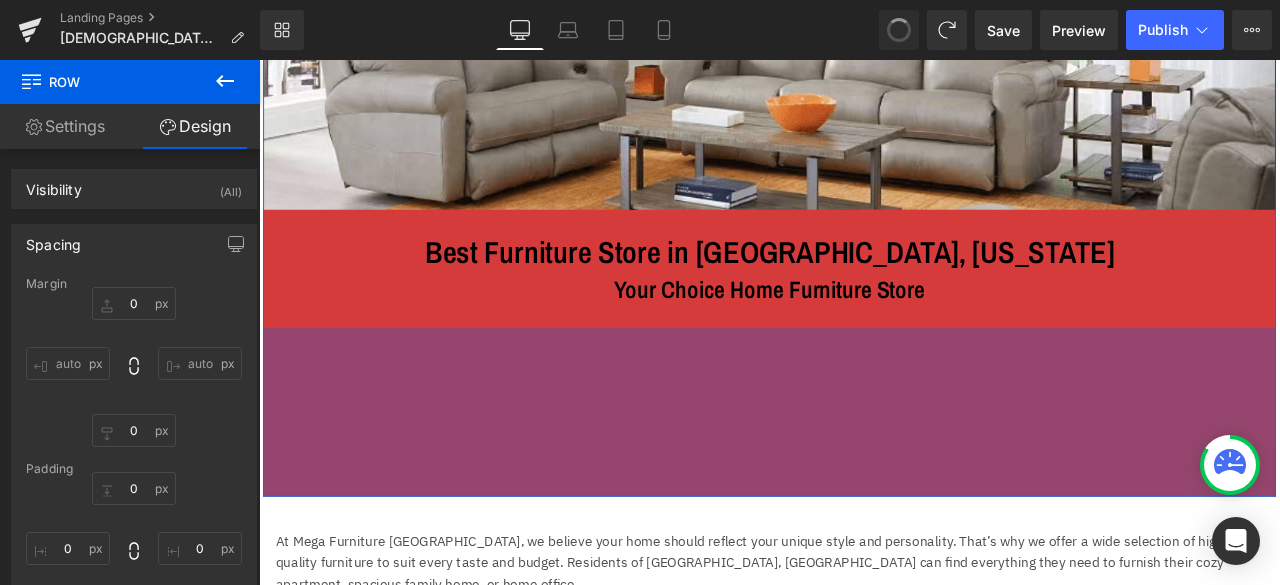 type on "0" 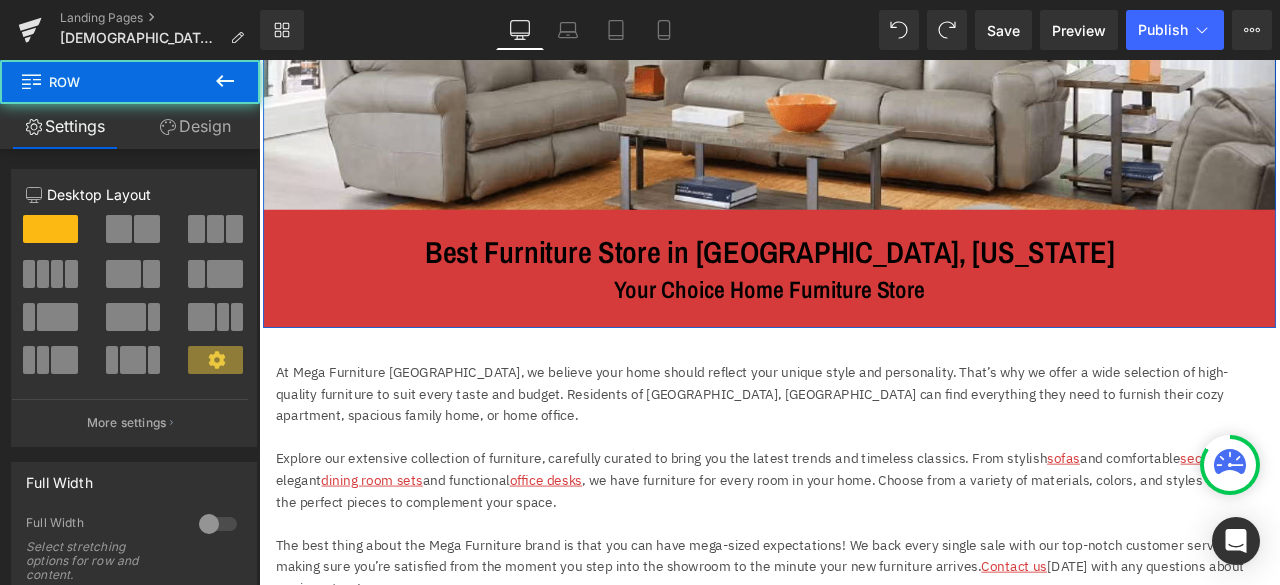 drag, startPoint x: 797, startPoint y: 574, endPoint x: 751, endPoint y: 378, distance: 201.3256 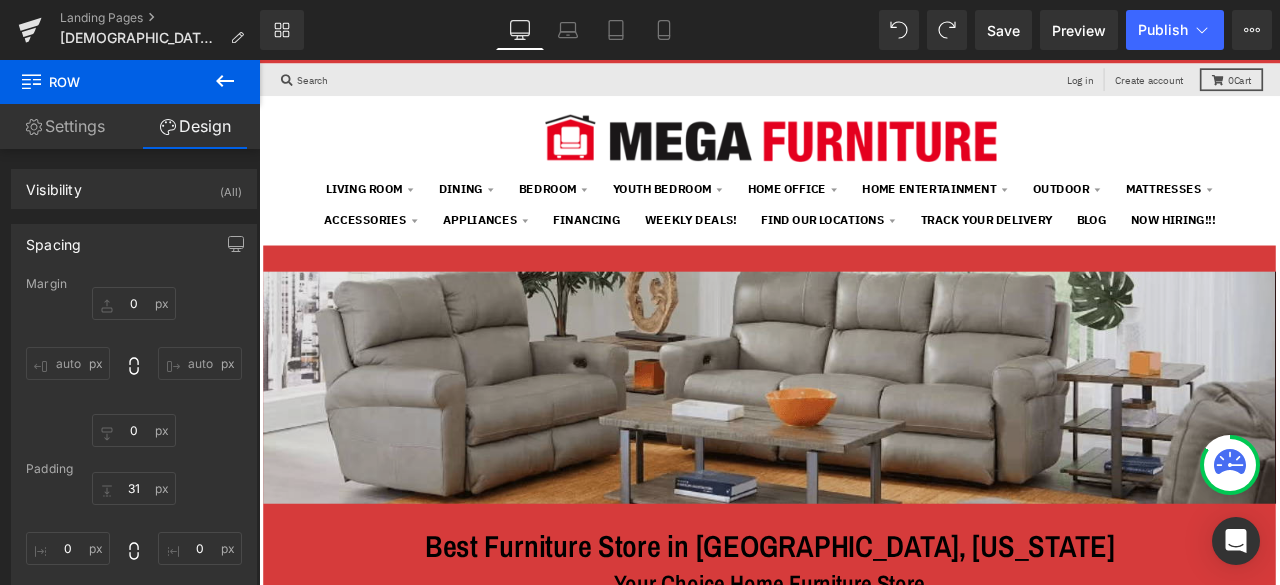 scroll, scrollTop: 0, scrollLeft: 0, axis: both 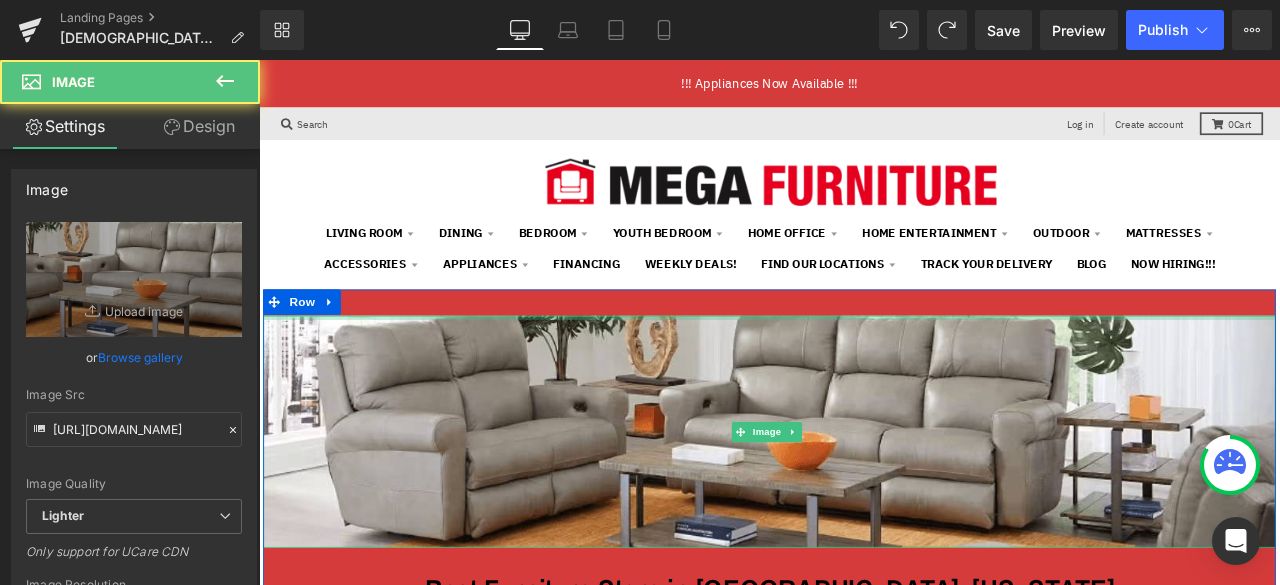 drag, startPoint x: 723, startPoint y: 366, endPoint x: 881, endPoint y: 335, distance: 161.01242 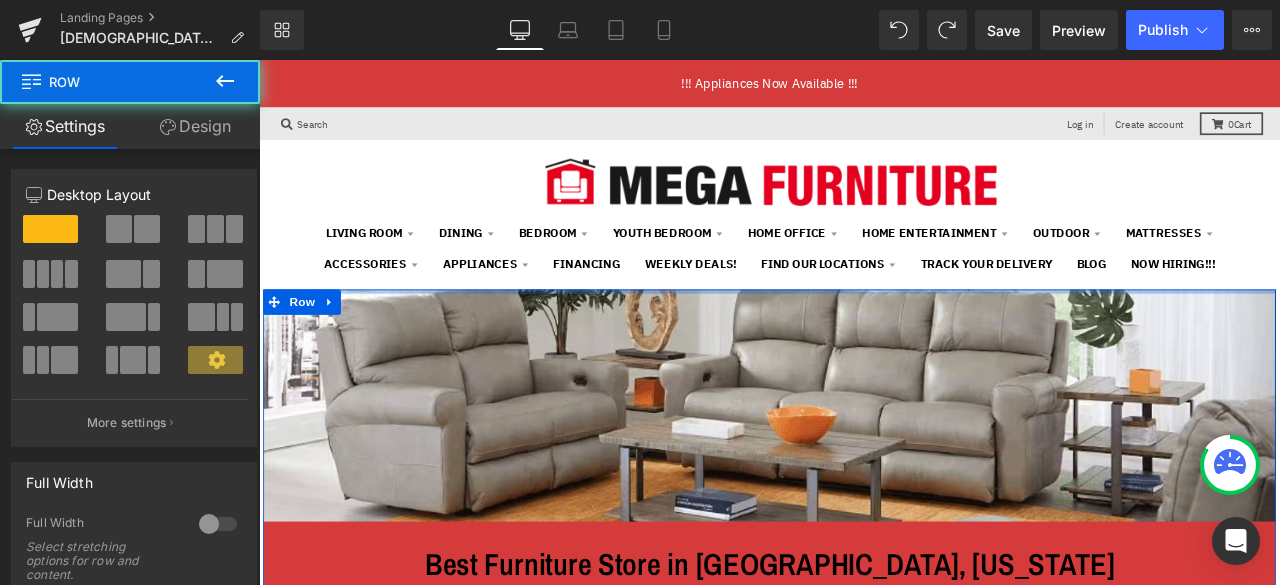 drag, startPoint x: 804, startPoint y: 355, endPoint x: 1468, endPoint y: 246, distance: 672.8871 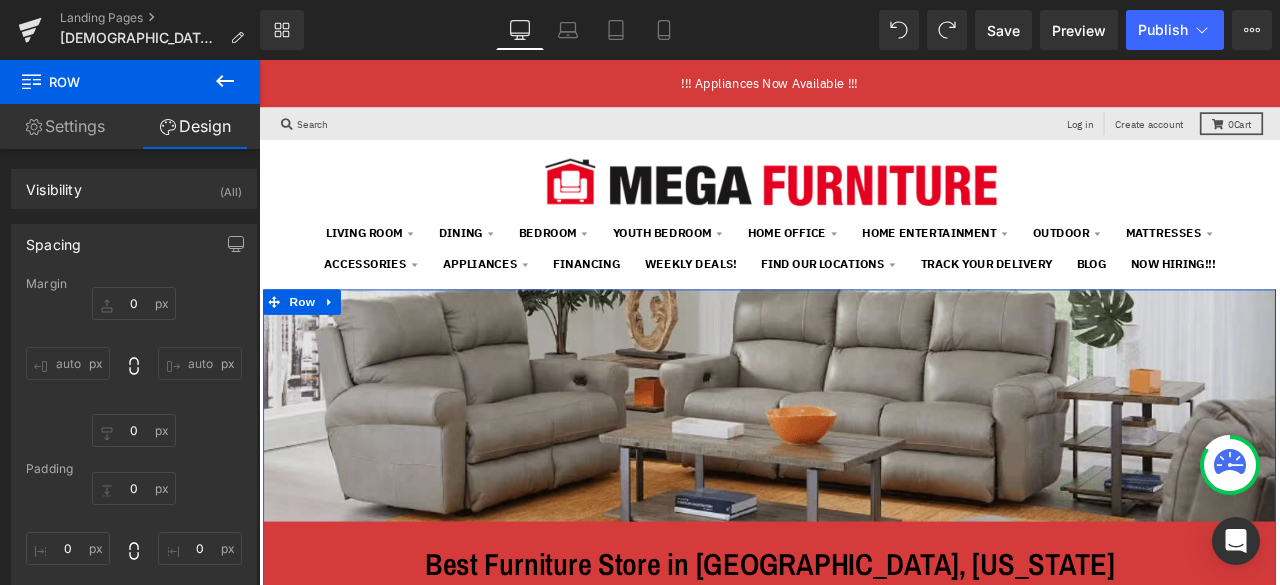 scroll, scrollTop: 200, scrollLeft: 0, axis: vertical 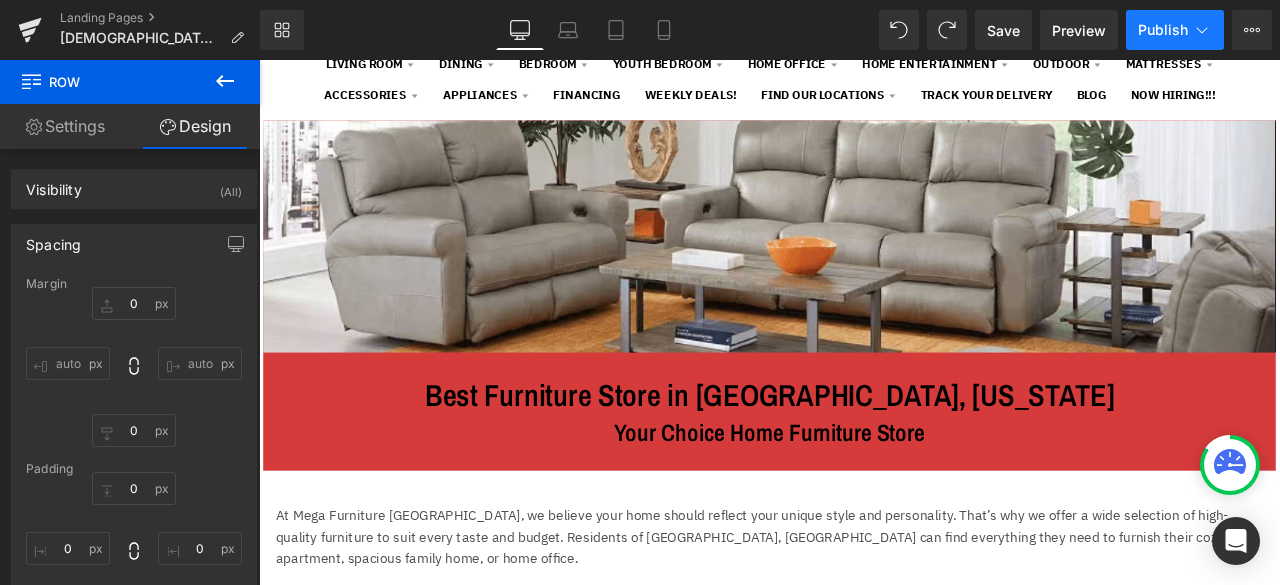 click on "Publish" at bounding box center (1163, 30) 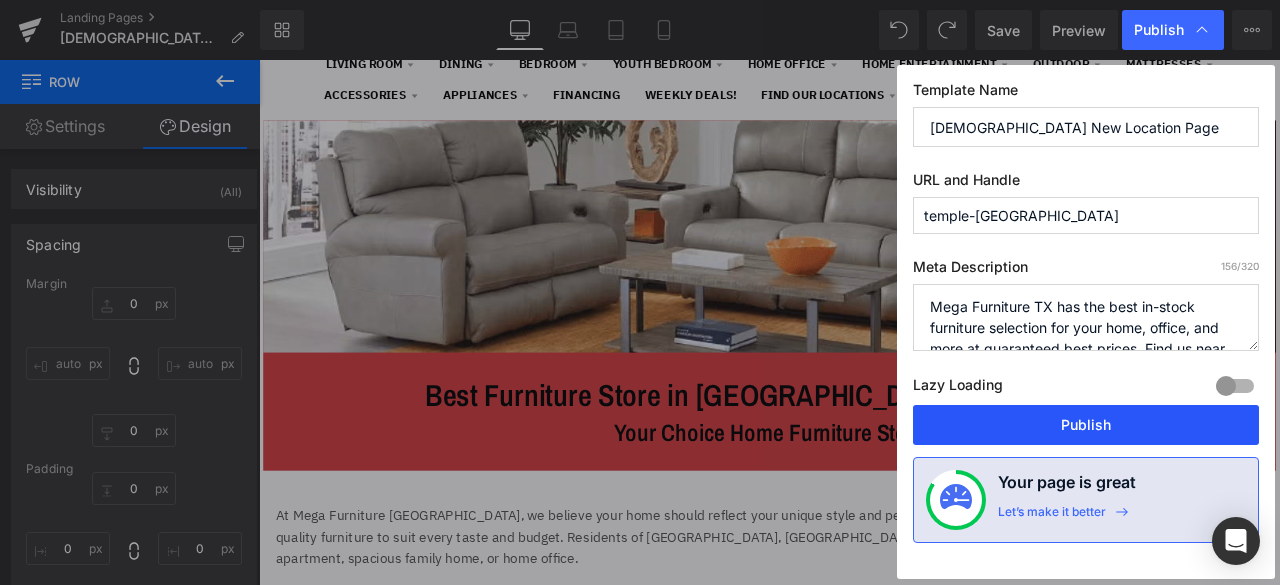 click on "Publish" at bounding box center (1086, 425) 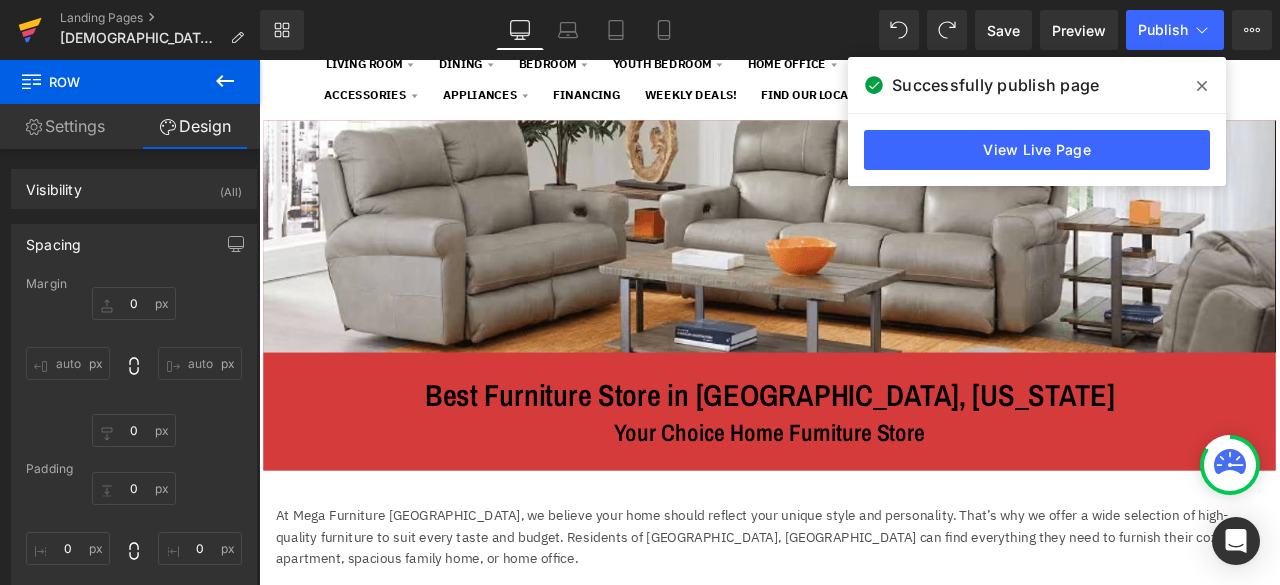 click 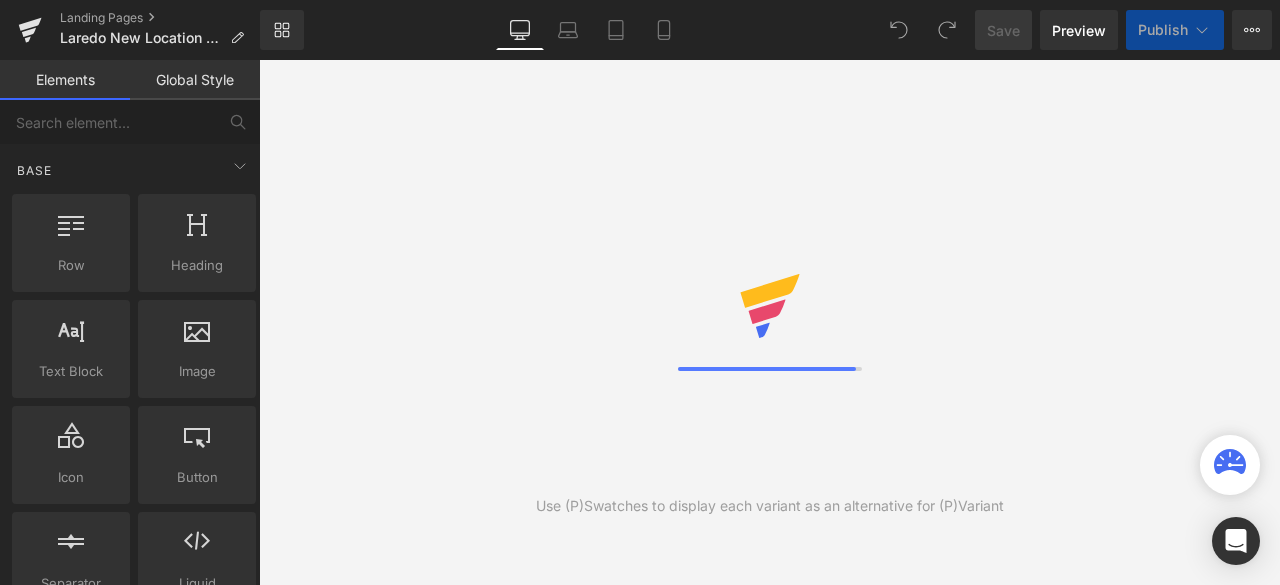 scroll, scrollTop: 0, scrollLeft: 0, axis: both 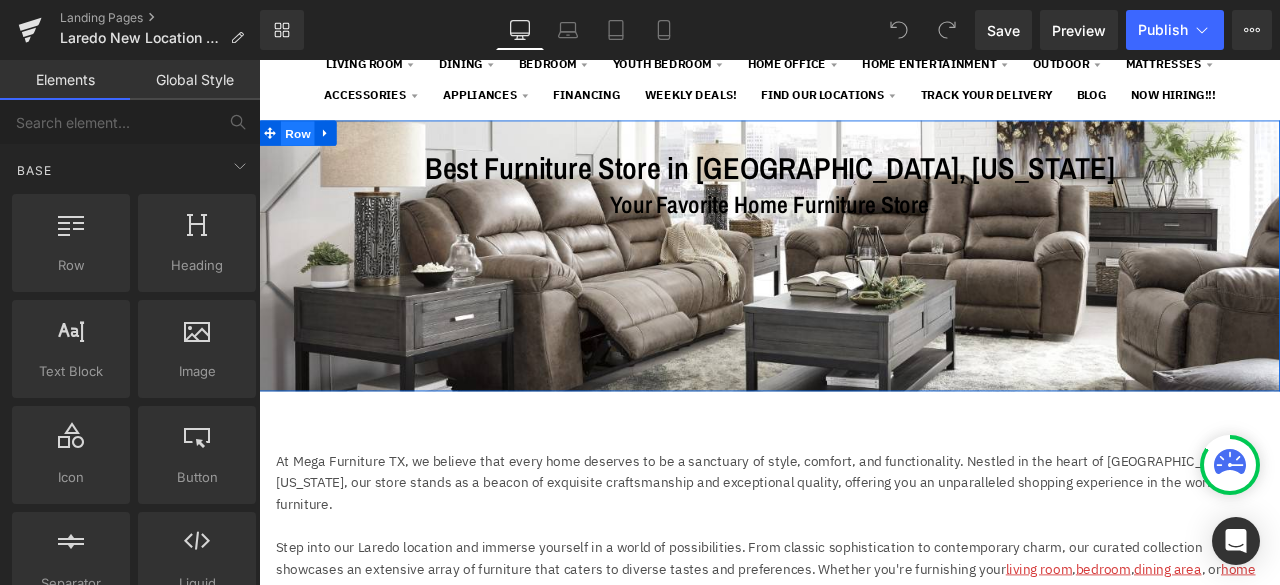 click on "Row" at bounding box center [305, 148] 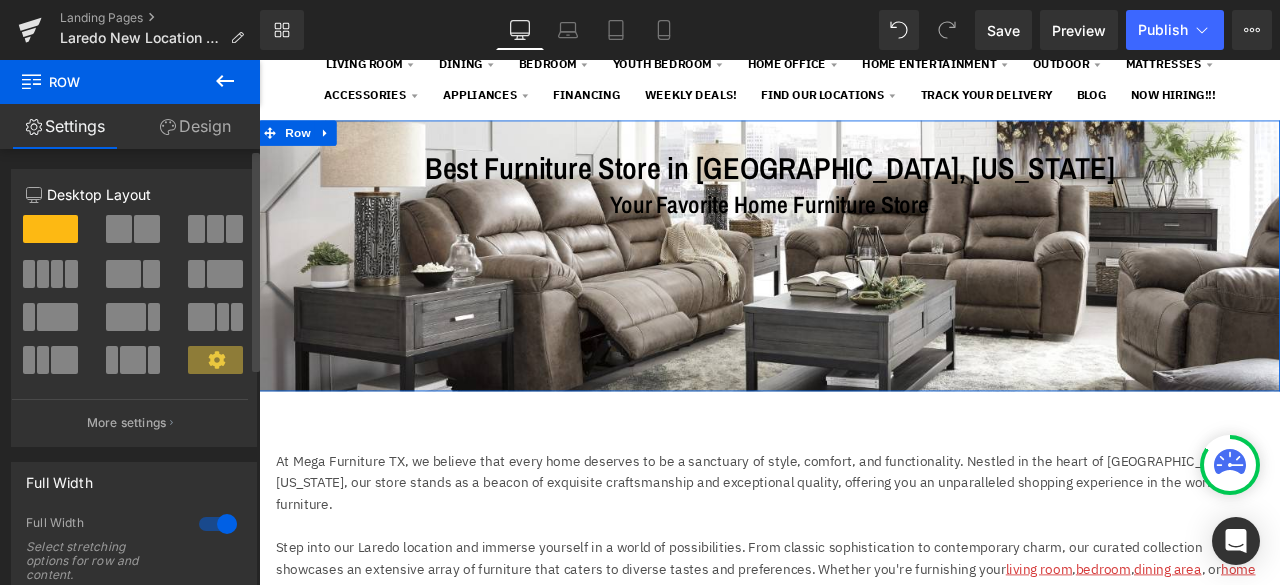 click at bounding box center (218, 524) 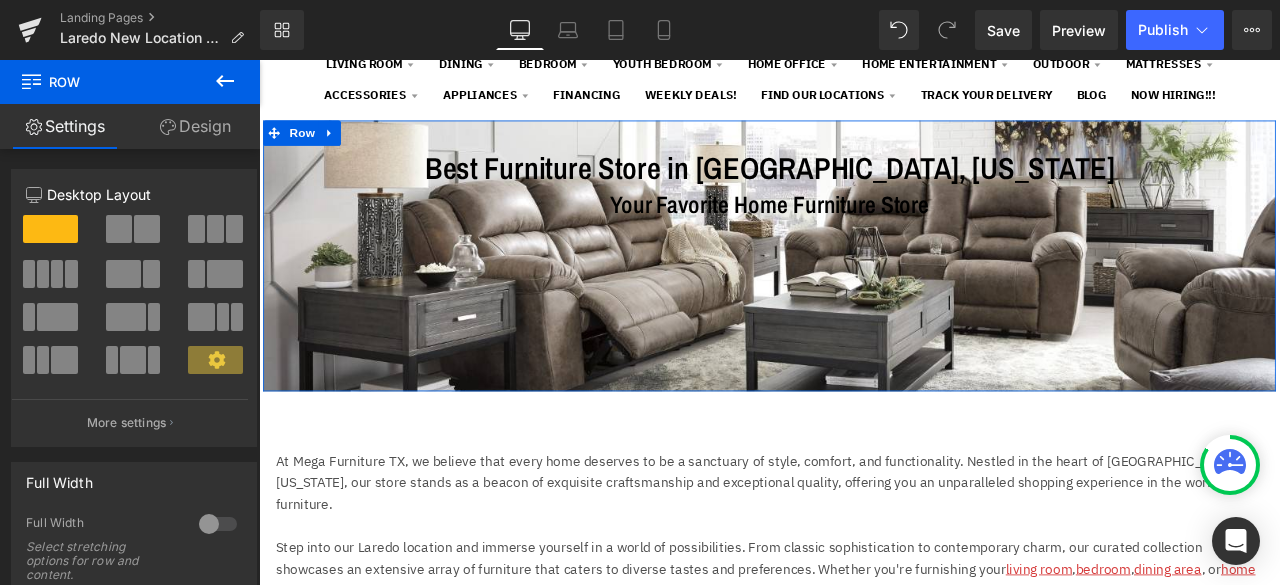click on "Design" at bounding box center (195, 126) 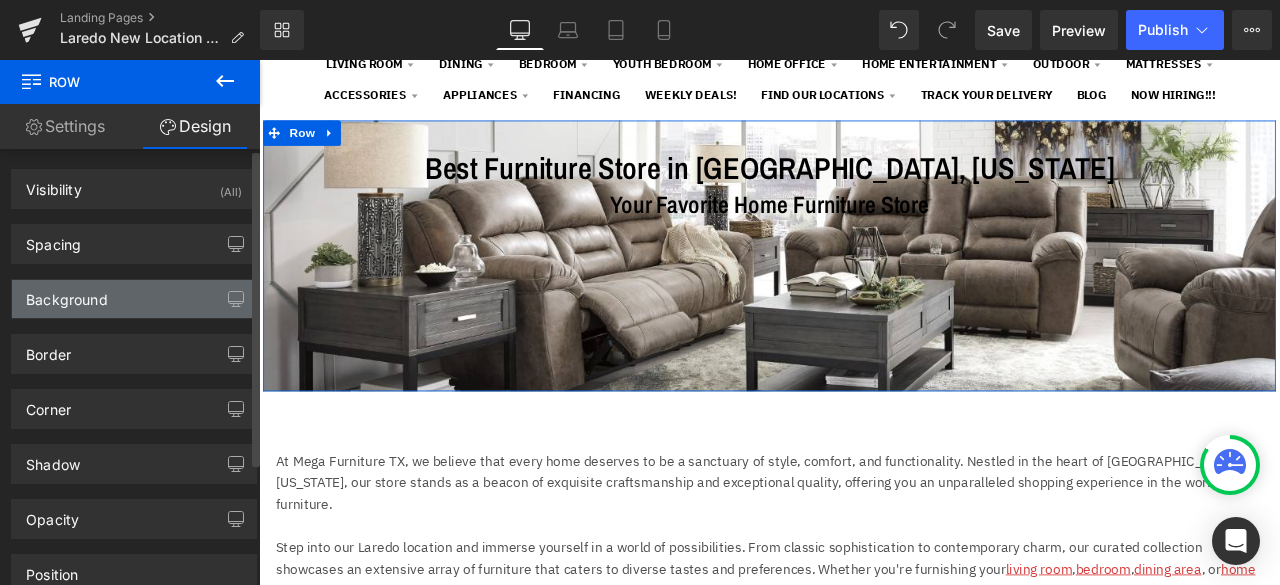 type on "transparent" 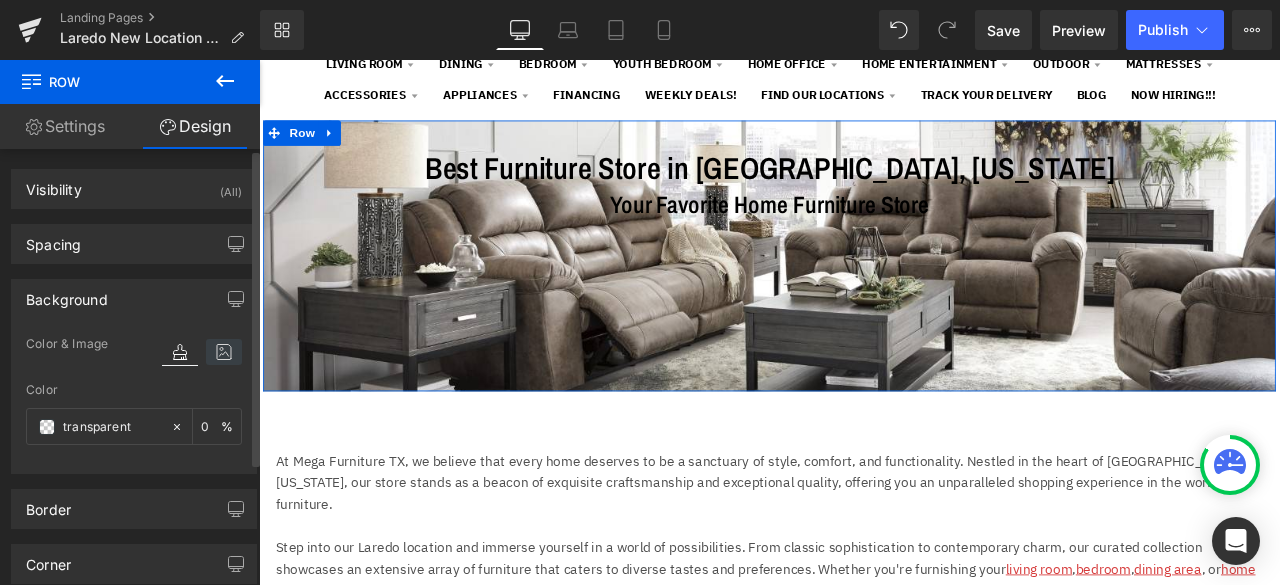 click at bounding box center (224, 352) 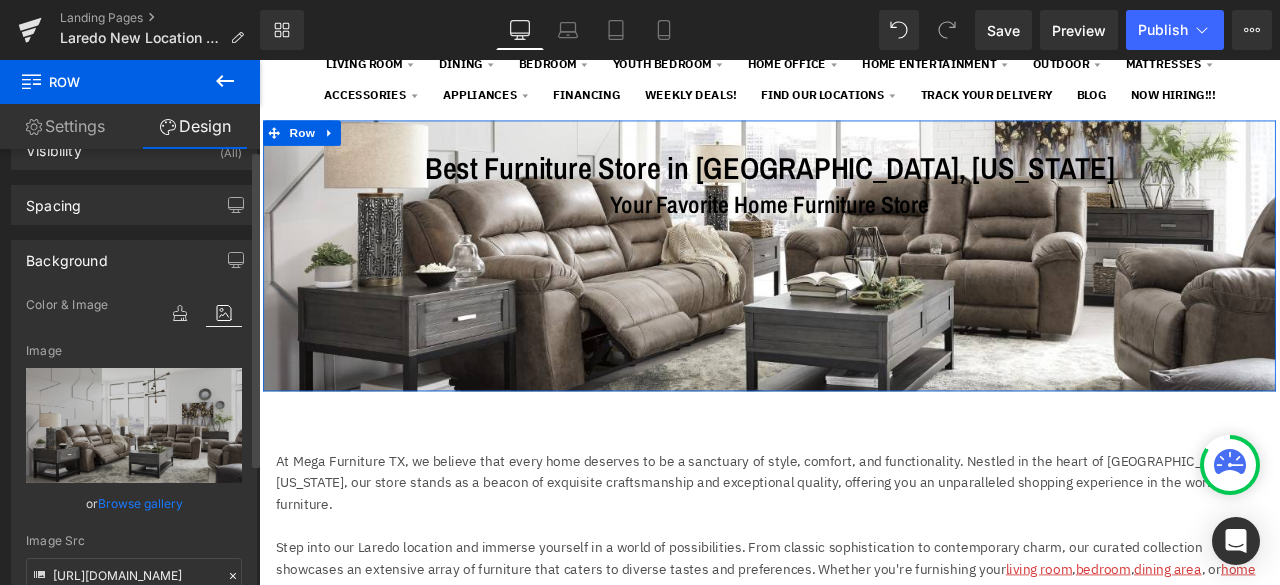 scroll, scrollTop: 100, scrollLeft: 0, axis: vertical 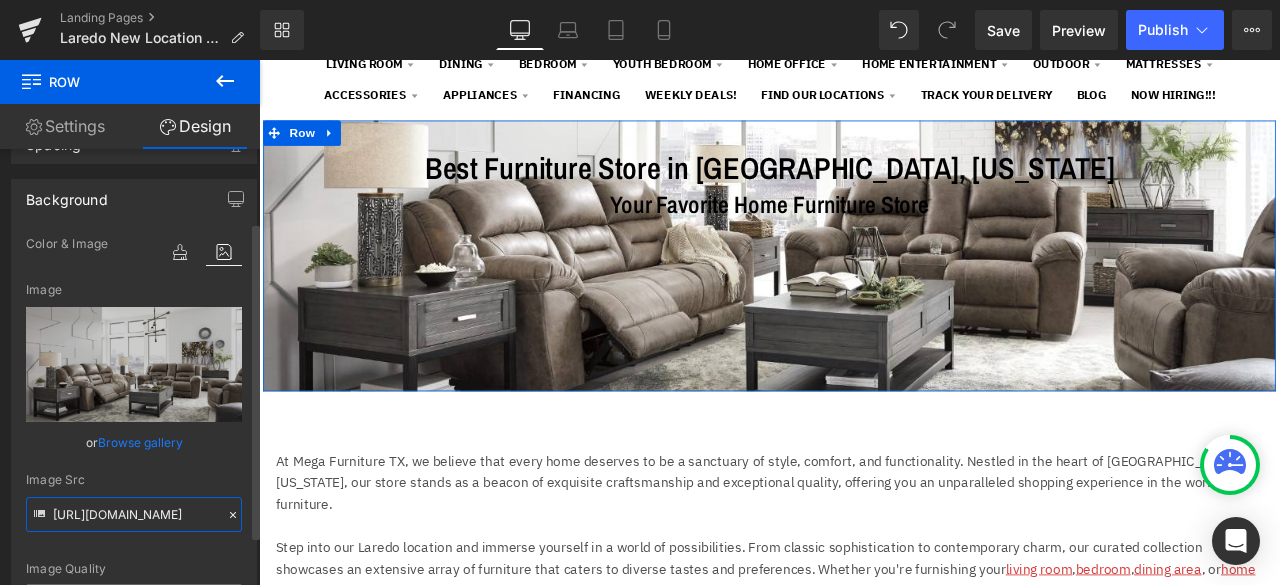 click on "https://ucarecdn.com/99605261-ed5b-42e8-a4b9-4f4b7943d82e/-/format/auto/-/preview/3000x3000/-/quality/lighter/mega-furniture-tx-home-furniture%20_3_.jpg" at bounding box center (134, 514) 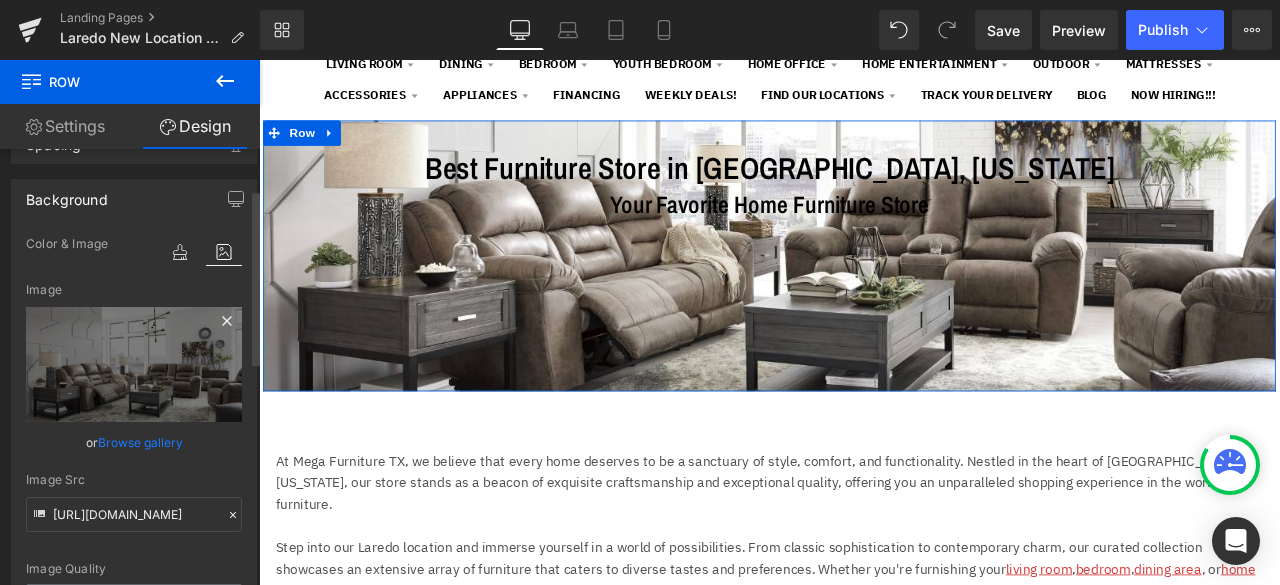 click 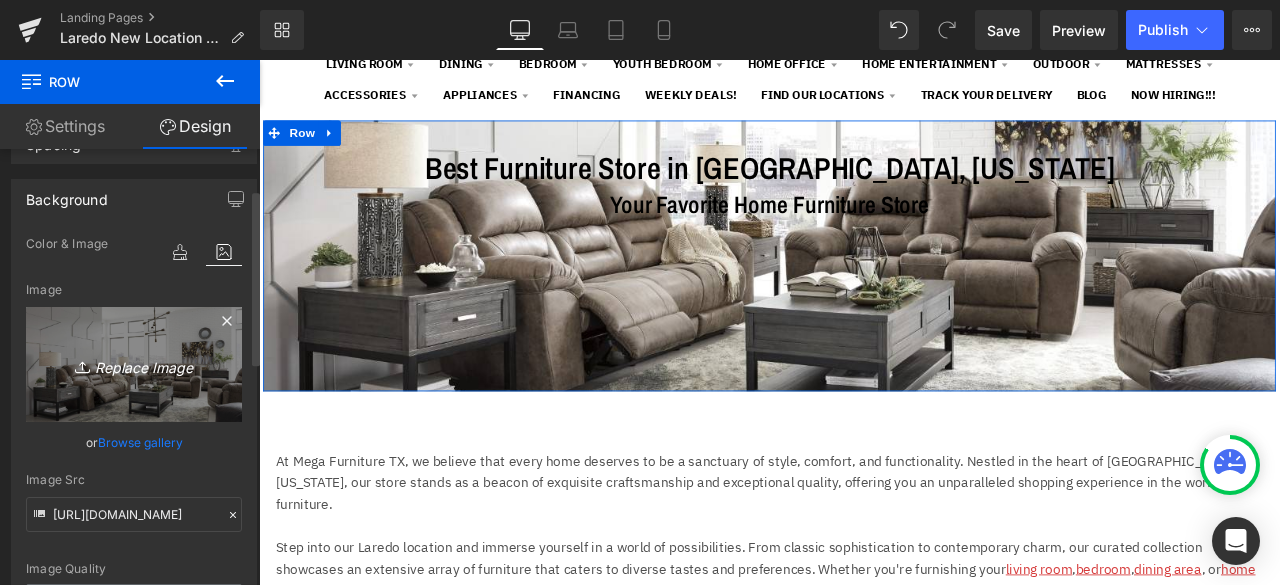type 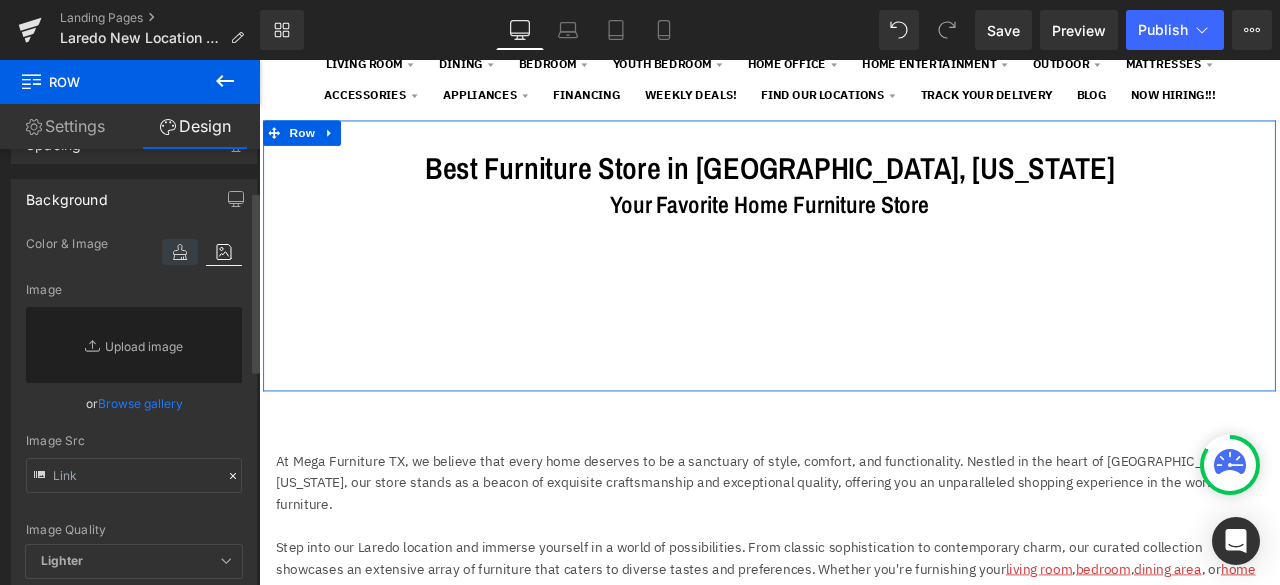click at bounding box center [180, 252] 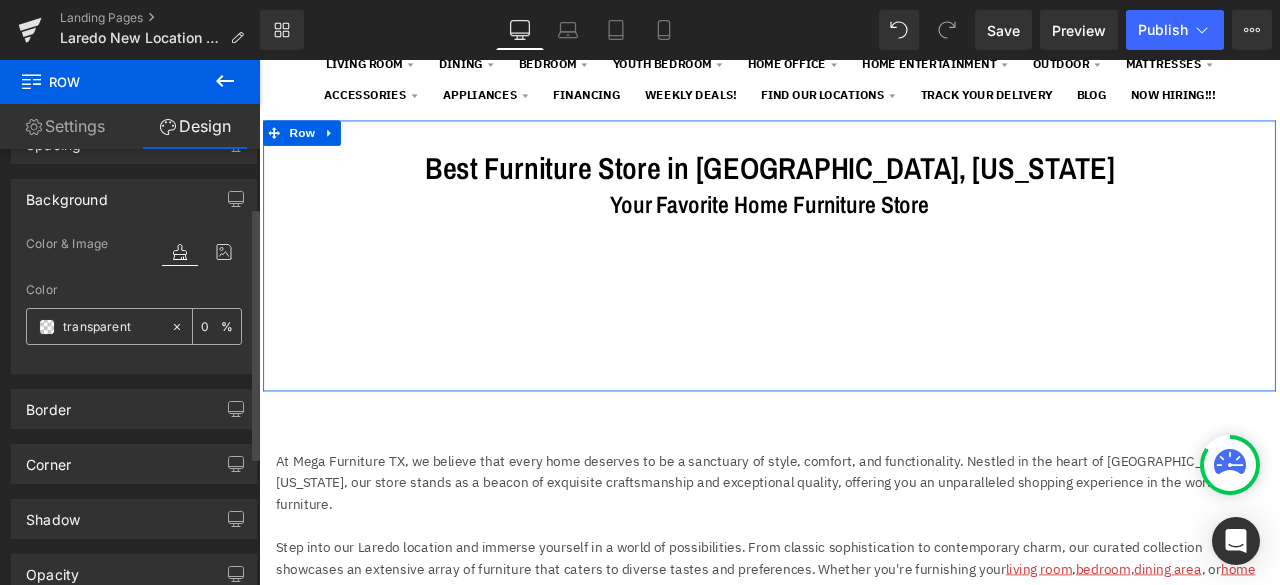 click on "transparent" at bounding box center [112, 327] 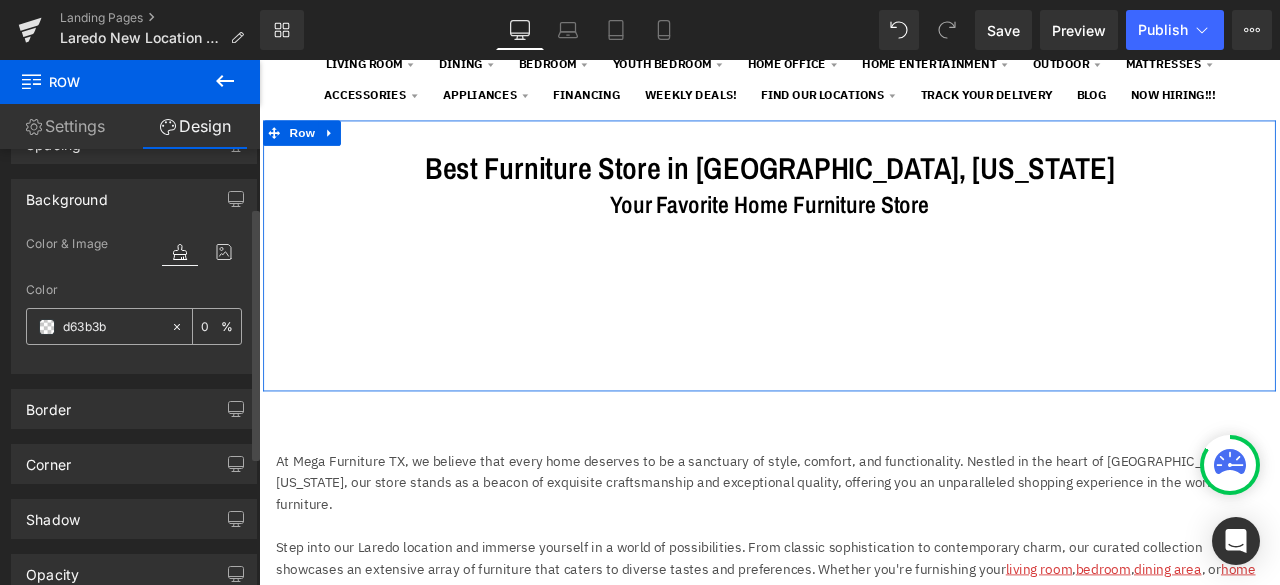 type on "100" 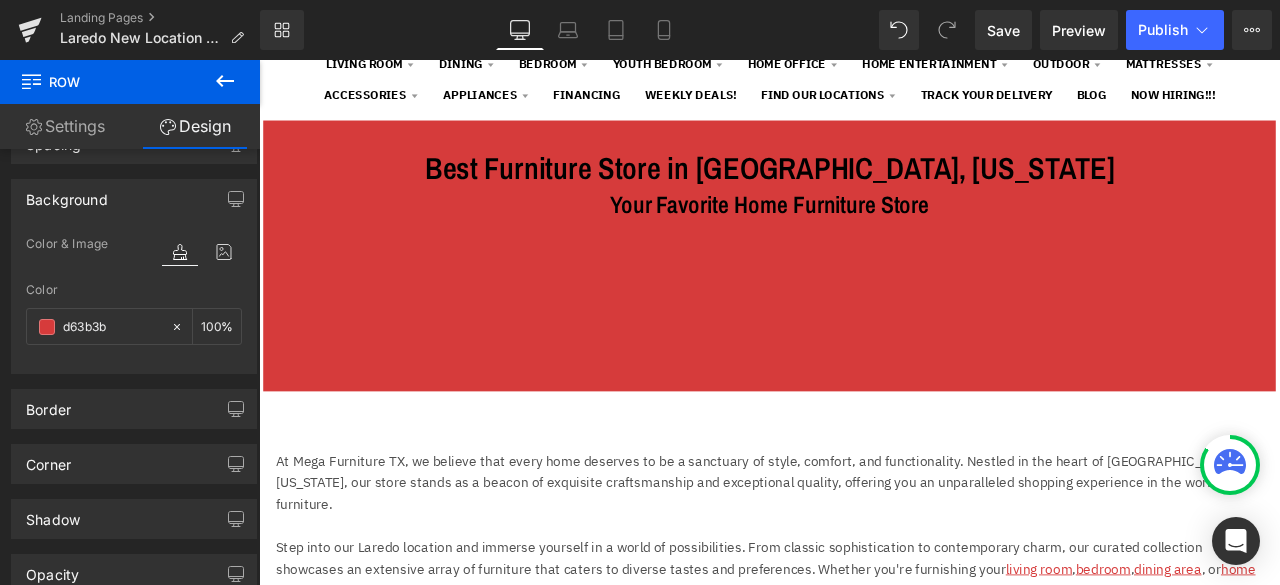 type on "d63b3b" 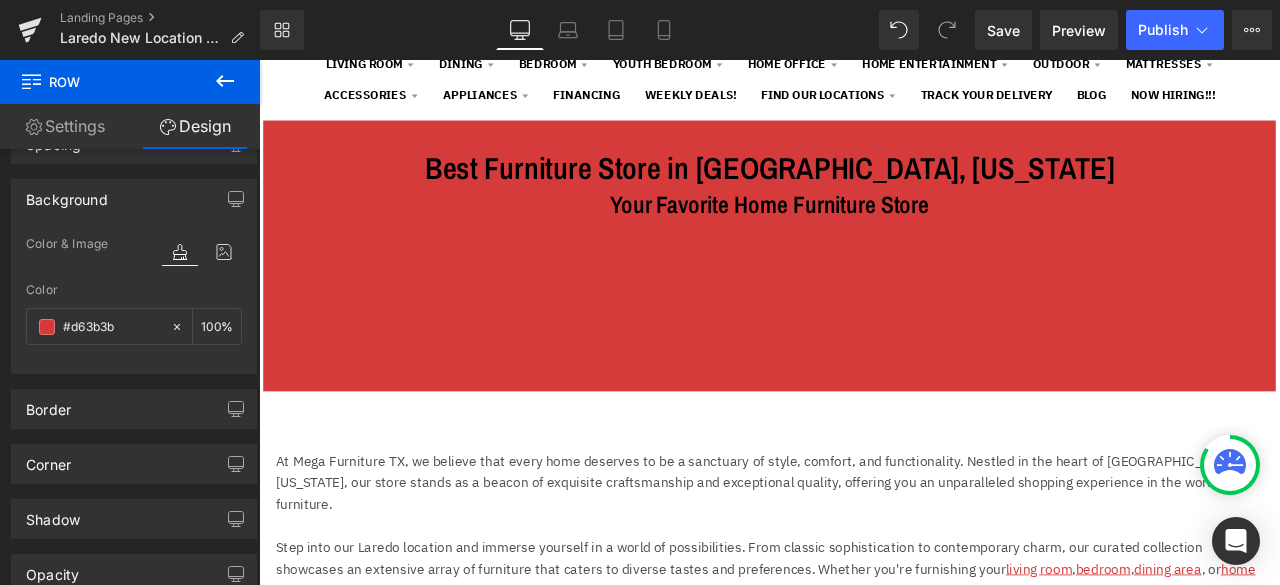 click 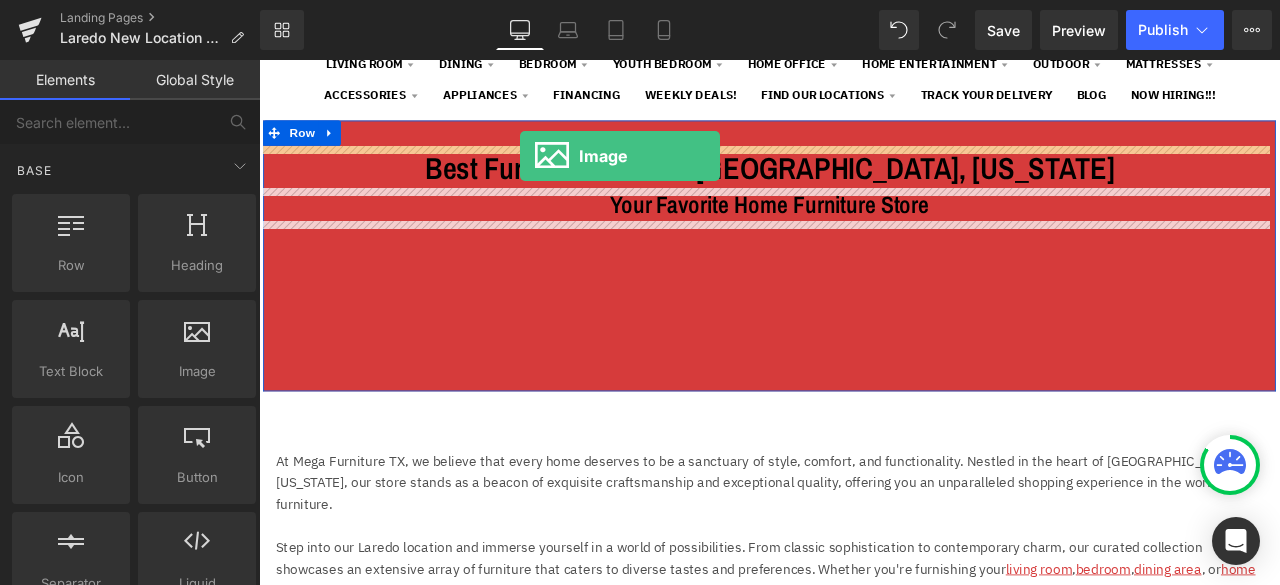 drag, startPoint x: 419, startPoint y: 421, endPoint x: 568, endPoint y: 174, distance: 288.46143 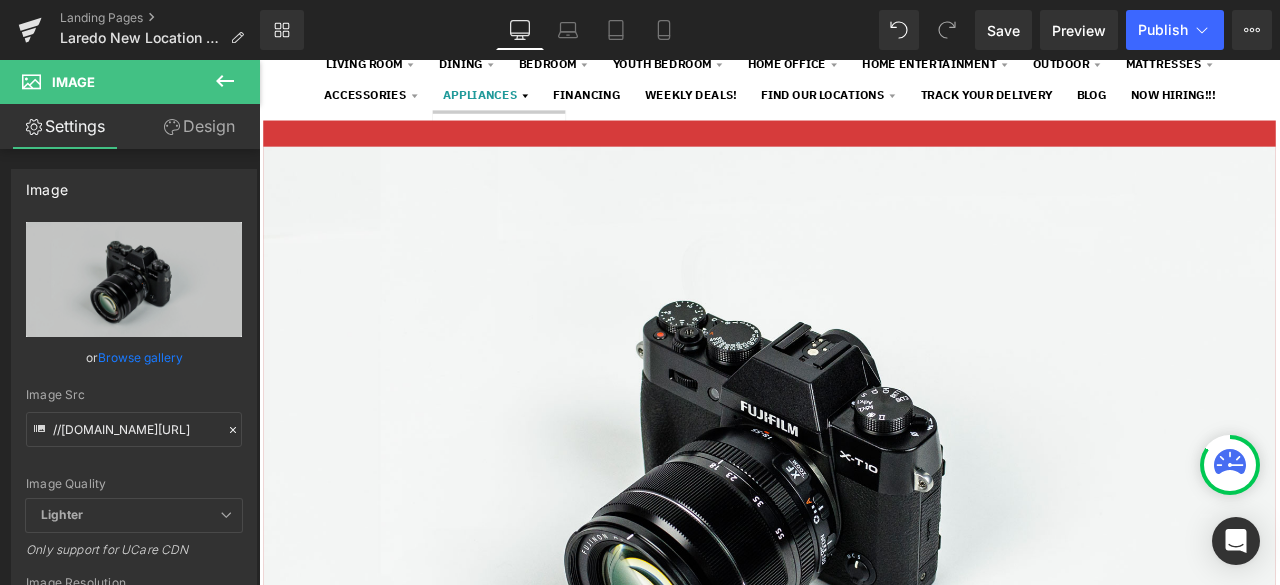 drag, startPoint x: 567, startPoint y: 163, endPoint x: 575, endPoint y: 92, distance: 71.44928 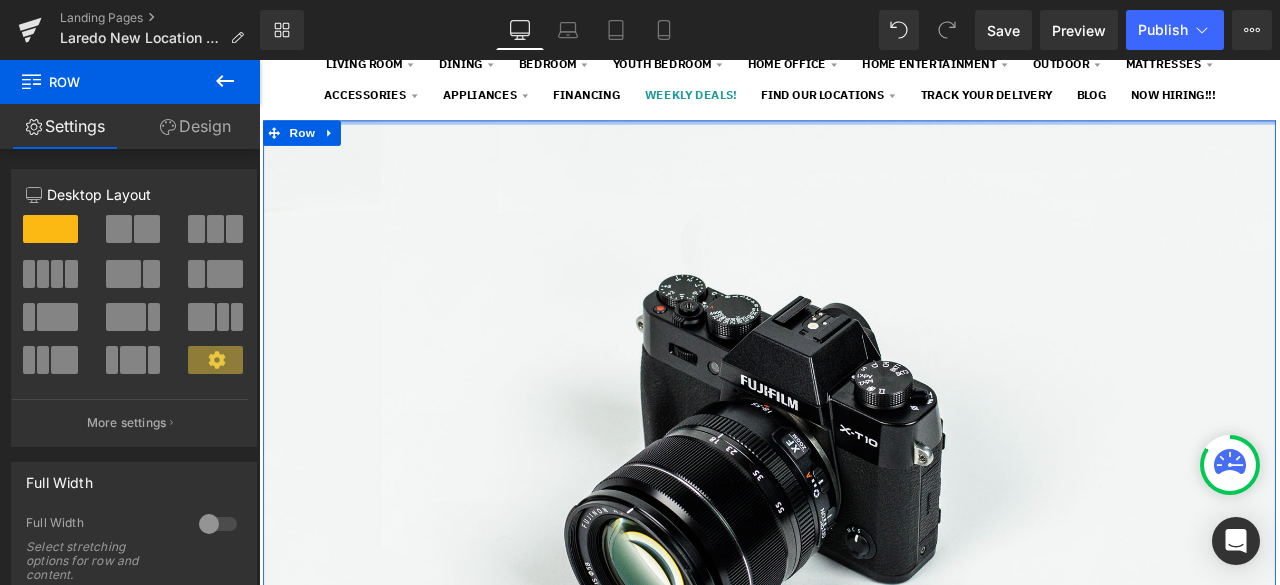 drag, startPoint x: 756, startPoint y: 161, endPoint x: 762, endPoint y: 112, distance: 49.365982 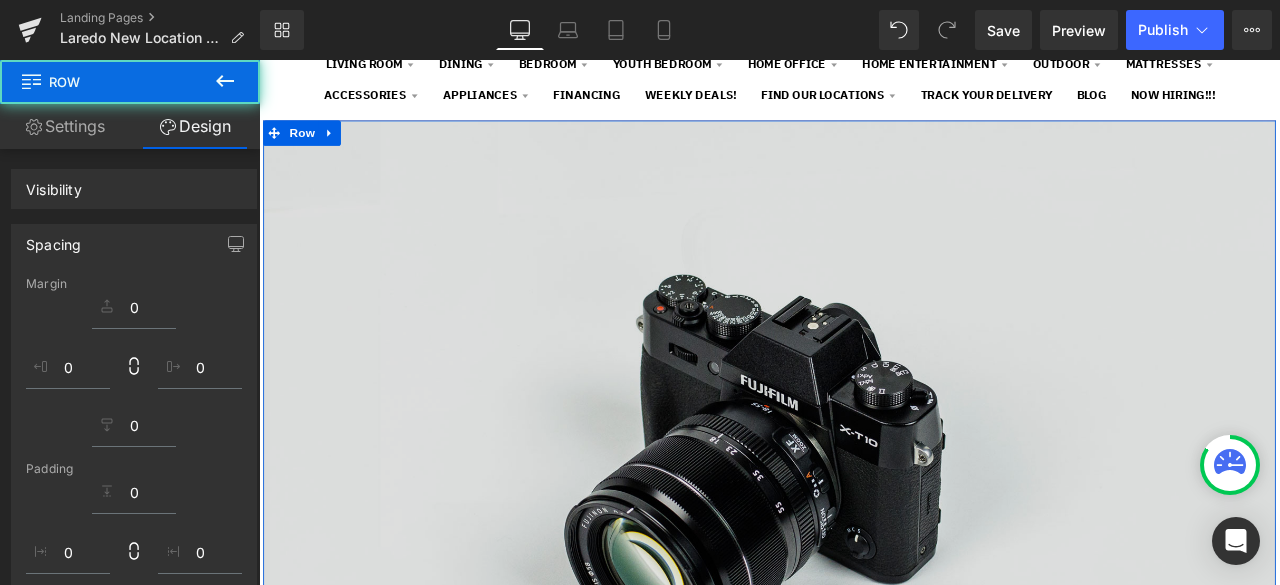 click at bounding box center [864, 529] 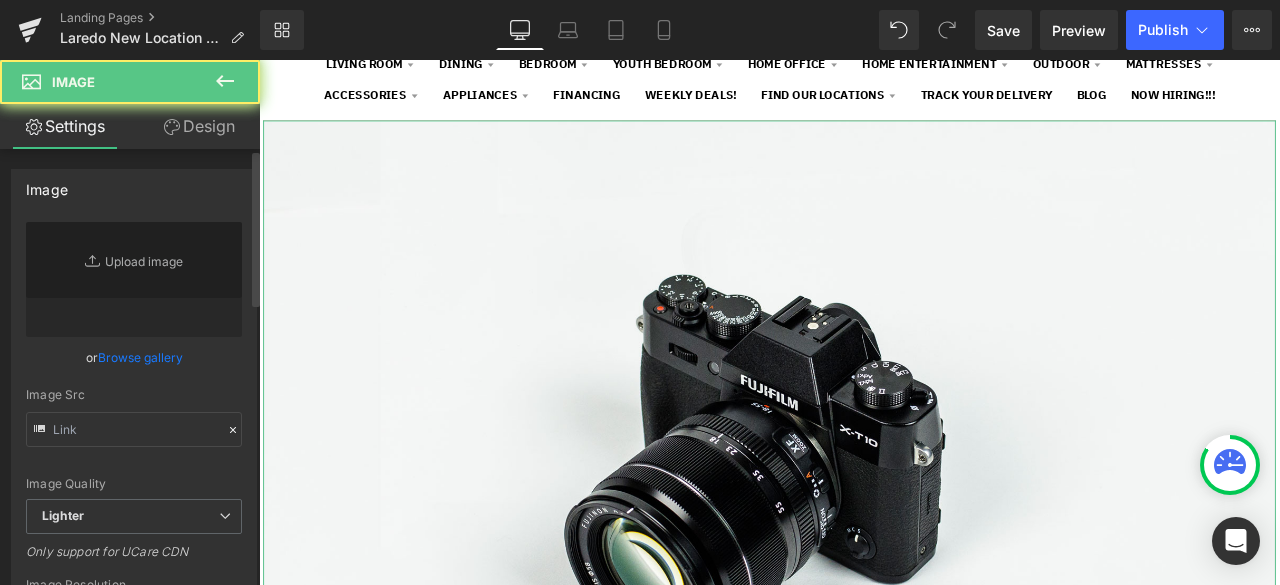 type on "//[DOMAIN_NAME][URL]" 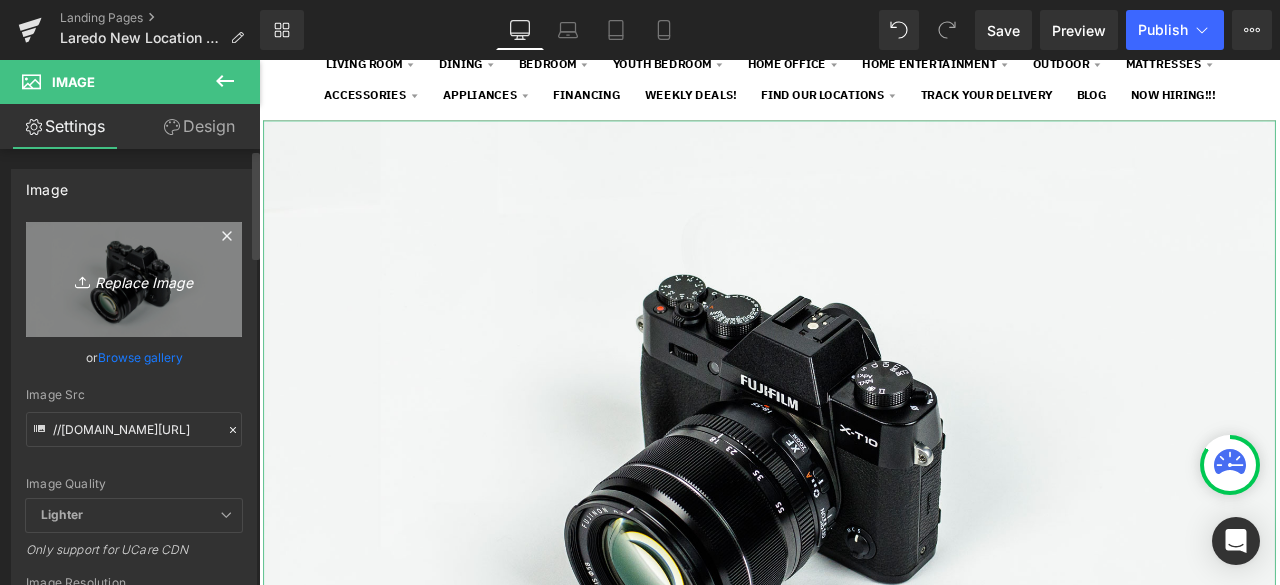 click on "Replace Image" at bounding box center (134, 279) 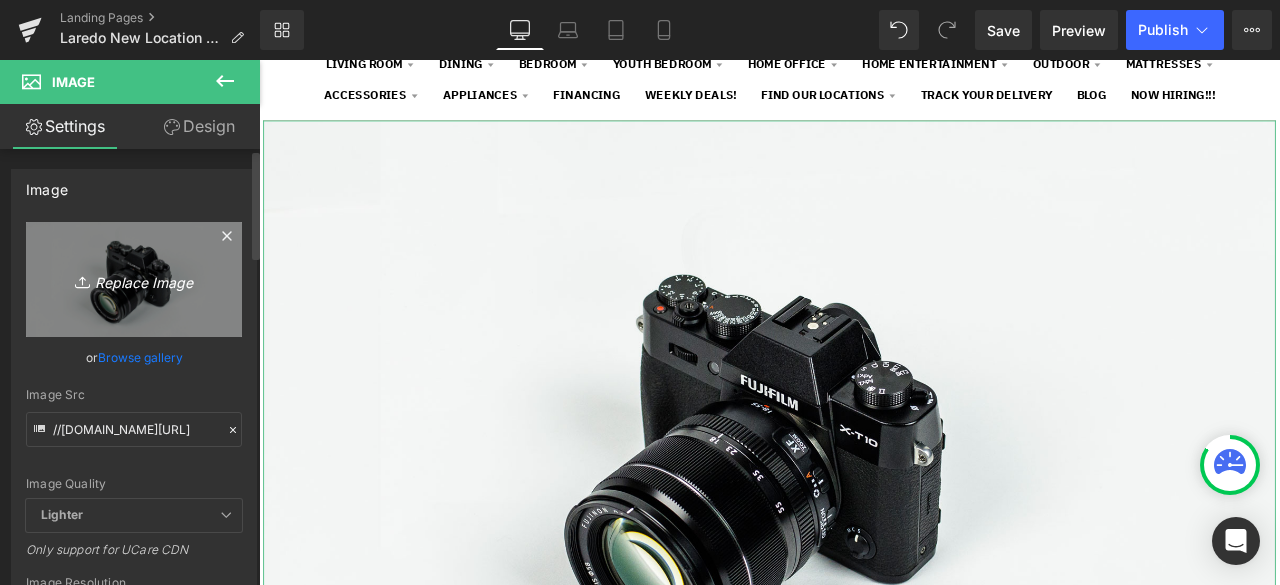 type on "C:\fakepath\mega-furniture-tx-home-furniture _3_.jpg" 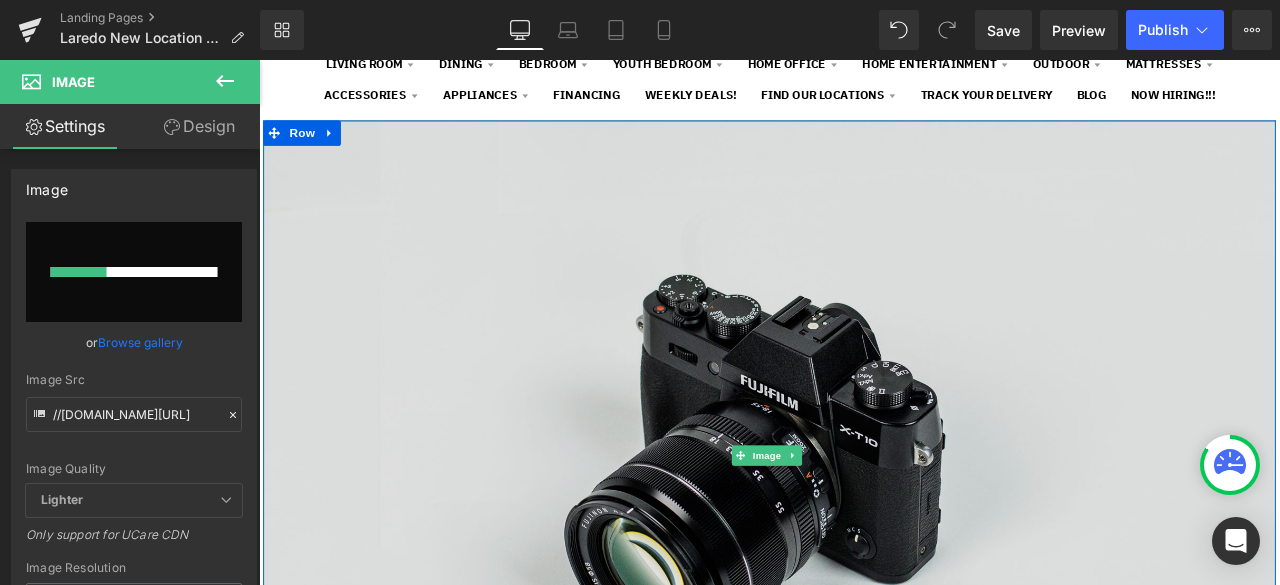 type 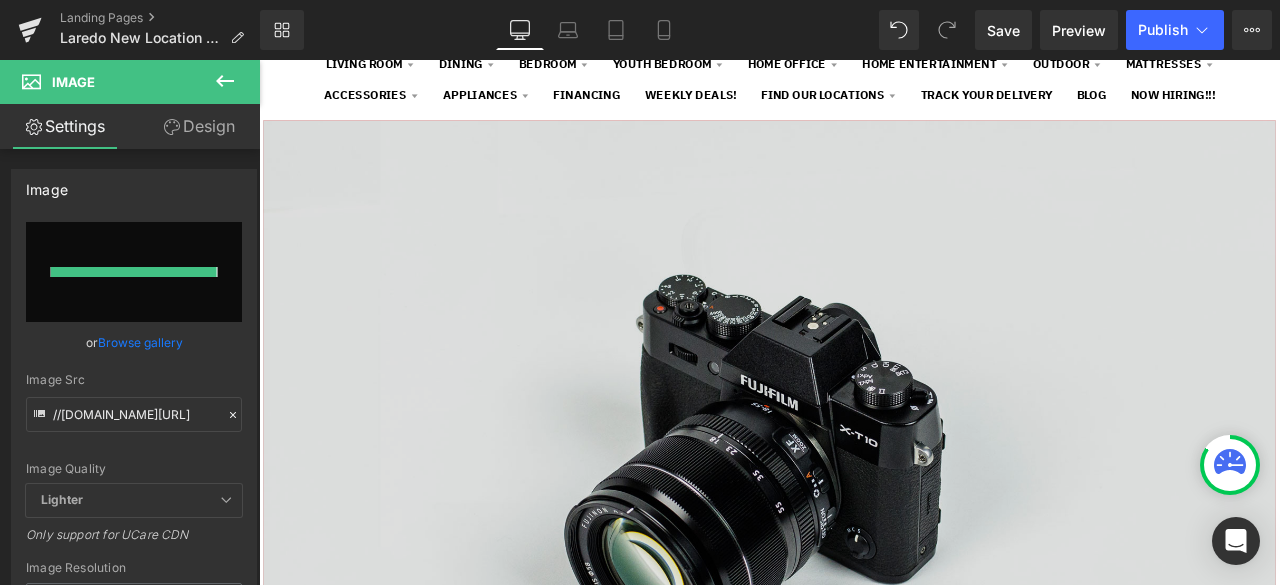 type on "https://ucarecdn.com/7129a6e0-c892-4750-add8-8a774e5ae7f5/-/format/auto/-/preview/3000x3000/-/quality/lighter/mega-furniture-tx-home-furniture%20_3_.jpg" 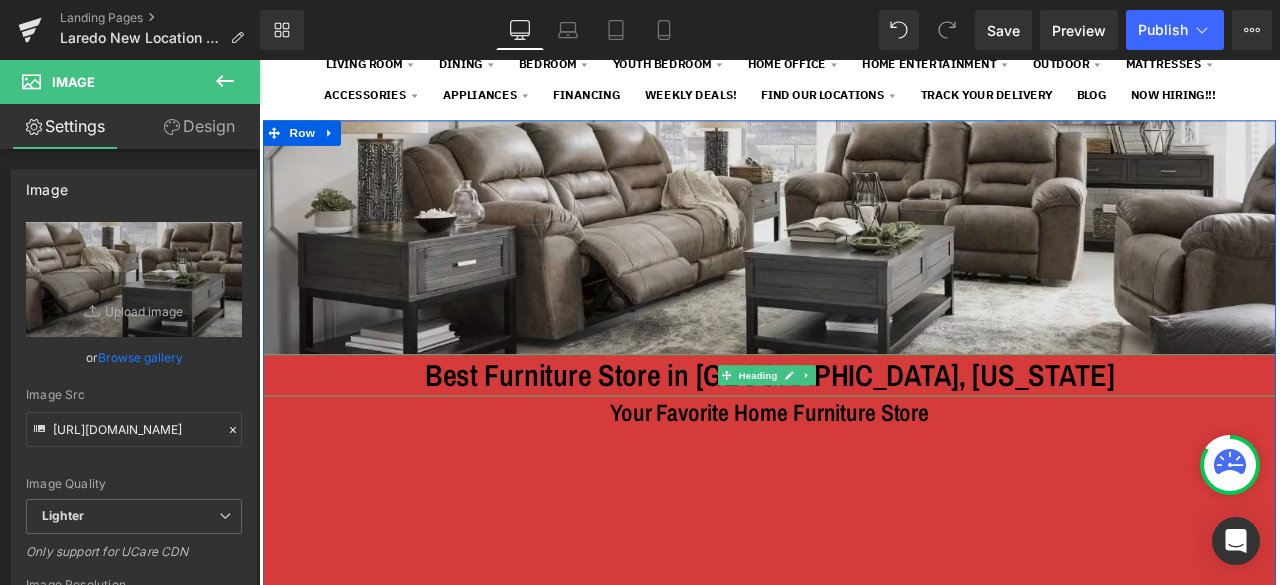 click on "Best Furniture Store in Laredo, Texas" at bounding box center [864, 434] 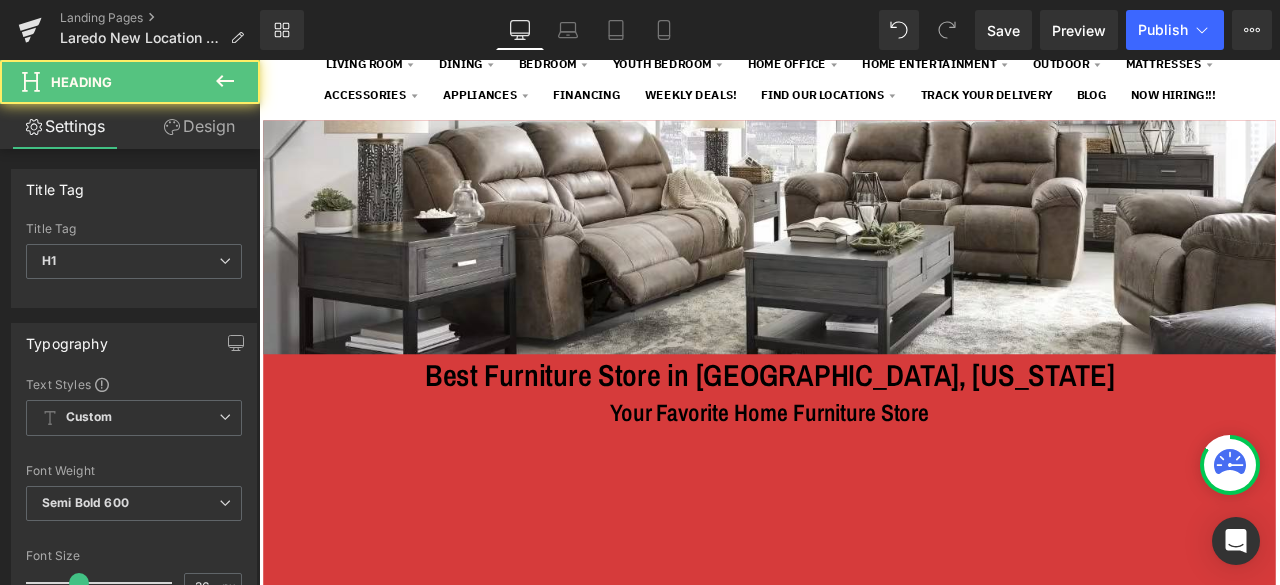 drag, startPoint x: 218, startPoint y: 131, endPoint x: 119, endPoint y: 248, distance: 153.26448 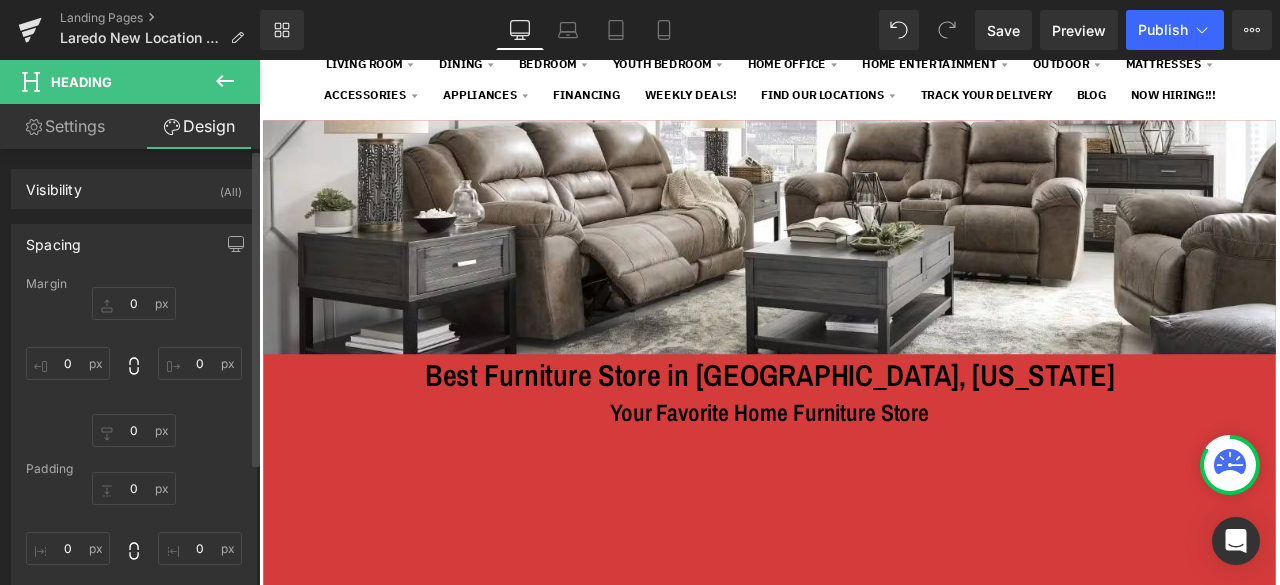 type on "0" 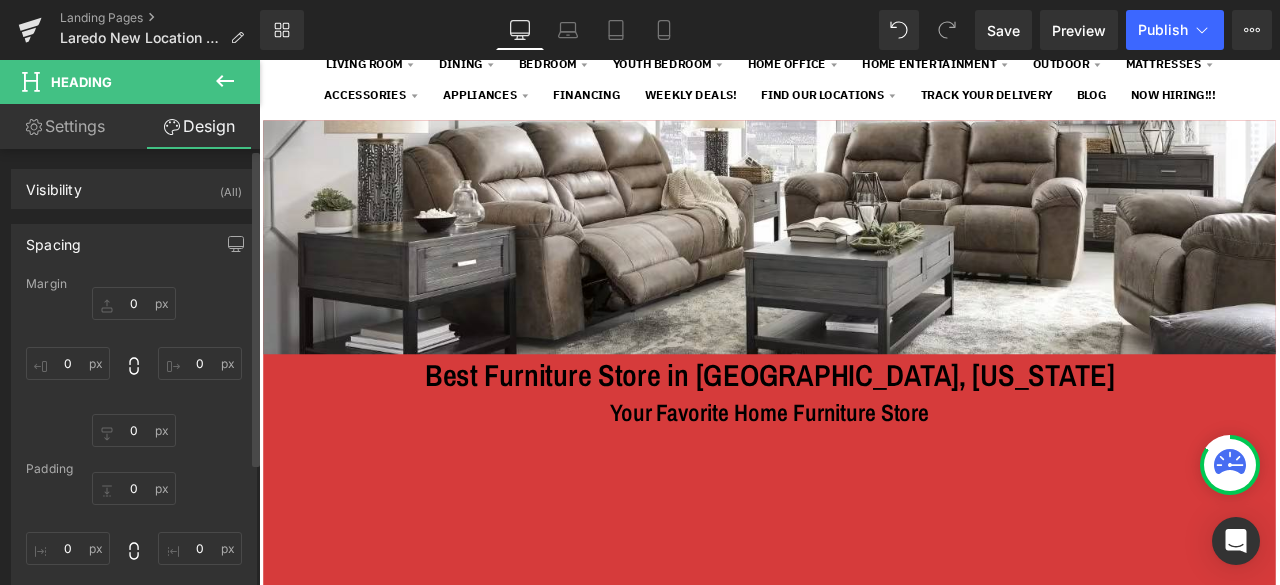 type on "0" 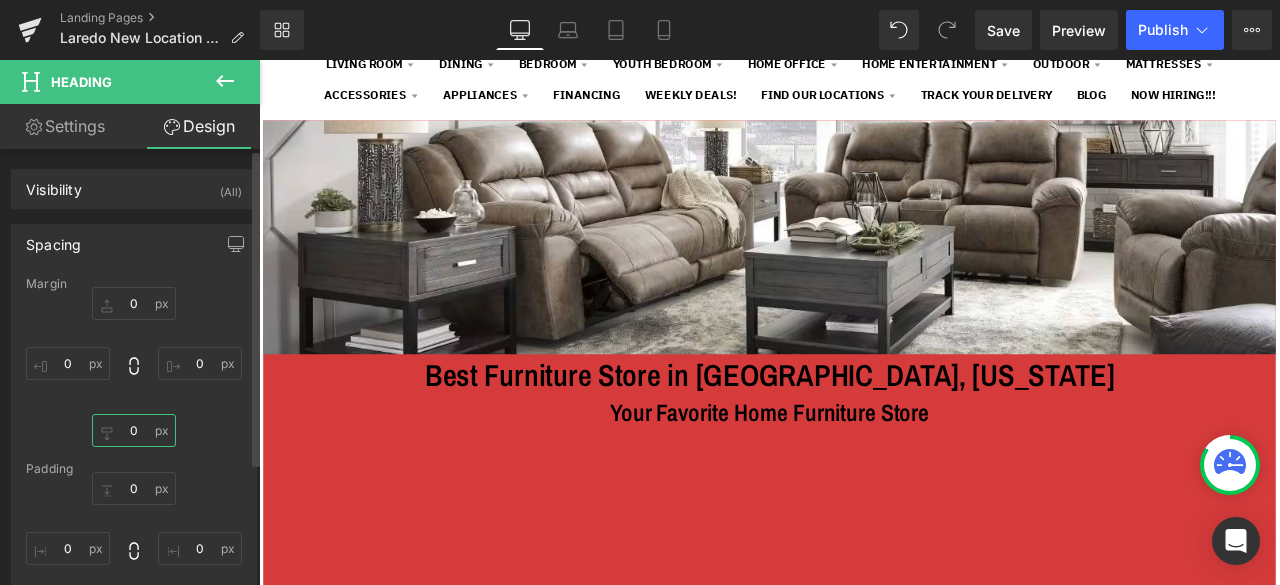 click on "0" at bounding box center (134, 430) 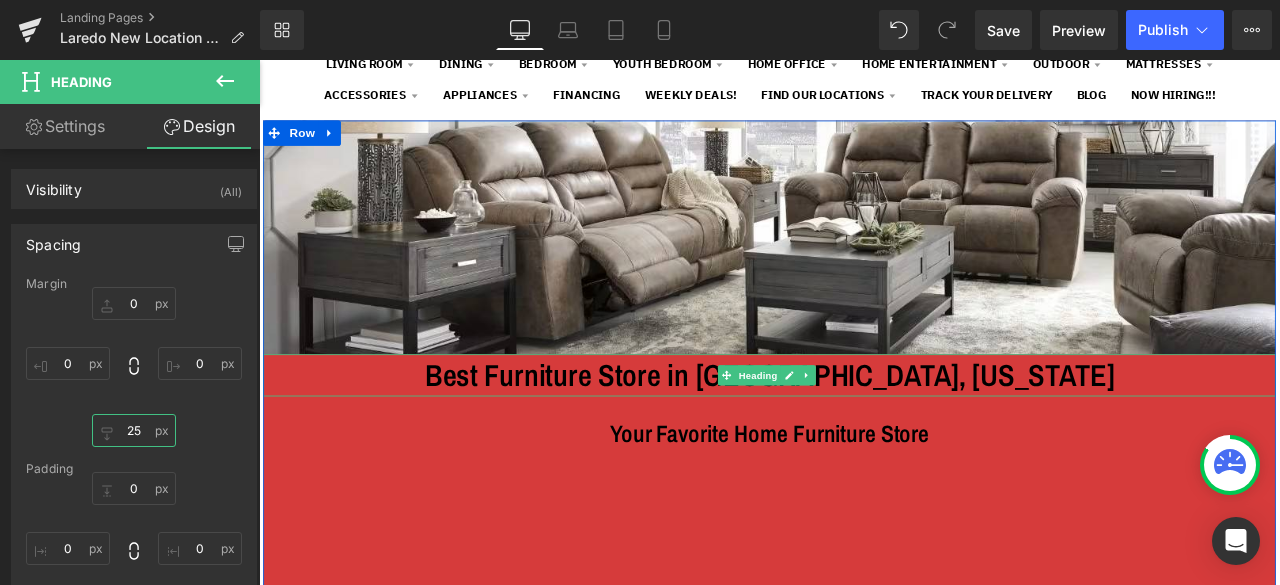 type on "2" 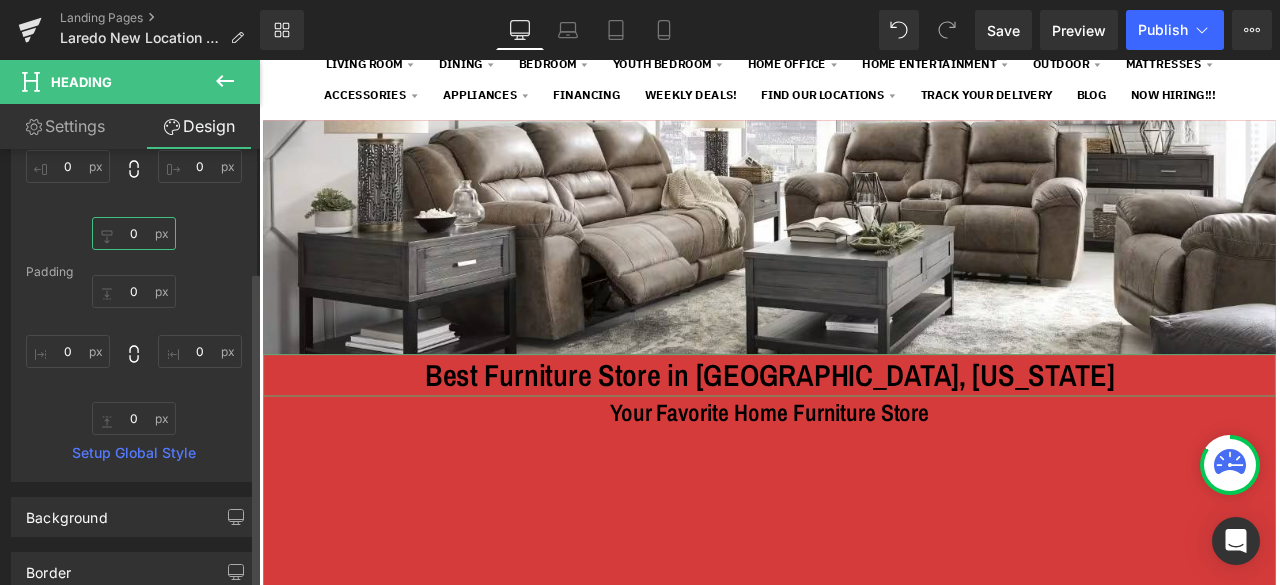 scroll, scrollTop: 200, scrollLeft: 0, axis: vertical 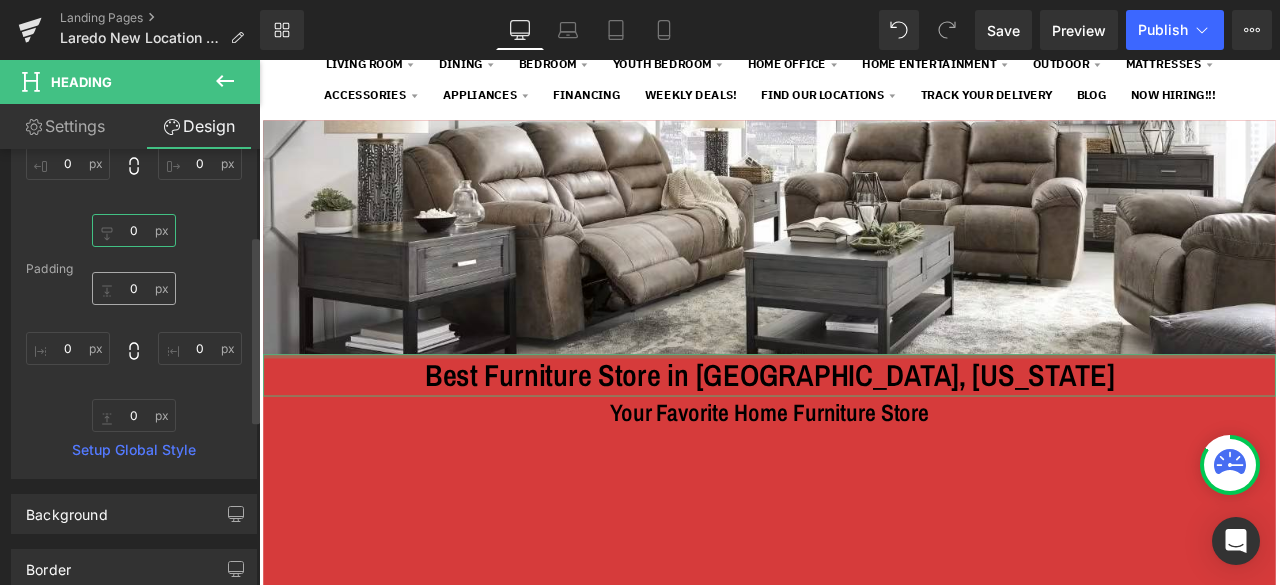 type 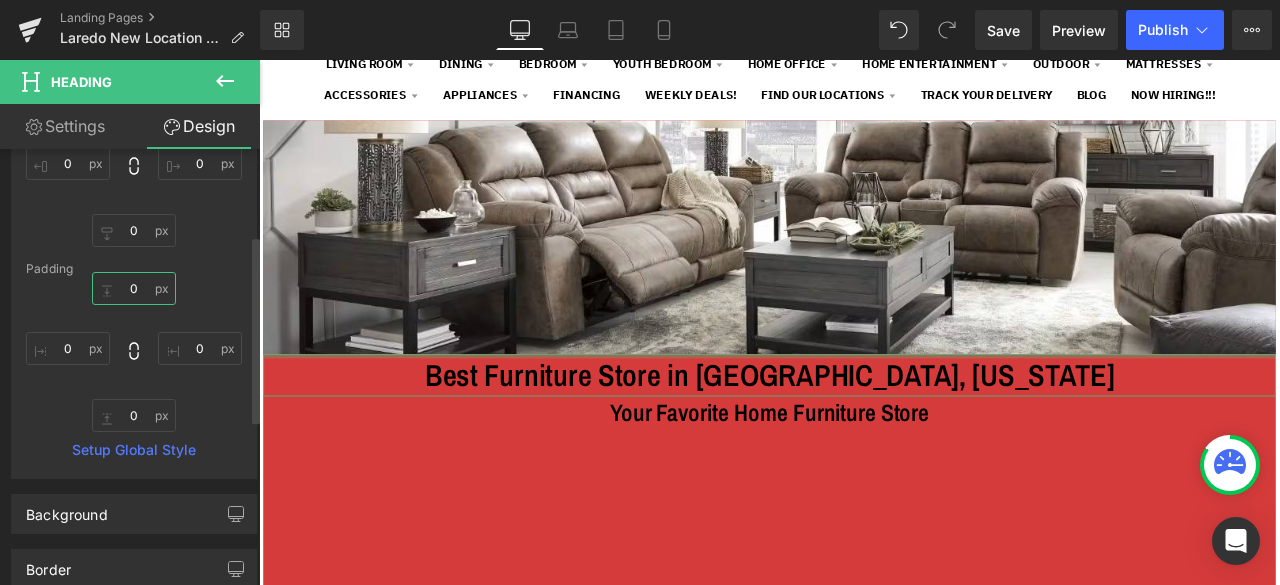 click on "0" at bounding box center (134, 288) 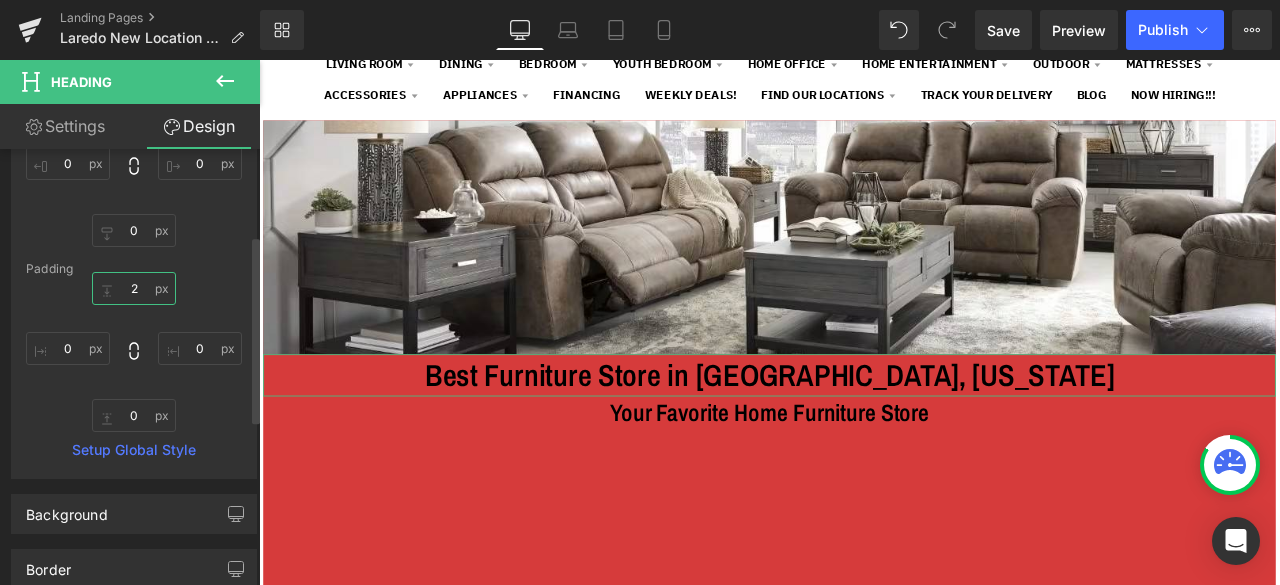 type on "25" 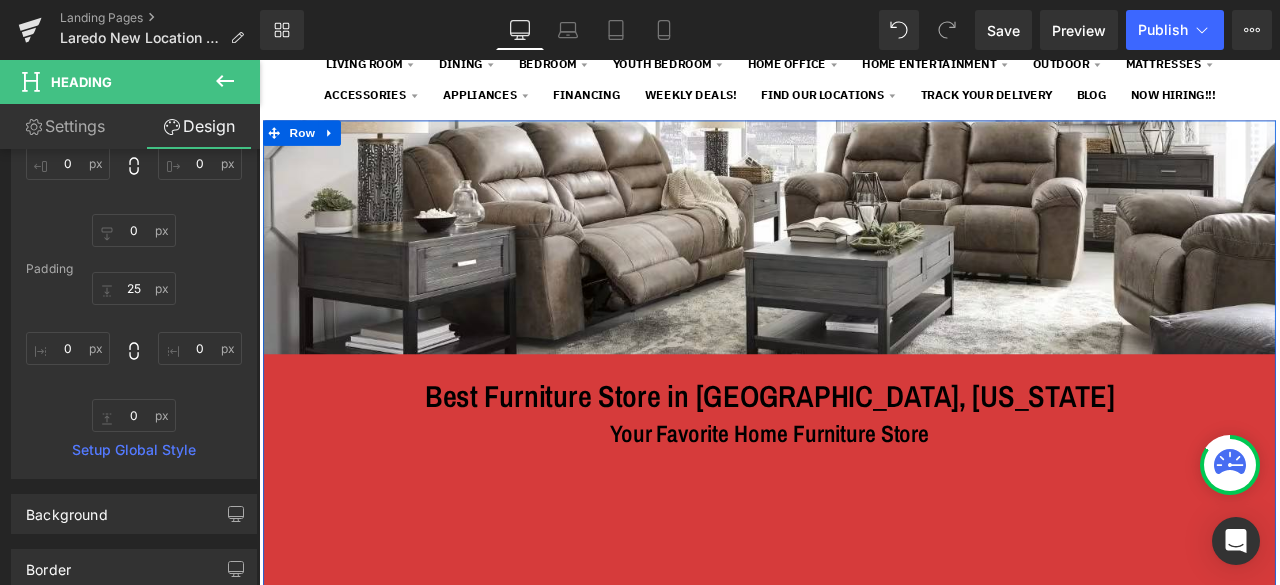 click on "Your Favorite Home Furniture Store" at bounding box center (864, 503) 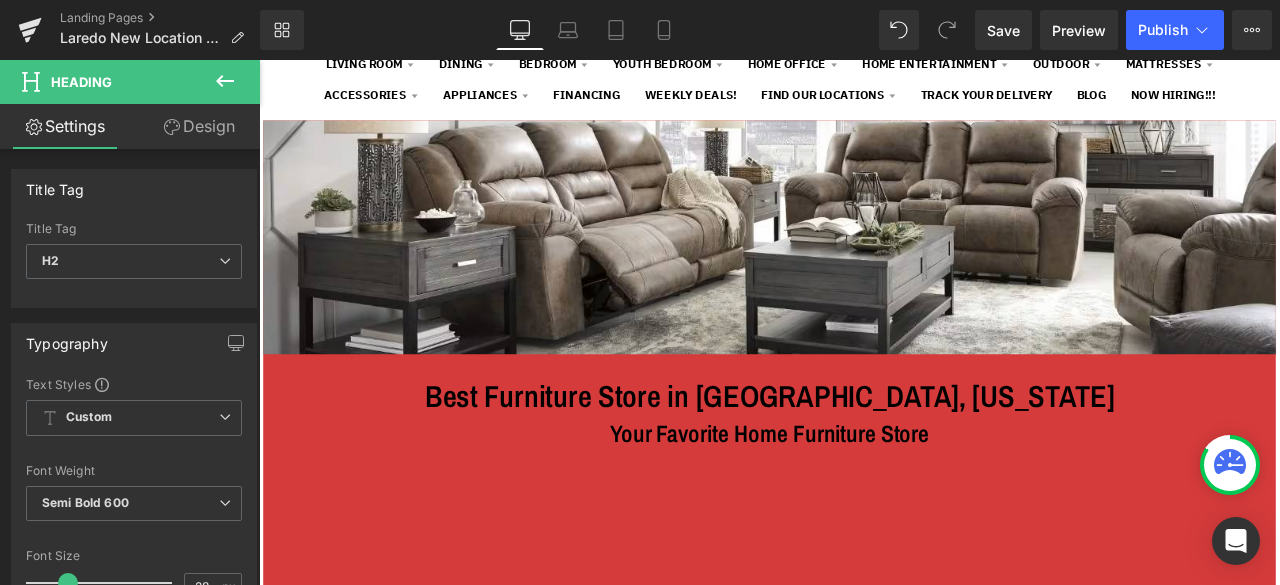 click on "Design" at bounding box center (199, 126) 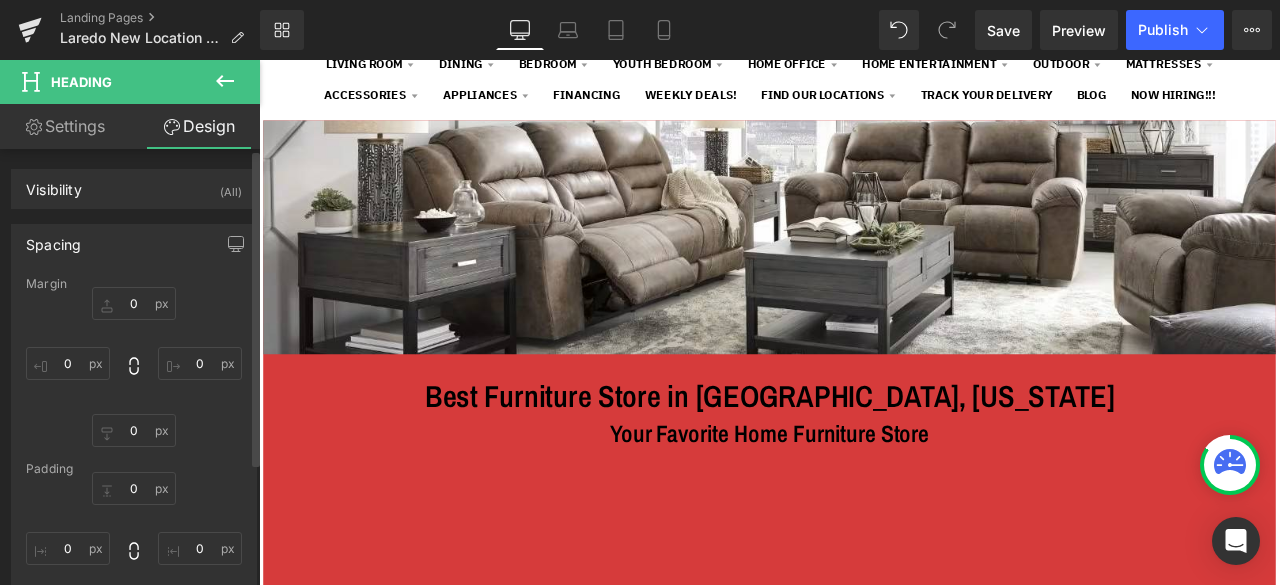 type on "0" 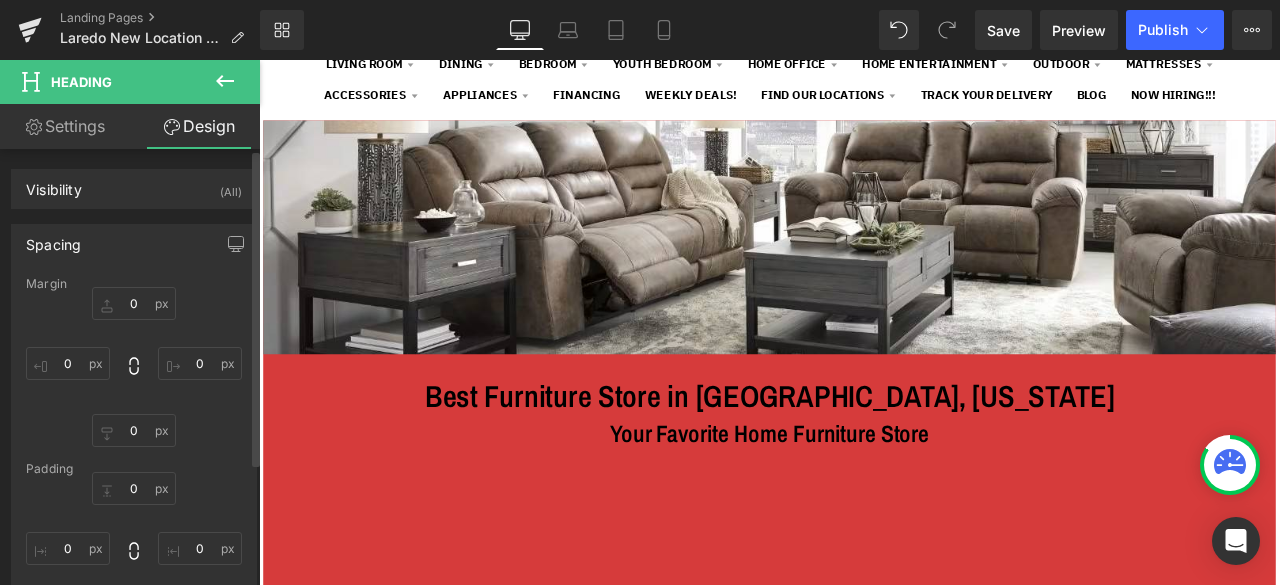 type on "0" 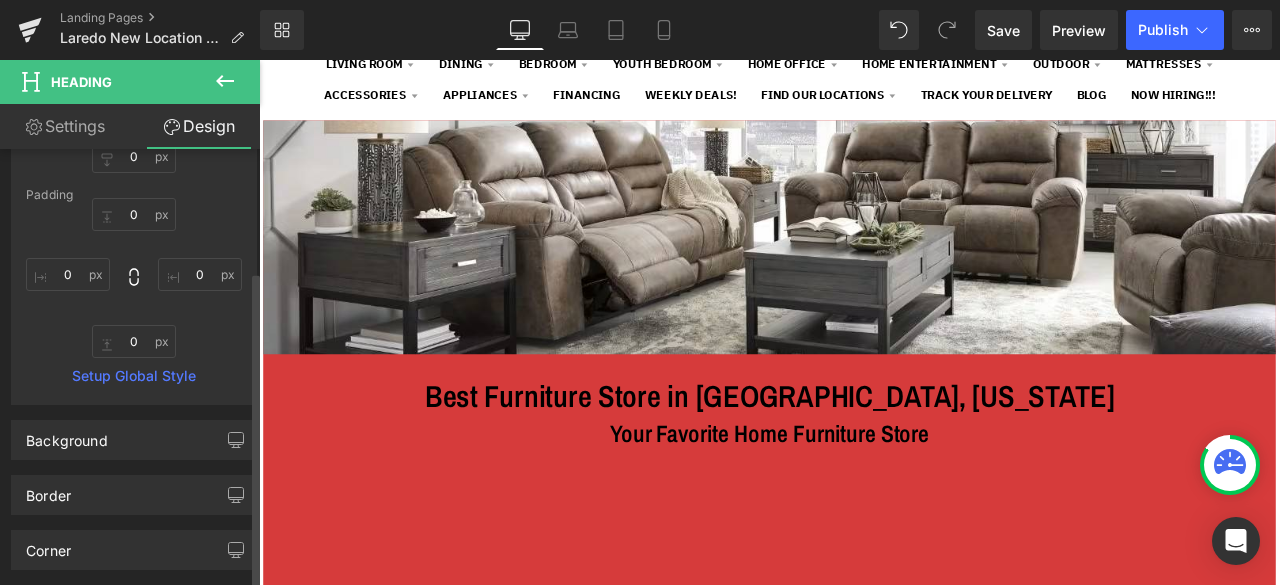 scroll, scrollTop: 300, scrollLeft: 0, axis: vertical 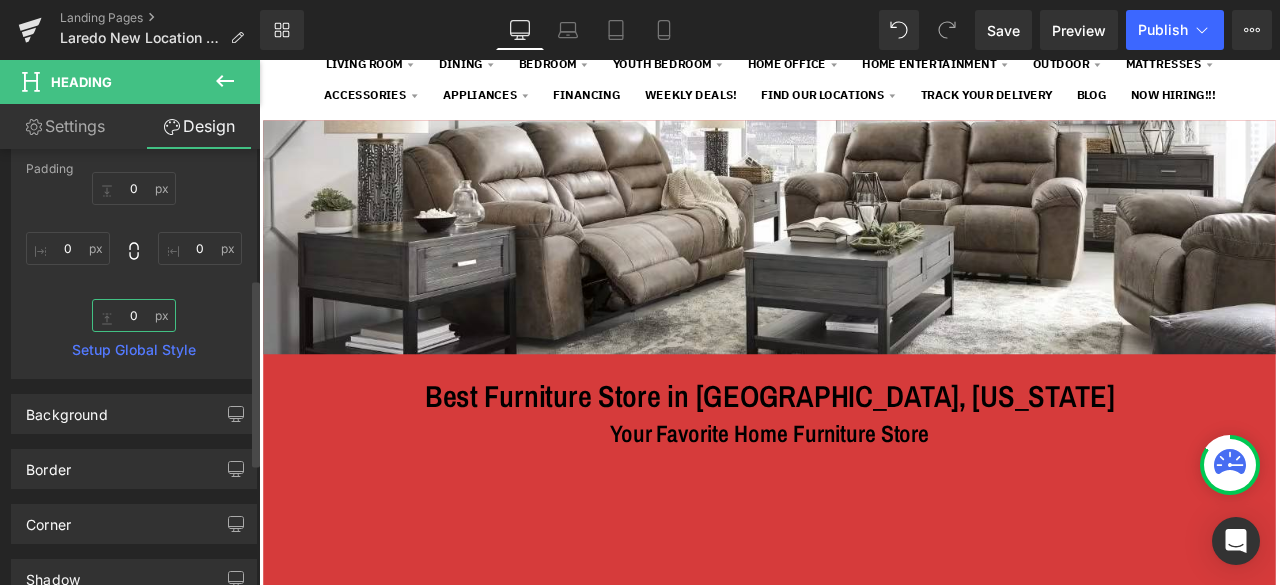 click on "0" at bounding box center (134, 315) 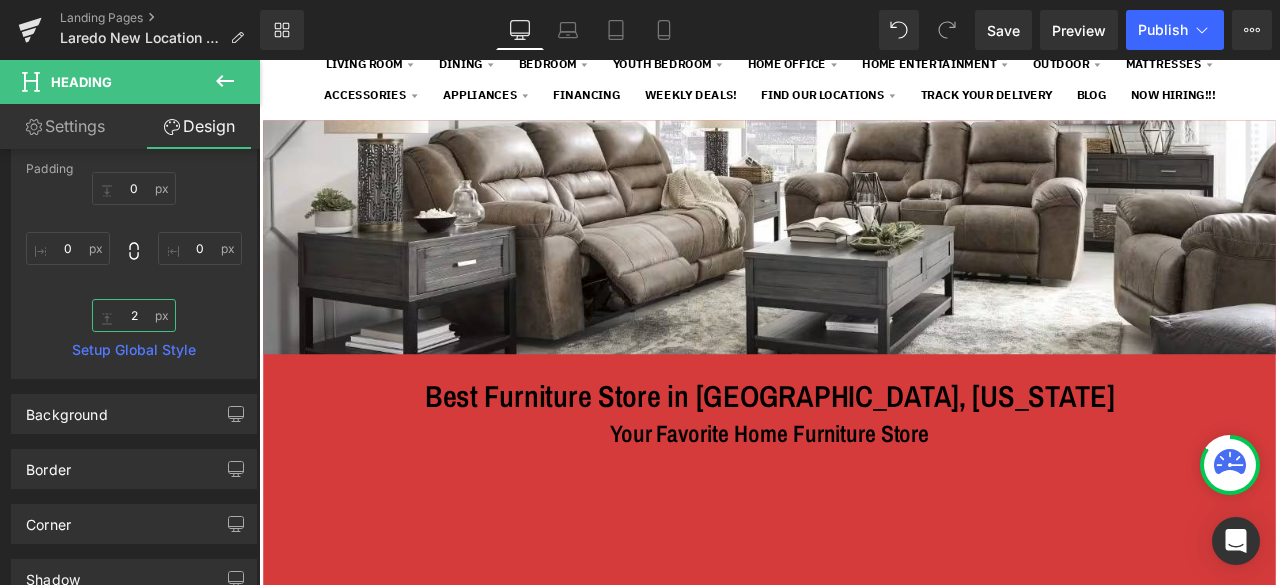 type on "25" 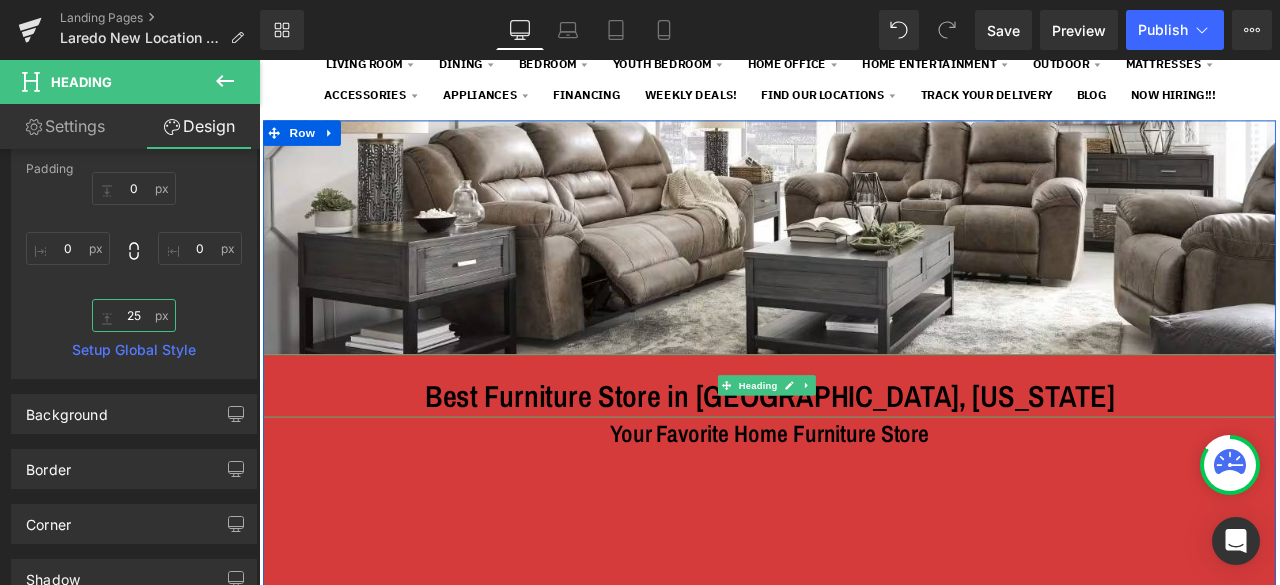 scroll, scrollTop: 400, scrollLeft: 0, axis: vertical 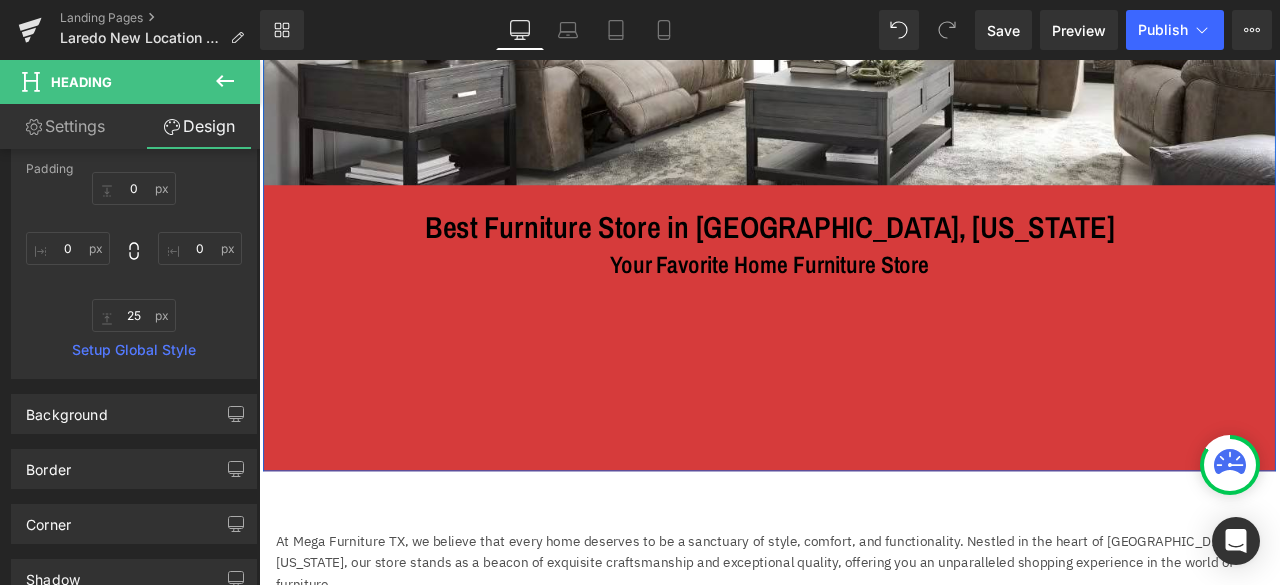 click on "Image         Best Furniture Store in Laredo, Texas Heading         Your Favorite Home Furniture Store  Heading         Row" at bounding box center [864, 240] 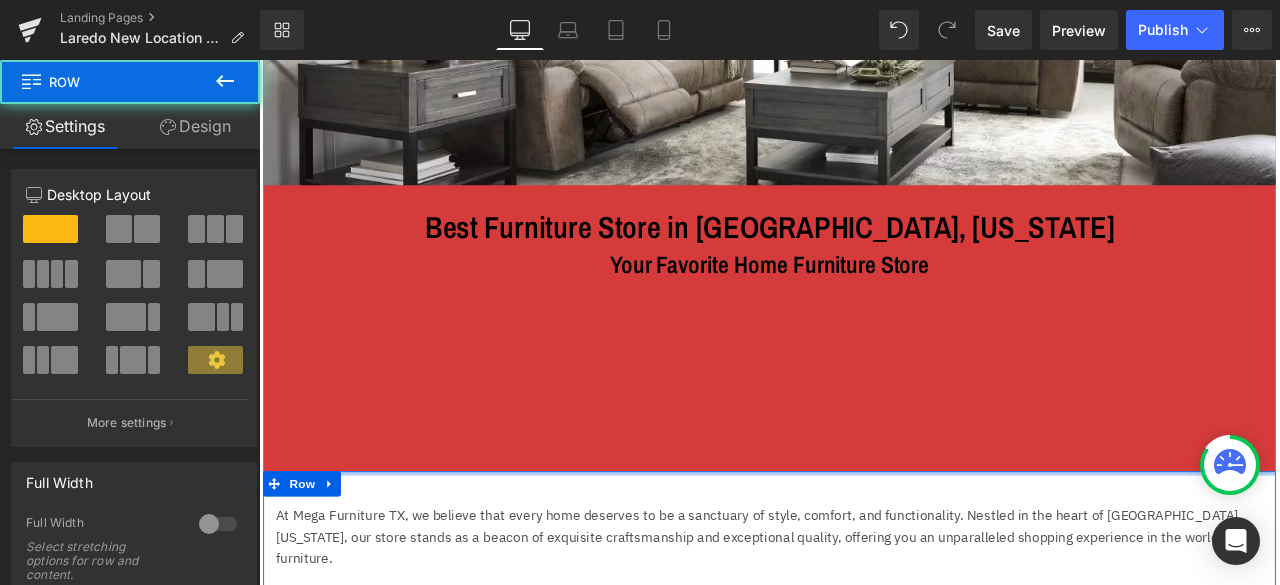drag, startPoint x: 777, startPoint y: 547, endPoint x: 784, endPoint y: 508, distance: 39.623226 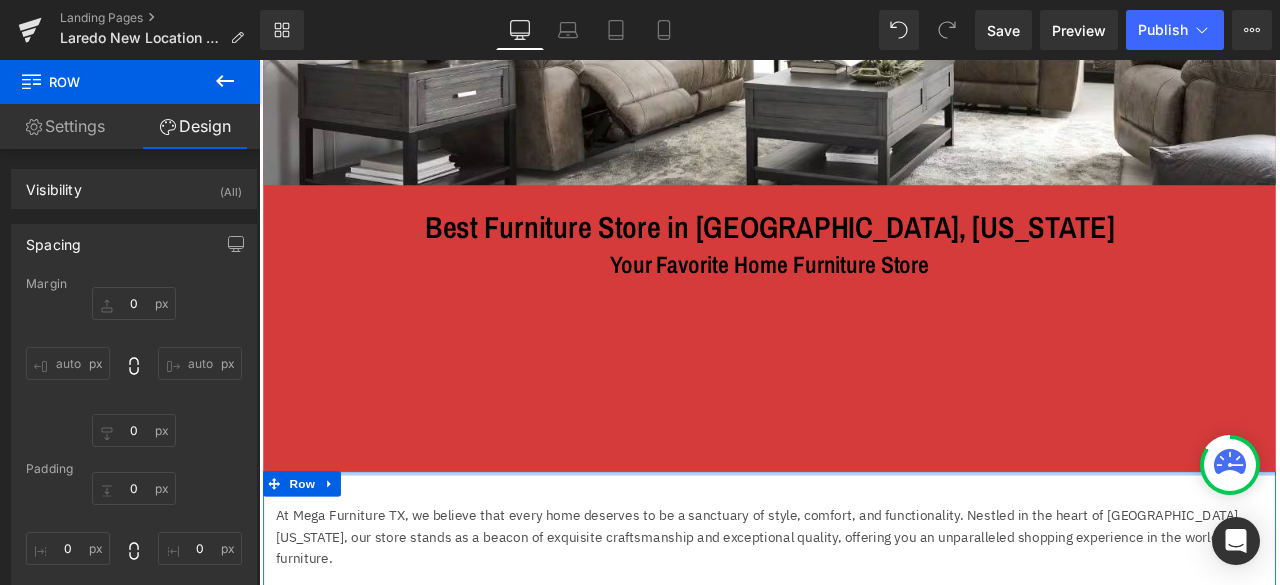 type on "0px" 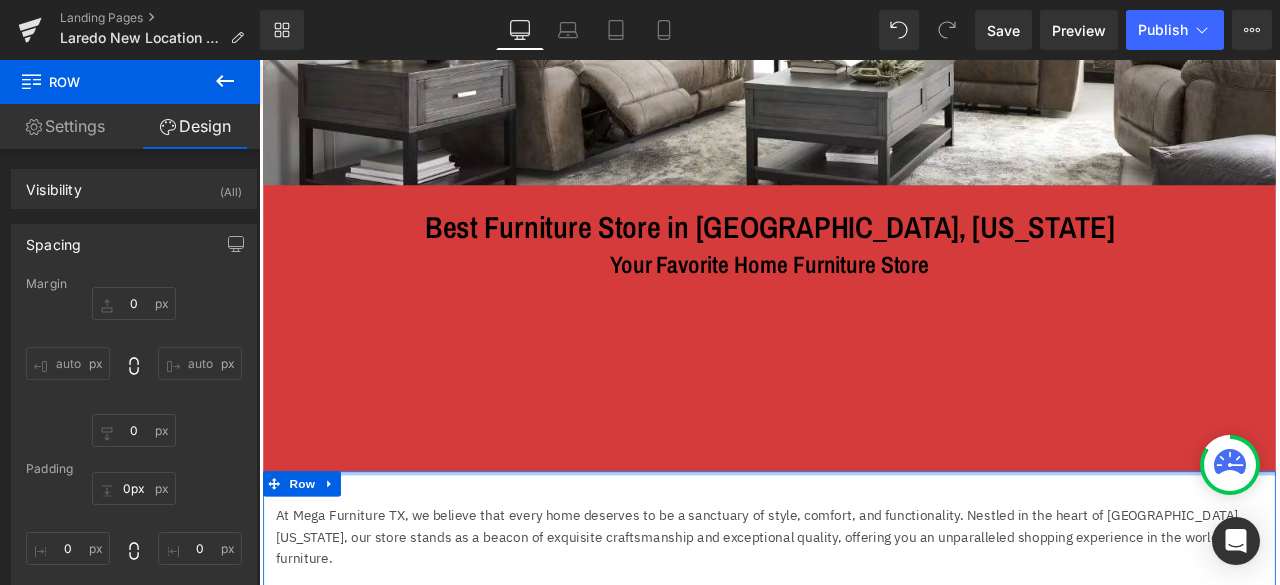 drag, startPoint x: 768, startPoint y: 548, endPoint x: 787, endPoint y: 387, distance: 162.11725 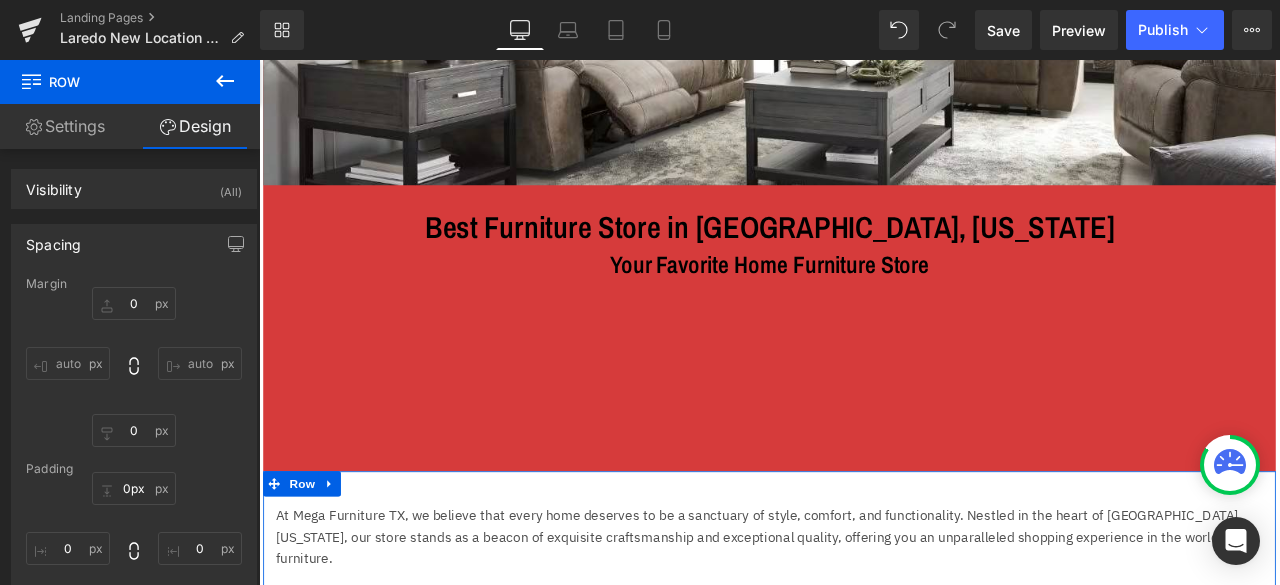click on "Image         Best Furniture Store in Laredo, Texas Heading         Your Favorite Home Furniture Store  Heading         Row     200px" at bounding box center (864, 240) 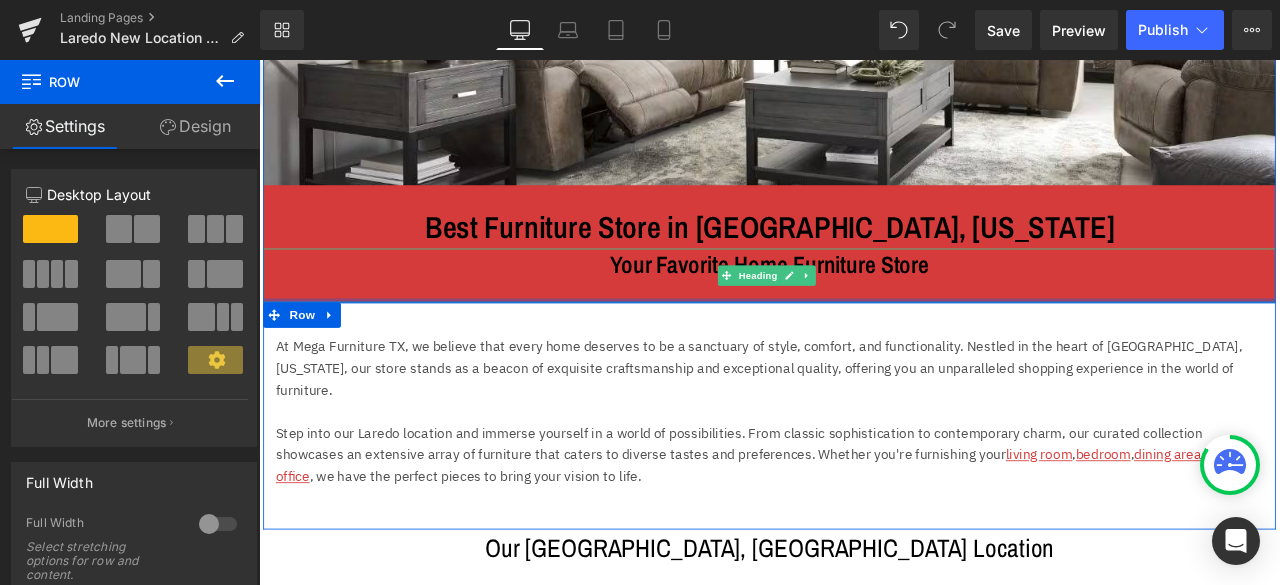 drag, startPoint x: 811, startPoint y: 540, endPoint x: 810, endPoint y: 296, distance: 244.00204 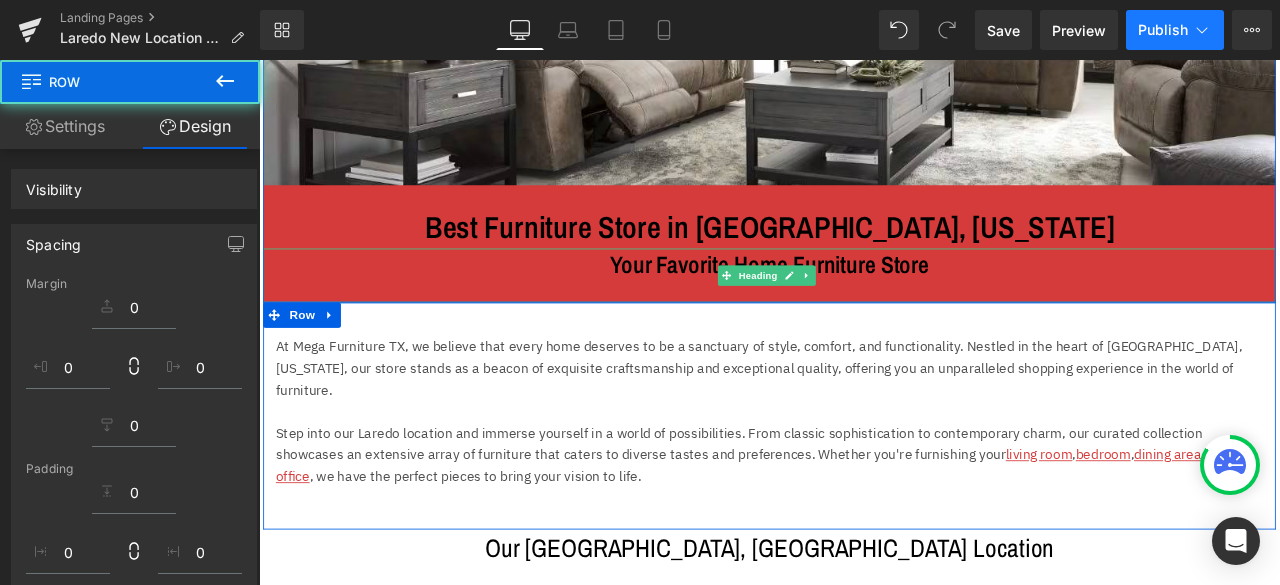 click on "Publish" at bounding box center [1163, 30] 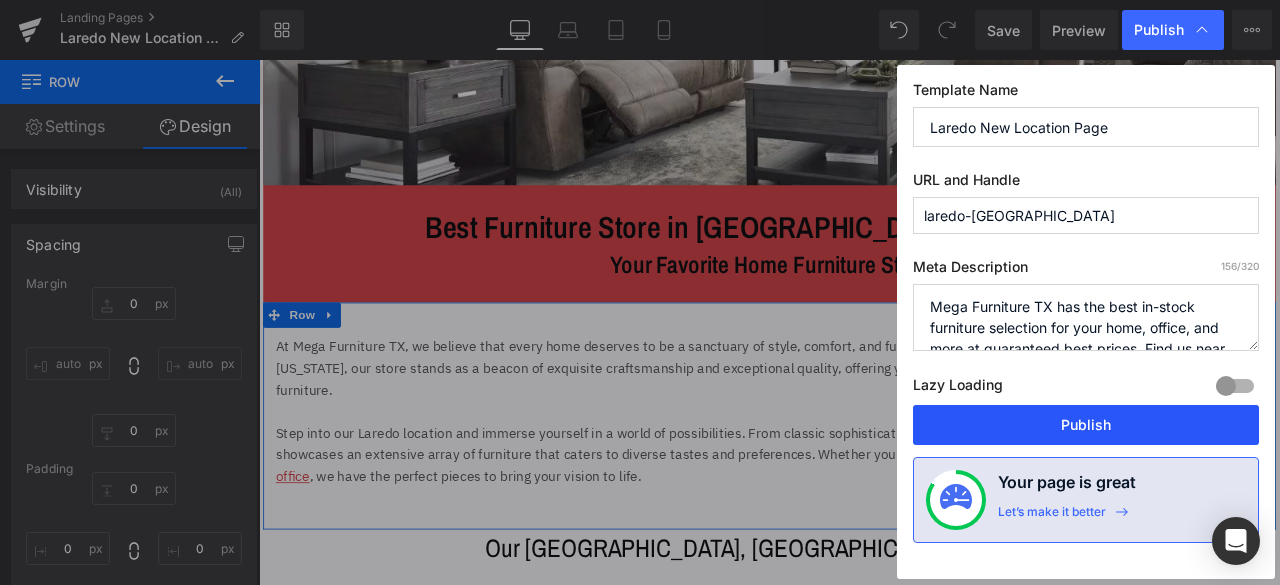 click on "Publish" at bounding box center [1086, 425] 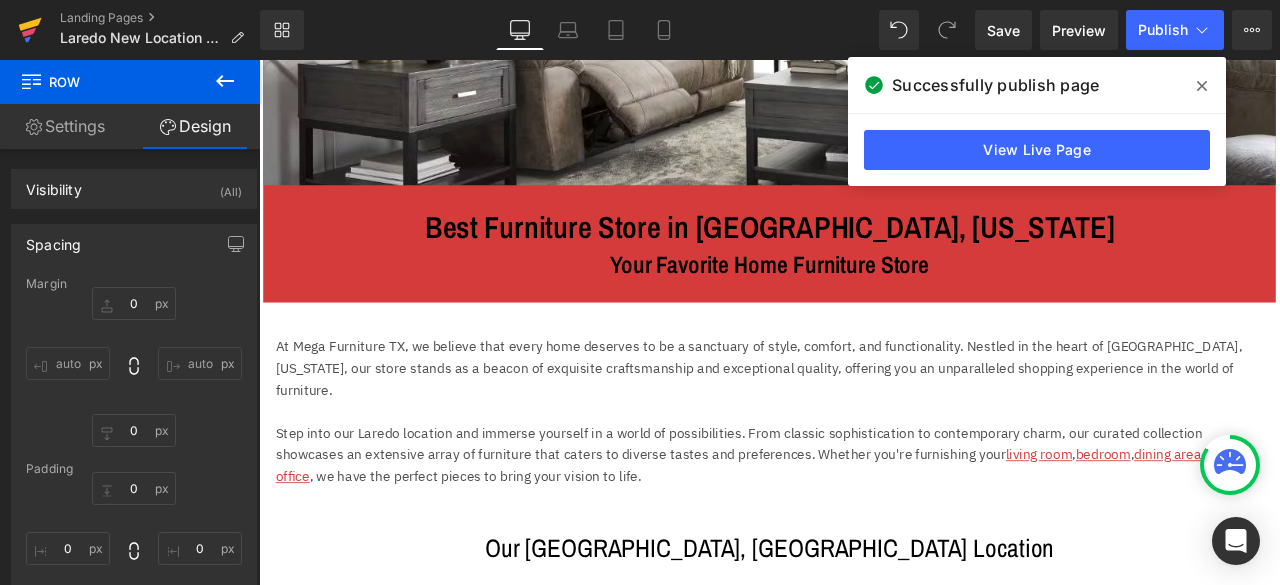 click at bounding box center [30, 30] 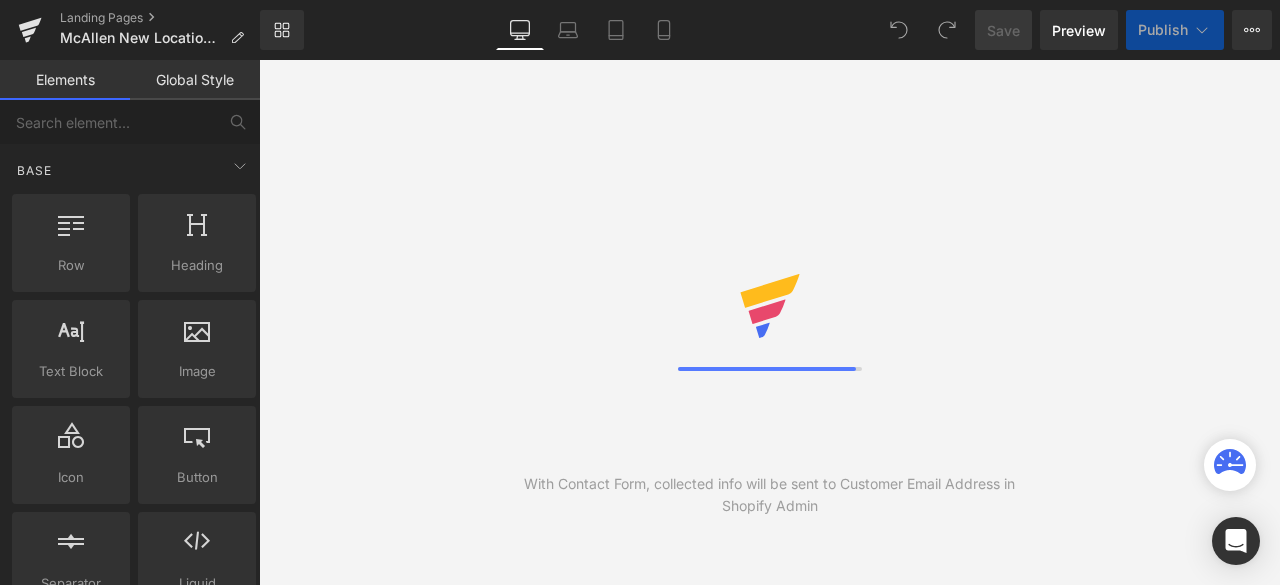 scroll, scrollTop: 0, scrollLeft: 0, axis: both 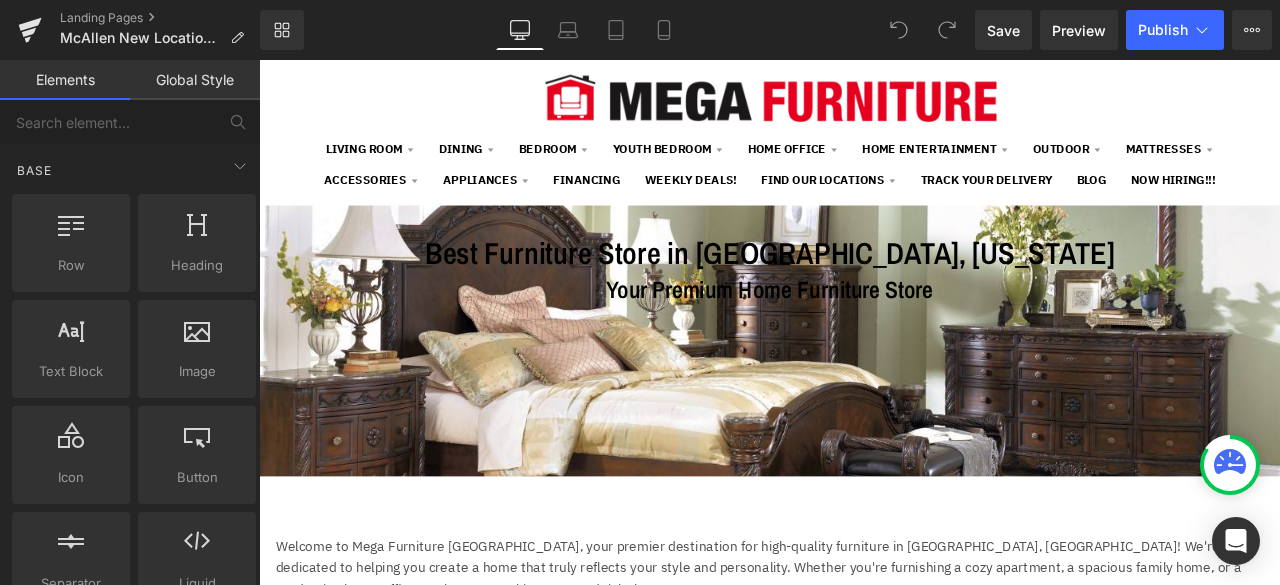 click on "Best Furniture Store in [GEOGRAPHIC_DATA], [US_STATE] Heading         Your Premium Home Furniture Store  Heading         Row" at bounding box center (864, 392) 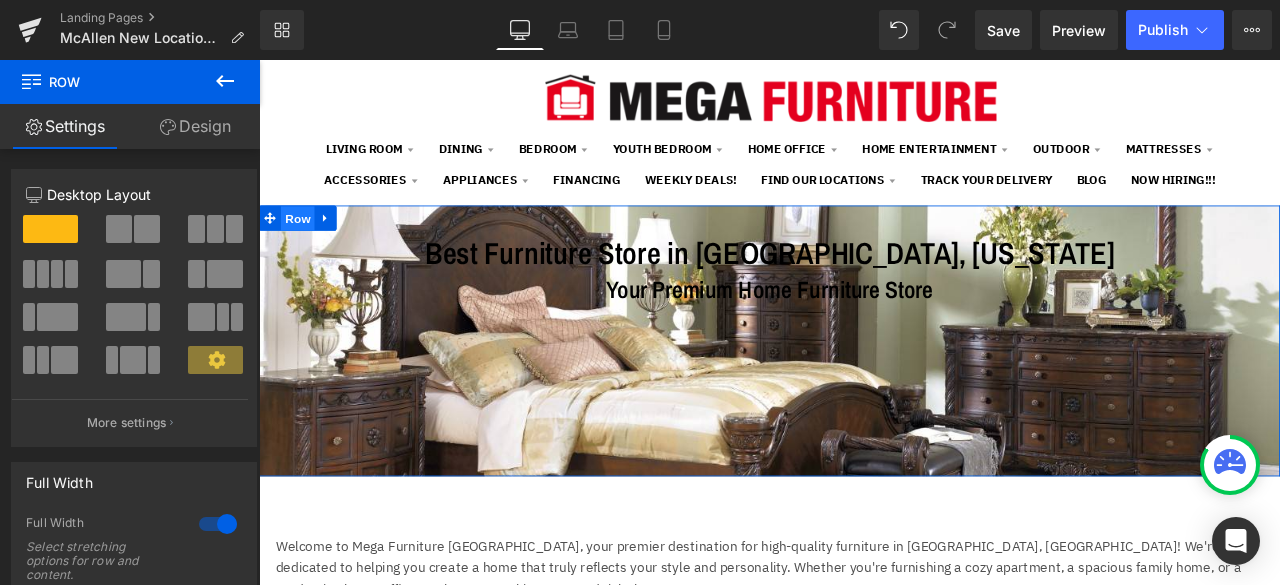 click on "Row" at bounding box center (305, 248) 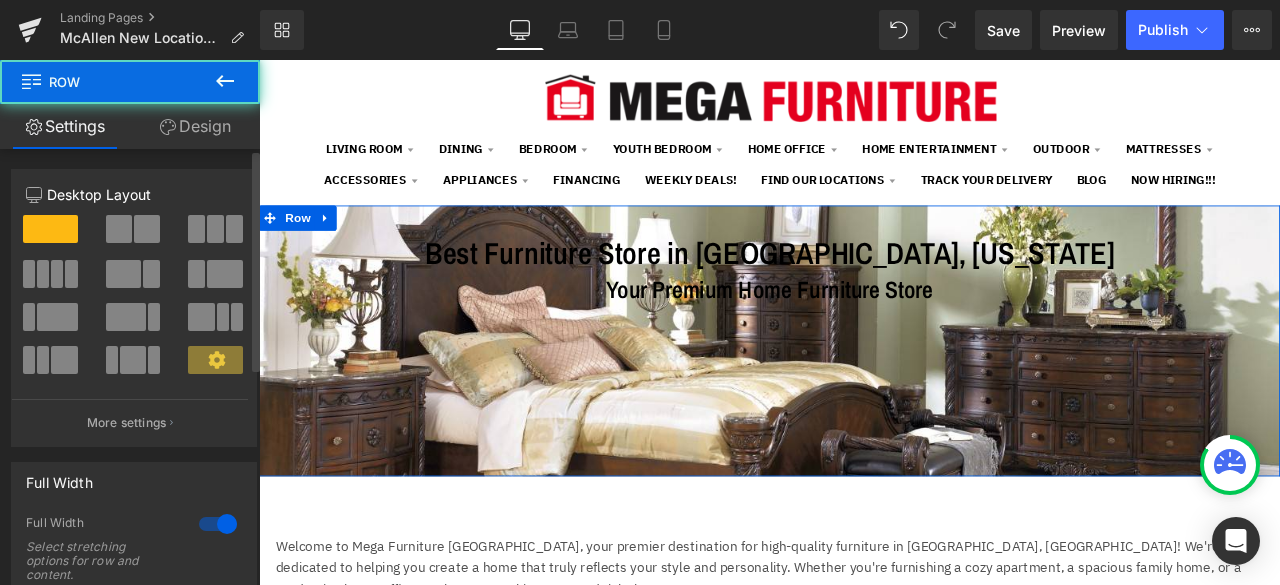 click at bounding box center [218, 524] 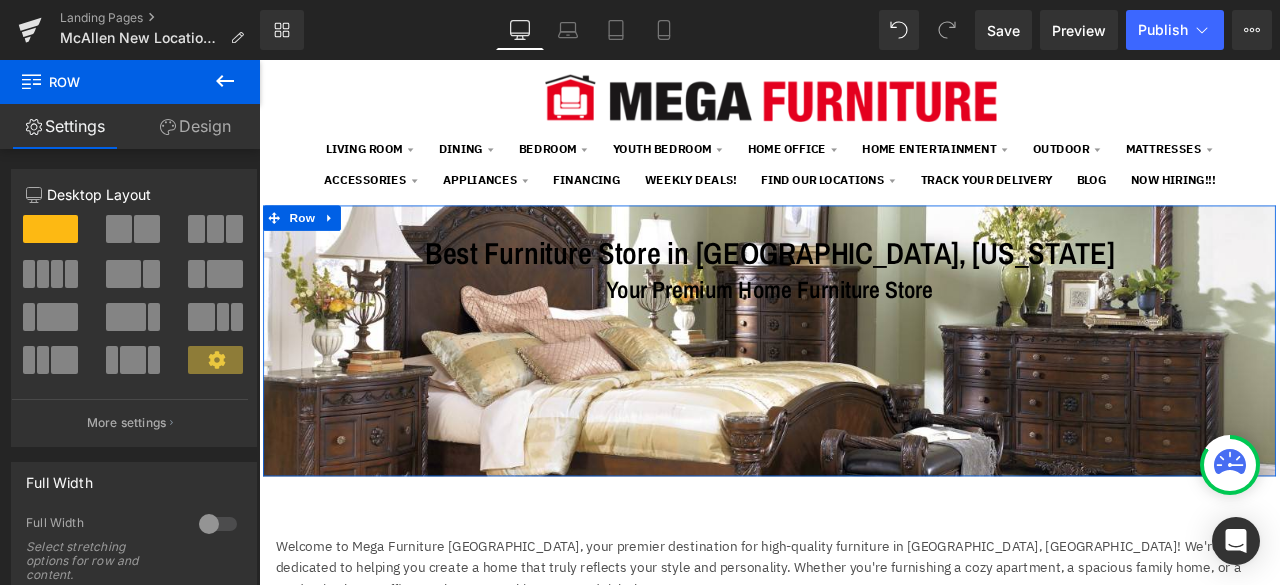 click on "Design" at bounding box center (195, 126) 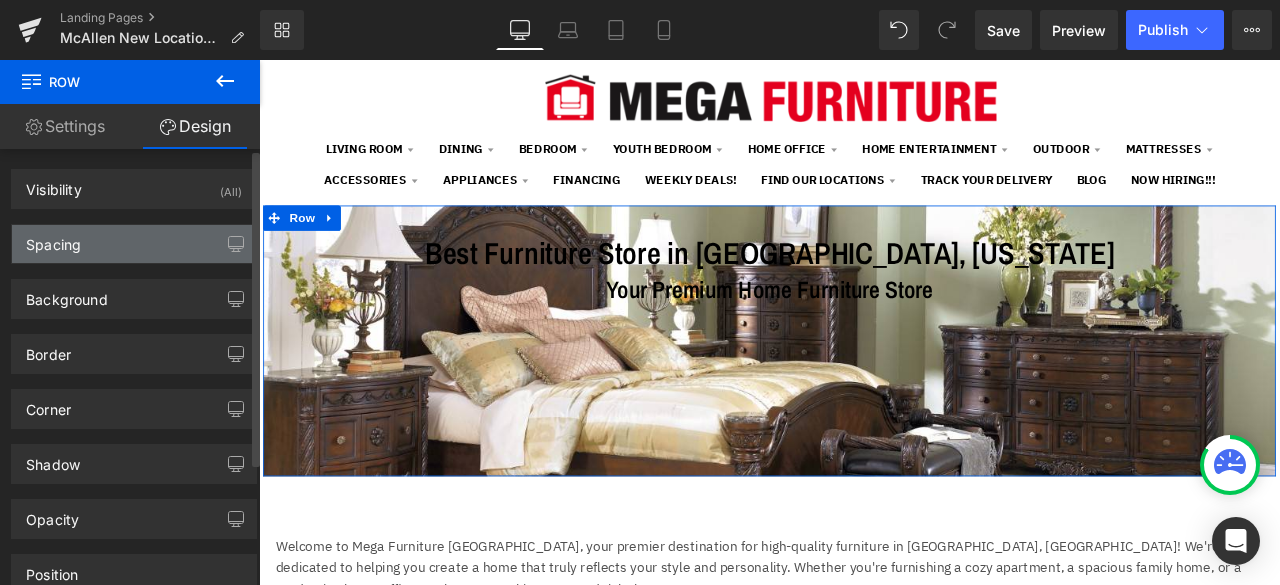 click on "Spacing" at bounding box center (134, 244) 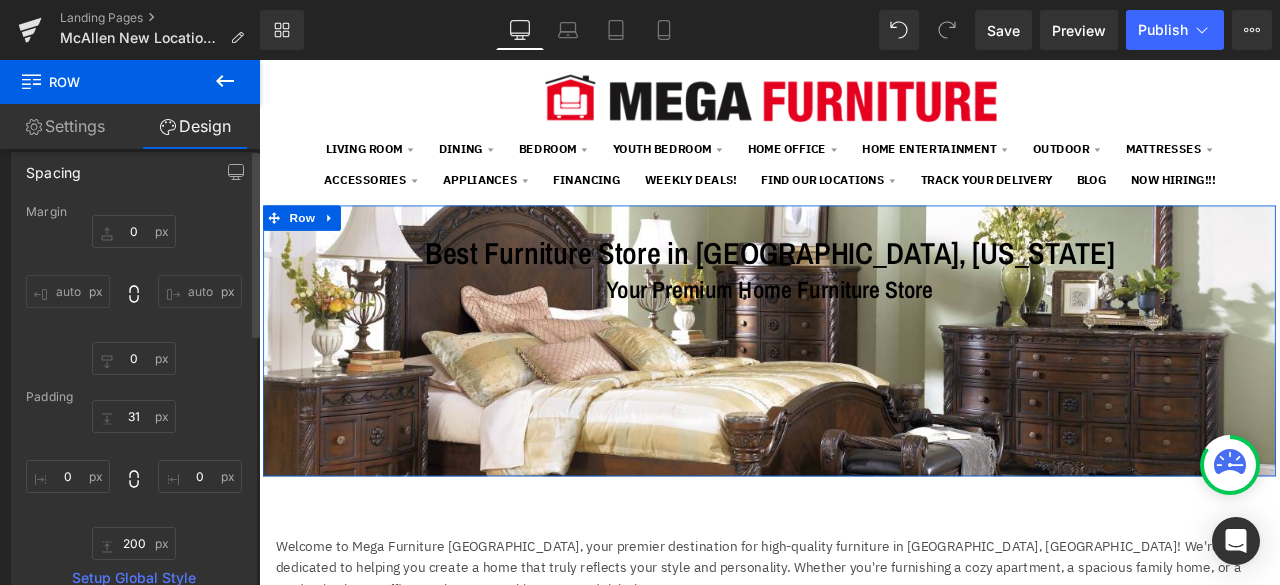 scroll, scrollTop: 0, scrollLeft: 0, axis: both 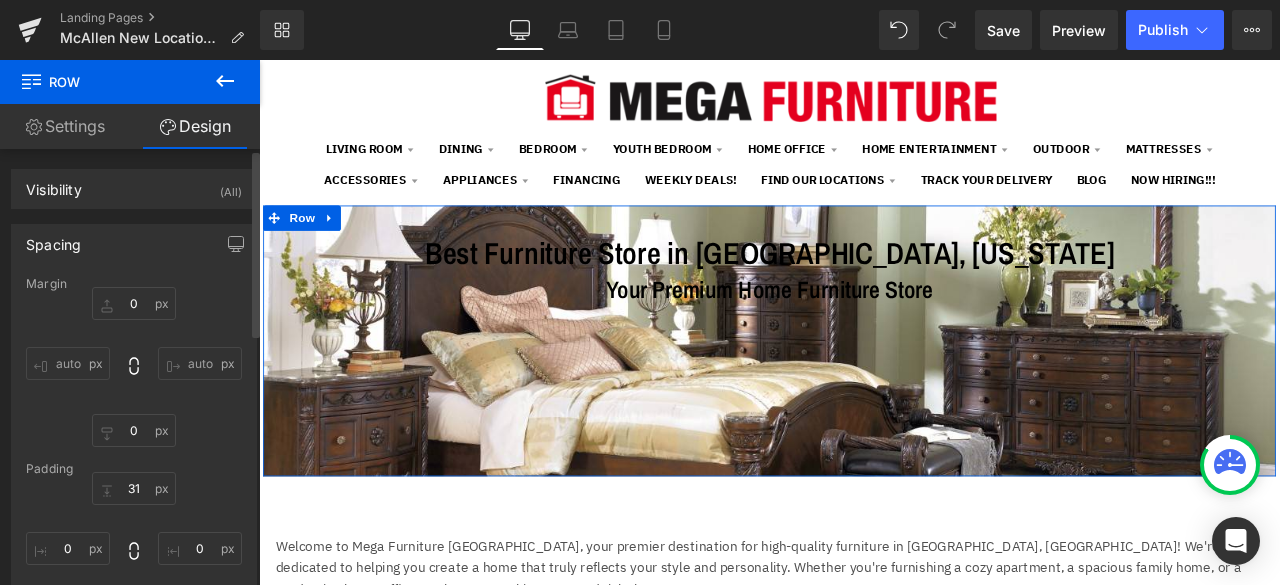 click on "Spacing" at bounding box center [134, 244] 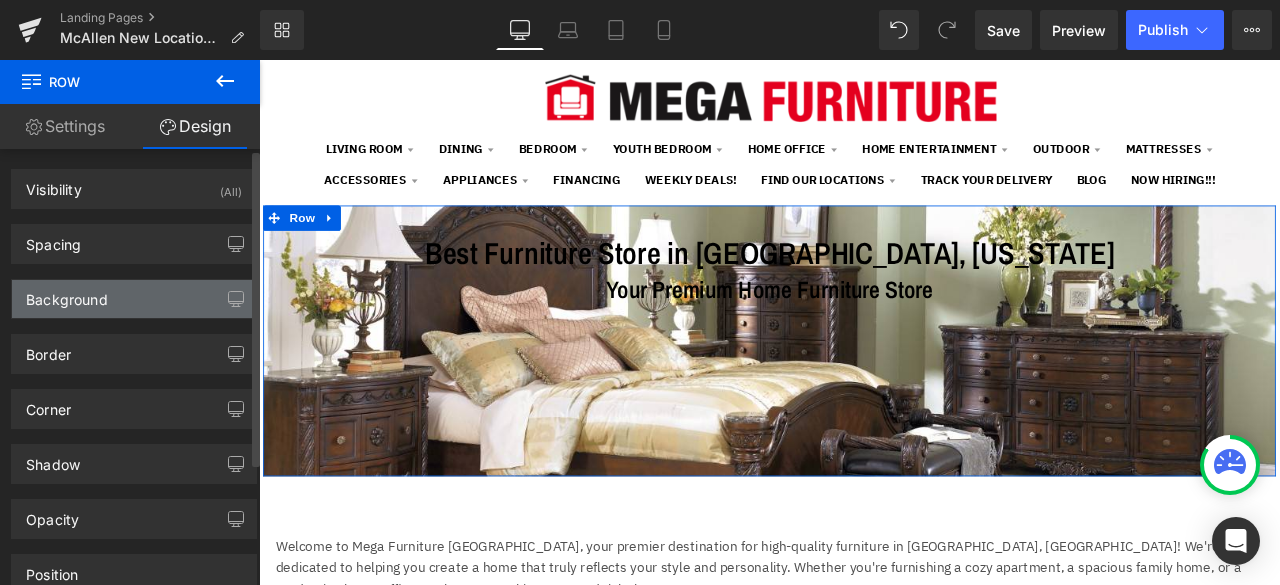 click on "Background" at bounding box center (134, 299) 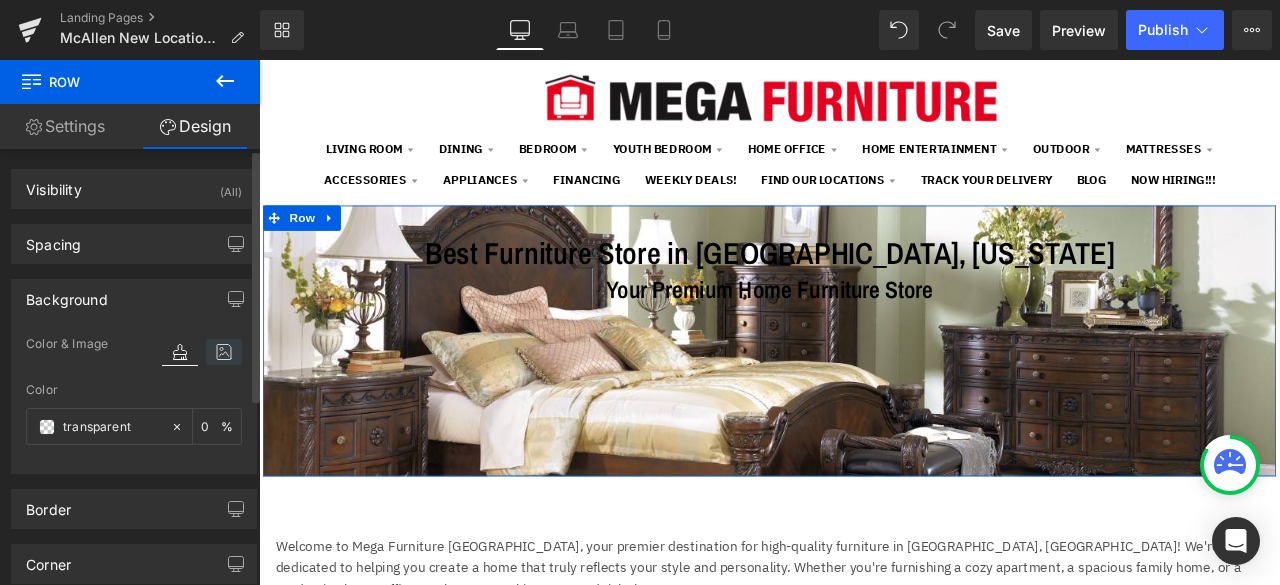 click at bounding box center [224, 352] 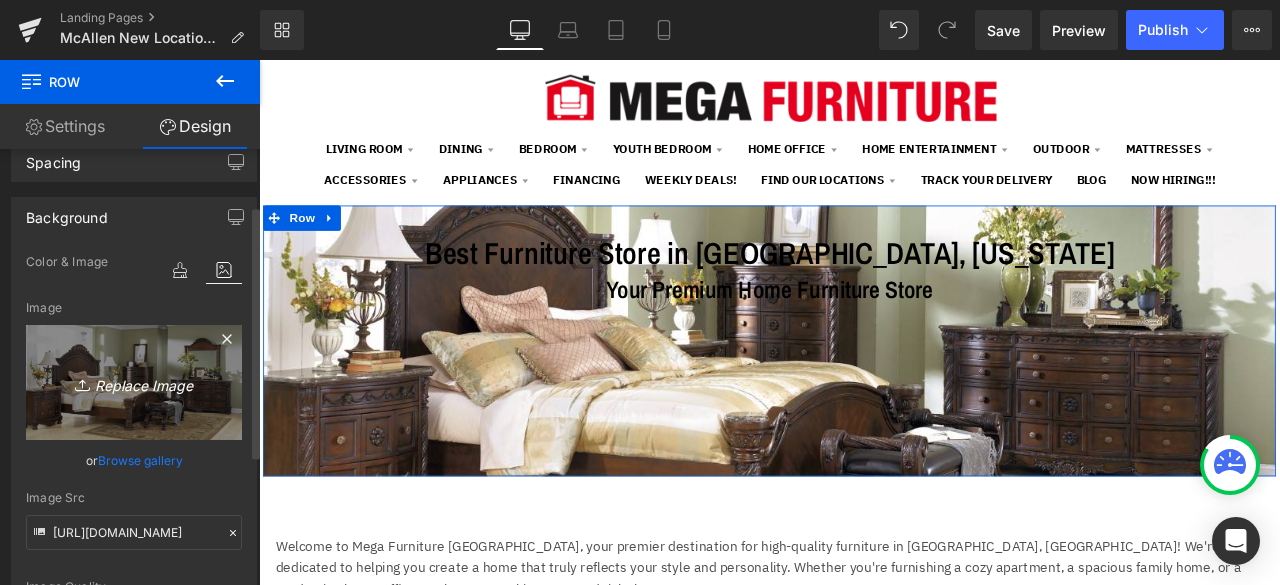 scroll, scrollTop: 100, scrollLeft: 0, axis: vertical 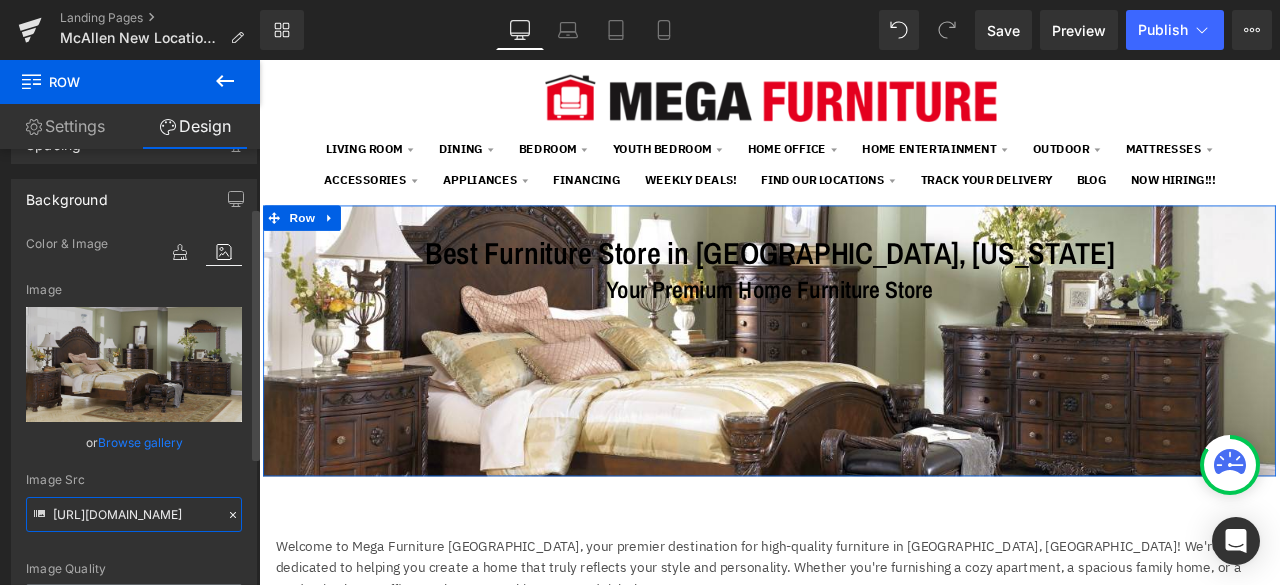 click on "[URL][DOMAIN_NAME]" at bounding box center [134, 514] 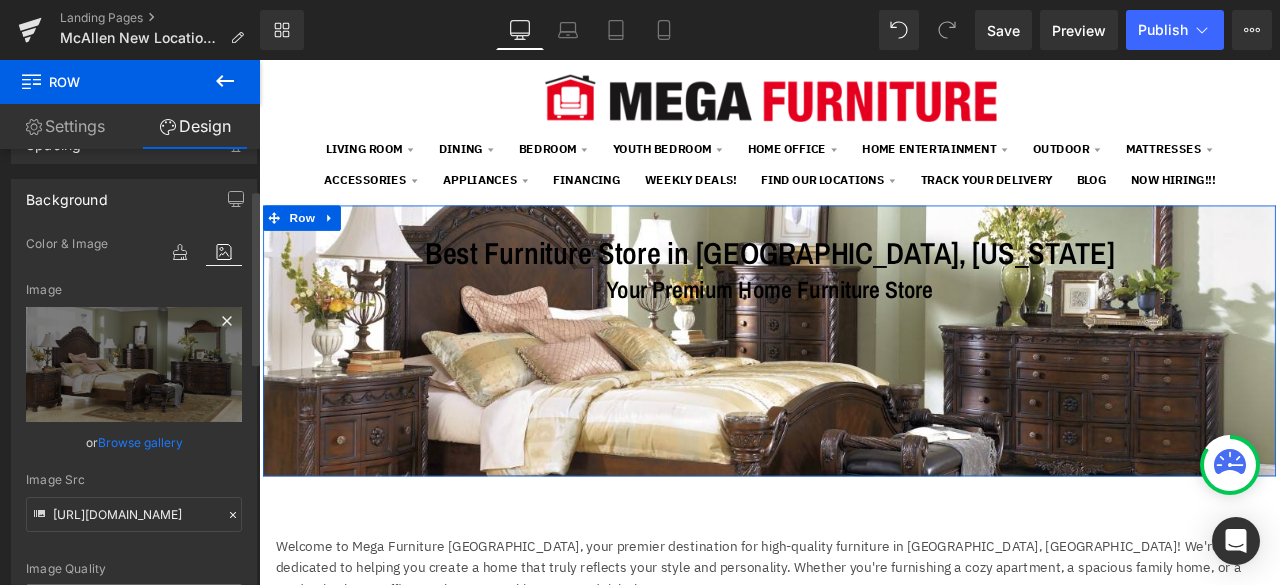 click 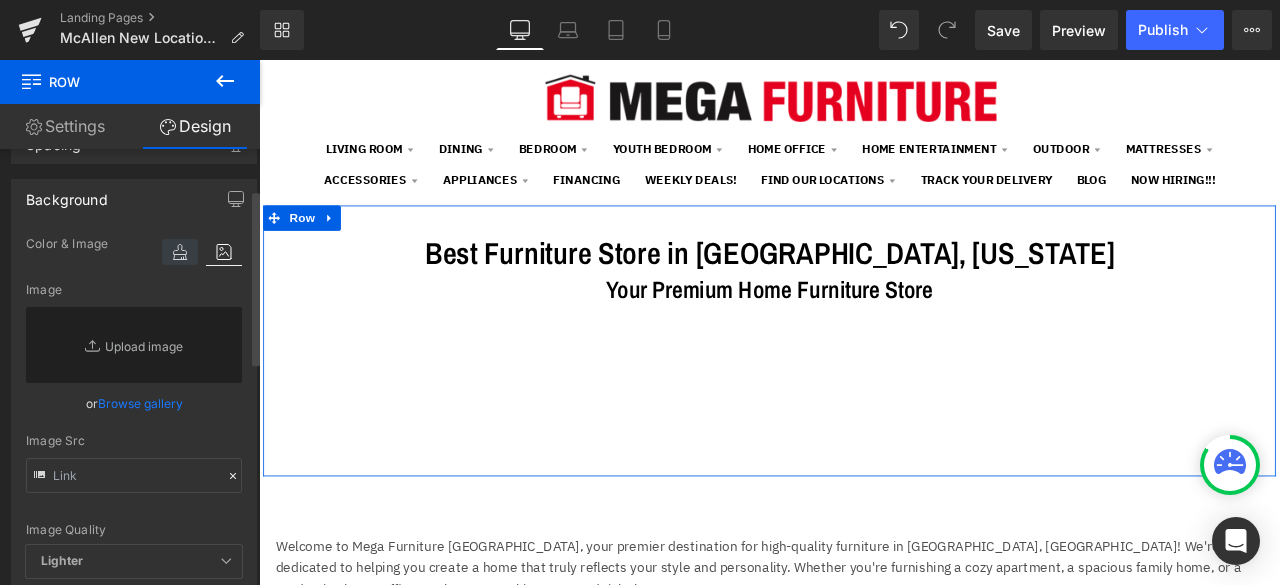 click at bounding box center (180, 252) 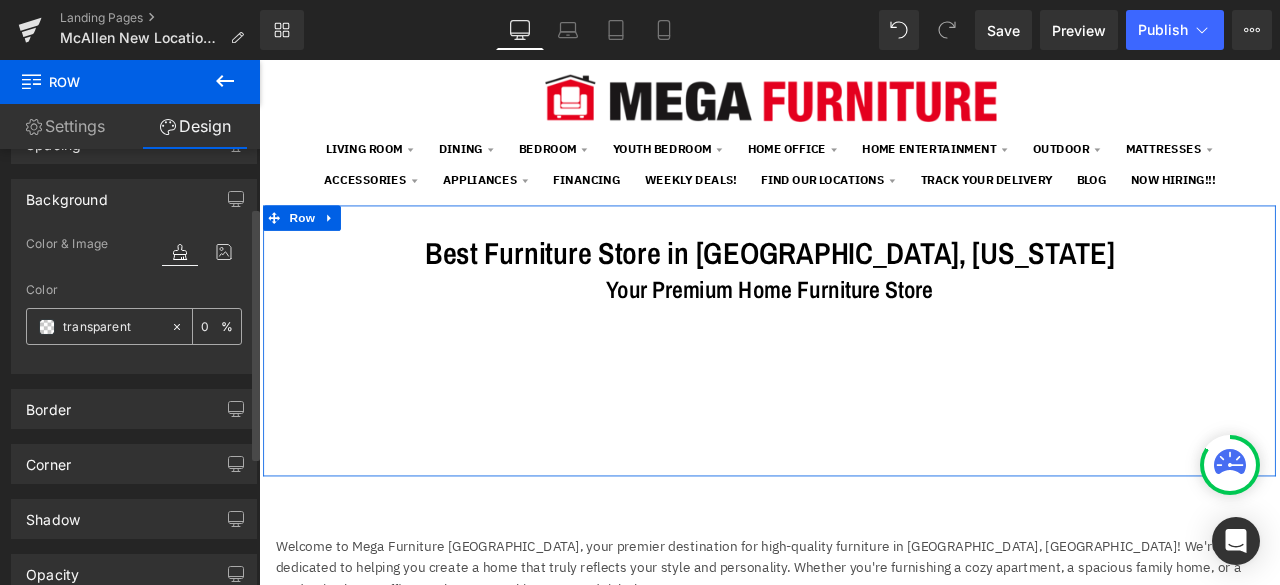 click on "transparent" at bounding box center [112, 327] 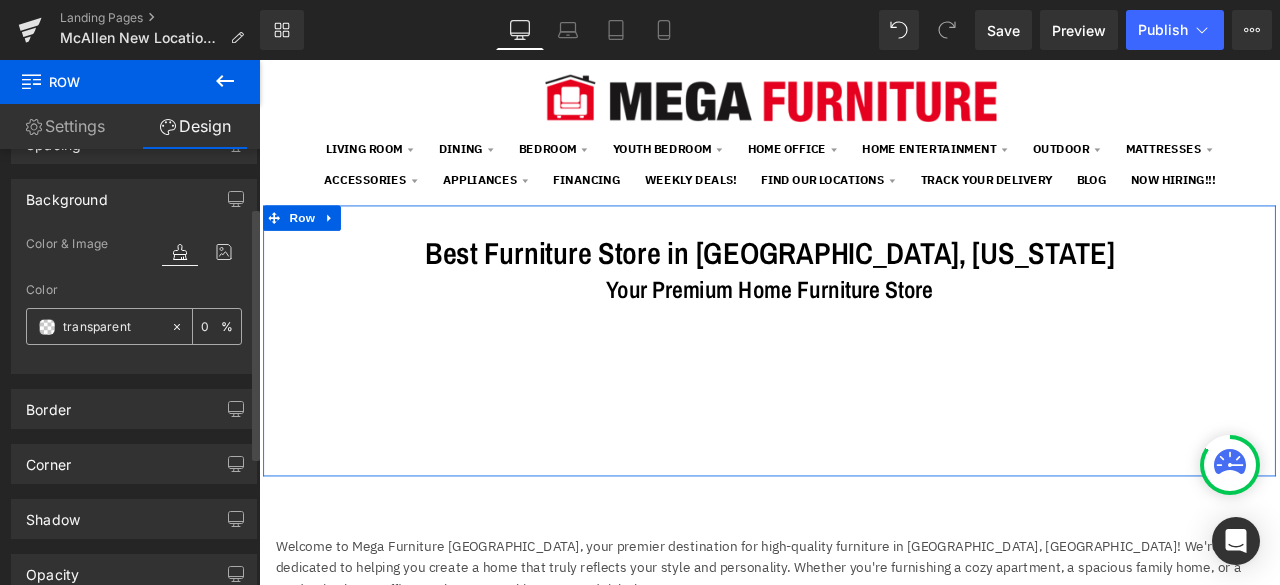 paste on "d63b3b" 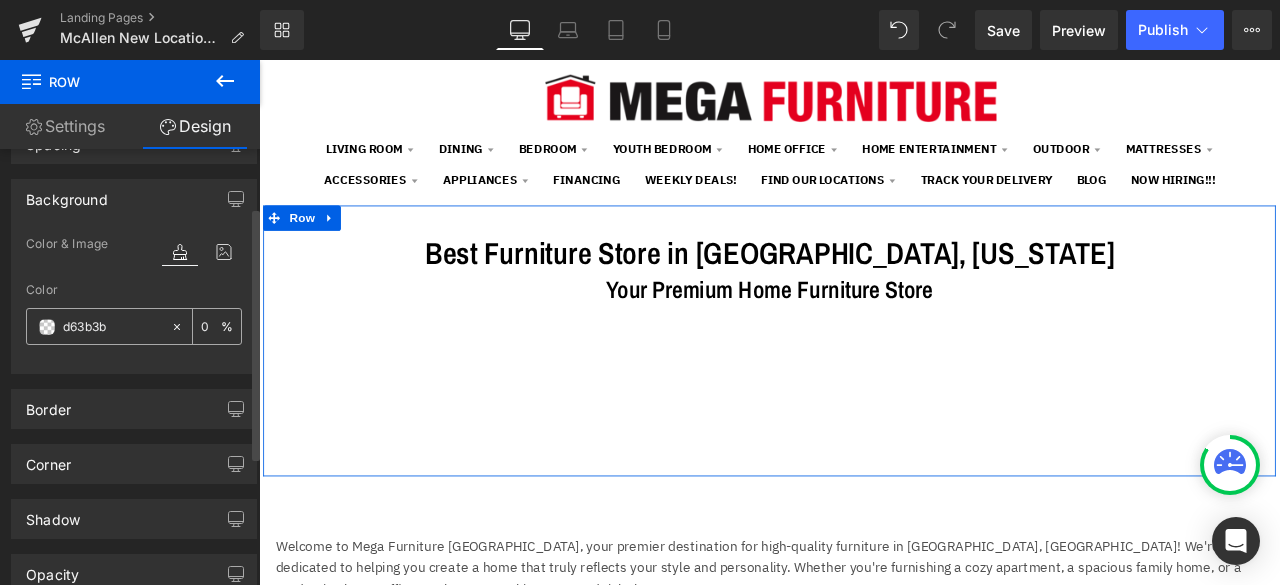 type on "100" 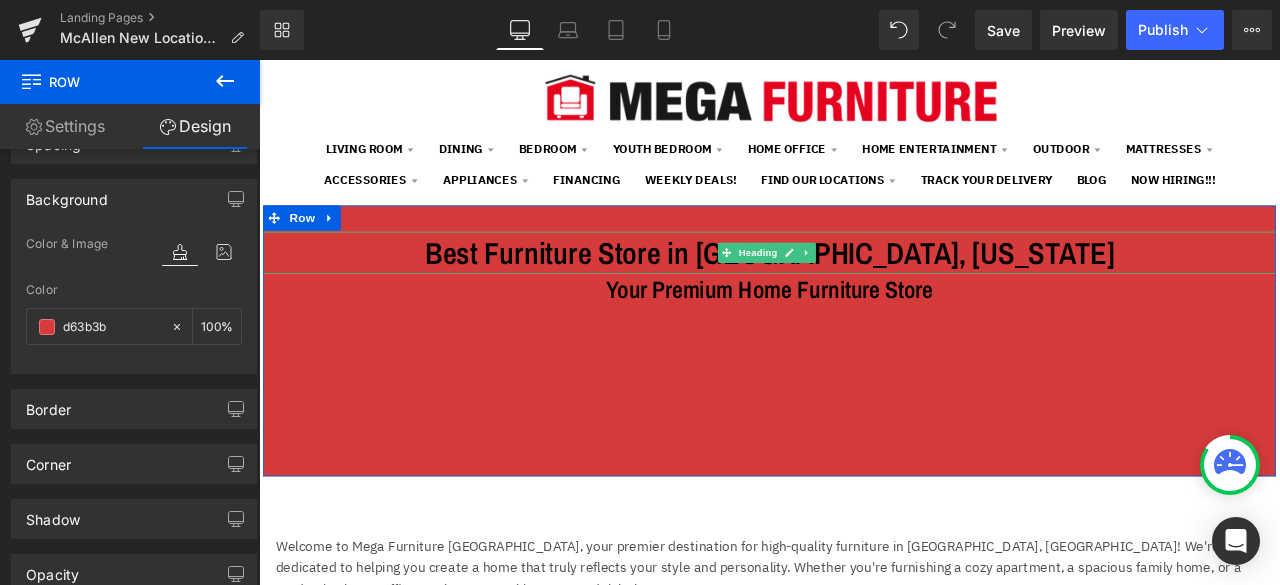 click on "Best Furniture Store in [GEOGRAPHIC_DATA], [US_STATE]" at bounding box center (864, 288) 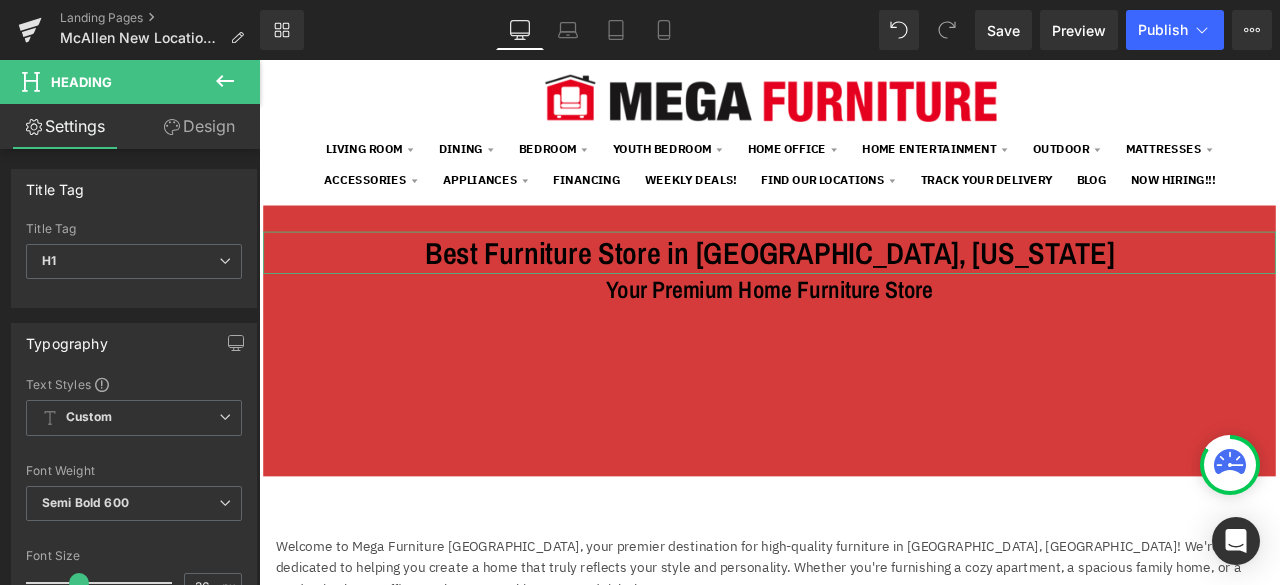 click on "Design" at bounding box center (199, 126) 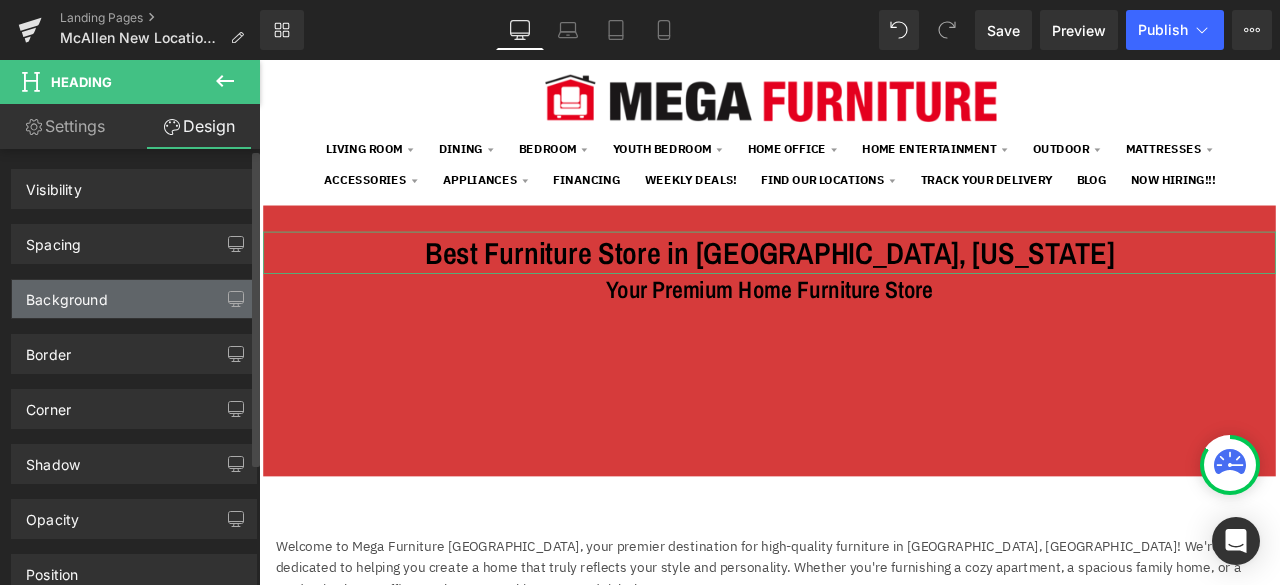 click on "Background" at bounding box center (67, 294) 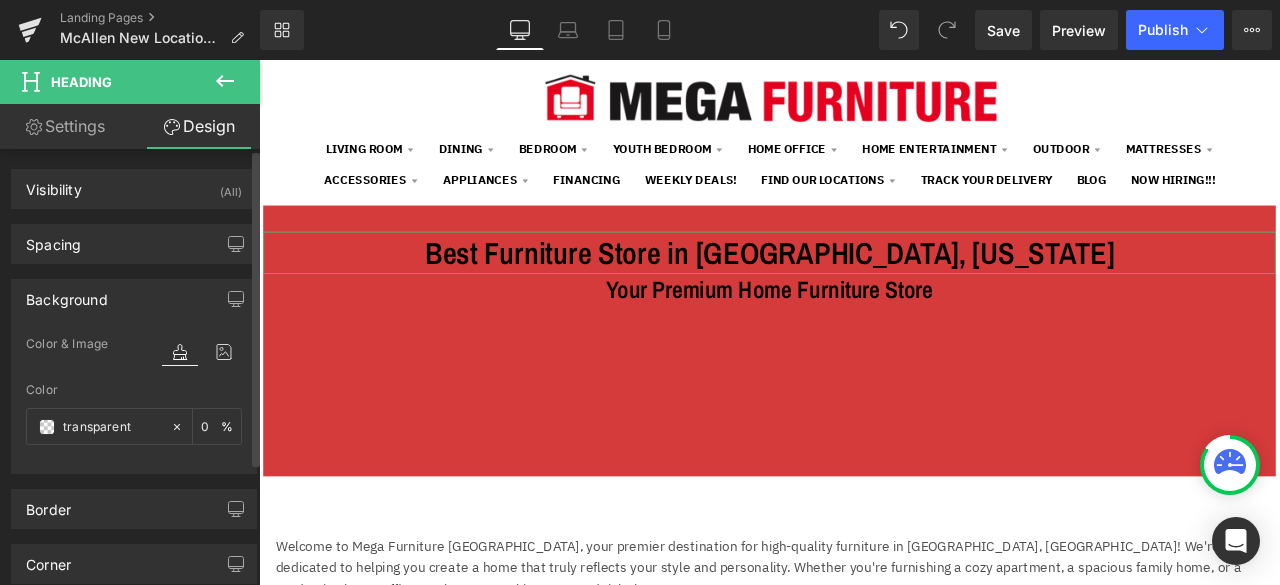 type on "0" 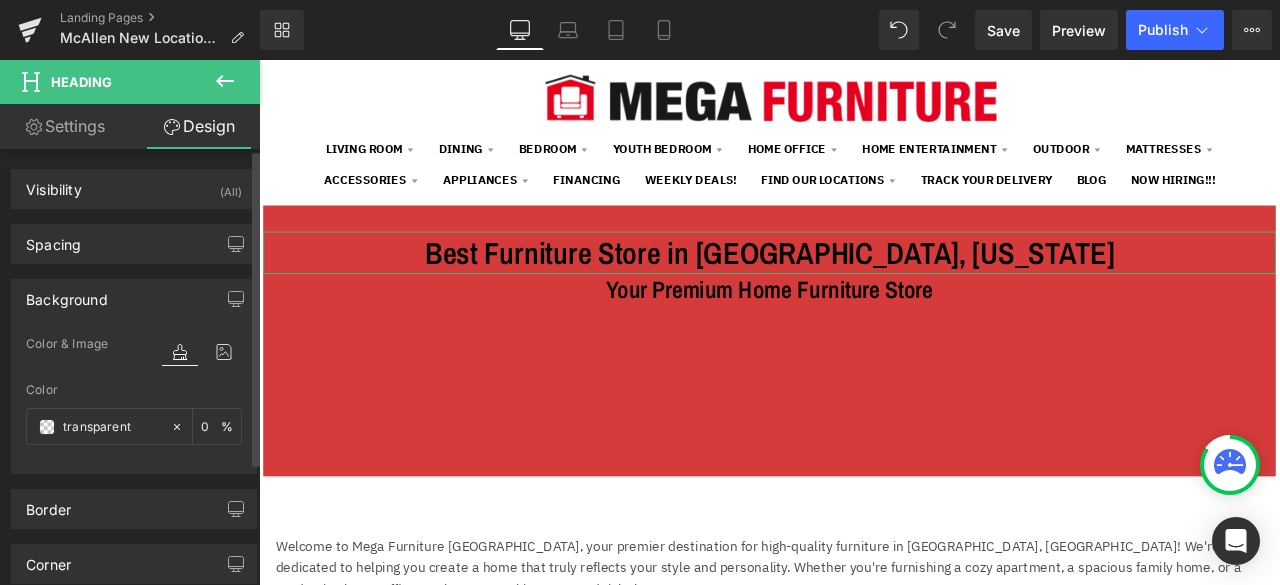 type on "0" 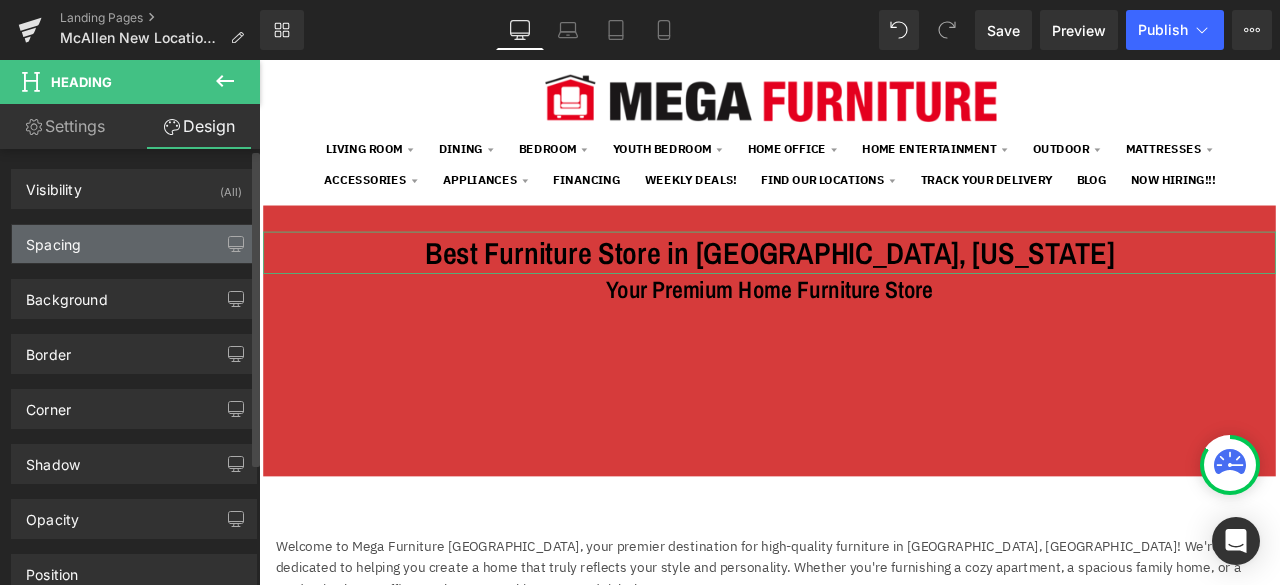 click on "Spacing" at bounding box center [134, 244] 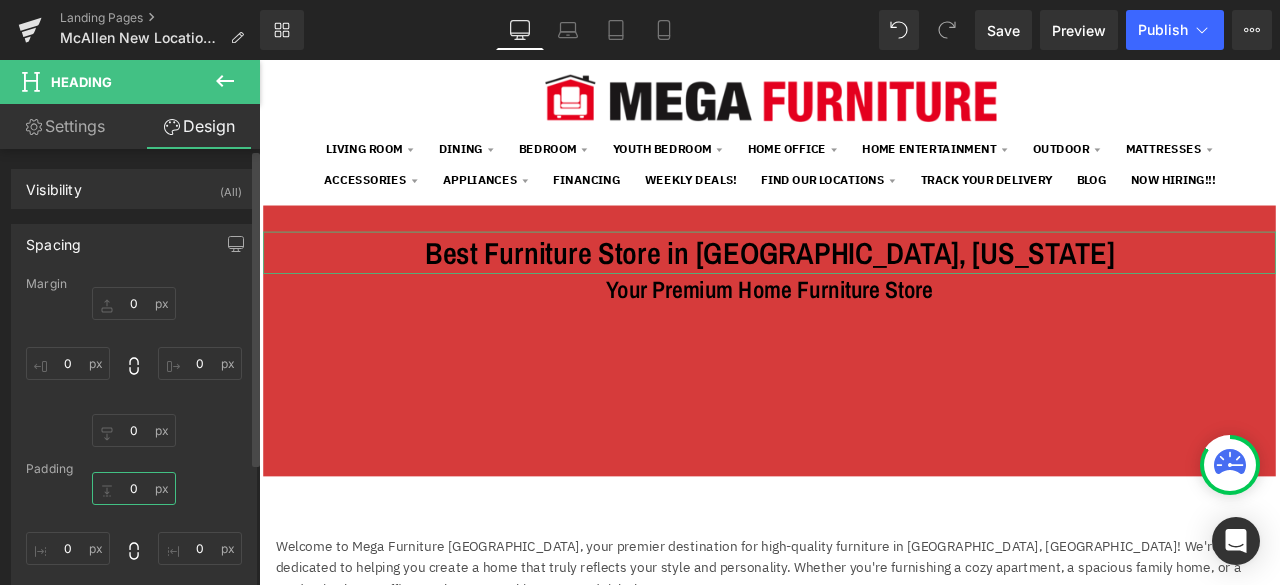 click on "0" at bounding box center [134, 488] 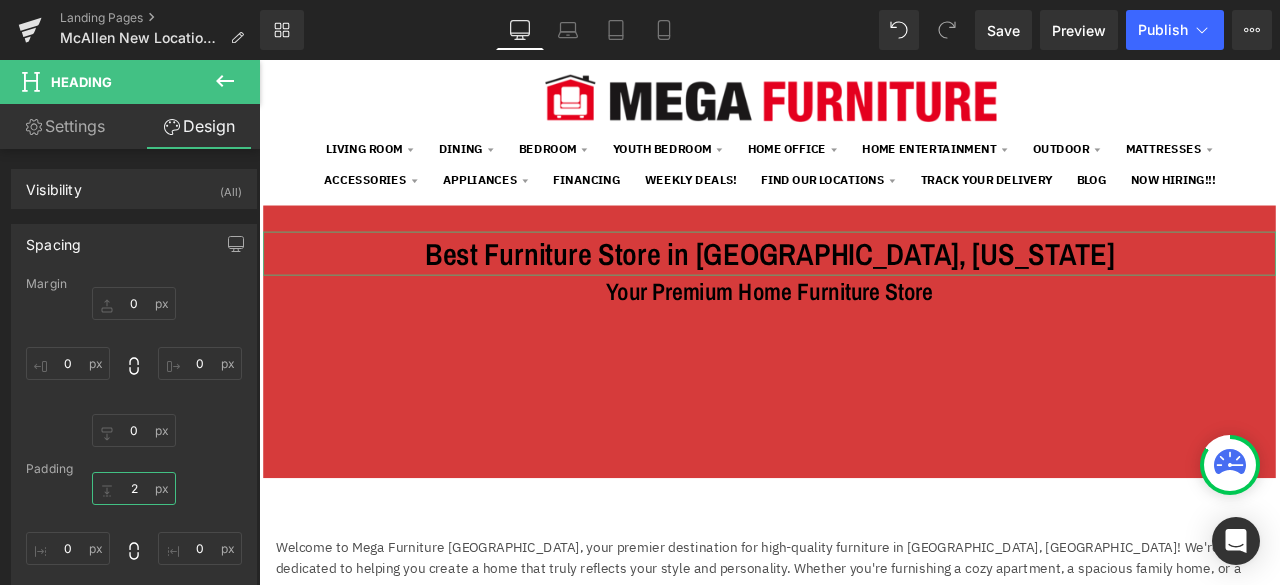 type on "25" 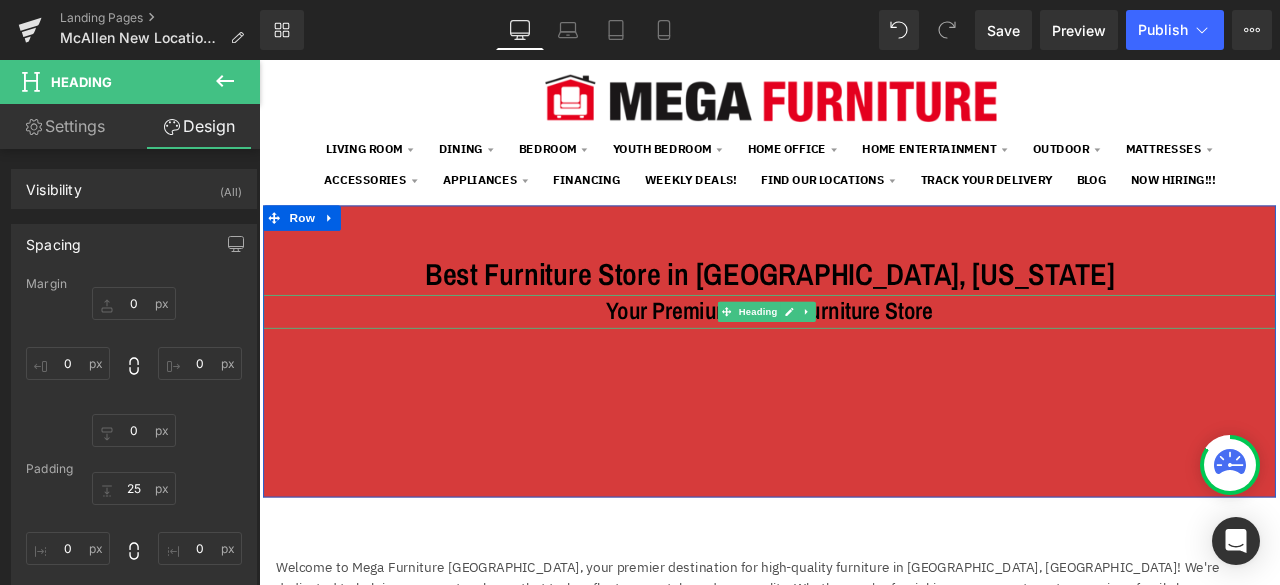 click on "Your Premium Home Furniture Store" at bounding box center (864, 357) 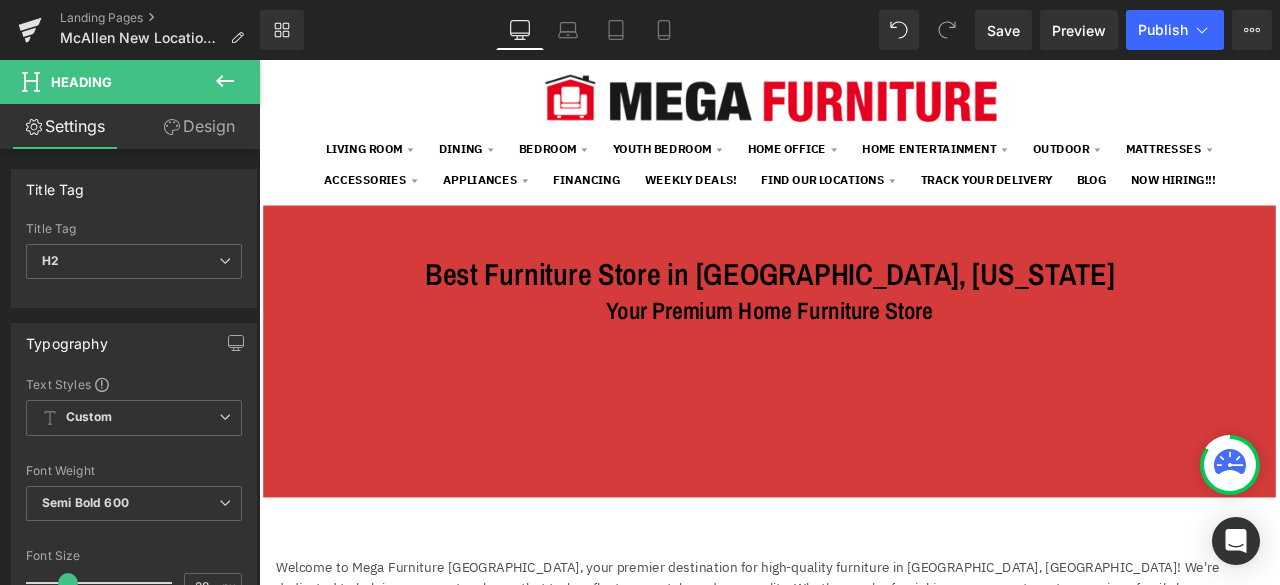 click on "Design" at bounding box center [199, 126] 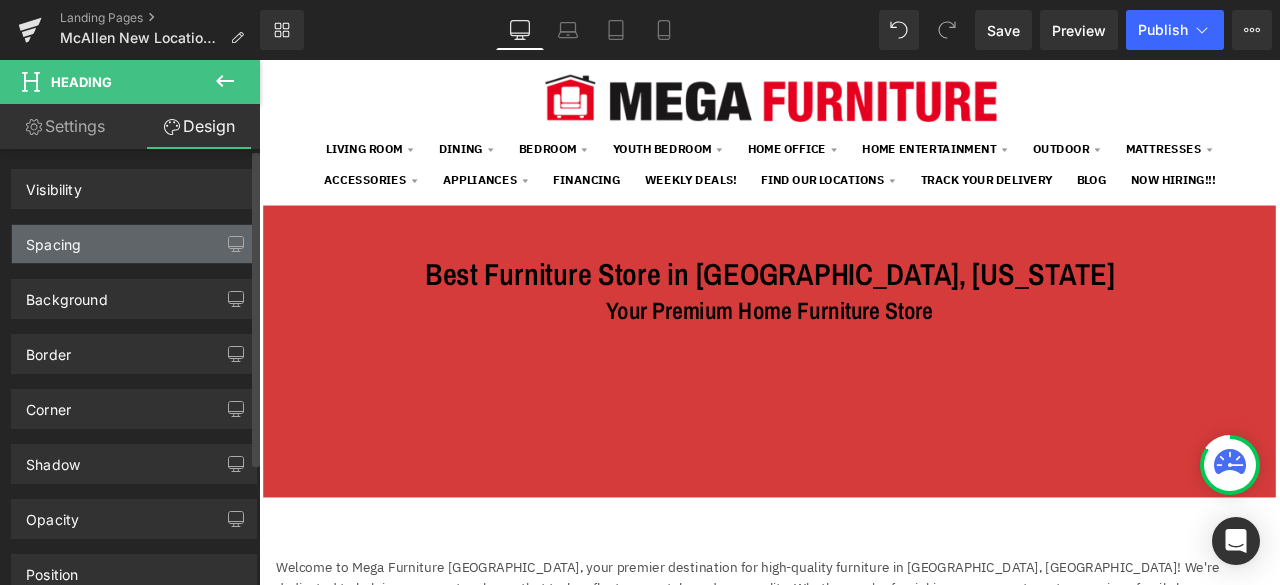 click on "Spacing" at bounding box center [134, 244] 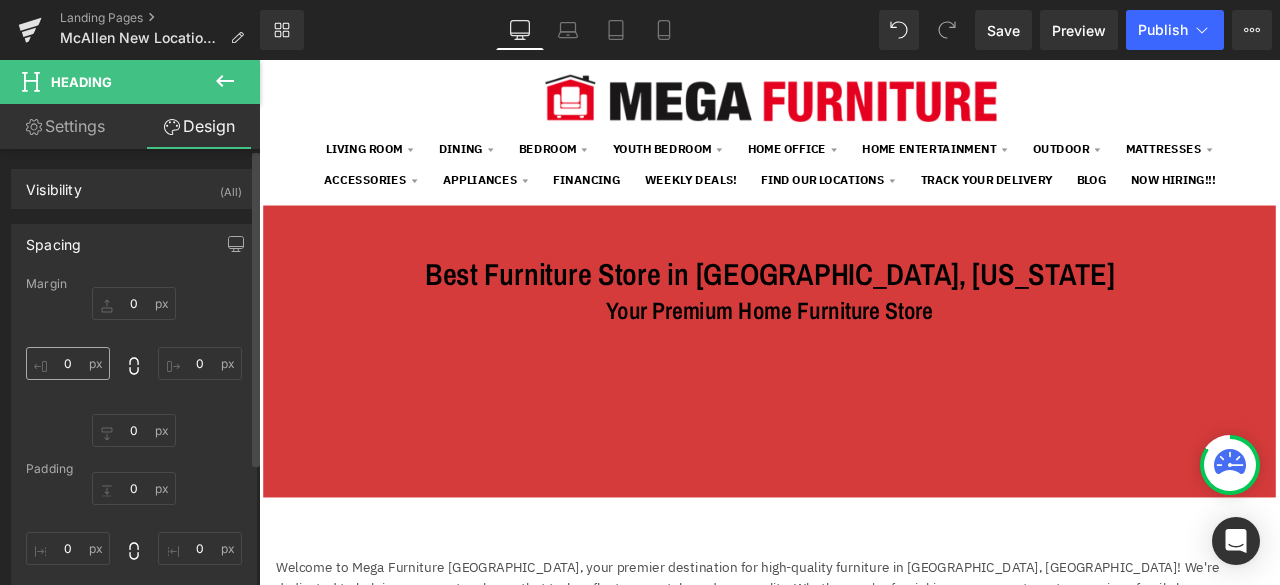 type on "0" 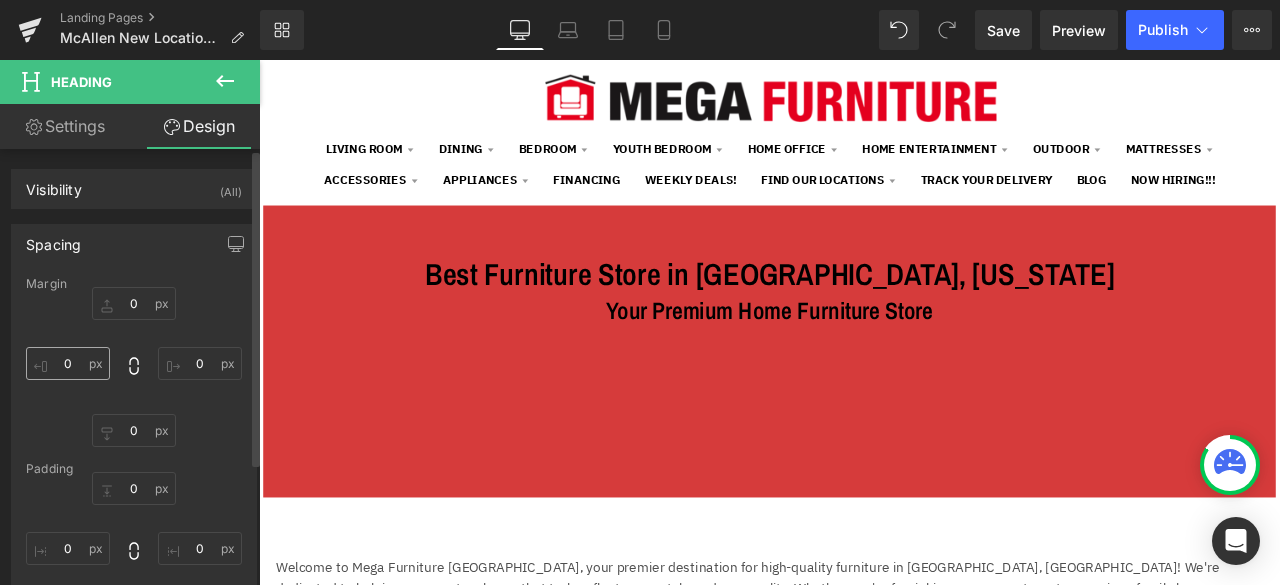type on "0" 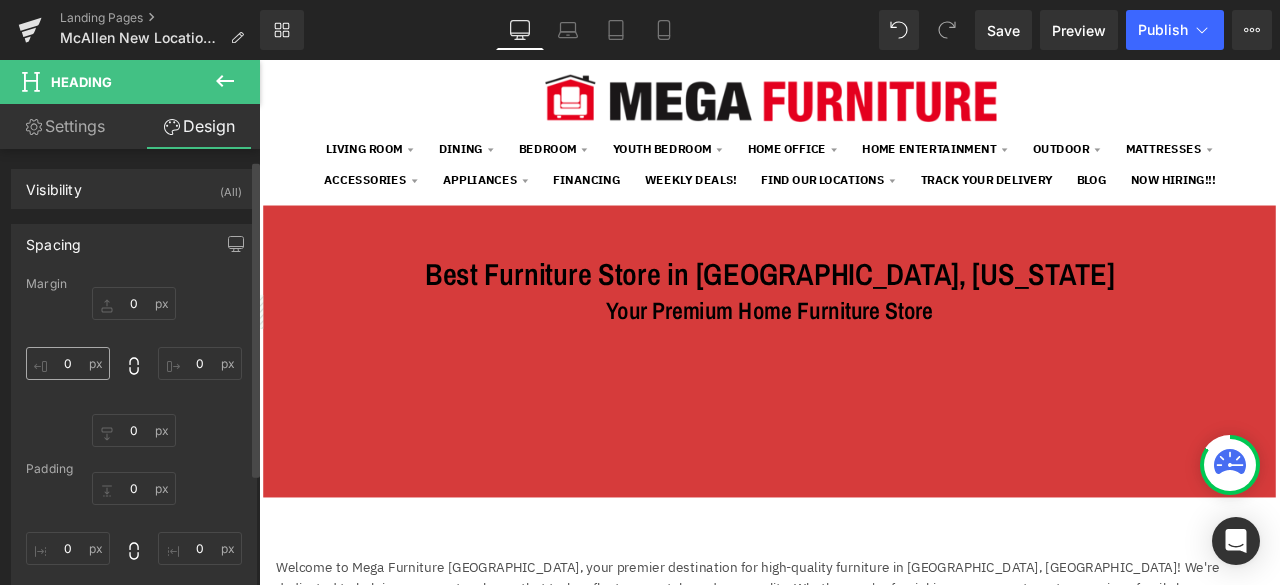 scroll, scrollTop: 100, scrollLeft: 0, axis: vertical 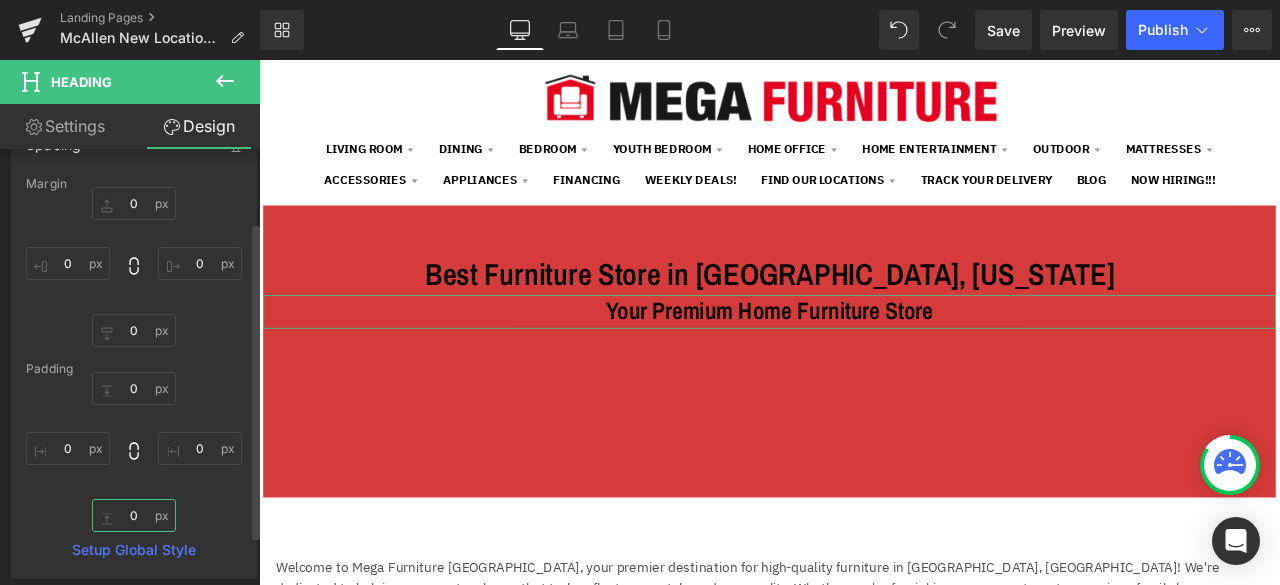 click on "0" at bounding box center (134, 515) 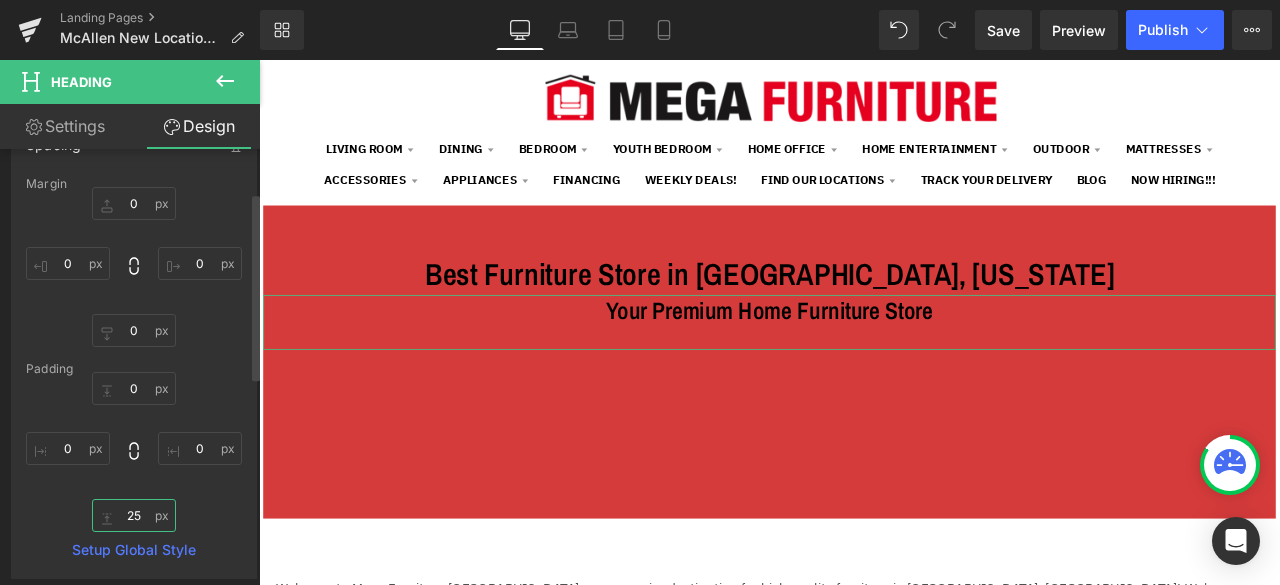 type on "25" 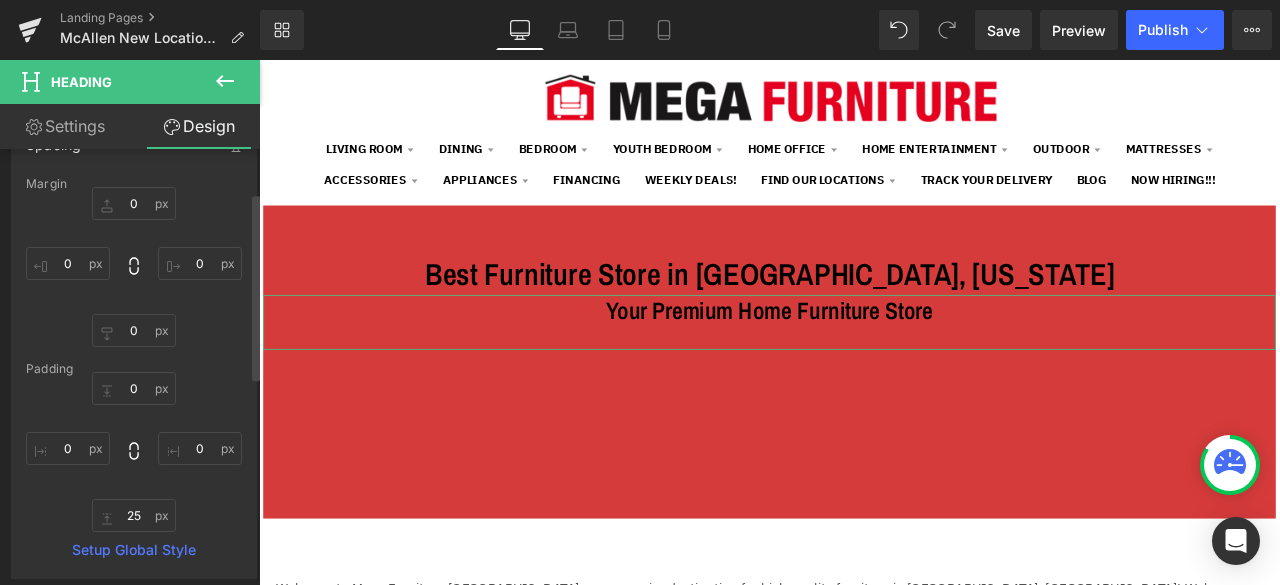 click on "Margin
0px 0
0px 0
0px 0
0px 0
[GEOGRAPHIC_DATA]
0px 0
0px 0
25 25
0px 0
Setup Global Style" at bounding box center [134, 377] 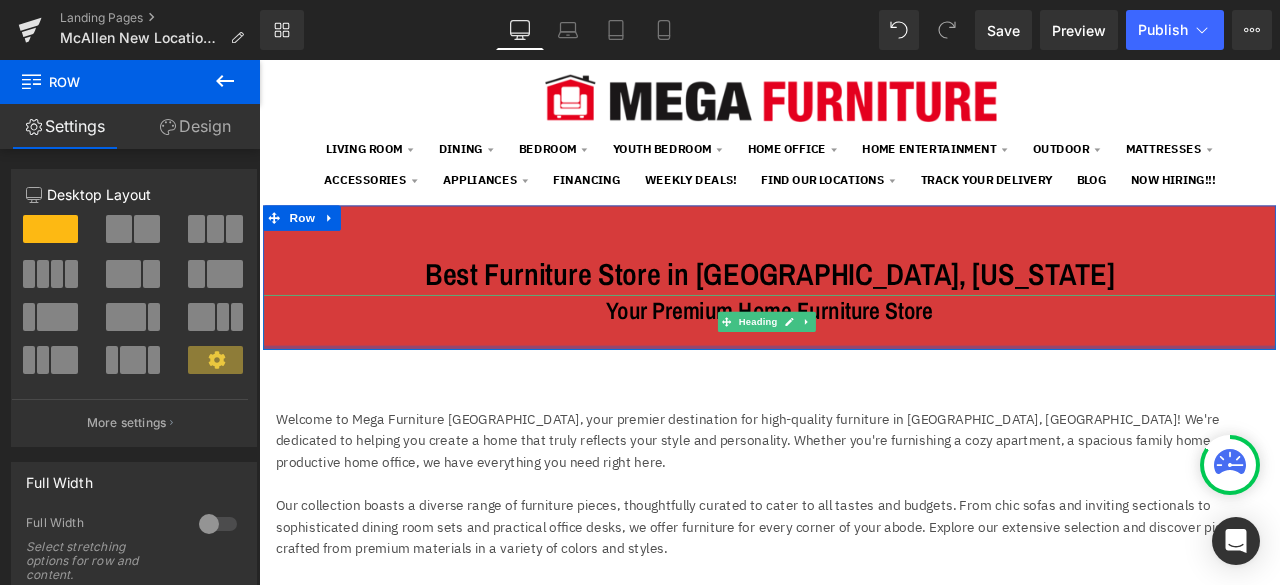 drag, startPoint x: 823, startPoint y: 594, endPoint x: 817, endPoint y: 354, distance: 240.07498 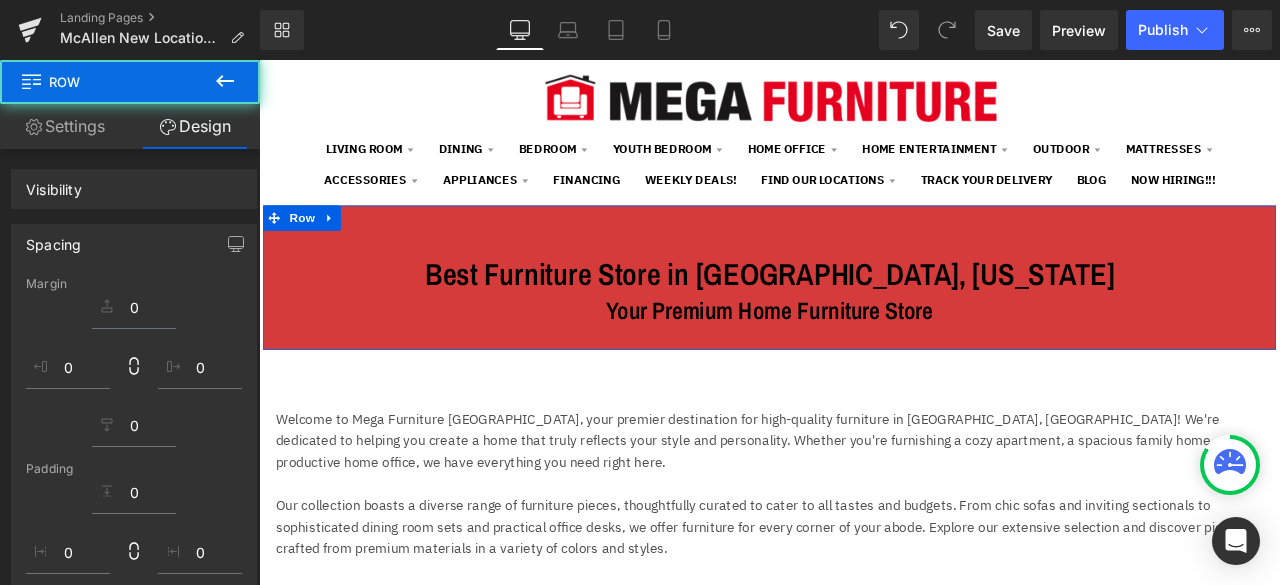 click 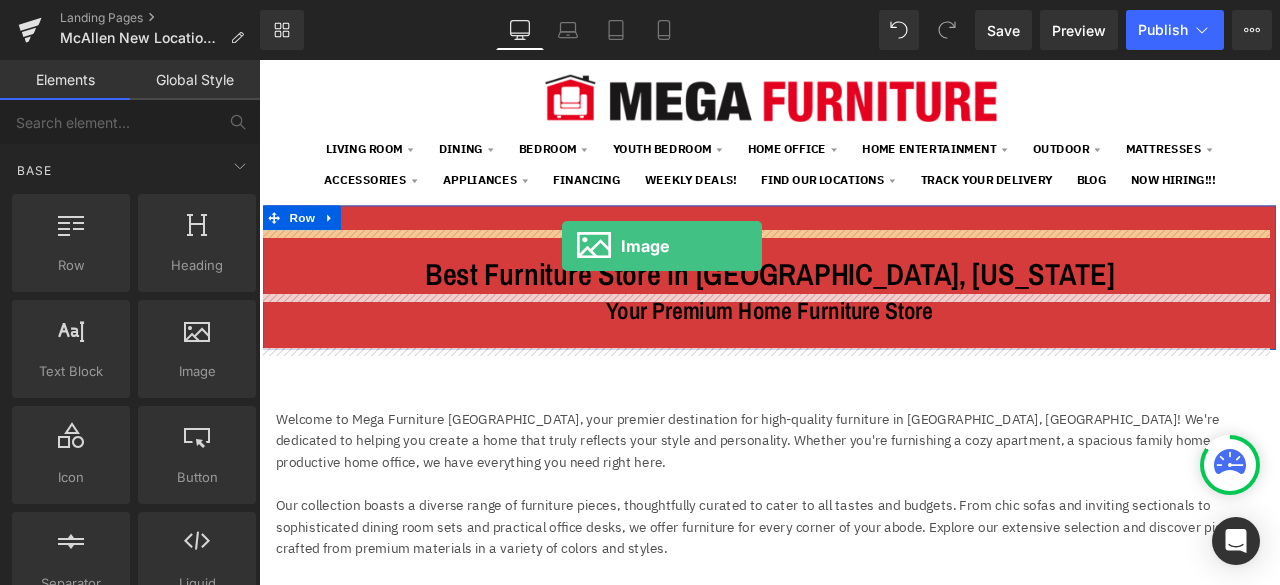 drag, startPoint x: 424, startPoint y: 391, endPoint x: 618, endPoint y: 281, distance: 223.0157 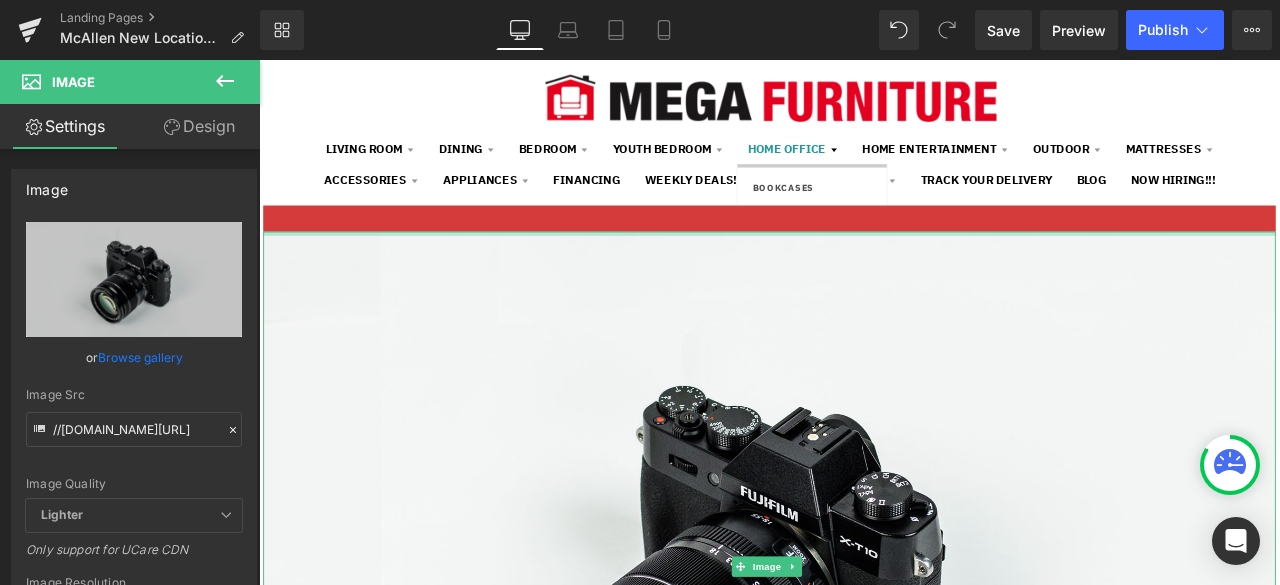 drag, startPoint x: 832, startPoint y: 261, endPoint x: 838, endPoint y: 165, distance: 96.18732 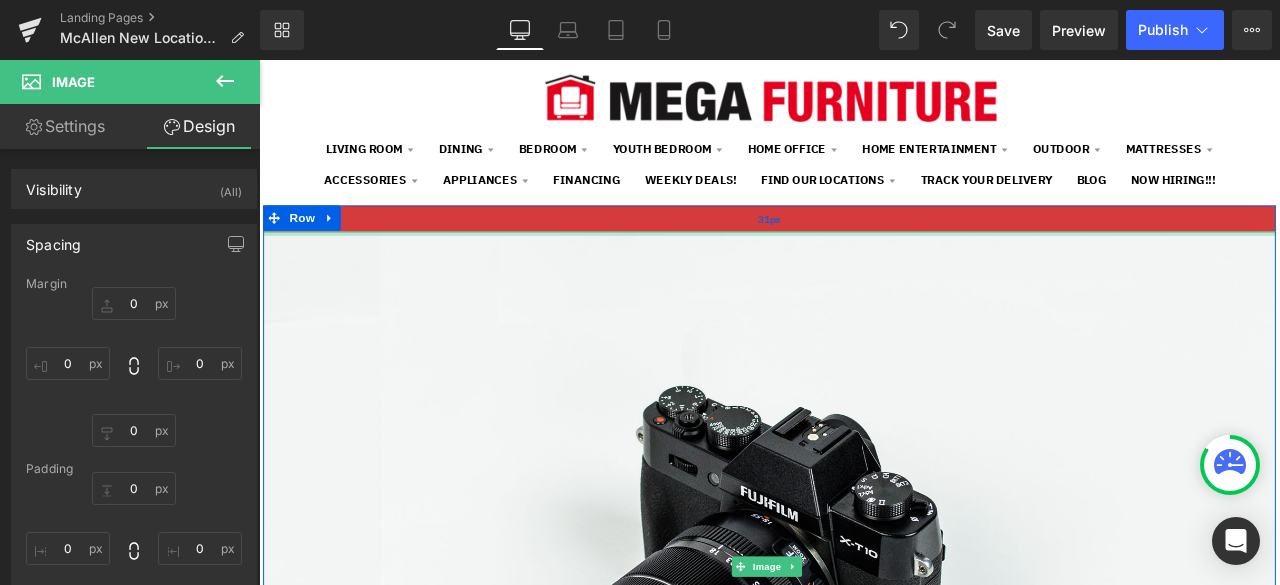 type on "0px" 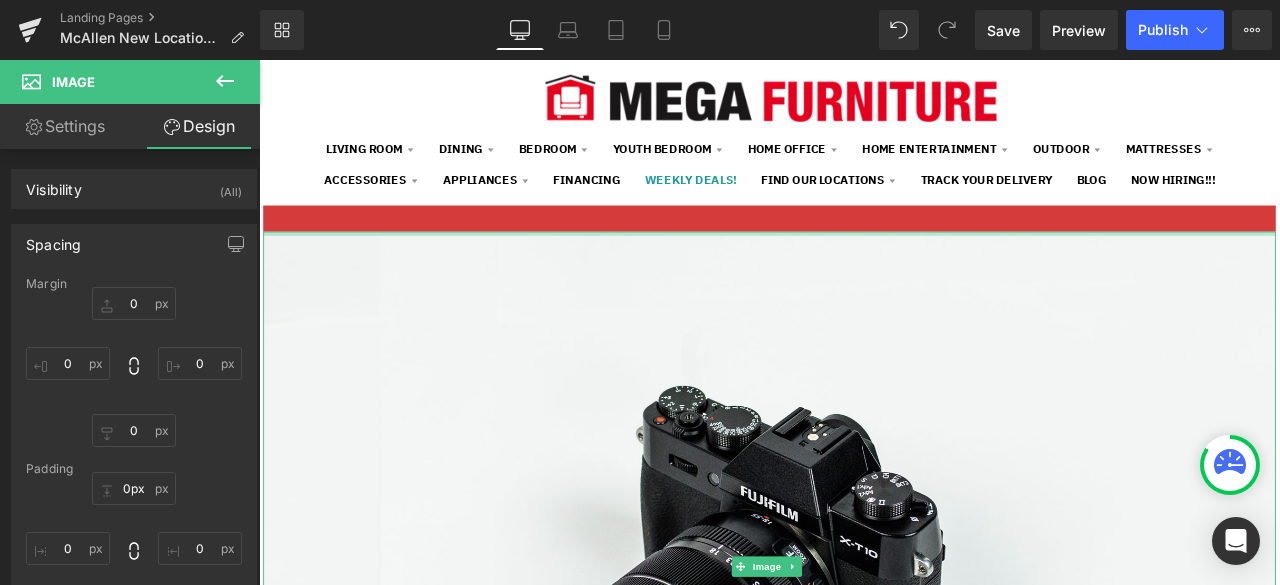 drag, startPoint x: 806, startPoint y: 262, endPoint x: 814, endPoint y: 218, distance: 44.72136 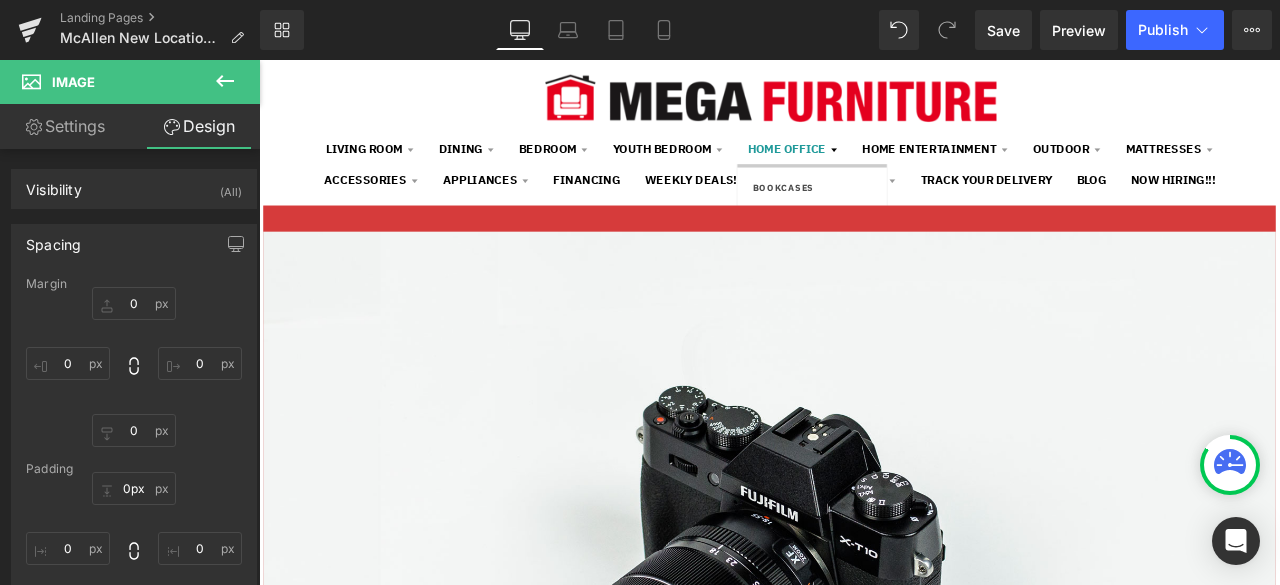 drag, startPoint x: 845, startPoint y: 265, endPoint x: 856, endPoint y: 175, distance: 90.66973 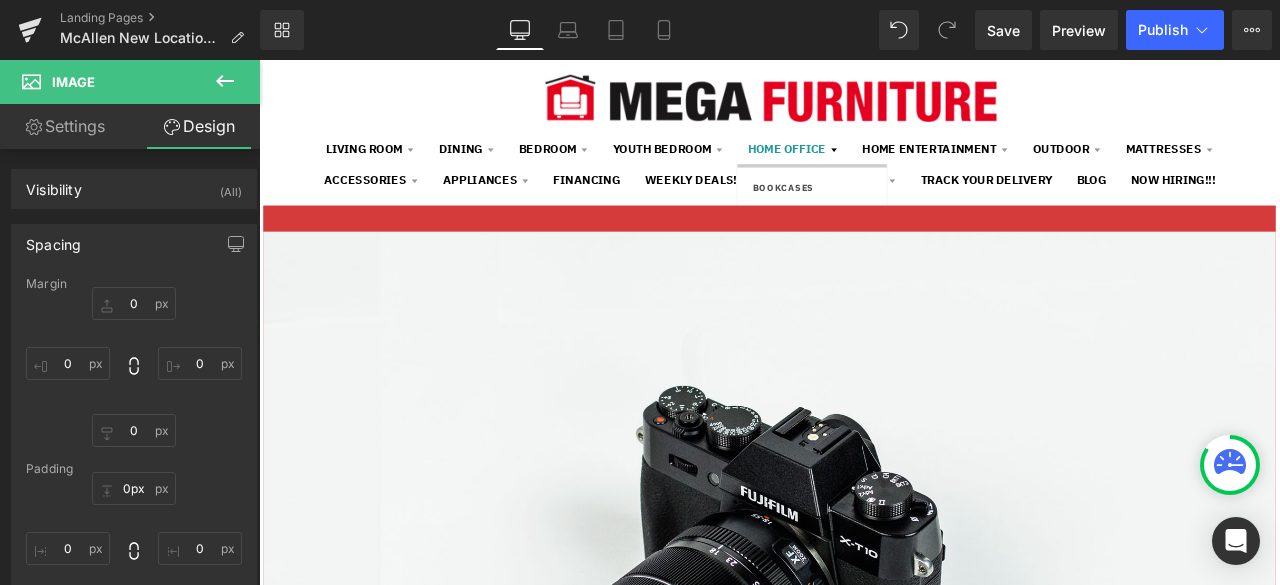 click on "!!!   Appliances  Now Available   !!!
Close
Subscribe to our Newsletter
Join now for exclusive subscriber only deals!
Go
Search
Close menu
Menu" at bounding box center (864, 1855) 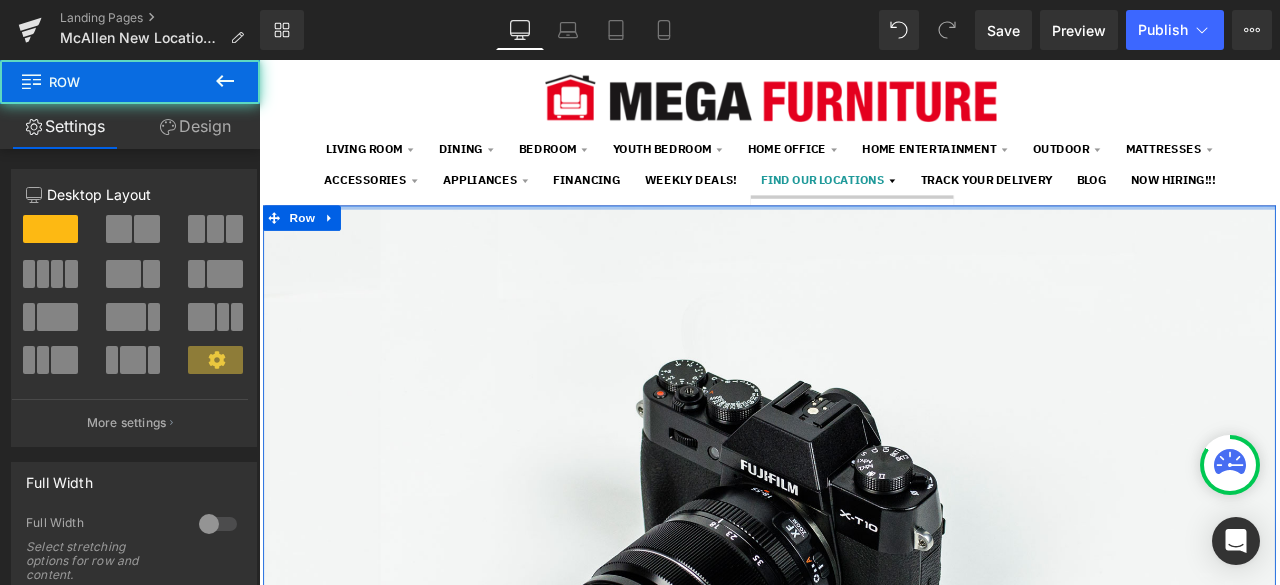 drag, startPoint x: 850, startPoint y: 255, endPoint x: 863, endPoint y: 210, distance: 46.840153 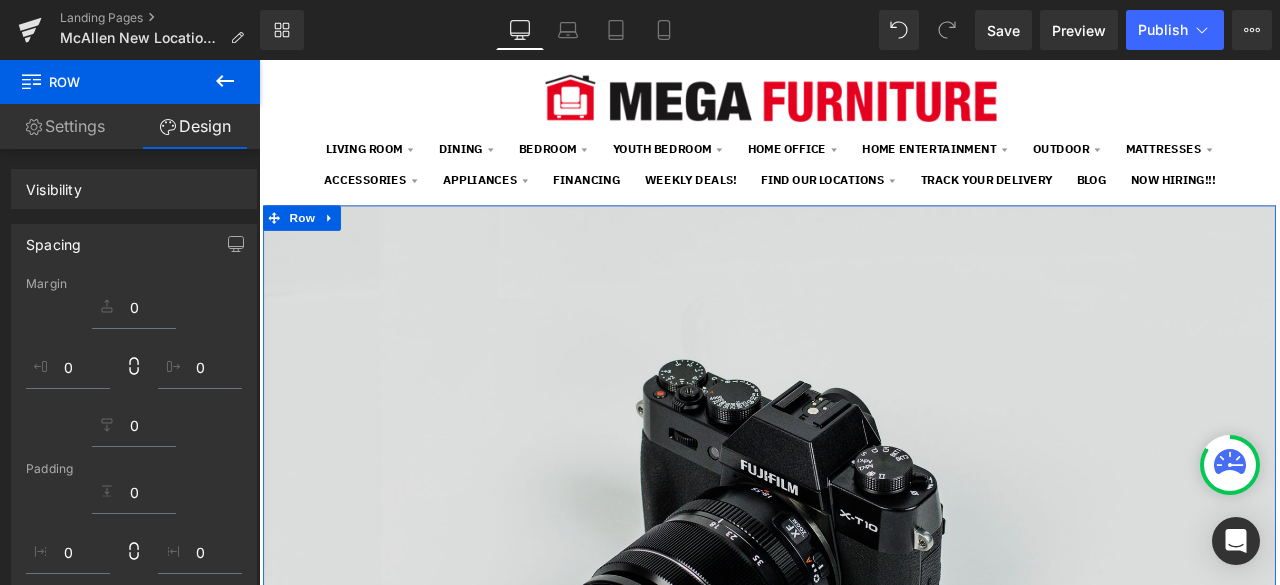 click at bounding box center [864, 629] 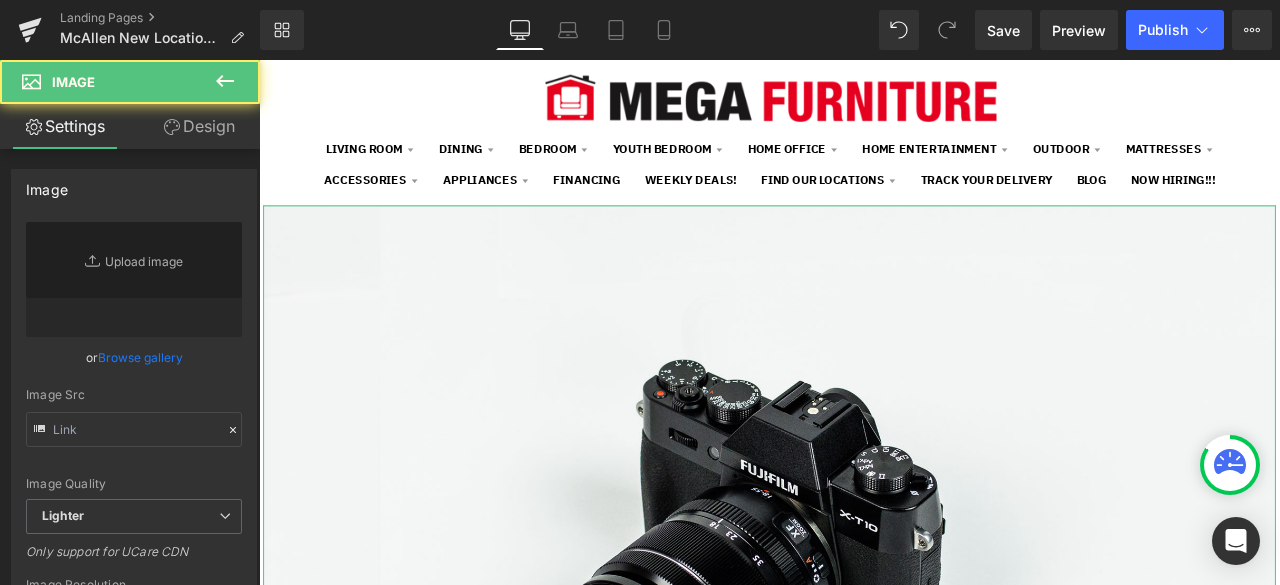 type on "//[DOMAIN_NAME][URL]" 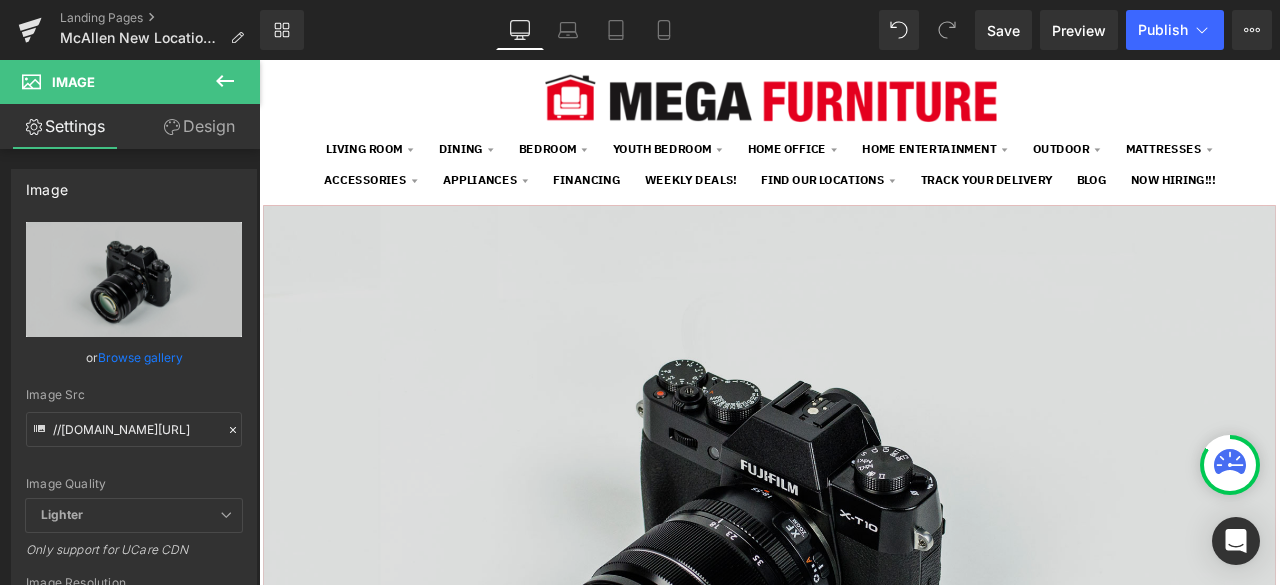 click on "Replace Image" at bounding box center (0, 0) 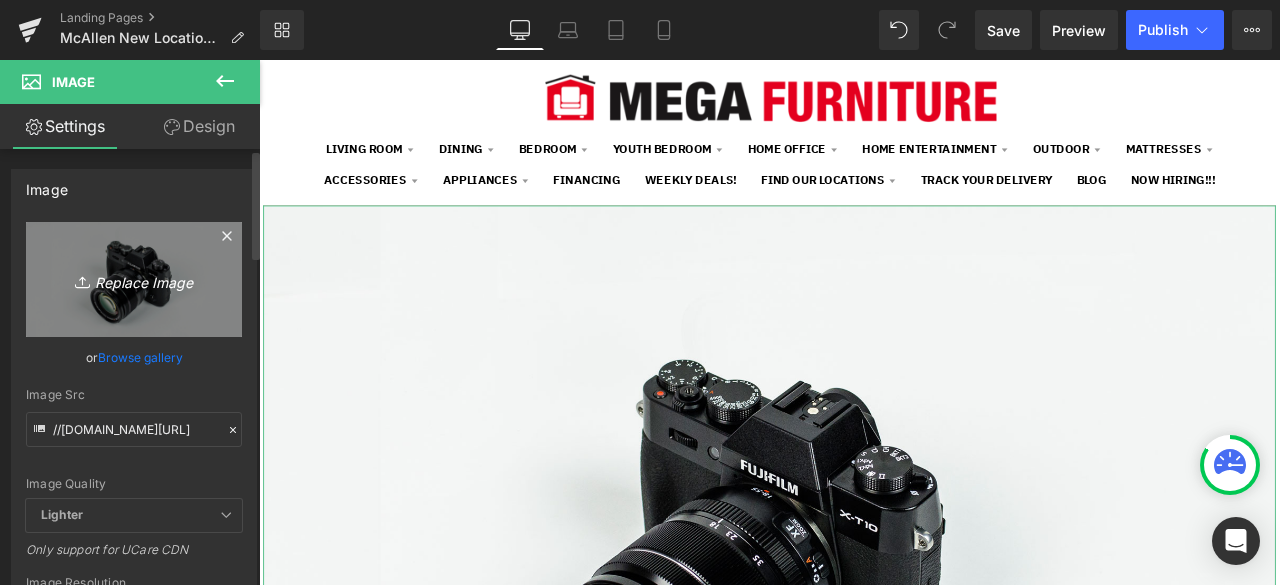 type on "C:\fakepath\mega-furniture-tx-home-furniture _10_.jpg" 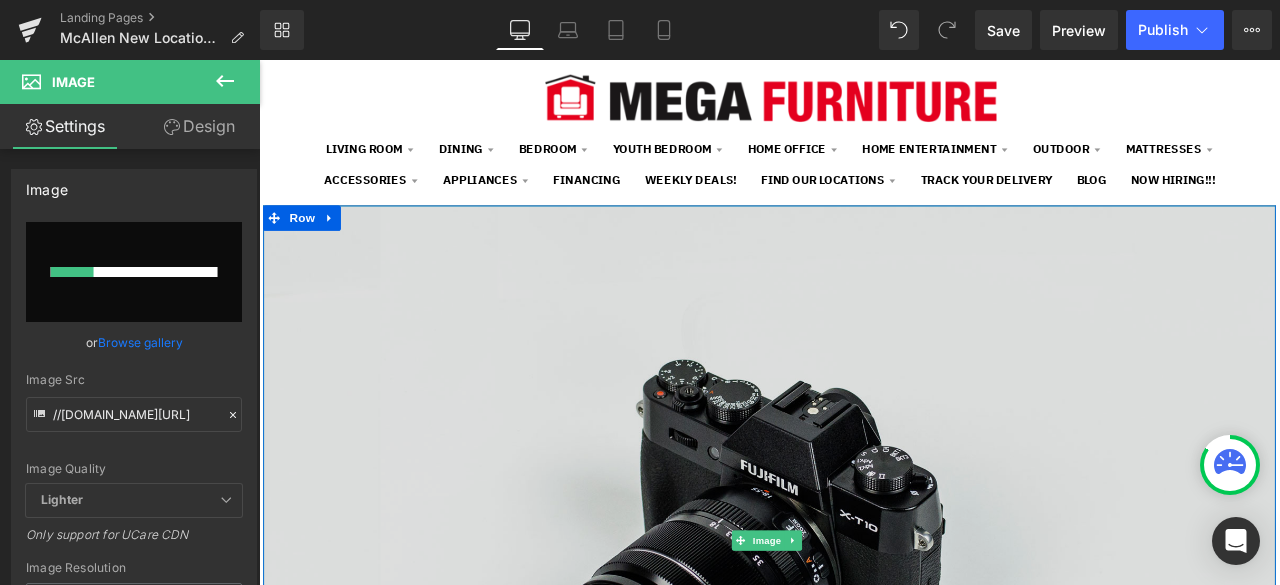 type 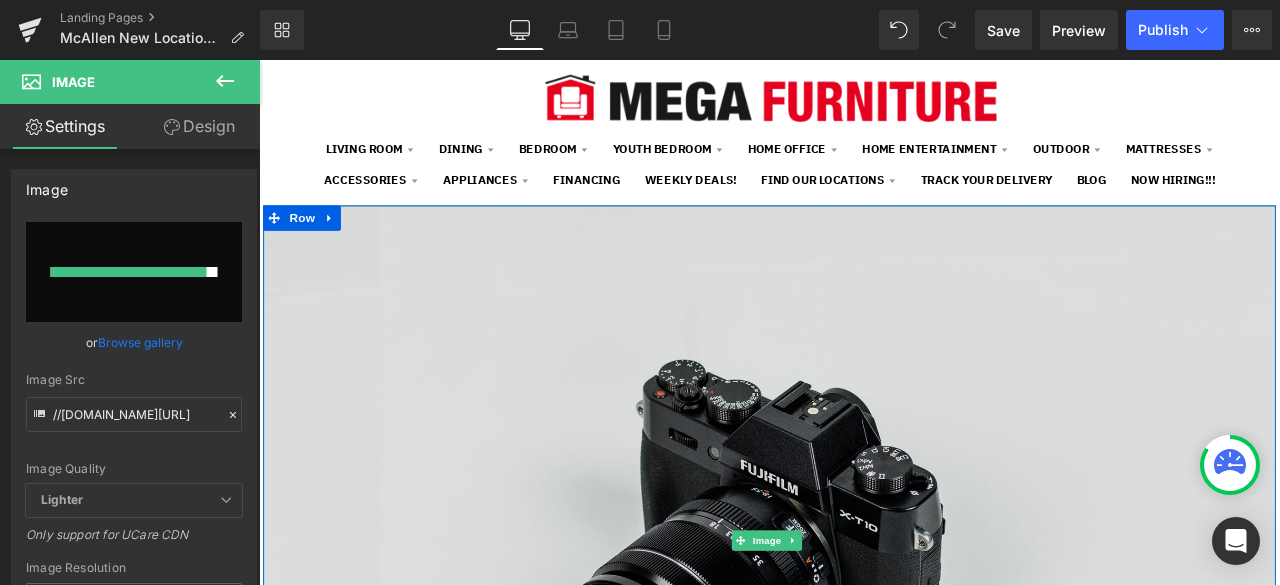 type on "[URL][DOMAIN_NAME]" 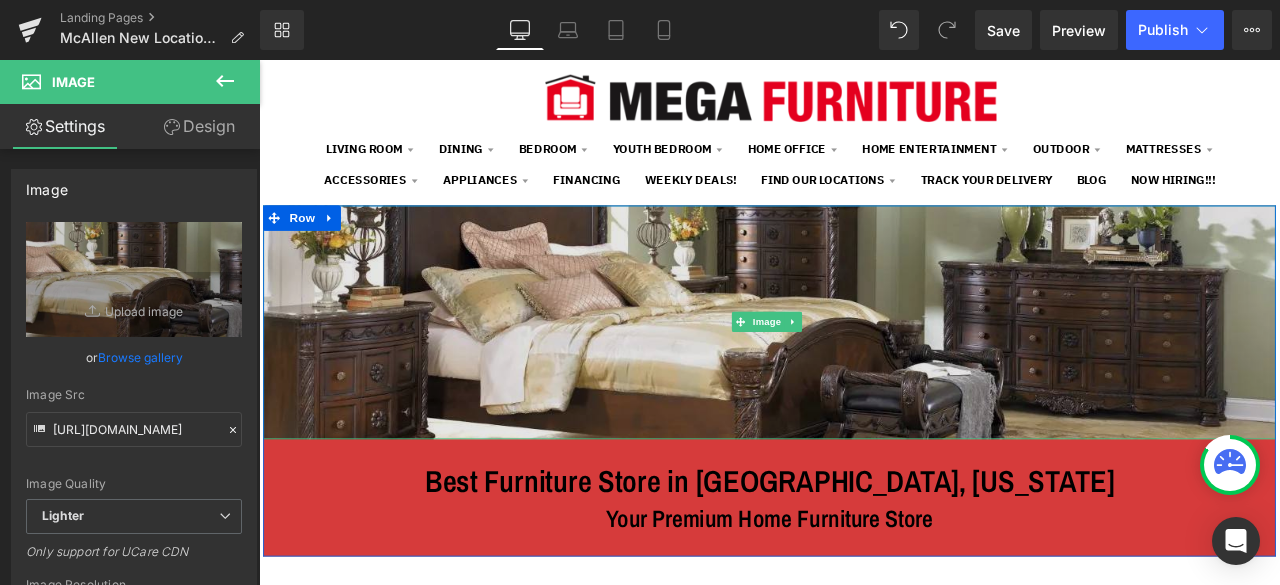 scroll, scrollTop: 200, scrollLeft: 0, axis: vertical 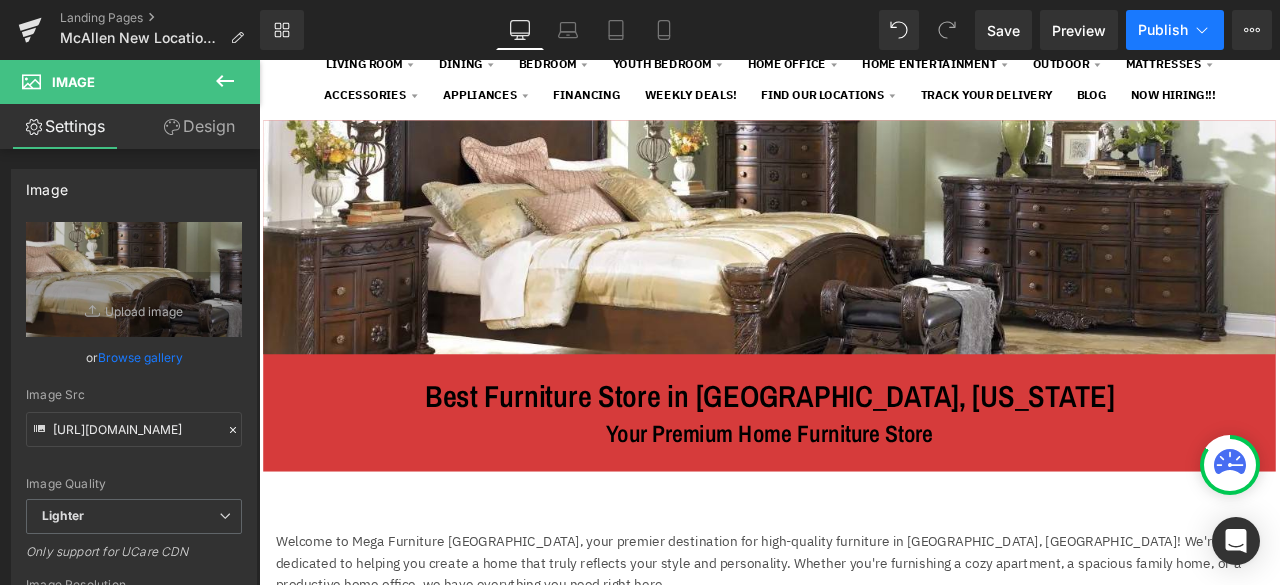 click on "Publish" at bounding box center [1163, 30] 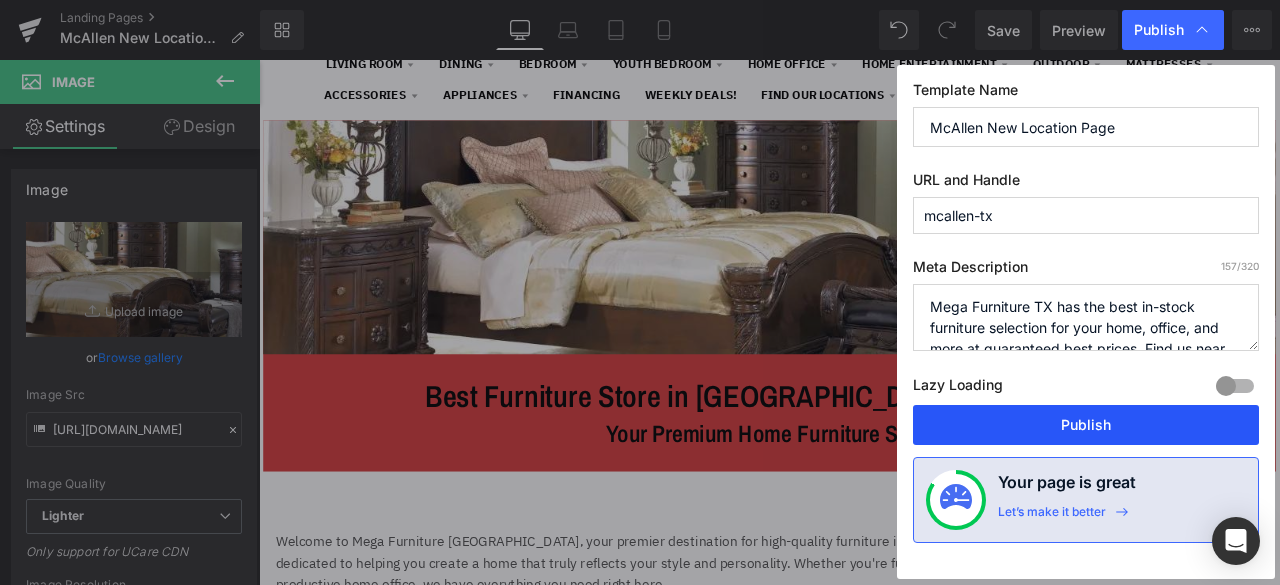 click on "Publish" at bounding box center [1086, 425] 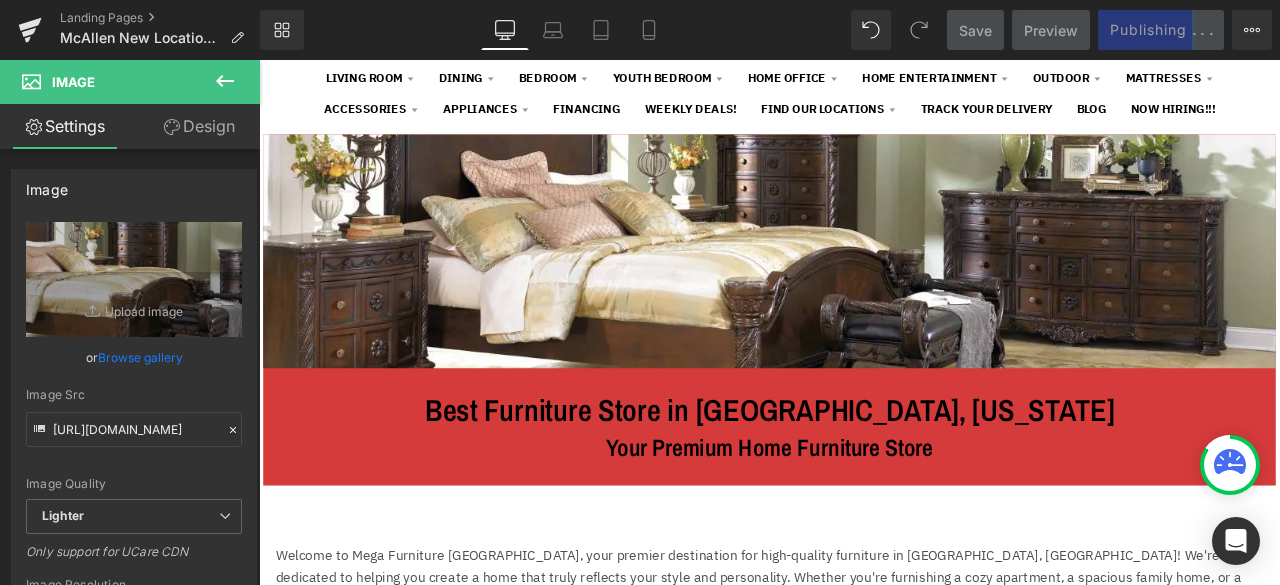 scroll, scrollTop: 0, scrollLeft: 0, axis: both 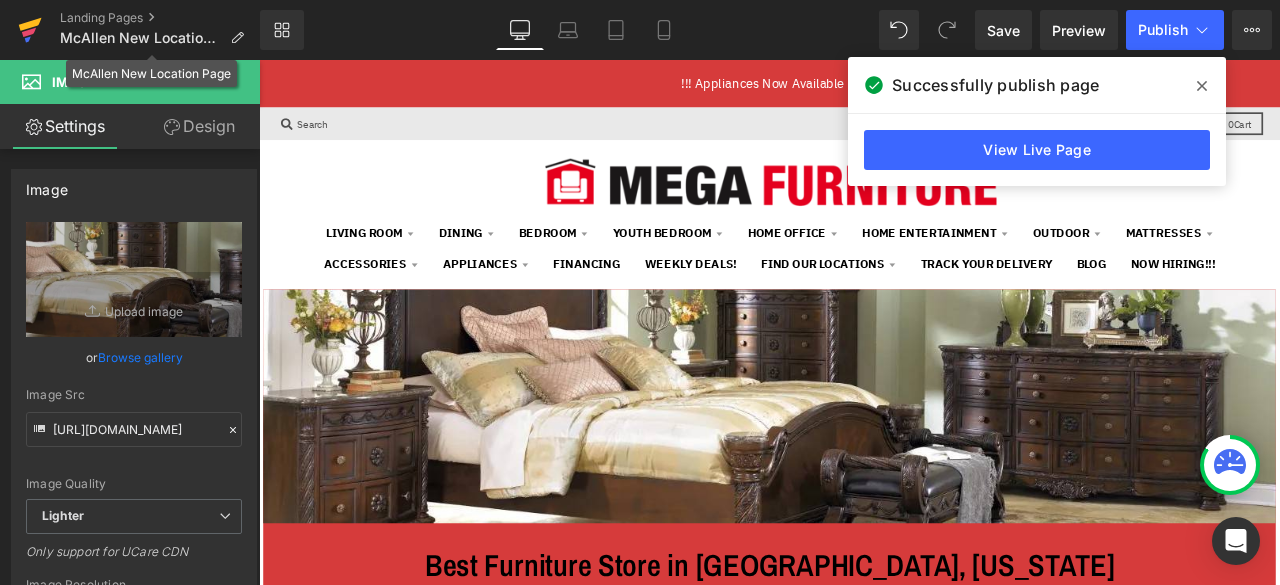 click 